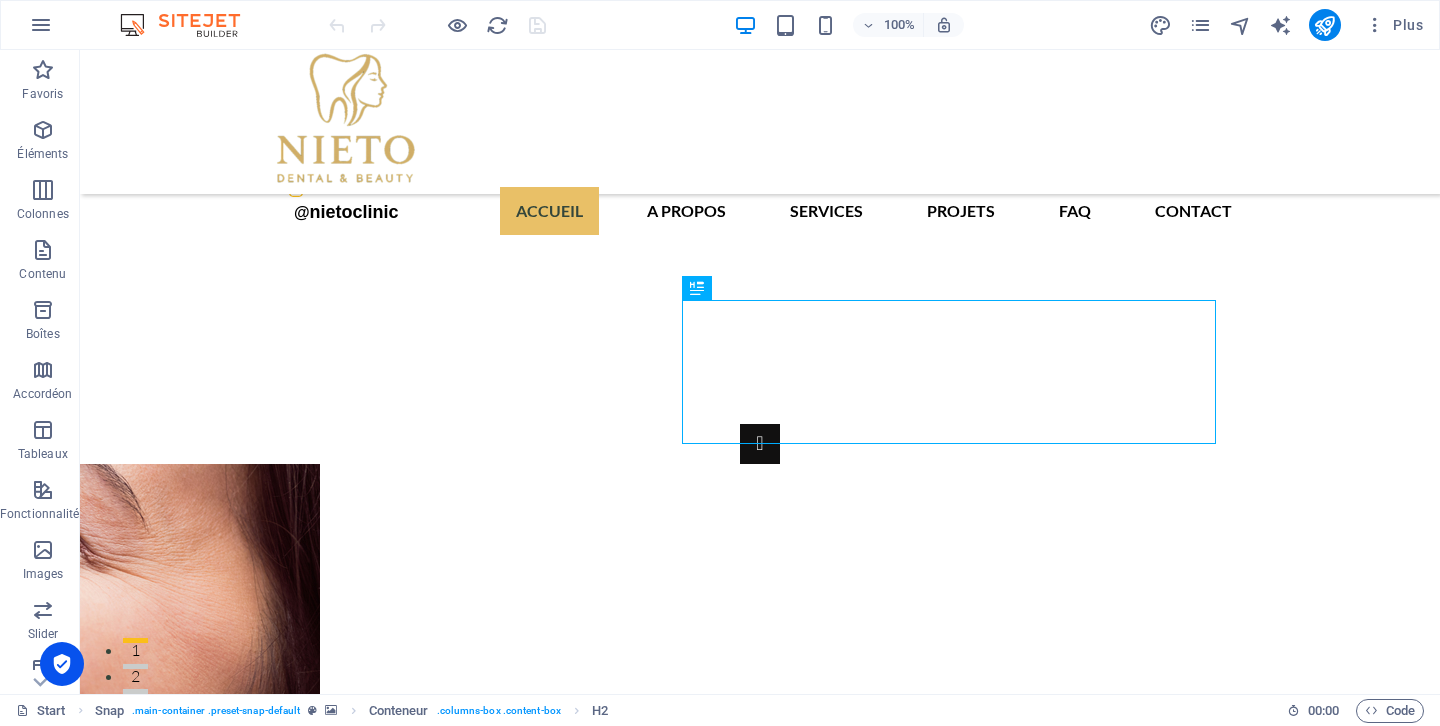 scroll, scrollTop: 1139, scrollLeft: 0, axis: vertical 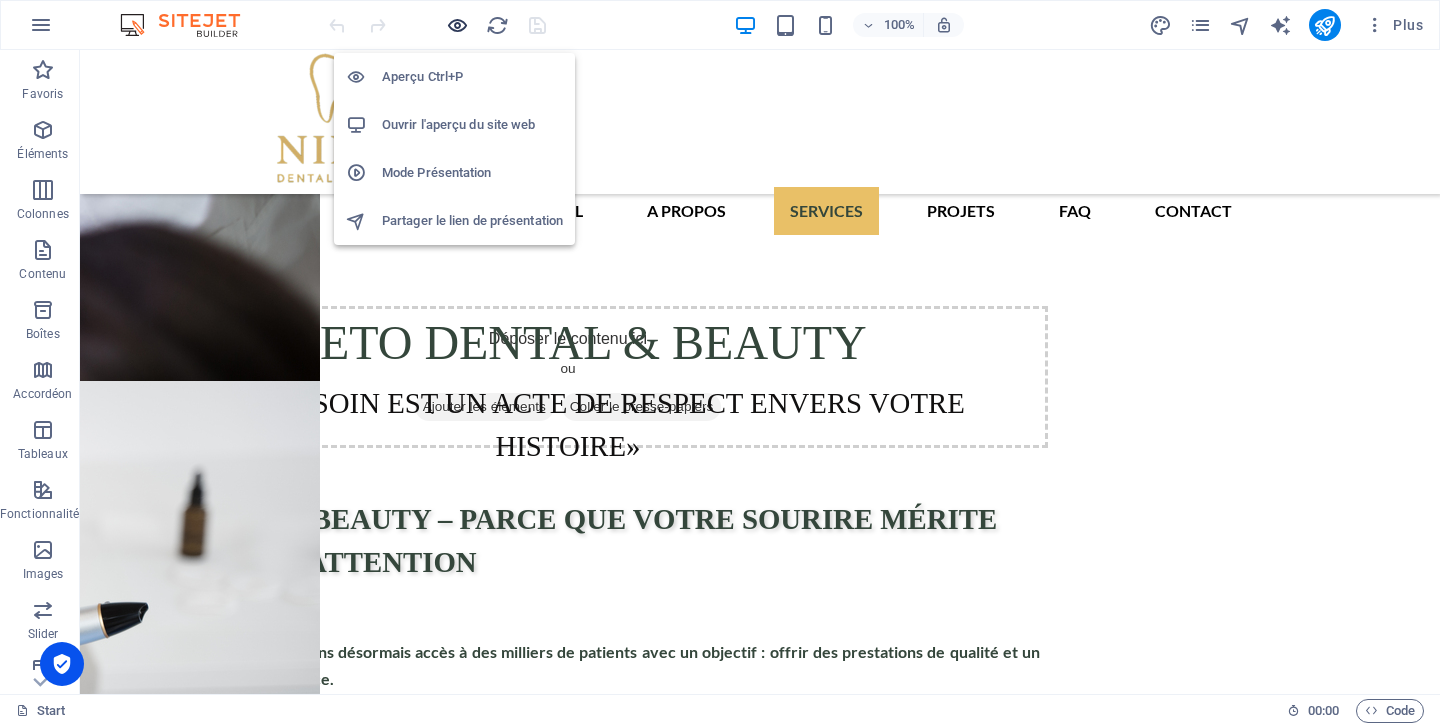 click at bounding box center [457, 25] 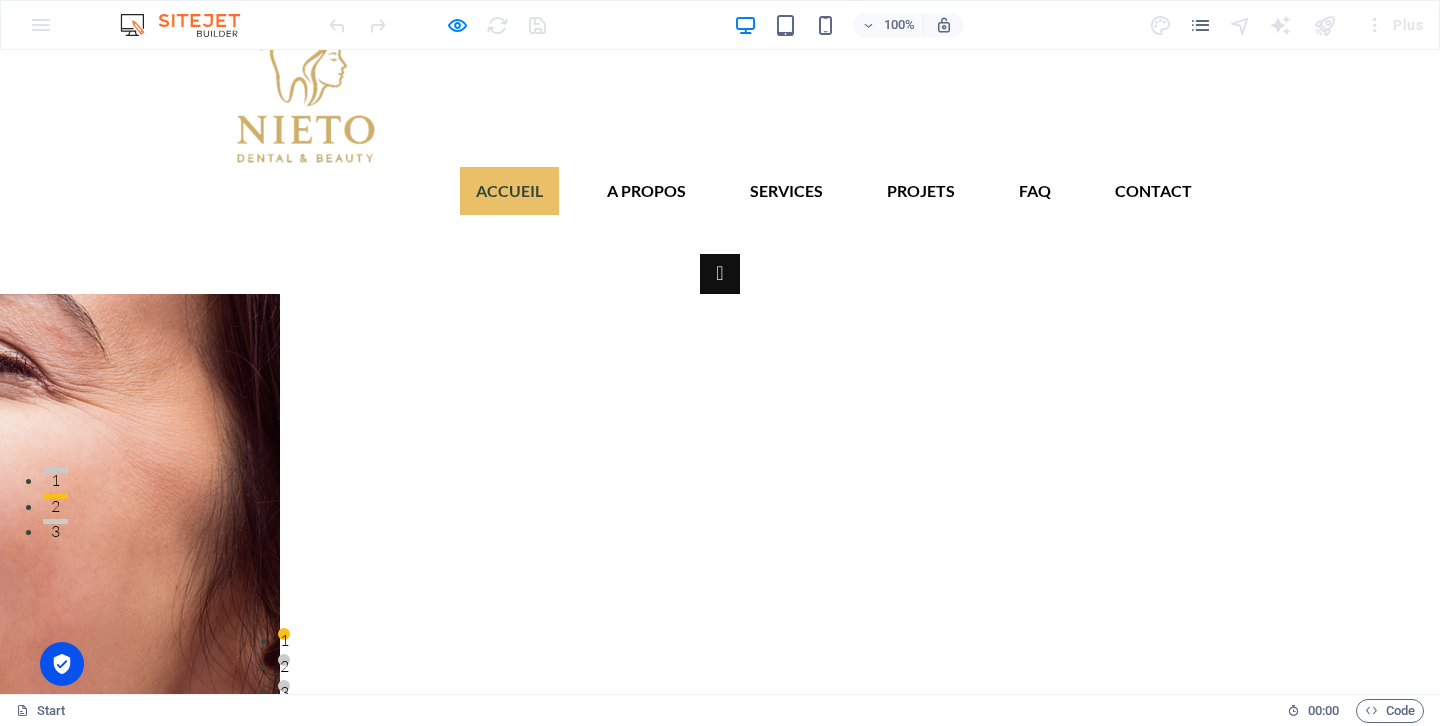 scroll, scrollTop: 164, scrollLeft: 0, axis: vertical 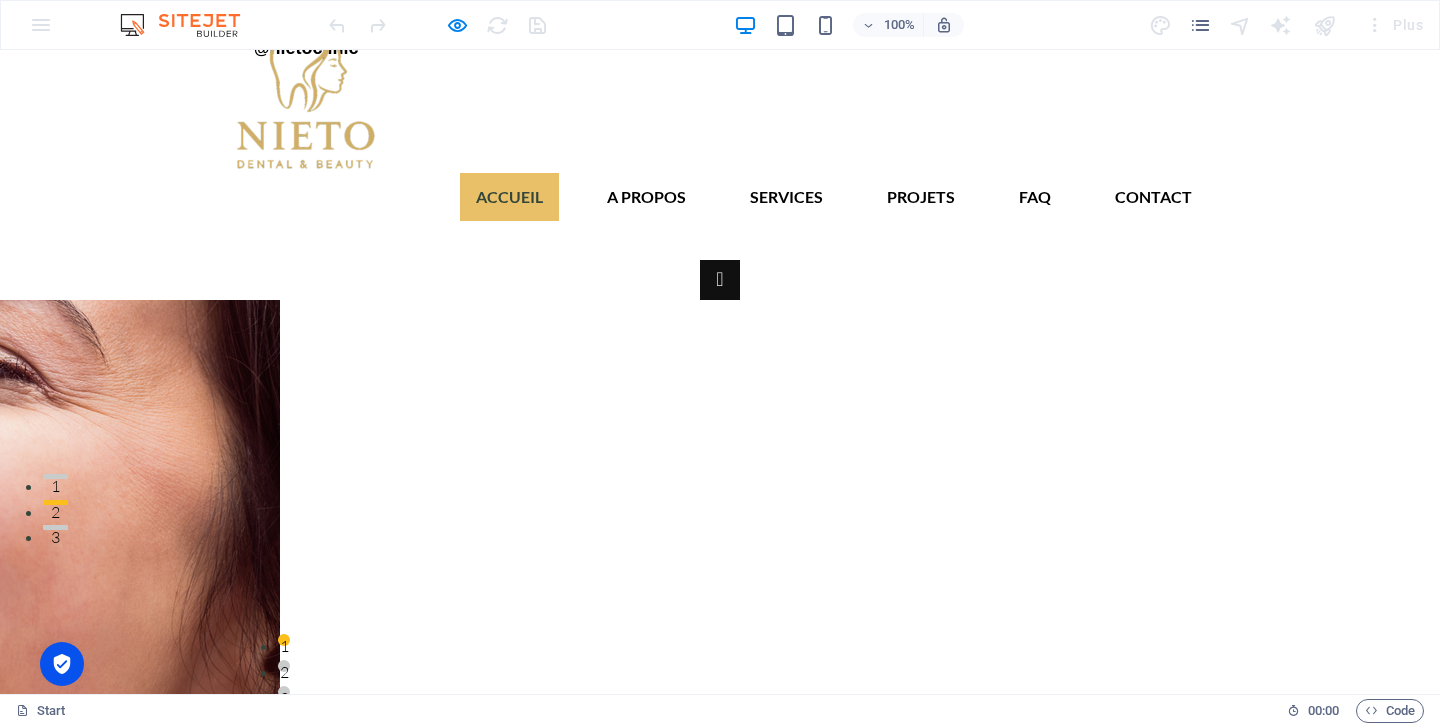 click at bounding box center [720, 4882] 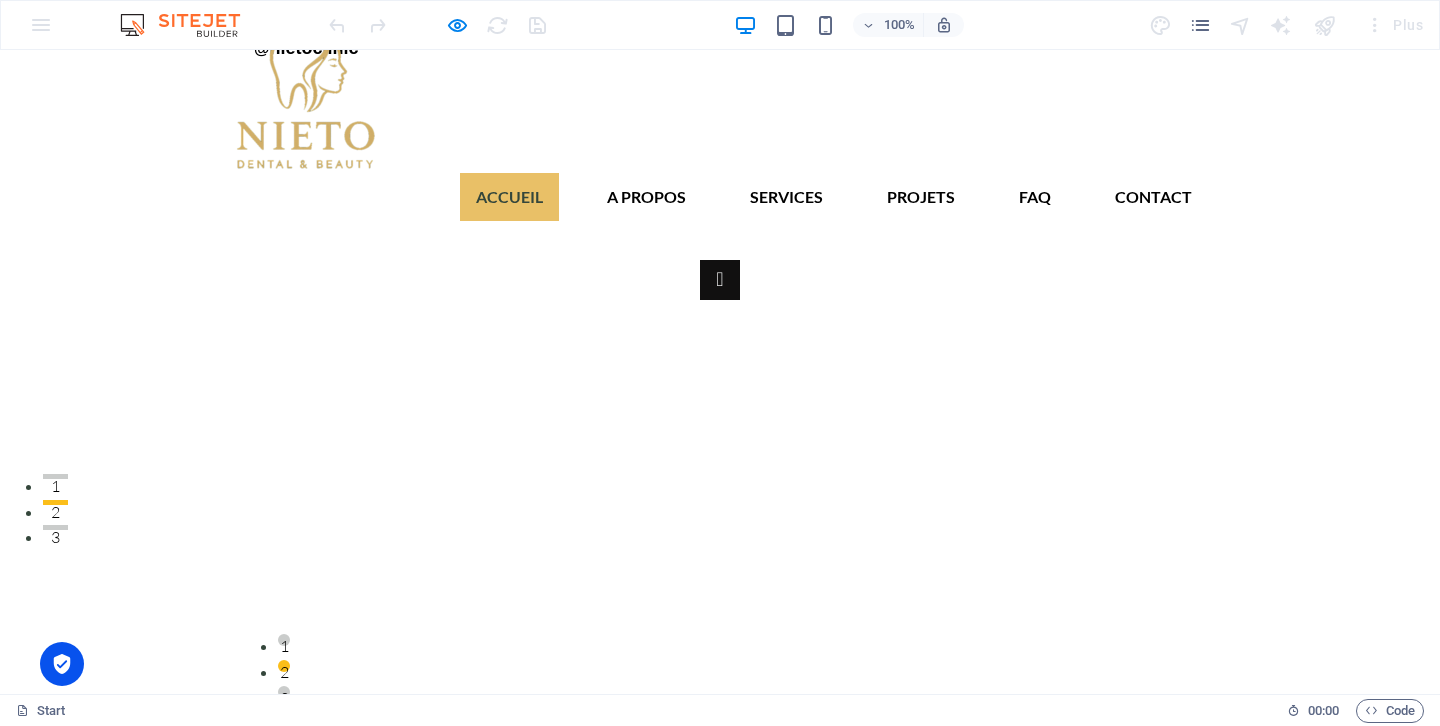 click at bounding box center [720, 4882] 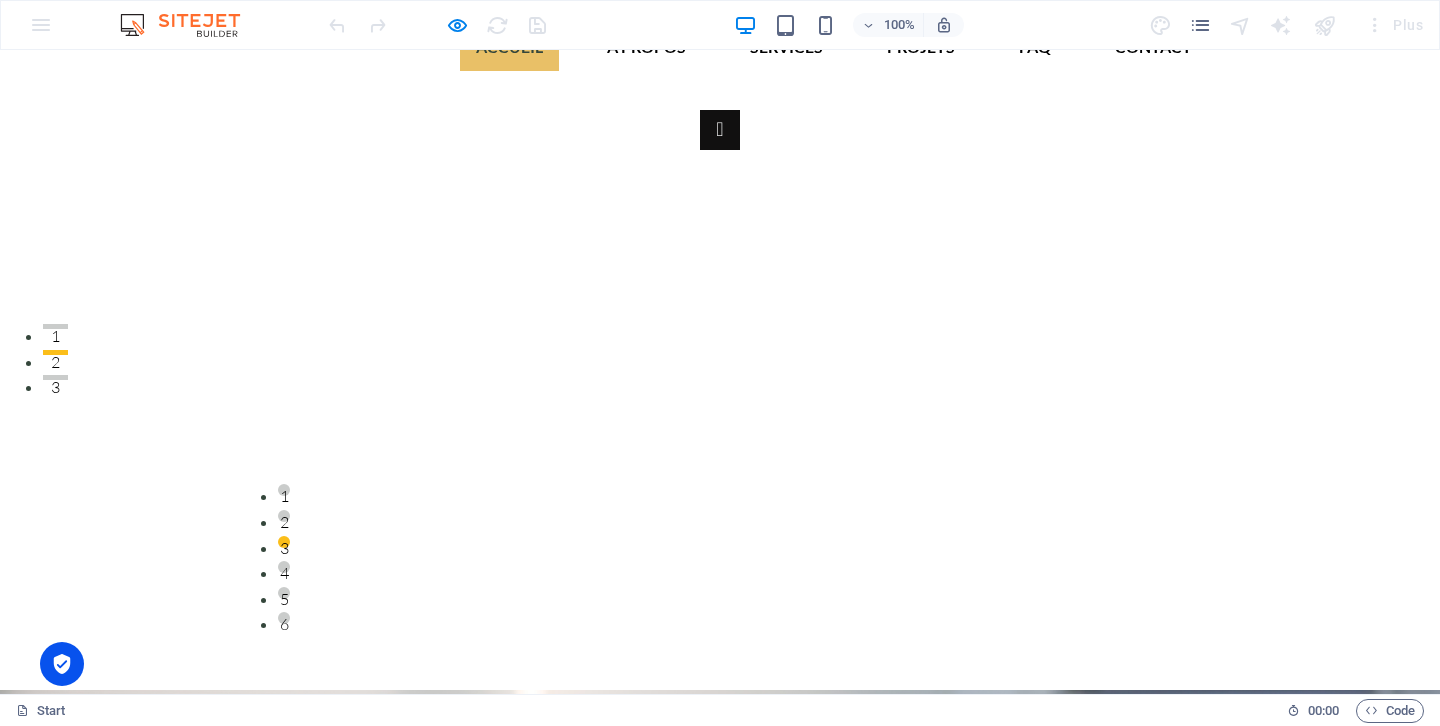 scroll, scrollTop: 337, scrollLeft: 0, axis: vertical 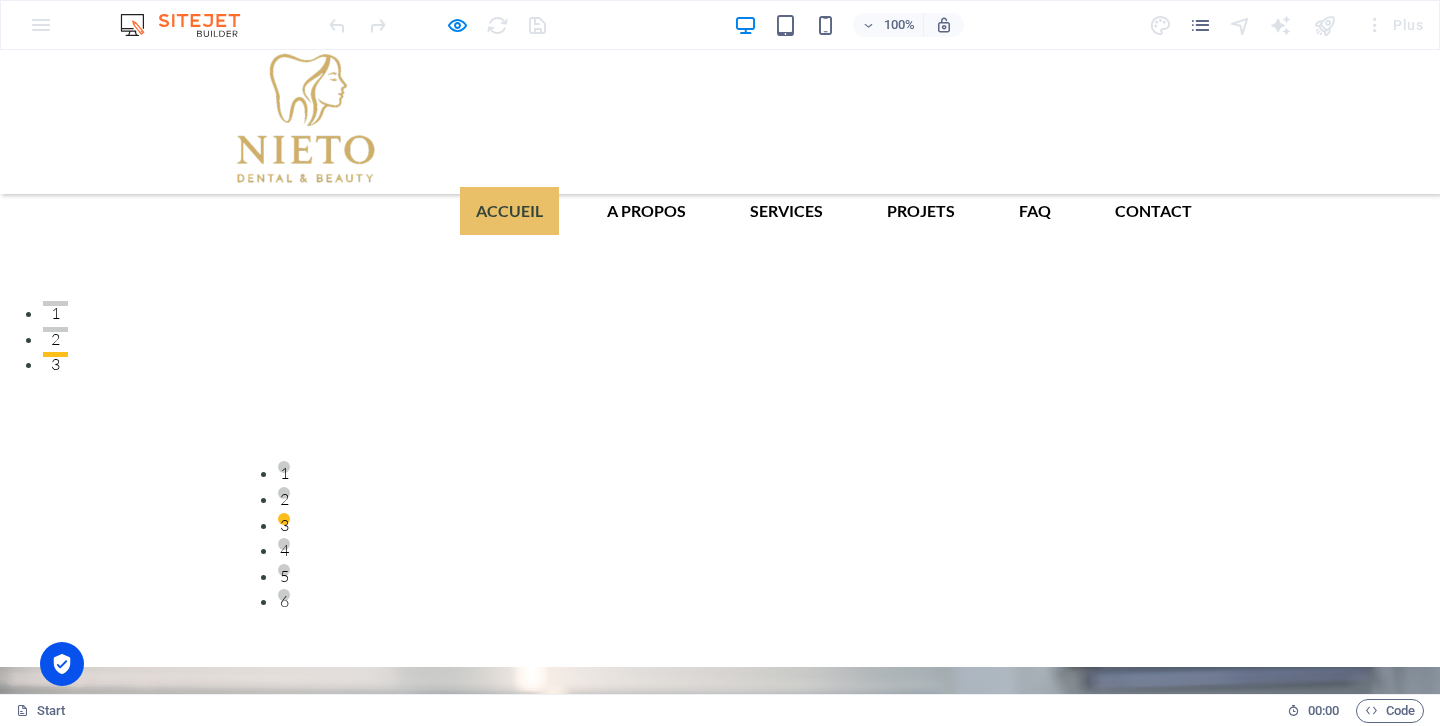 click at bounding box center [720, 4709] 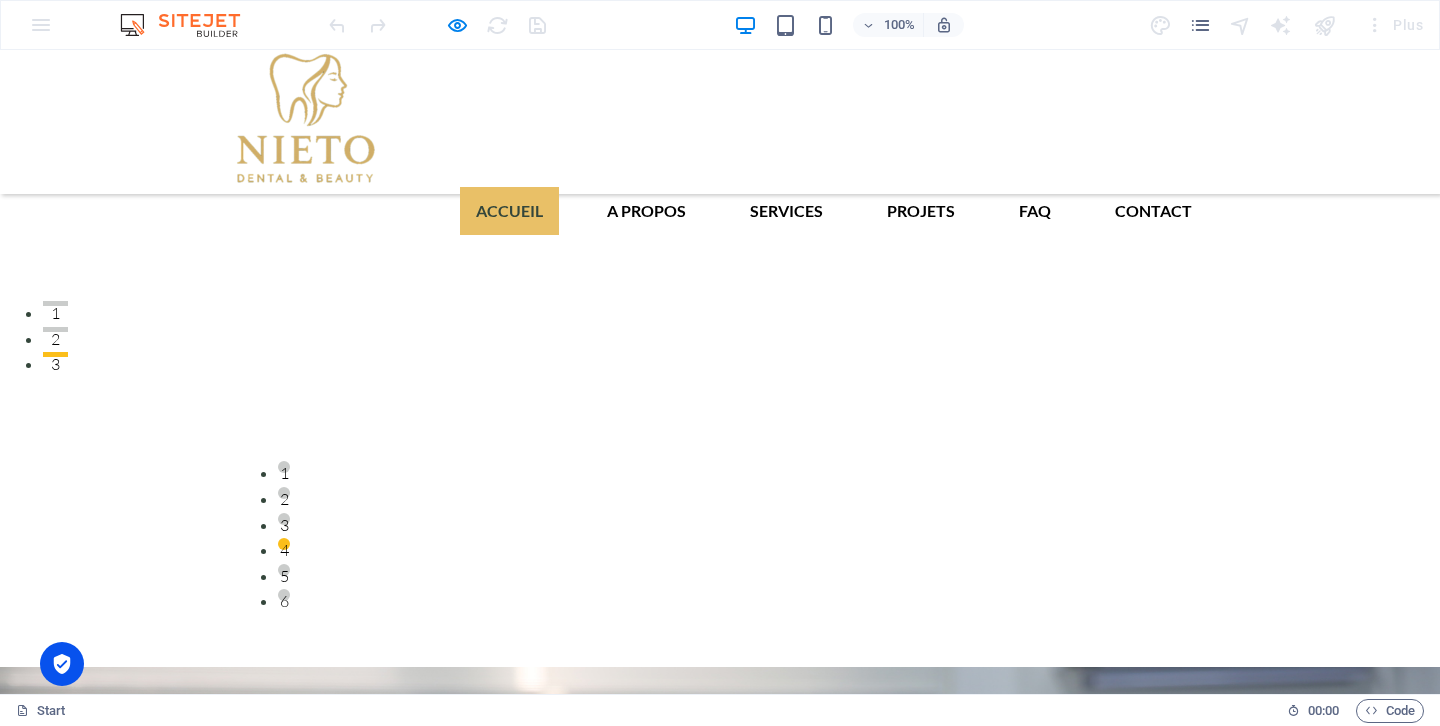 click at bounding box center (720, 4709) 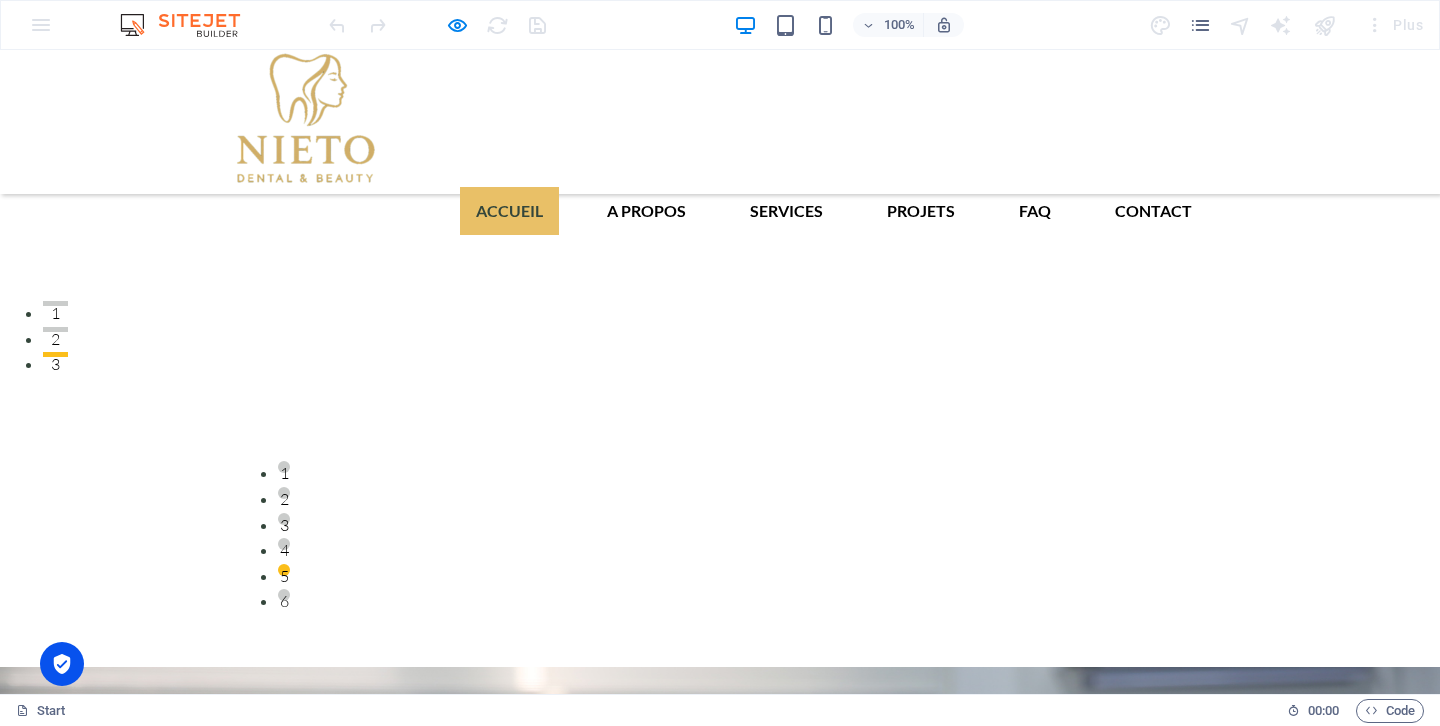 click at bounding box center [720, 4709] 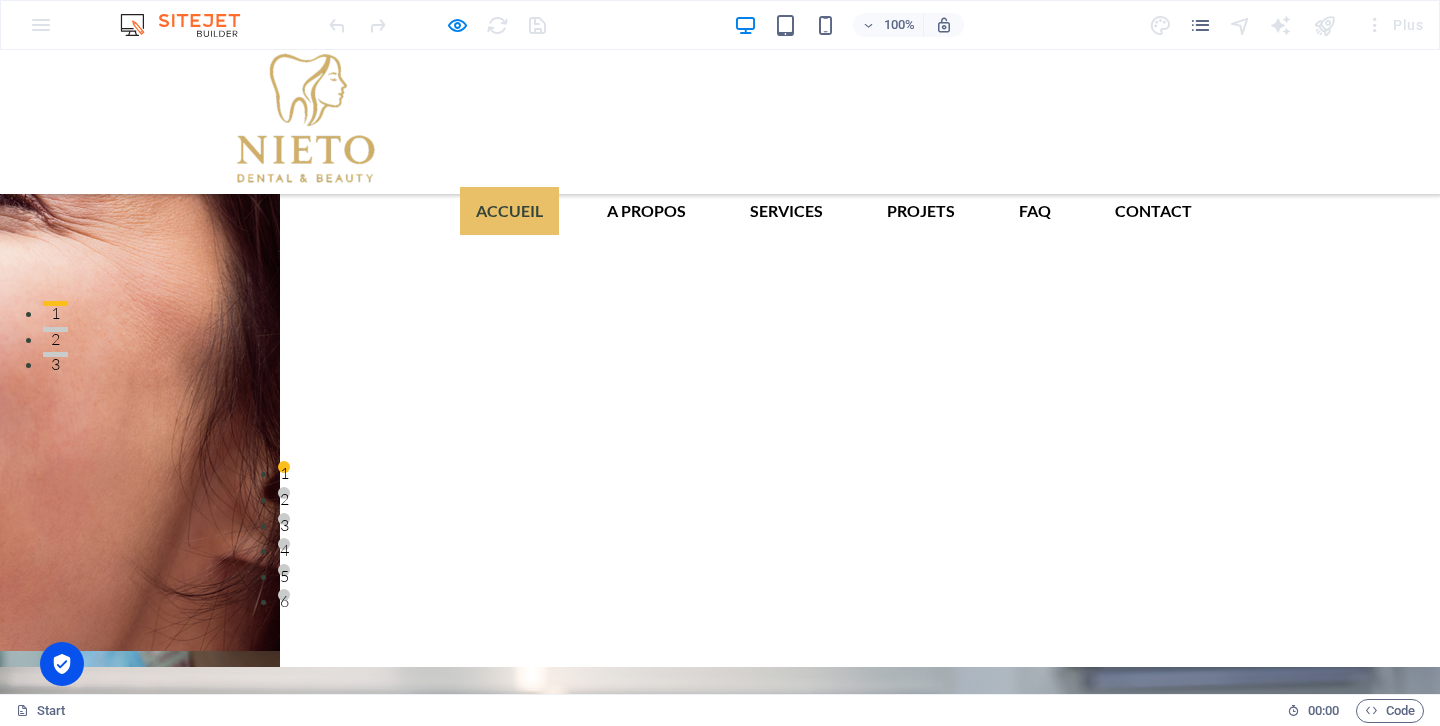 click at bounding box center (720, 4709) 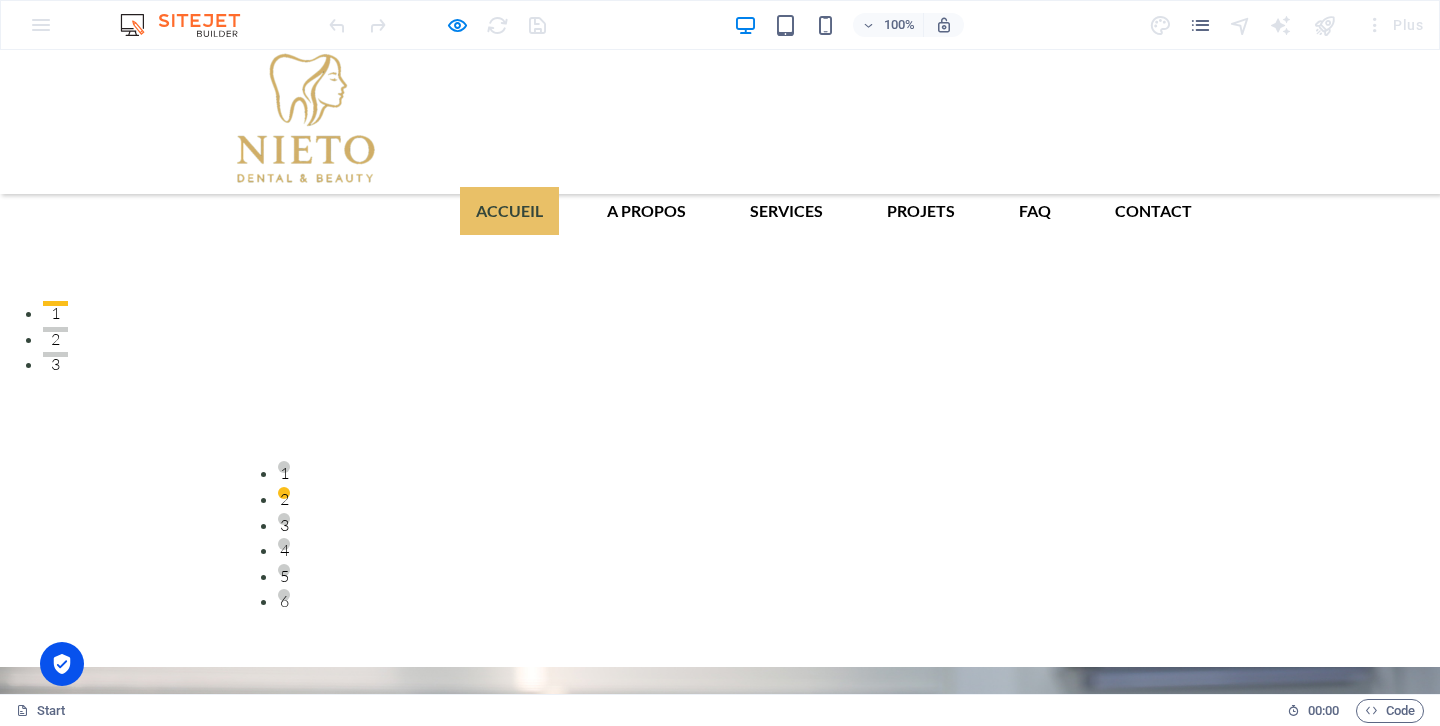 click at bounding box center (720, 4709) 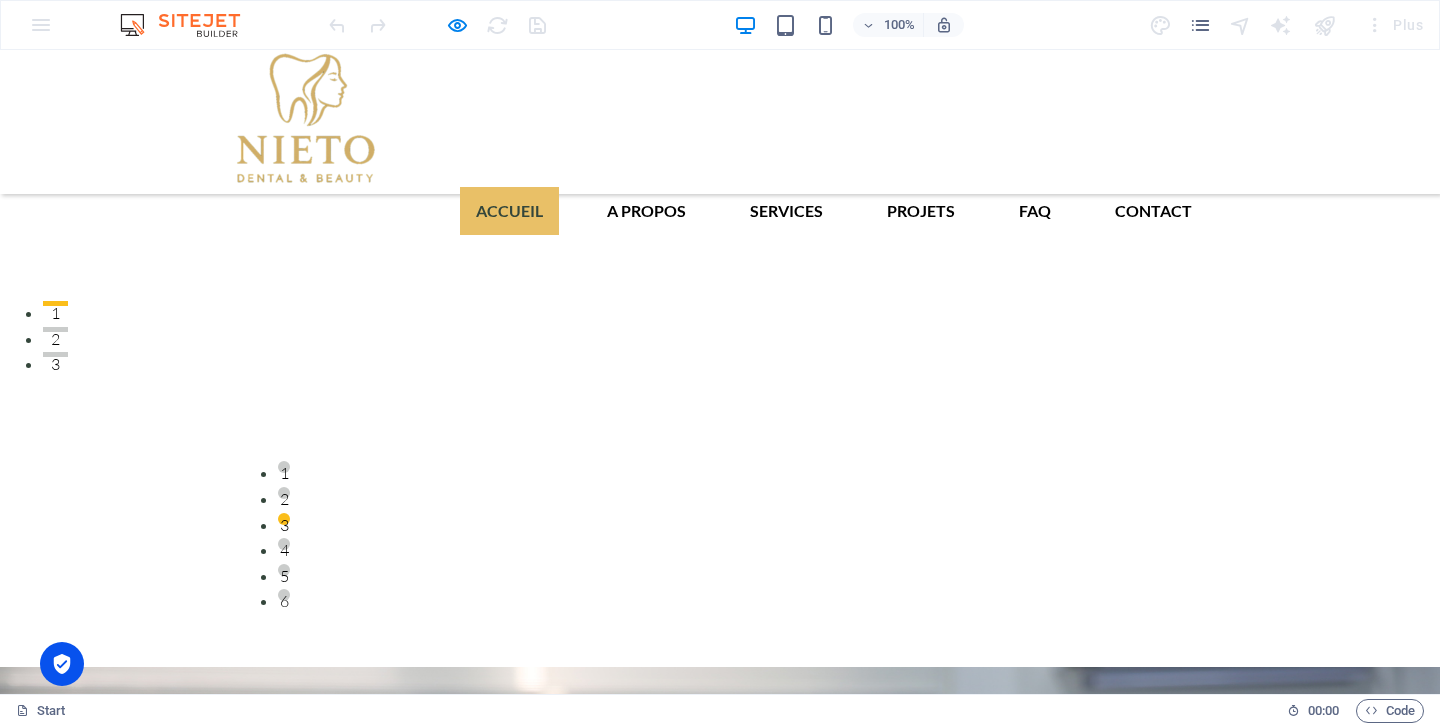 click at bounding box center (720, 4709) 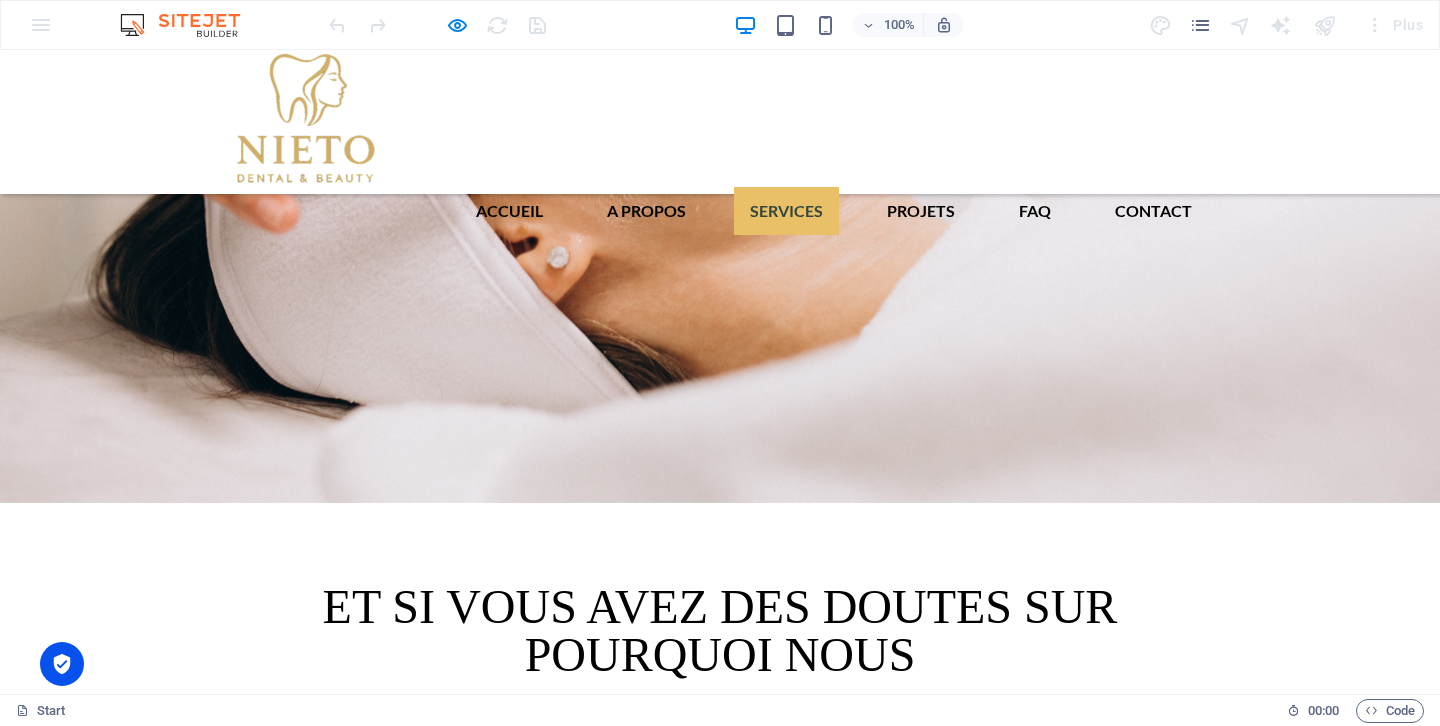 scroll, scrollTop: 3958, scrollLeft: 0, axis: vertical 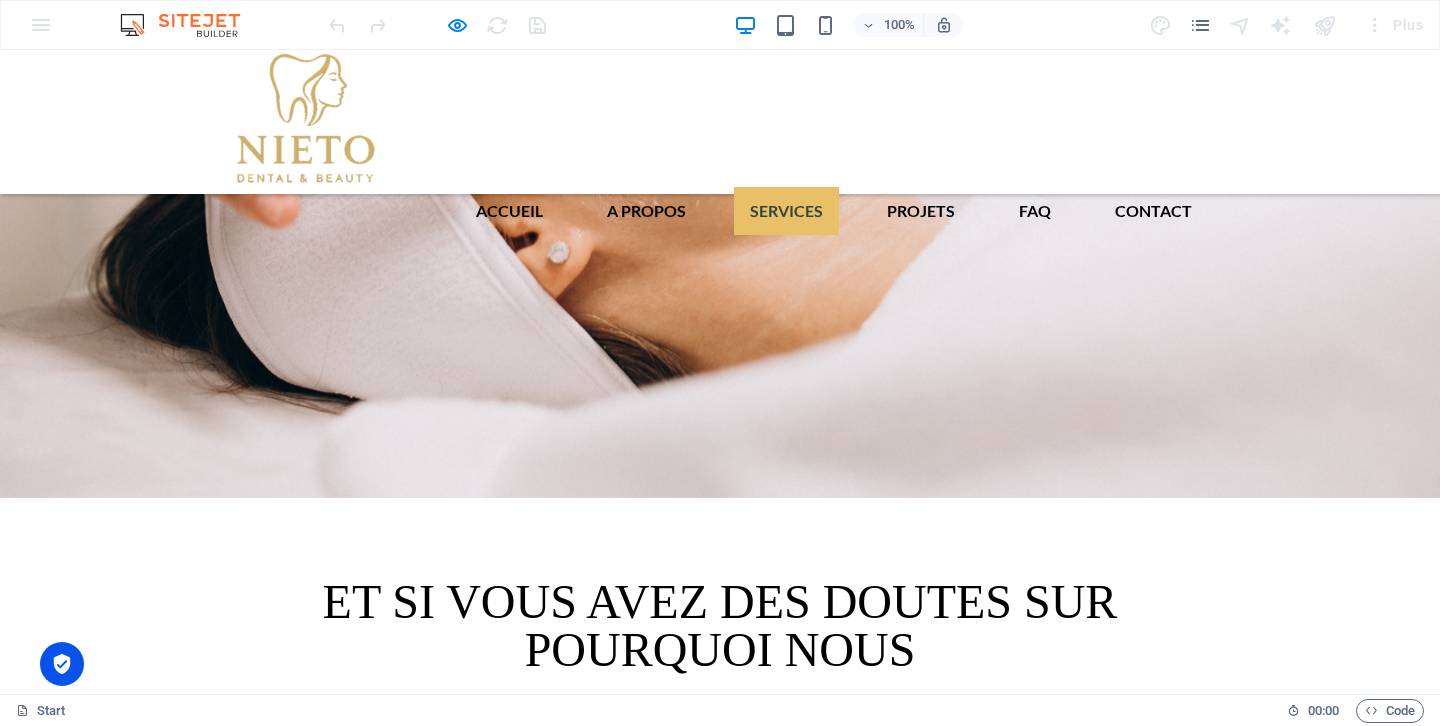 click on "ORTHODONTIE INVISIBLE" at bounding box center (168, 4180) 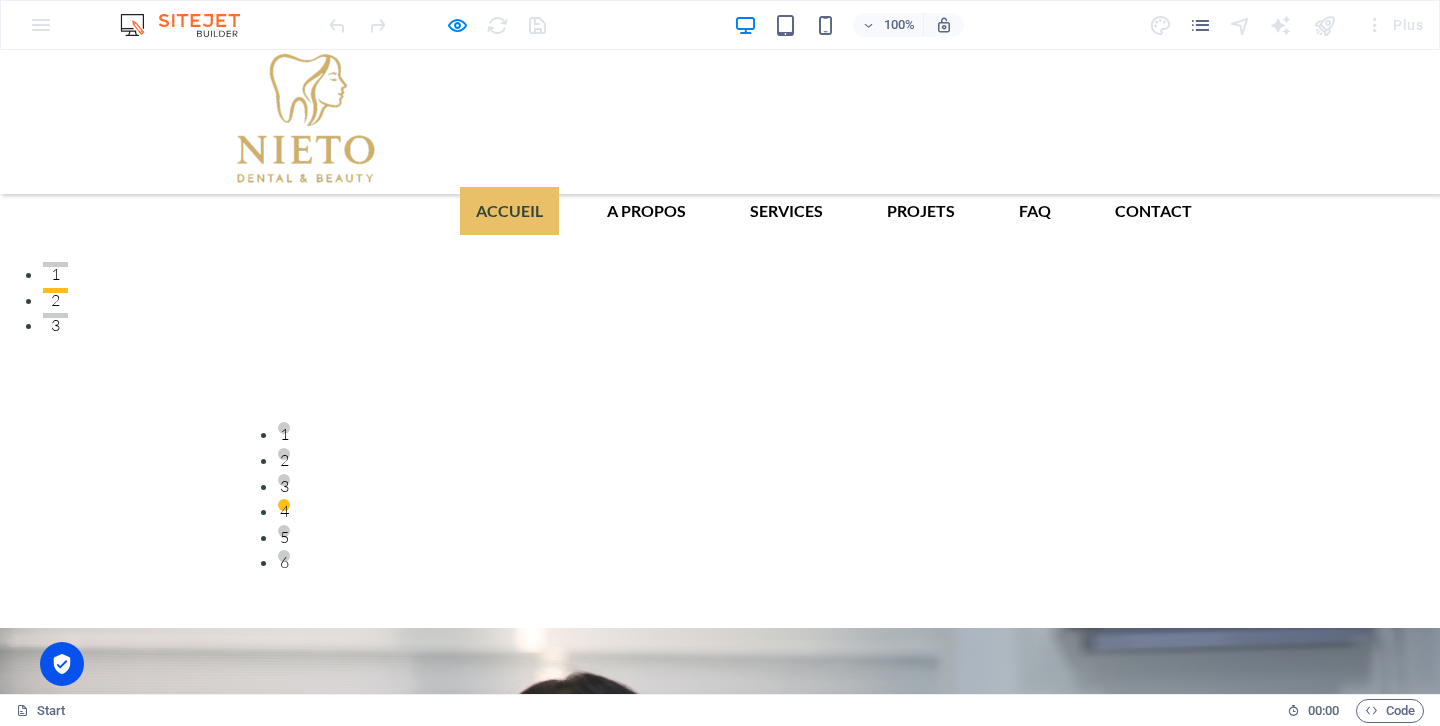 scroll, scrollTop: 375, scrollLeft: 0, axis: vertical 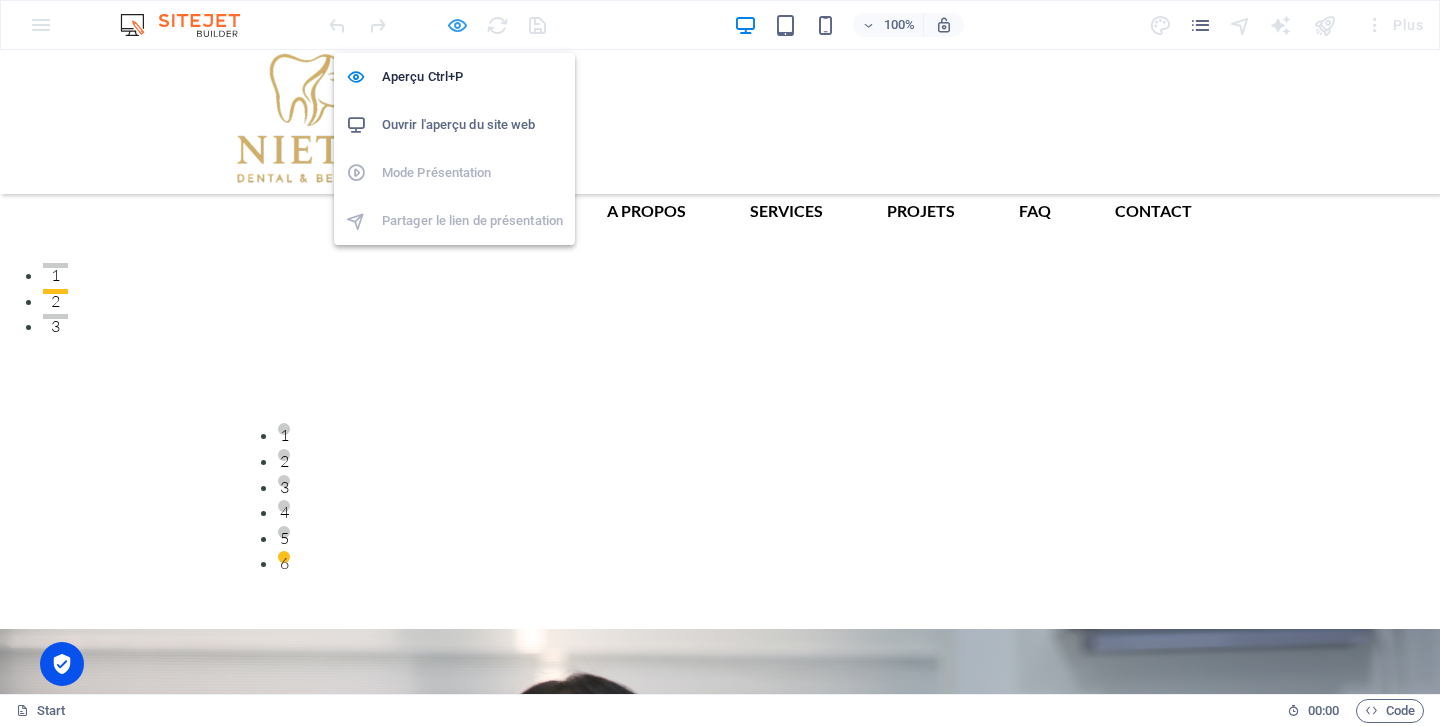 click at bounding box center (457, 25) 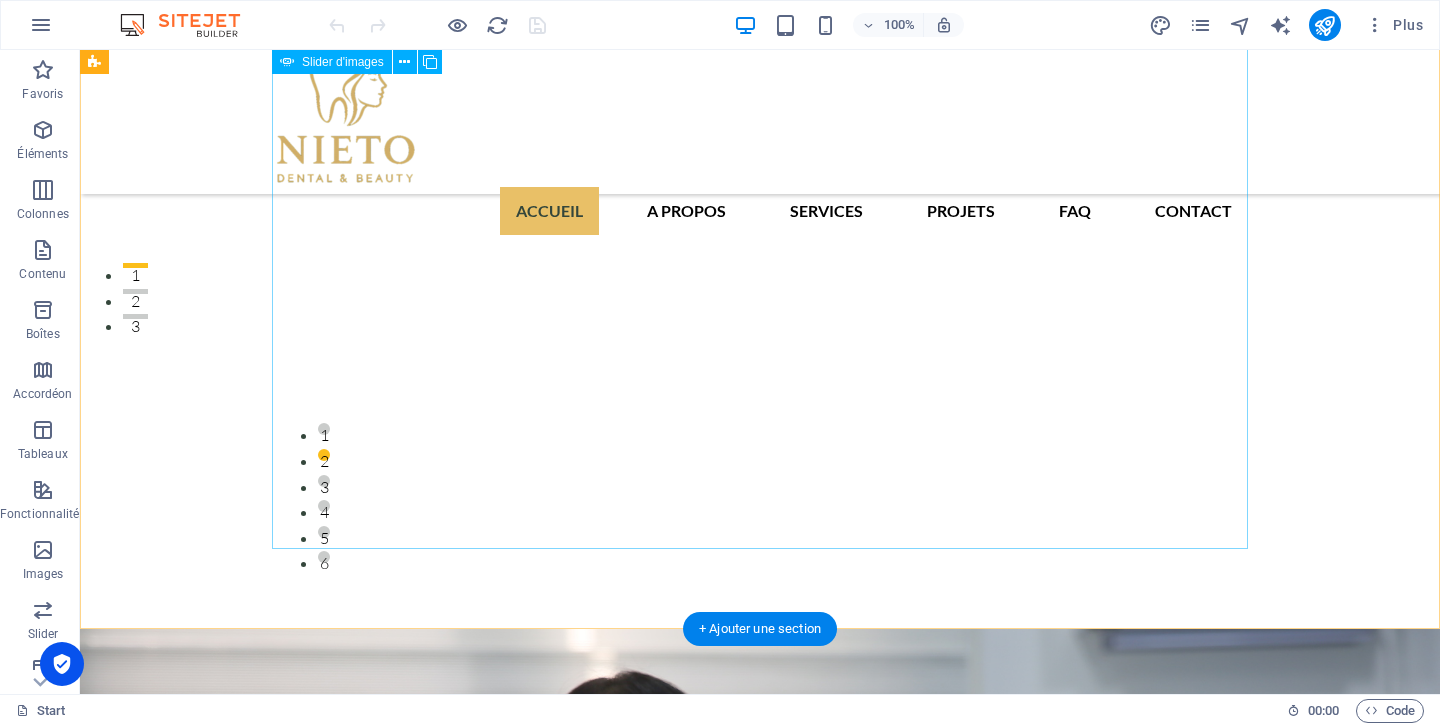 click at bounding box center (-1168, 1584) 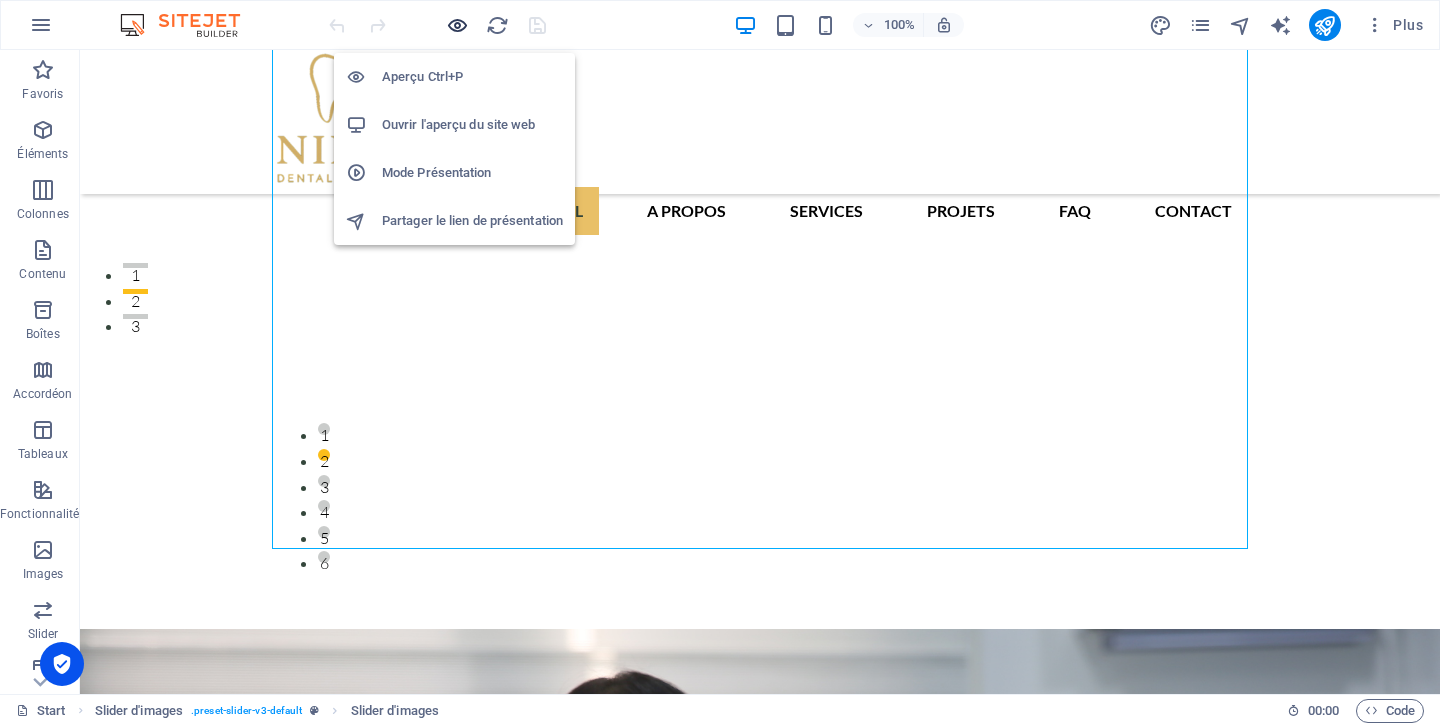 click at bounding box center [457, 25] 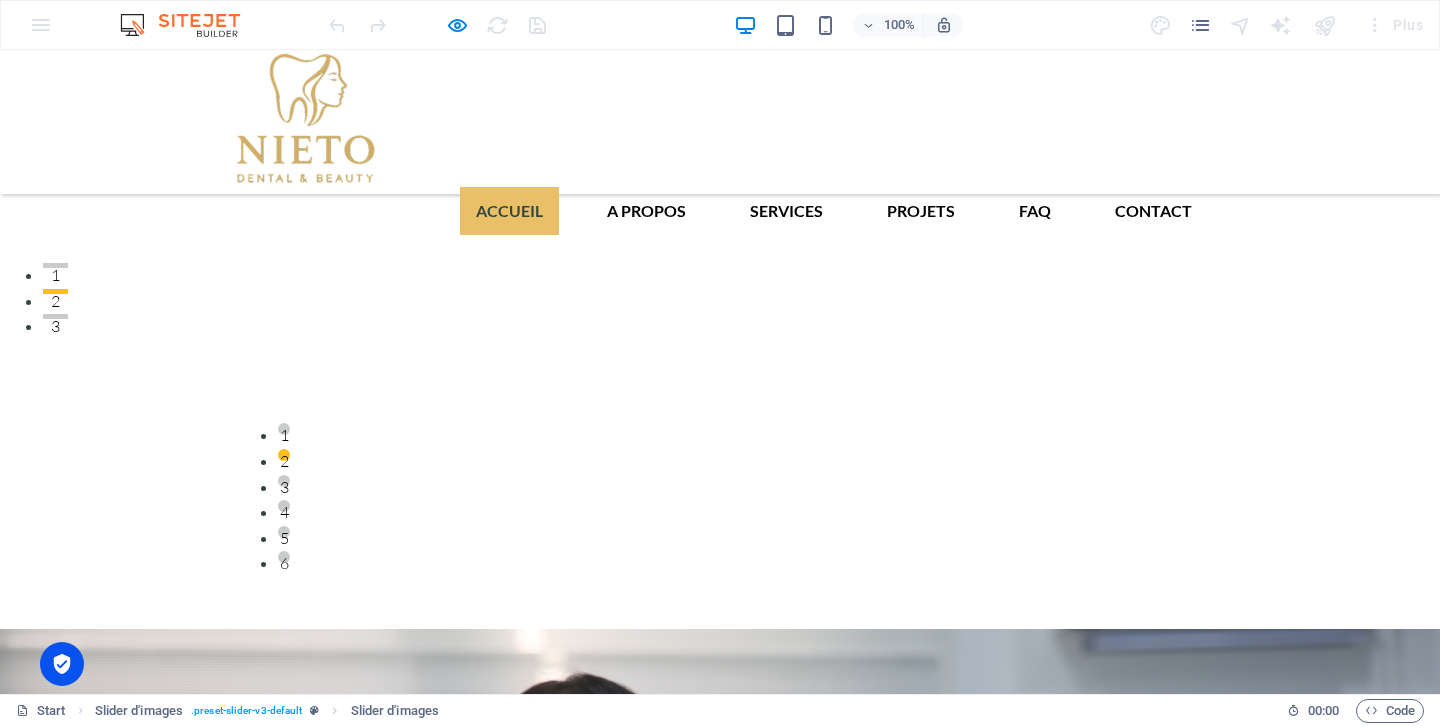 click at bounding box center (-1208, 1584) 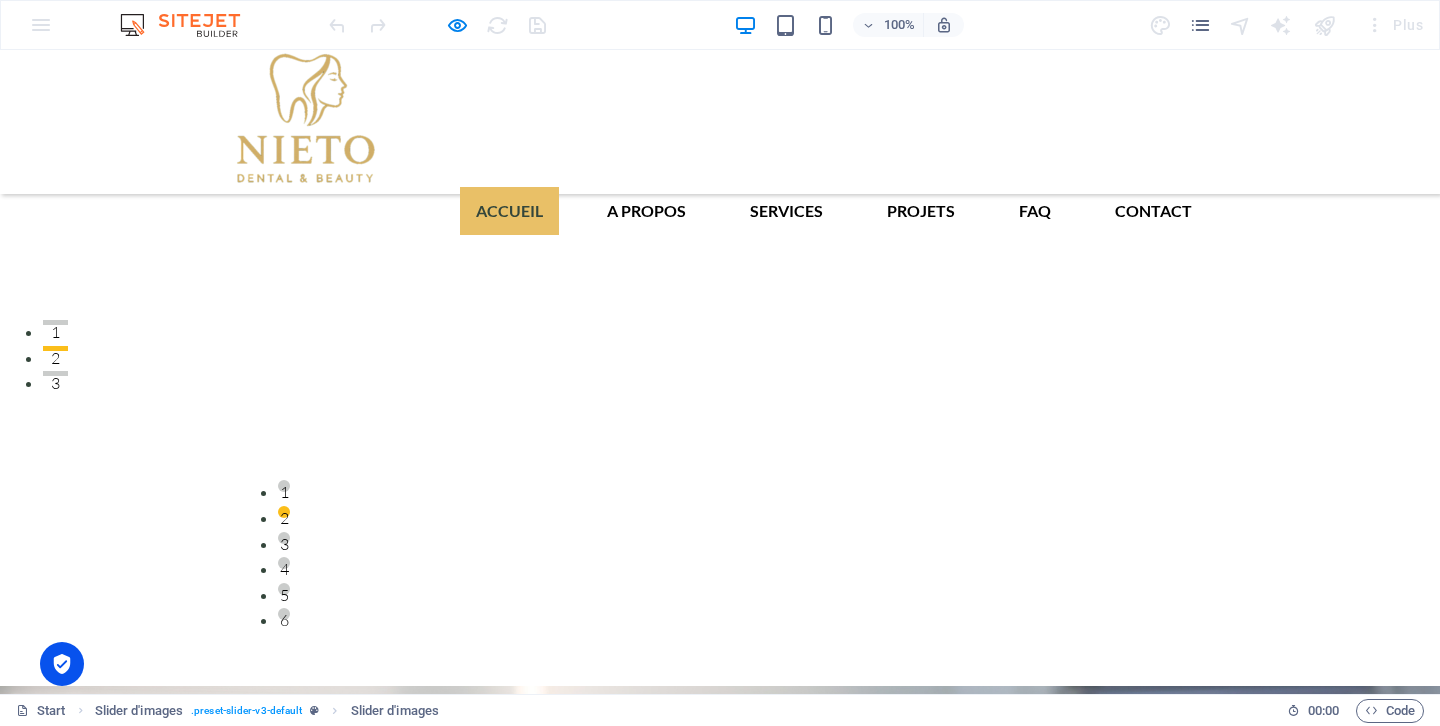 scroll, scrollTop: 300, scrollLeft: 0, axis: vertical 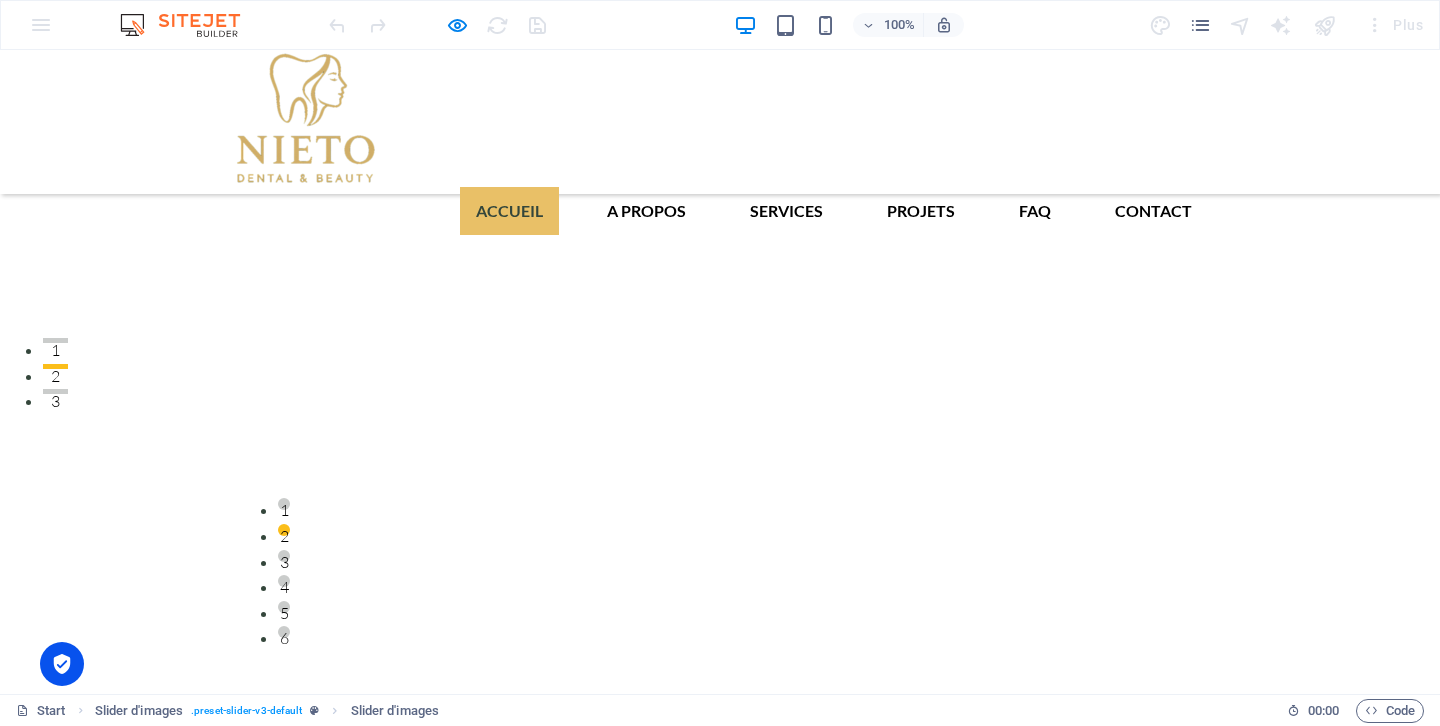 click at bounding box center (720, 4746) 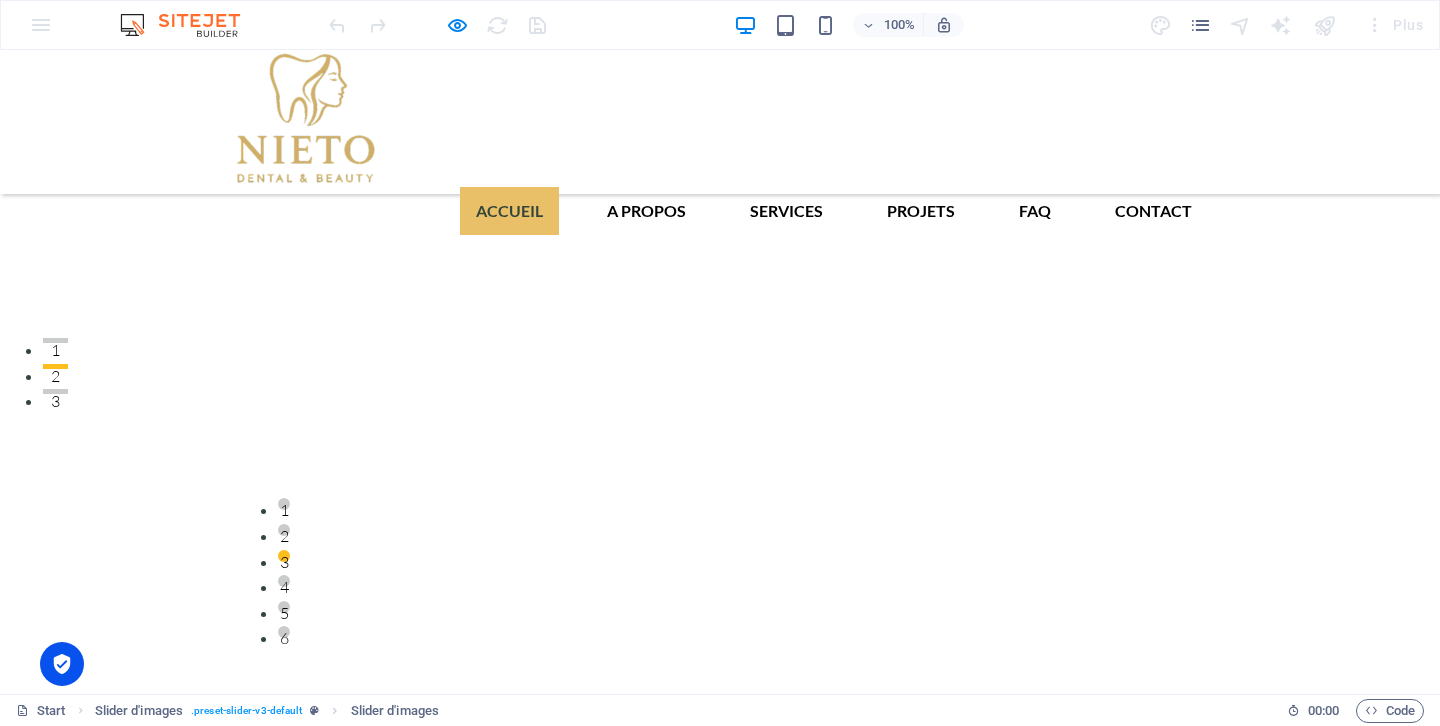 click at bounding box center [720, 4746] 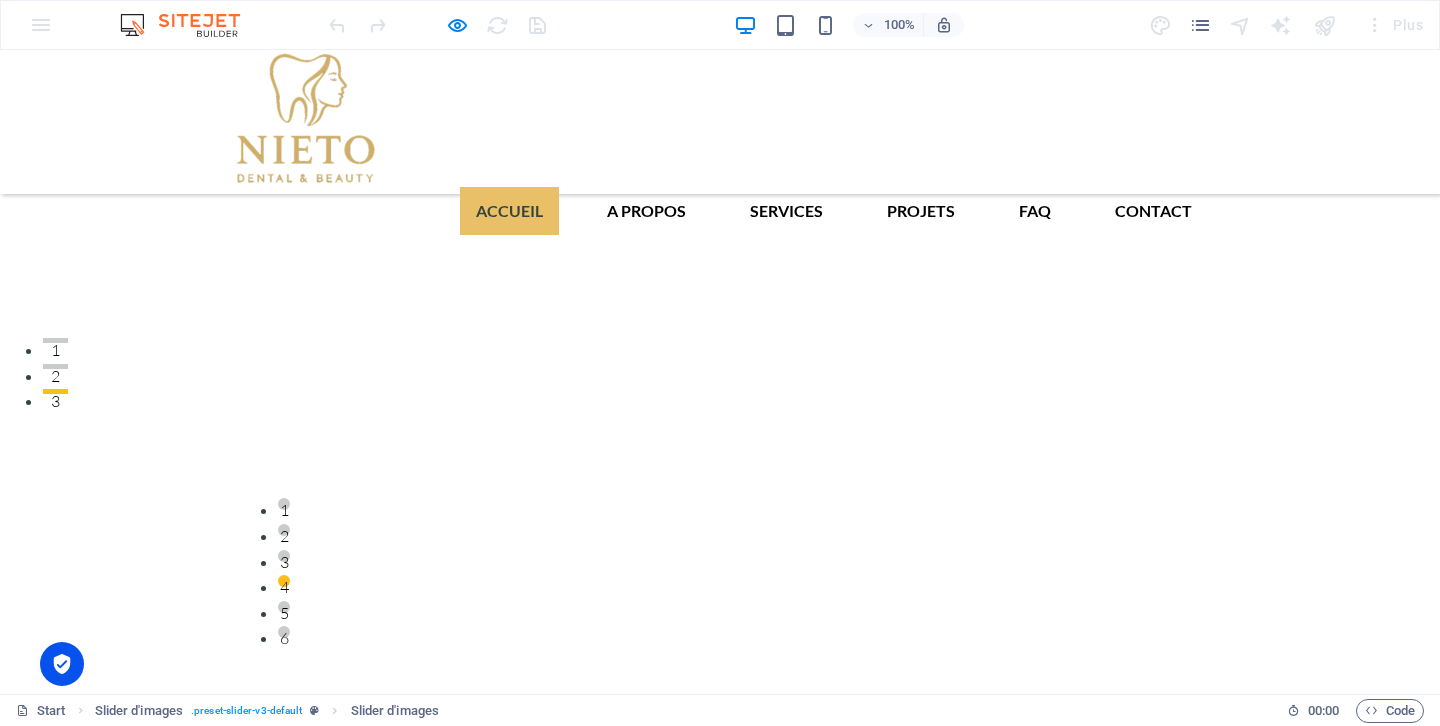 click at bounding box center [720, 4746] 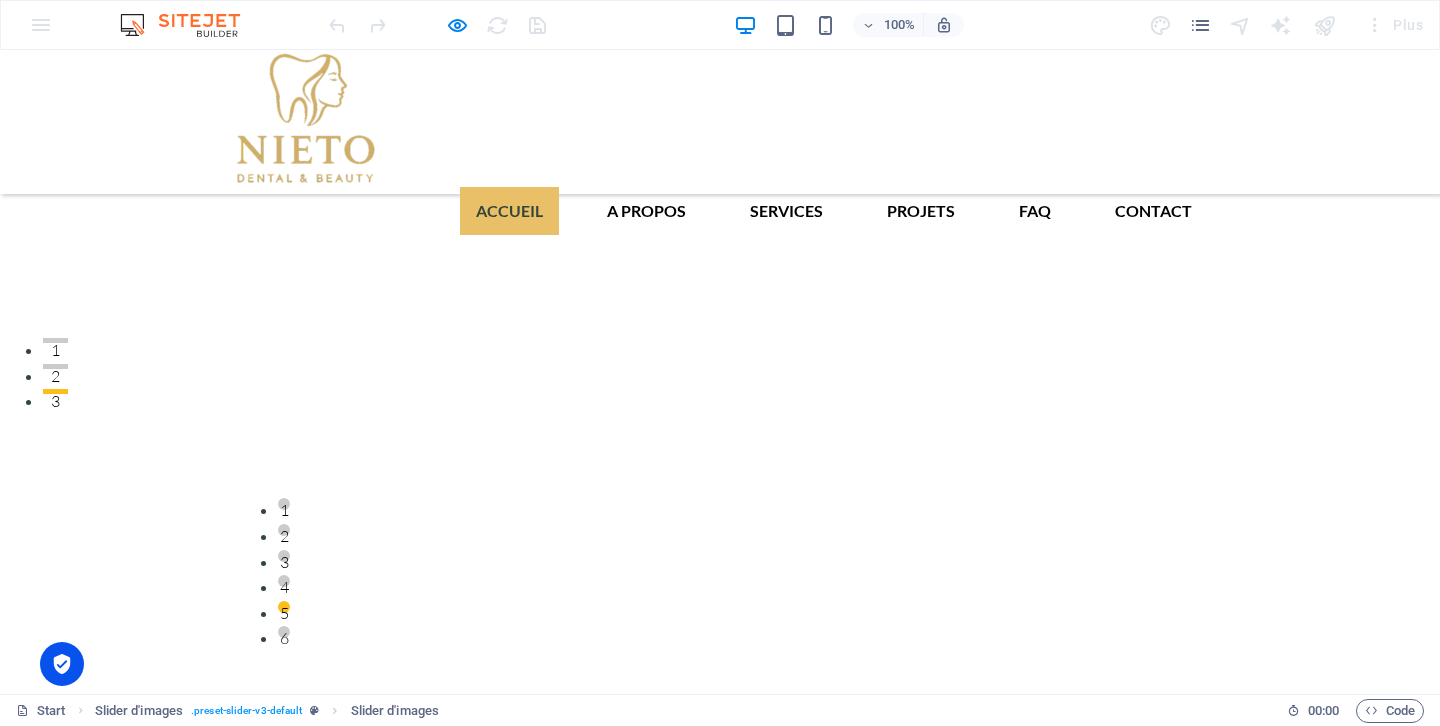 click at bounding box center [720, 4746] 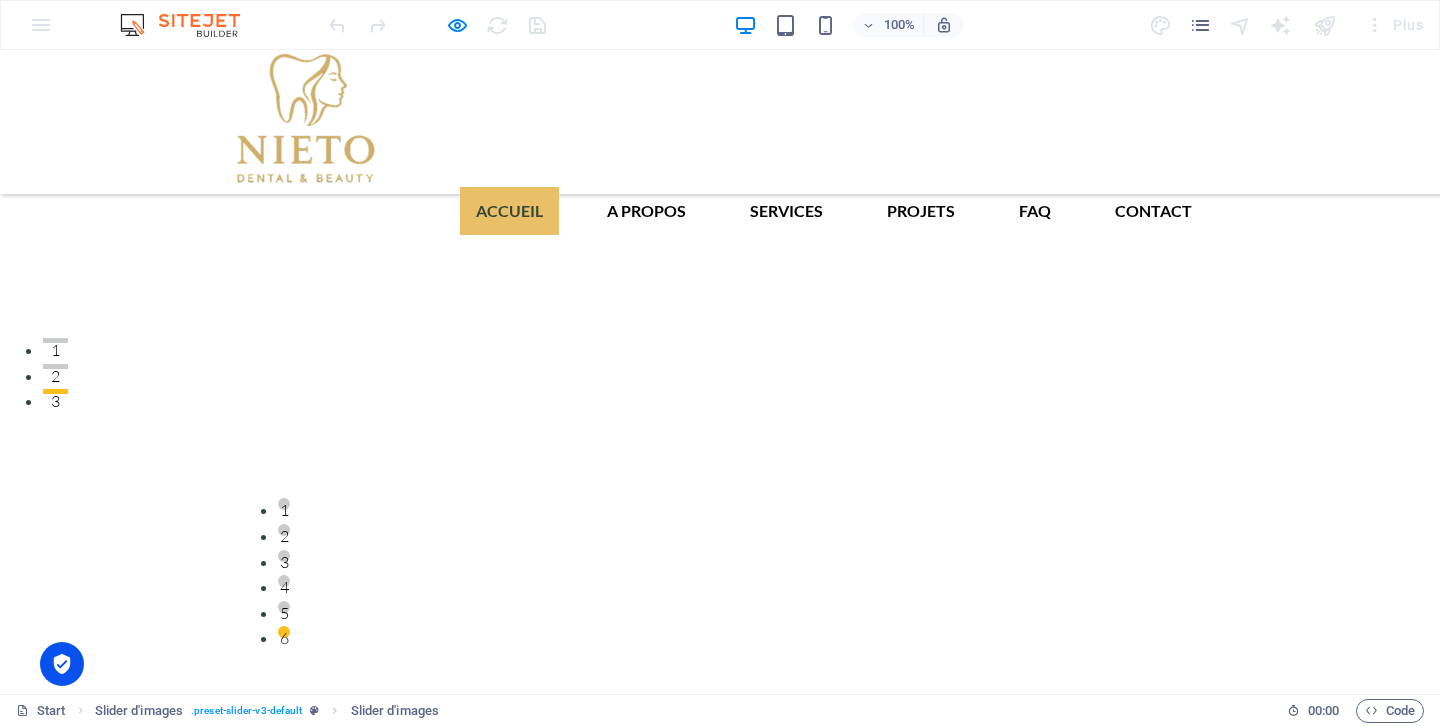 click at bounding box center (720, 4746) 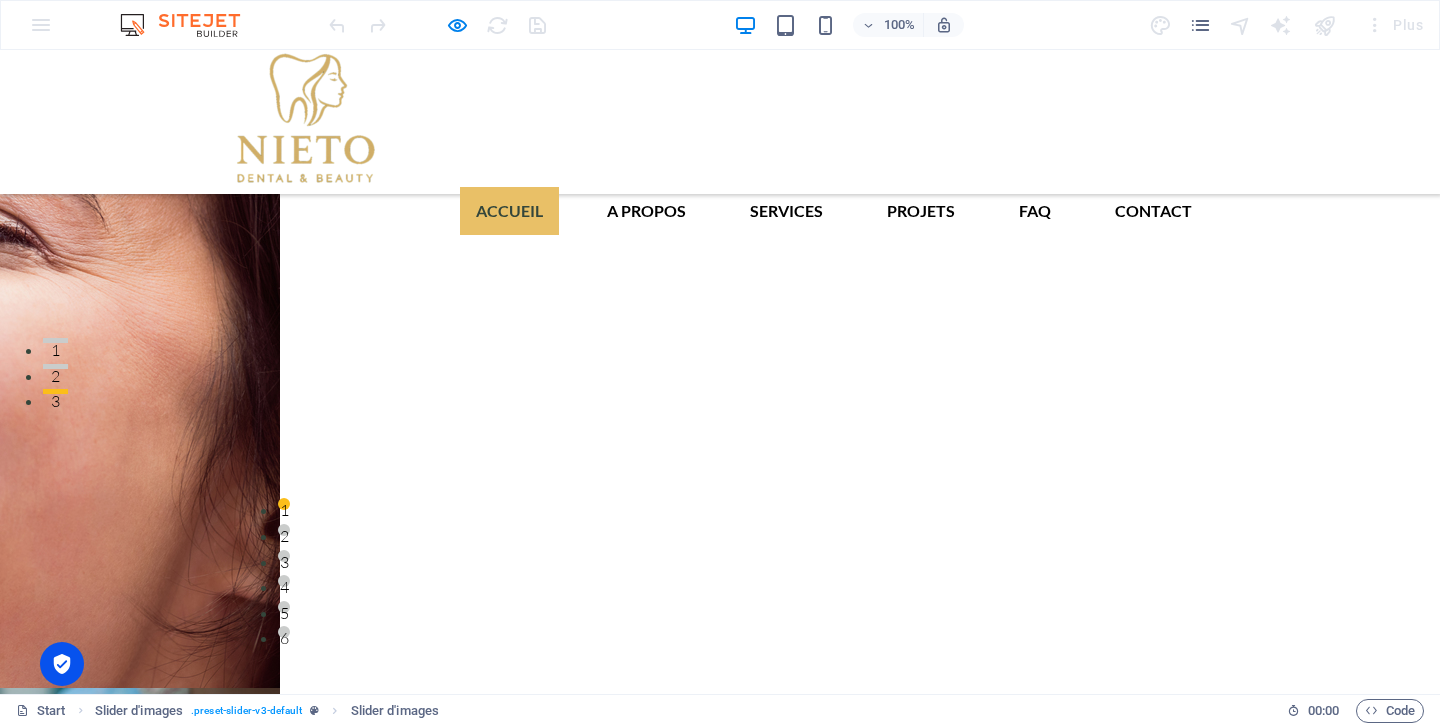 click at bounding box center (720, 4746) 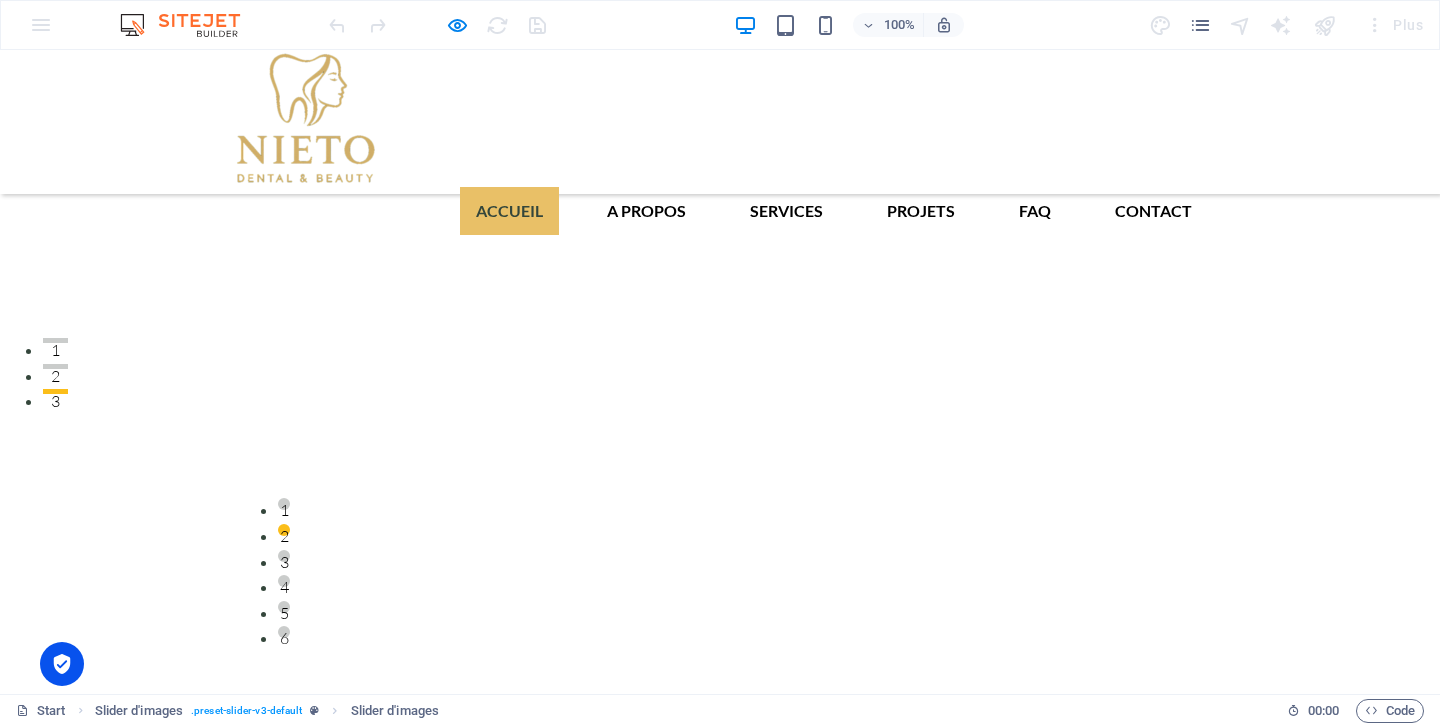 click at bounding box center [720, 4746] 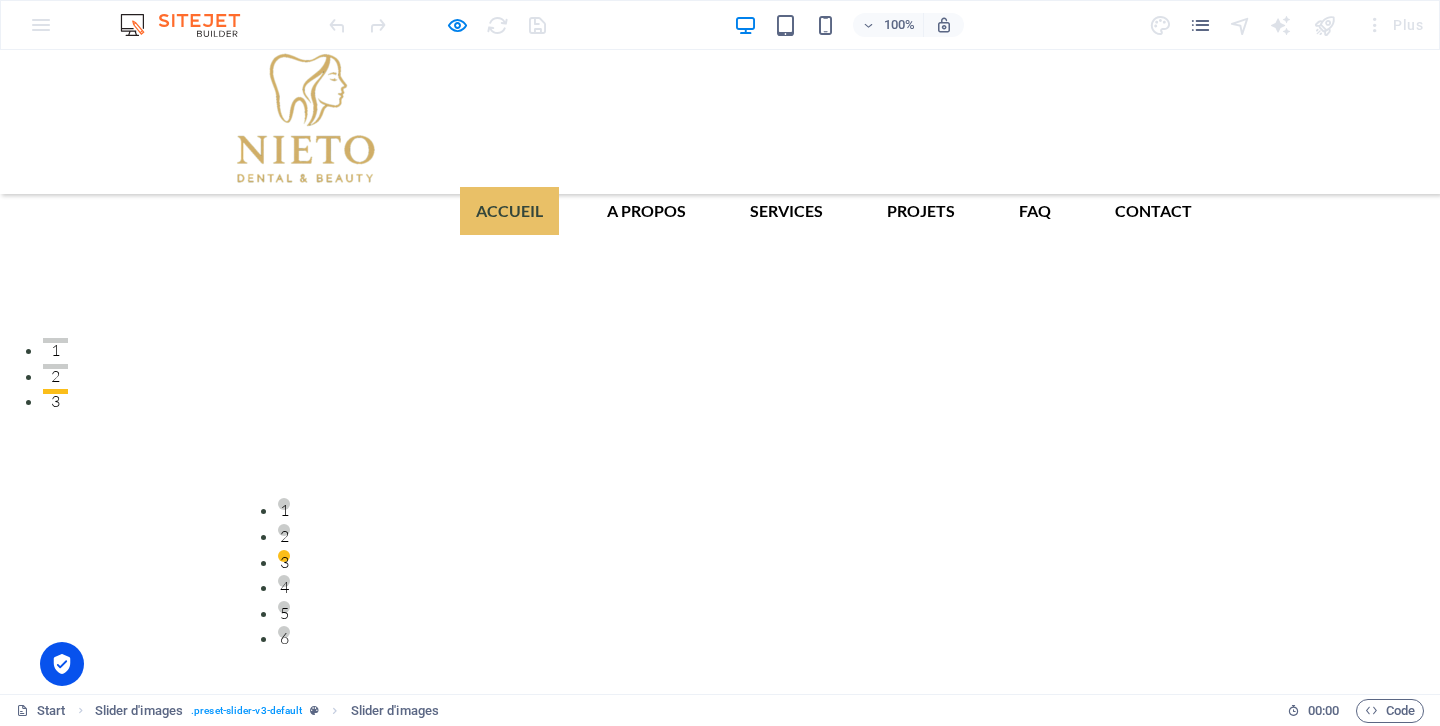 click at bounding box center [720, 4746] 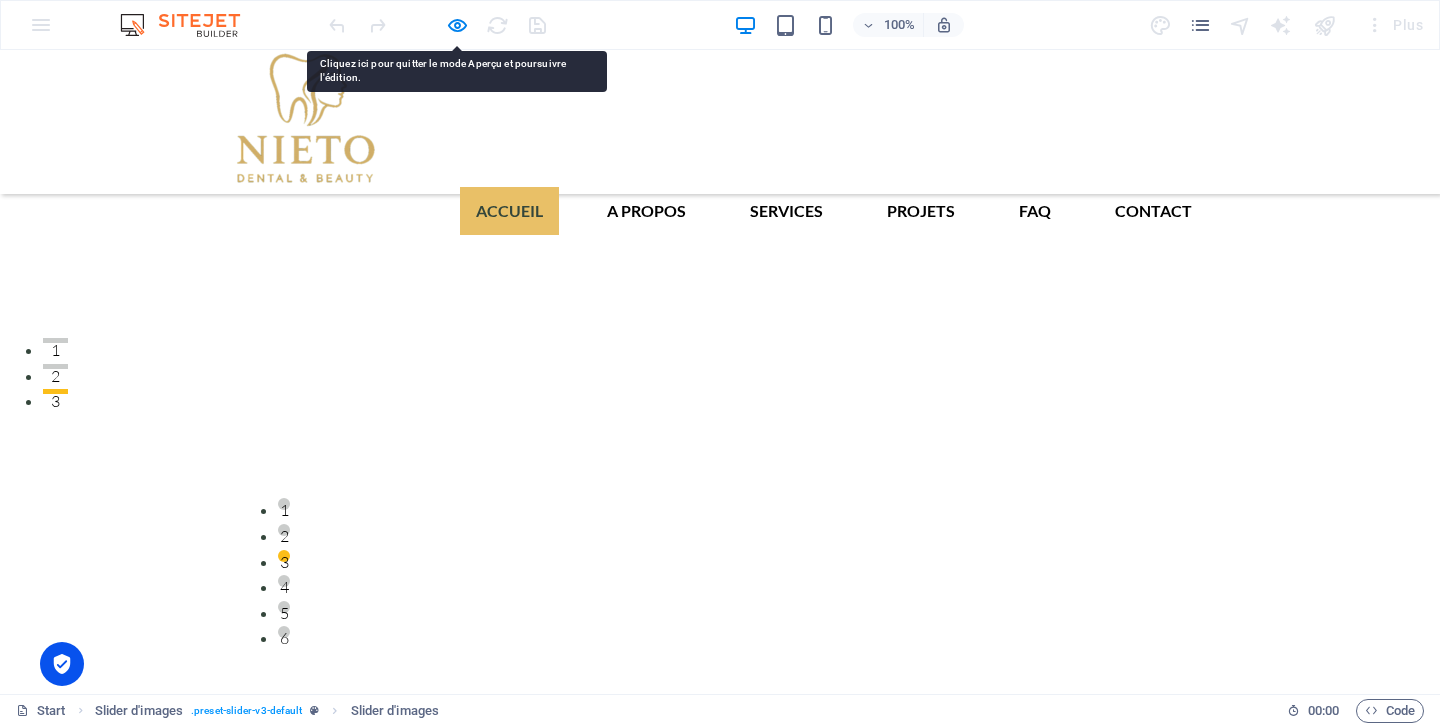 click at bounding box center (720, 4746) 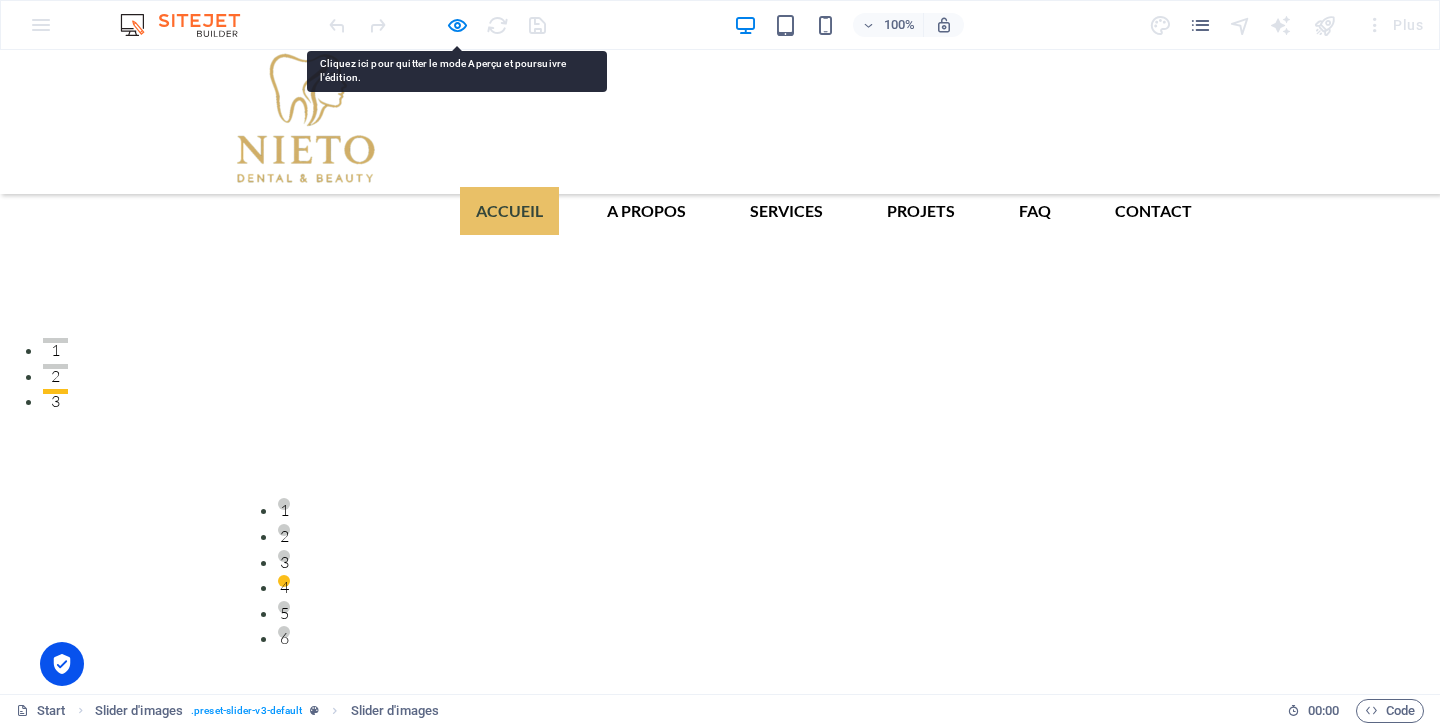 click at bounding box center [720, 4746] 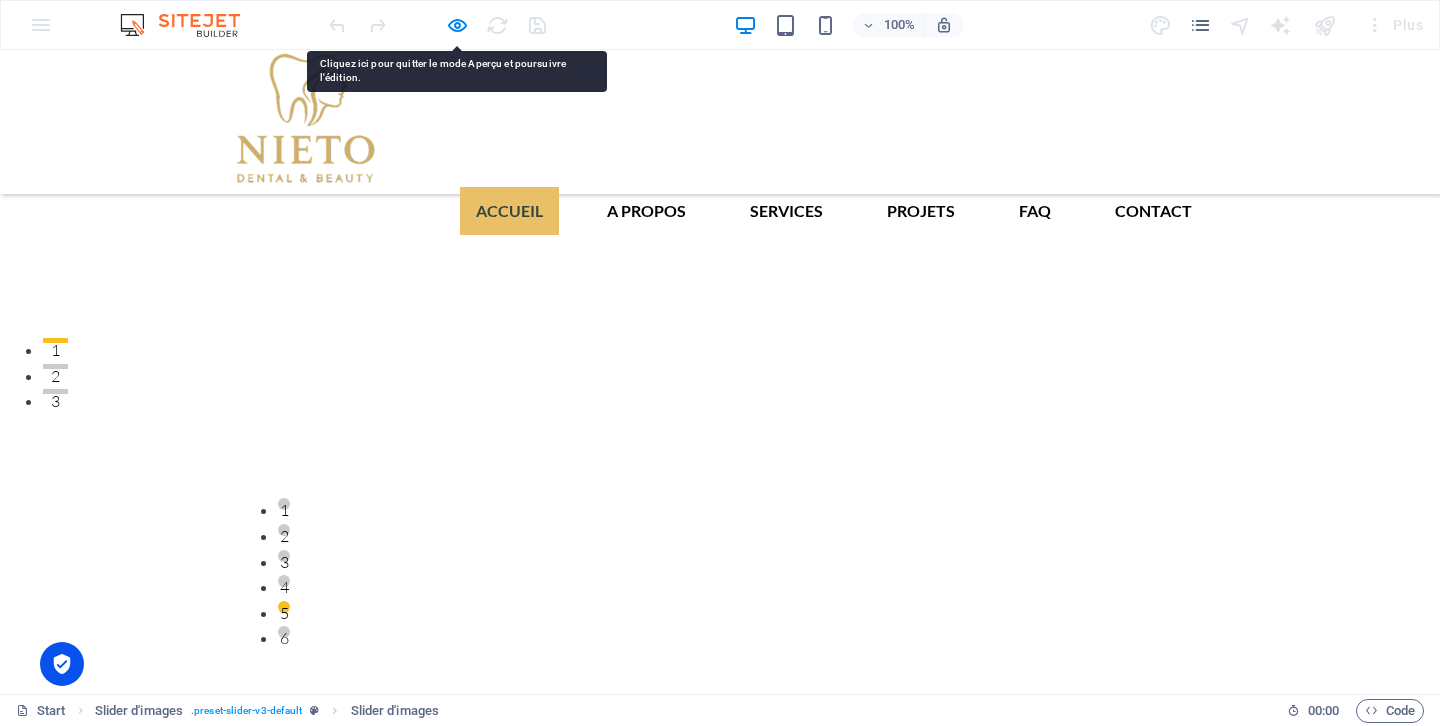 click at bounding box center (720, 4746) 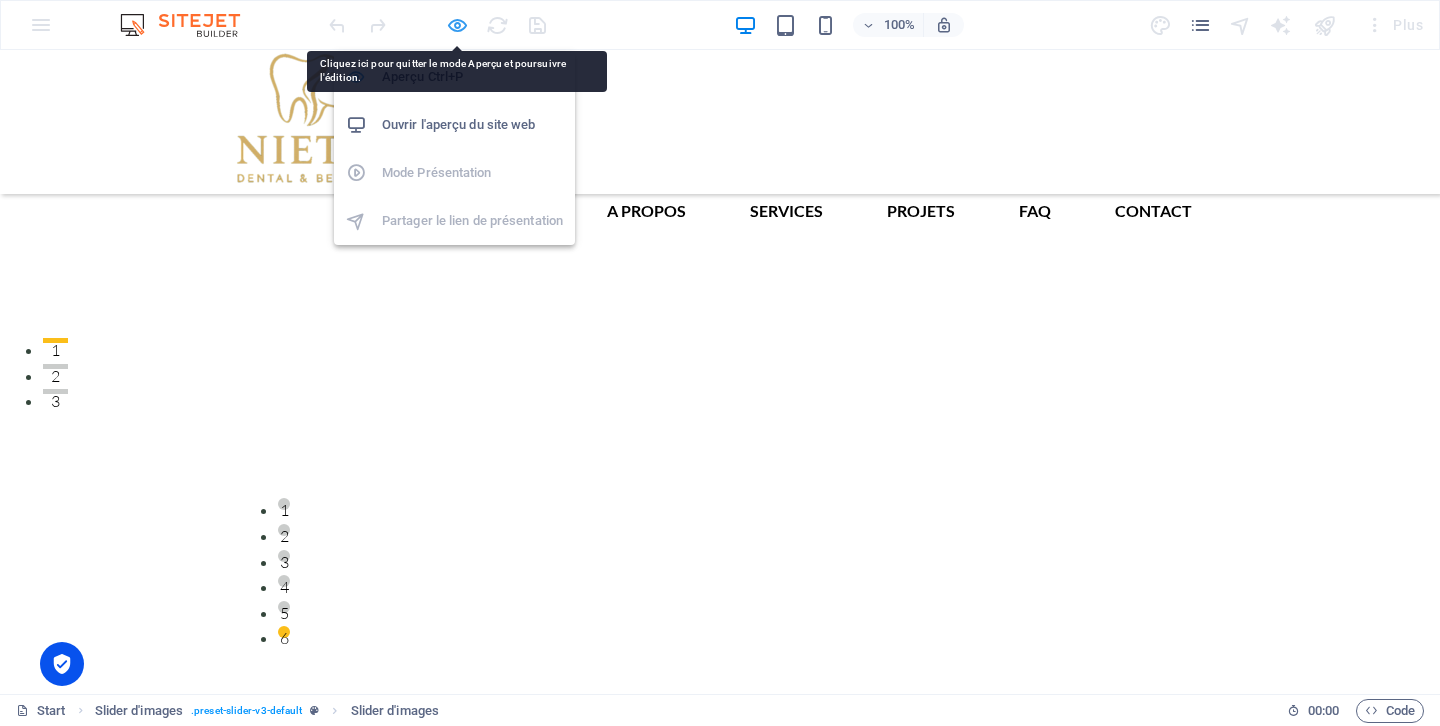 click at bounding box center [457, 25] 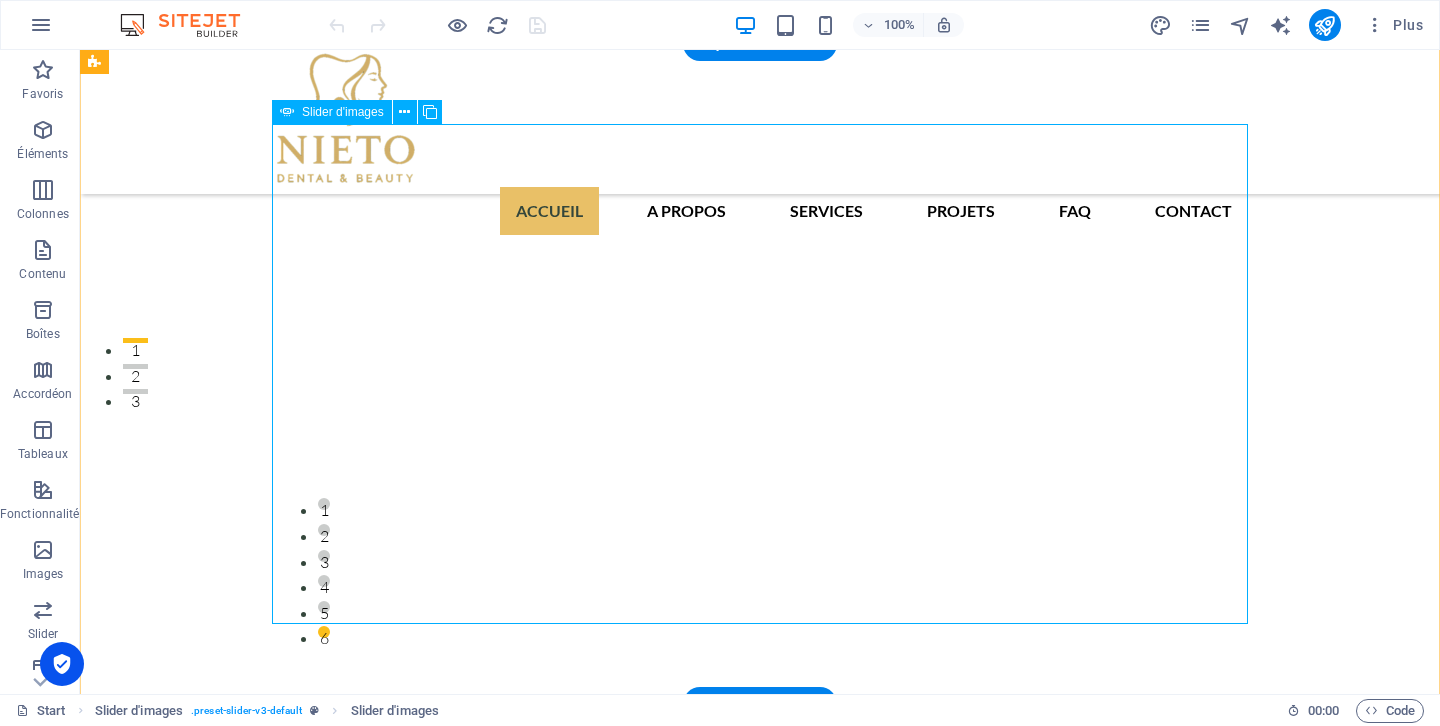 click at bounding box center [-5072, 3781] 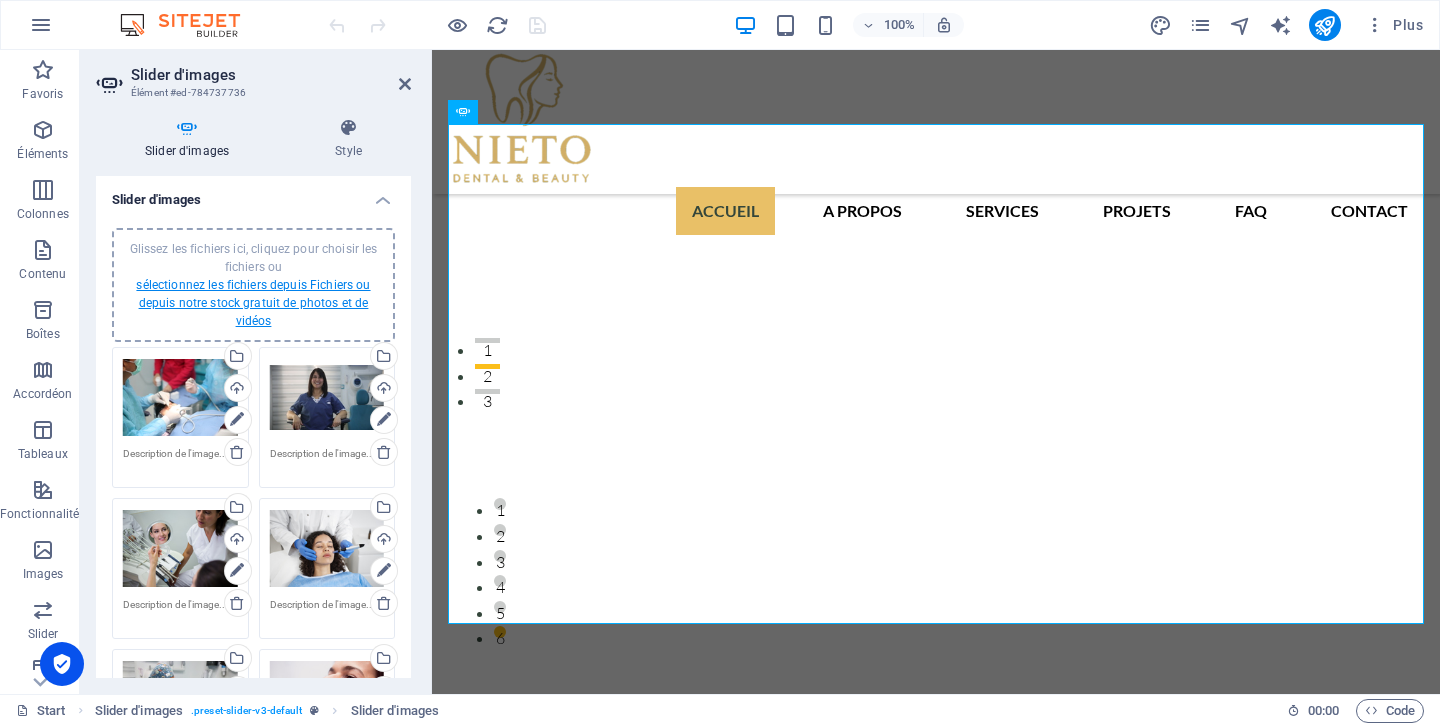 click on "sélectionnez les fichiers depuis Fichiers ou depuis notre stock gratuit de photos et de vidéos" at bounding box center [253, 303] 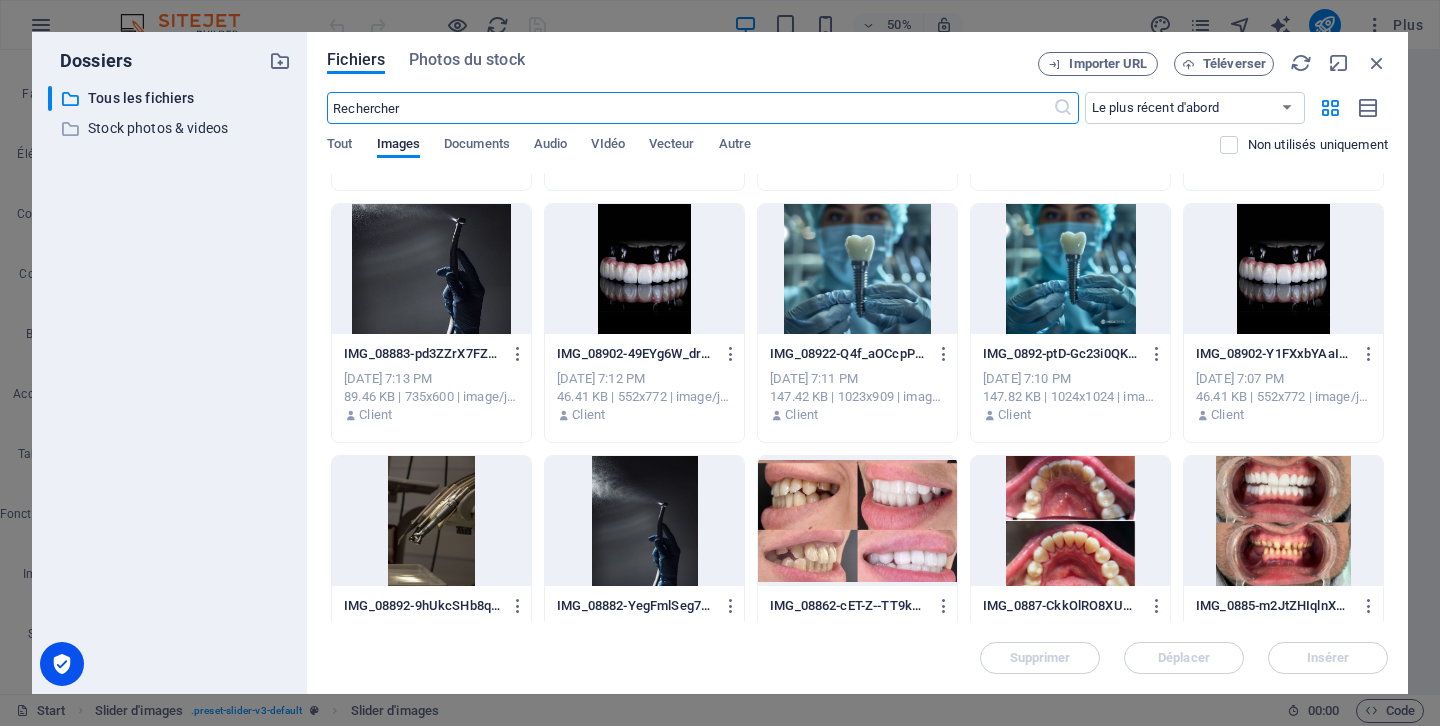 scroll, scrollTop: 0, scrollLeft: 0, axis: both 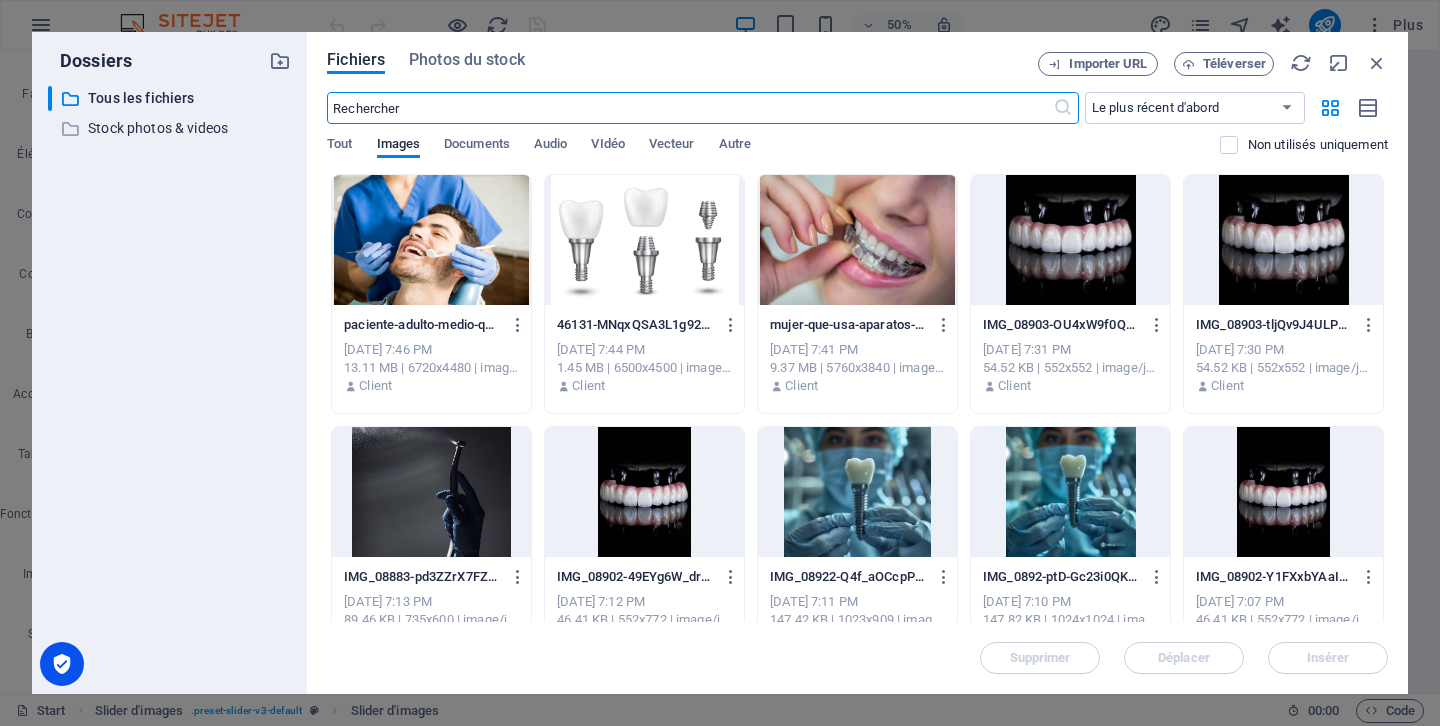 click at bounding box center (1070, 240) 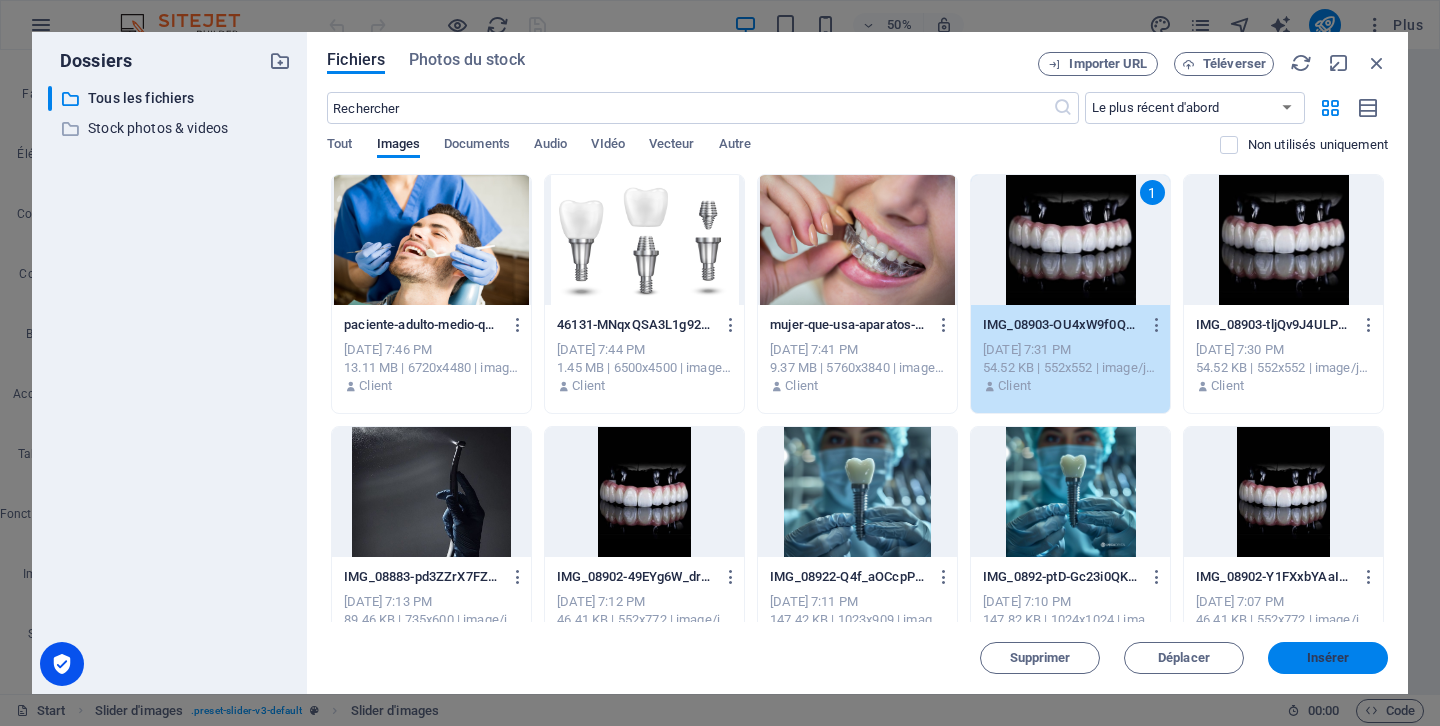 click on "Insérer" at bounding box center [1328, 658] 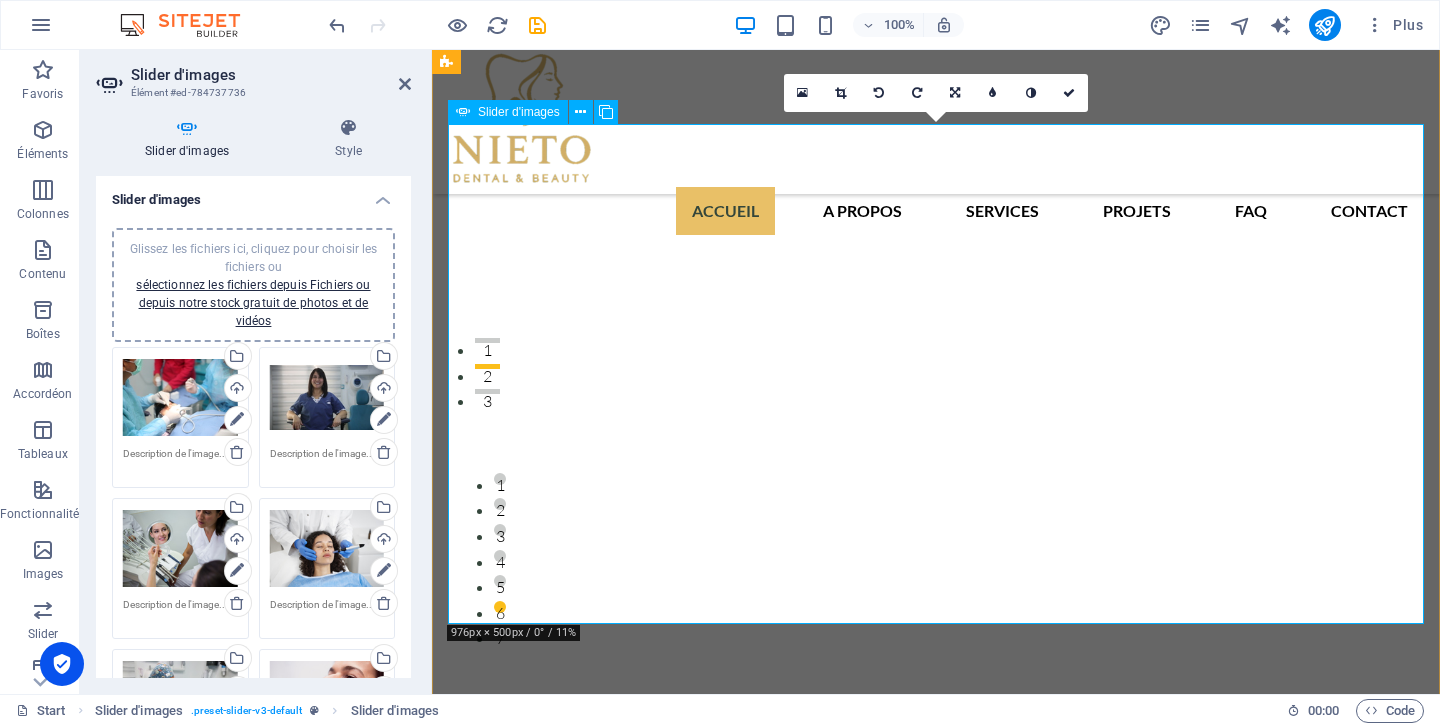 click at bounding box center (936, 4786) 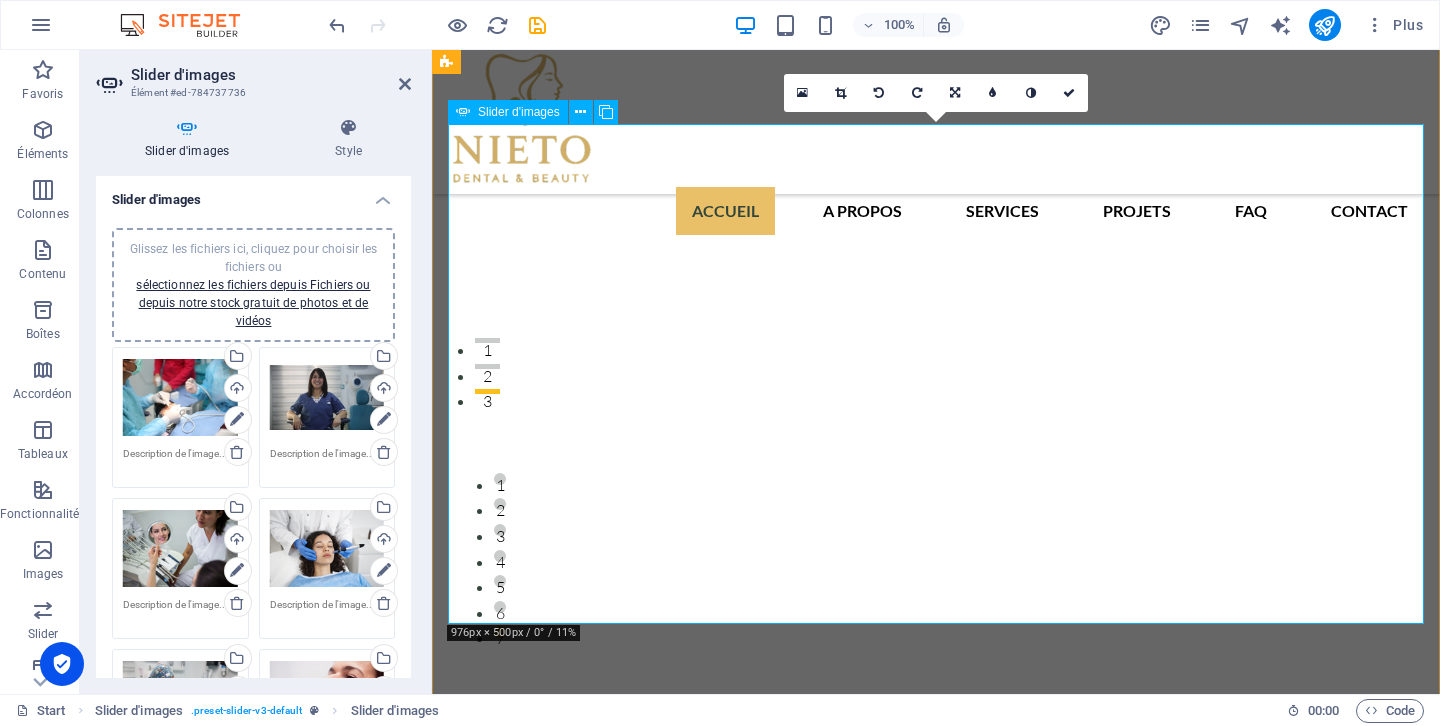 click at bounding box center (936, 4786) 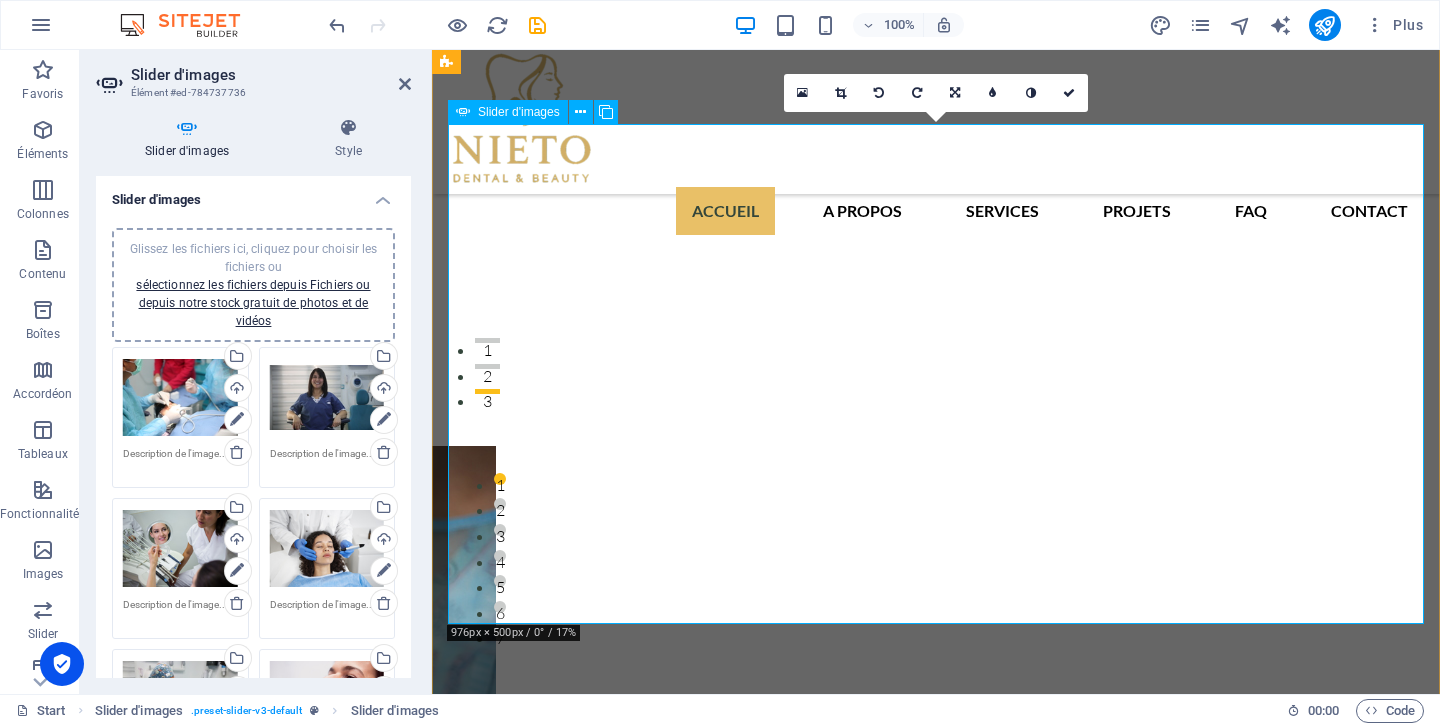 click at bounding box center (936, 144) 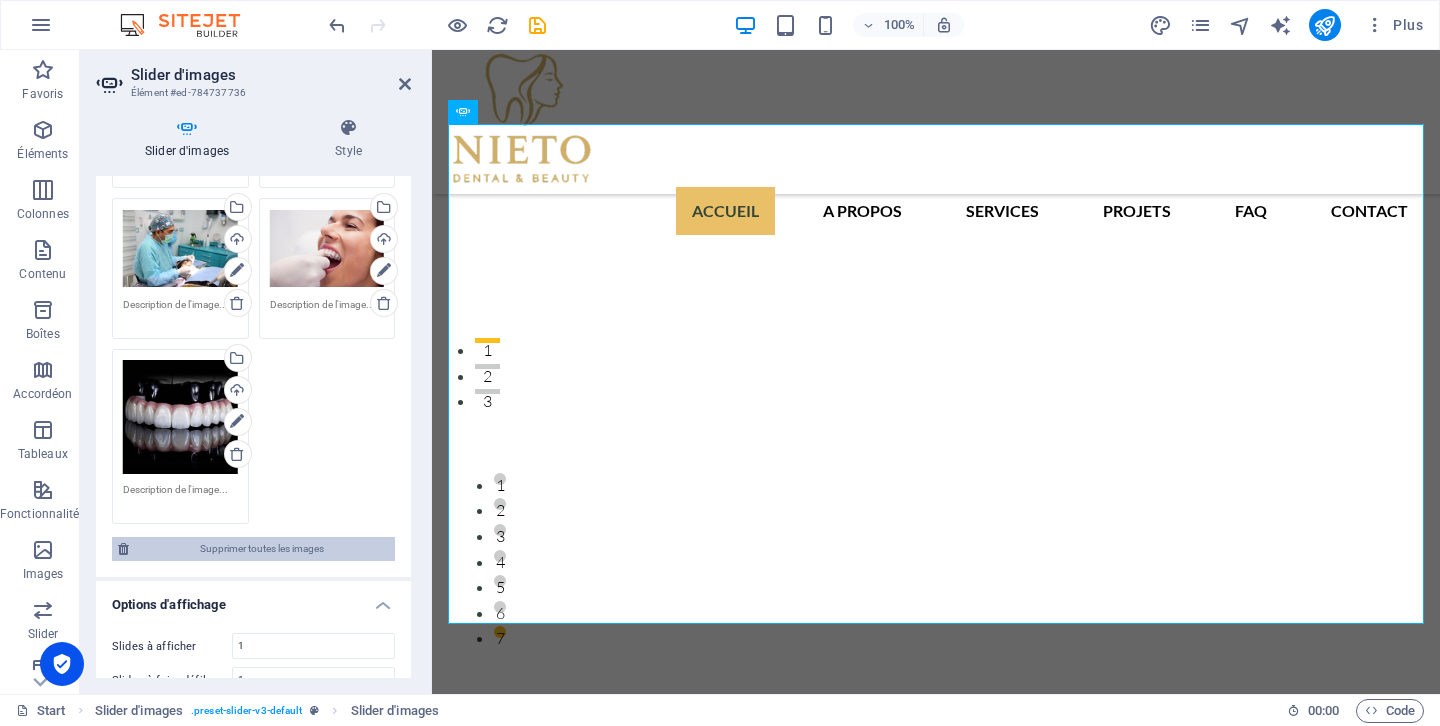 scroll, scrollTop: 447, scrollLeft: 0, axis: vertical 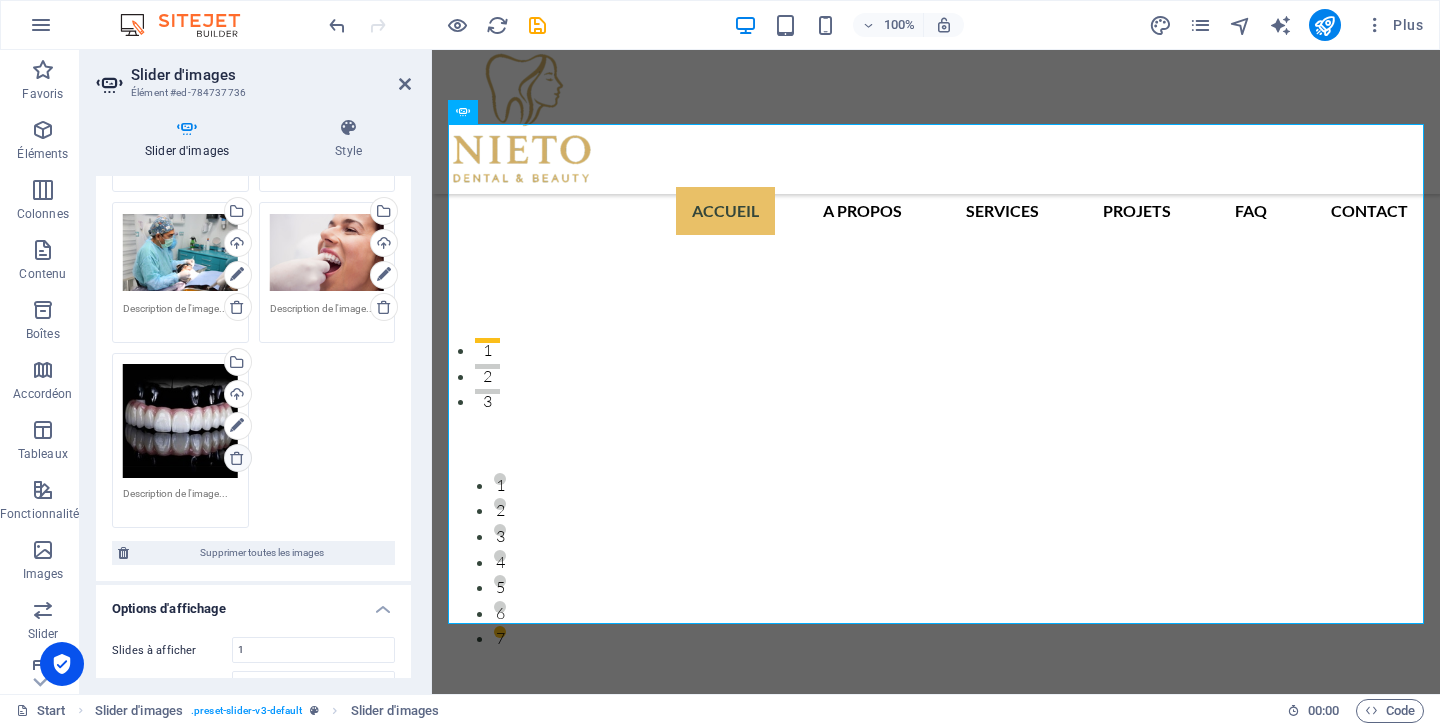click at bounding box center (237, 458) 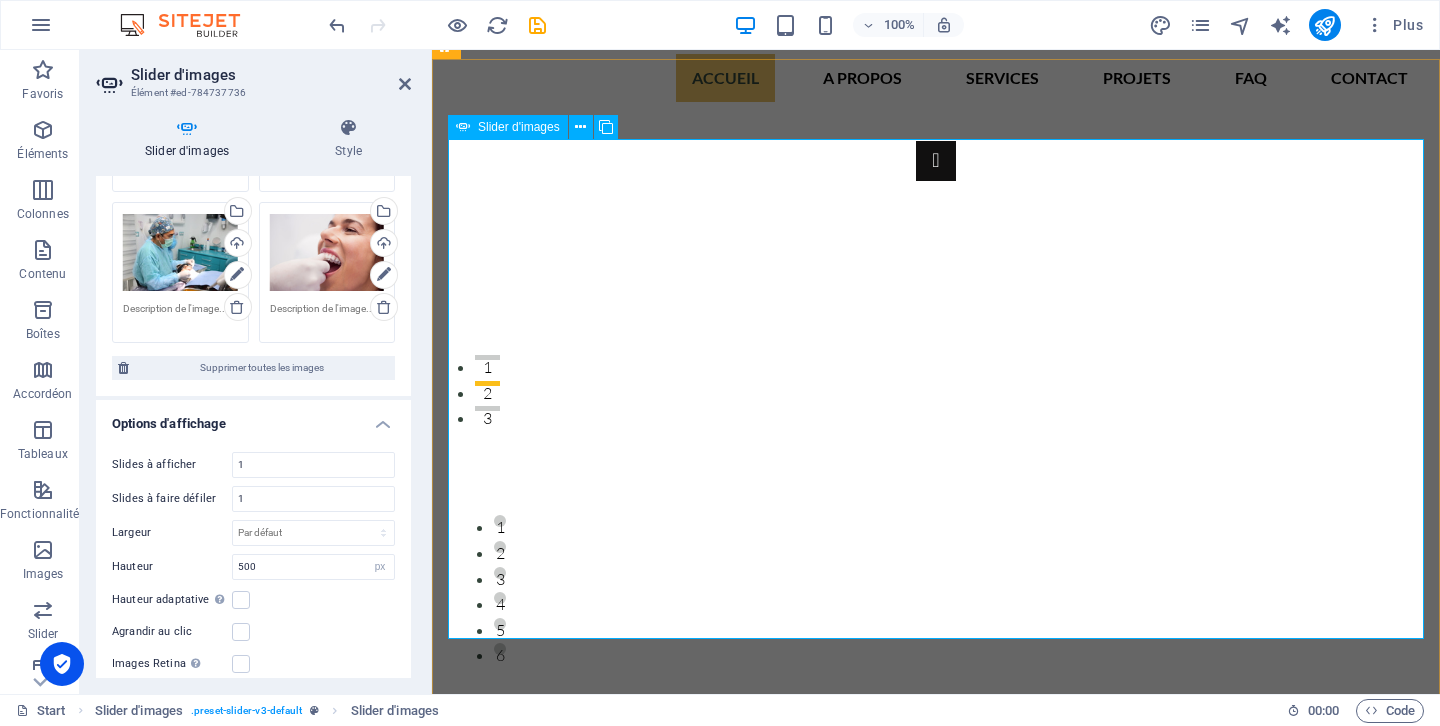 scroll, scrollTop: 285, scrollLeft: 0, axis: vertical 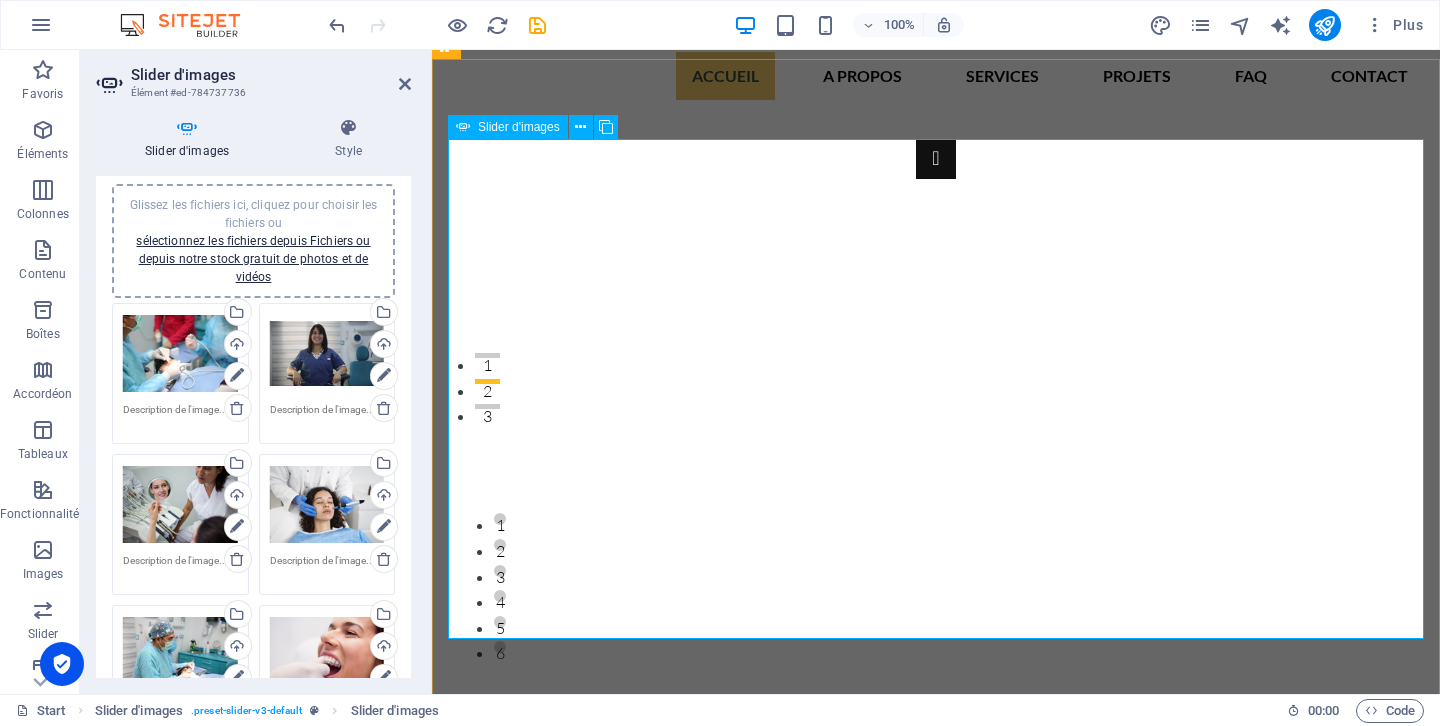 click at bounding box center [936, 4761] 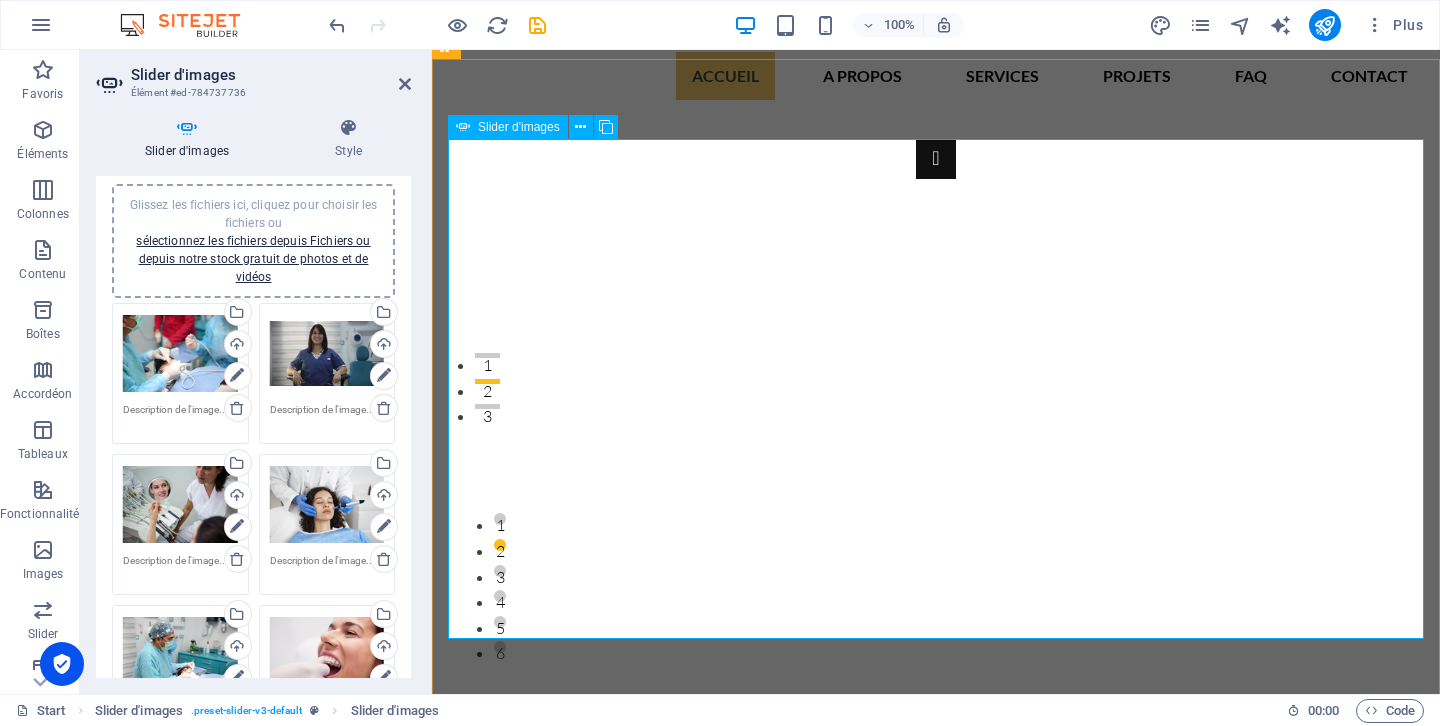 click at bounding box center (936, 4761) 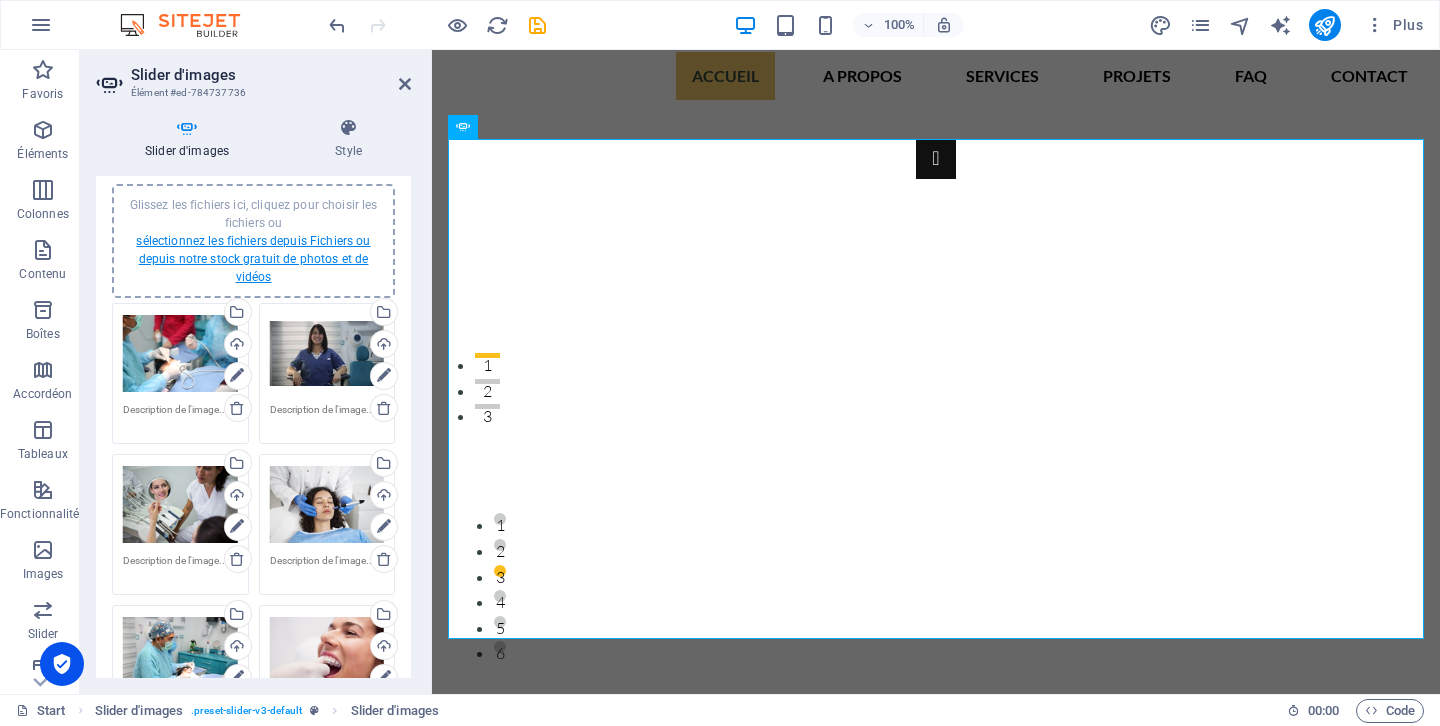click on "sélectionnez les fichiers depuis Fichiers ou depuis notre stock gratuit de photos et de vidéos" at bounding box center (253, 259) 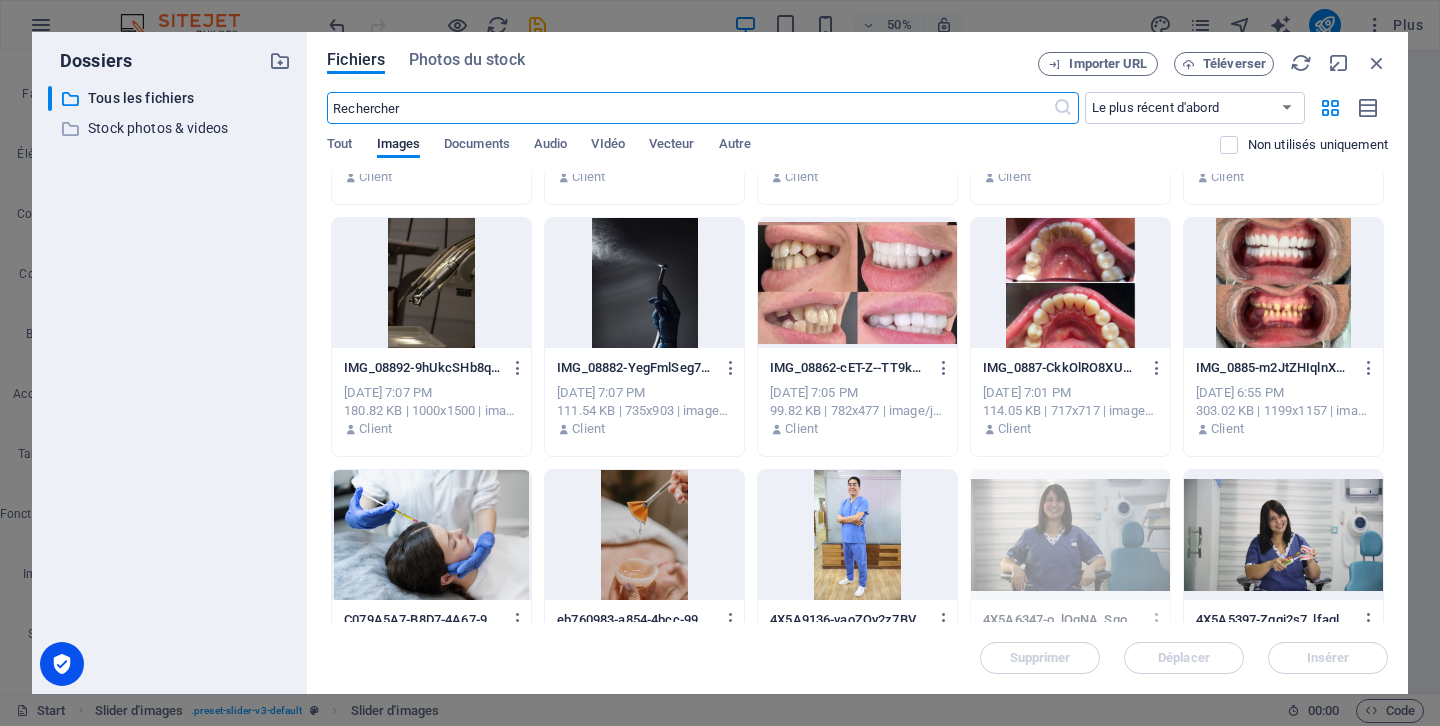 scroll, scrollTop: 463, scrollLeft: 0, axis: vertical 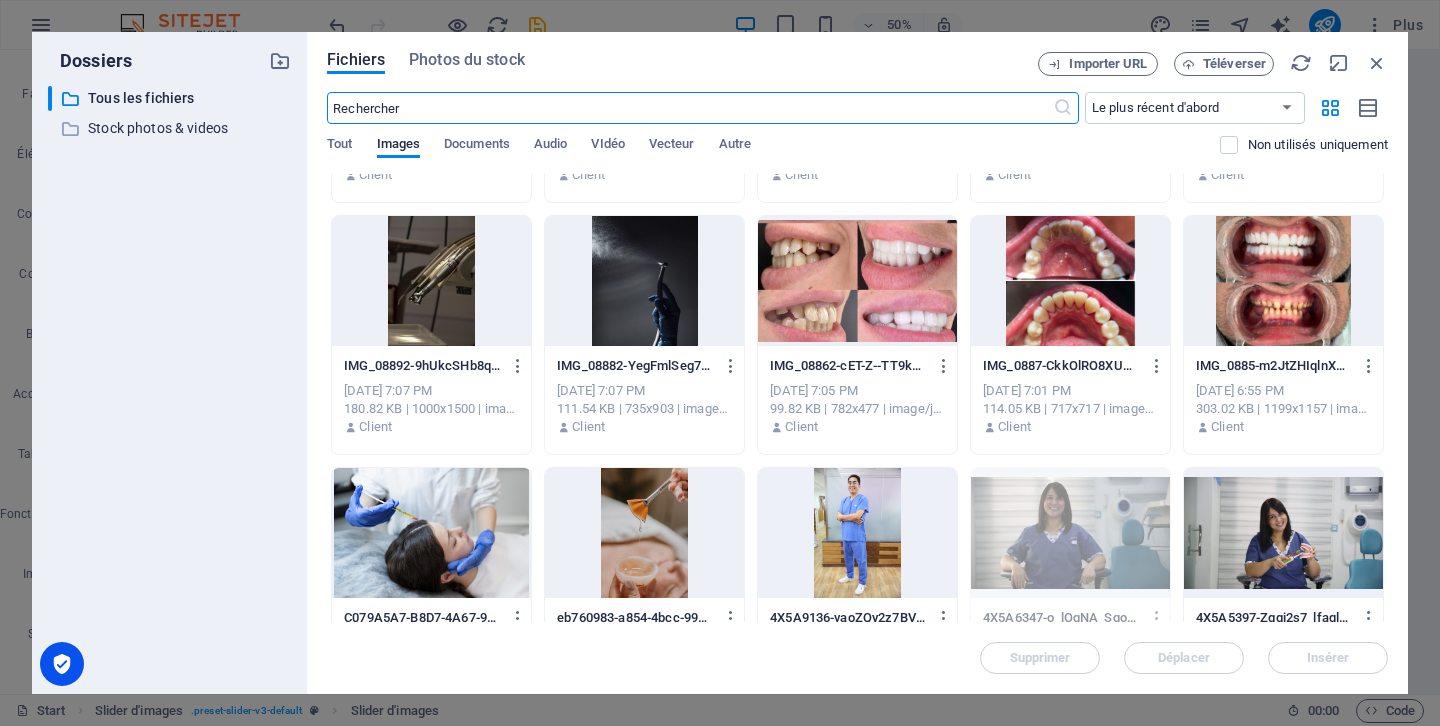 click at bounding box center (1070, 281) 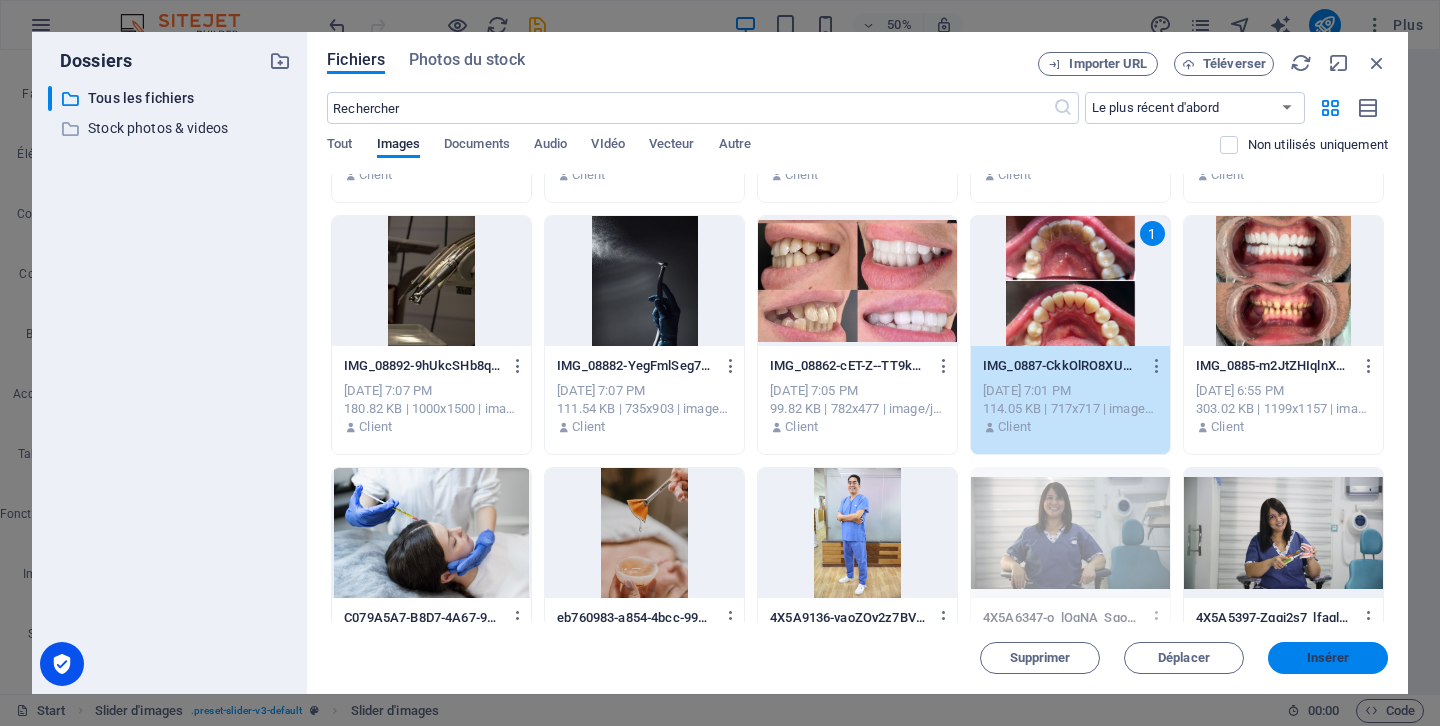 click on "Insérer" at bounding box center [1328, 658] 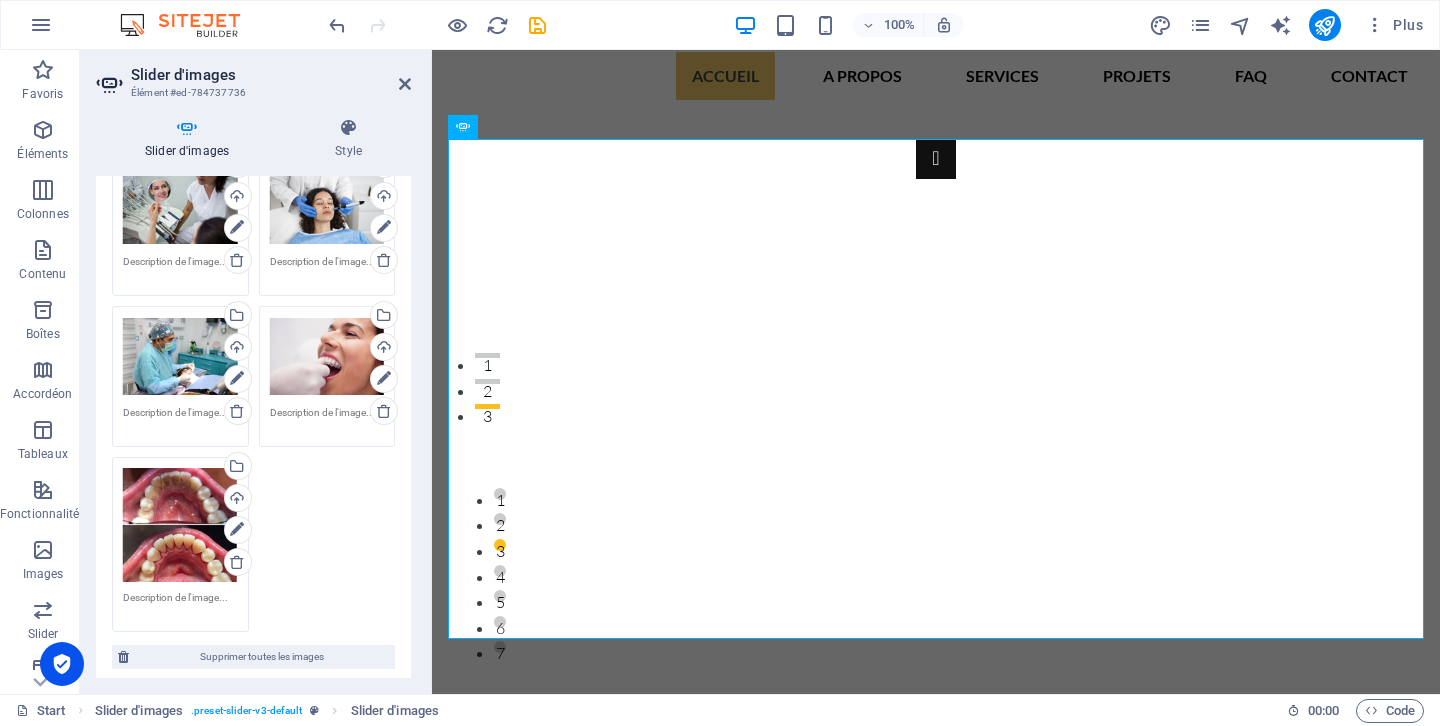 scroll, scrollTop: 381, scrollLeft: 0, axis: vertical 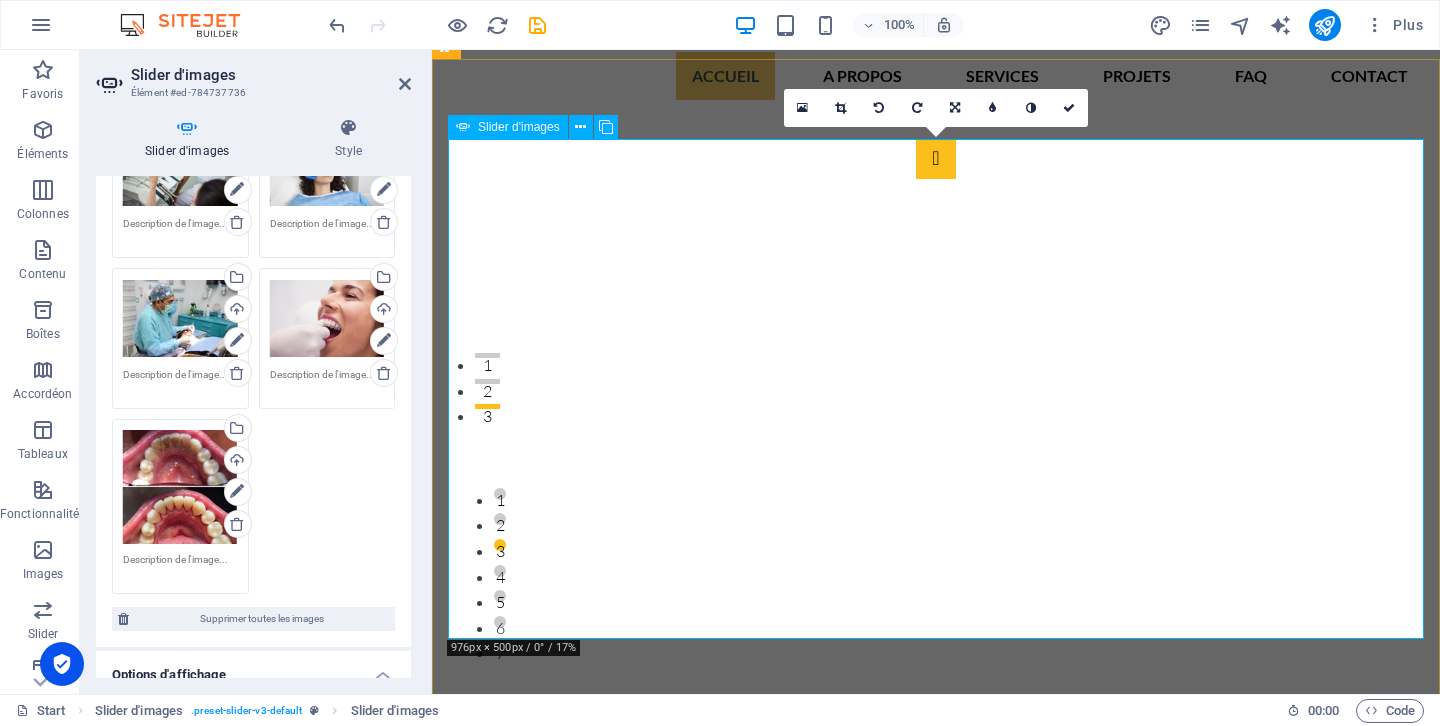 click at bounding box center [936, 159] 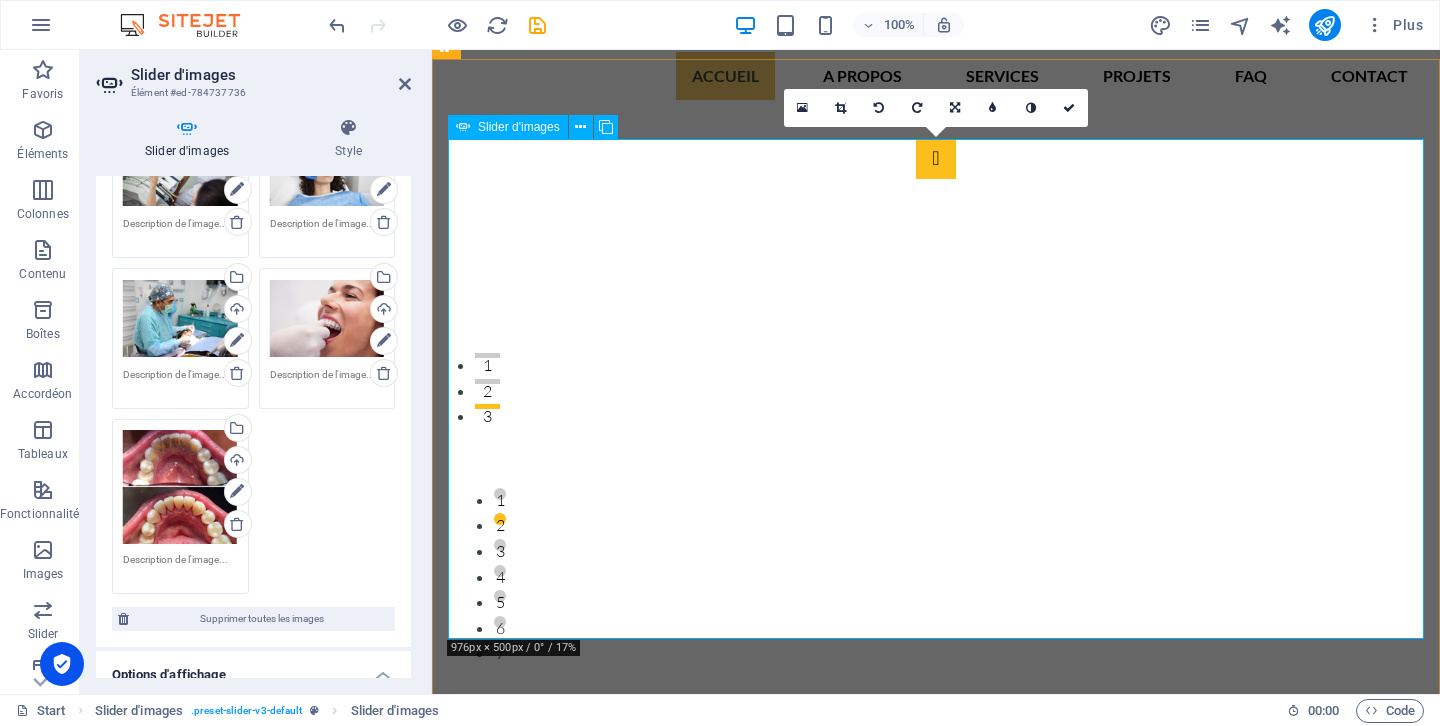 click at bounding box center [936, 159] 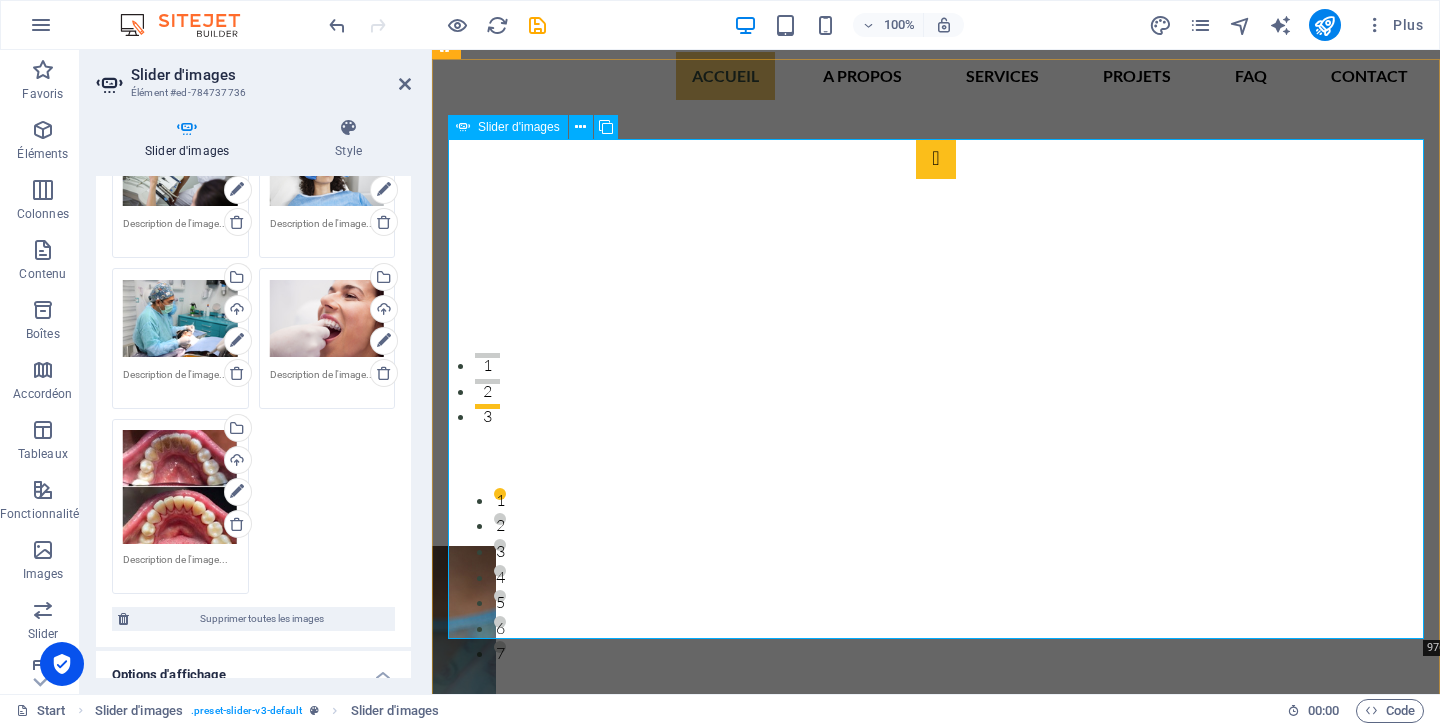 click at bounding box center (936, 159) 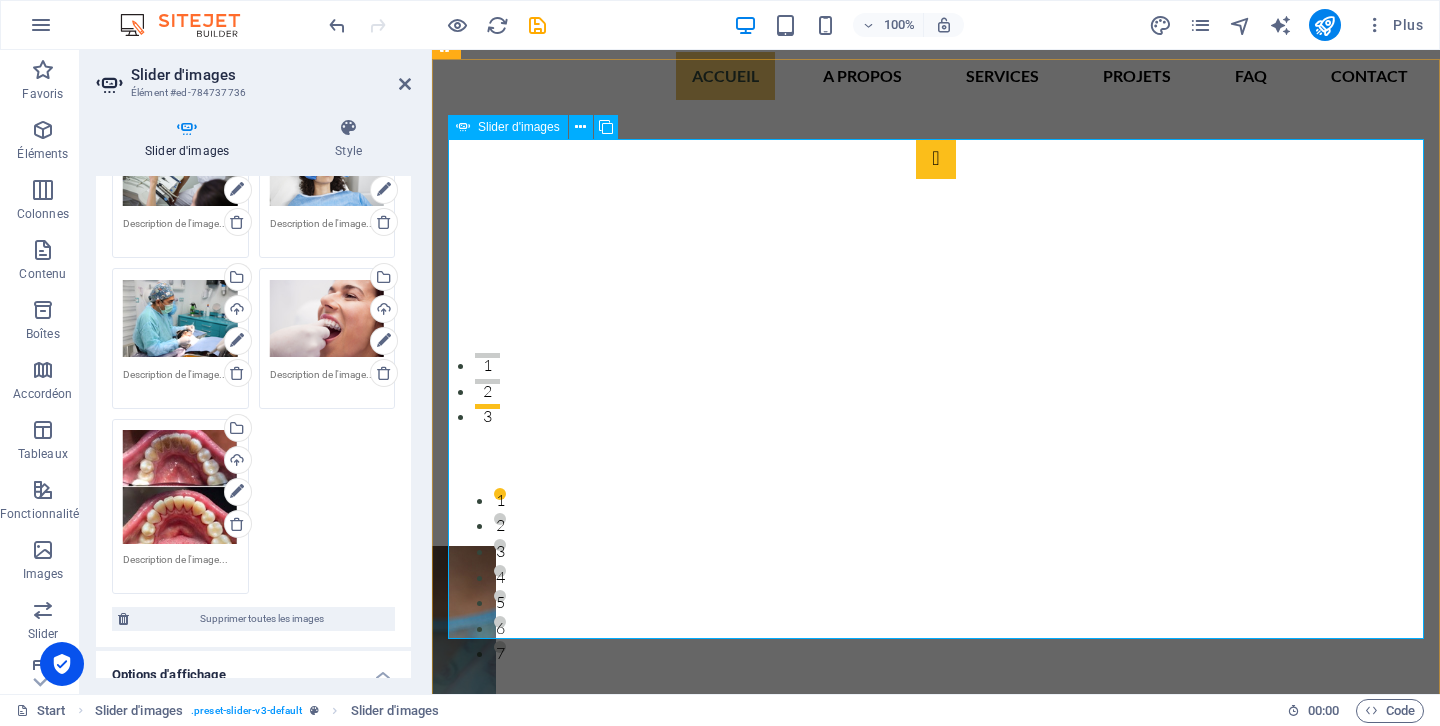 click at bounding box center [936, 159] 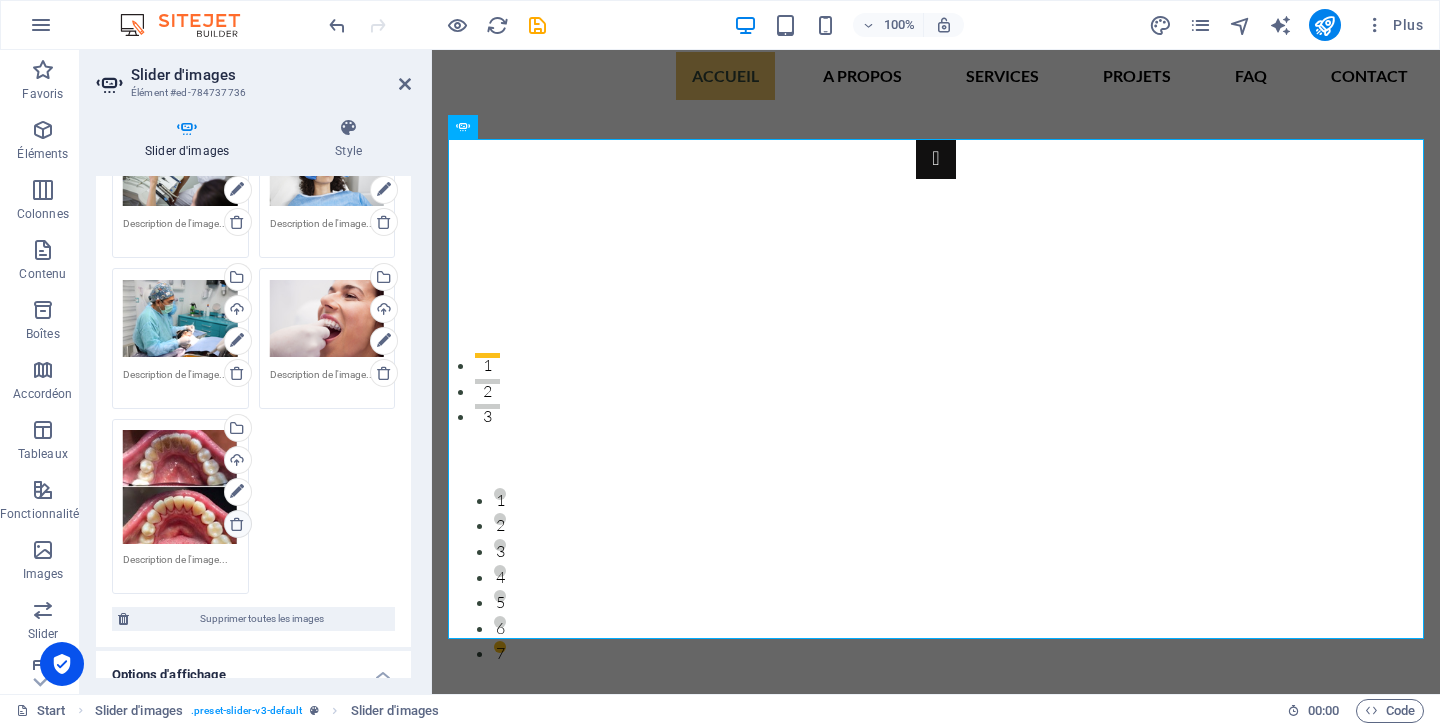 click at bounding box center (237, 524) 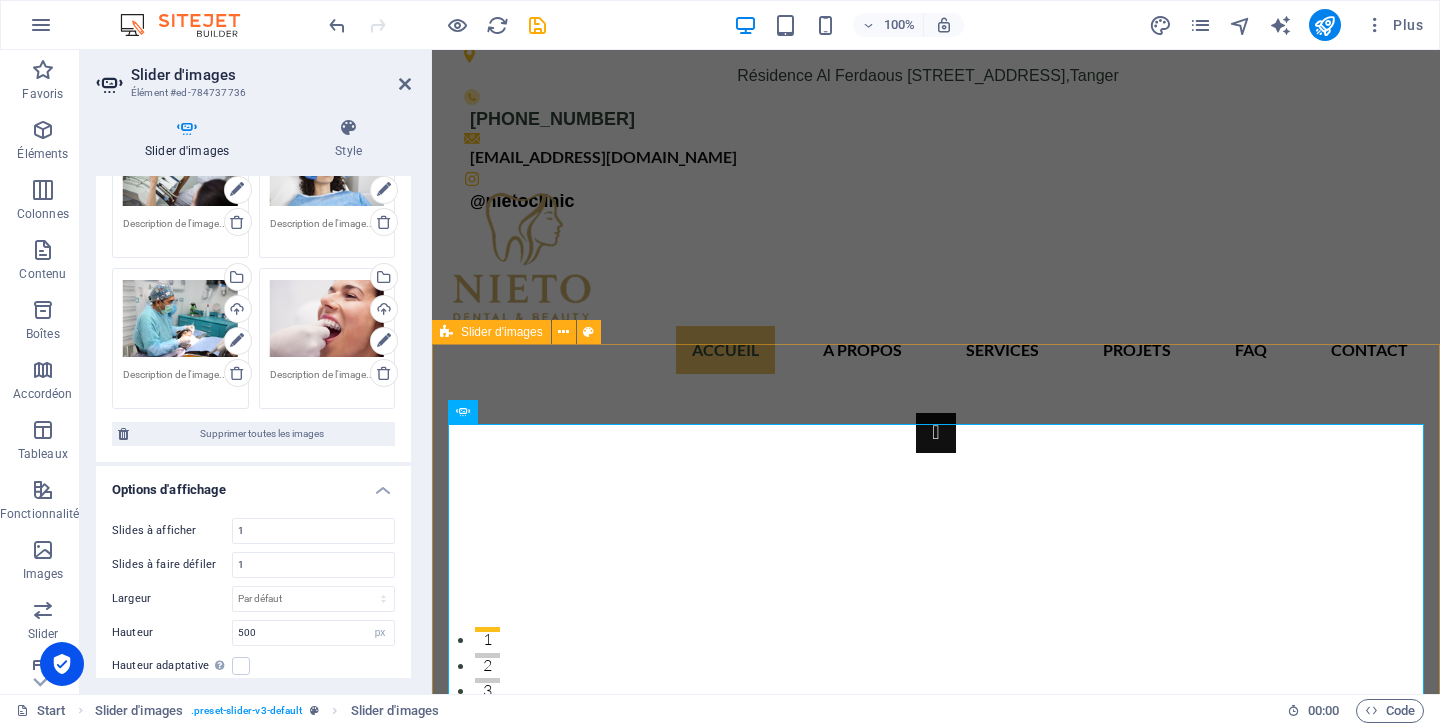 scroll, scrollTop: 0, scrollLeft: 0, axis: both 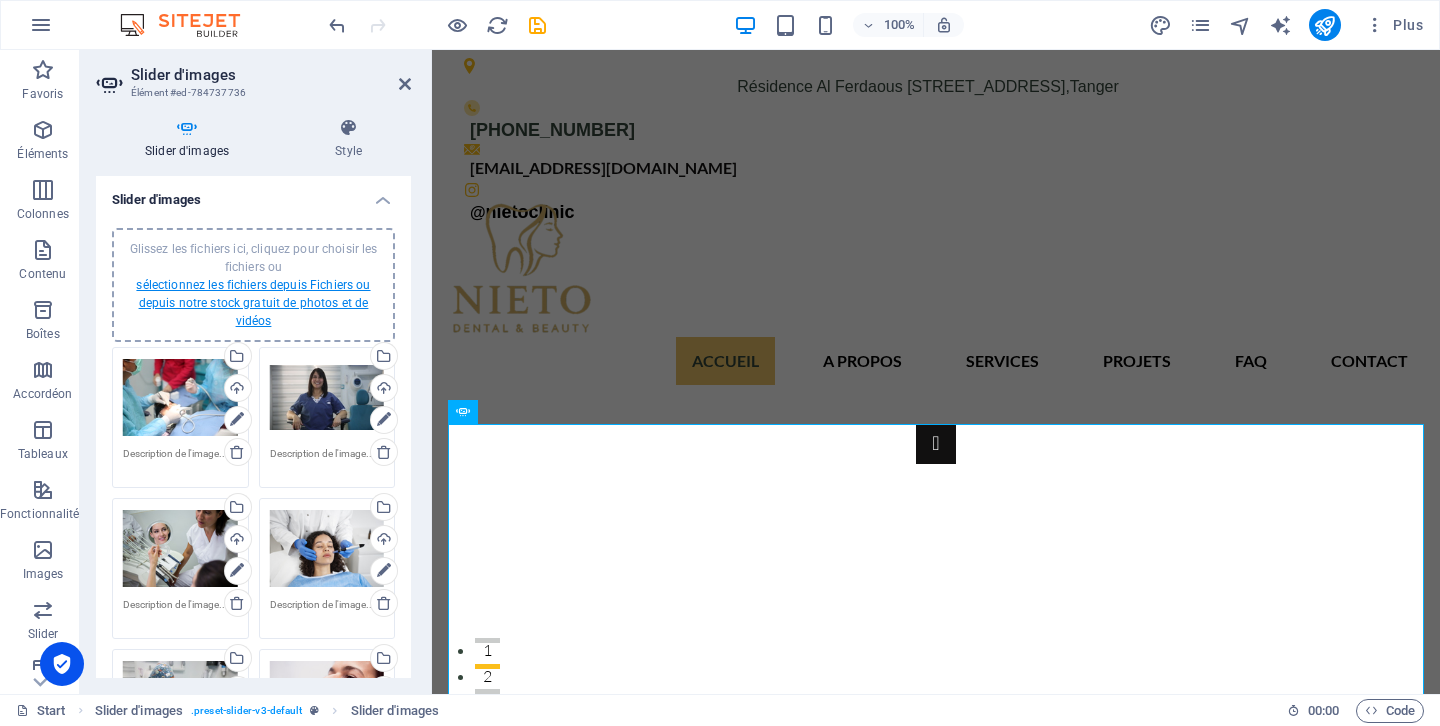 click on "sélectionnez les fichiers depuis Fichiers ou depuis notre stock gratuit de photos et de vidéos" at bounding box center (253, 303) 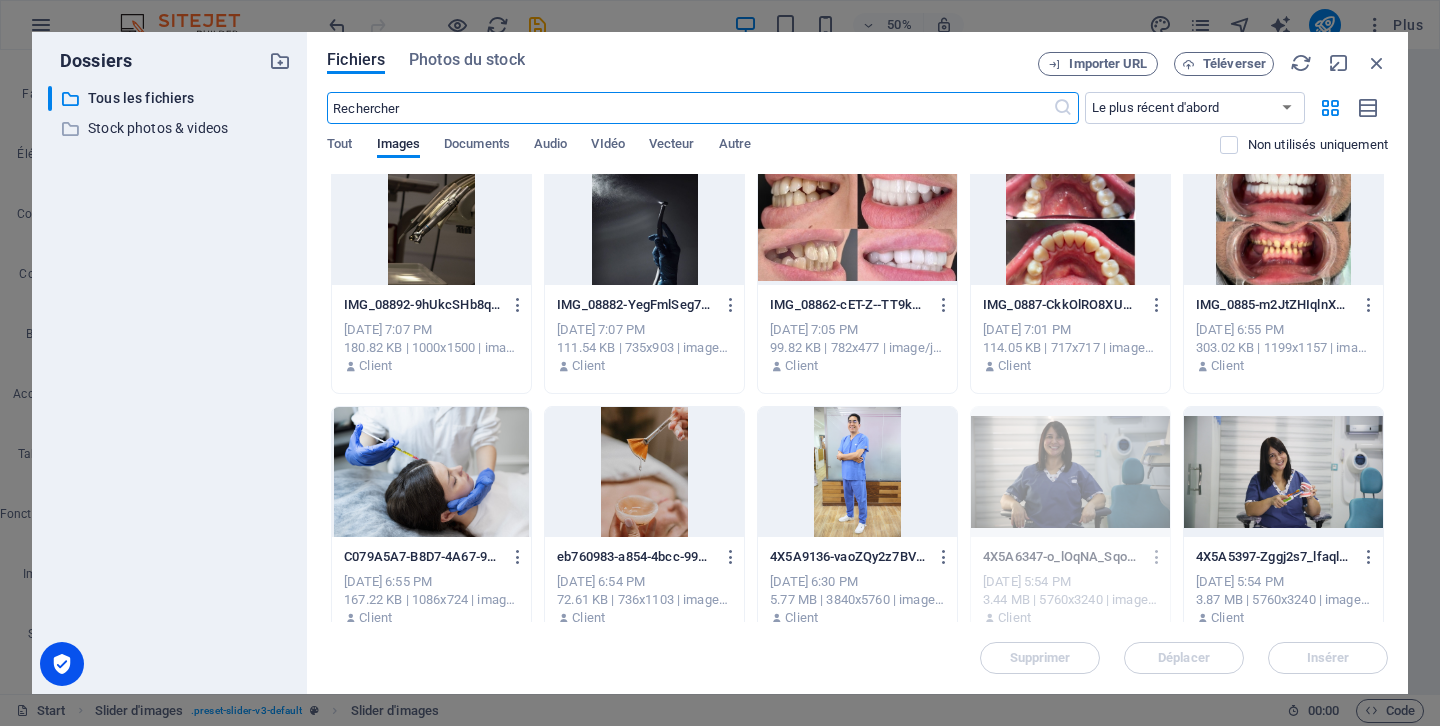 scroll, scrollTop: 513, scrollLeft: 0, axis: vertical 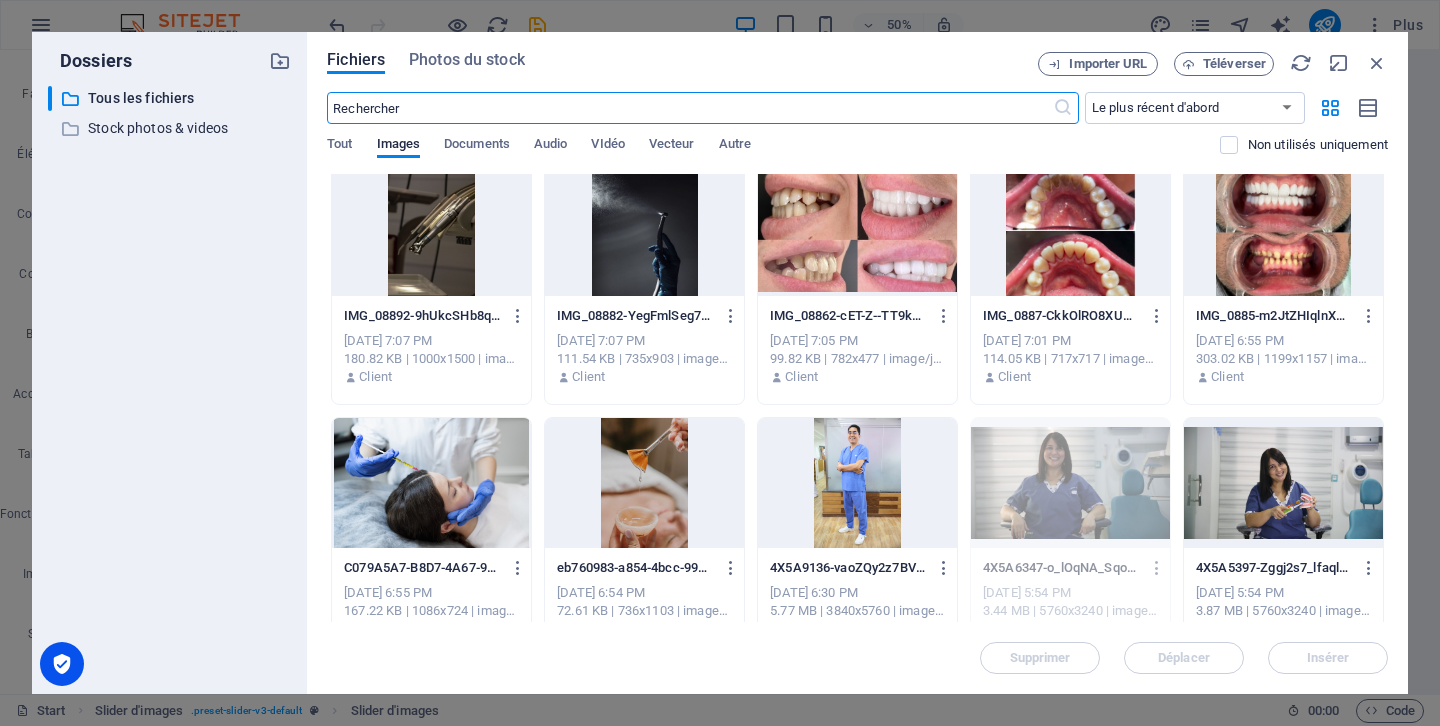 click at bounding box center [431, 483] 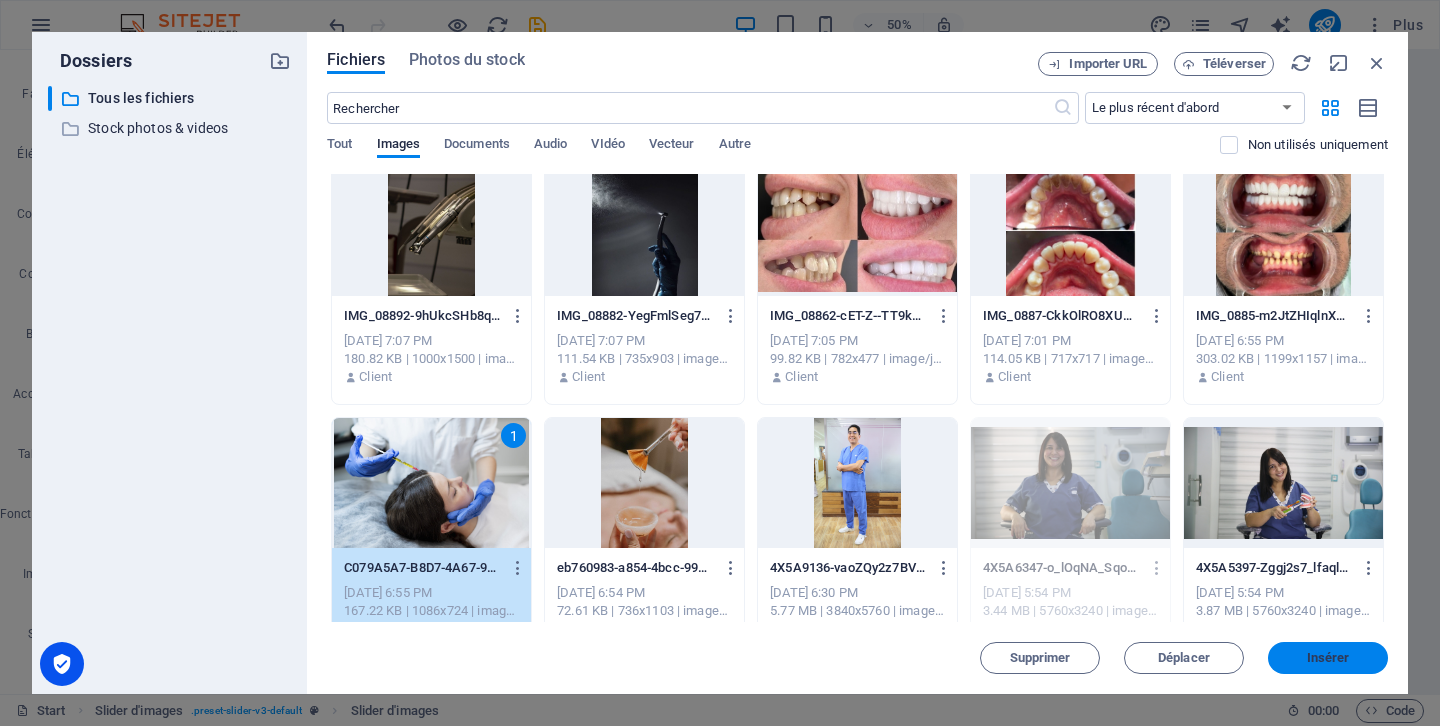 click on "Insérer" at bounding box center (1328, 658) 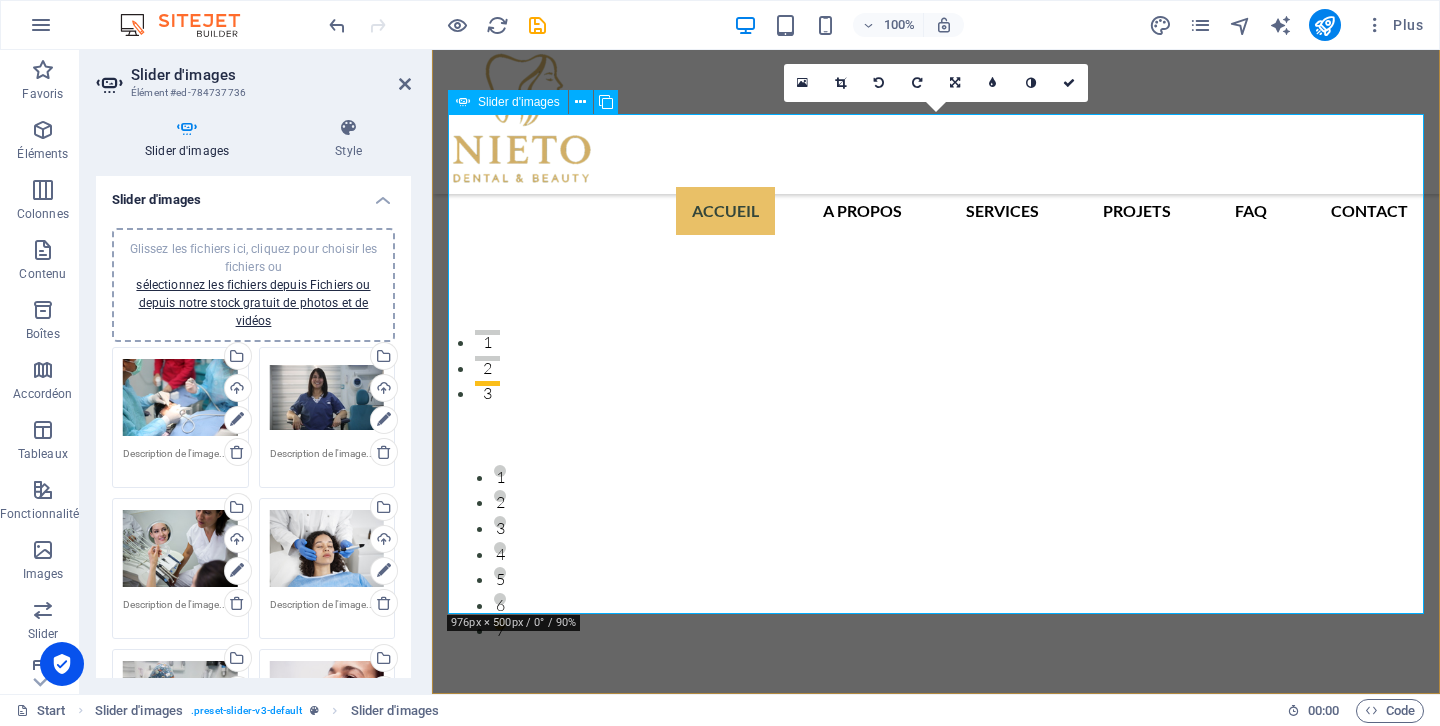 scroll, scrollTop: 310, scrollLeft: 0, axis: vertical 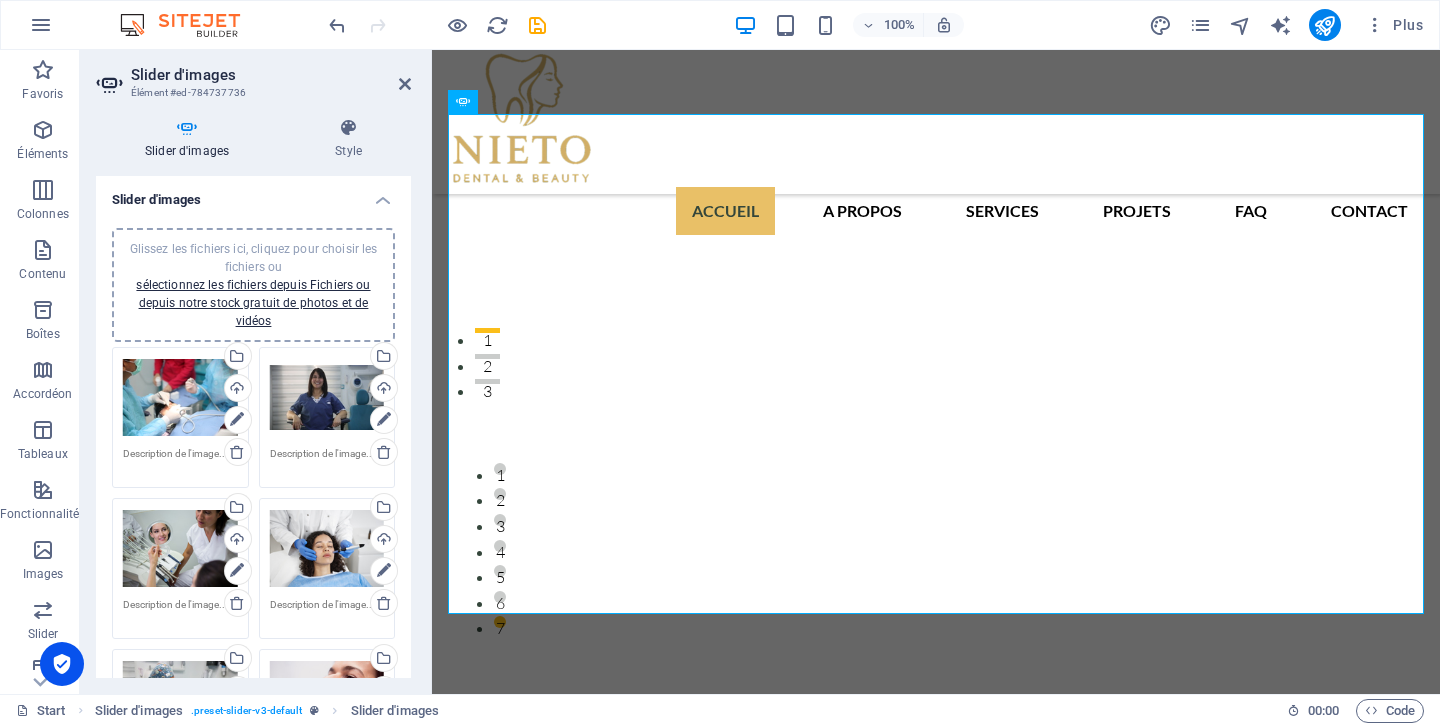 click on "Glissez les fichiers ici, cliquez pour choisir les fichiers ou  sélectionnez les fichiers depuis Fichiers ou depuis notre stock gratuit de photos et de vidéos" at bounding box center (253, 285) 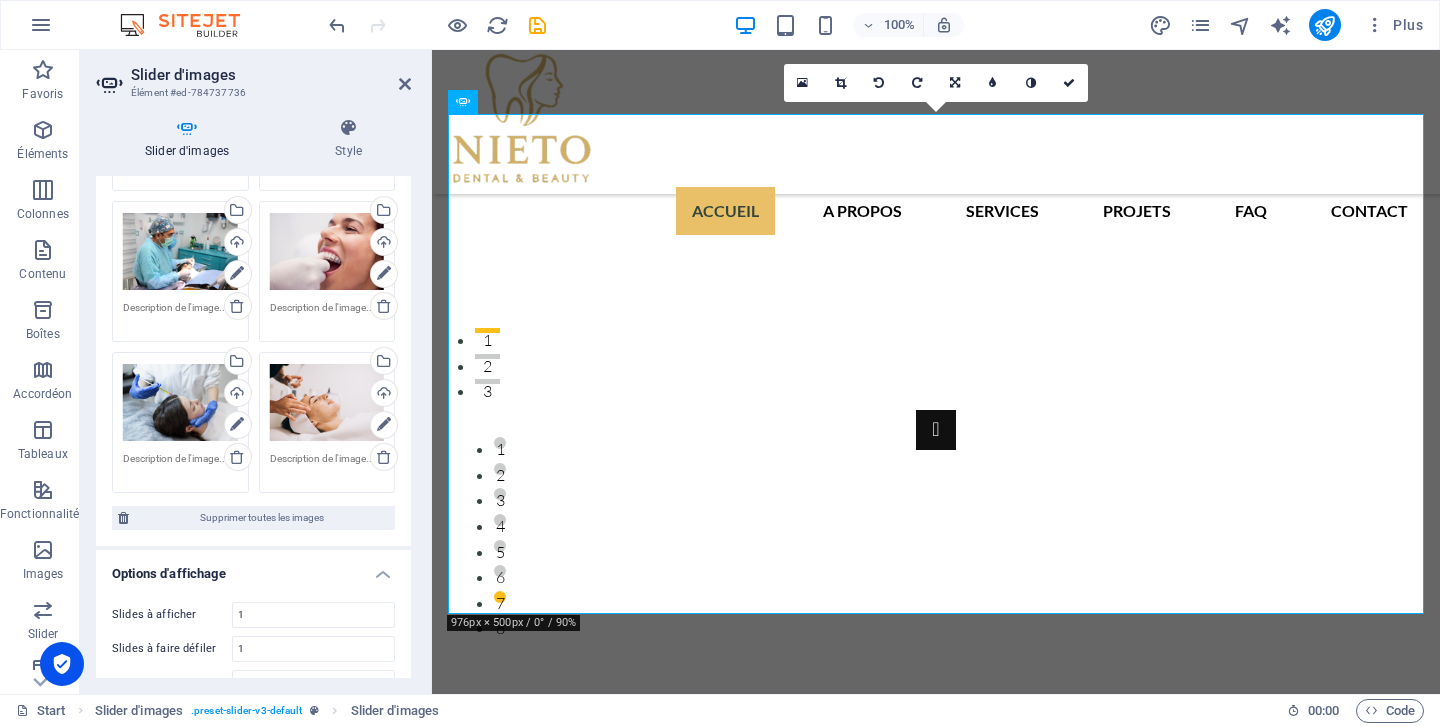 scroll, scrollTop: 442, scrollLeft: 0, axis: vertical 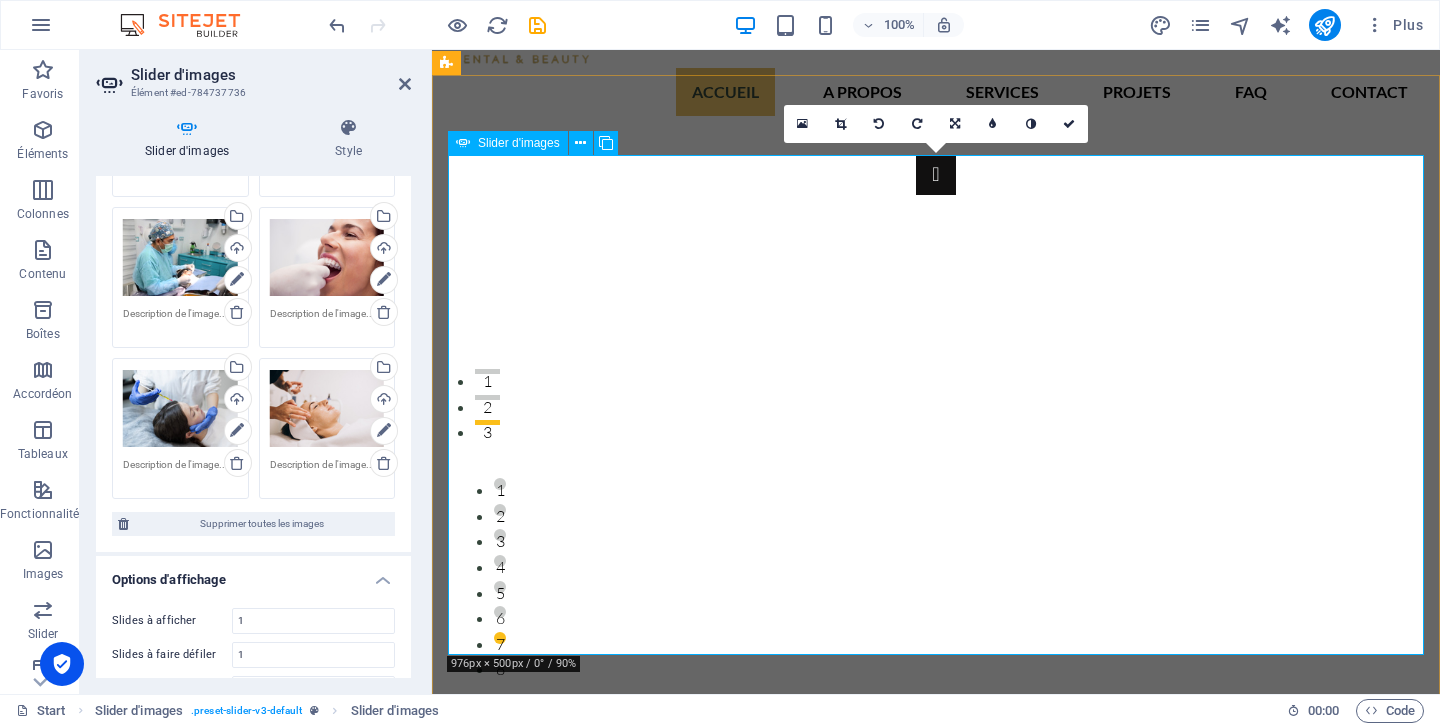 click at bounding box center (936, 5825) 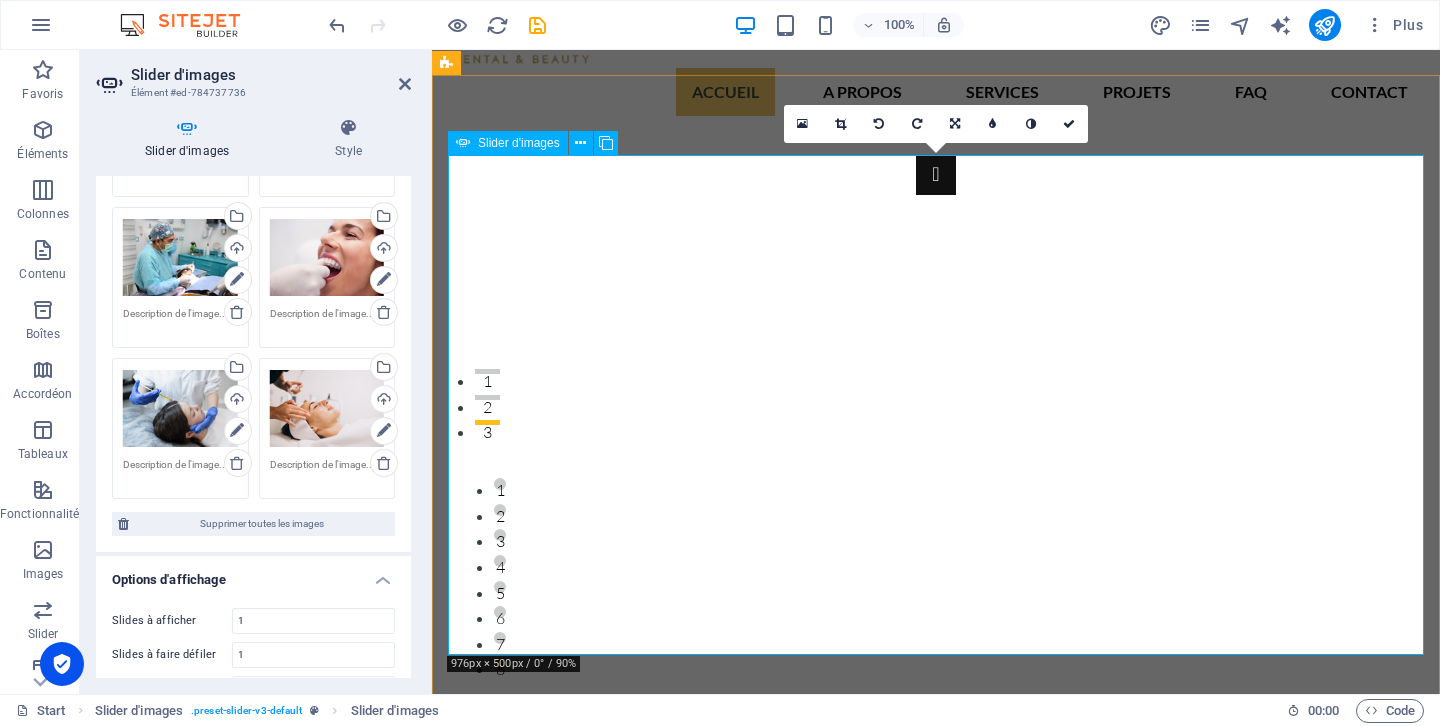 click at bounding box center [936, 5825] 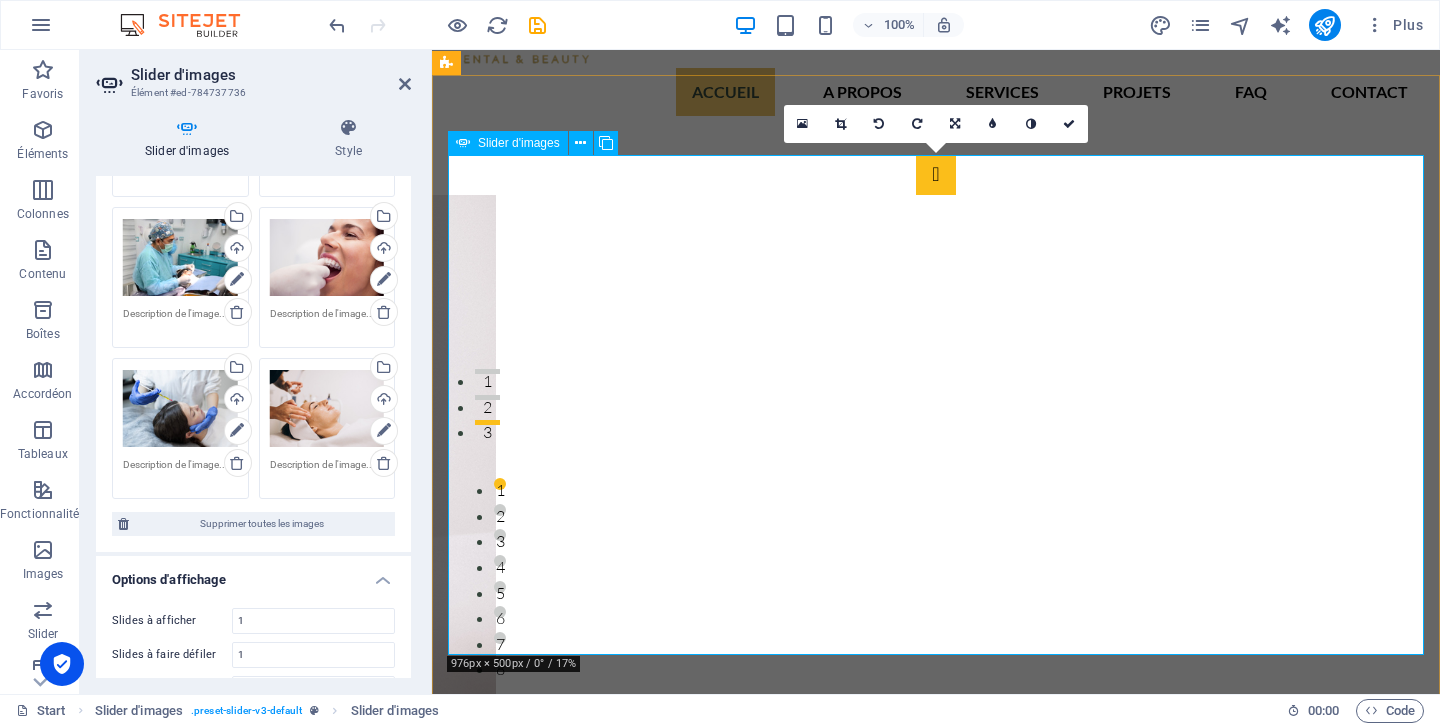 click at bounding box center [936, 175] 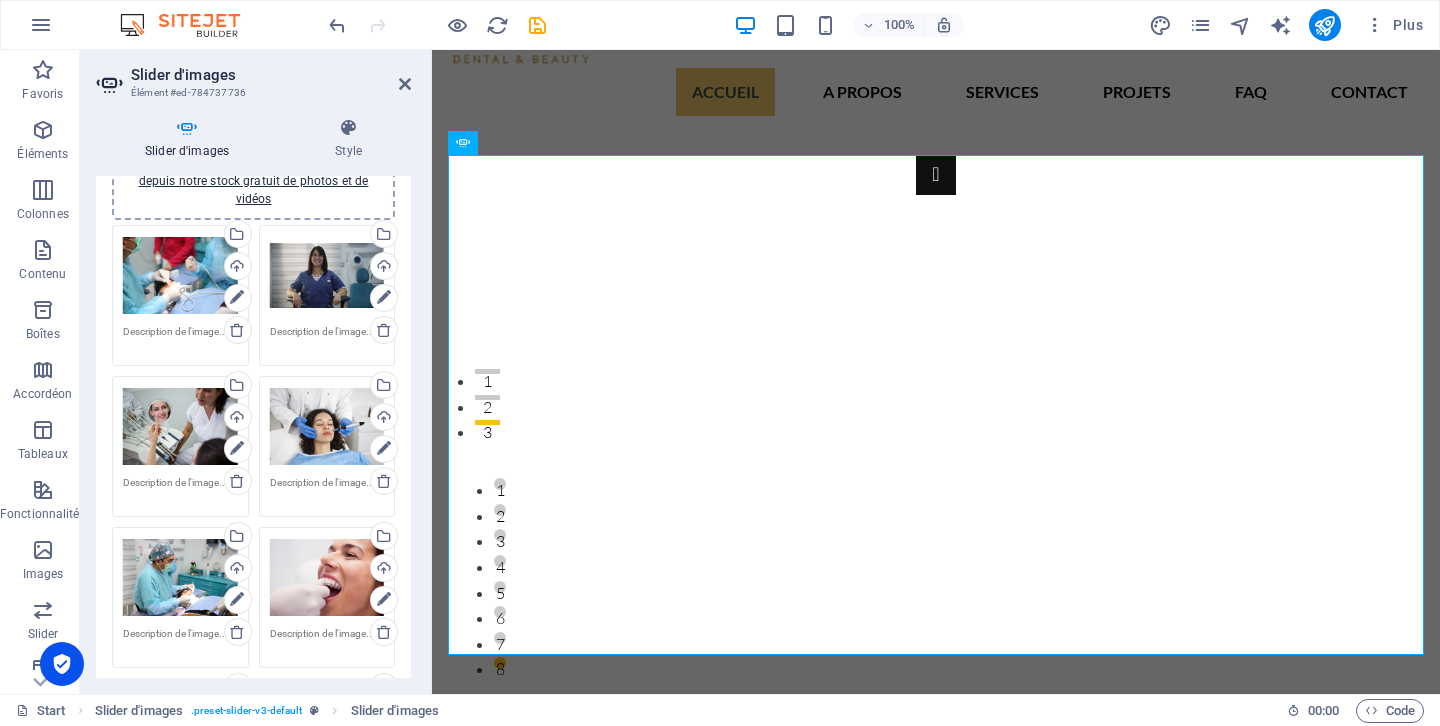 scroll, scrollTop: 0, scrollLeft: 0, axis: both 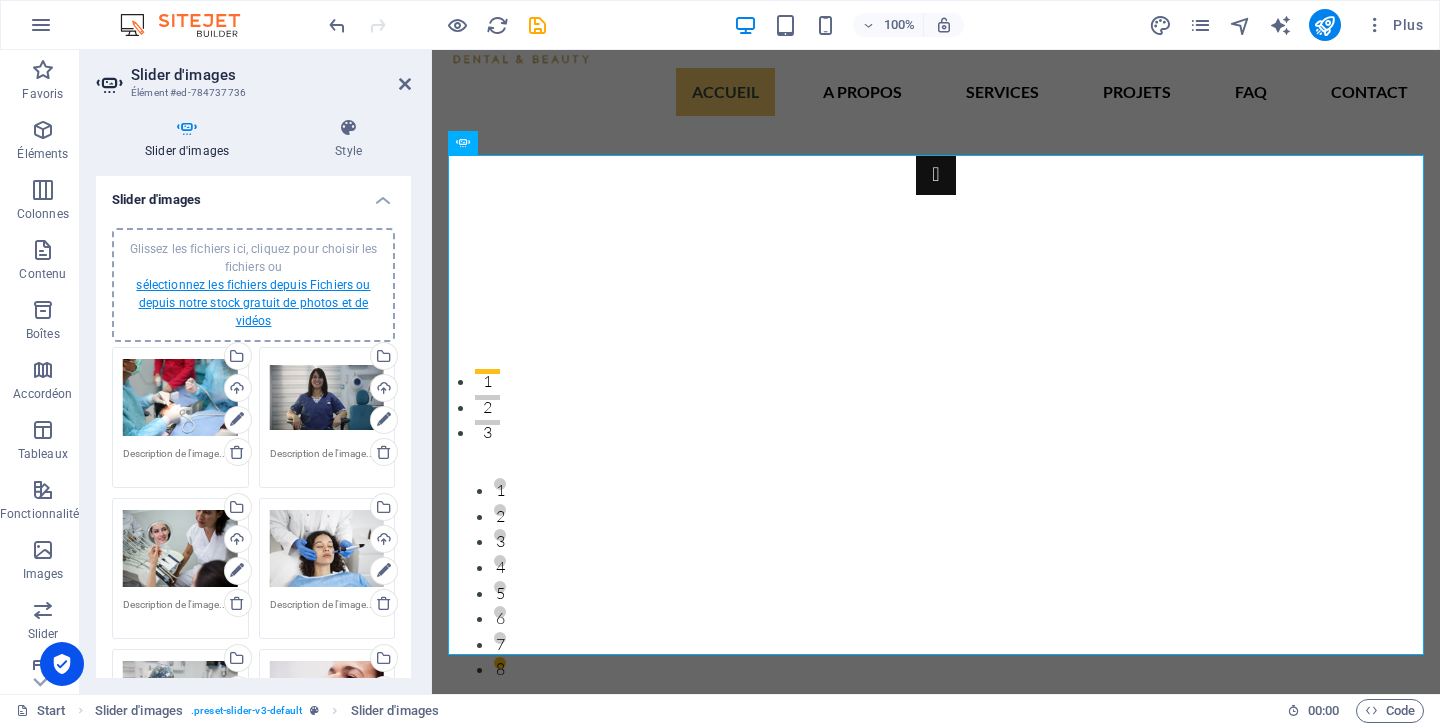 click on "sélectionnez les fichiers depuis Fichiers ou depuis notre stock gratuit de photos et de vidéos" at bounding box center (253, 303) 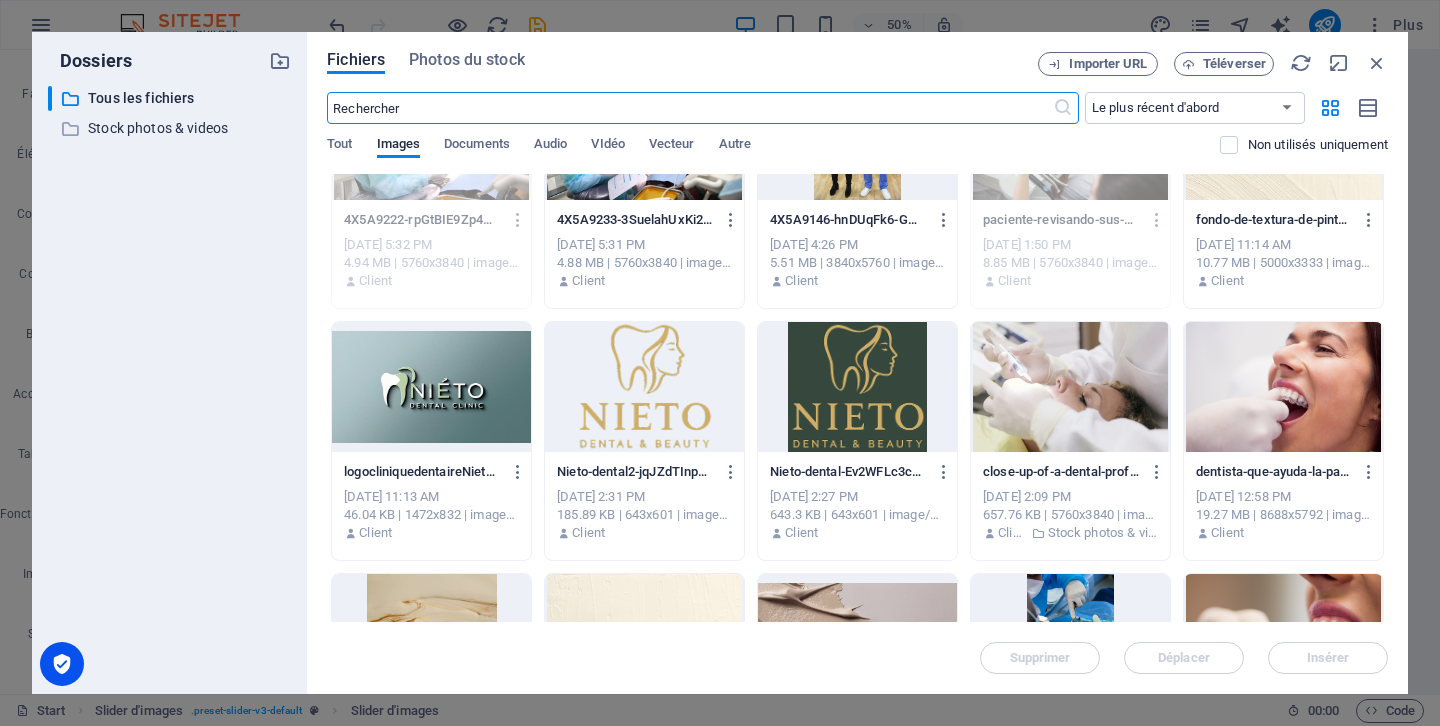 scroll, scrollTop: 1352, scrollLeft: 0, axis: vertical 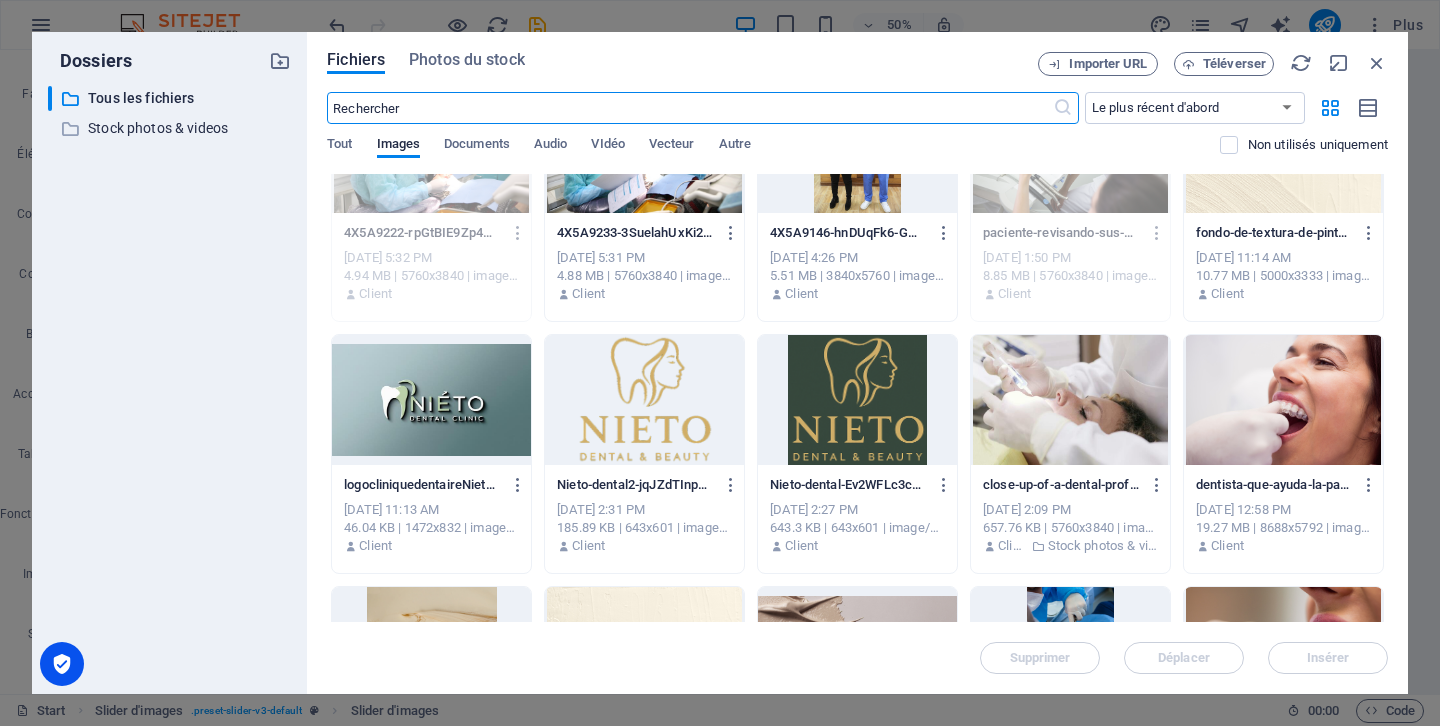click at bounding box center (1070, 400) 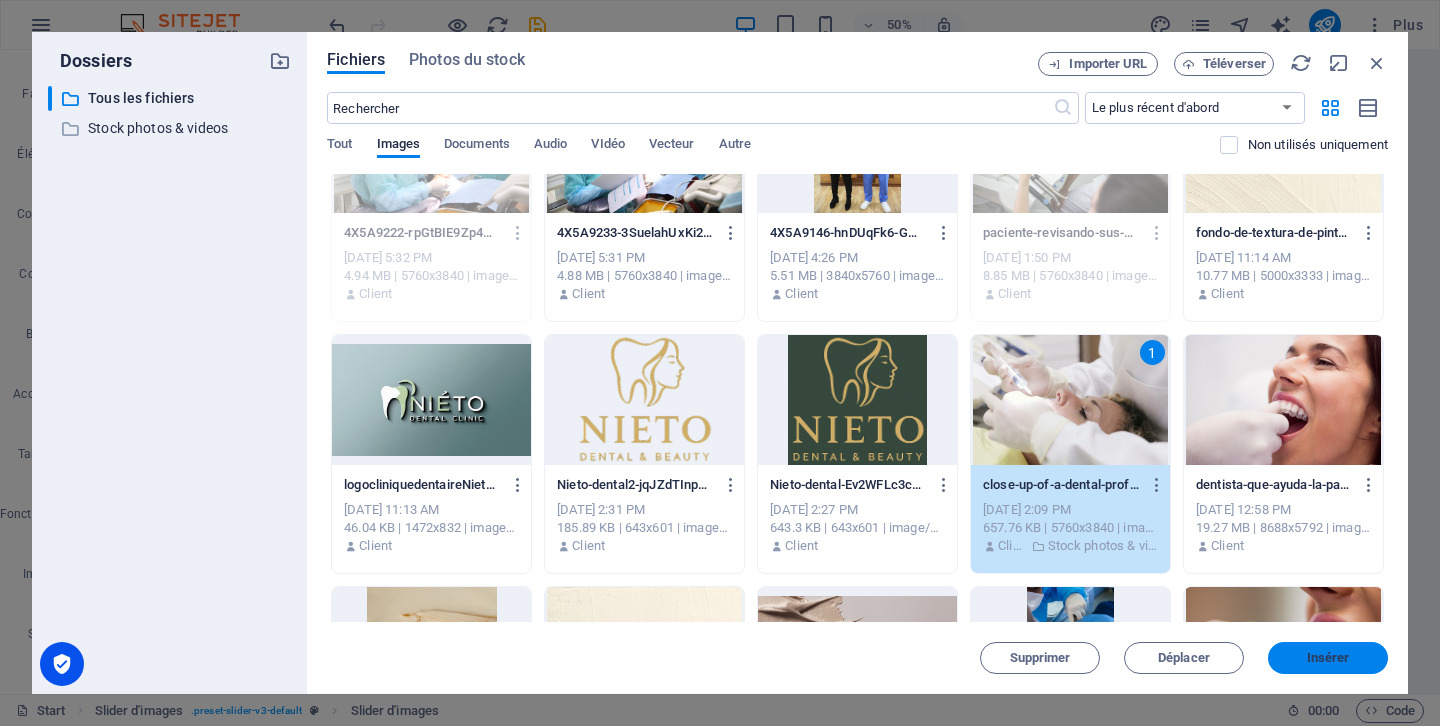 click on "Insérer" at bounding box center (1328, 658) 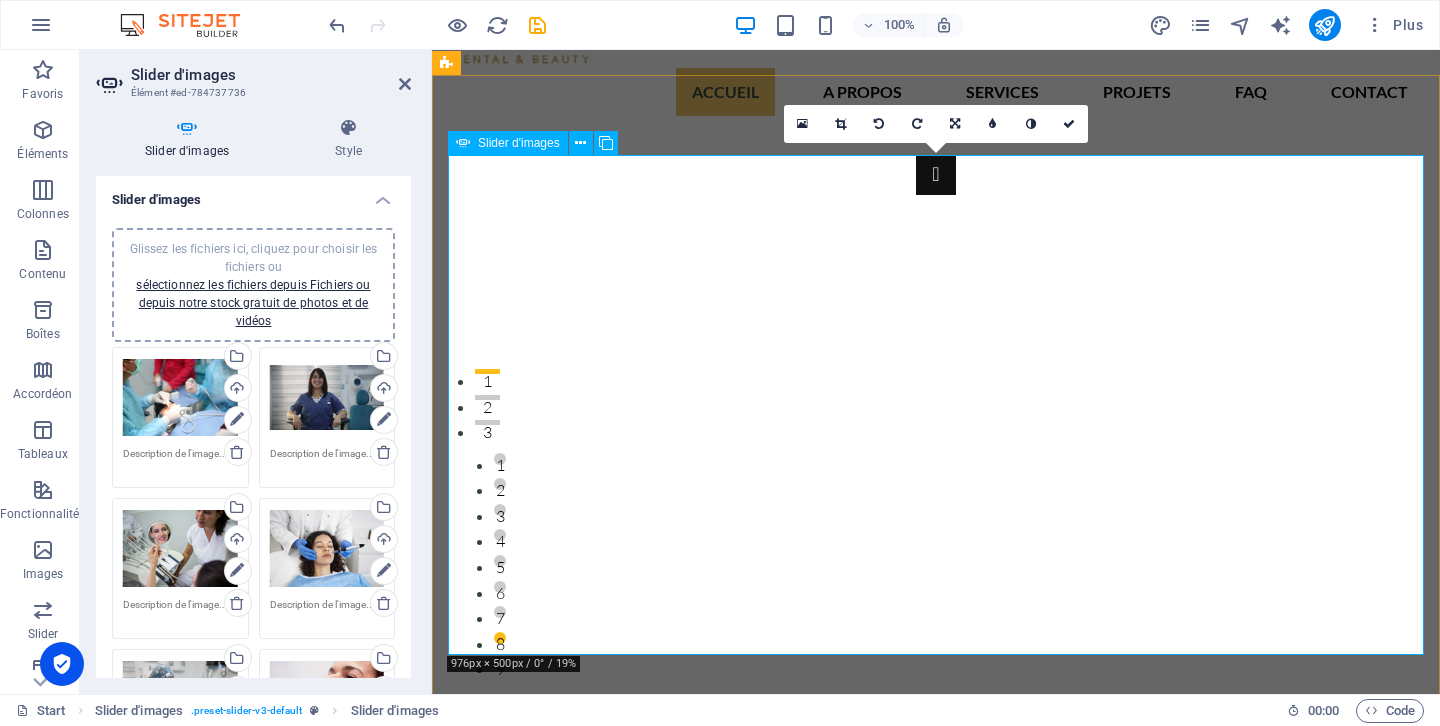 click at bounding box center (936, 6349) 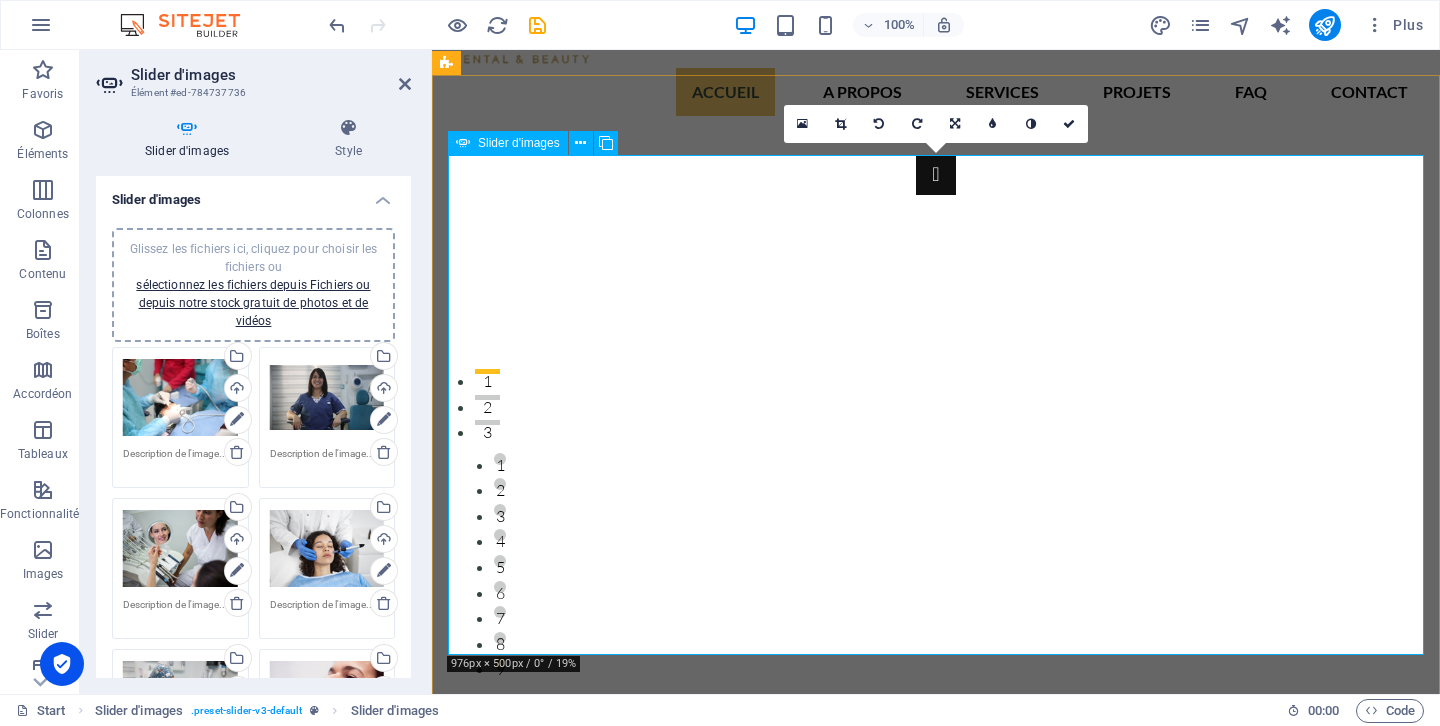 click at bounding box center [936, 6349] 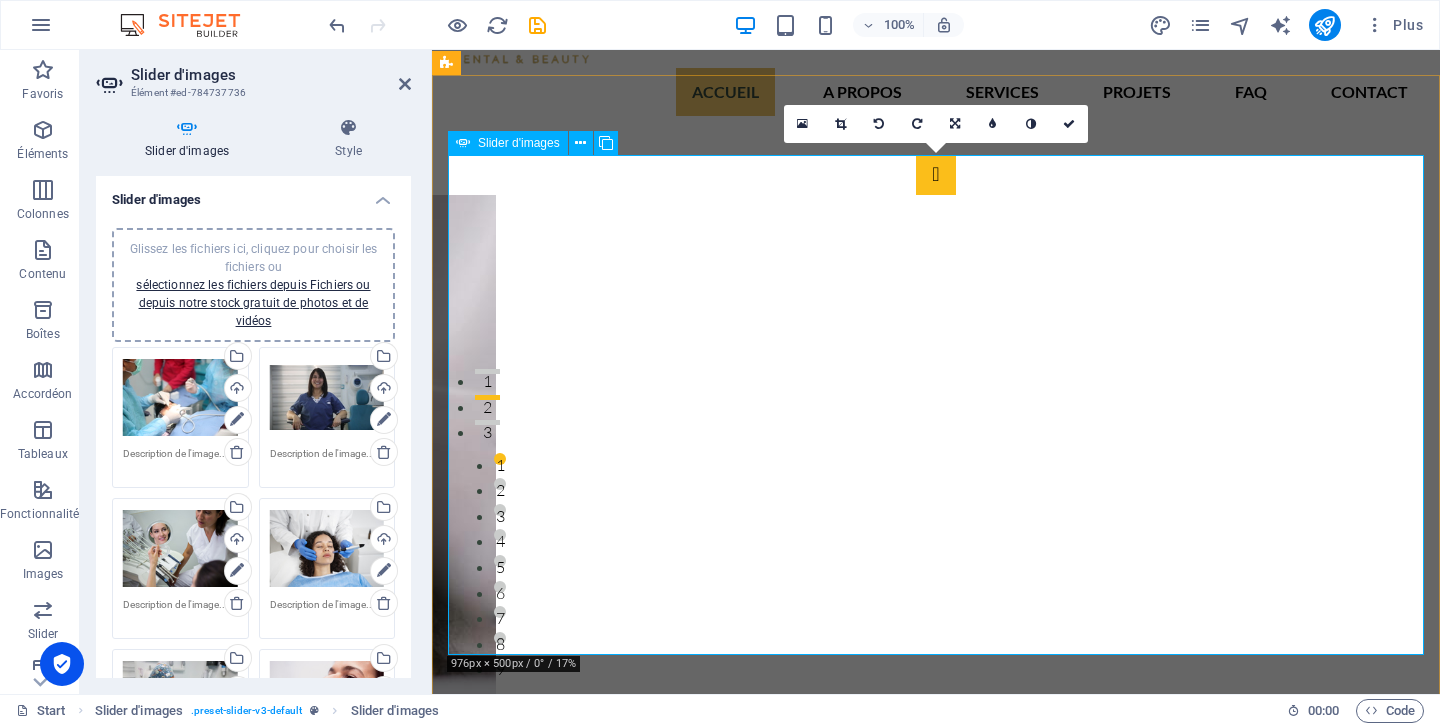 click at bounding box center (936, 175) 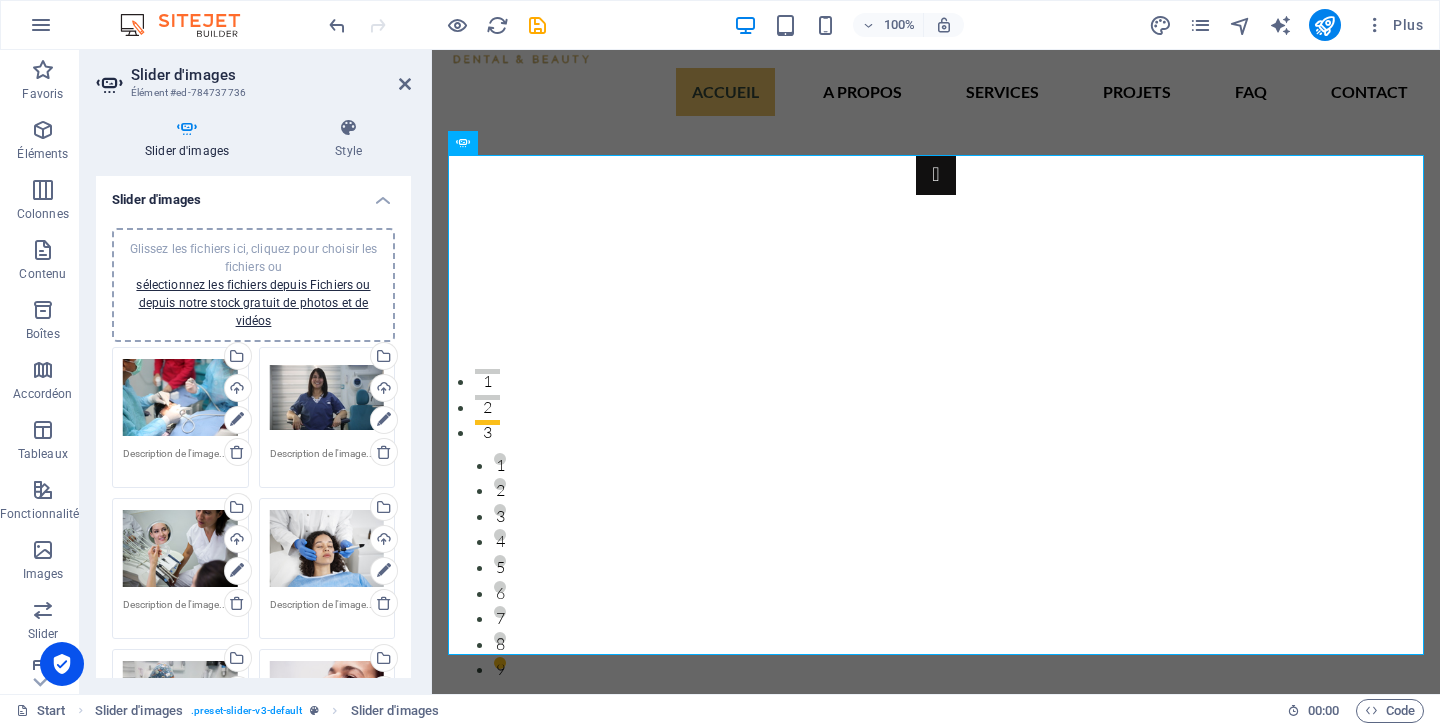 click on "Glissez les fichiers ici, cliquez pour choisir les fichiers ou  sélectionnez les fichiers depuis Fichiers ou depuis notre stock gratuit de photos et de vidéos" at bounding box center [253, 285] 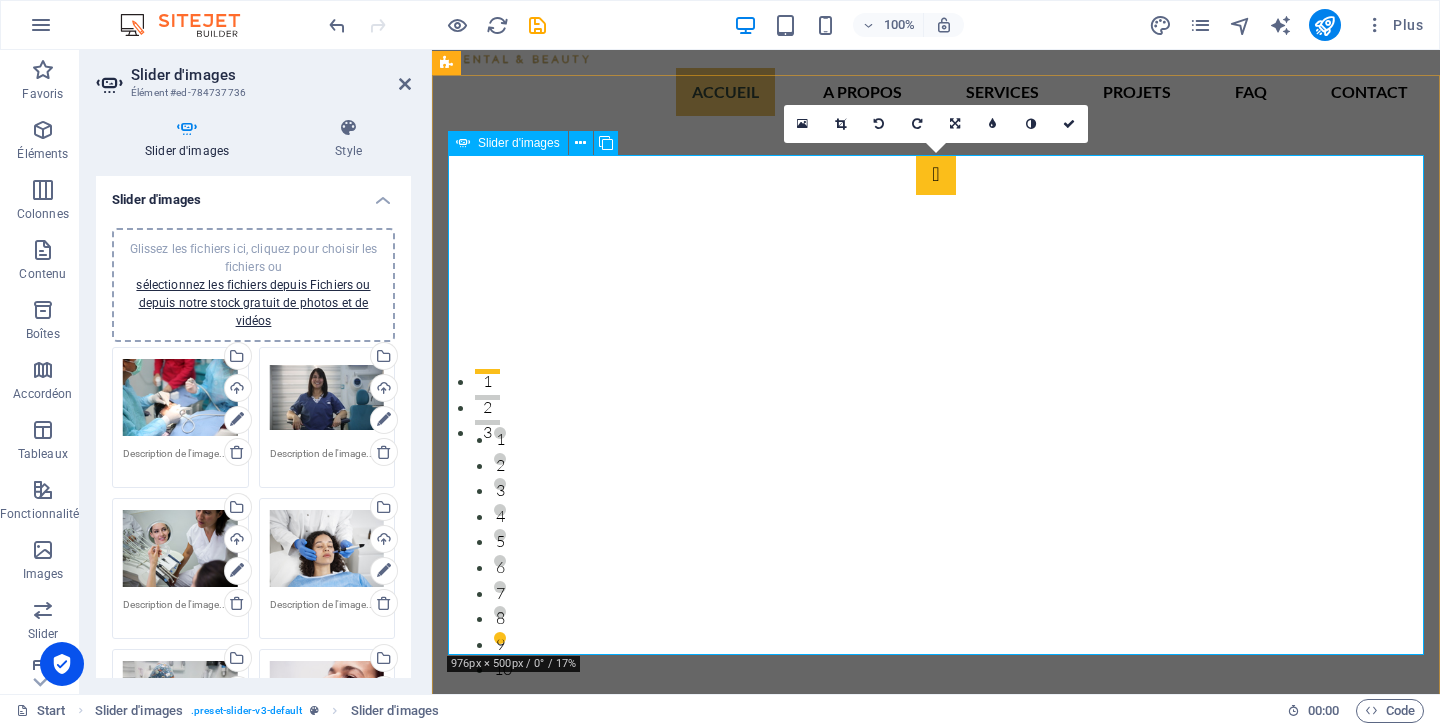 click at bounding box center [936, 175] 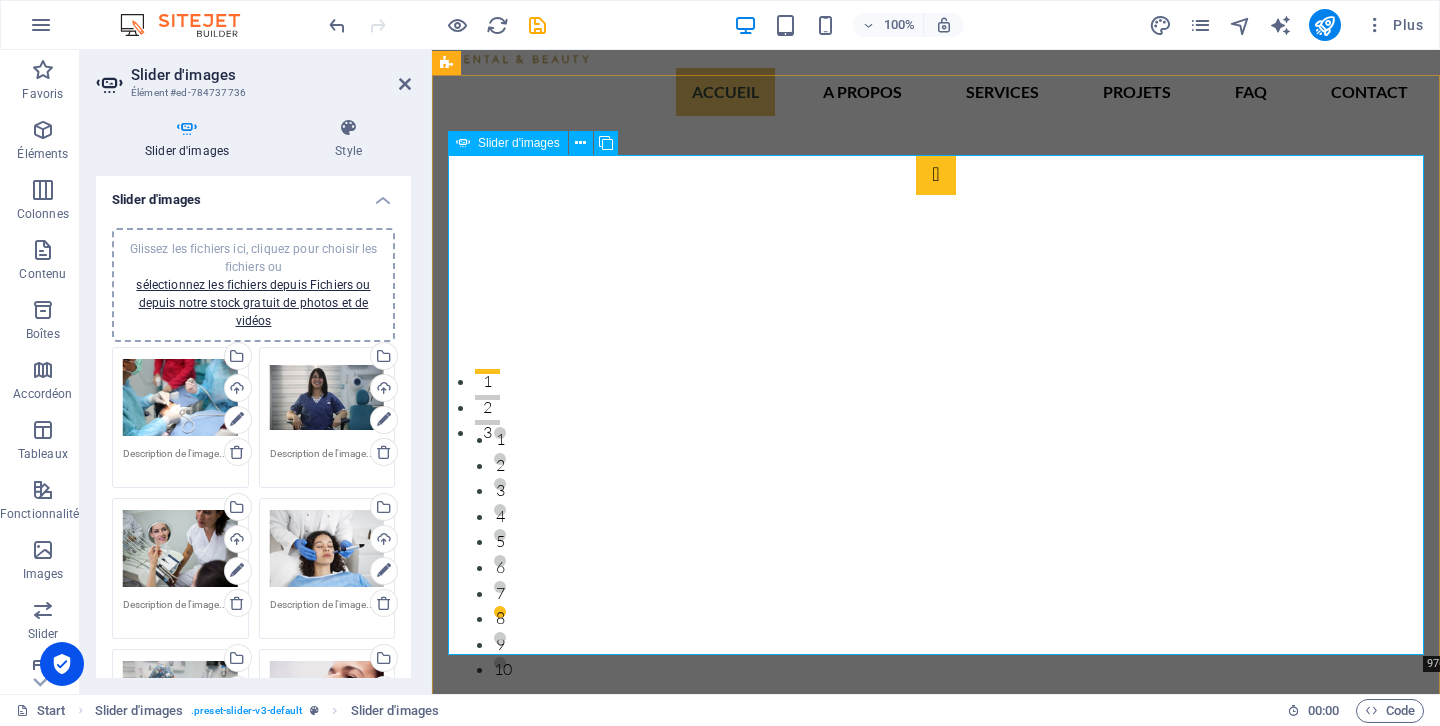 click at bounding box center (936, 175) 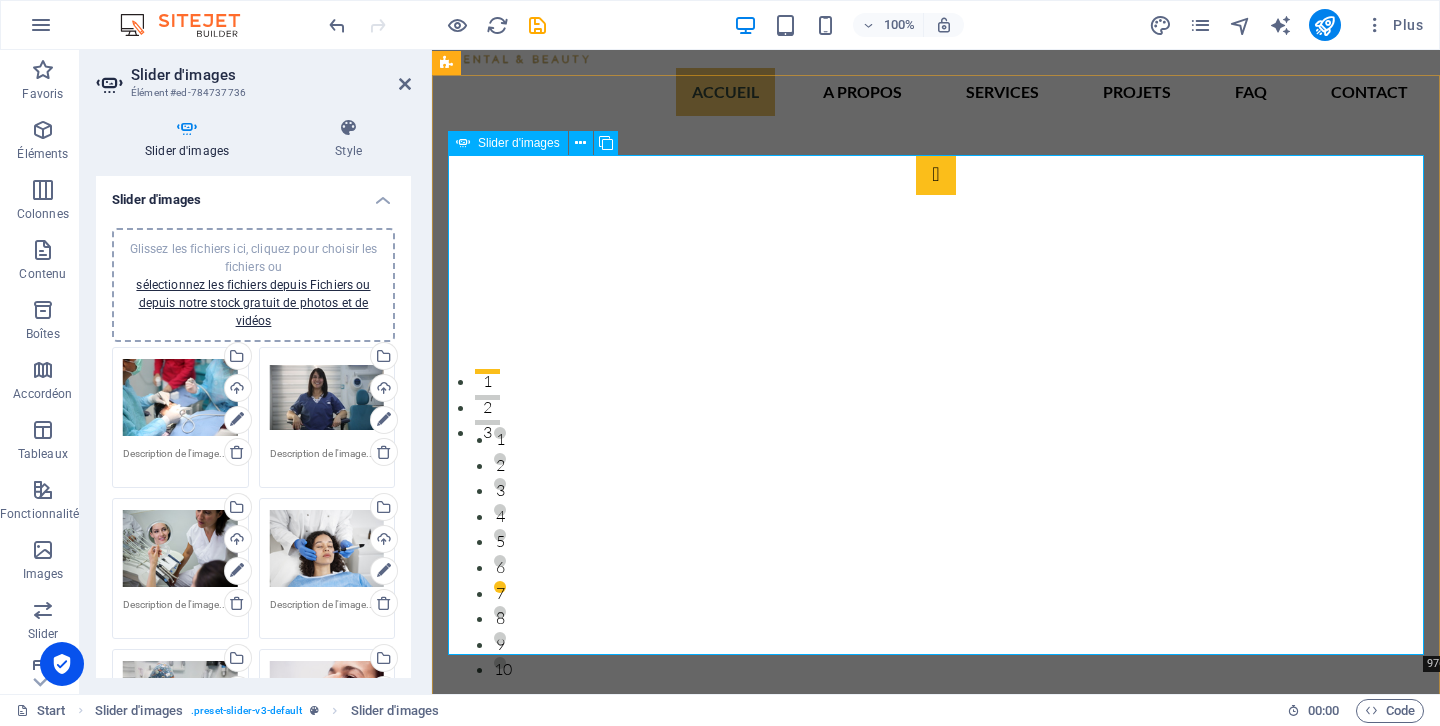 click at bounding box center [936, 175] 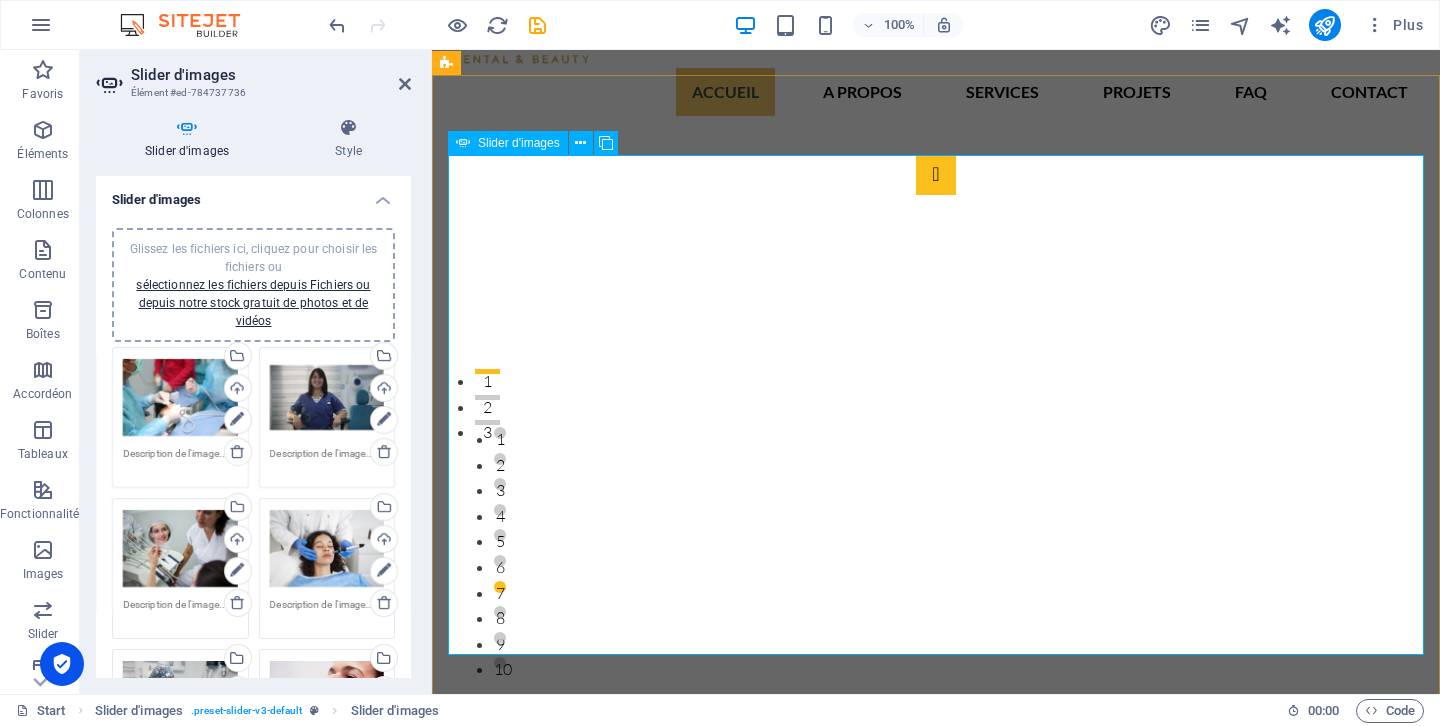 click at bounding box center [936, 175] 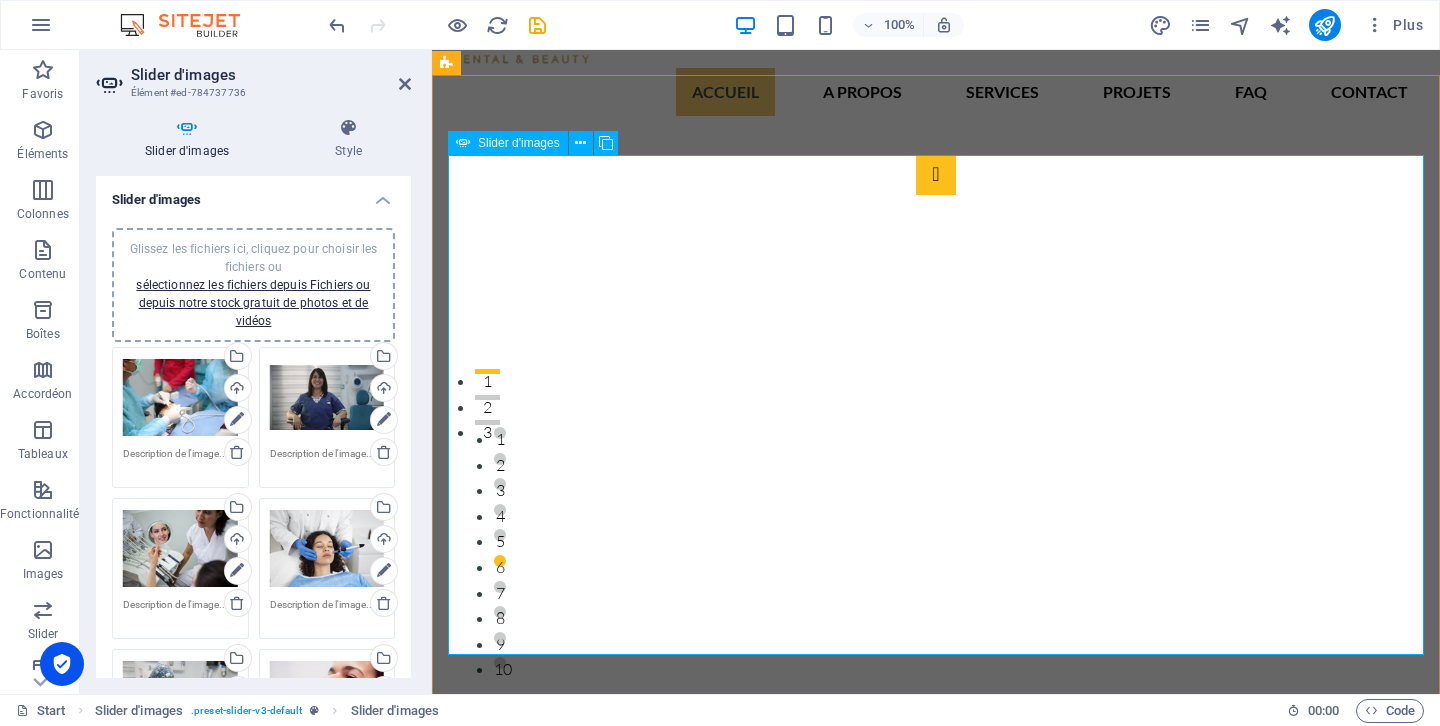 click at bounding box center [936, 175] 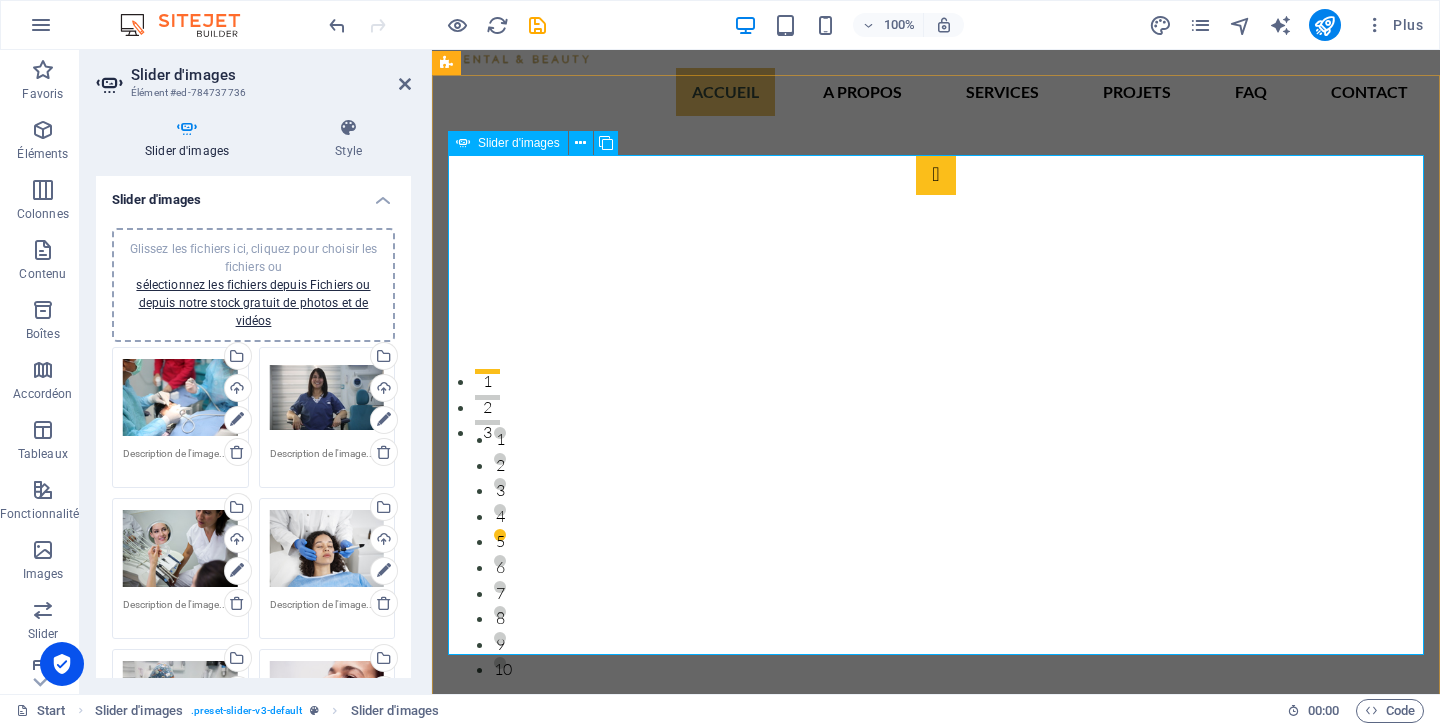 click at bounding box center (936, 175) 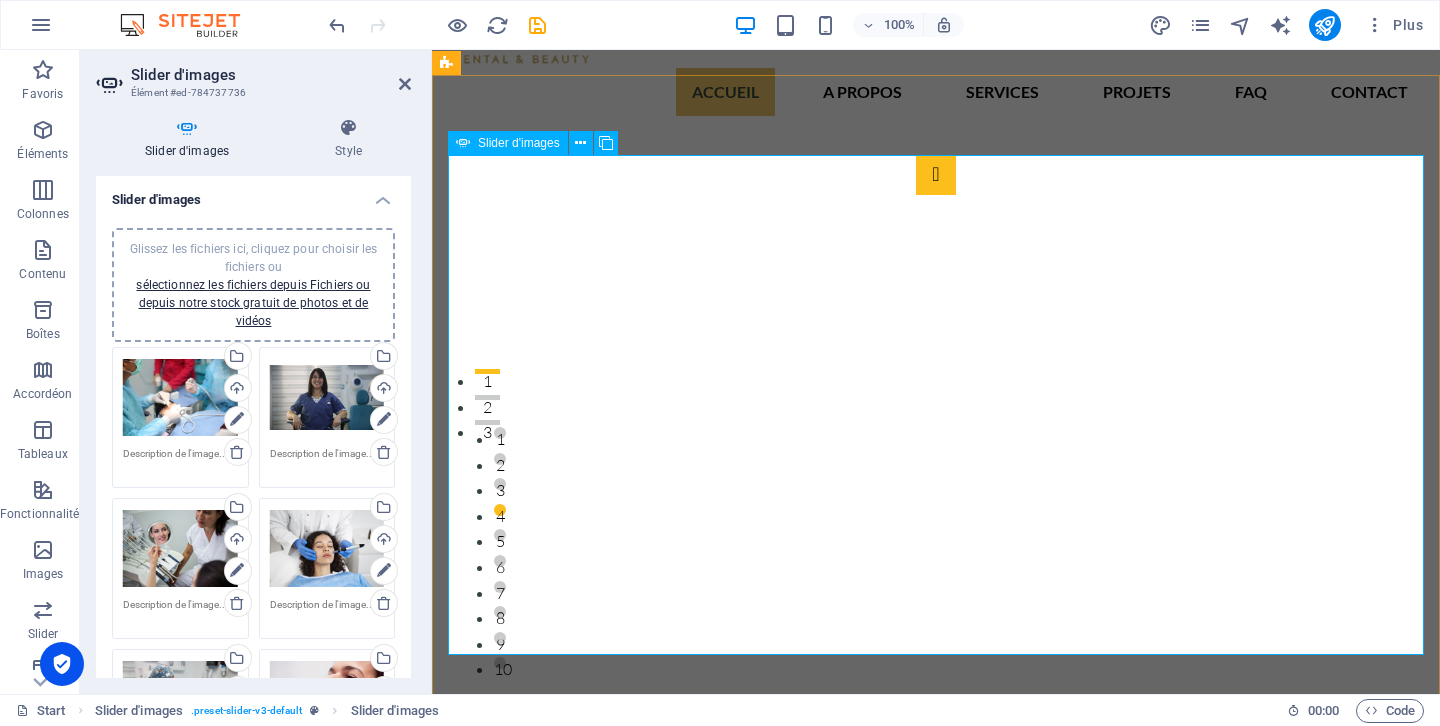 click at bounding box center (936, 175) 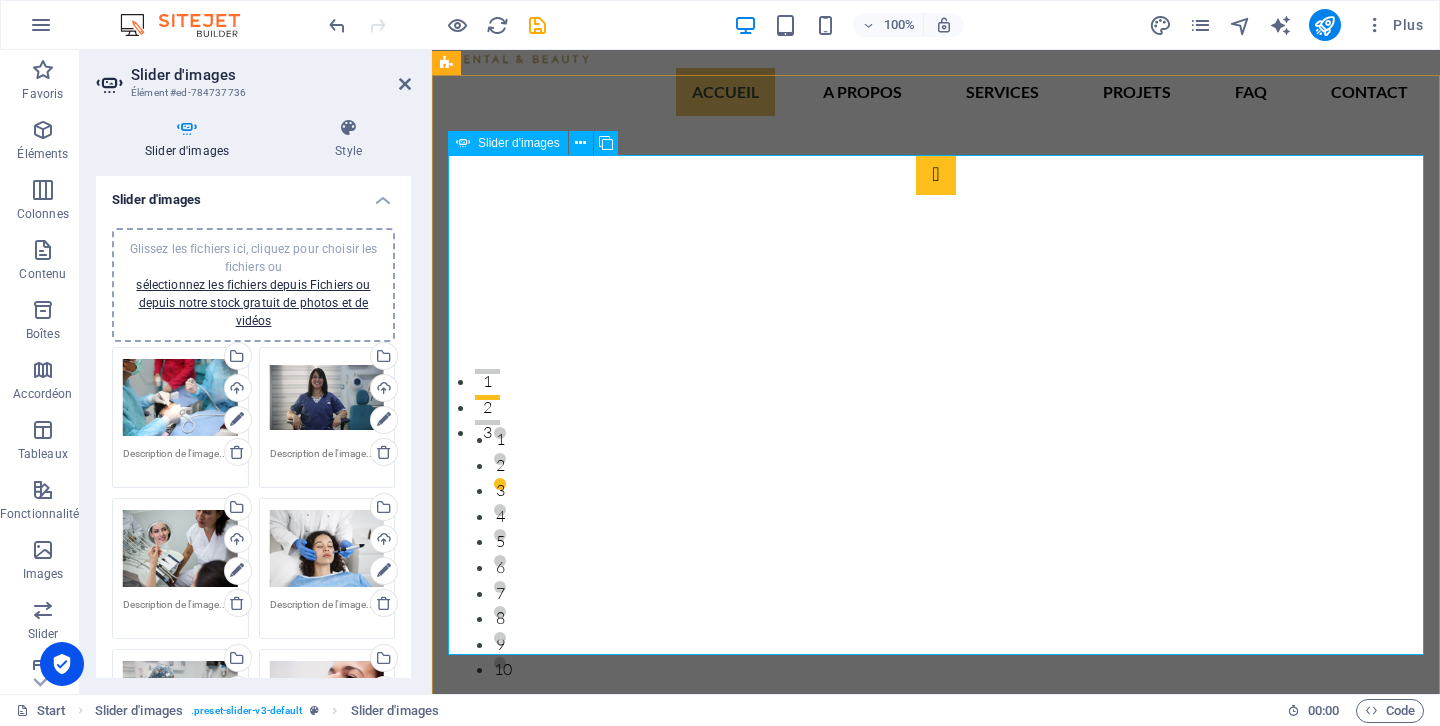 click at bounding box center (936, 175) 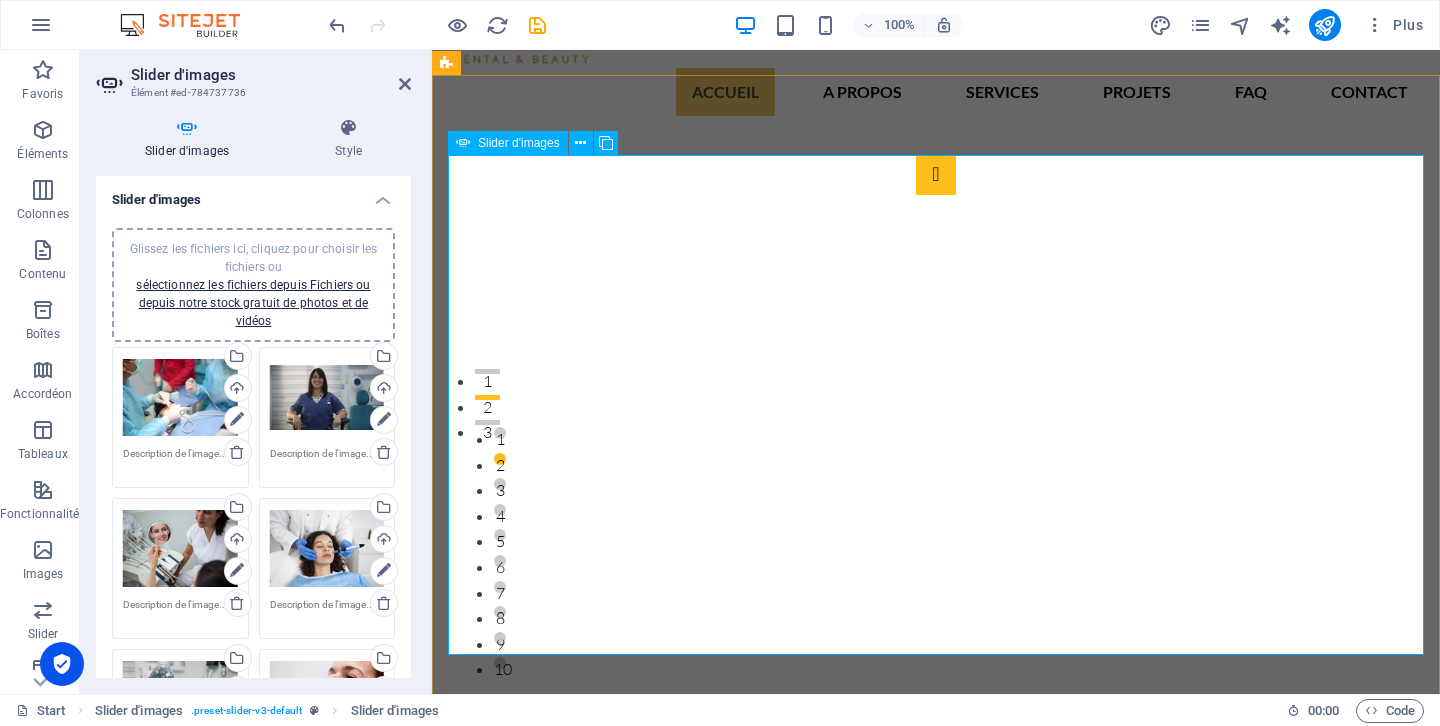 click at bounding box center (936, 175) 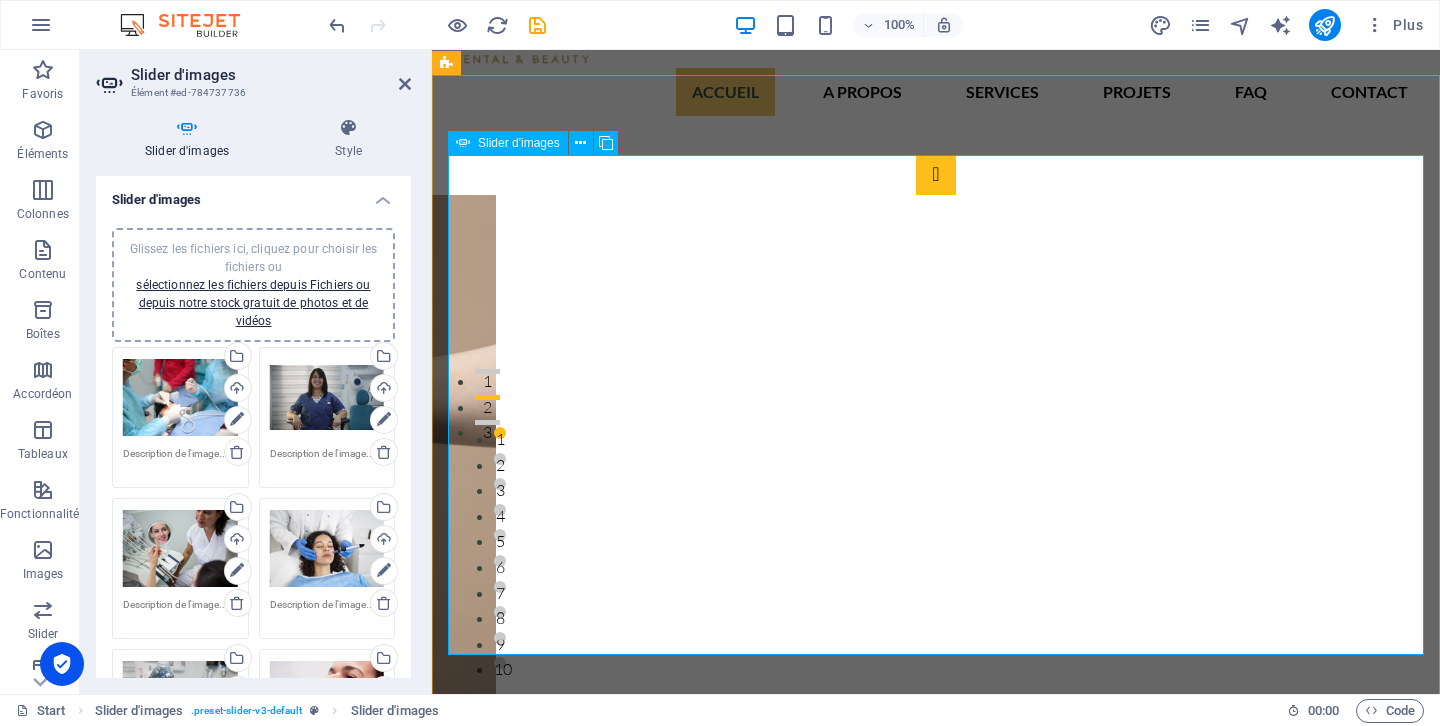 click at bounding box center [936, 175] 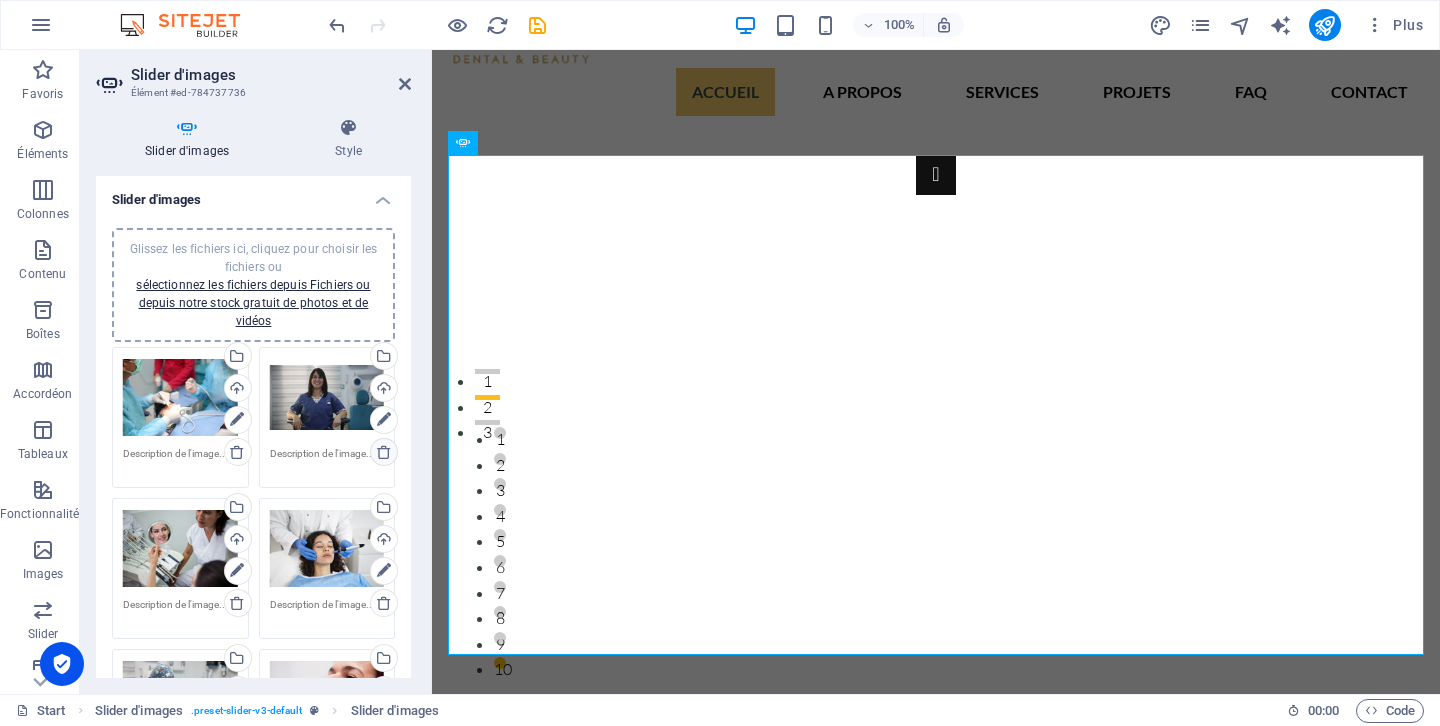 click at bounding box center (384, 452) 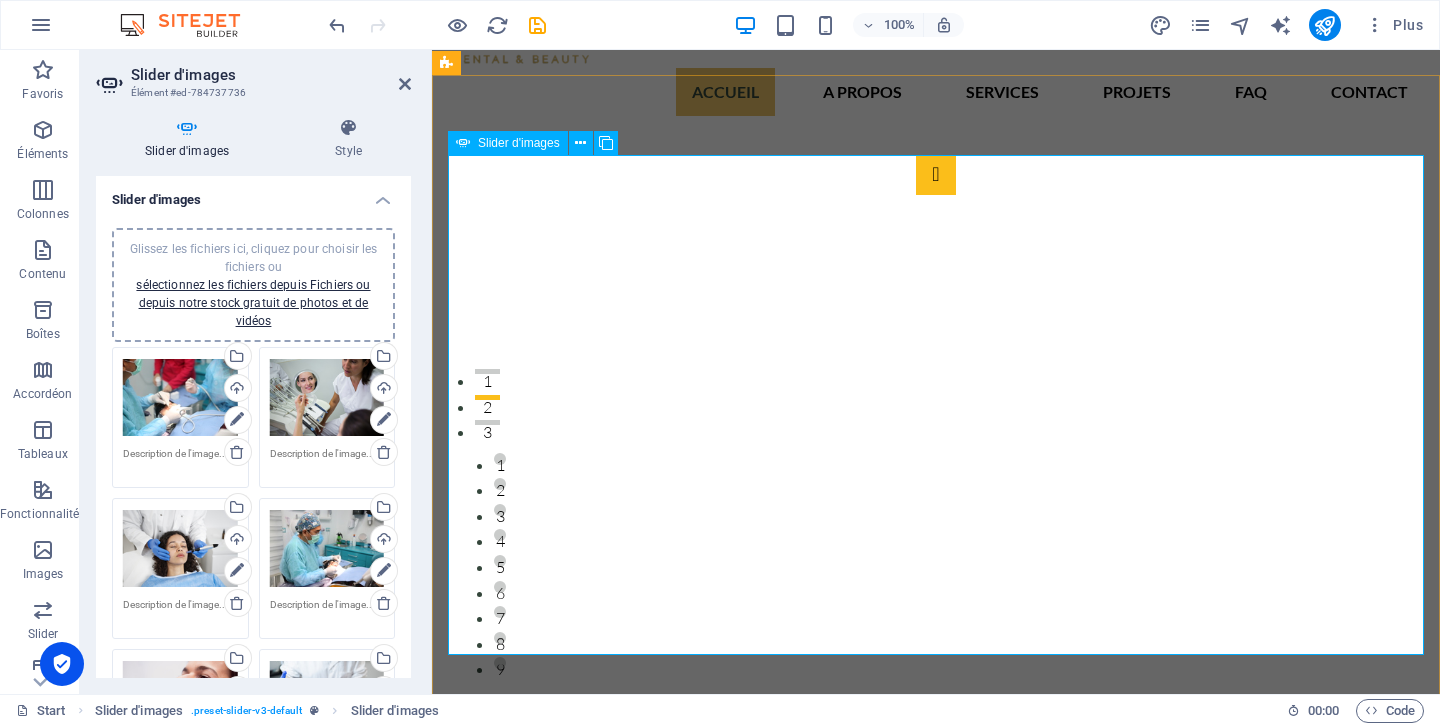 click at bounding box center (936, 175) 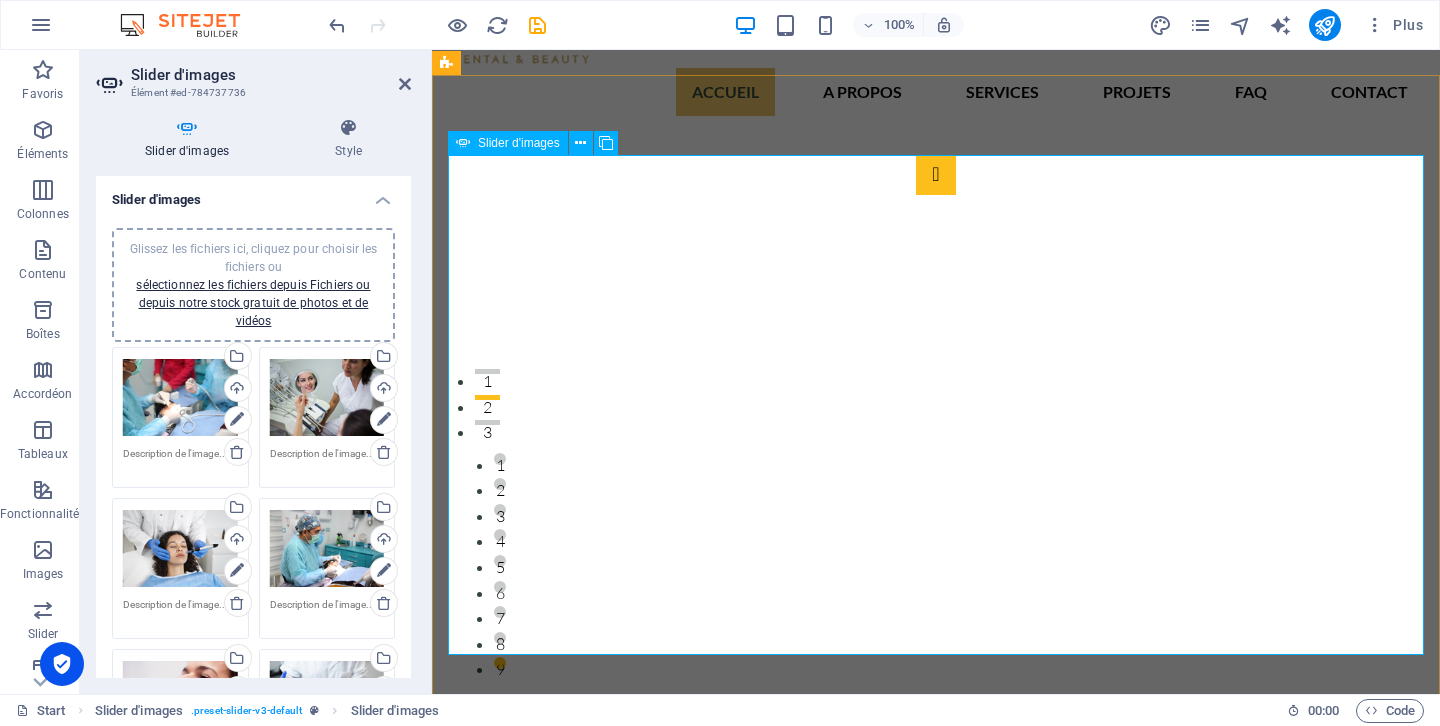 click at bounding box center [936, 175] 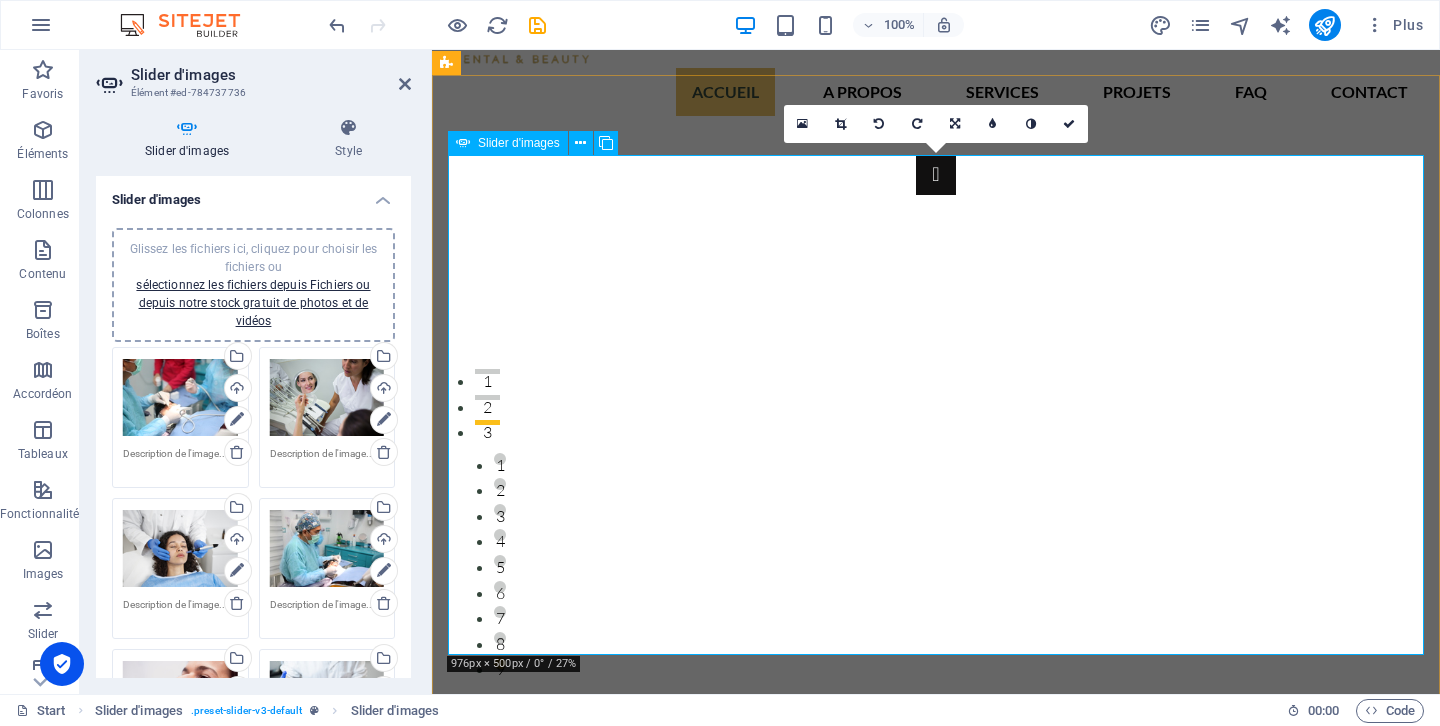 click at bounding box center (936, 6299) 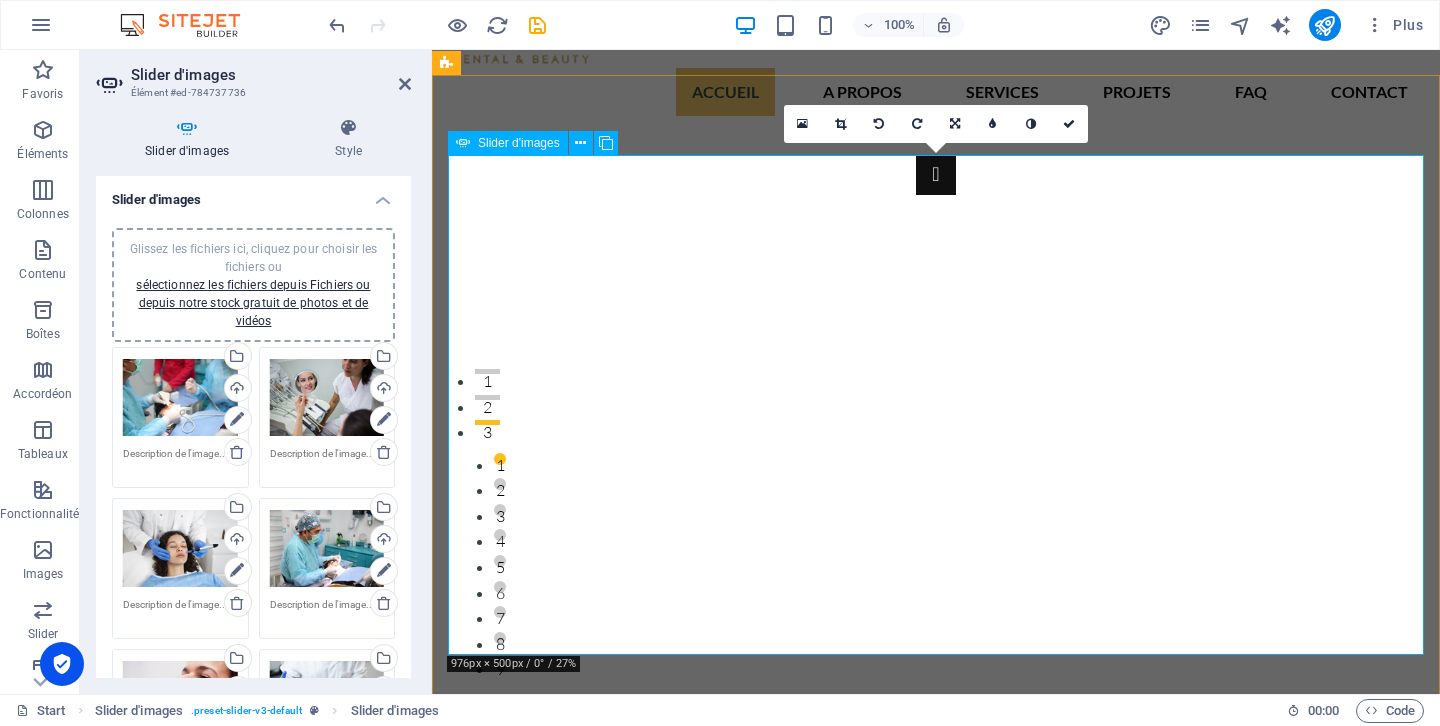 click at bounding box center (936, 6299) 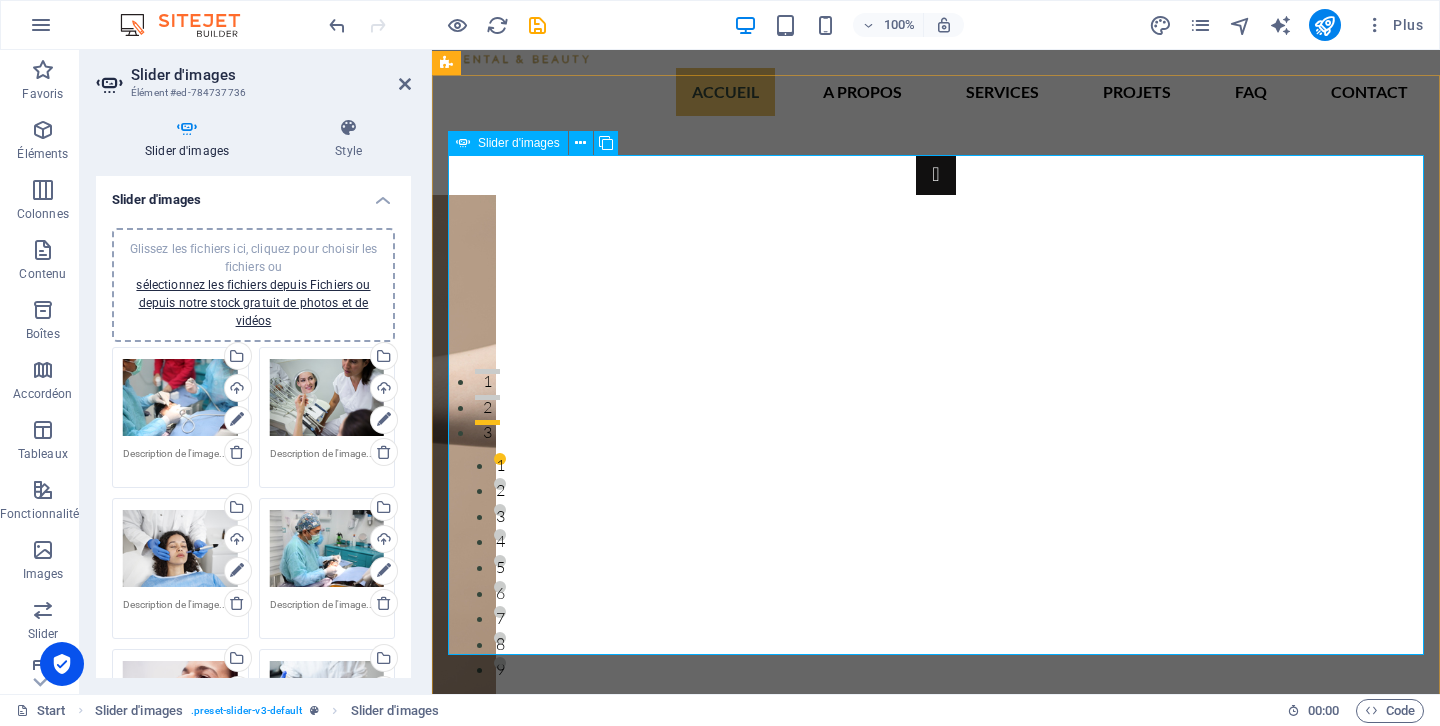 click at bounding box center (936, 6299) 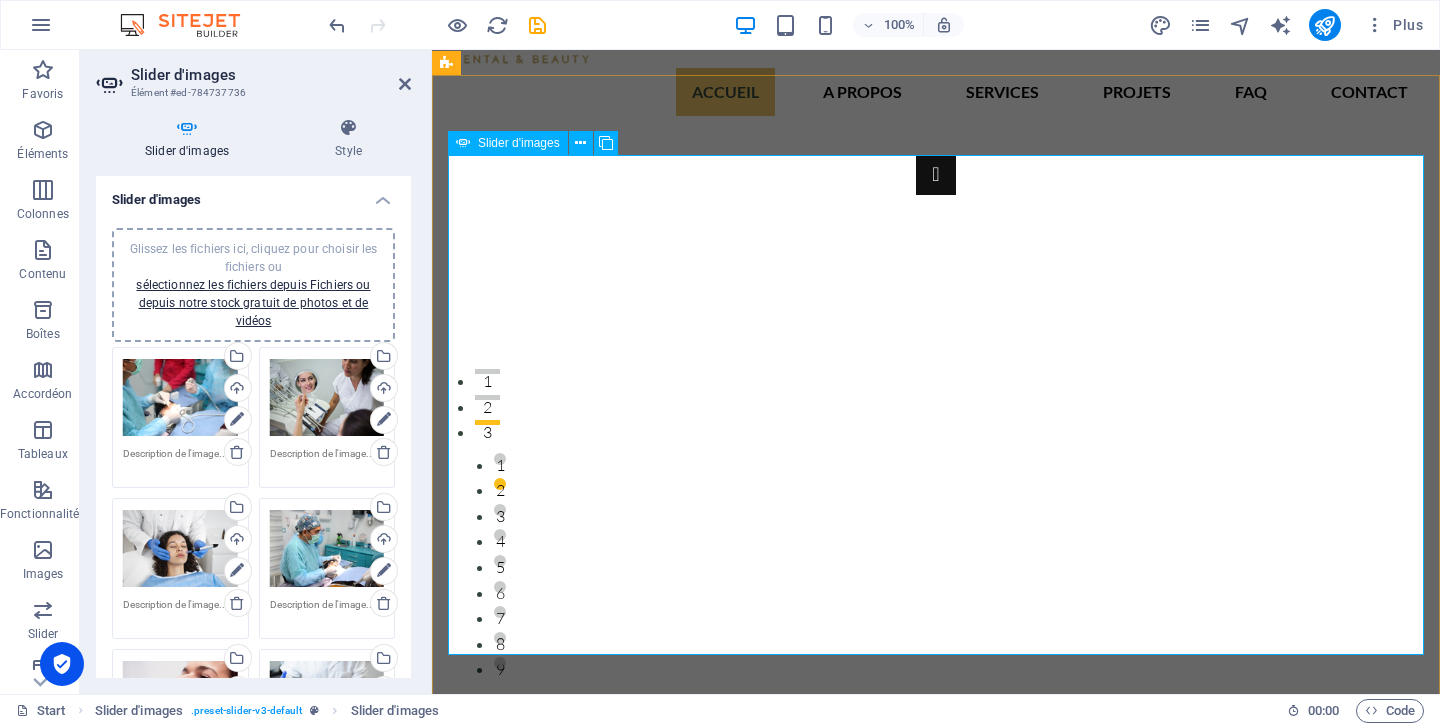 click at bounding box center (936, 6299) 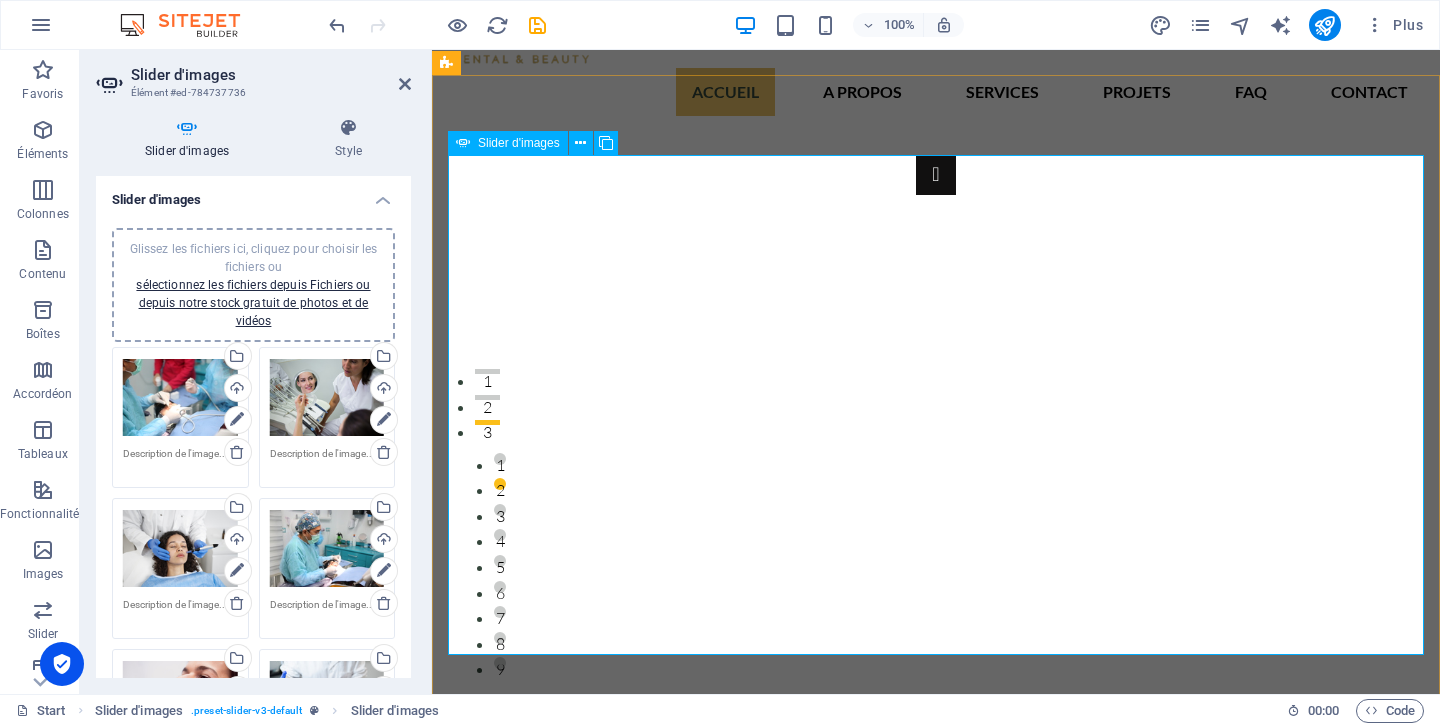 click at bounding box center [936, 6299] 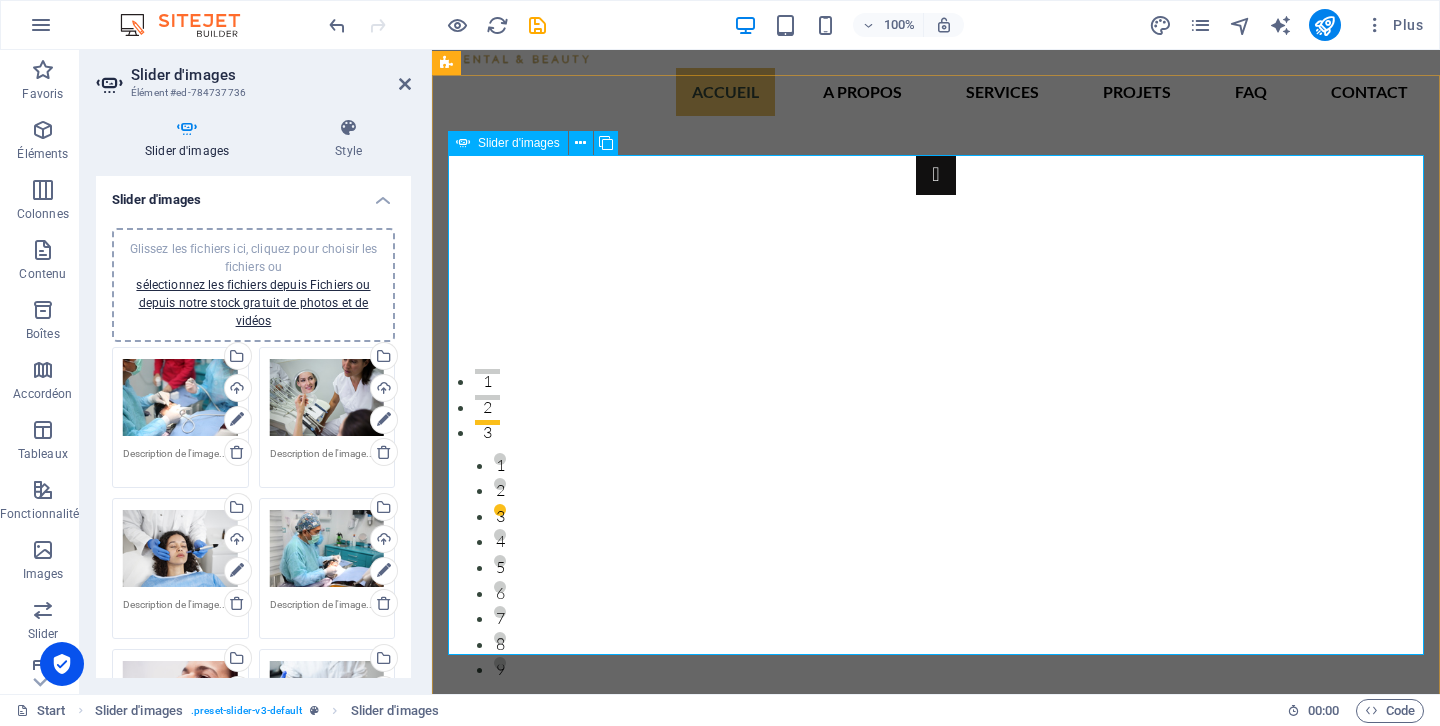 click at bounding box center [936, 6299] 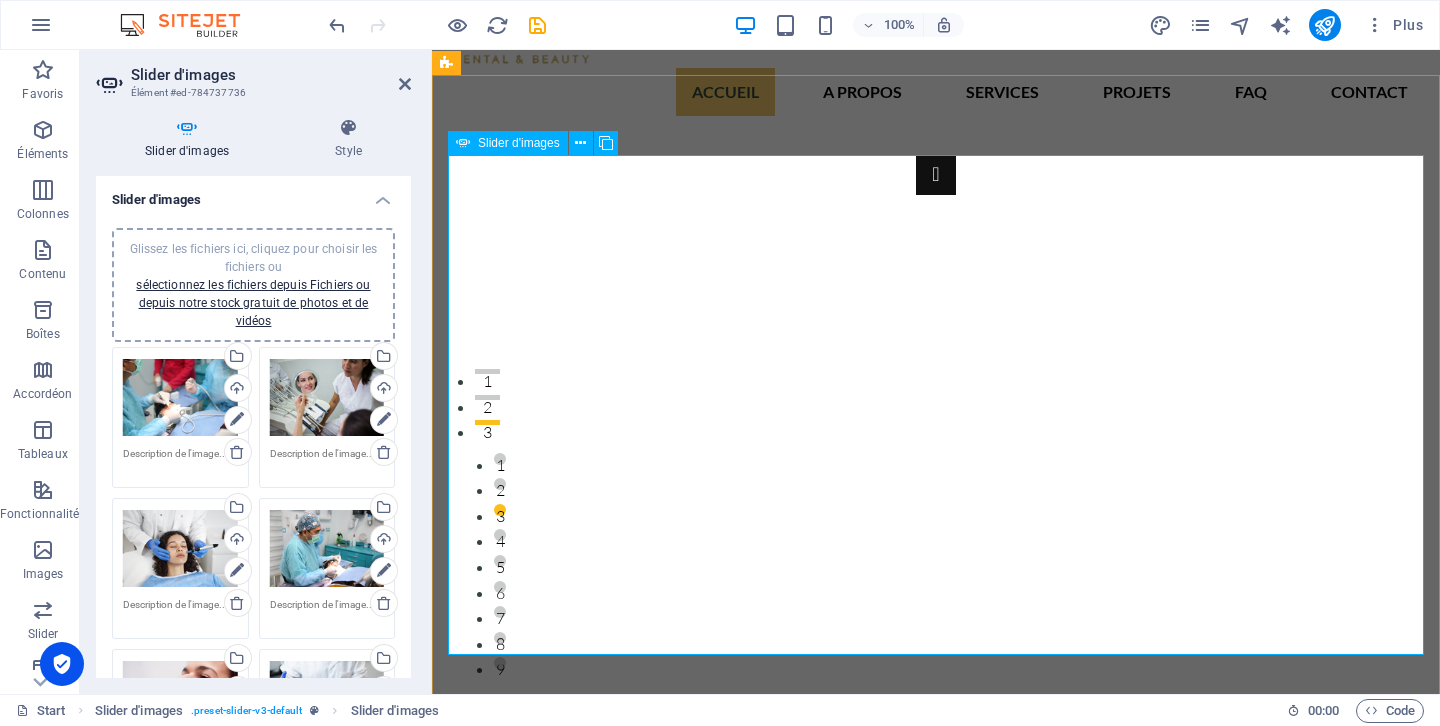click at bounding box center (936, 6299) 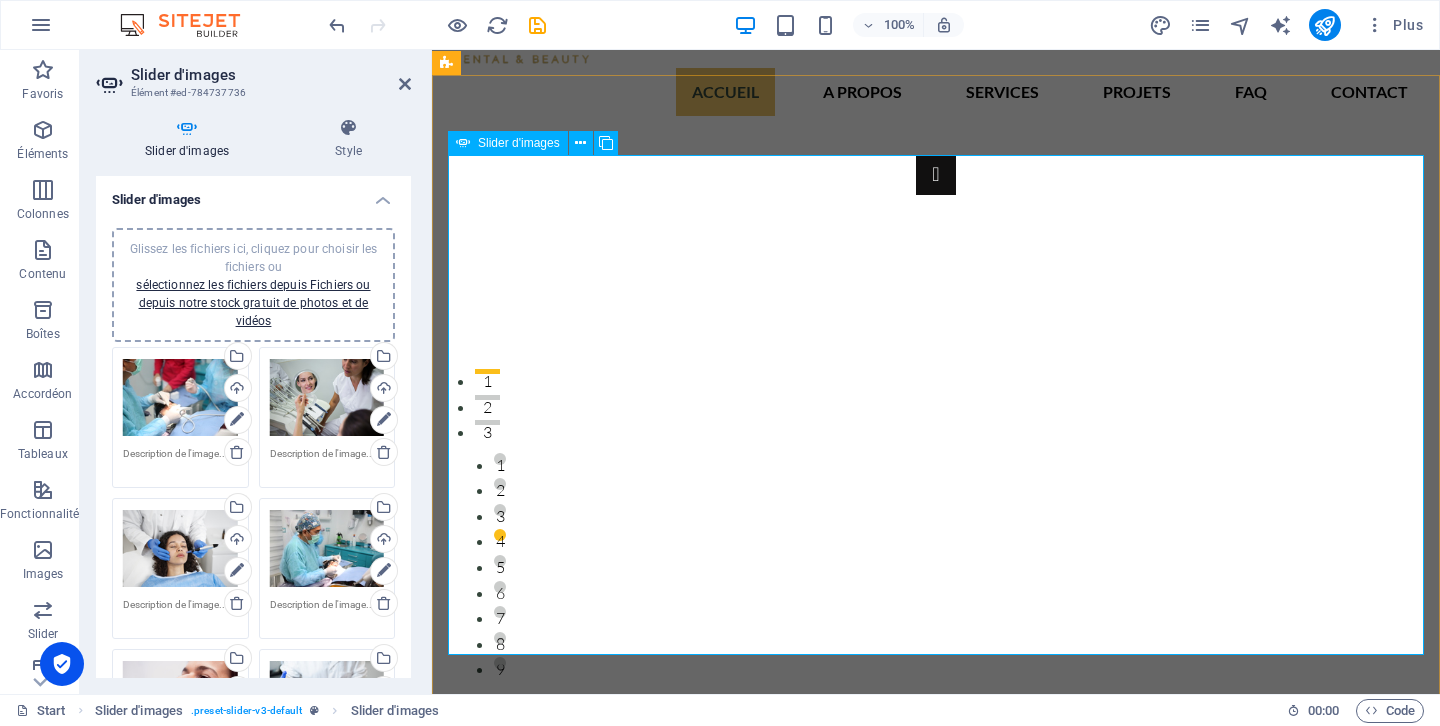 click at bounding box center [936, 6299] 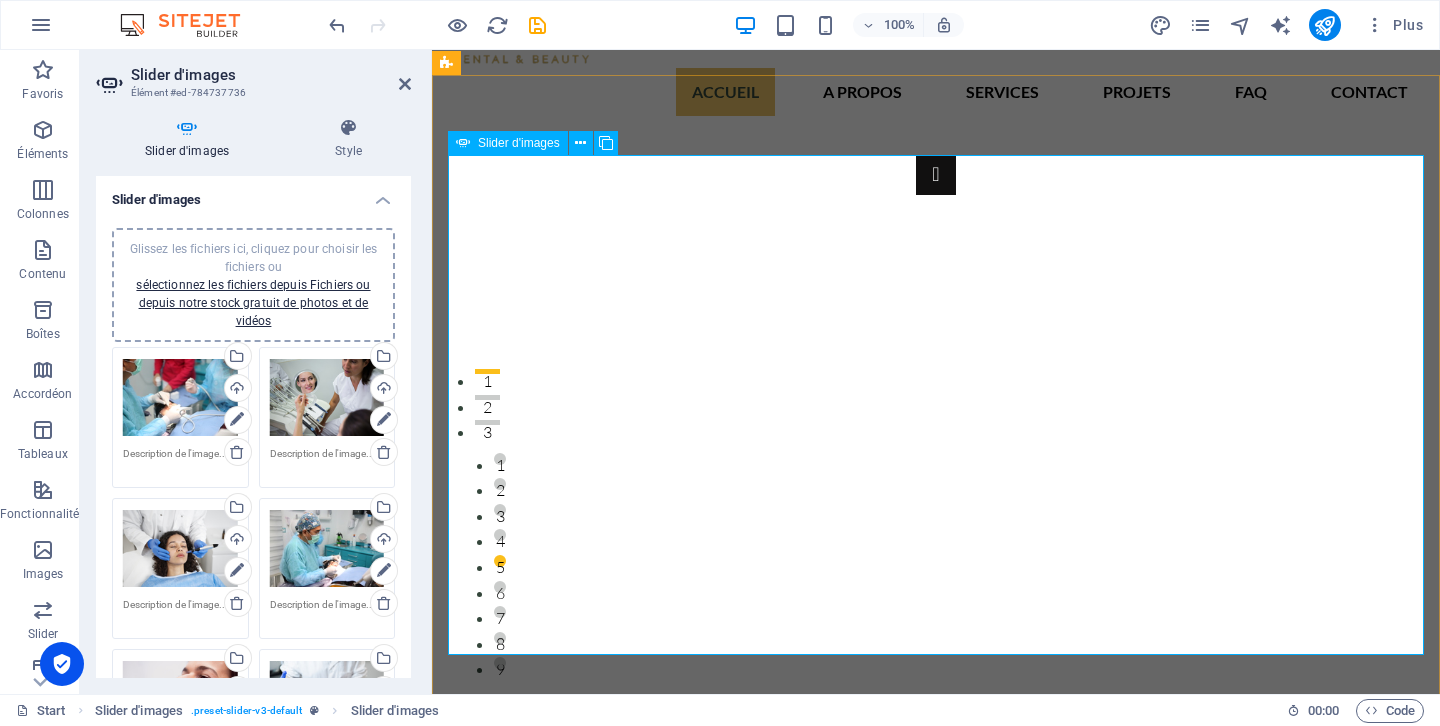 click at bounding box center [936, 6299] 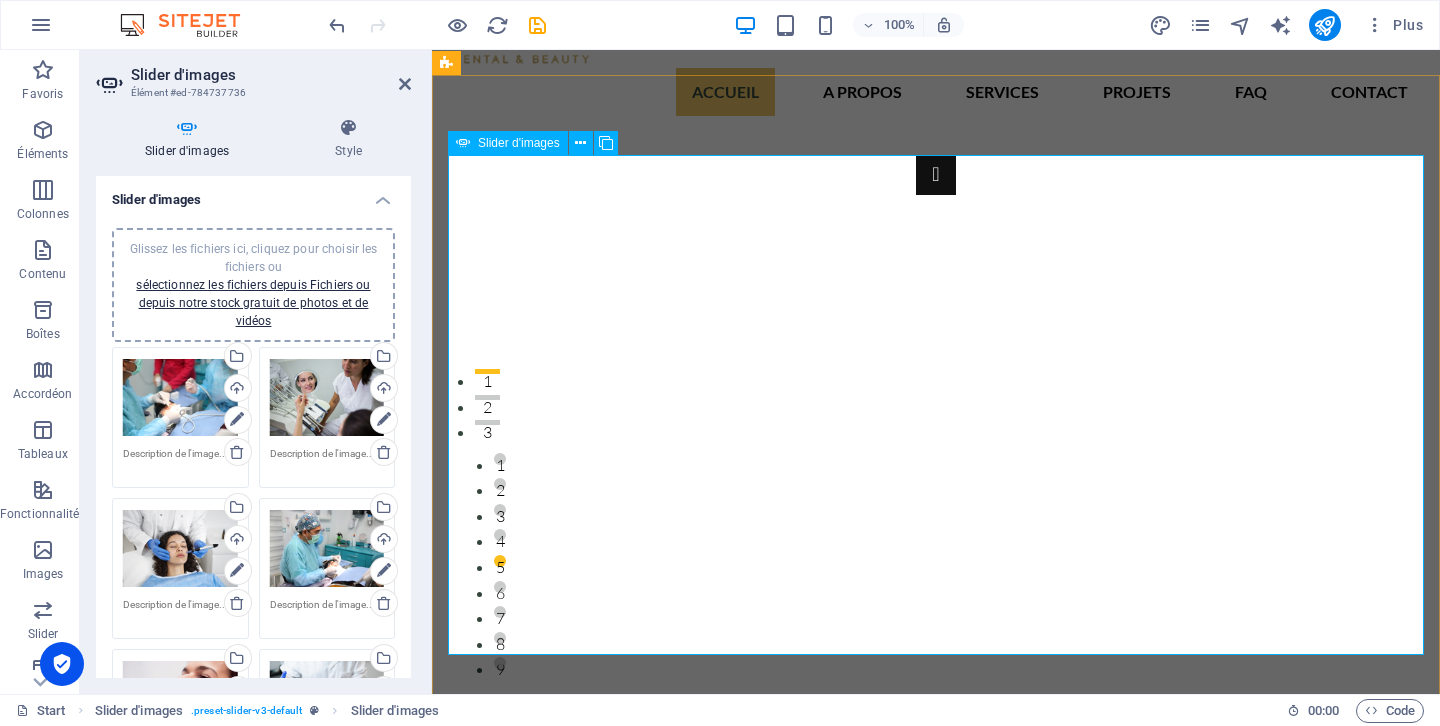 click at bounding box center [936, 6299] 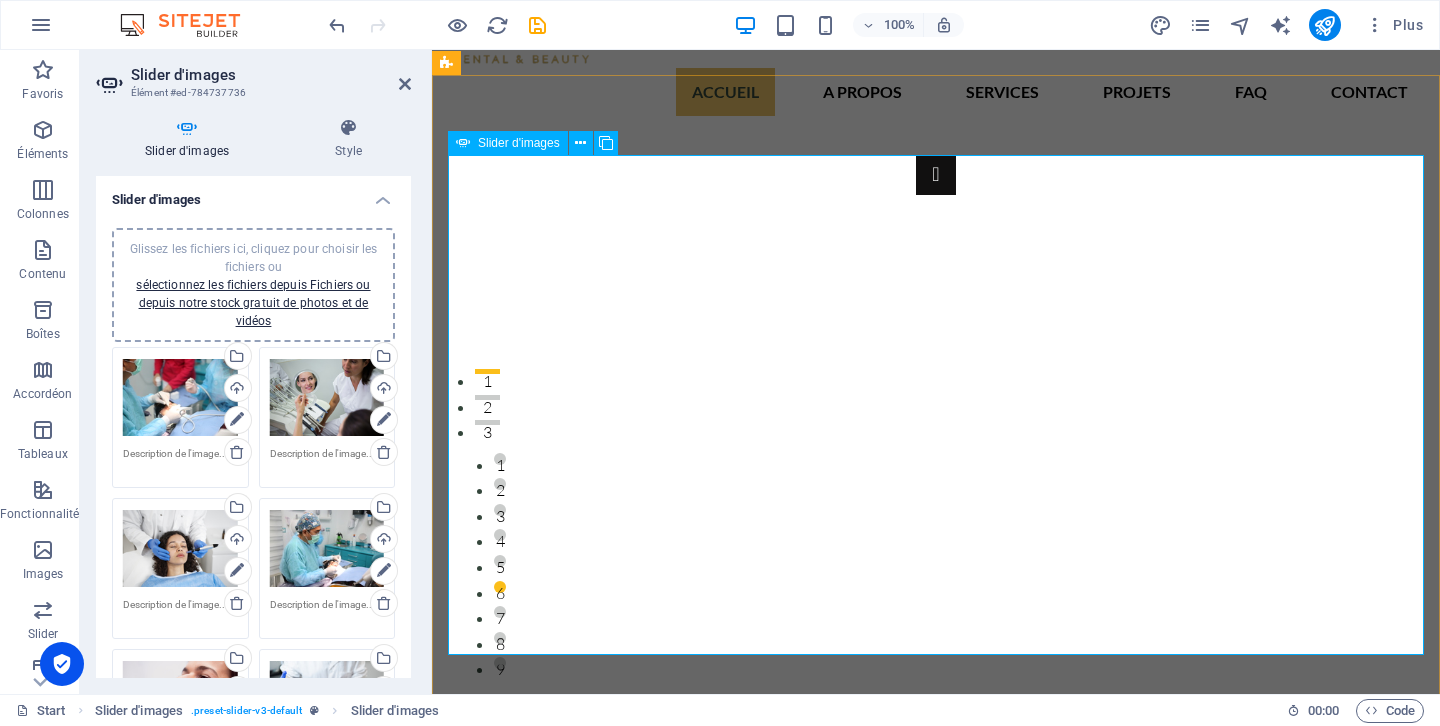 click at bounding box center [936, 6299] 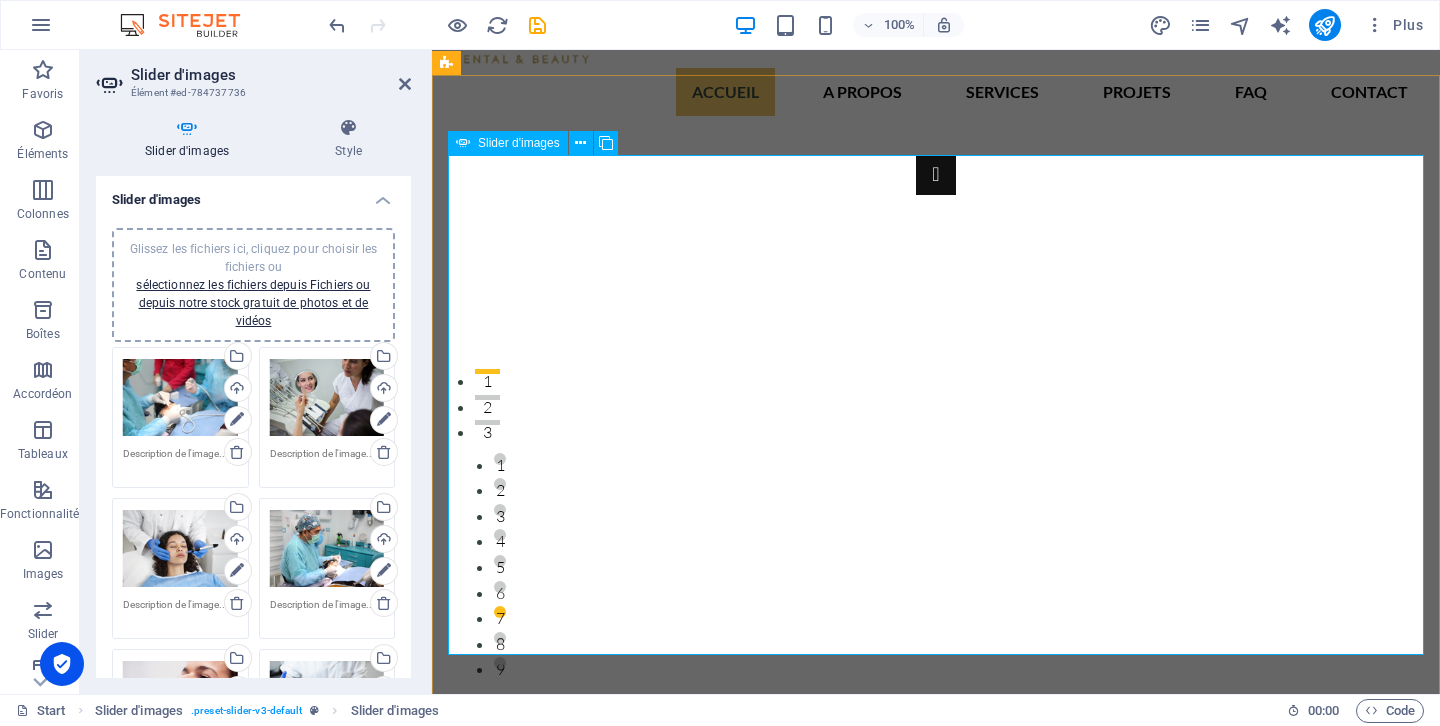 click at bounding box center (936, 6299) 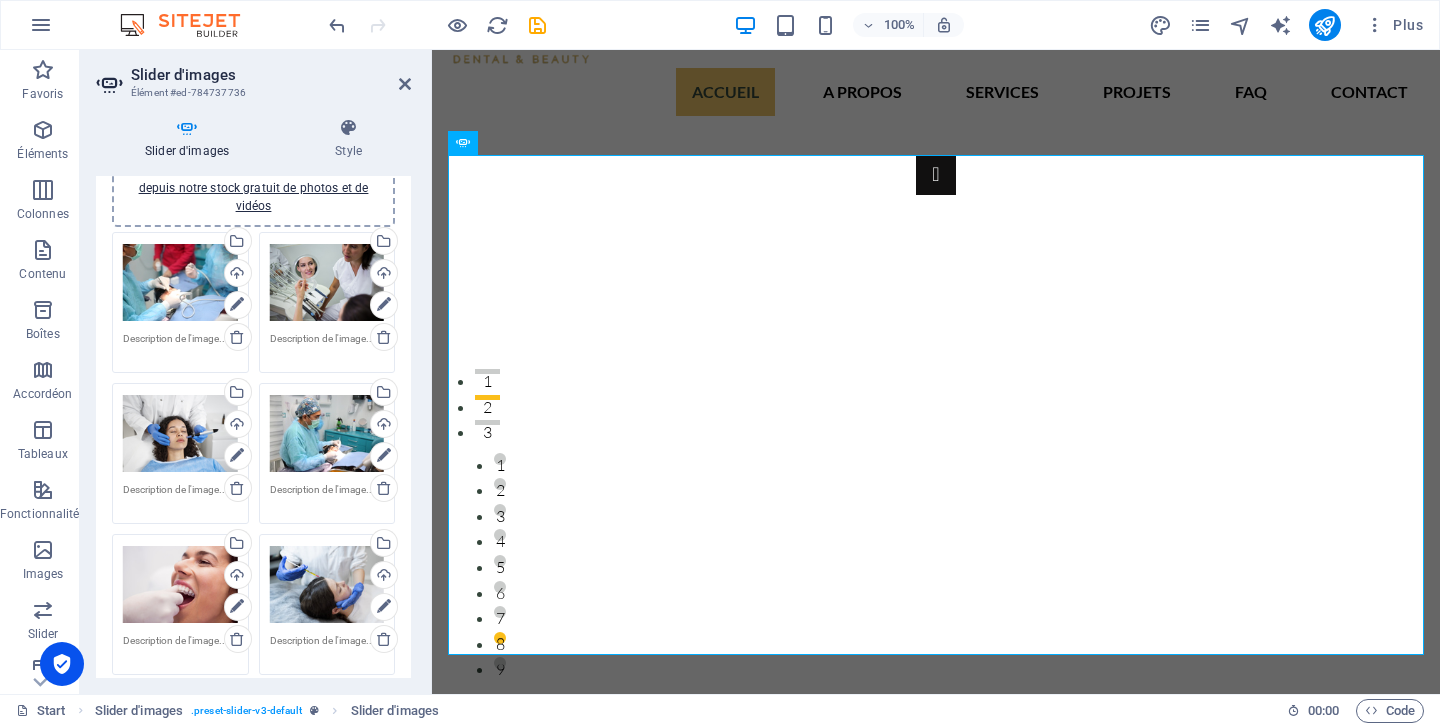 scroll, scrollTop: 0, scrollLeft: 0, axis: both 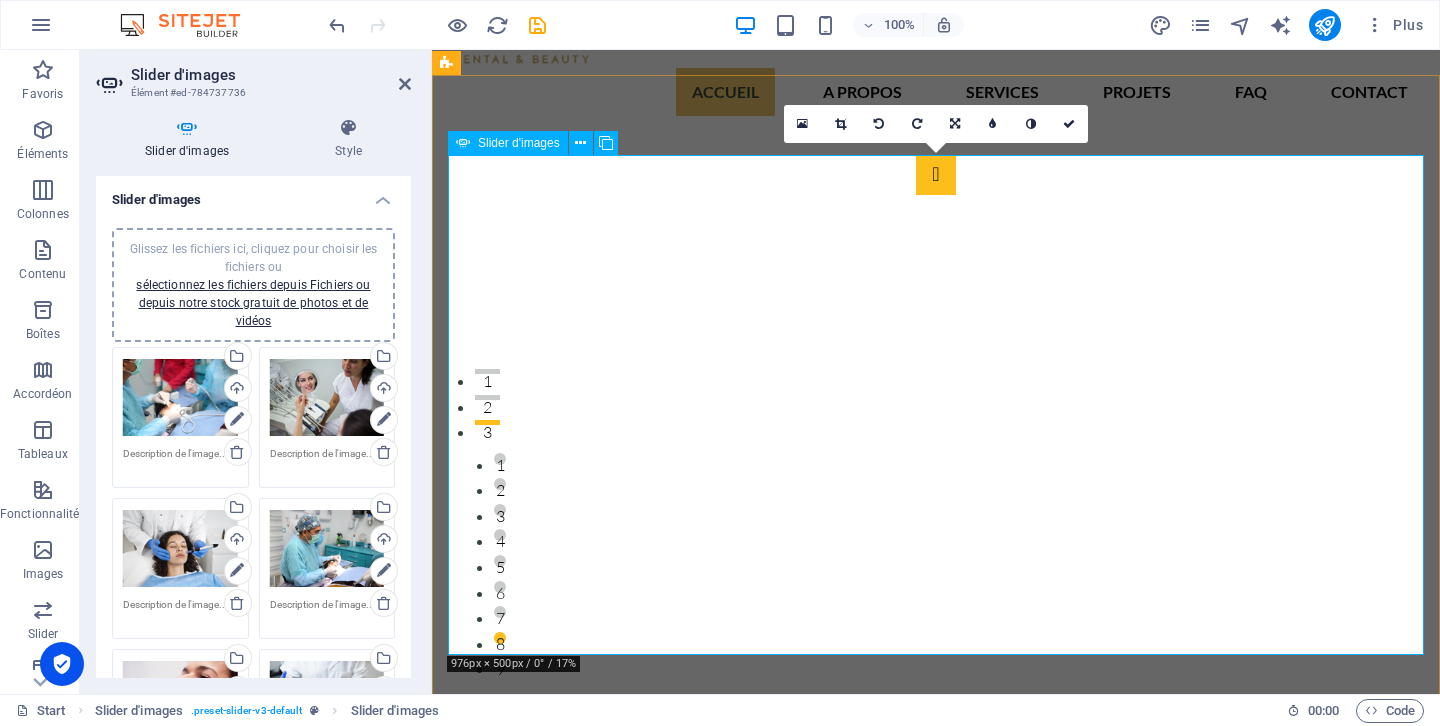 click at bounding box center (936, 175) 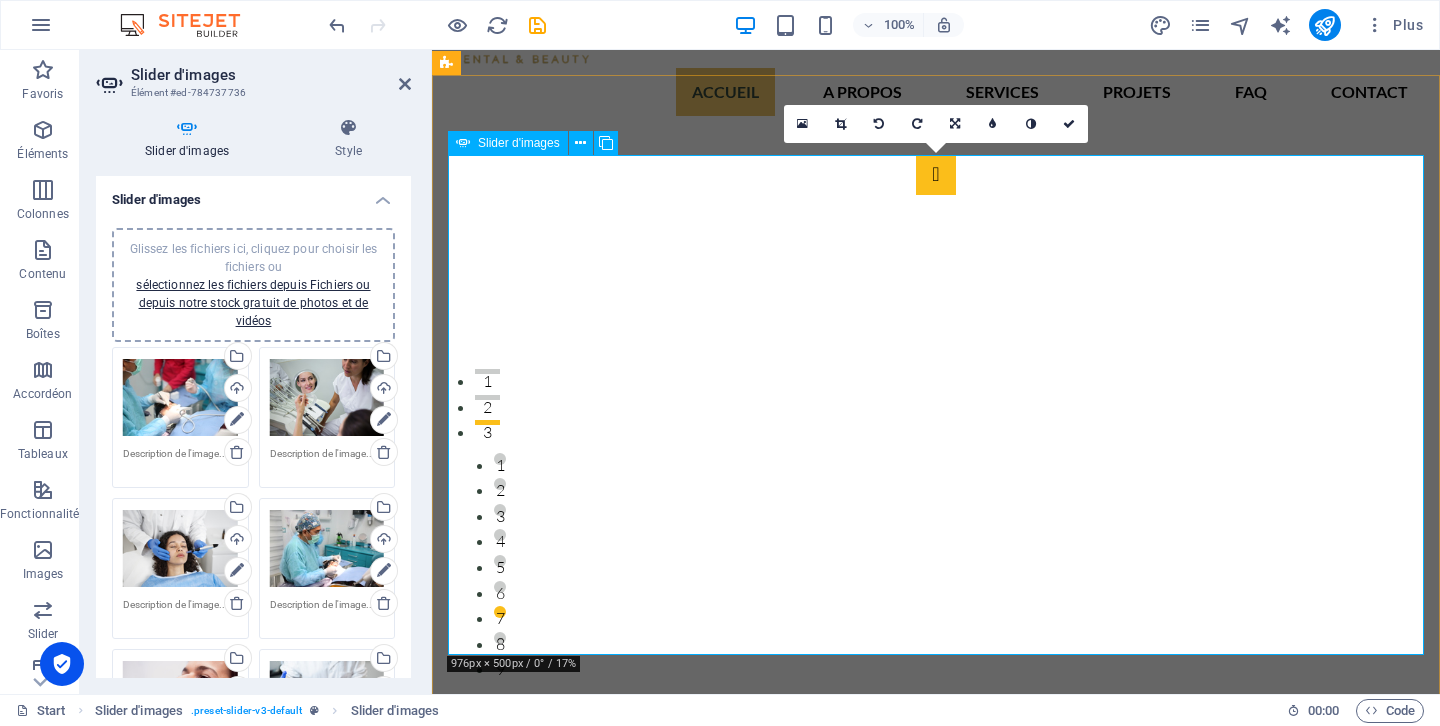 click at bounding box center [936, 175] 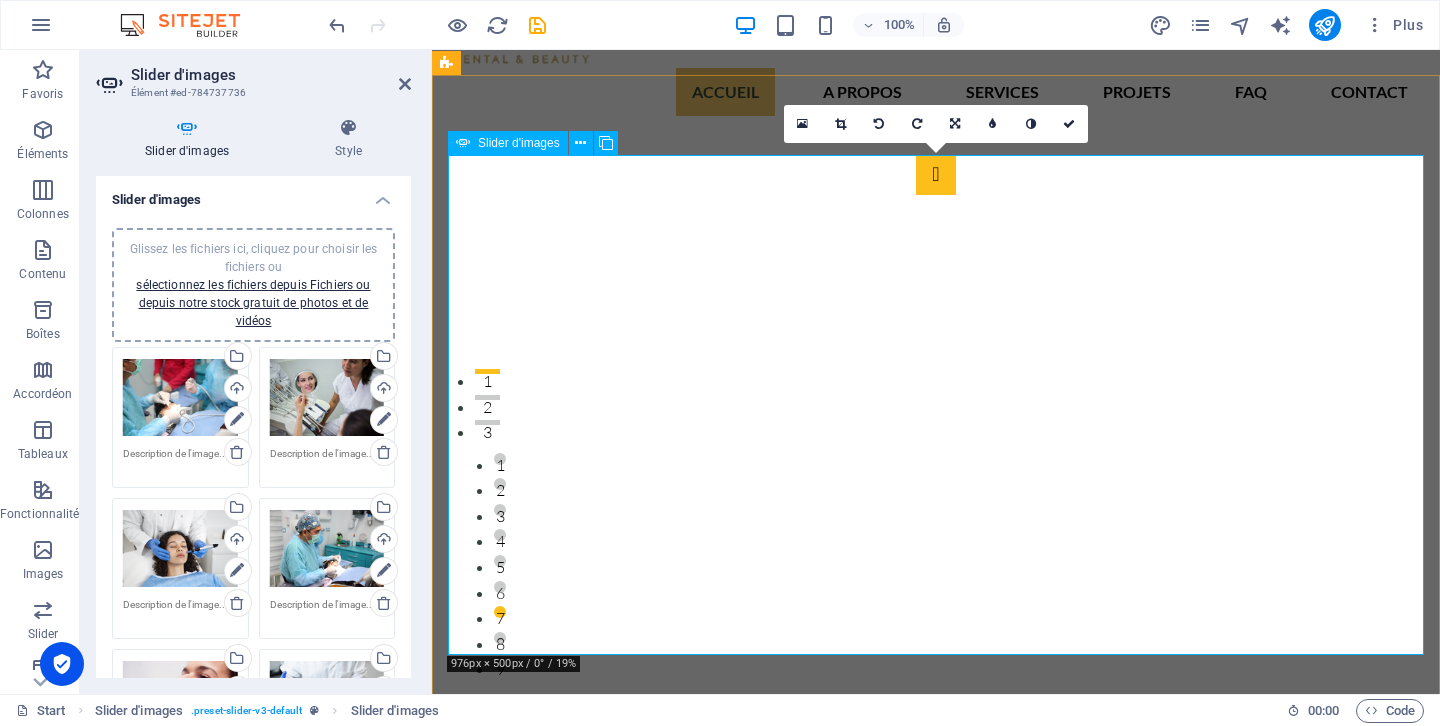 click at bounding box center (936, 175) 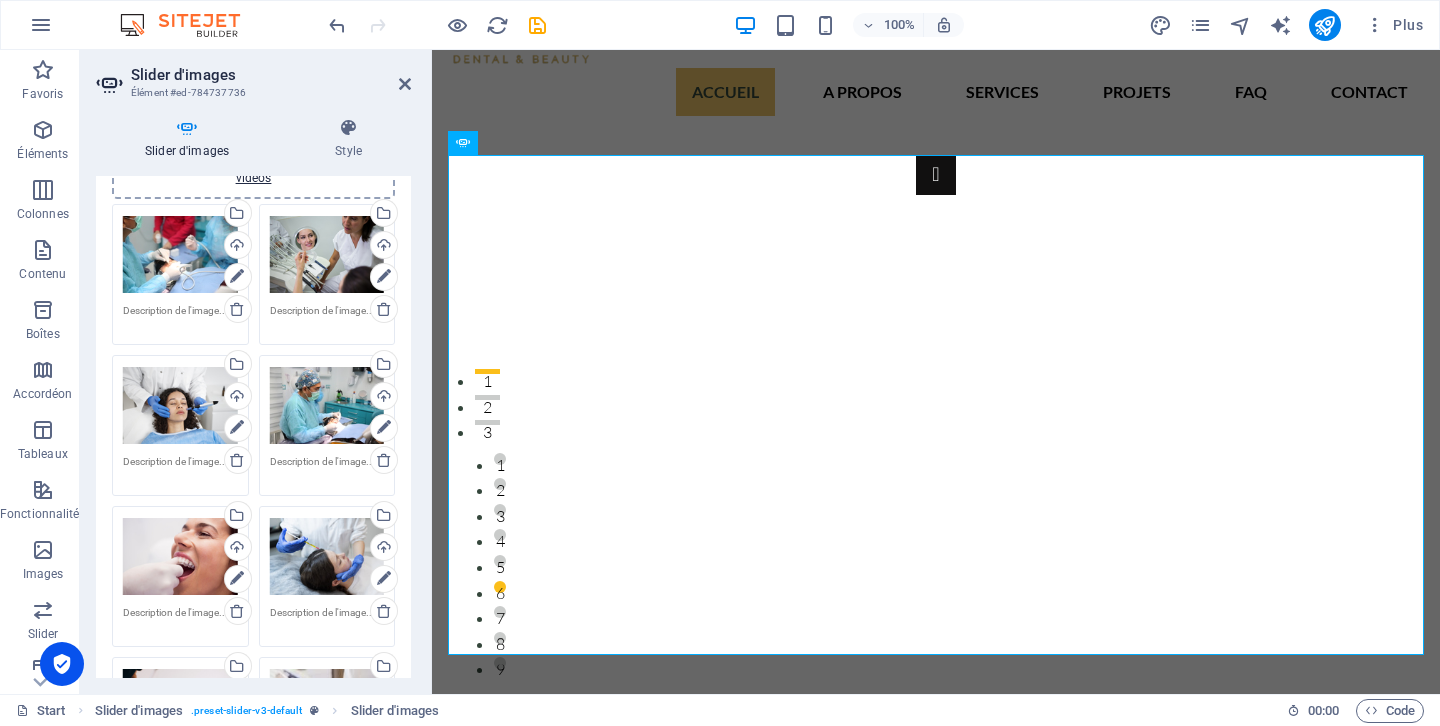 scroll, scrollTop: 122, scrollLeft: 0, axis: vertical 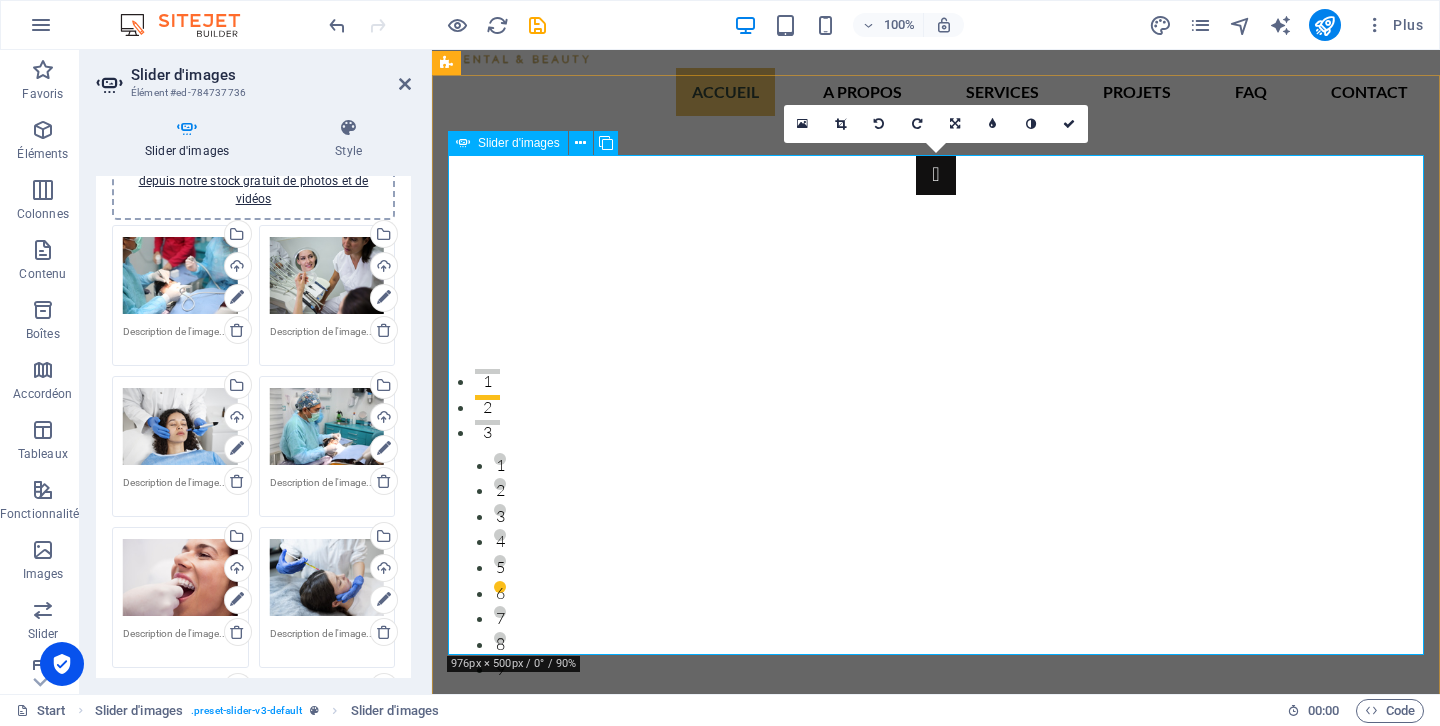click at bounding box center (936, 6299) 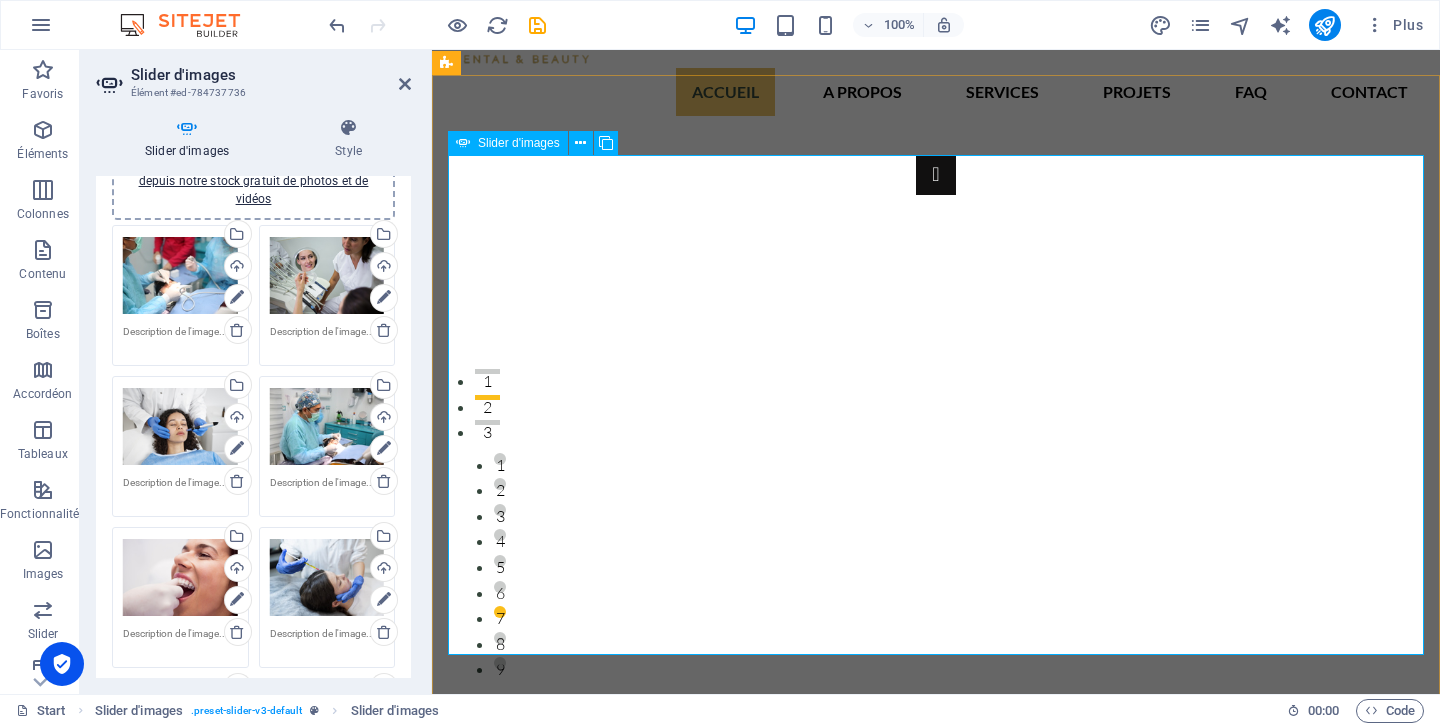 click at bounding box center (936, 6299) 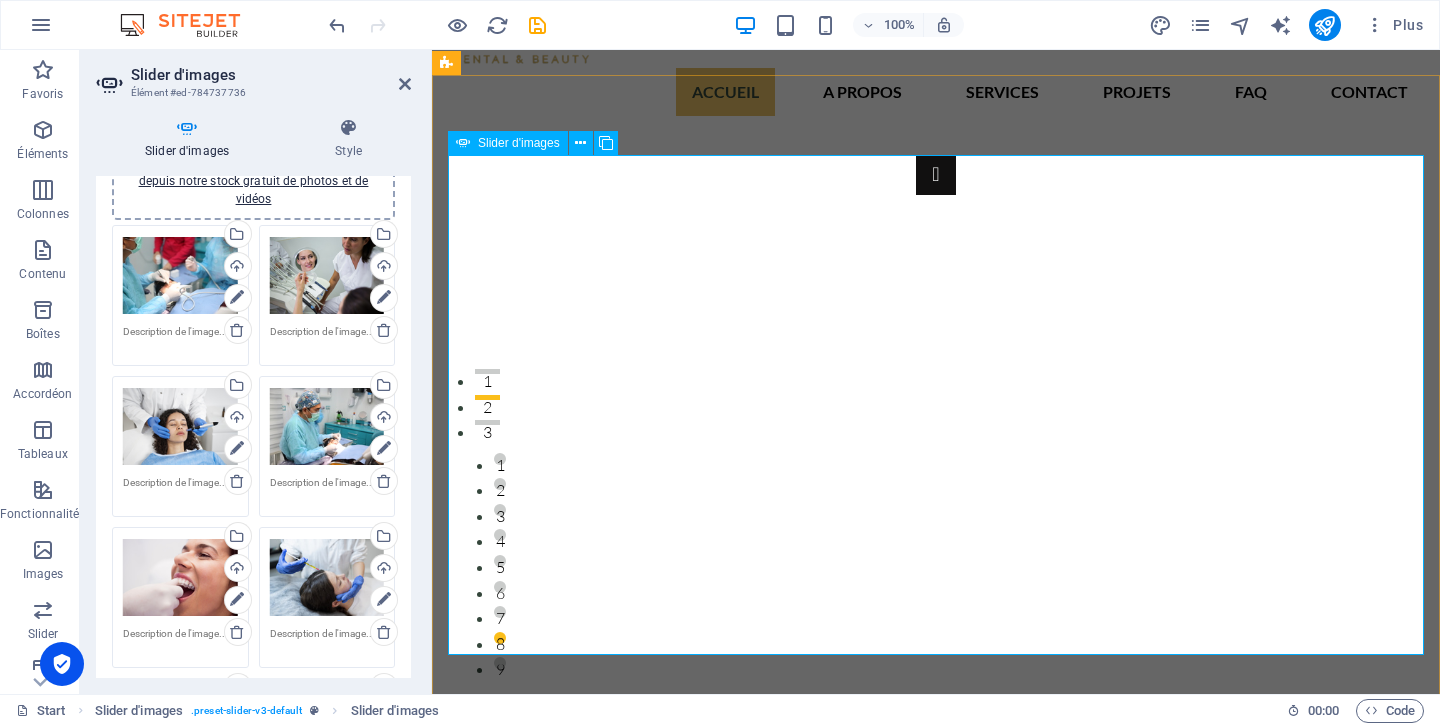 click at bounding box center (936, 6299) 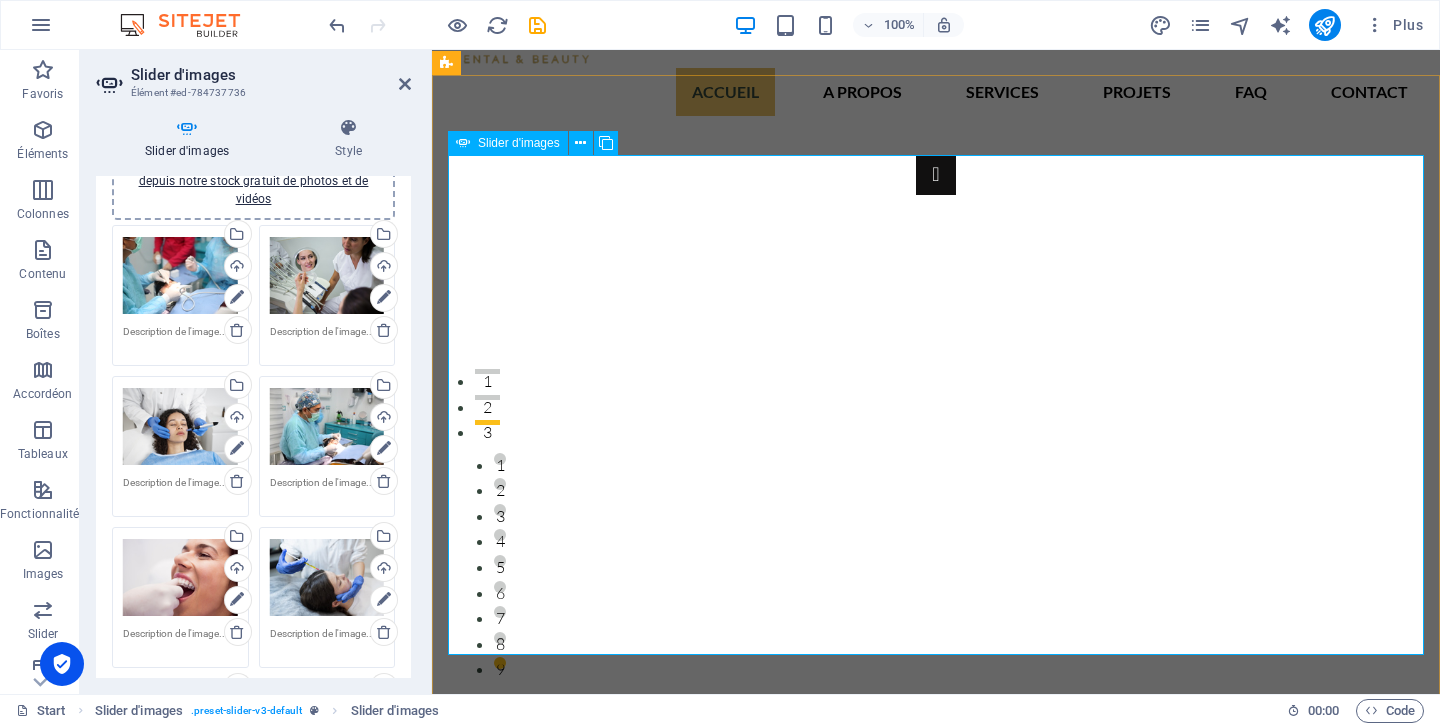 click at bounding box center (936, 6299) 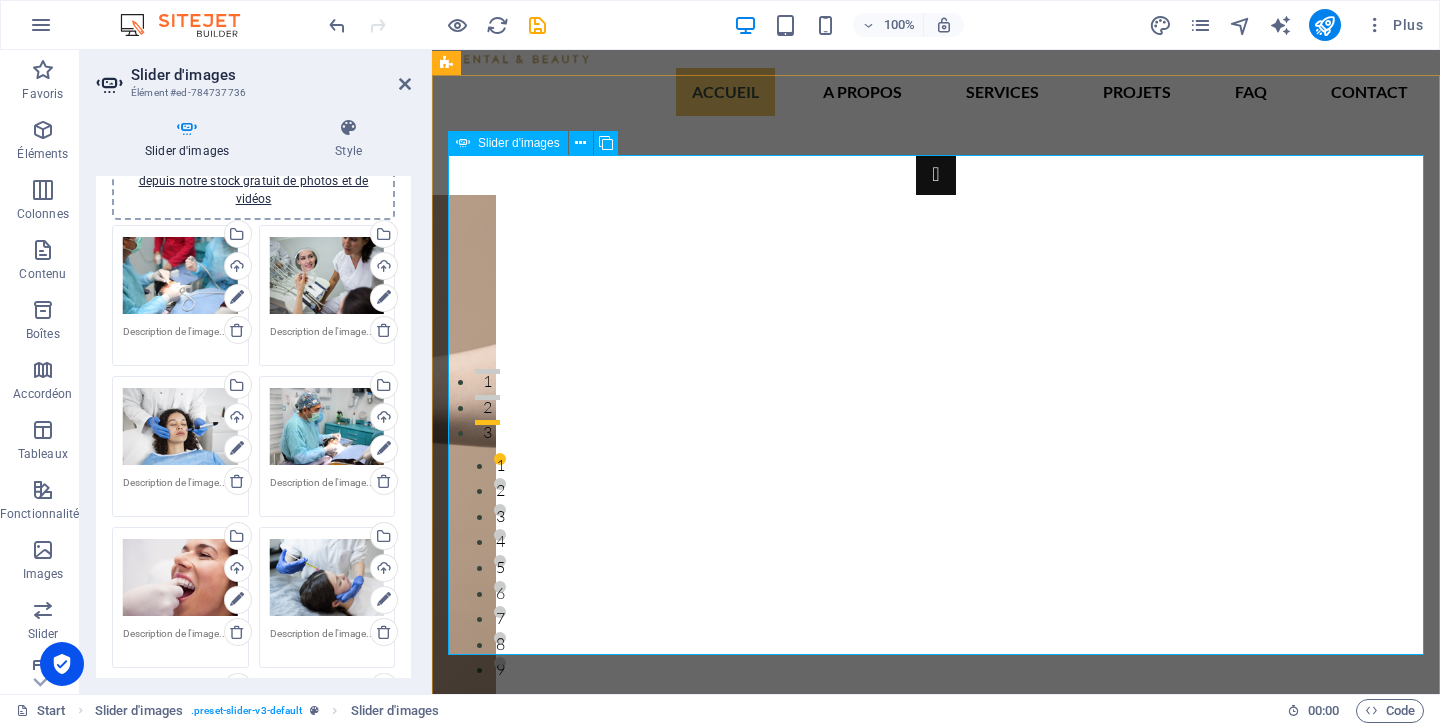 click at bounding box center (936, 6299) 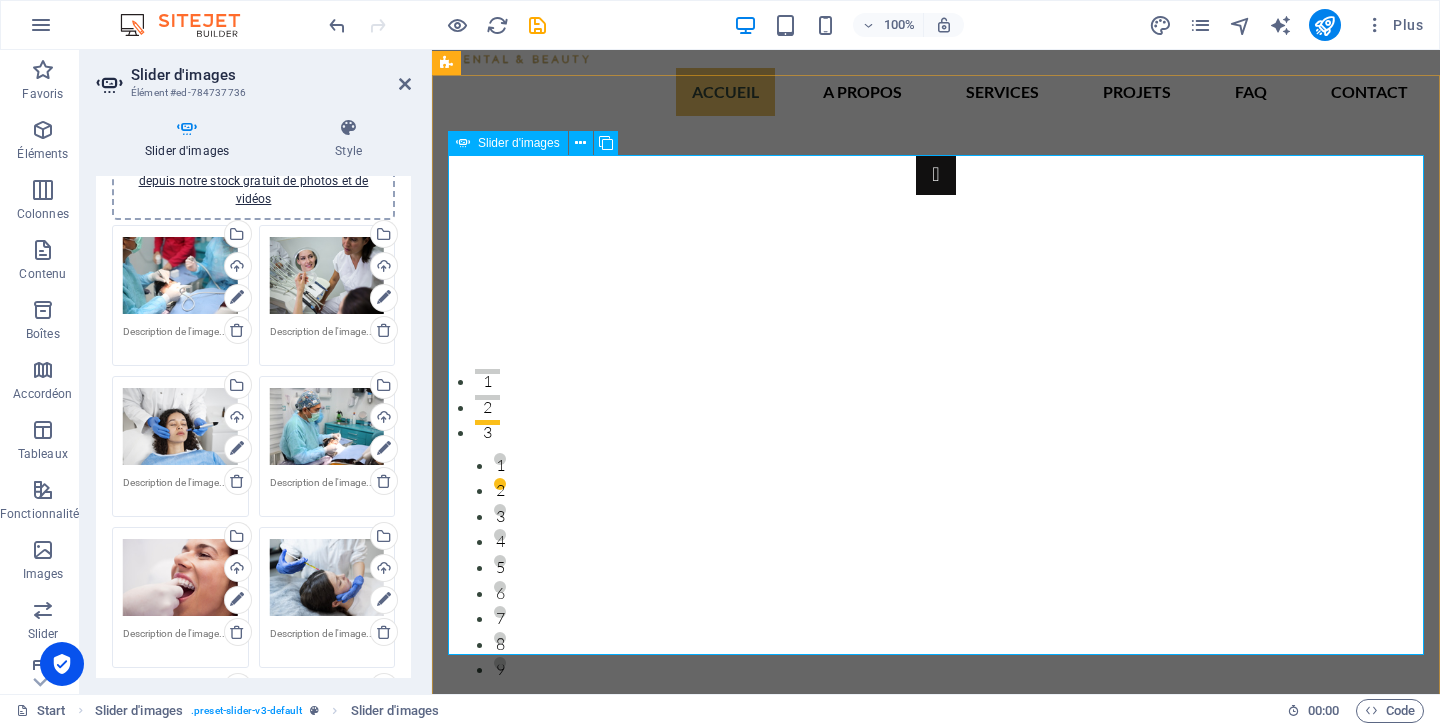 click at bounding box center [936, 6299] 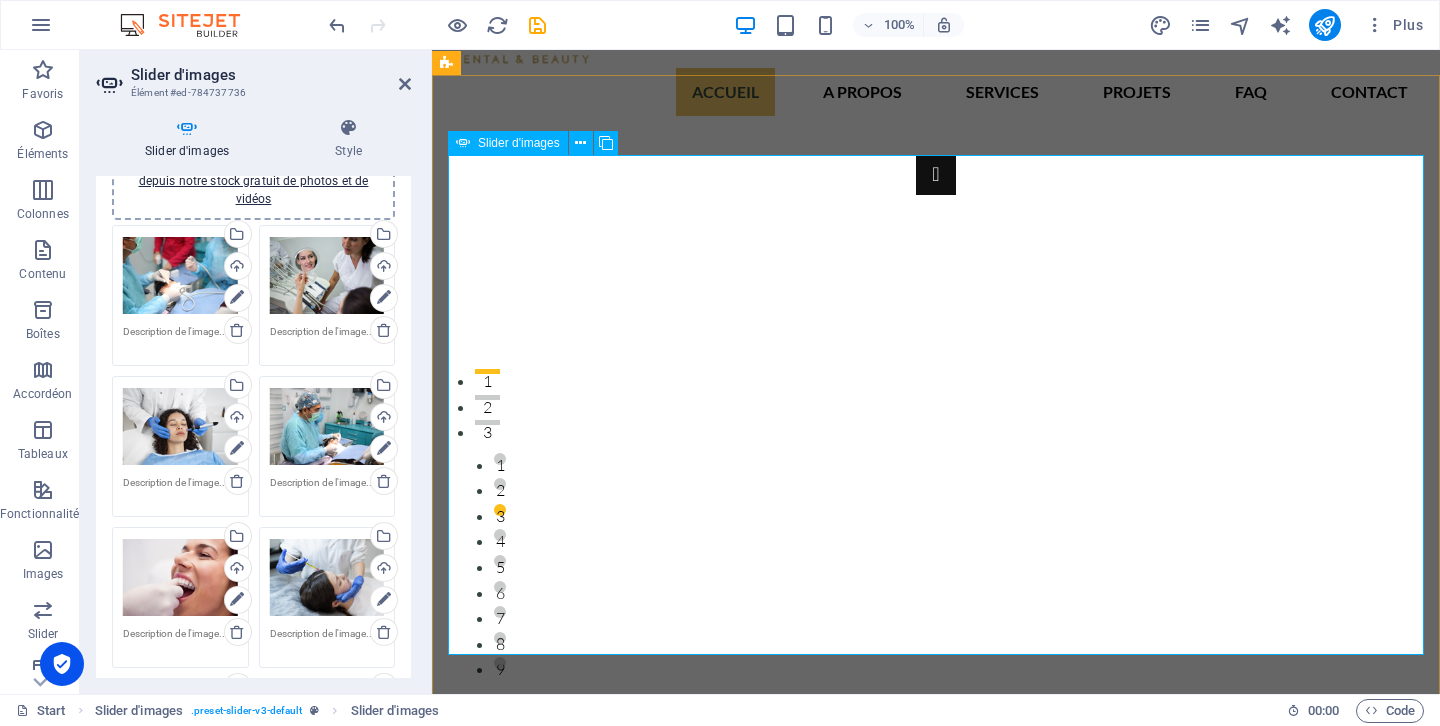 click at bounding box center [936, 6299] 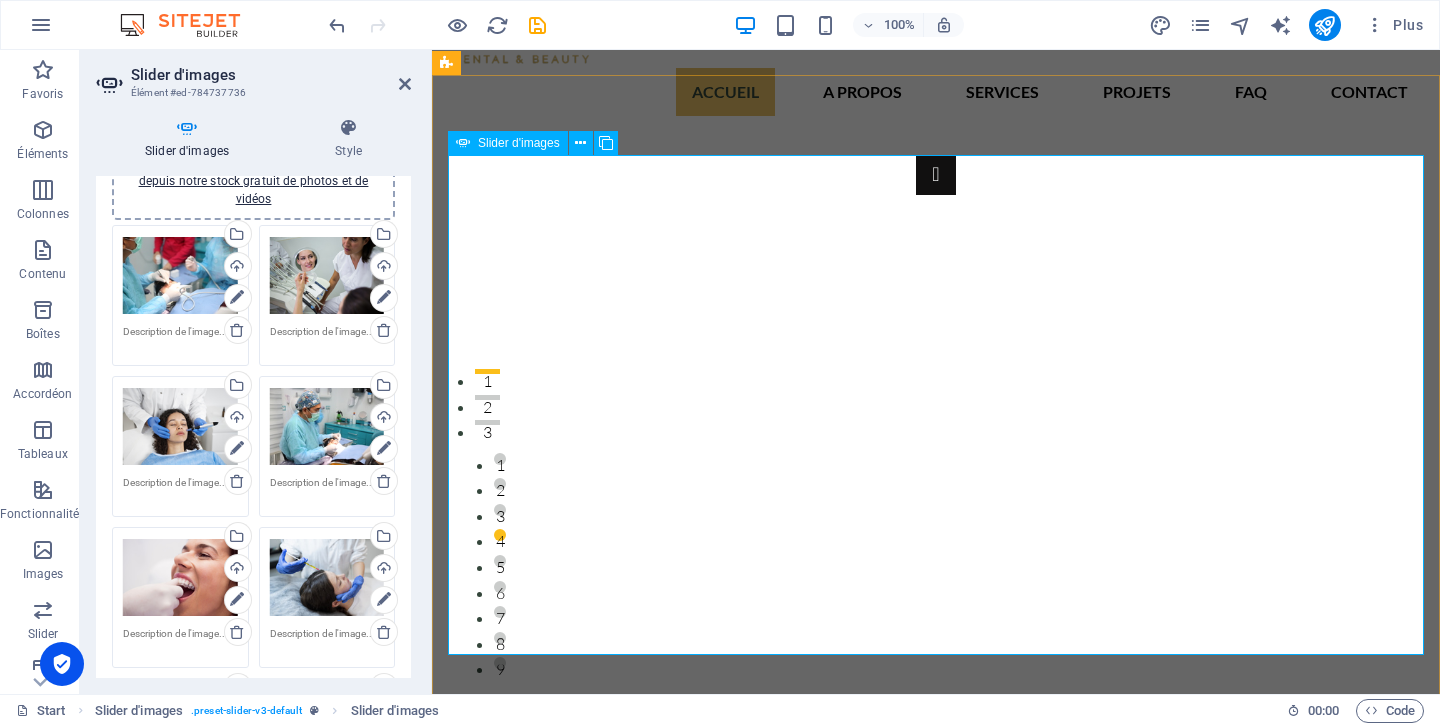 click at bounding box center (936, 6299) 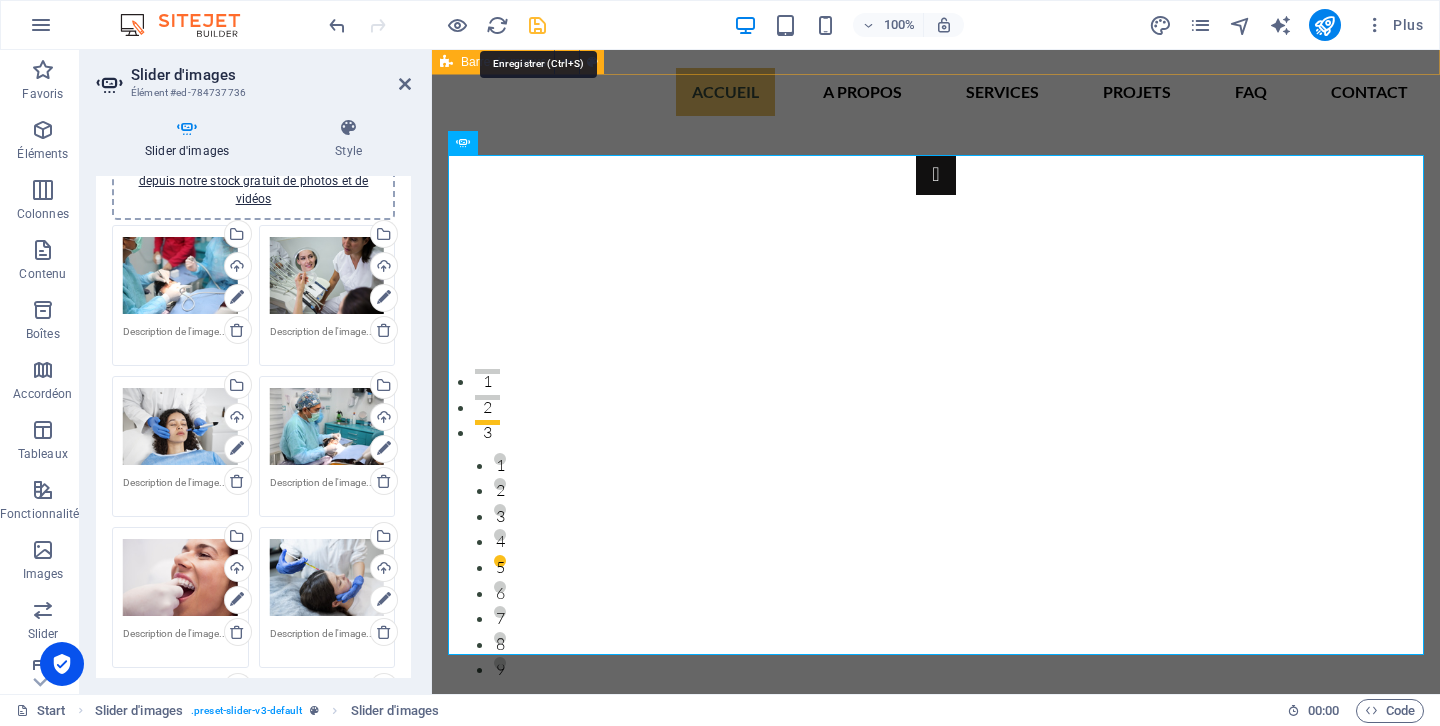click at bounding box center [537, 25] 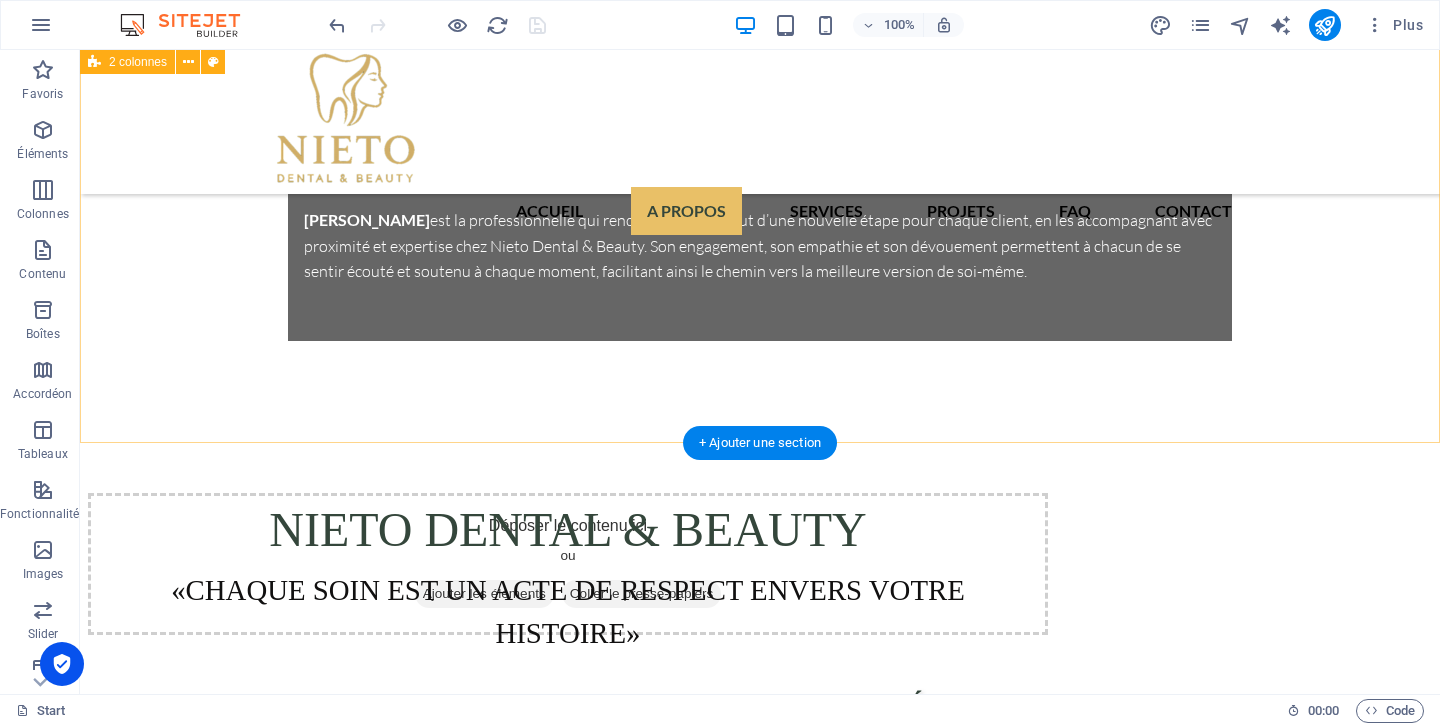 scroll, scrollTop: 2173, scrollLeft: 0, axis: vertical 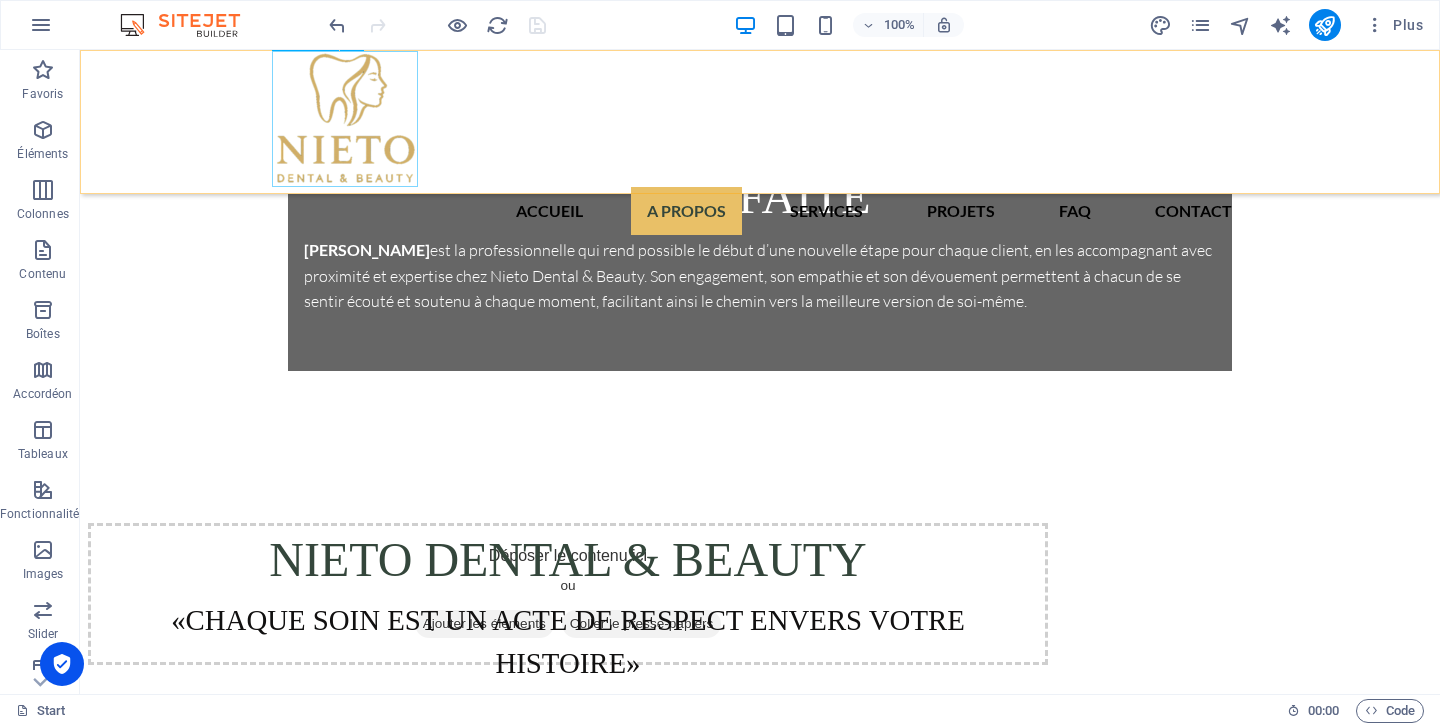click at bounding box center (760, 119) 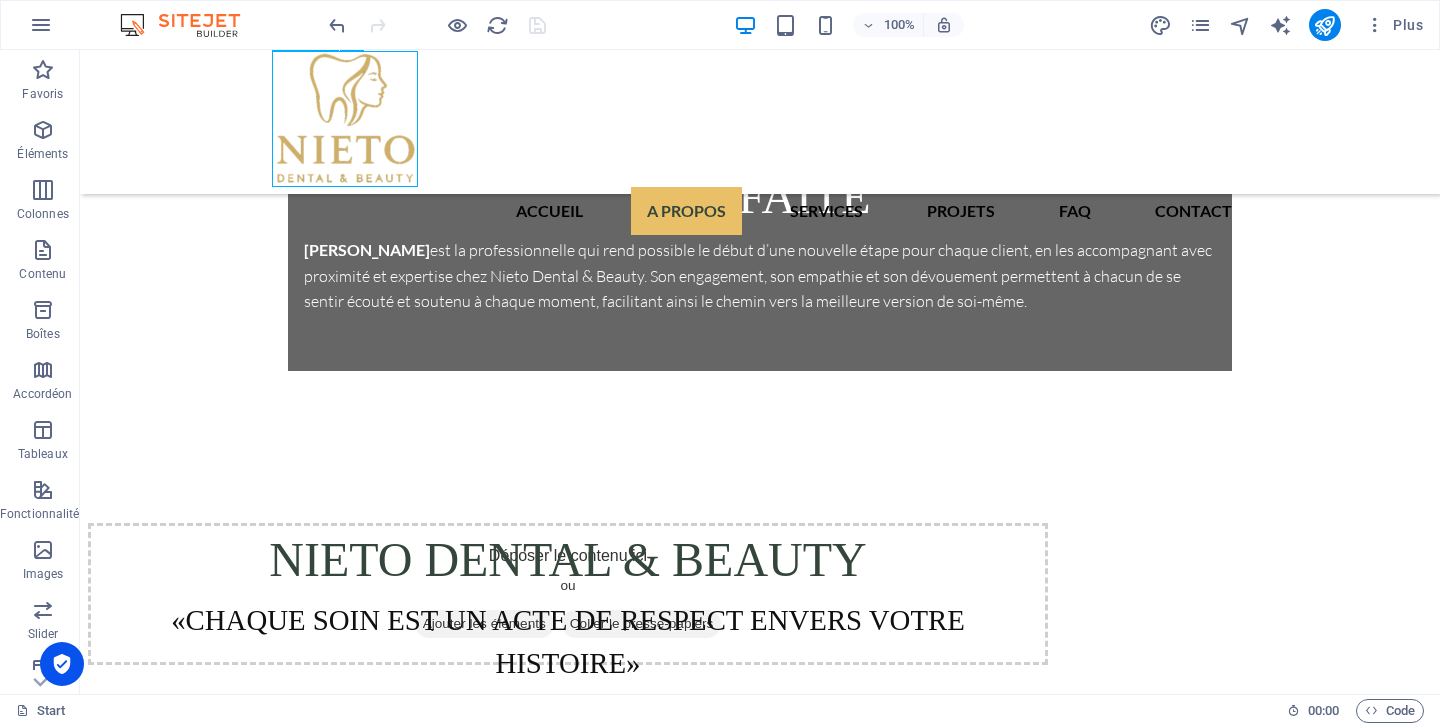 click at bounding box center (760, 119) 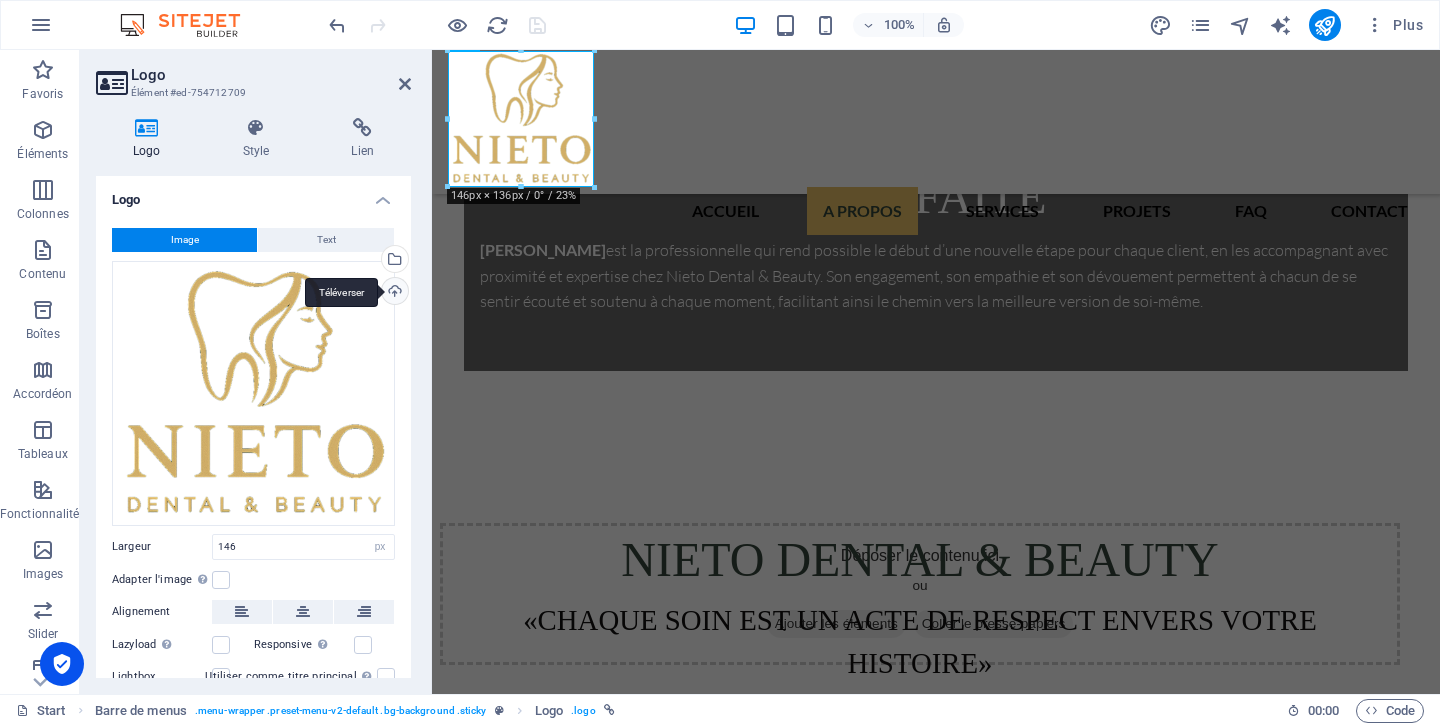 click on "Téléverser" at bounding box center (393, 293) 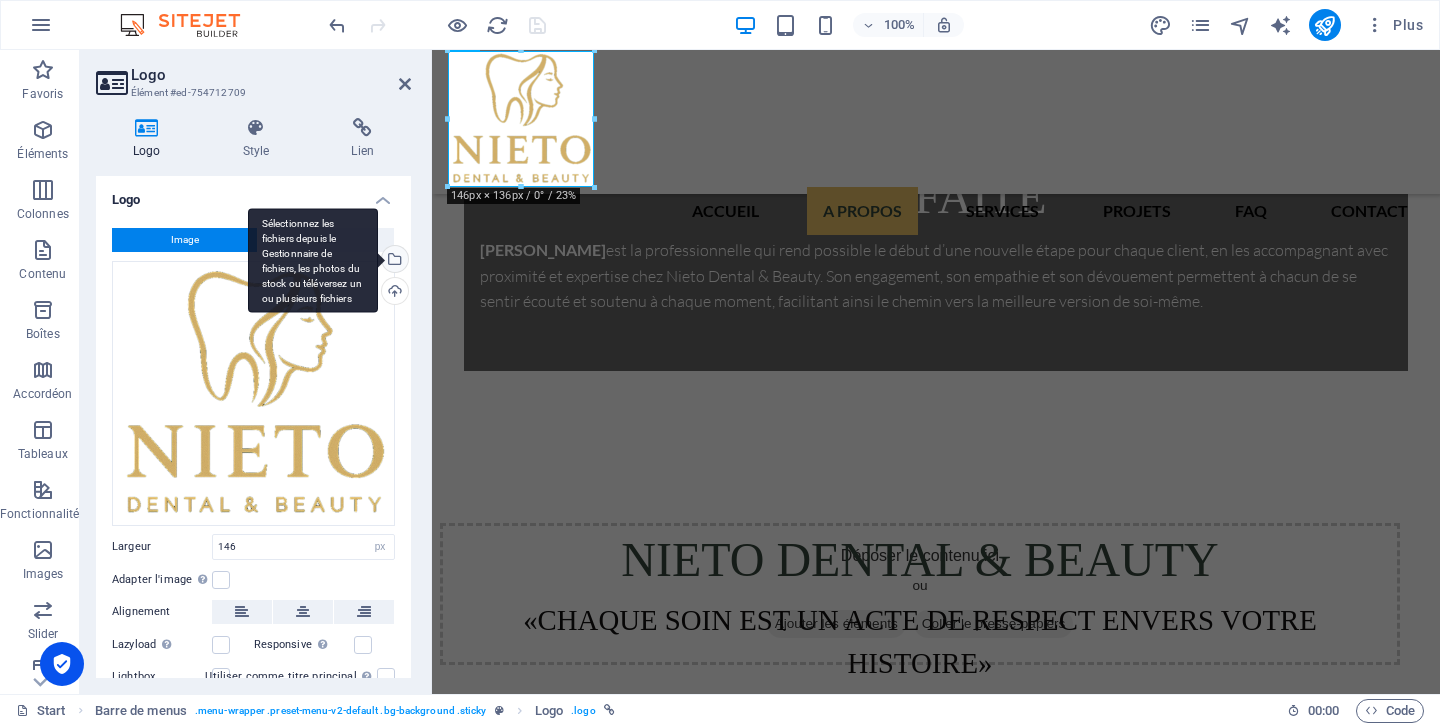click on "Sélectionnez les fichiers depuis le Gestionnaire de fichiers, les photos du stock ou téléversez un ou plusieurs fichiers" at bounding box center (393, 261) 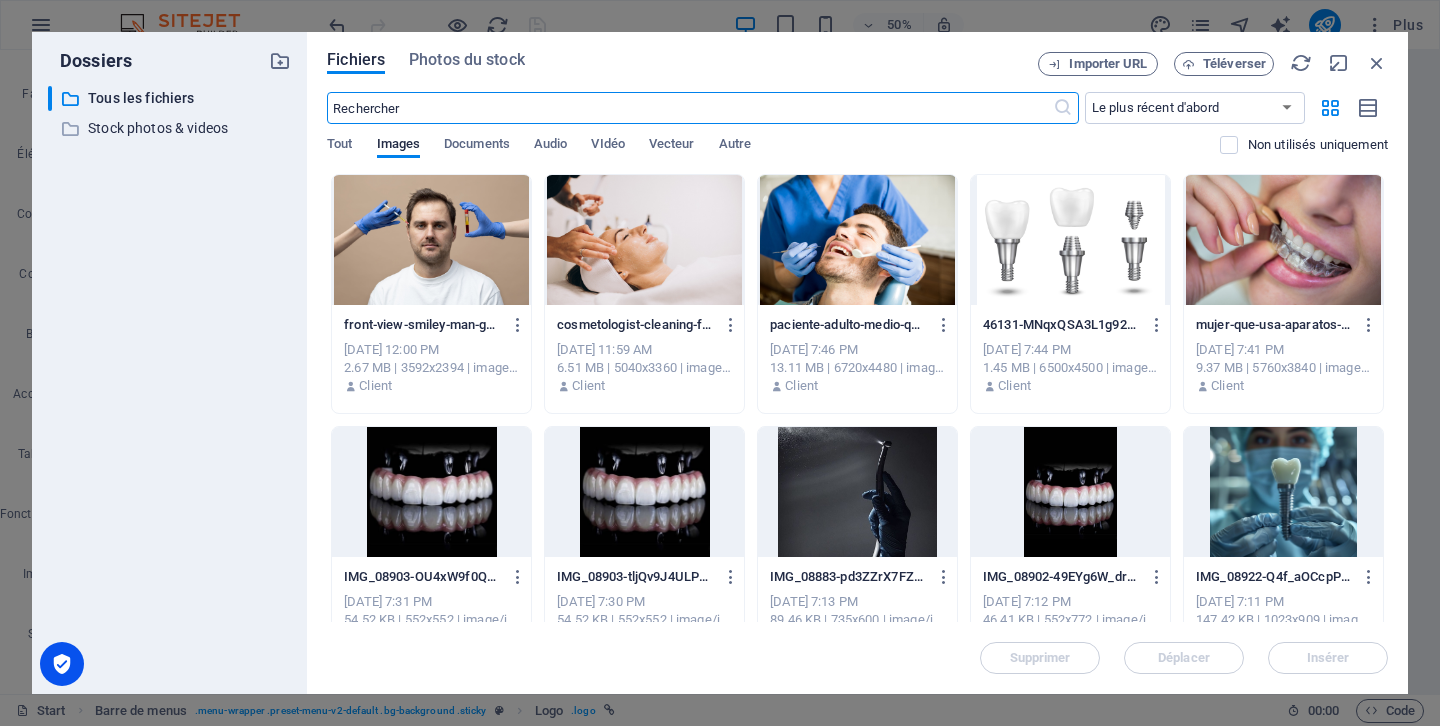 scroll, scrollTop: 2602, scrollLeft: 0, axis: vertical 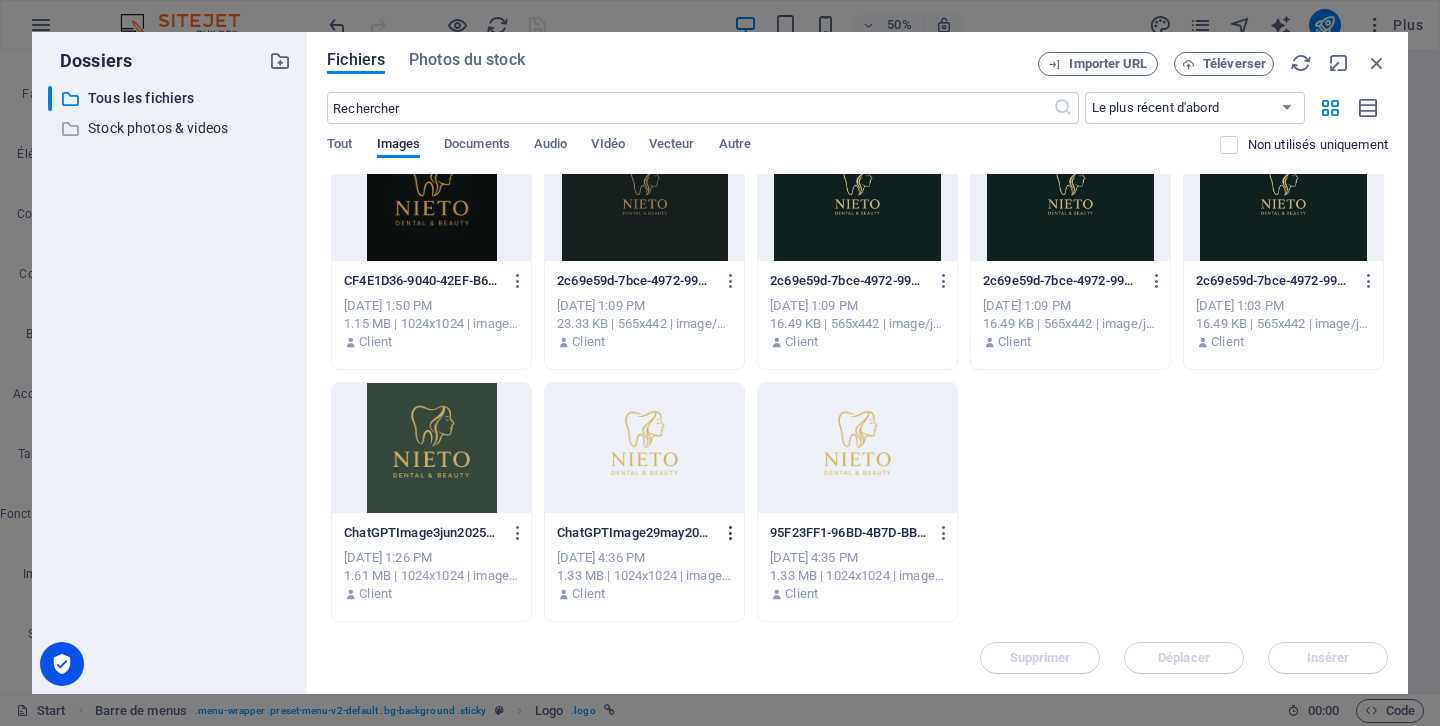 click at bounding box center [731, 533] 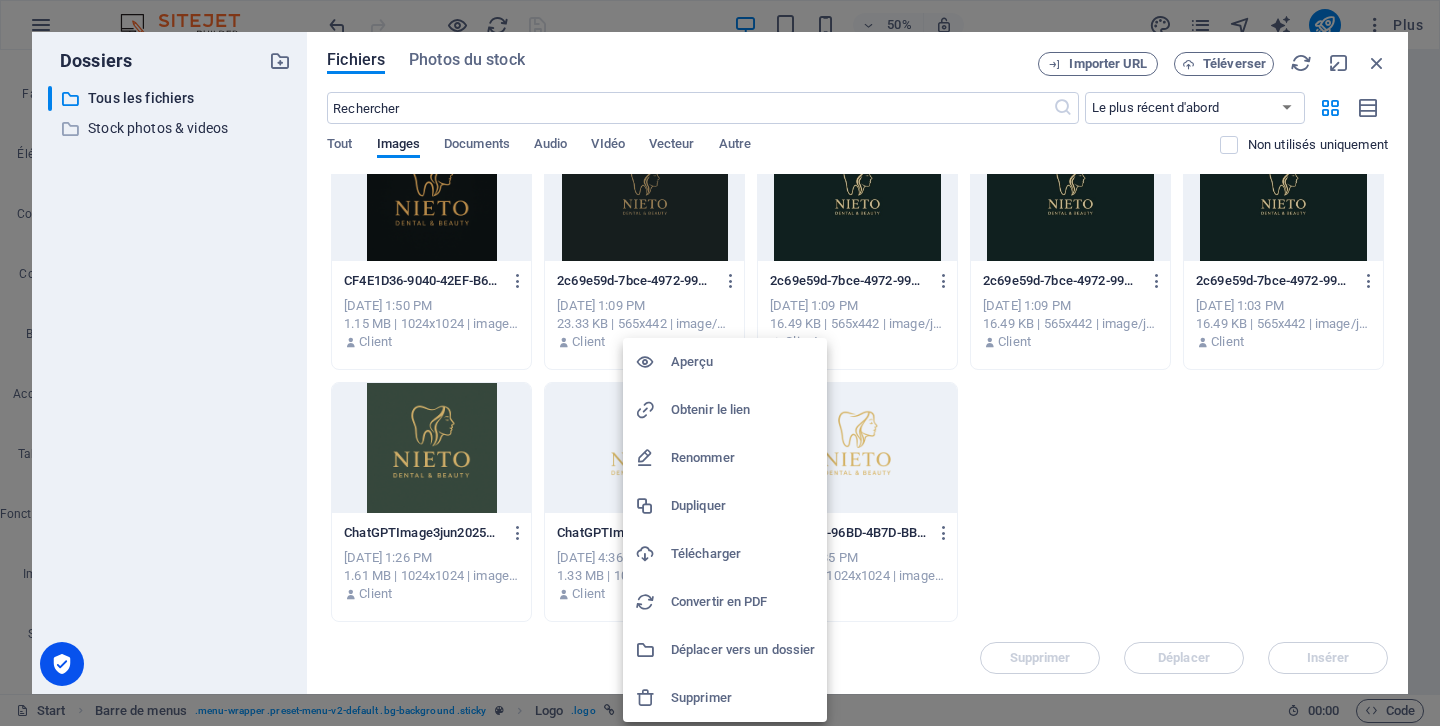 click at bounding box center [720, 363] 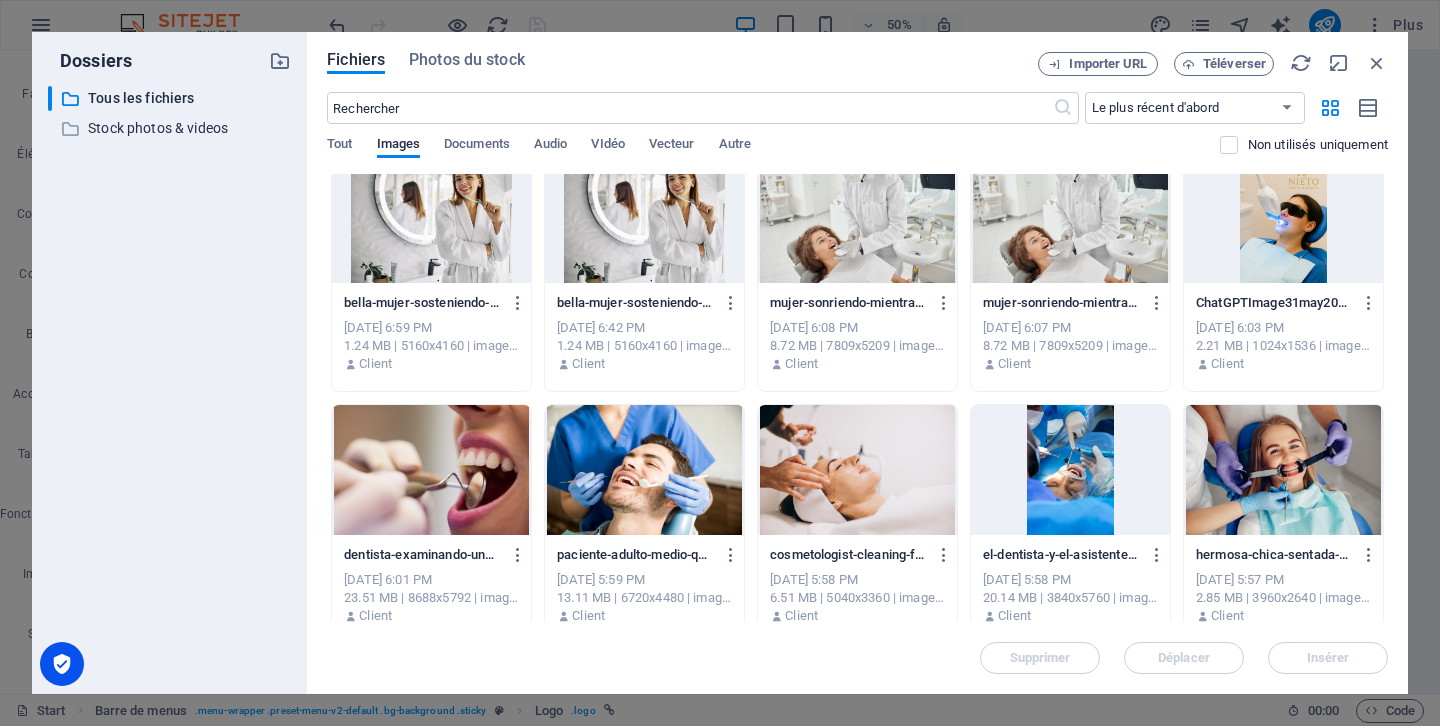 scroll, scrollTop: 2272, scrollLeft: 0, axis: vertical 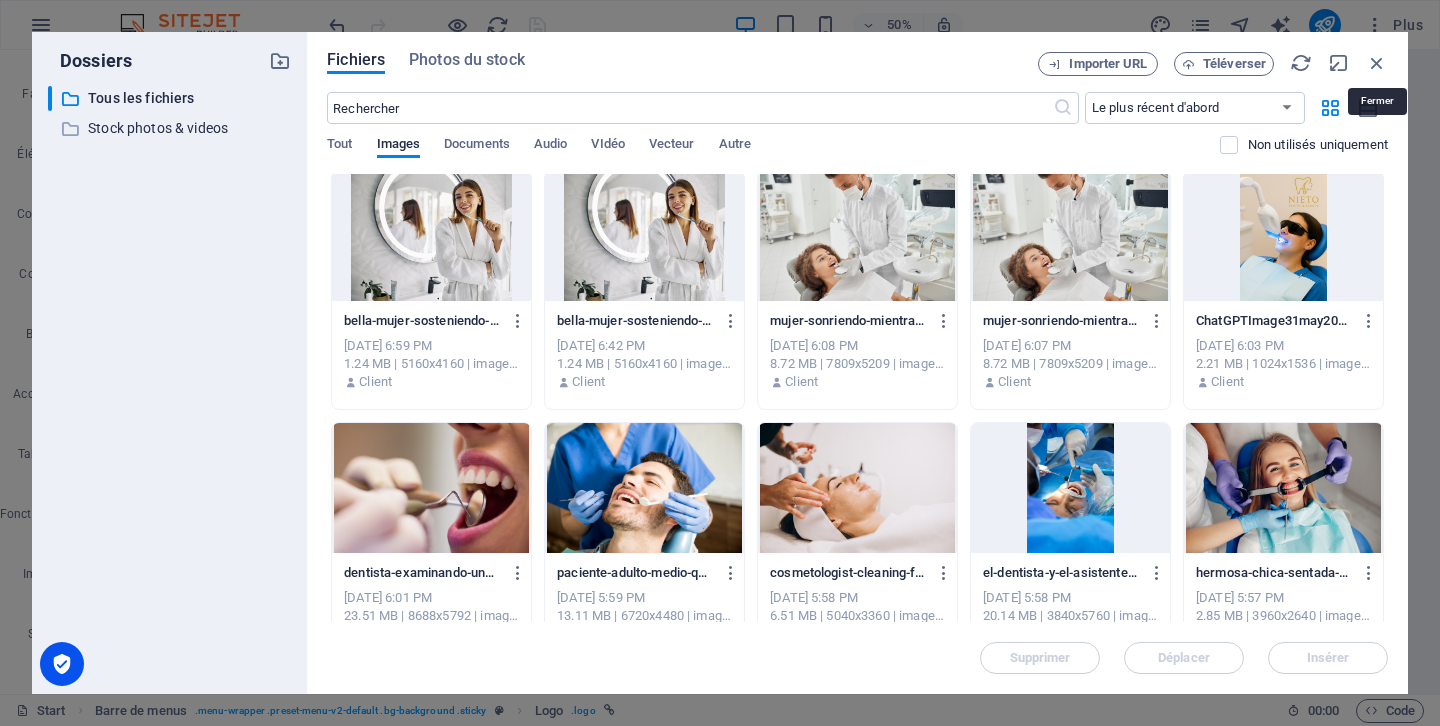 click on "Importer URL Téléverser" at bounding box center [1213, 64] 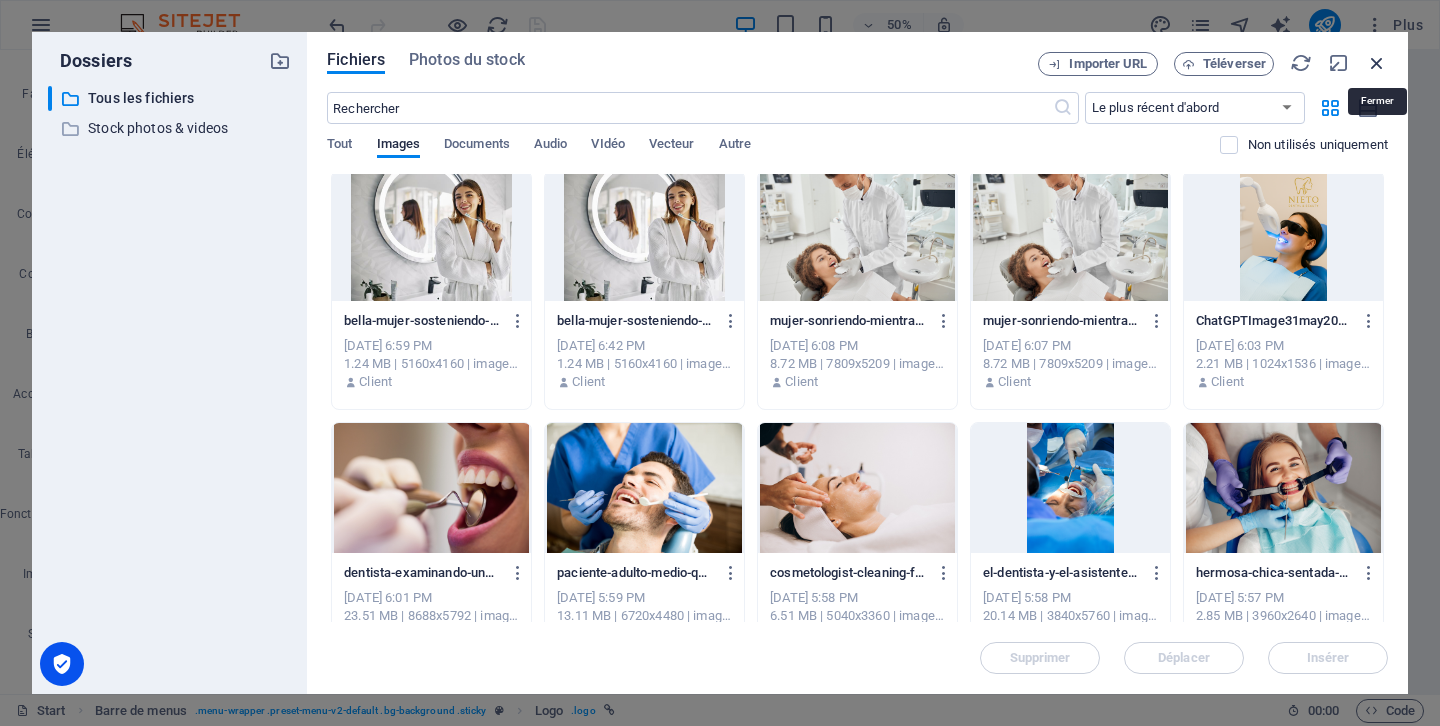 click at bounding box center [1377, 63] 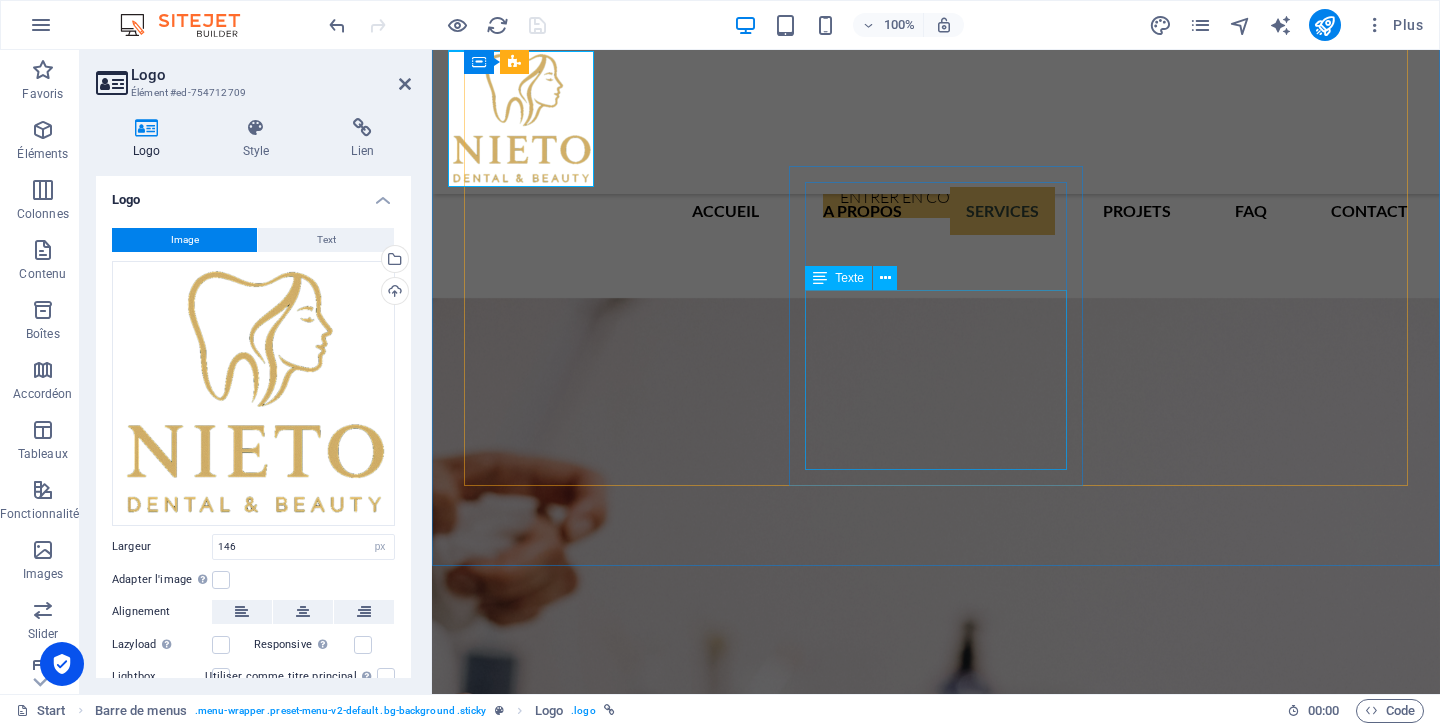 scroll, scrollTop: 3144, scrollLeft: 0, axis: vertical 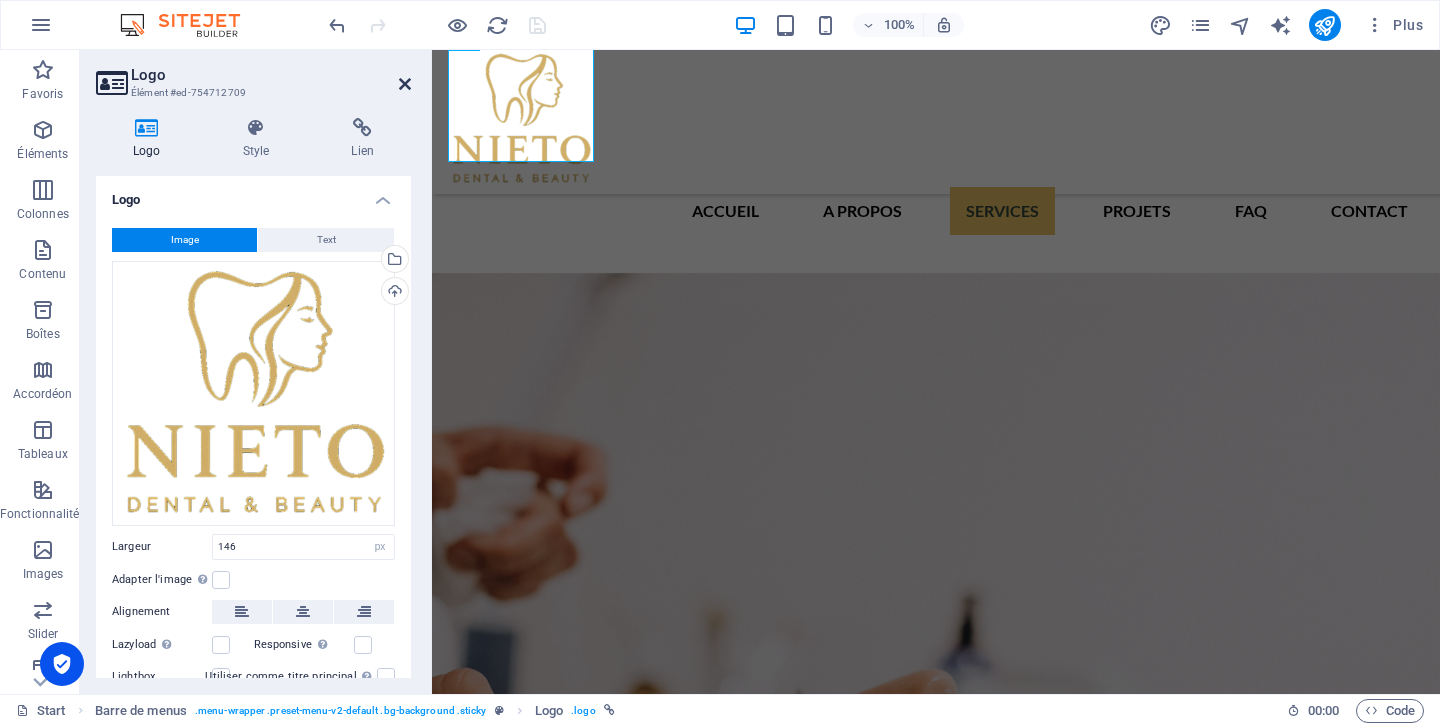 click at bounding box center (405, 84) 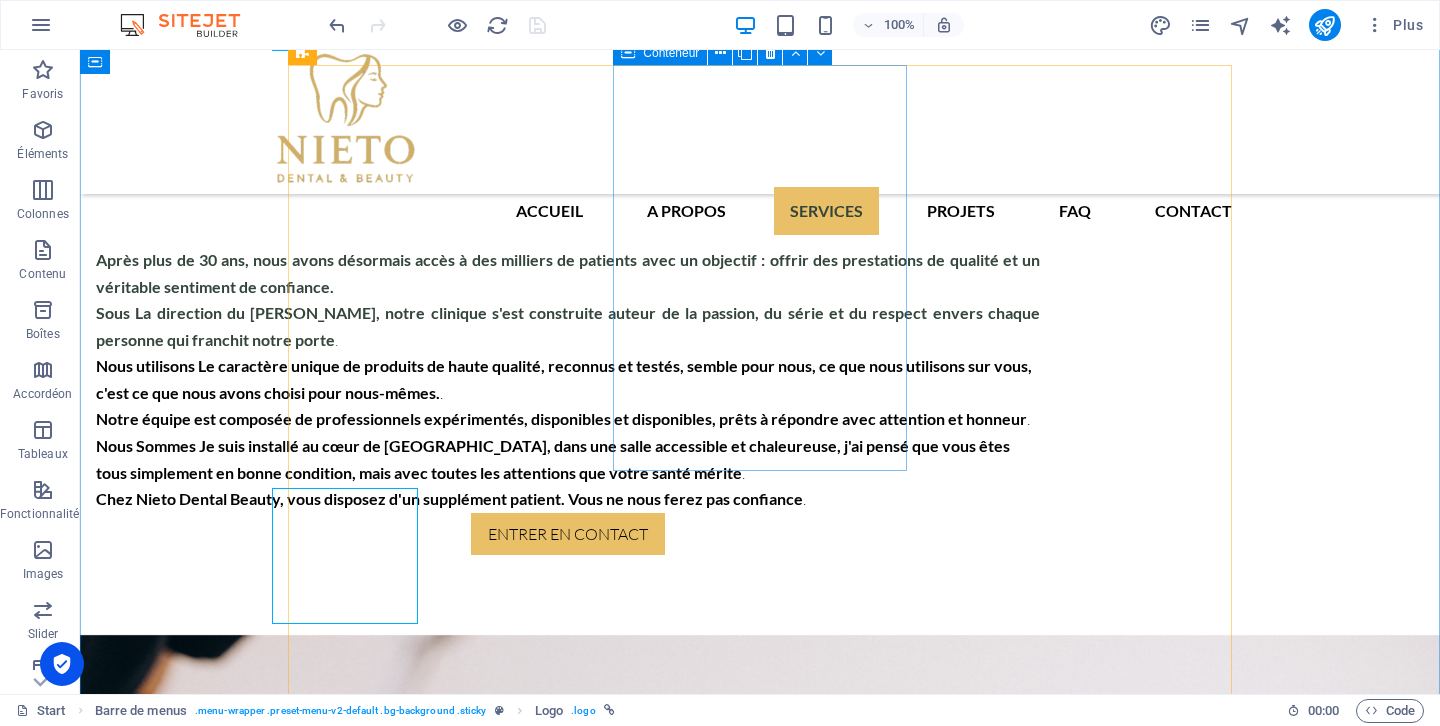 scroll, scrollTop: 2778, scrollLeft: 0, axis: vertical 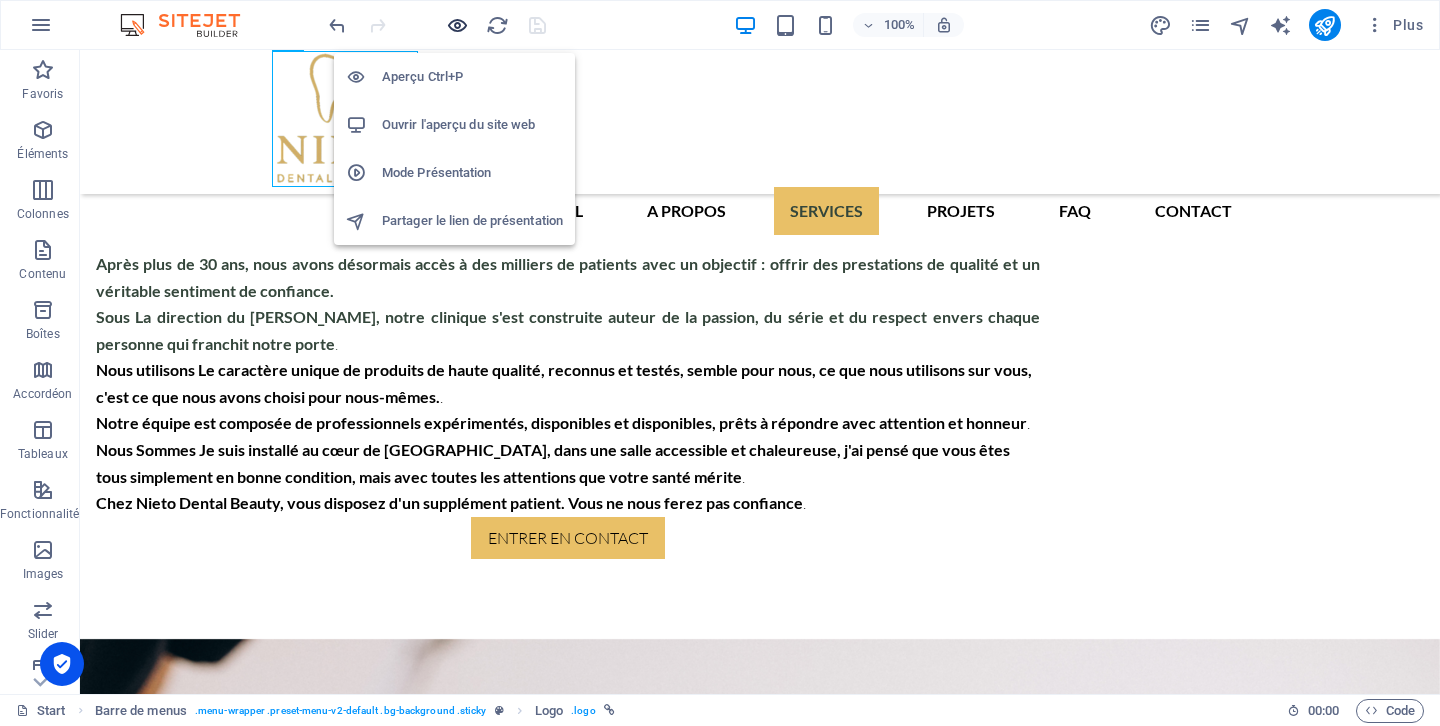 click at bounding box center (457, 25) 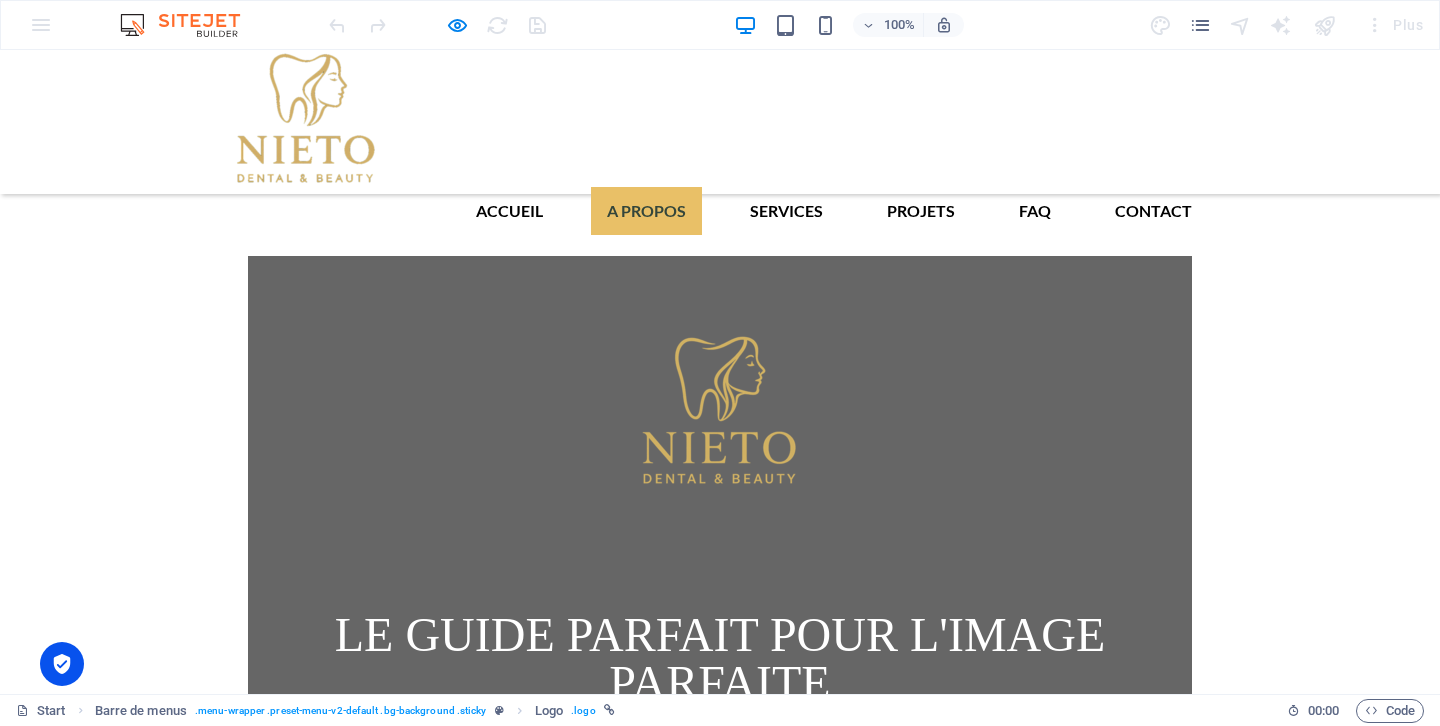 scroll, scrollTop: 1668, scrollLeft: 0, axis: vertical 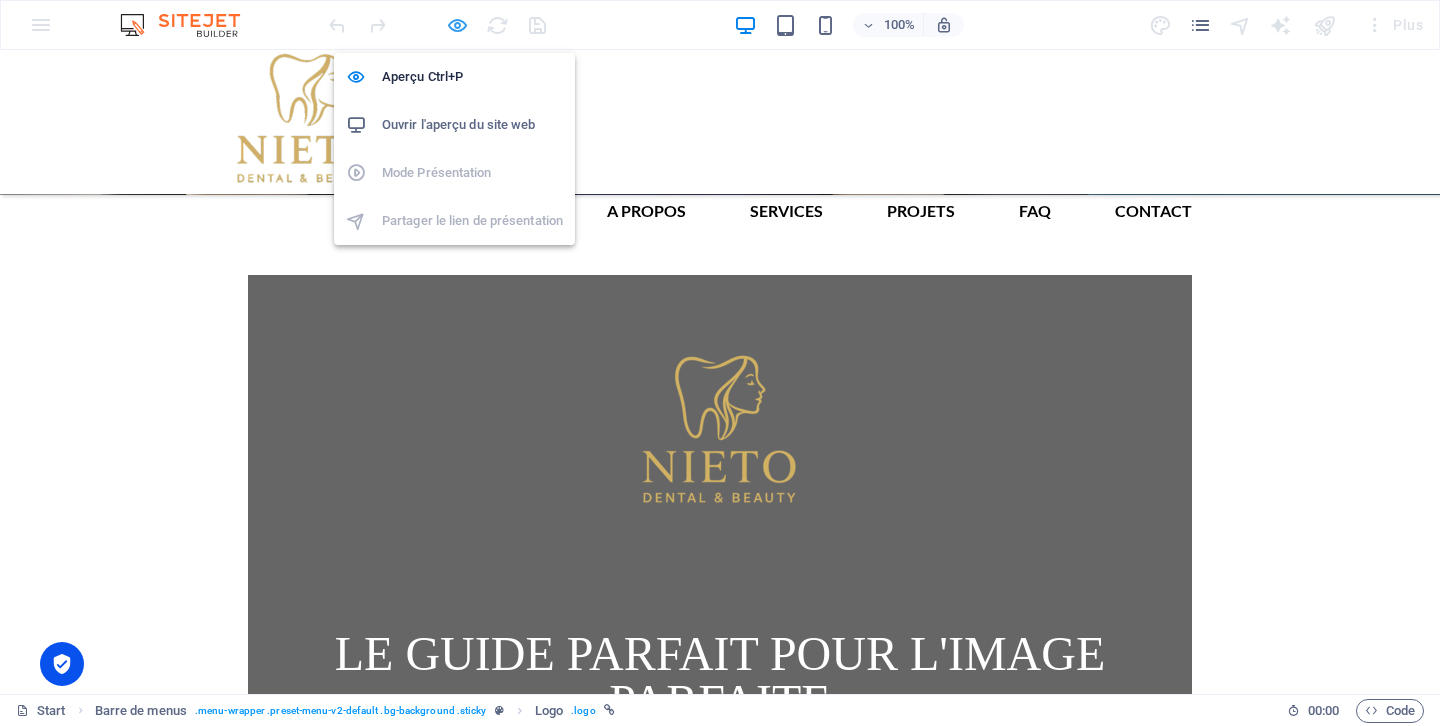 click at bounding box center (457, 25) 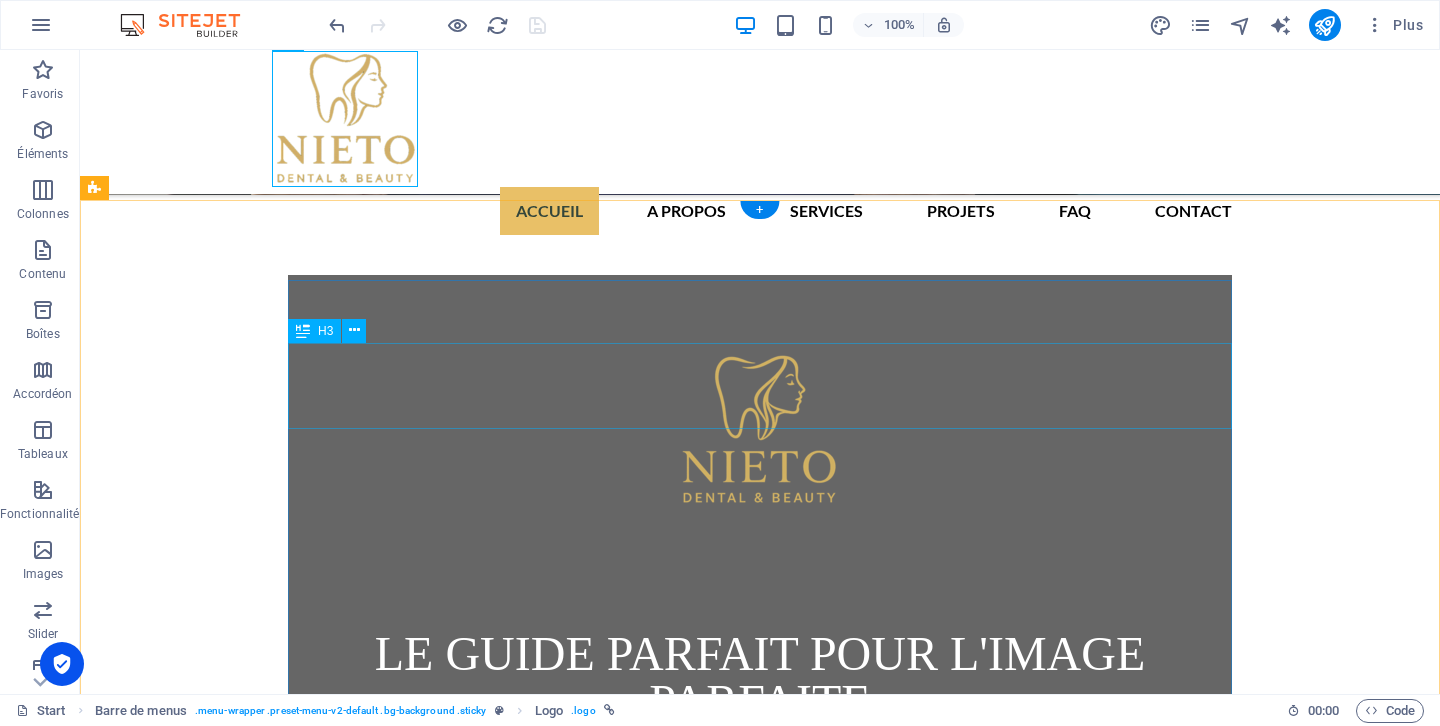 click on "«Chaque soin est un acte de respect envers votre histoire»" at bounding box center [568, 1147] 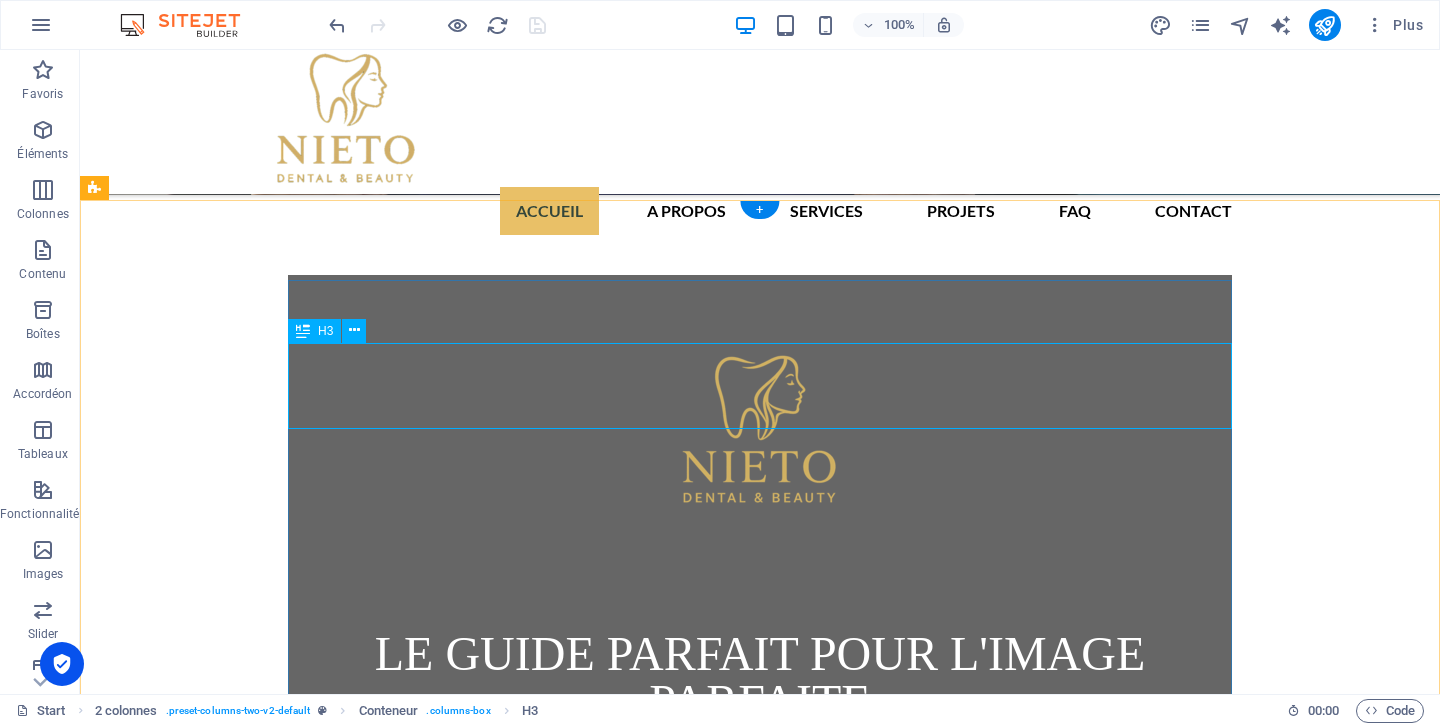 click on "«Chaque soin est un acte de respect envers votre histoire»" at bounding box center (568, 1147) 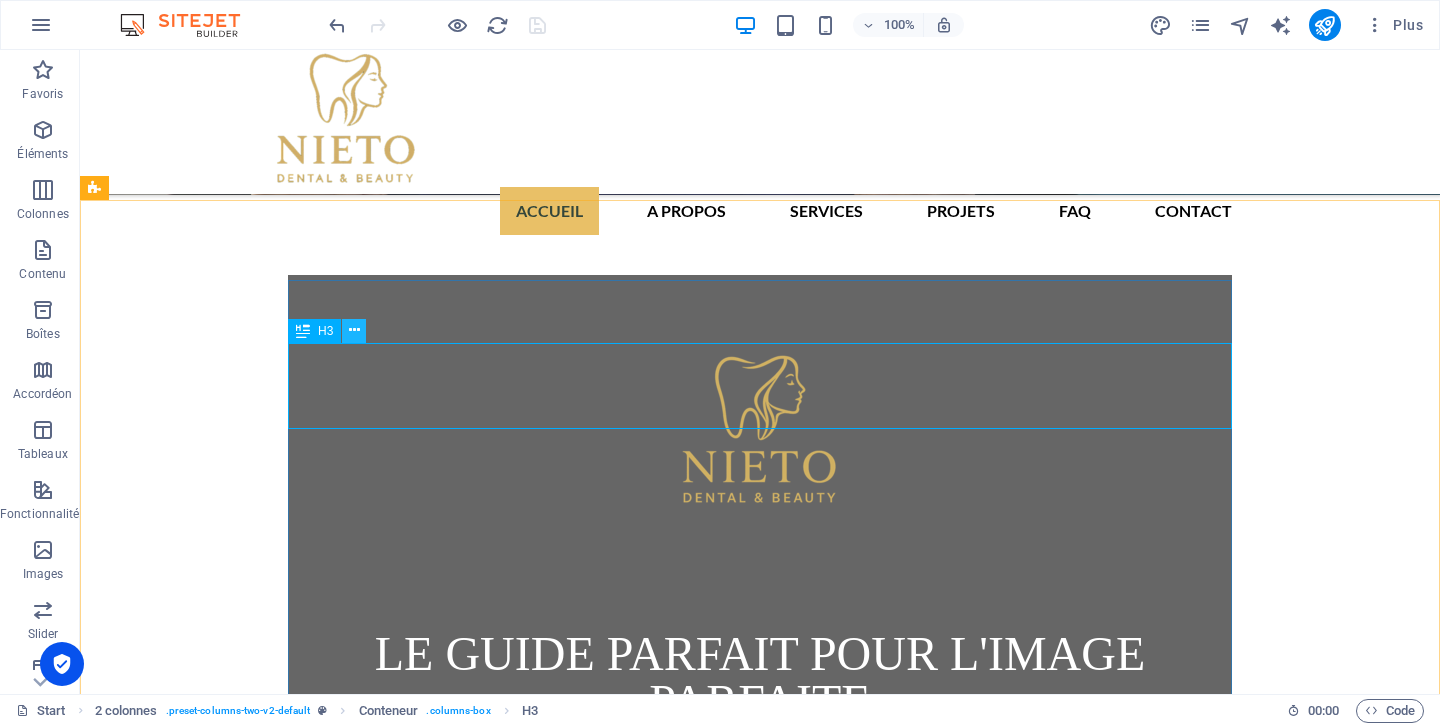click at bounding box center (354, 330) 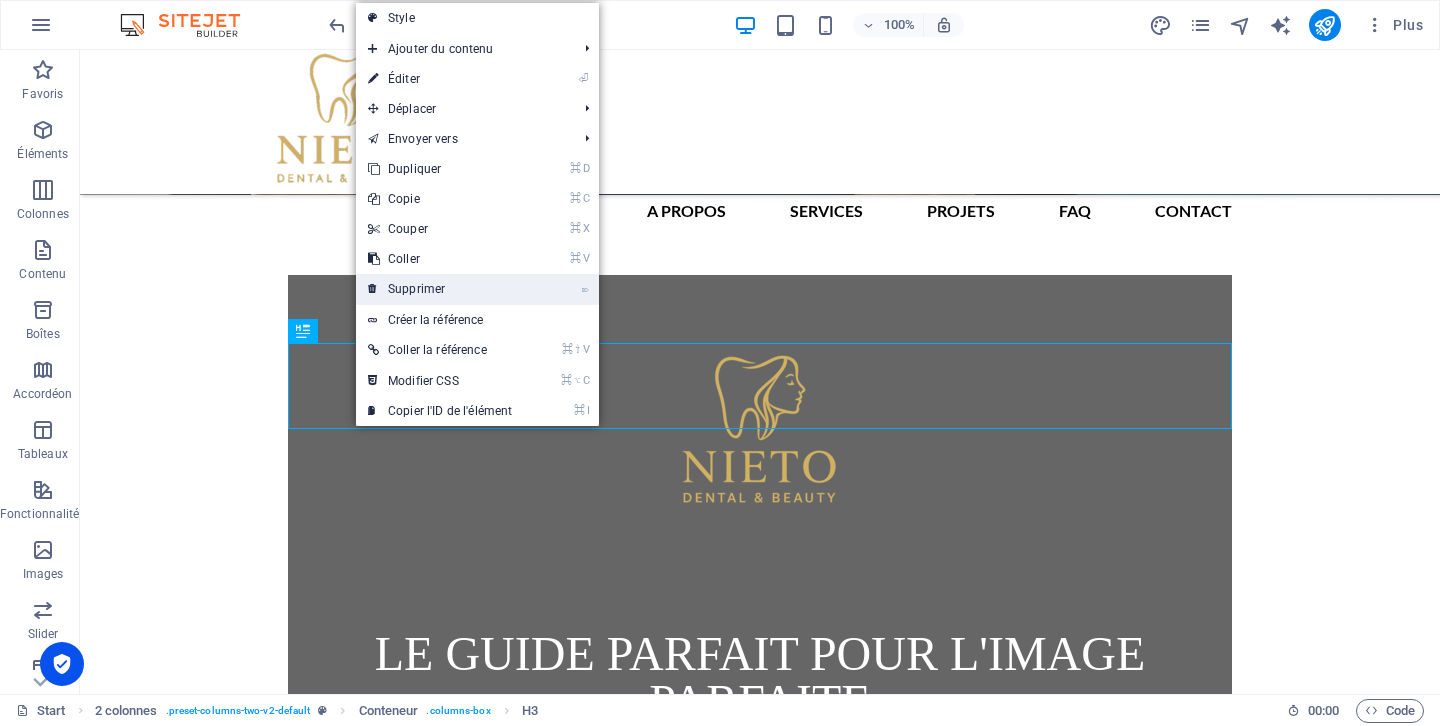 click on "⌦  Supprimer" at bounding box center (440, 289) 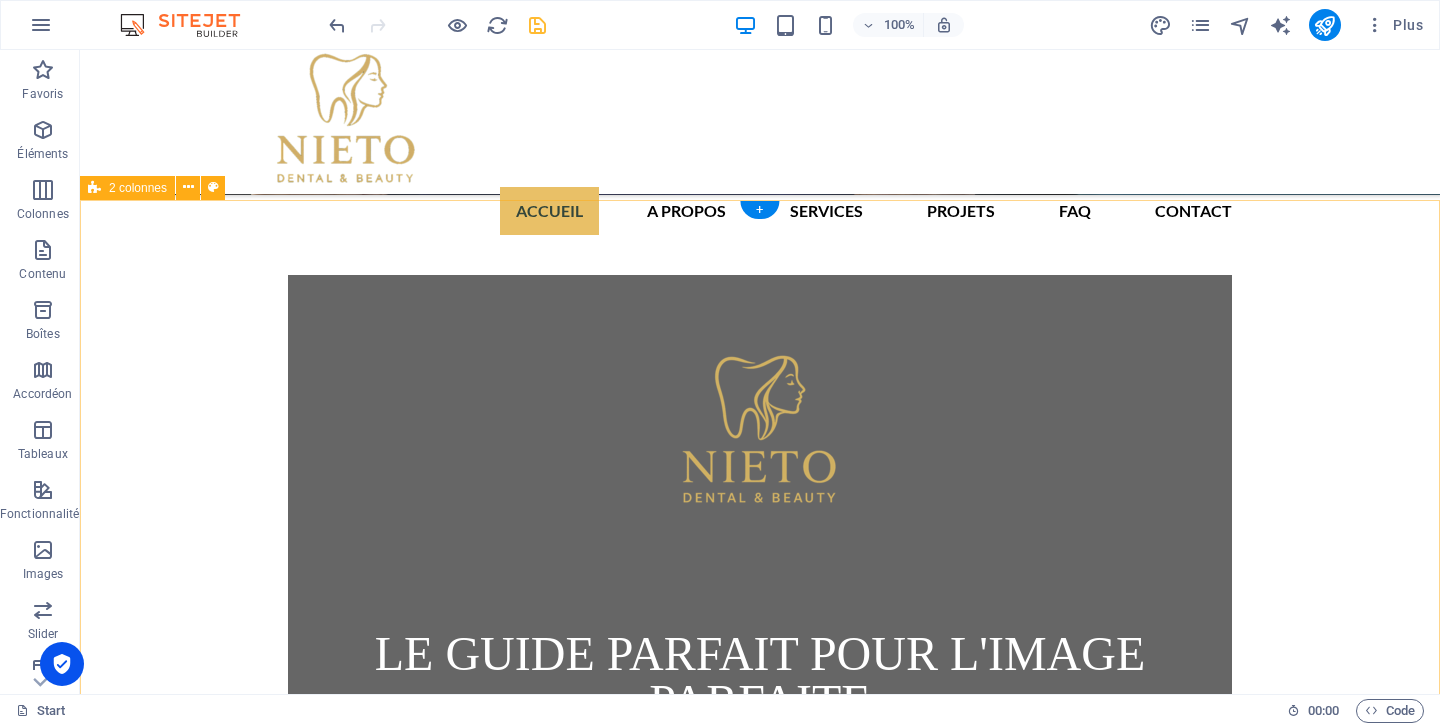 click on "NIETO DENTAL & BEAUTY  Nieto  dentaL BEAUTY – Parce que votre sourire mérite toute notre  attention     Après plus de 30 ans, nous avons désormais accès à des milliers de patients avec un objectif : offrir des prestations de qualité et un véritable sentiment de confiance.    Sous La direction du Dr VICTOR NIETO, notre clinique s'est construite auteur de la passion, du série et du respect envers chaque personne qui franchit notre porte      .  Nous utilisons Le caractère unique de produits de haute qualité, reconnus et testés, semble pour nous, ce que nous utilisons sur vous, c'est ce que nous avons choisi pour nous-mêmes.  . Notre équipe est composée de professionnels expérimentés, disponibles et disponibles, prêts à répondre avec attention et honneur  . Nous Sommes Je suis installé au cœur de Tanger, dans une salle accessible et chaleureuse, j'ai pensé que vous êtes tous simplement en bonne condition, mais avec toutes les attentions que votre santé mérite  .  ." at bounding box center (760, 1312) 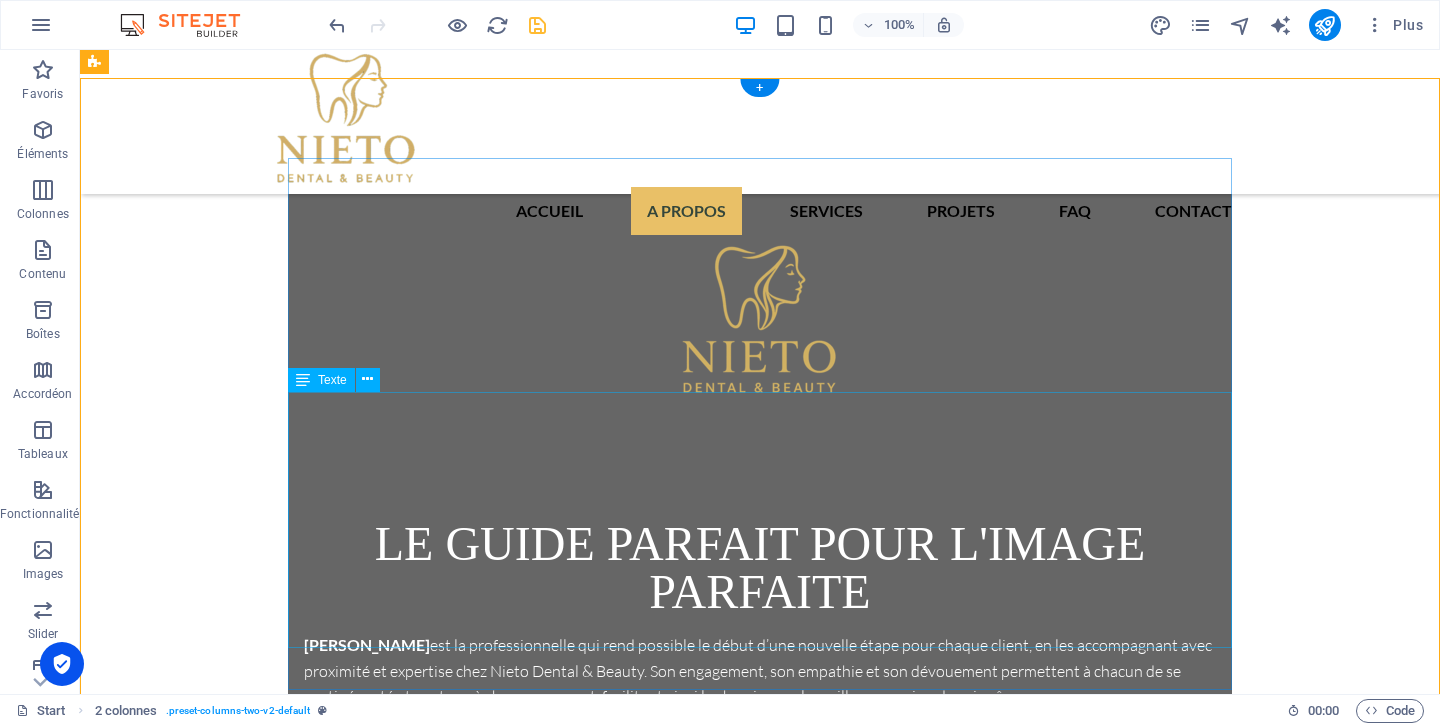 scroll, scrollTop: 1774, scrollLeft: 0, axis: vertical 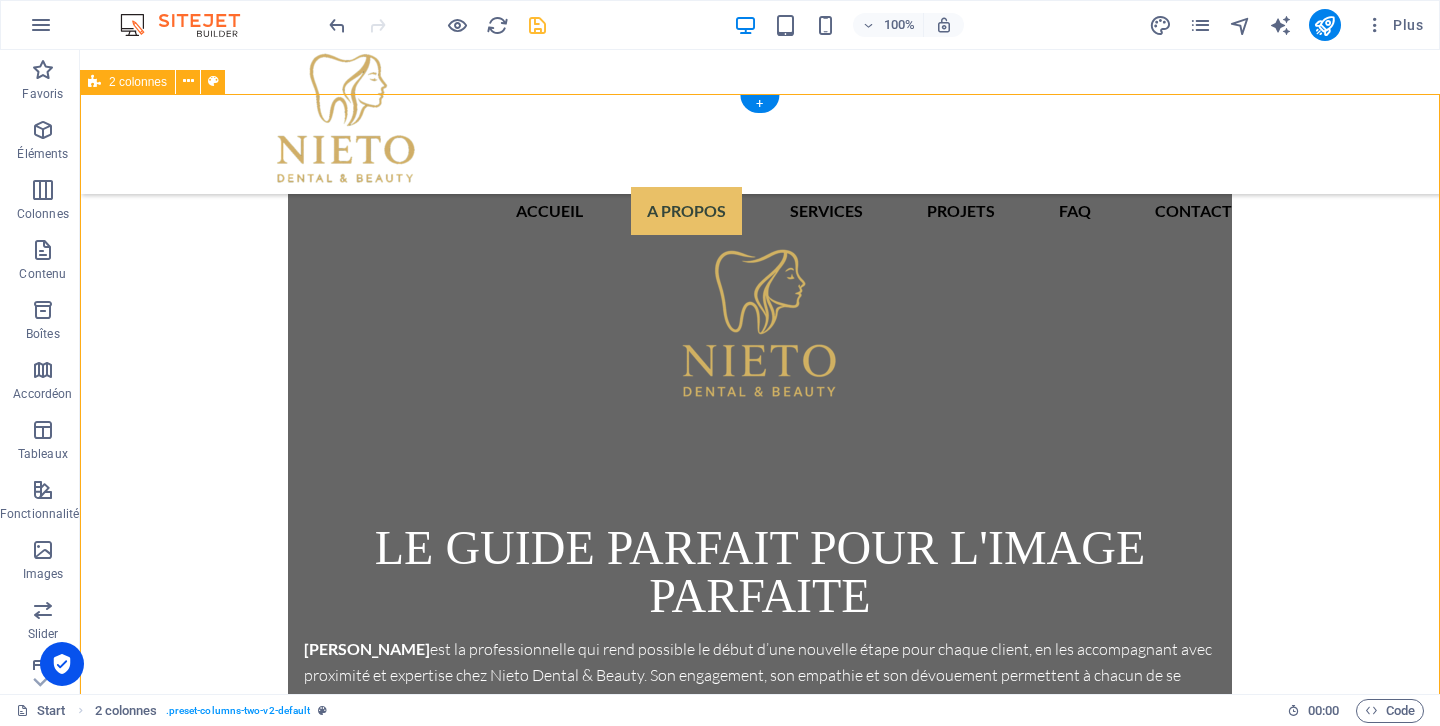 click on "NIETO DENTAL & BEAUTY  Nieto  dentaL BEAUTY – Parce que votre sourire mérite toute notre  attention     Après plus de 30 ans, nous avons désormais accès à des milliers de patients avec un objectif : offrir des prestations de qualité et un véritable sentiment de confiance.    Sous La direction du Dr VICTOR NIETO, notre clinique s'est construite auteur de la passion, du série et du respect envers chaque personne qui franchit notre porte      .  Nous utilisons Le caractère unique de produits de haute qualité, reconnus et testés, semble pour nous, ce que nous utilisons sur vous, c'est ce que nous avons choisi pour nous-mêmes.  . Notre équipe est composée de professionnels expérimentés, disponibles et disponibles, prêts à répondre avec attention et honneur  . Nous Sommes Je suis installé au cœur de Tanger, dans une salle accessible et chaleureuse, j'ai pensé que vous êtes tous simplement en bonne condition, mais avec toutes les attentions que votre santé mérite  .  ." at bounding box center (760, 1206) 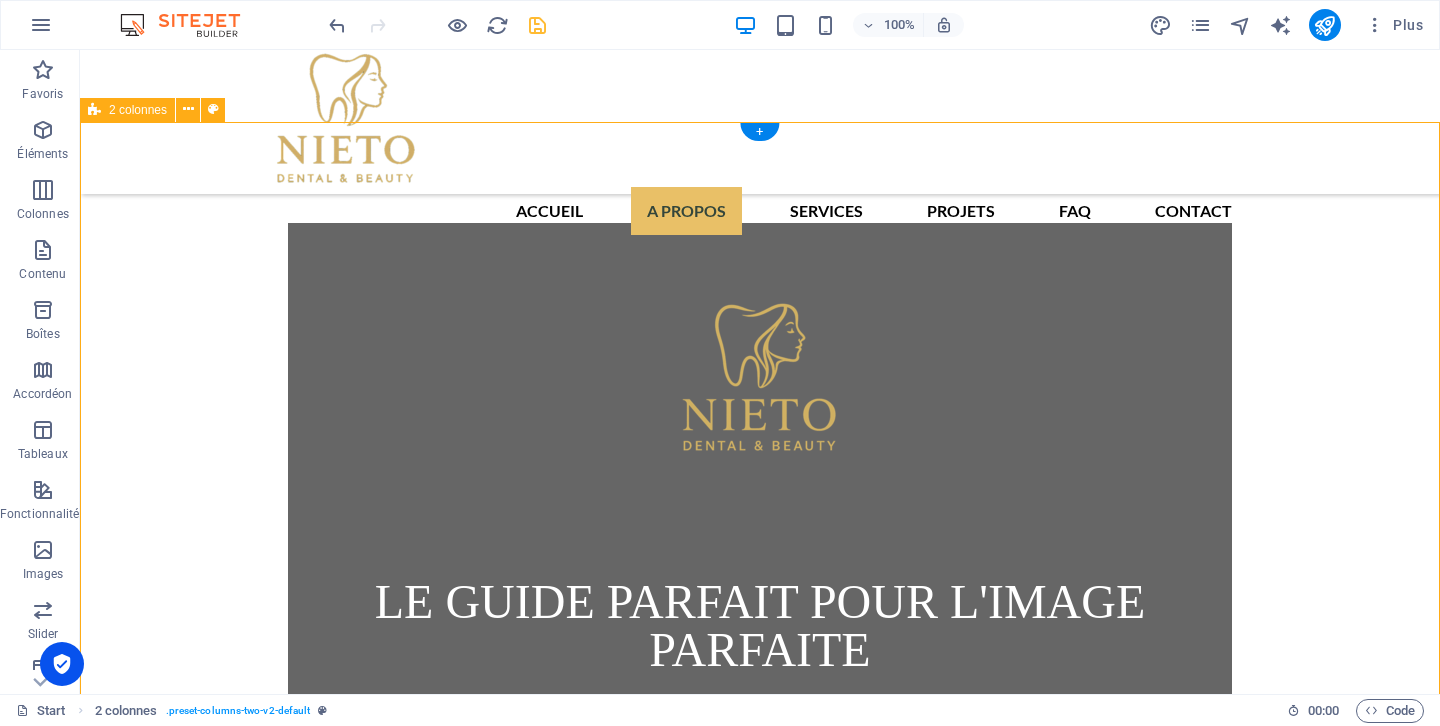 scroll, scrollTop: 1709, scrollLeft: 0, axis: vertical 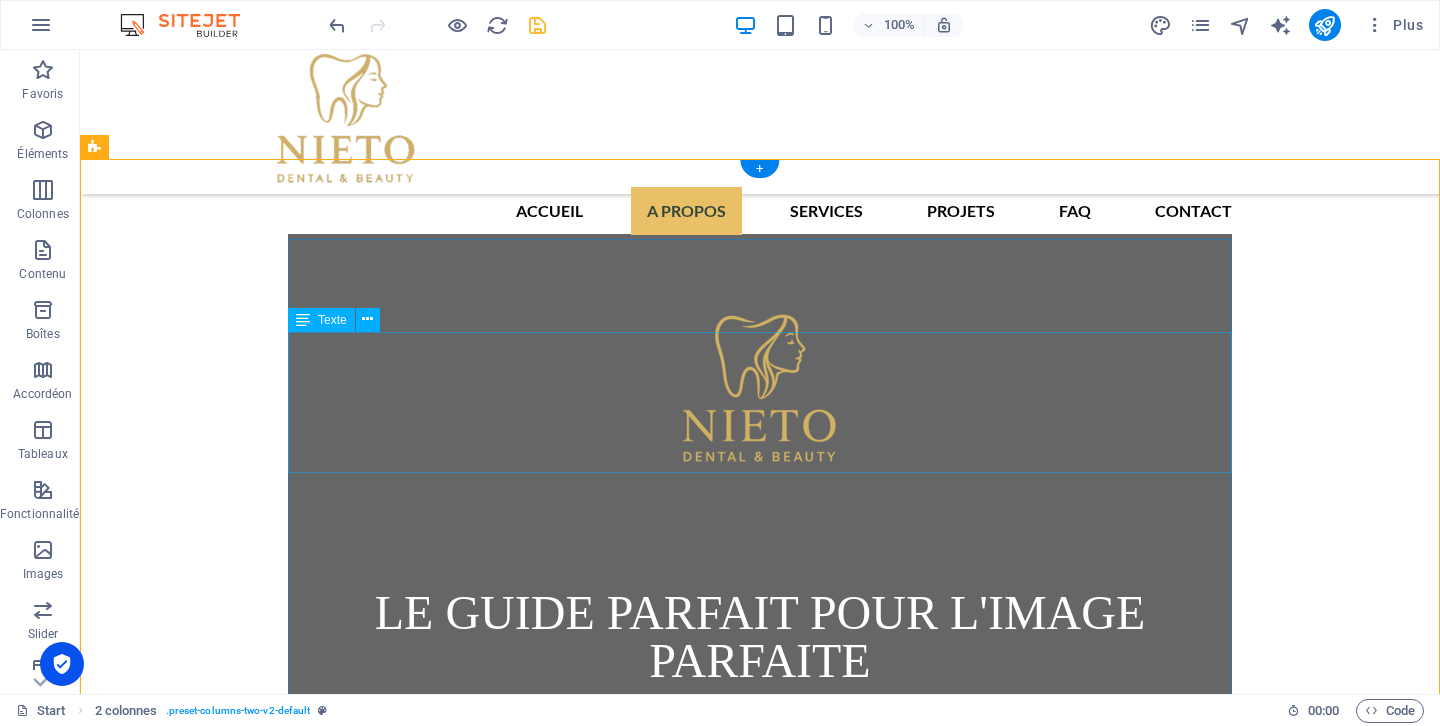click on "Nieto  dentaL BEAUTY – Parce que votre sourire mérite toute notre  attention" at bounding box center (568, 1163) 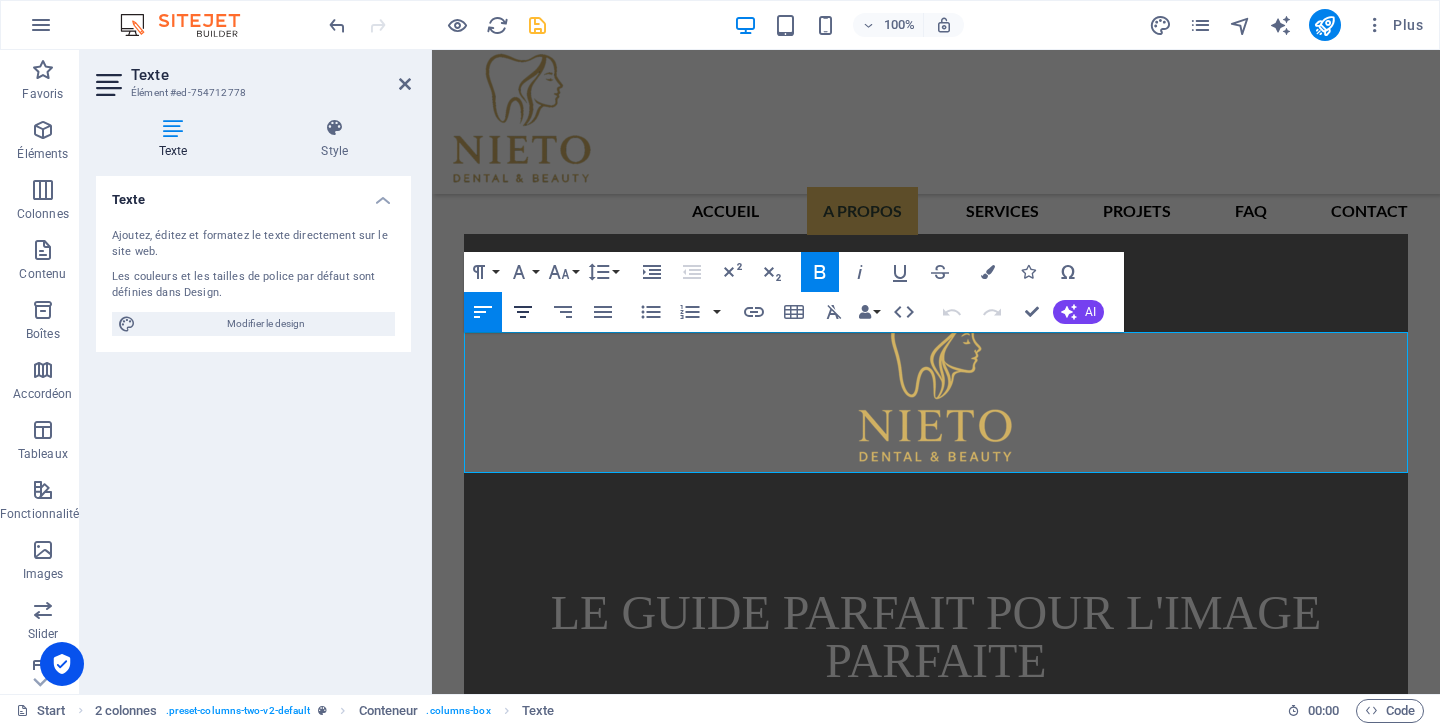 click 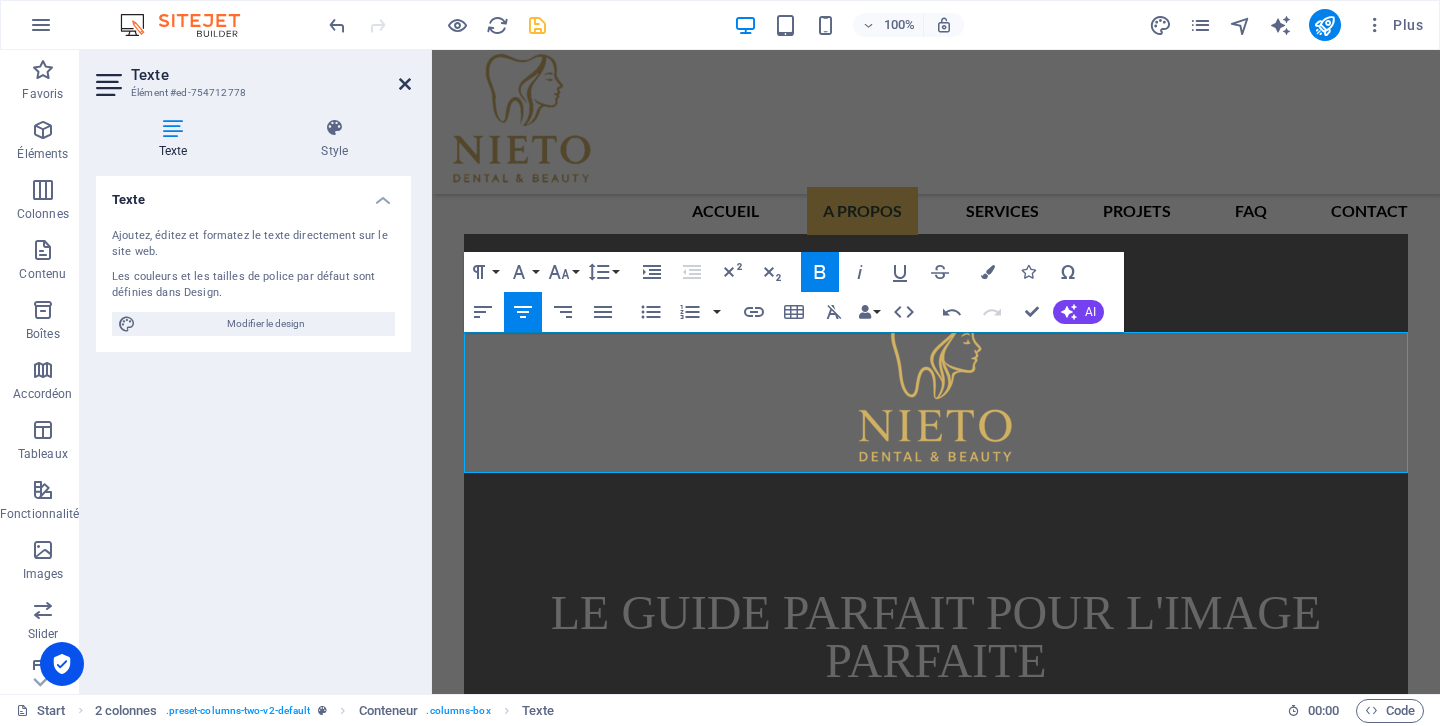 click at bounding box center [405, 84] 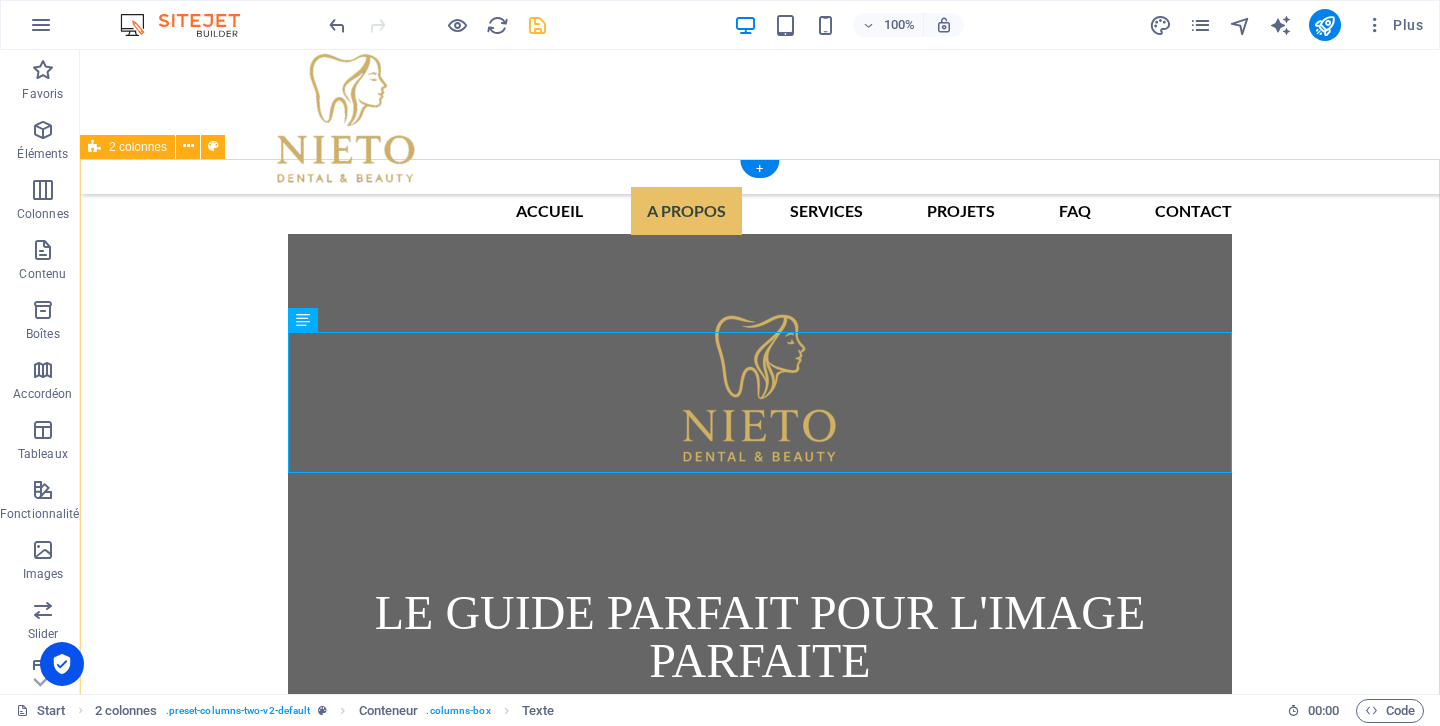 click on "NIETO DENTAL & BEAUTY  Nieto  dentaL BEAUTY – Parce que votre sourire mérite toute notre  attention     Après plus de 30 ans, nous avons désormais accès à des milliers de patients avec un objectif : offrir des prestations de qualité et un véritable sentiment de confiance.    Sous La direction du Dr VICTOR NIETO, notre clinique s'est construite auteur de la passion, du série et du respect envers chaque personne qui franchit notre porte      .  Nous utilisons Le caractère unique de produits de haute qualité, reconnus et testés, semble pour nous, ce que nous utilisons sur vous, c'est ce que nous avons choisi pour nous-mêmes.  . Notre équipe est composée de professionnels expérimentés, disponibles et disponibles, prêts à répondre avec attention et honneur  . Nous Sommes Je suis installé au cœur de Tanger, dans une salle accessible et chaleureuse, j'ai pensé que vous êtes tous simplement en bonne condition, mais avec toutes les attentions que votre santé mérite  .  ." at bounding box center (760, 1271) 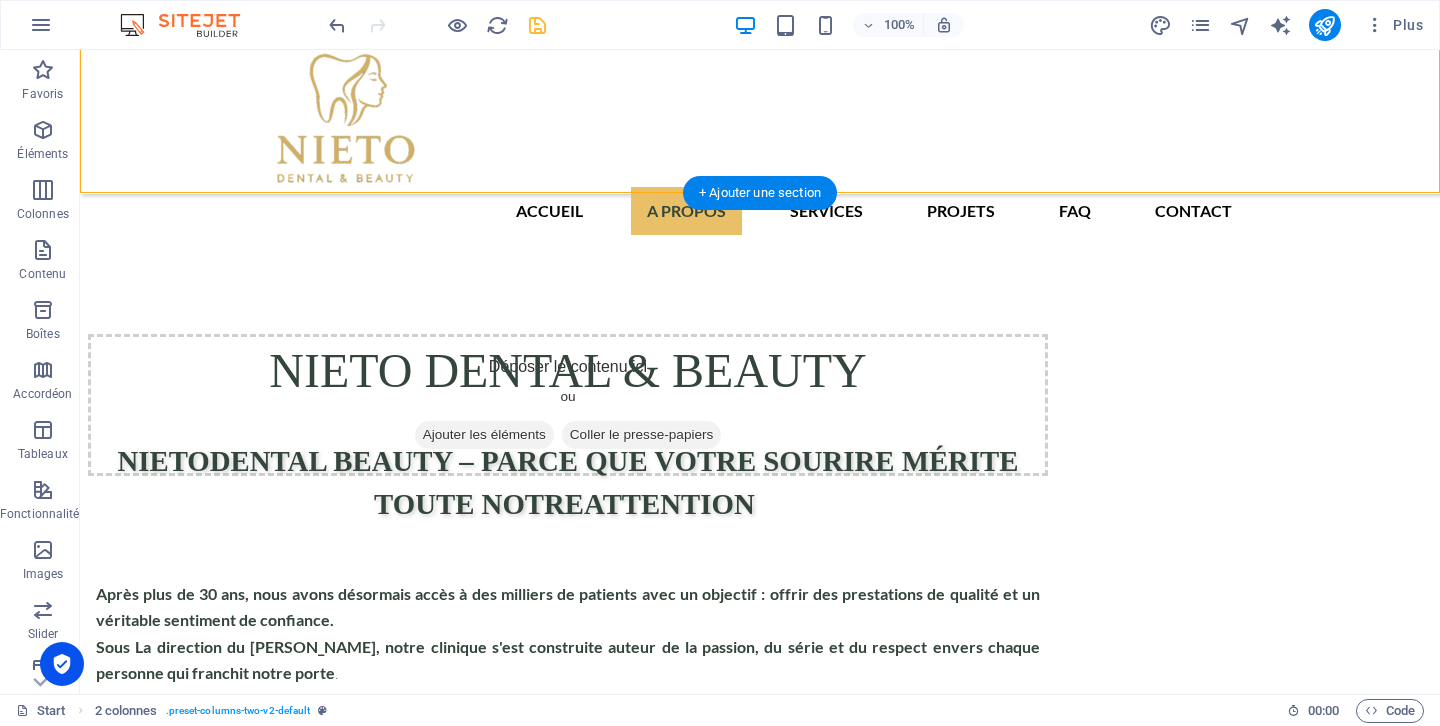 scroll, scrollTop: 2373, scrollLeft: 0, axis: vertical 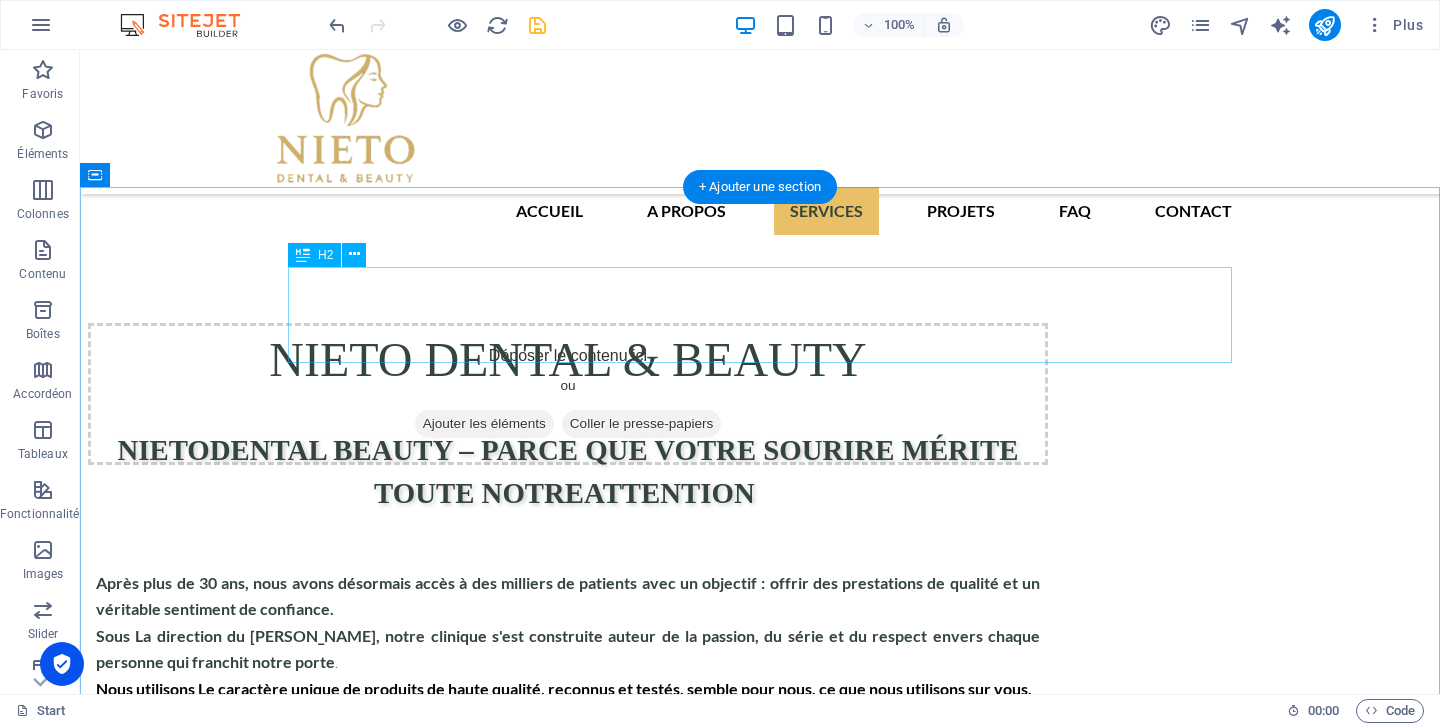 click on "ET SI VOUS AVEZ DES DOUTES SUR POURQUOI NOUS" at bounding box center [760, 2124] 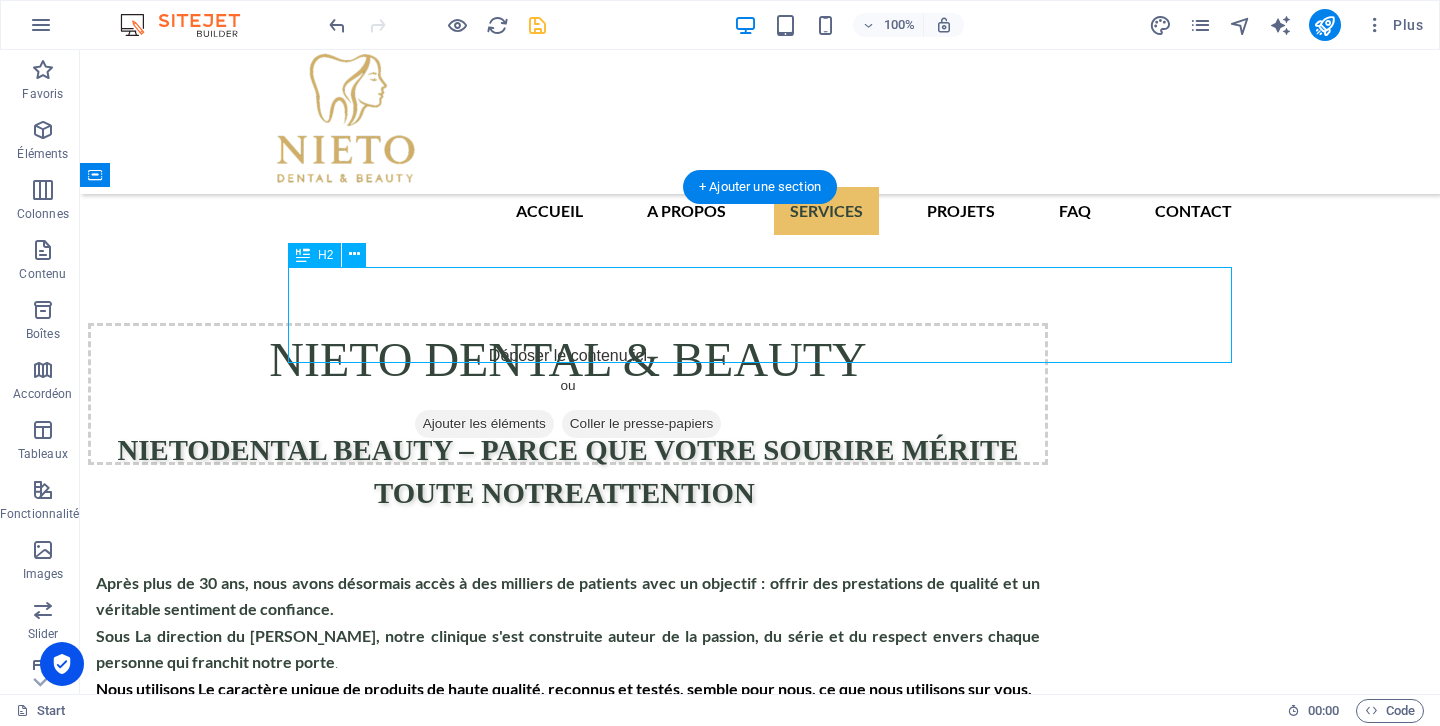 click on "ET SI VOUS AVEZ DES DOUTES SUR POURQUOI NOUS" at bounding box center [760, 2124] 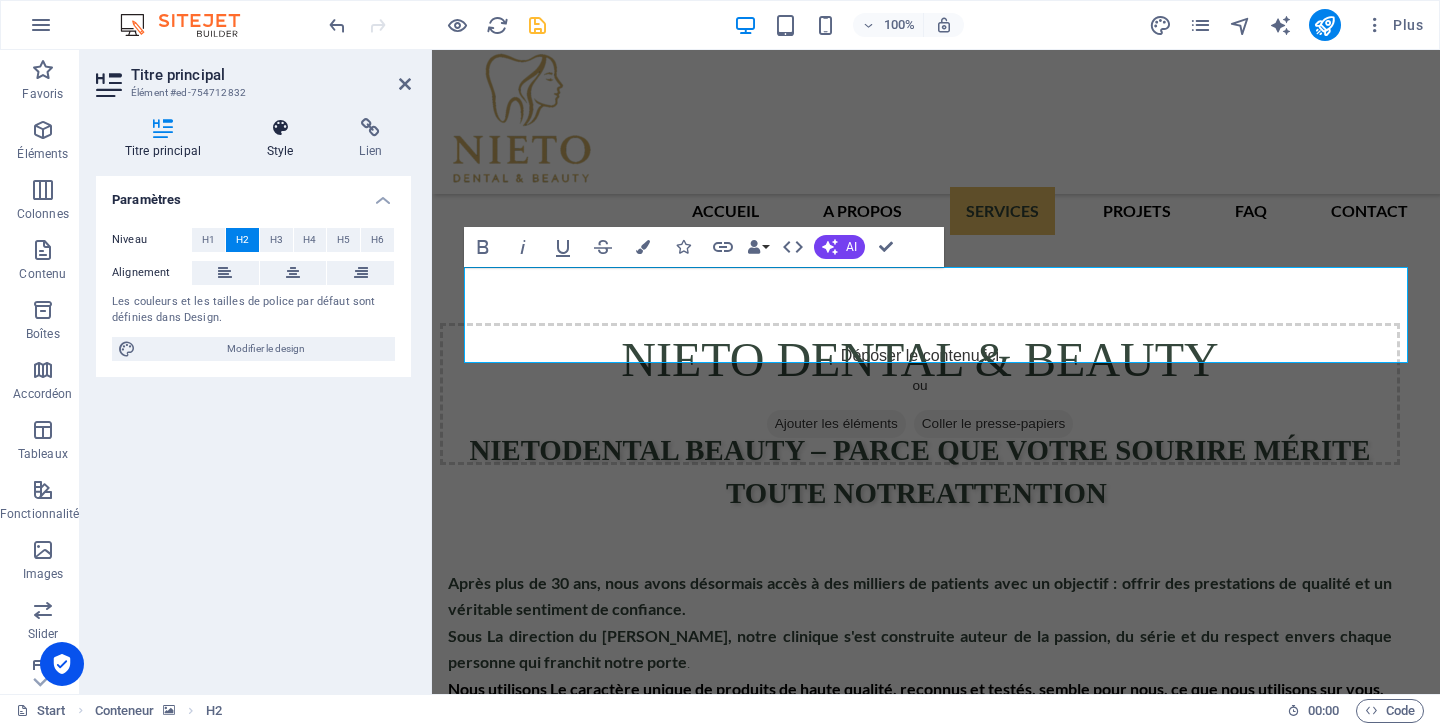 click at bounding box center (280, 128) 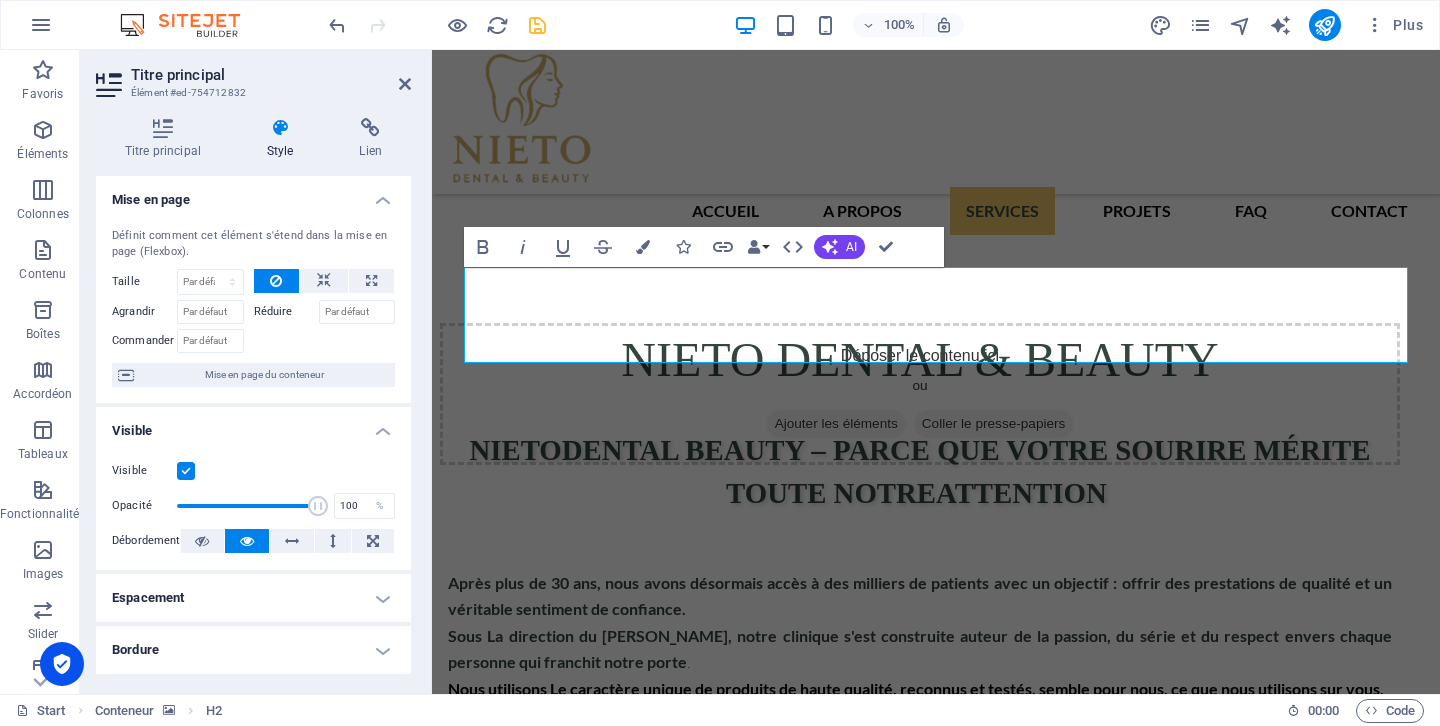 click at bounding box center [936, 1476] 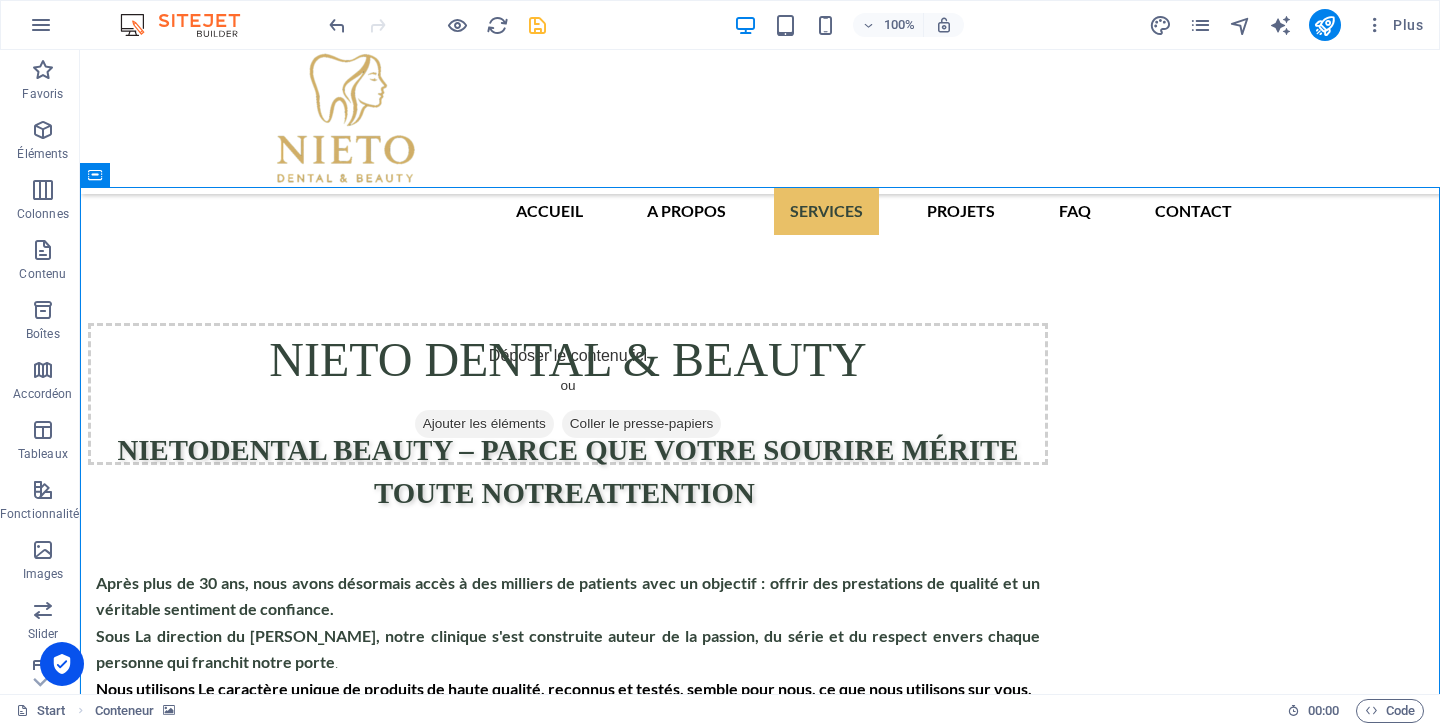 click at bounding box center (760, 1476) 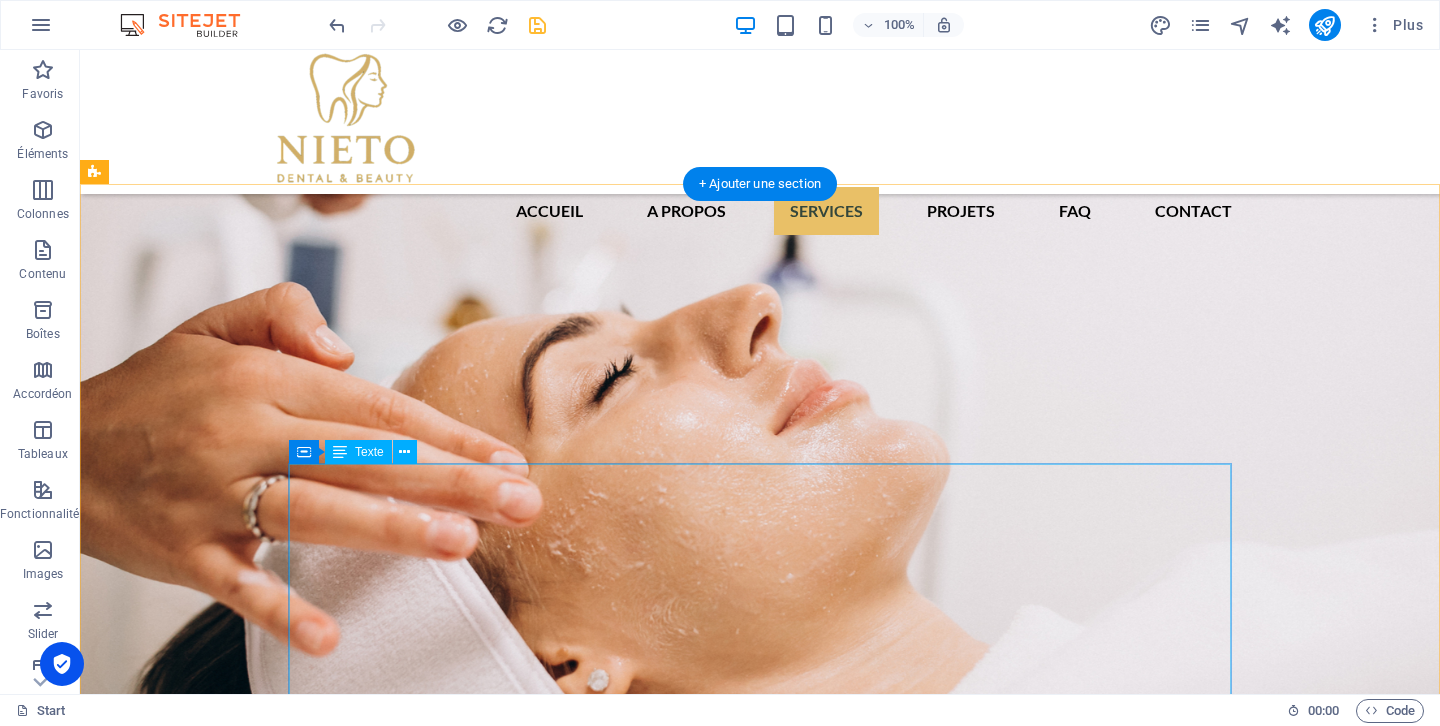 scroll, scrollTop: 3442, scrollLeft: 0, axis: vertical 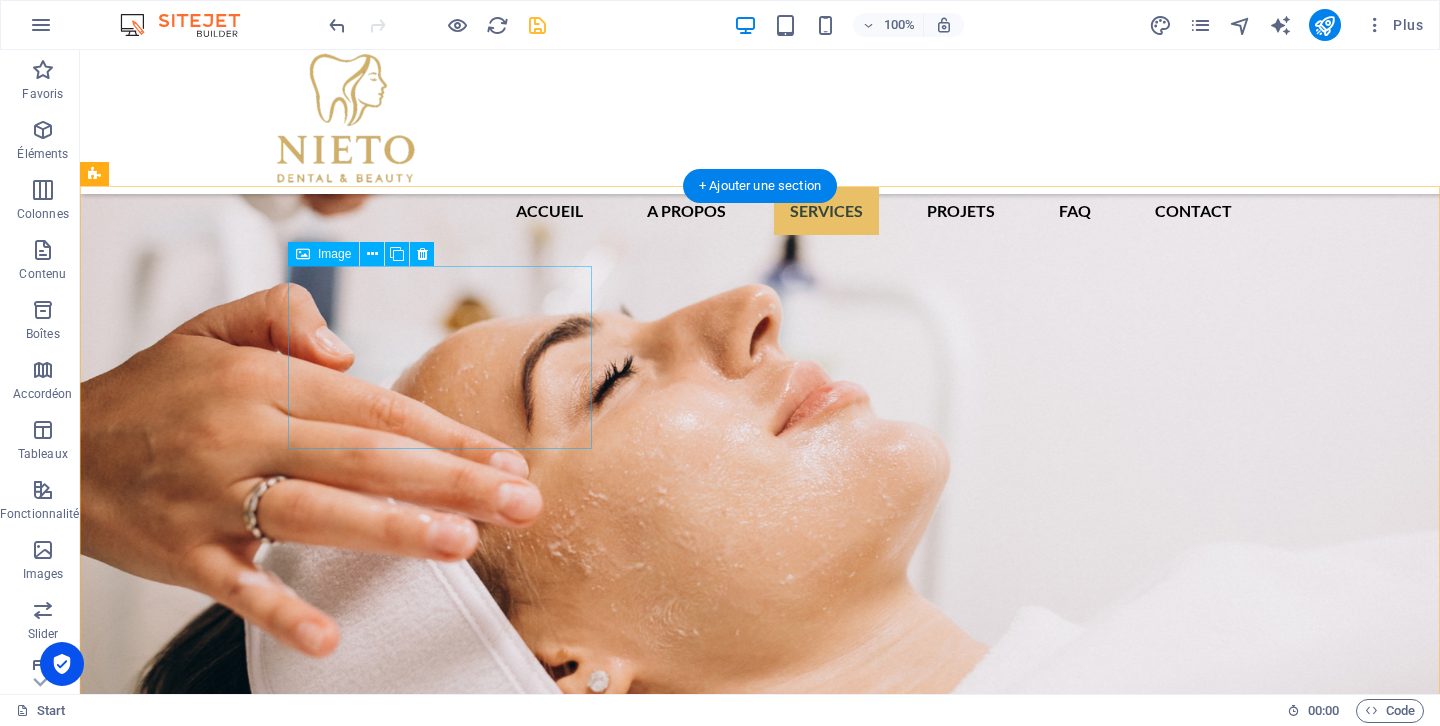 click on "ODONTOLOGIE DE BASE" at bounding box center [248, 3277] 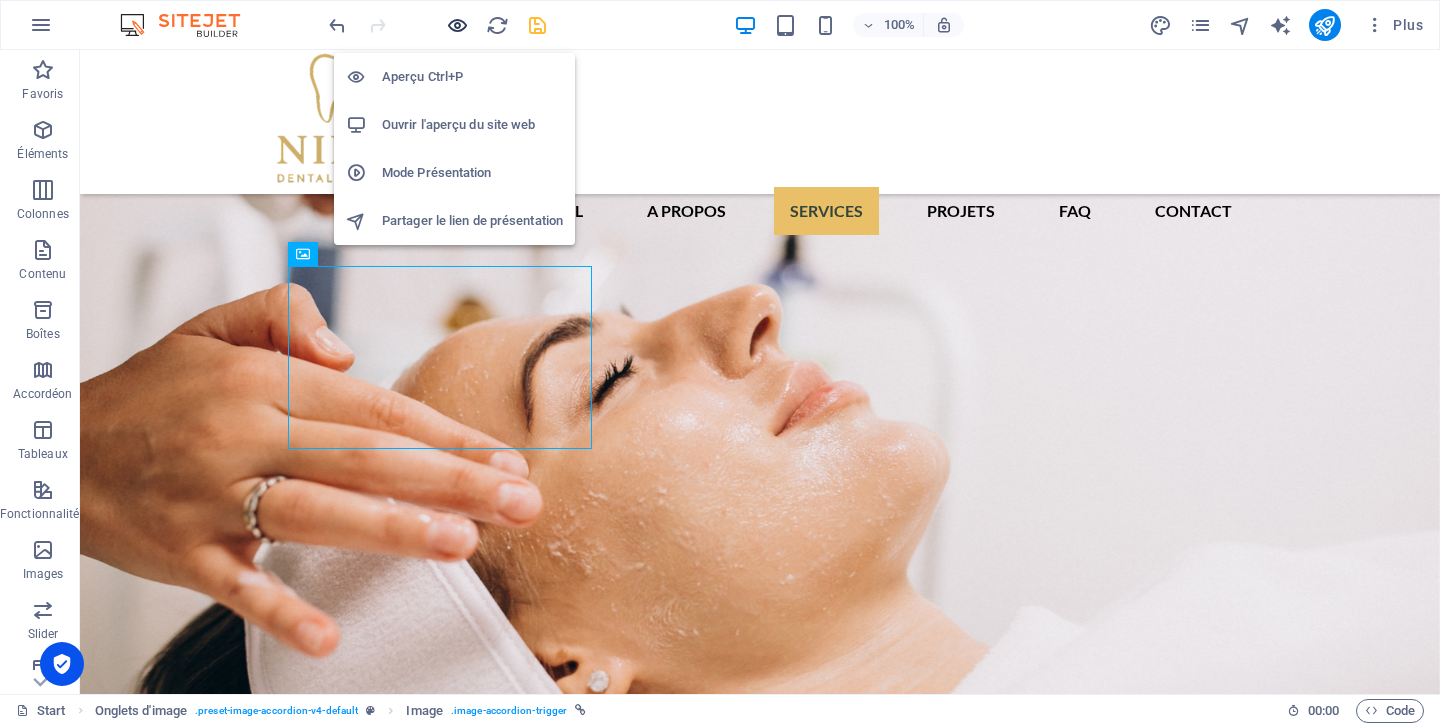 click at bounding box center [457, 25] 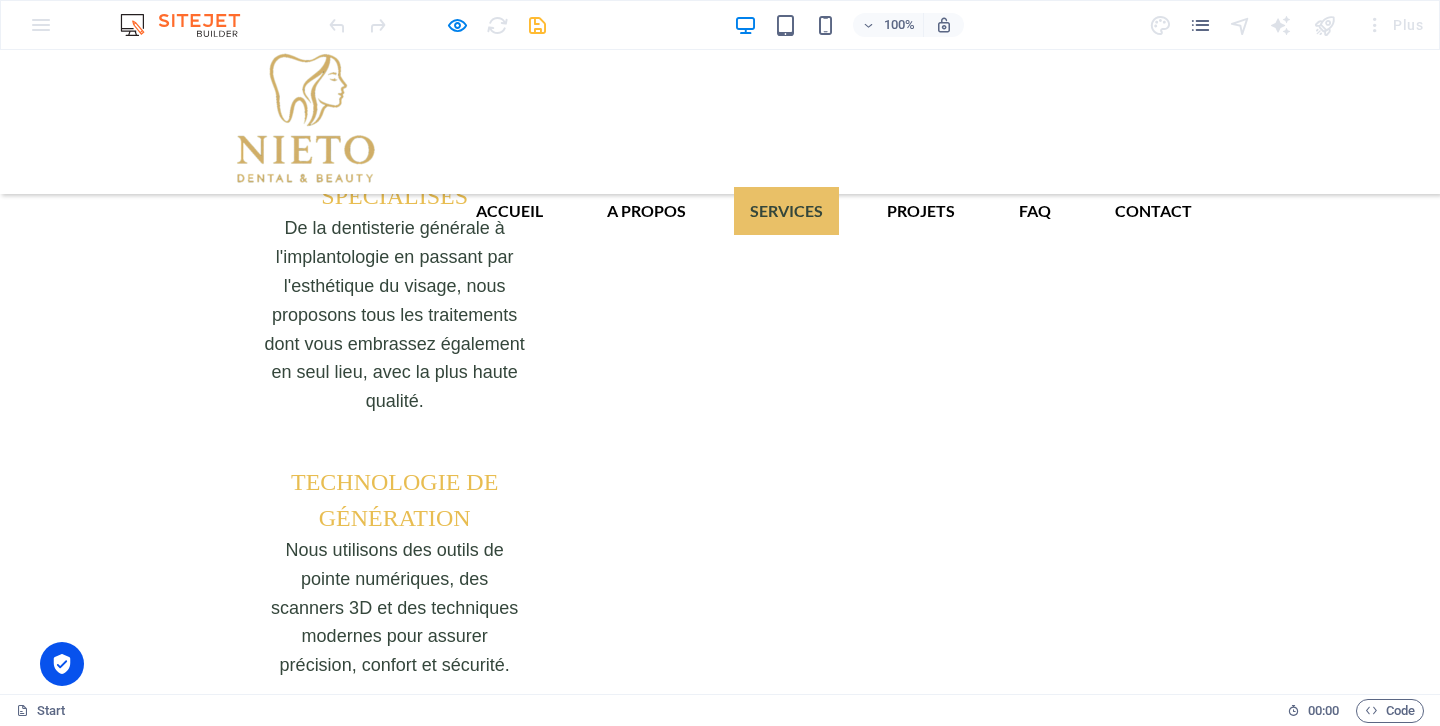 scroll, scrollTop: 4512, scrollLeft: 0, axis: vertical 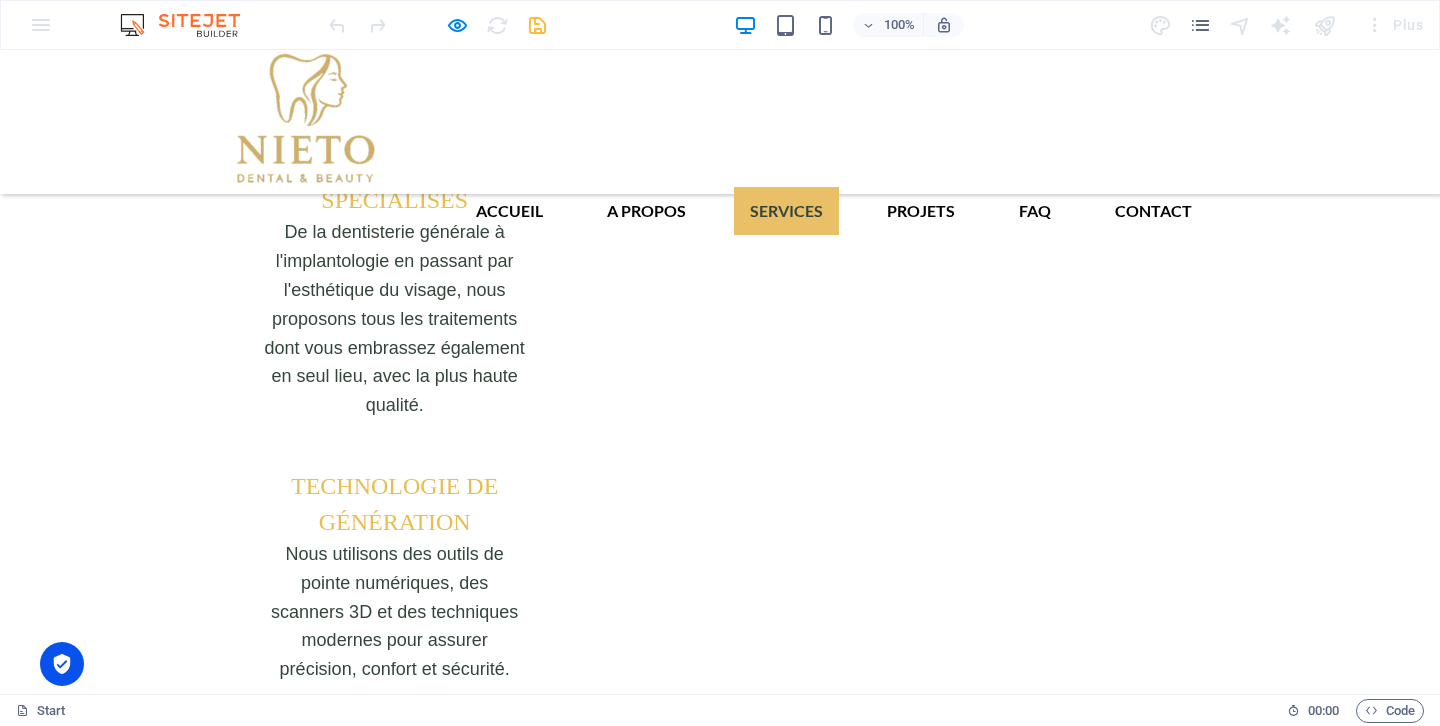 click on "Lorem Ipsum est simplement le faux texte utilisé dans la composition et la mise en page avant impression. Il est le faux texte standard de l'industrie depuis le XVIe siècle, lorsqu'un imprimeur anonyme assembla une liasse de caractères pour en faire un recueil de spécimens typographiques. Il a survécu non seulement à cinq siècles, mais aussi à l'avènement de la composition électronique." at bounding box center [-2112, 6125] 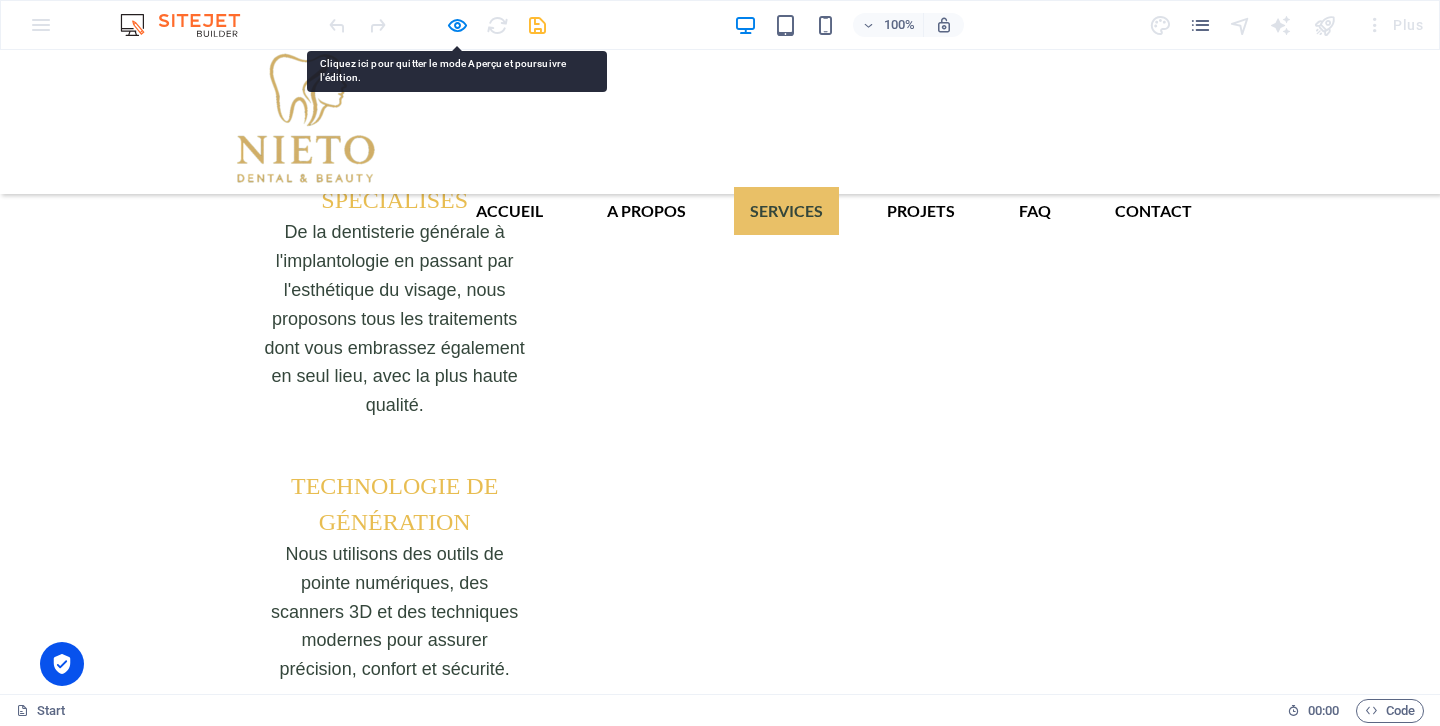 click on "1" at bounding box center (55, -3872) 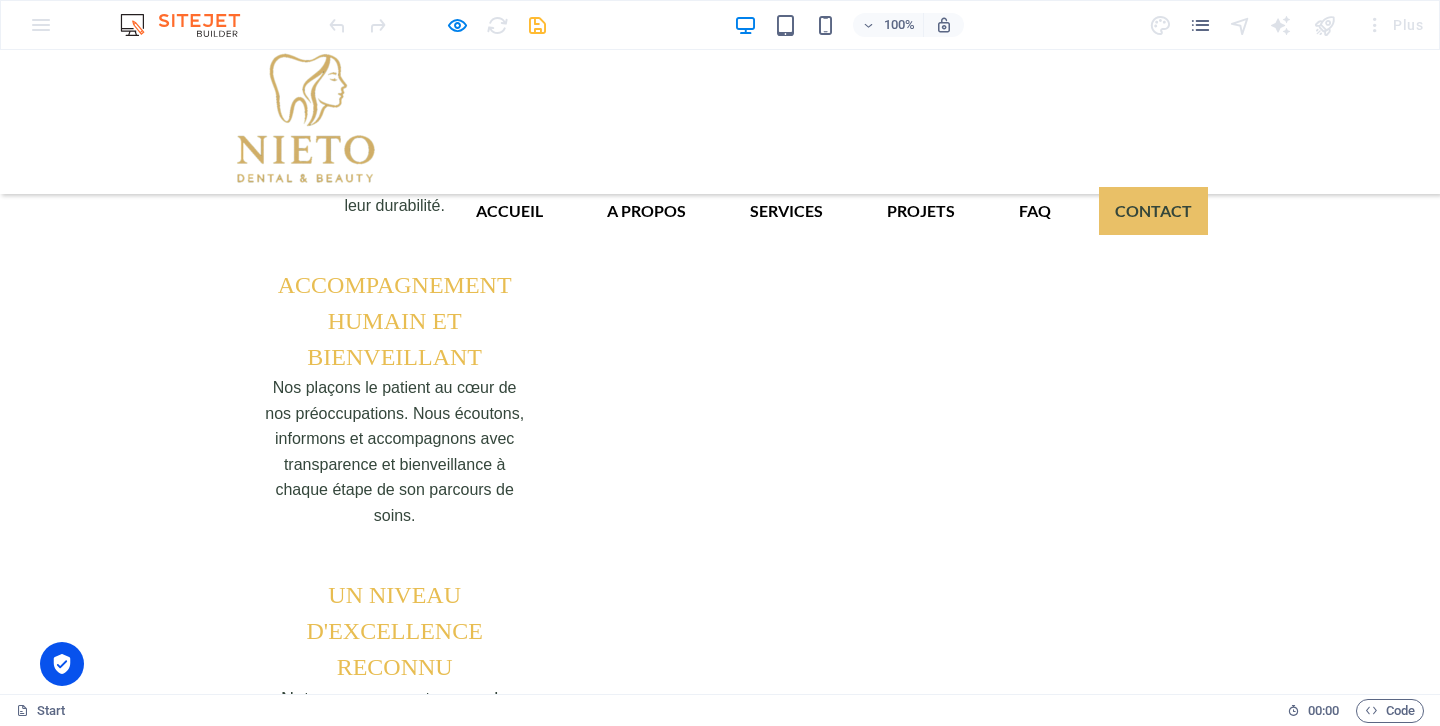 scroll, scrollTop: 5589, scrollLeft: 0, axis: vertical 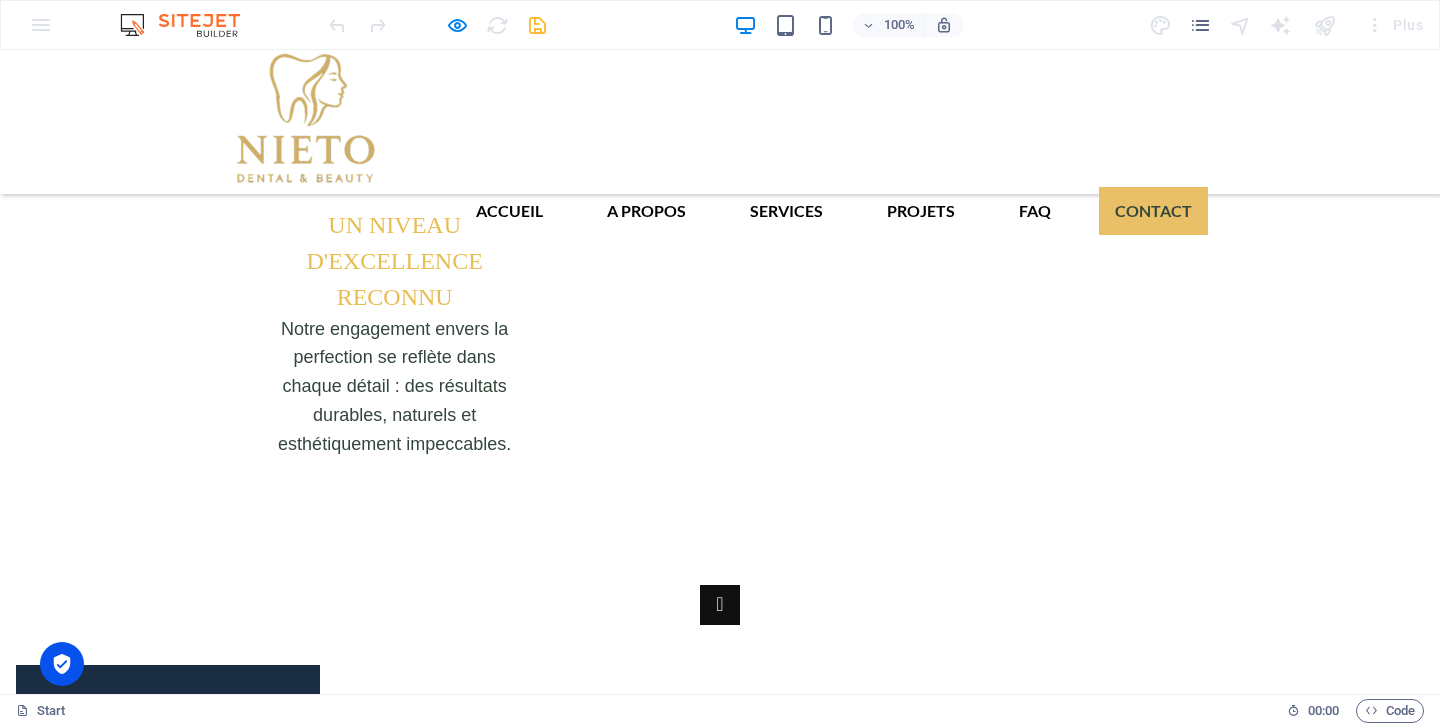 click at bounding box center (599, 6309) 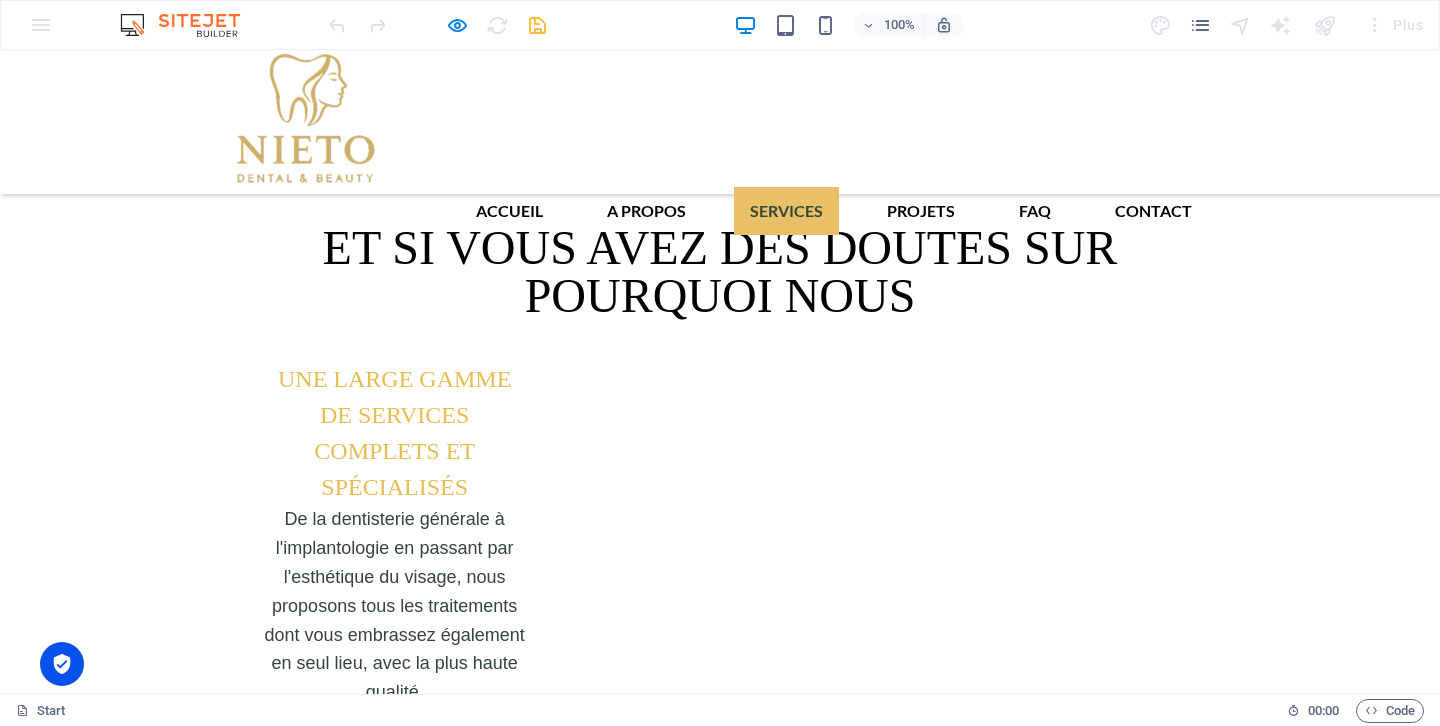 scroll, scrollTop: 4220, scrollLeft: 0, axis: vertical 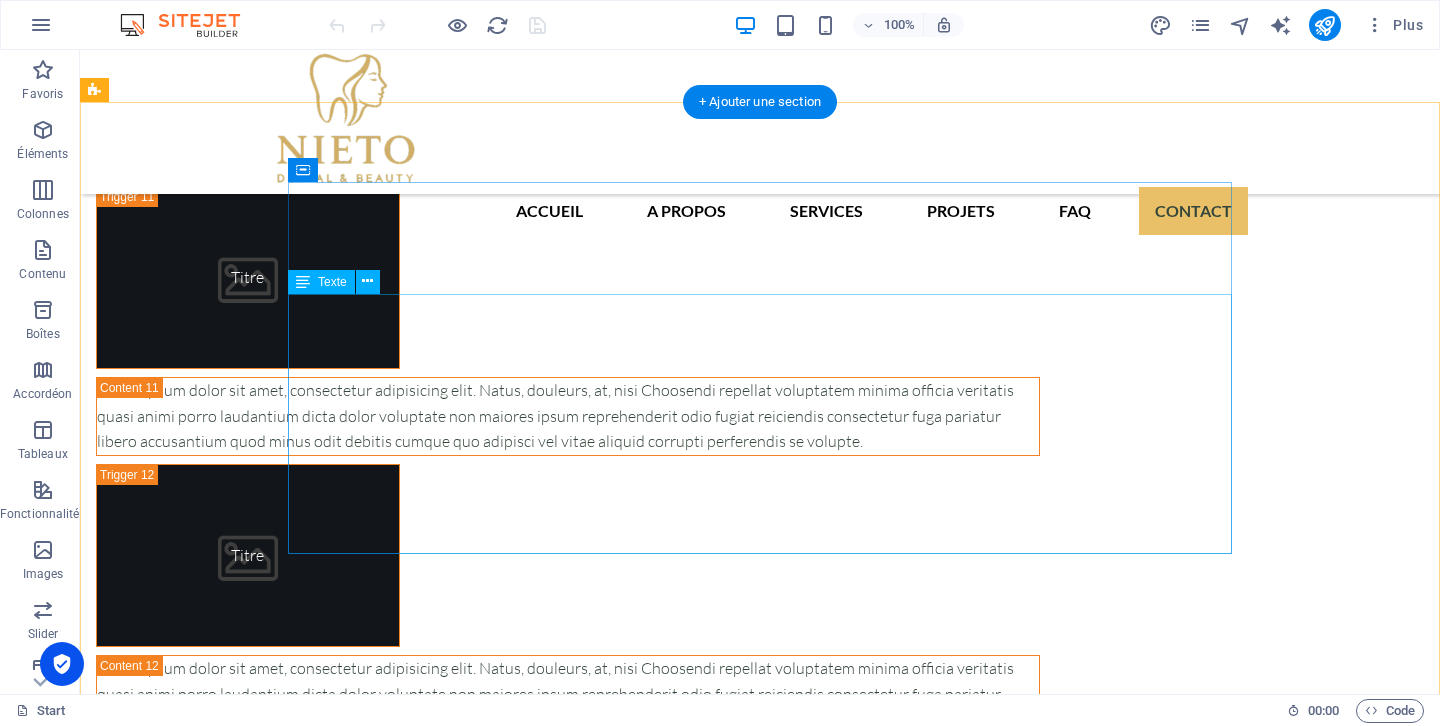 click on "Lorem ipsum dolor sit amet, consectetur adipisicing elit. Natus, douleurs, at, nisi Choosendi repellat voluptatem minima officia veritatis quasi animi porro laudantium dicta dolor voluptate non maiores ipsum reprehenderit odio fugiat reiciendis consectetur fuga pariatur libero accusantium quod minus odit debitis. Morrupti ipsum Perferendis Cumque quo adipisci vel vitae aliquid  Maiores ipsum porro réprimande la haine Perfers corrompument la volupté Voluptatem non minima officia veritatis Au revoir fugiat reiciendis à consectetur" at bounding box center [568, 4667] 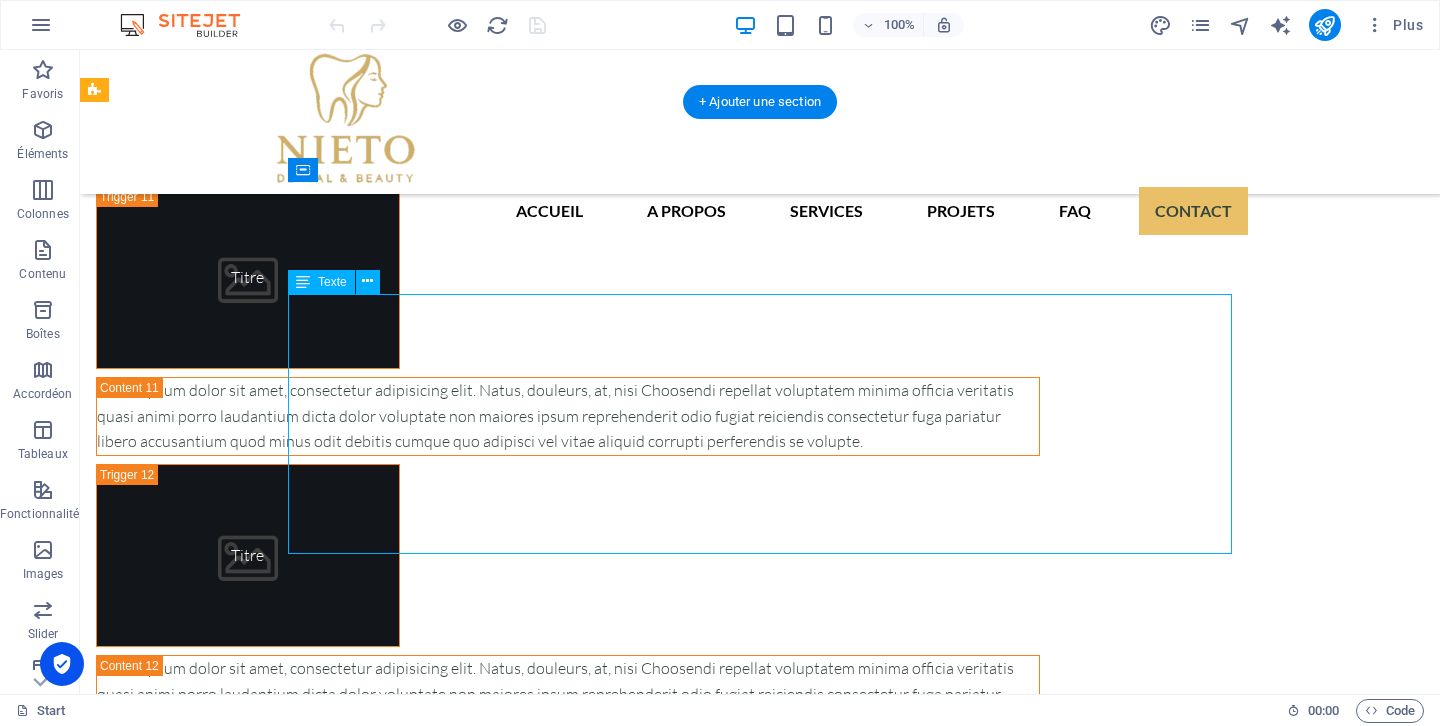 click on "Lorem ipsum dolor sit amet, consectetur adipisicing elit. Natus, douleurs, at, nisi Choosendi repellat voluptatem minima officia veritatis quasi animi porro laudantium dicta dolor voluptate non maiores ipsum reprehenderit odio fugiat reiciendis consectetur fuga pariatur libero accusantium quod minus odit debitis. Morrupti ipsum Perferendis Cumque quo adipisci vel vitae aliquid  Maiores ipsum porro réprimande la haine Perfers corrompument la volupté Voluptatem non minima officia veritatis Au revoir fugiat reiciendis à consectetur" at bounding box center (568, 4667) 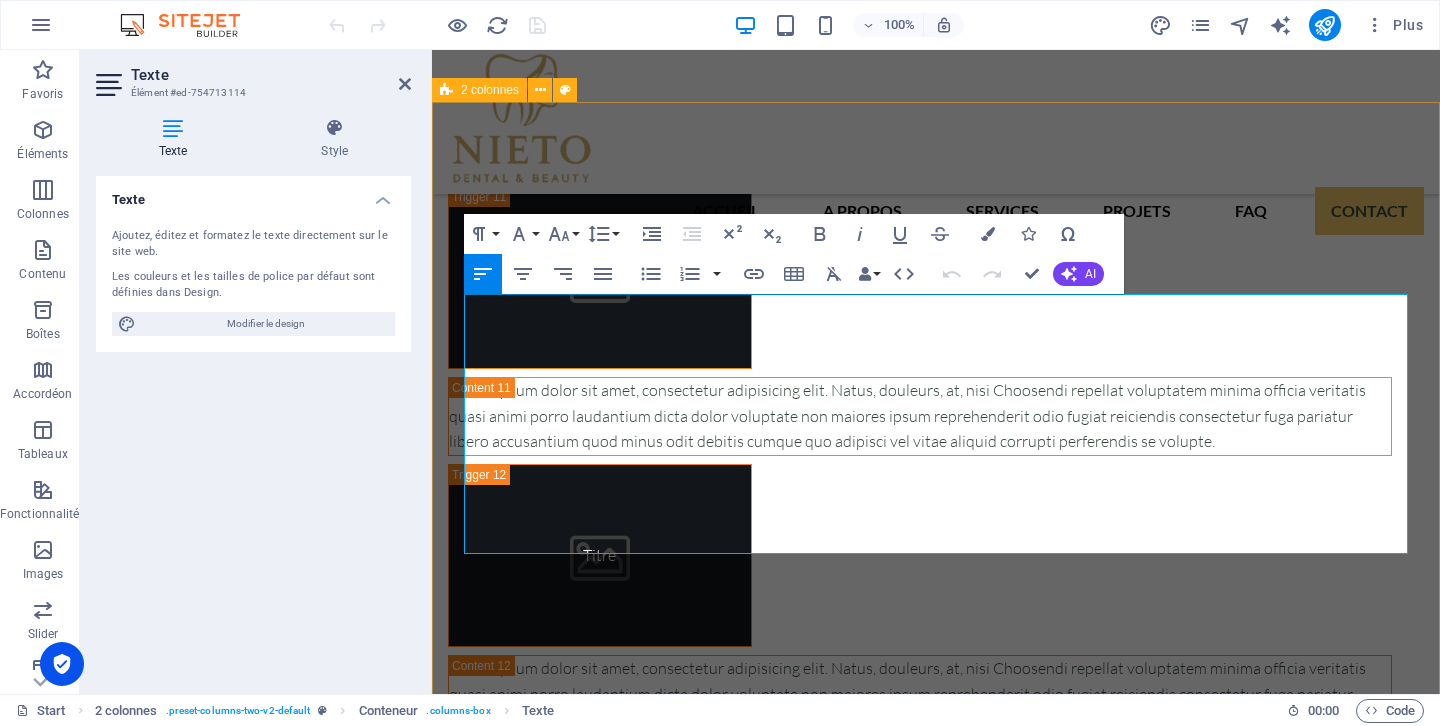drag, startPoint x: 834, startPoint y: 537, endPoint x: 454, endPoint y: 294, distance: 451.05322 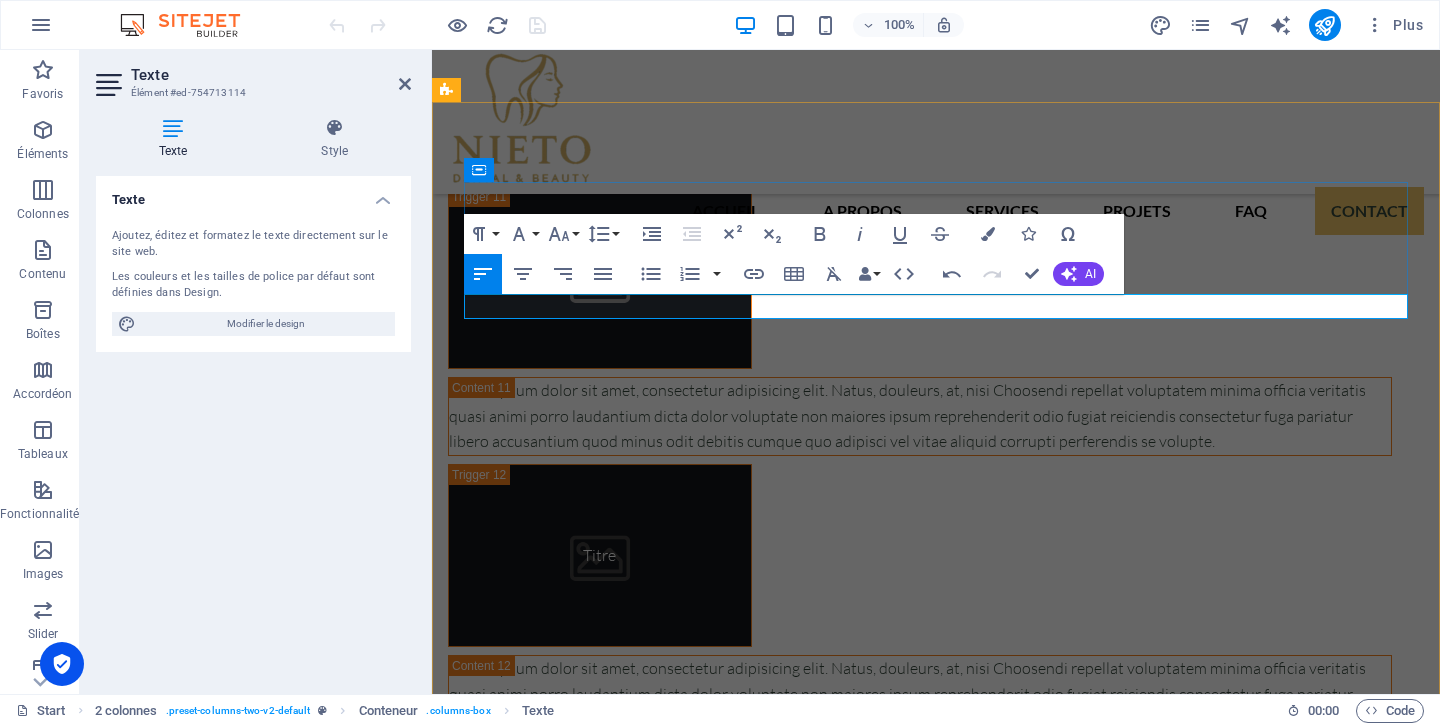 click at bounding box center (920, 4552) 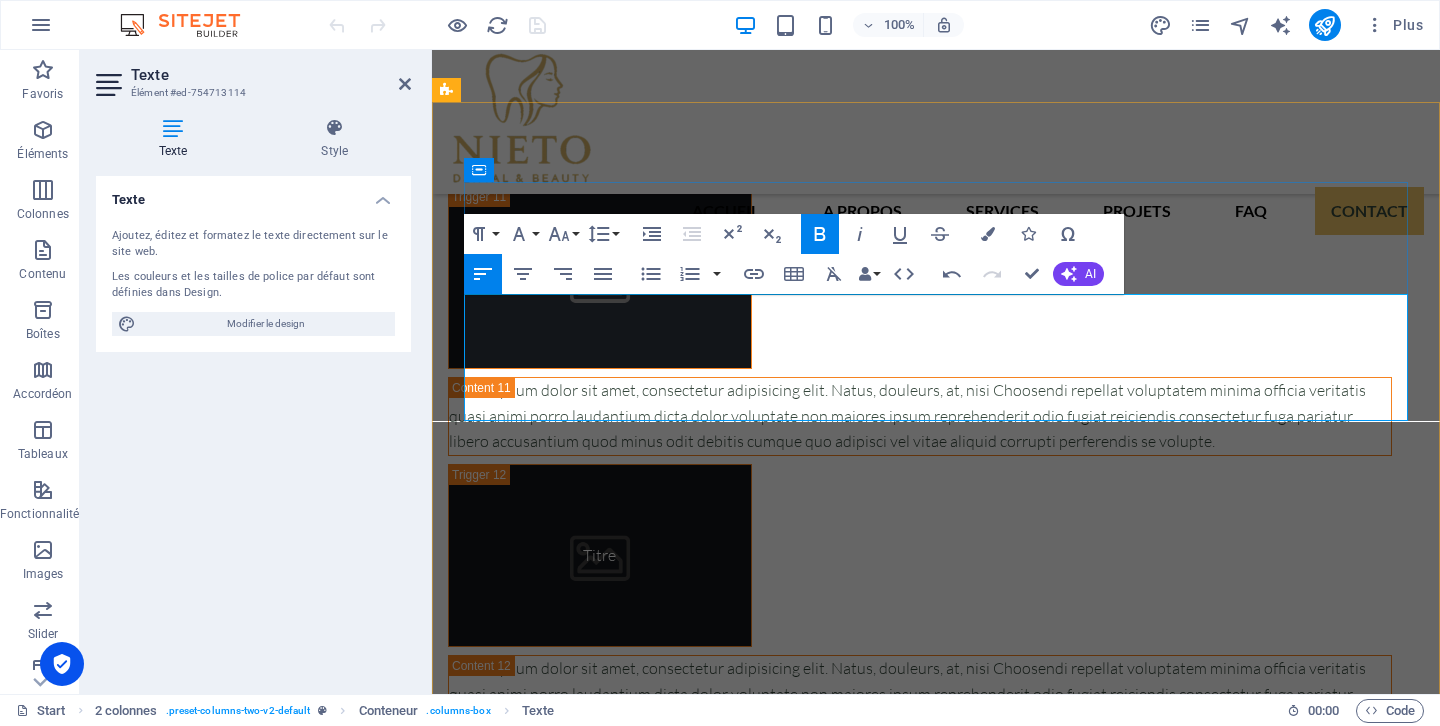 drag, startPoint x: 656, startPoint y: 310, endPoint x: 464, endPoint y: 302, distance: 192.1666 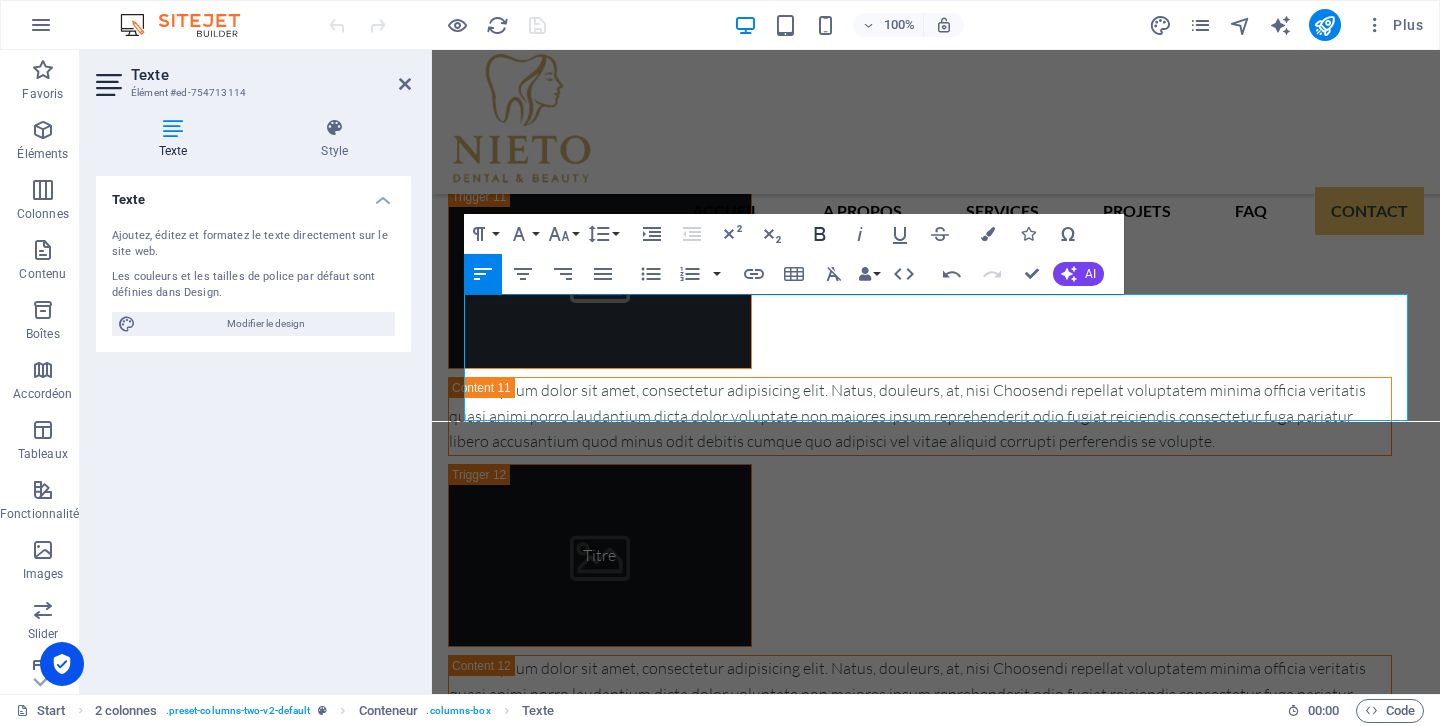 click 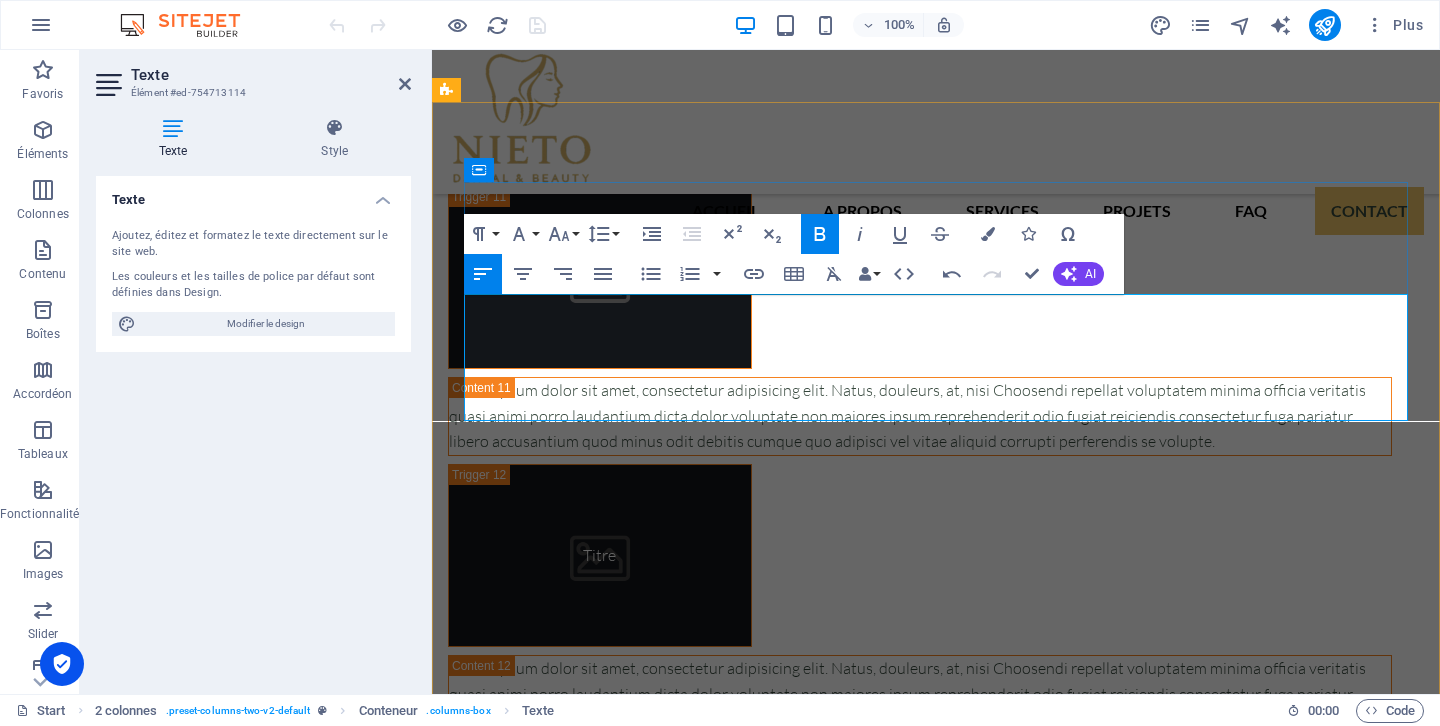 click on "Remplissez le formulaire ou contactez-nous directement par téléphone. Notre équipe vous répondra dans les plus brefs délais et vous [PERSON_NAME] vers la meilleure solution pour vos besoins." at bounding box center (920, 4616) 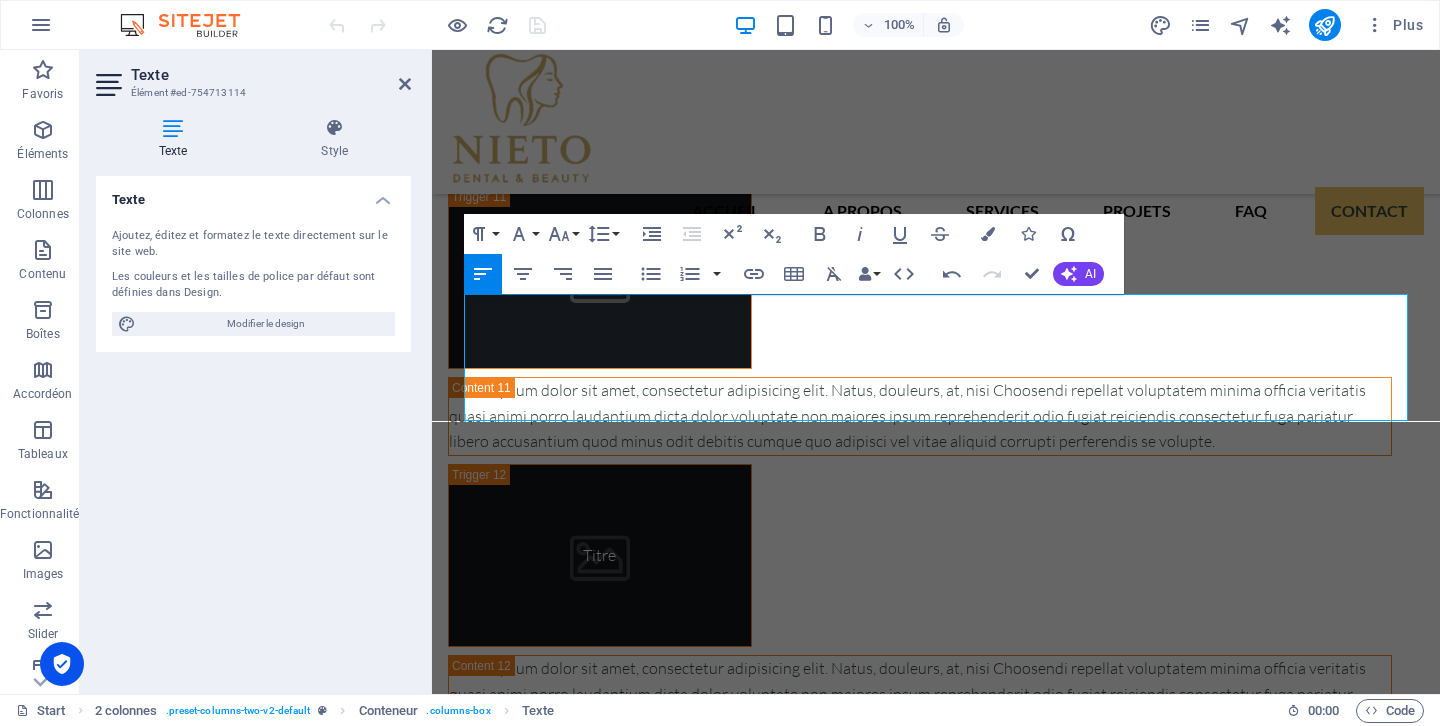 click on "Texte Ajoutez, éditez et formatez le texte directement sur le site web. Les couleurs et les tailles de police par défaut sont définies dans Design. Modifier le design Alignement [PERSON_NAME] à gauche Centré Aligné à droite" at bounding box center (253, 427) 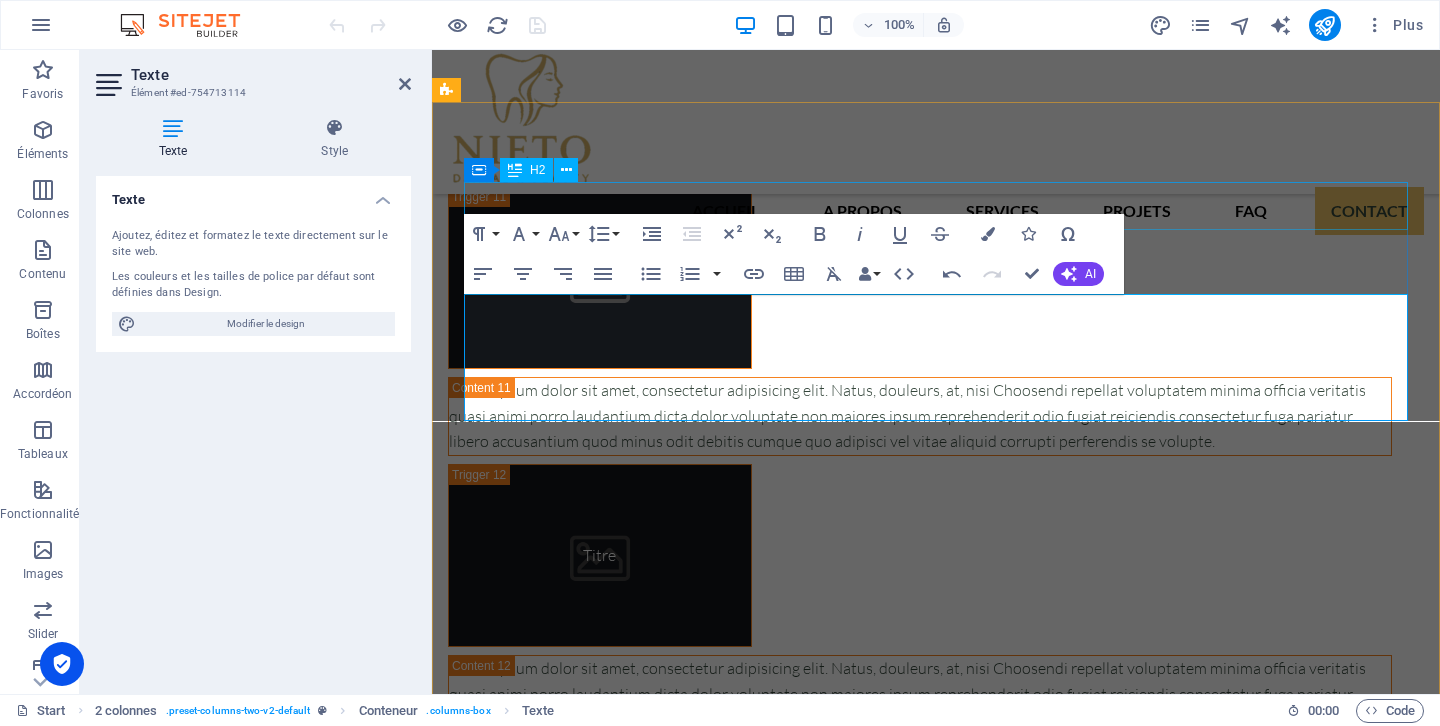click on "Contactez-nous" at bounding box center (920, 4451) 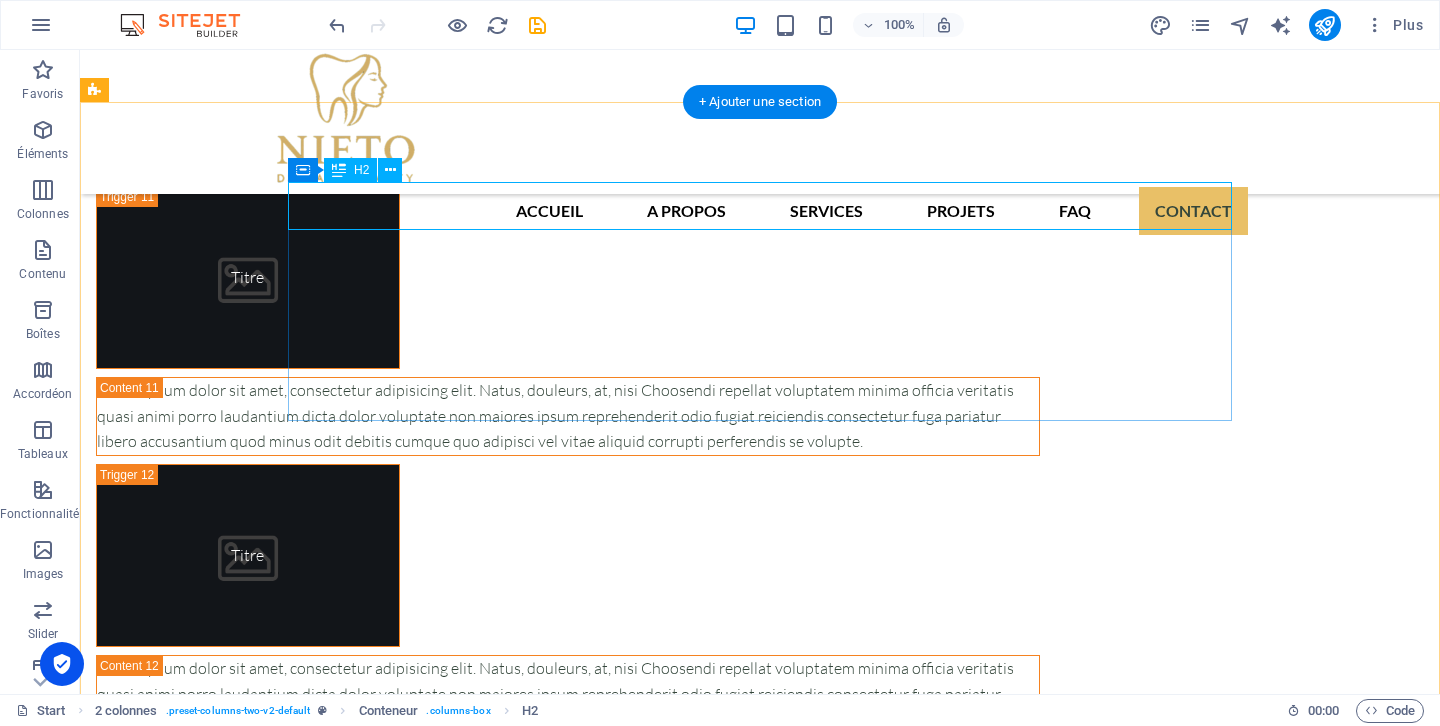 click on "Contactez-nous" at bounding box center [568, 4451] 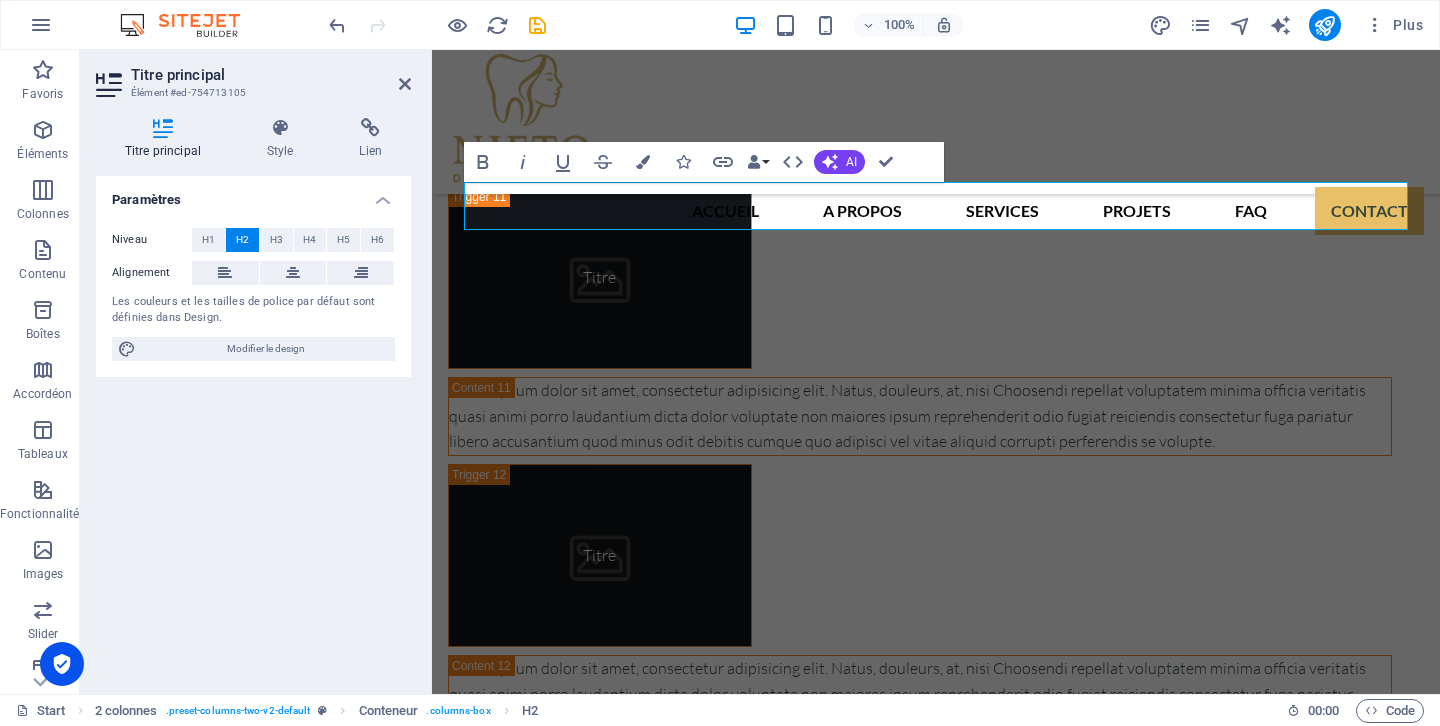 click on "Paramètres Niveau H1 H2 H3 H4 H5 H6 Alignement Les couleurs et les tailles de police par défaut sont définies dans Design. Modifier le design" at bounding box center (253, 427) 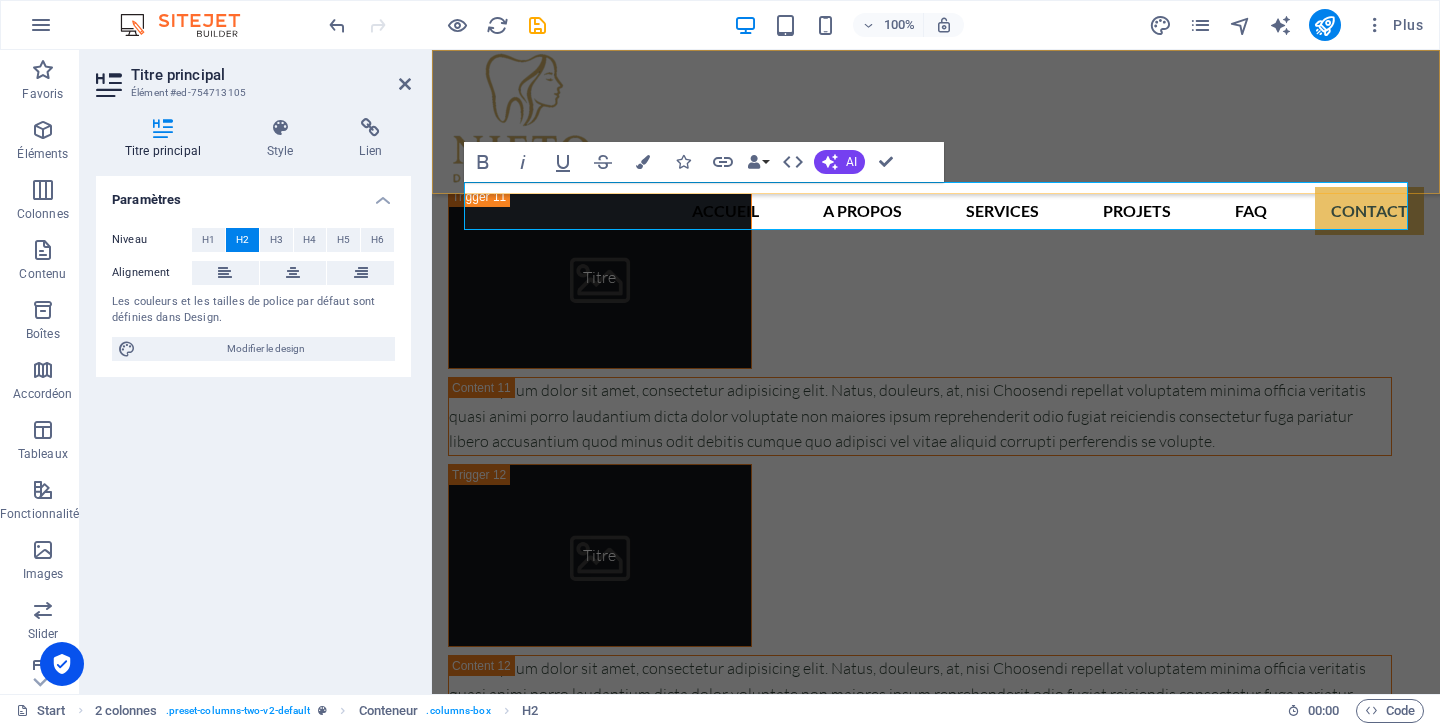 click on "Accueil A Propos Services Projets FAQ Contact" at bounding box center [936, 122] 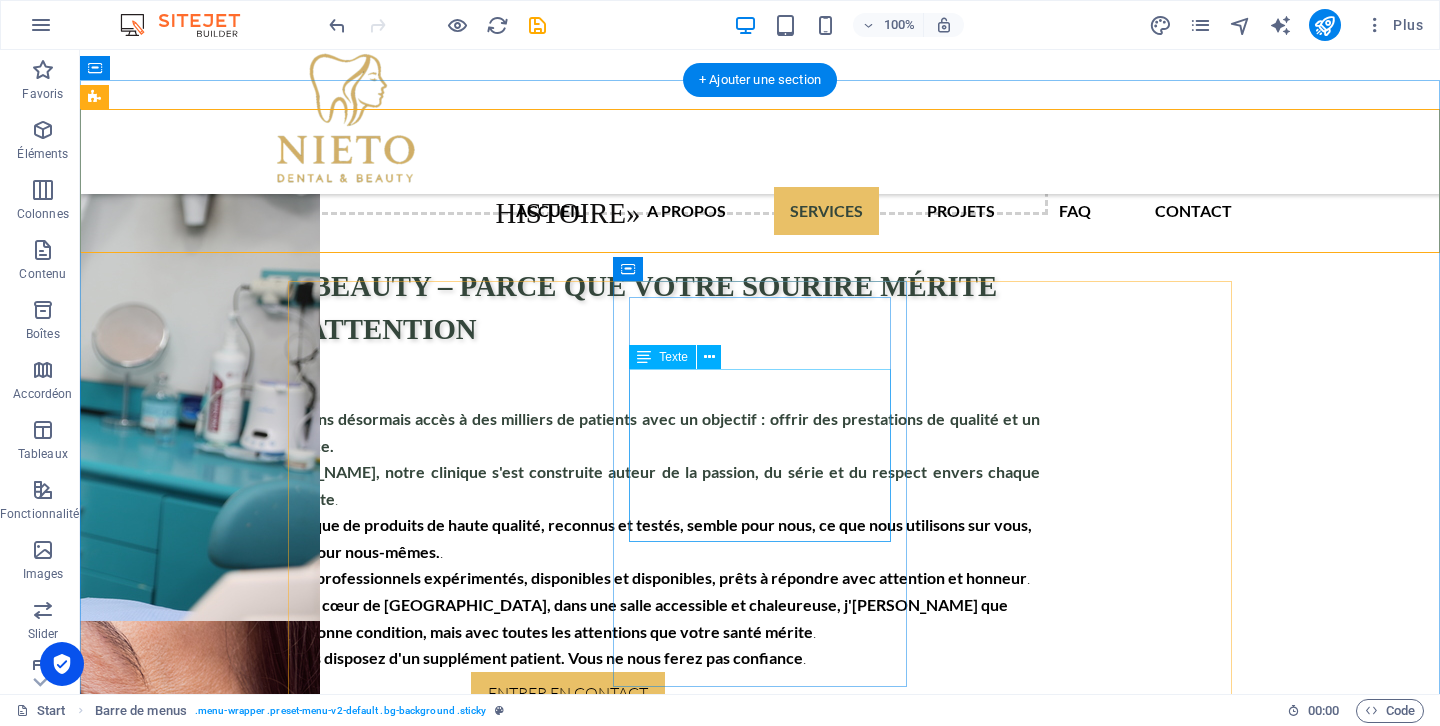 scroll, scrollTop: 2523, scrollLeft: 0, axis: vertical 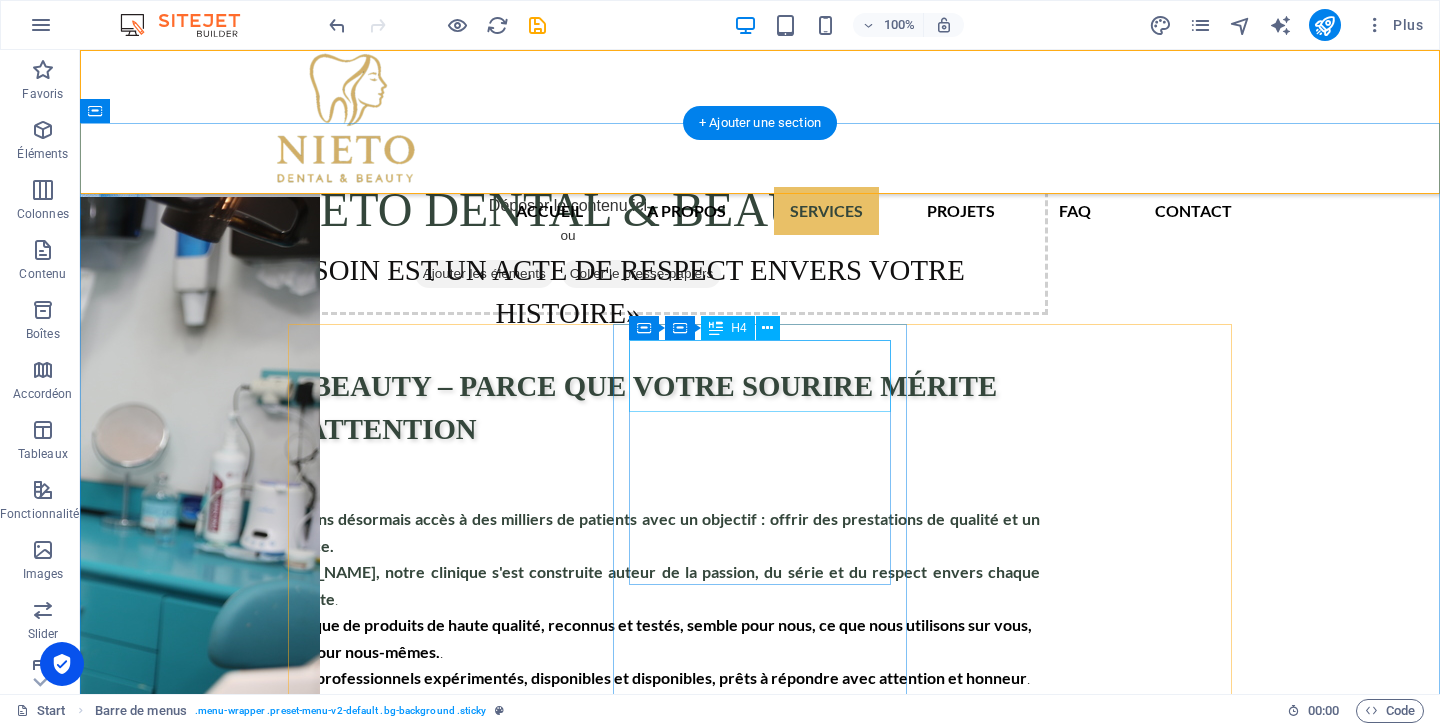 click on "Technologie de génération" at bounding box center [434, 2579] 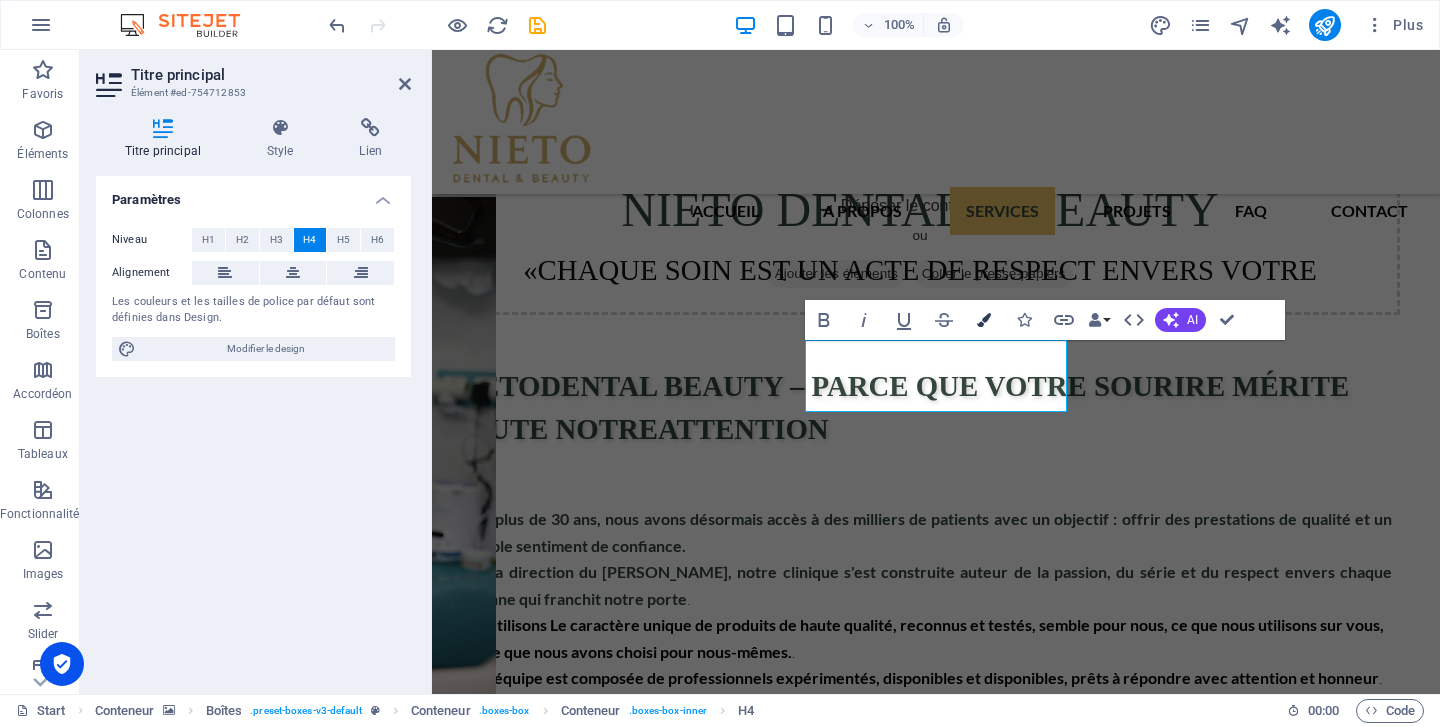 click at bounding box center [984, 320] 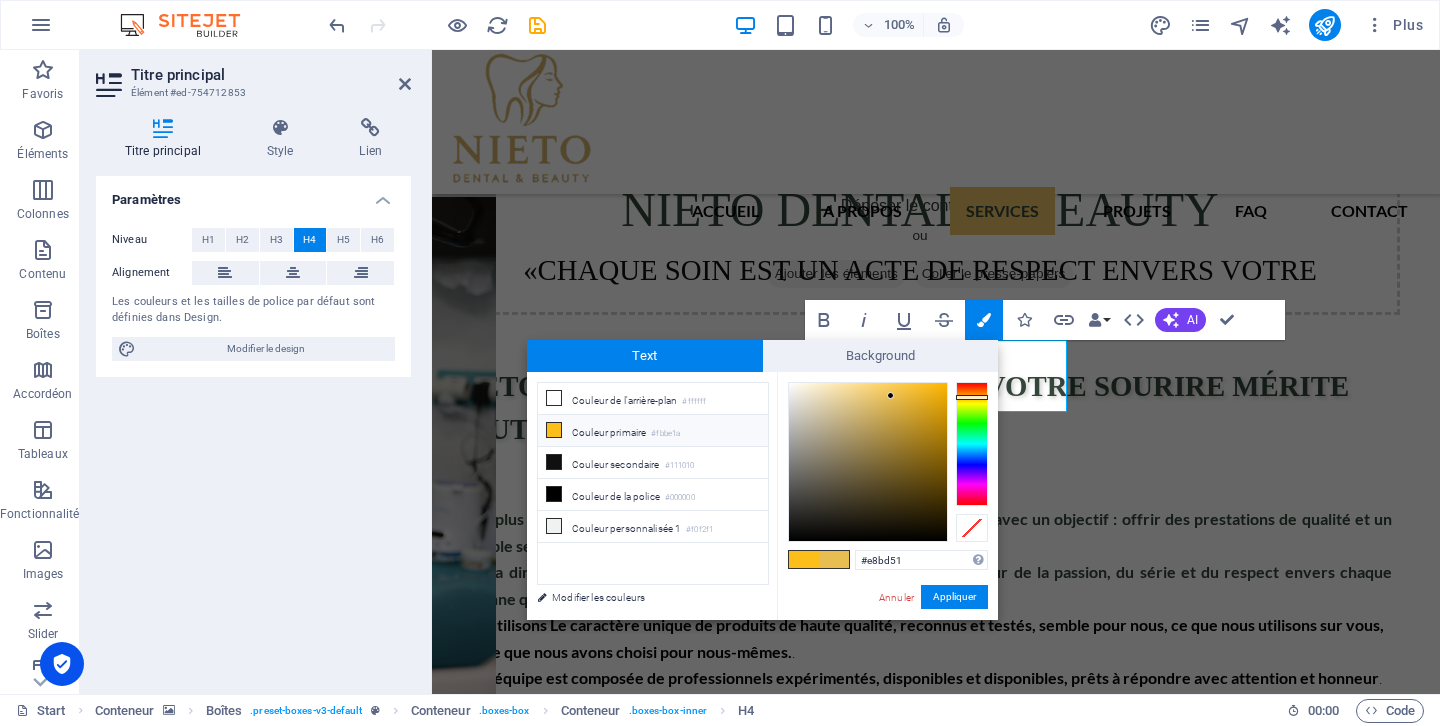 drag, startPoint x: 921, startPoint y: 559, endPoint x: 853, endPoint y: 557, distance: 68.0294 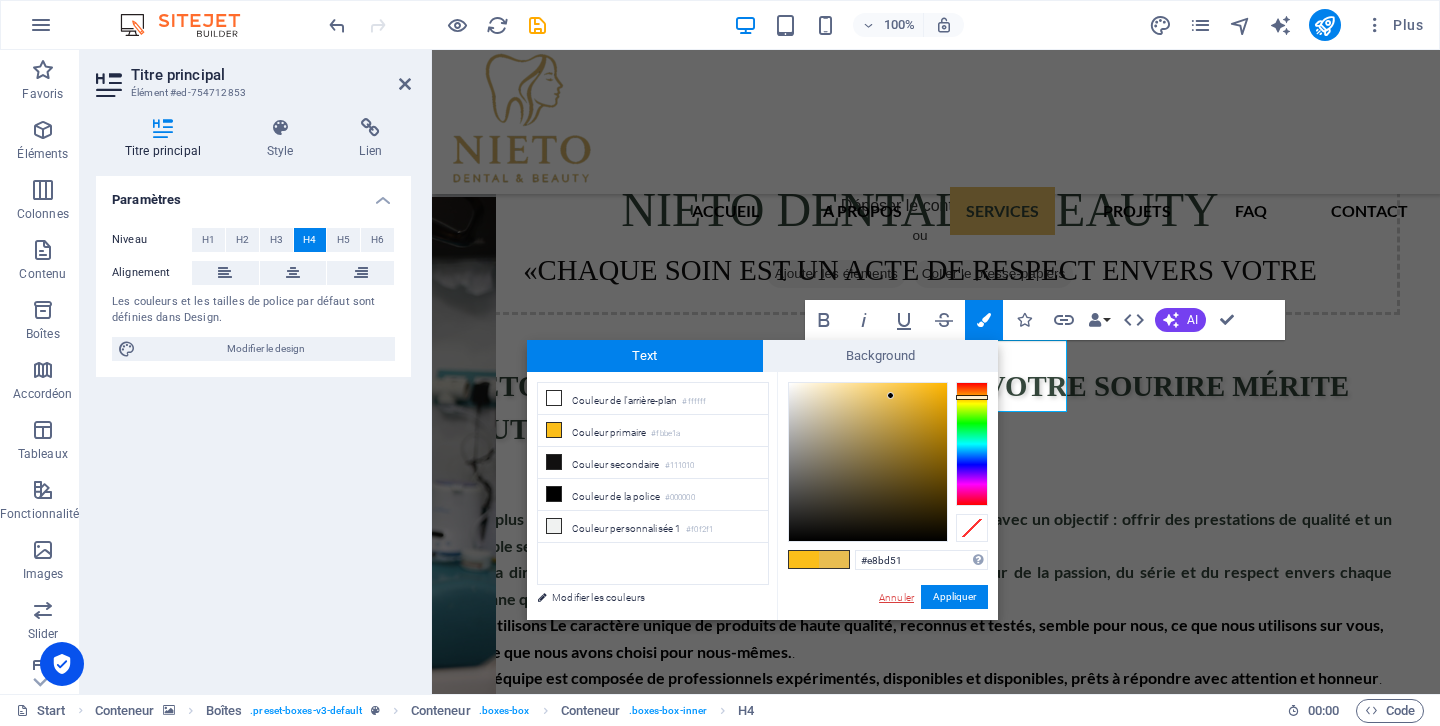click on "Annuler" at bounding box center [896, 597] 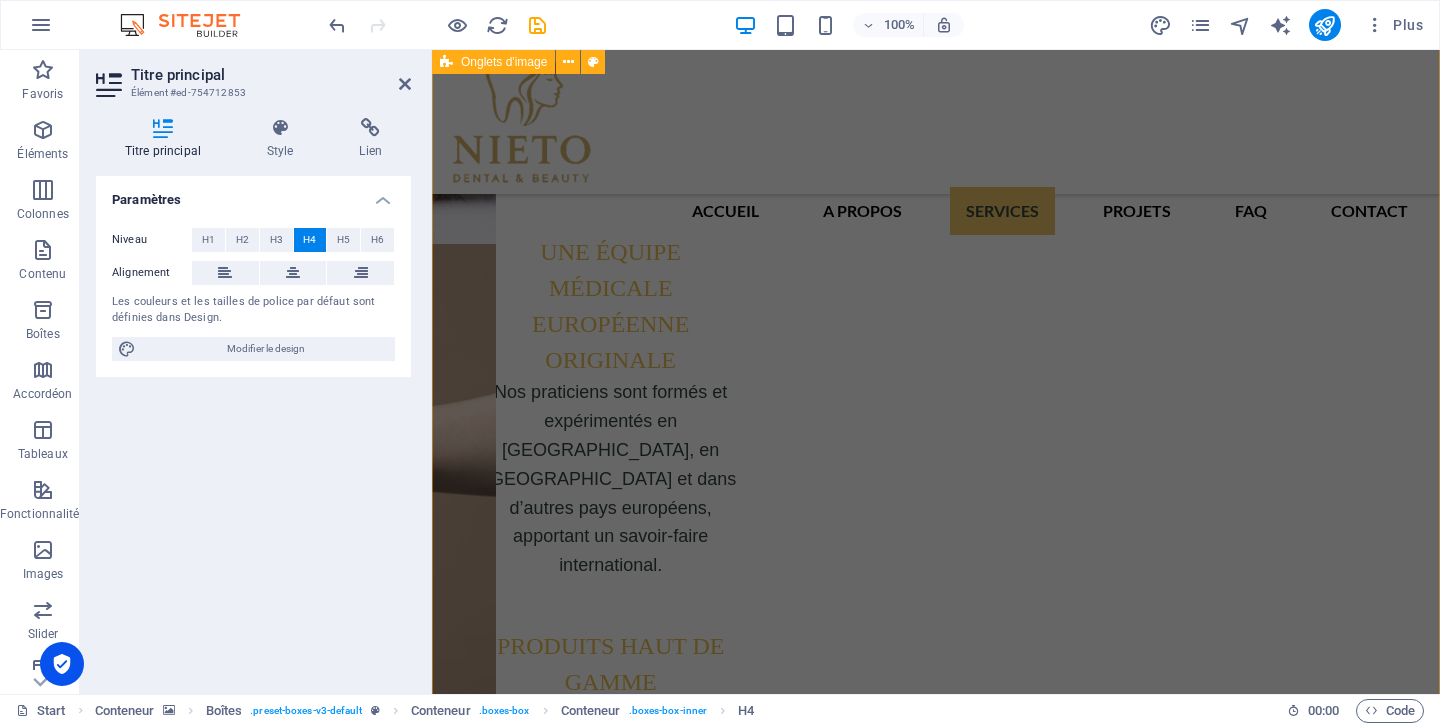 scroll, scrollTop: 5107, scrollLeft: 0, axis: vertical 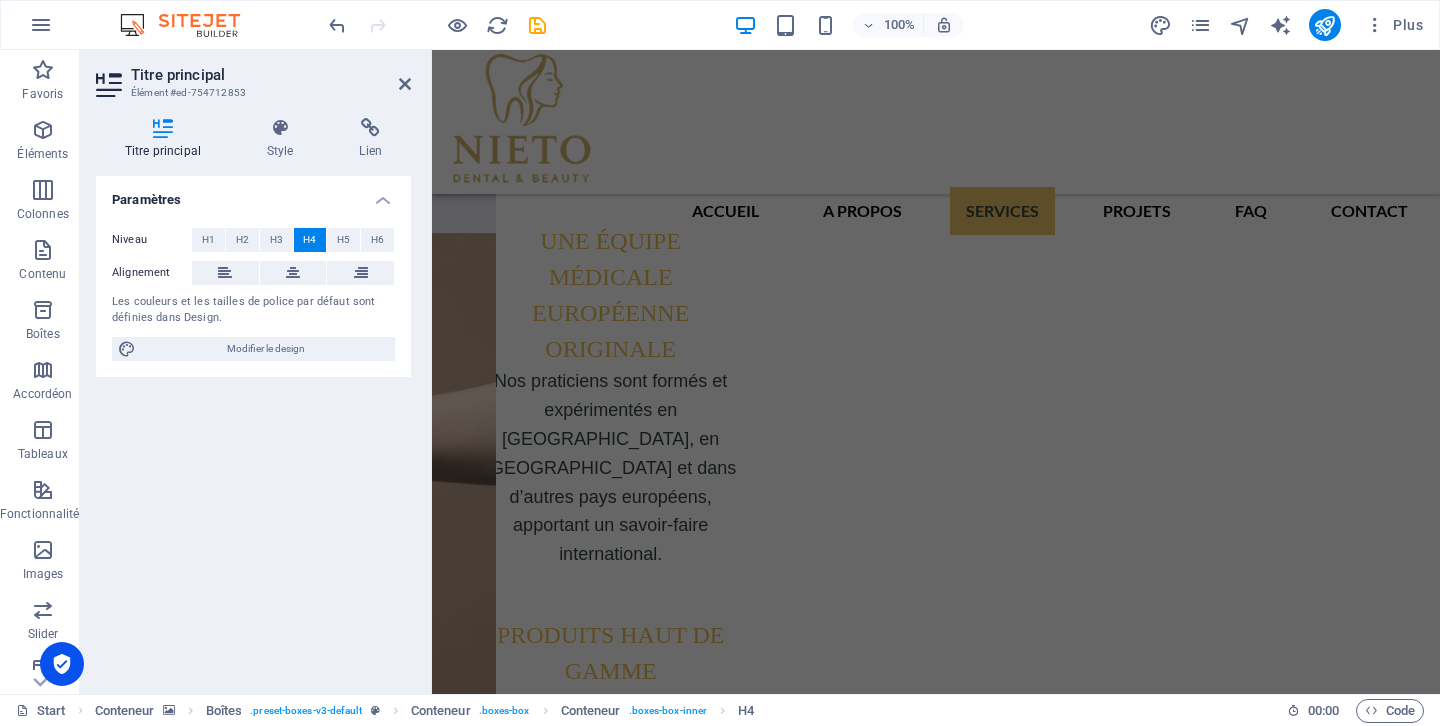 click on "Paramètres Niveau H1 H2 H3 H4 H5 H6 Alignement Les couleurs et les tailles de police par défaut sont définies dans Design. Modifier le design" at bounding box center [253, 427] 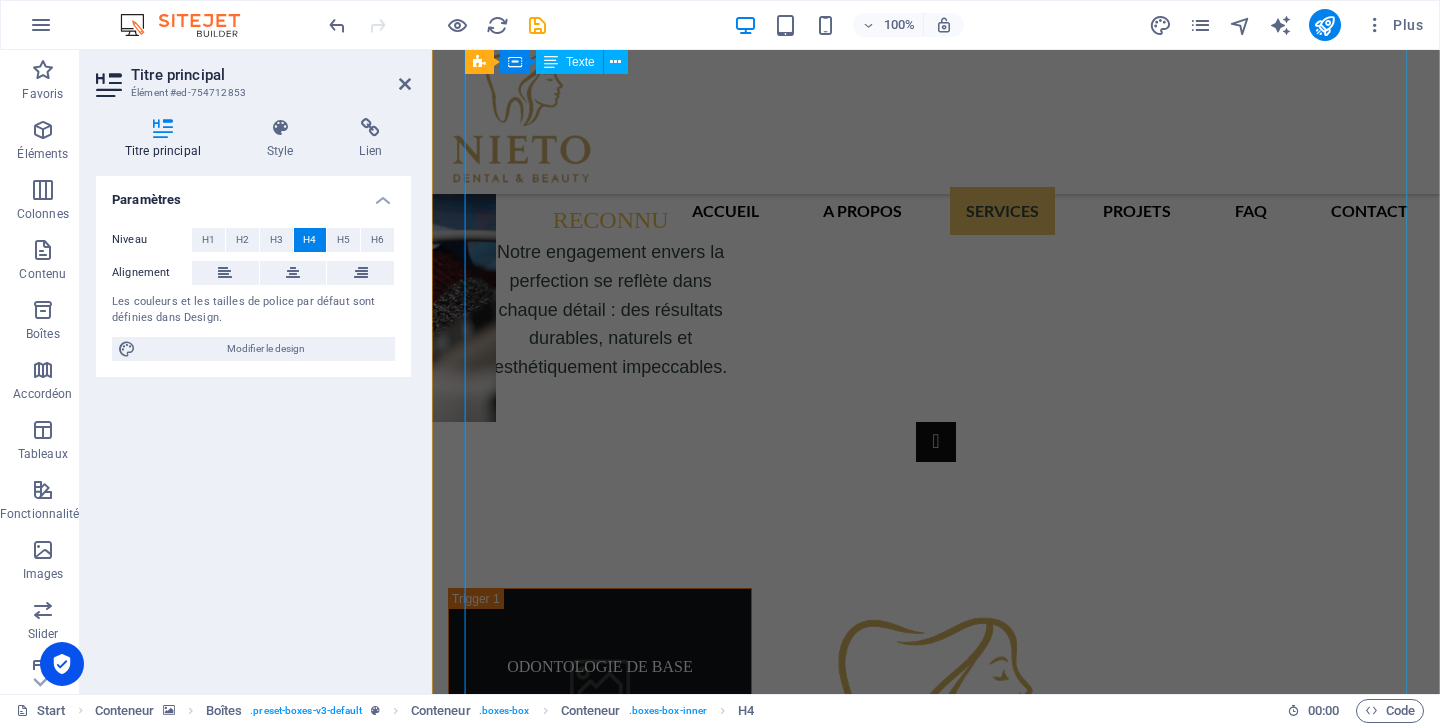 scroll, scrollTop: 6065, scrollLeft: 0, axis: vertical 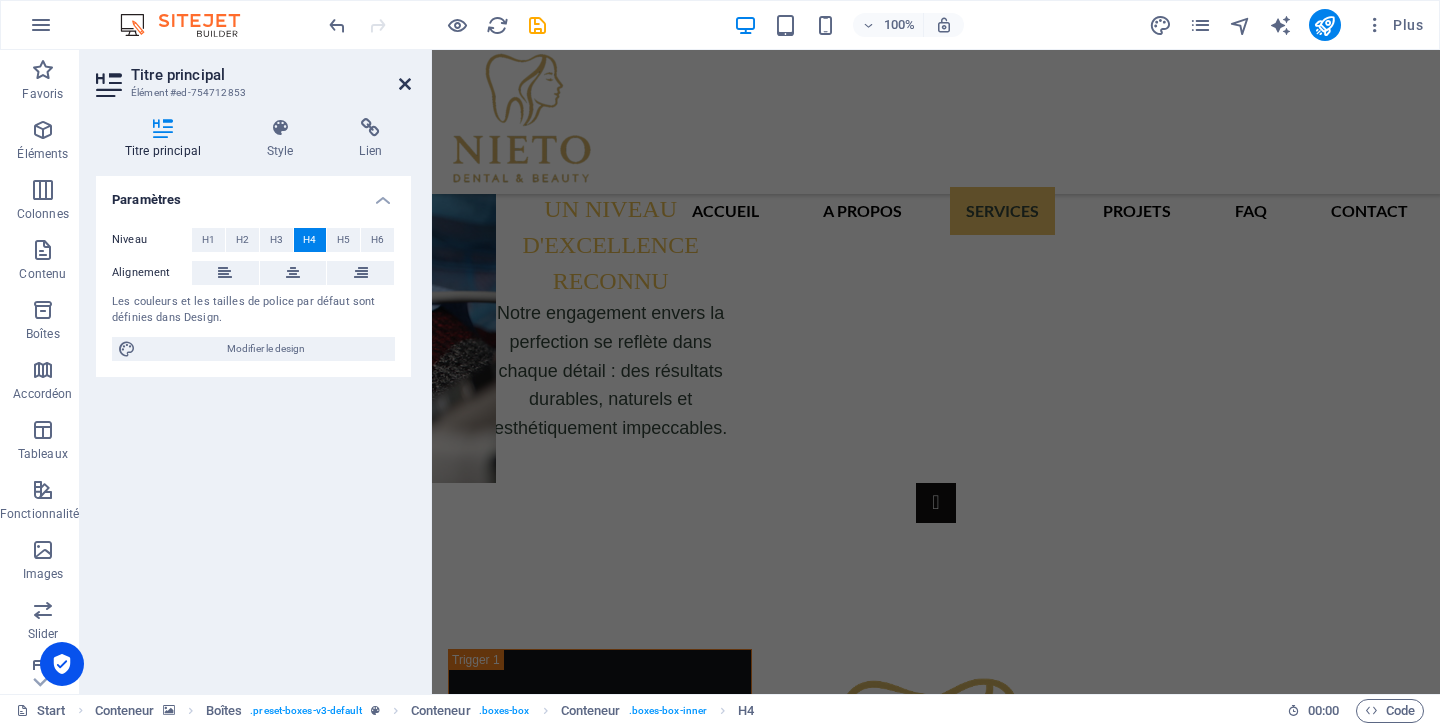 click at bounding box center (405, 84) 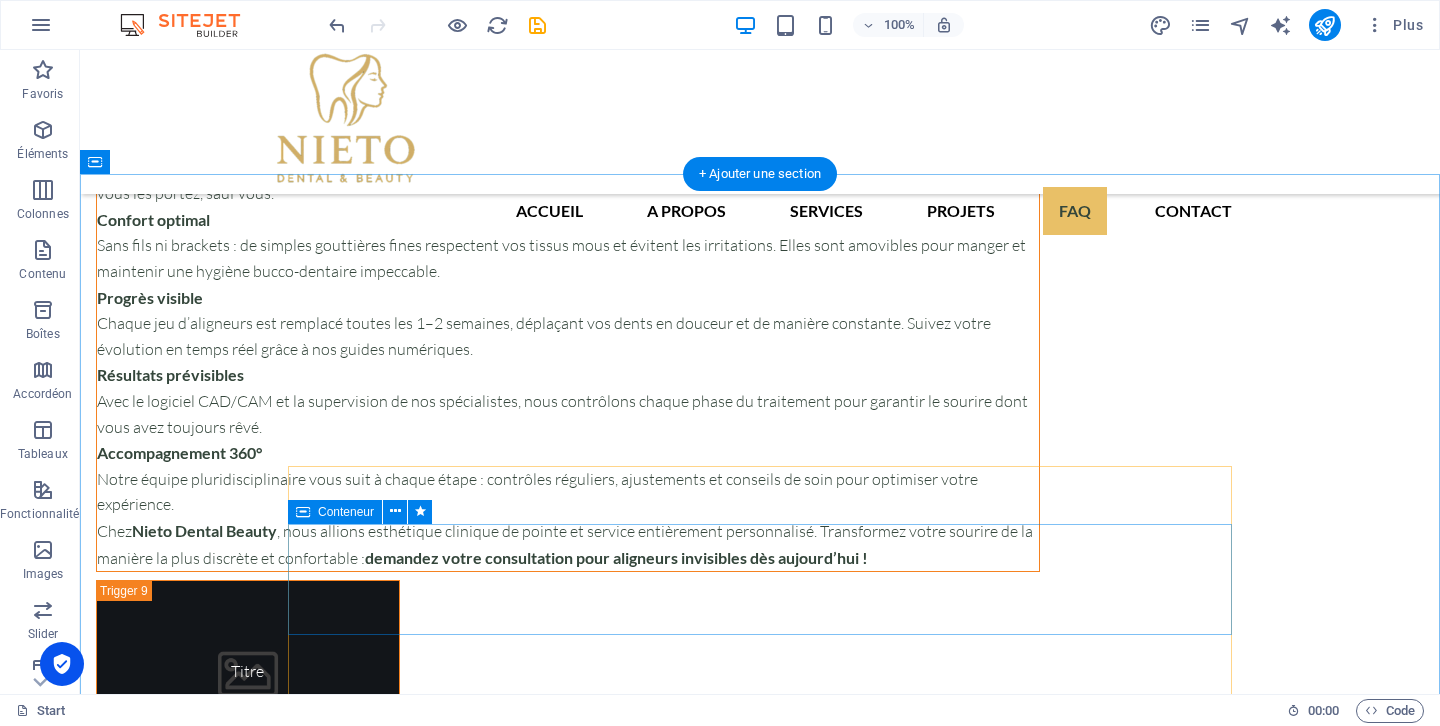 scroll, scrollTop: 12160, scrollLeft: 0, axis: vertical 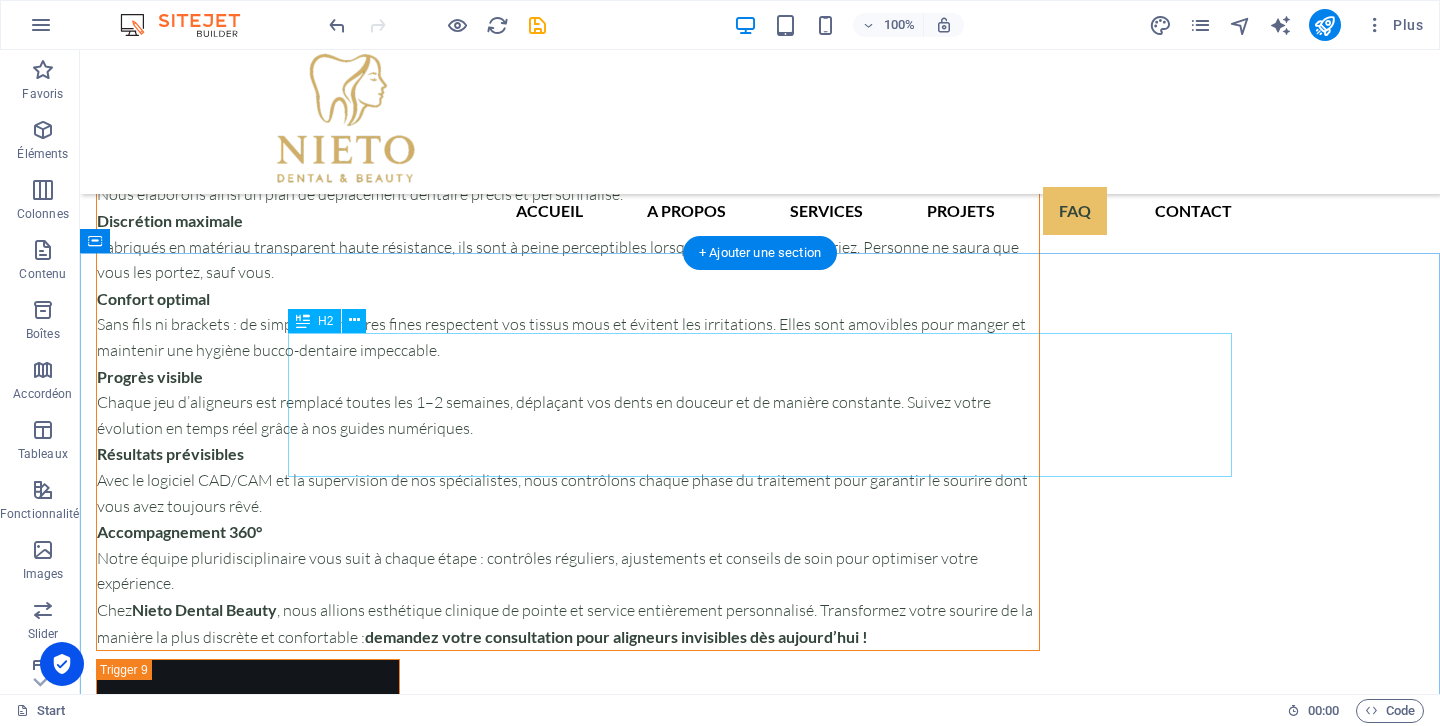 click on "NIETO DENTAL & BEAUTY" at bounding box center (857, 4620) 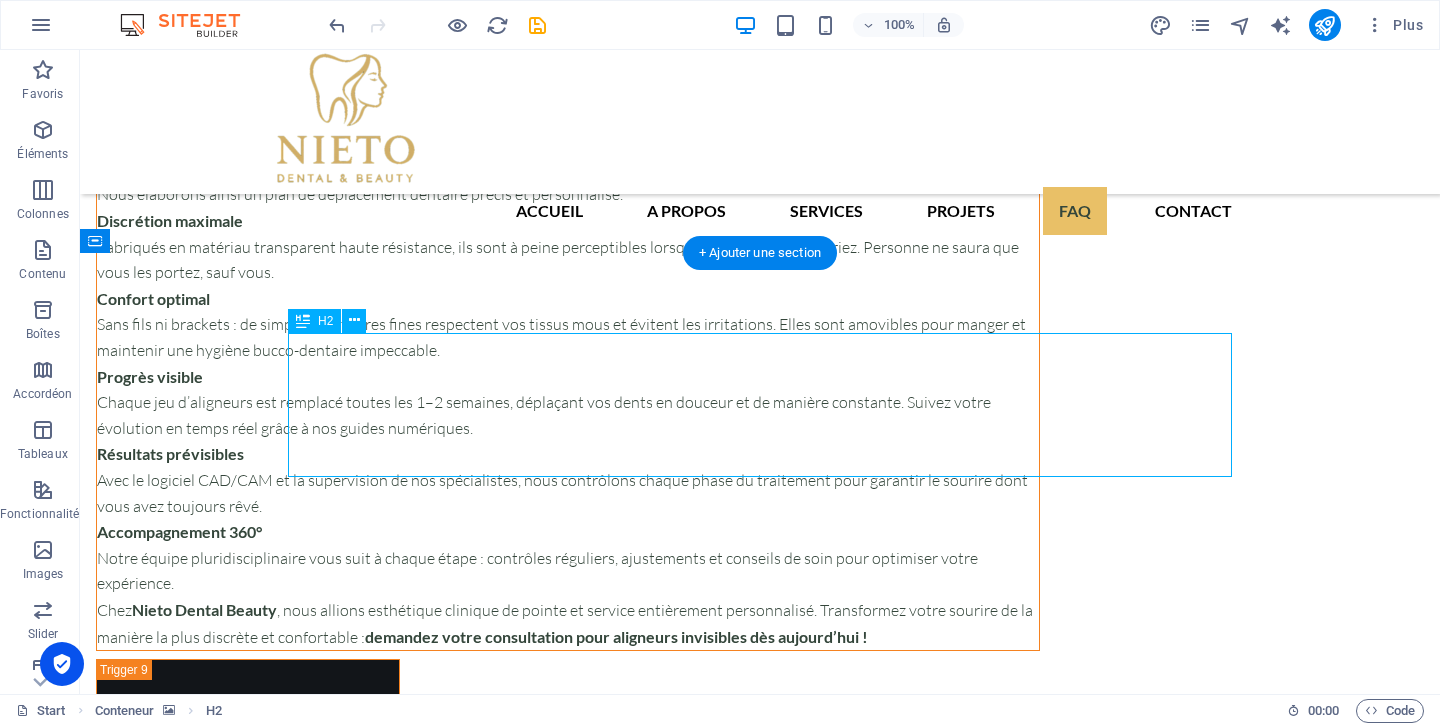 click on "NIETO DENTAL & BEAUTY" at bounding box center [857, 4620] 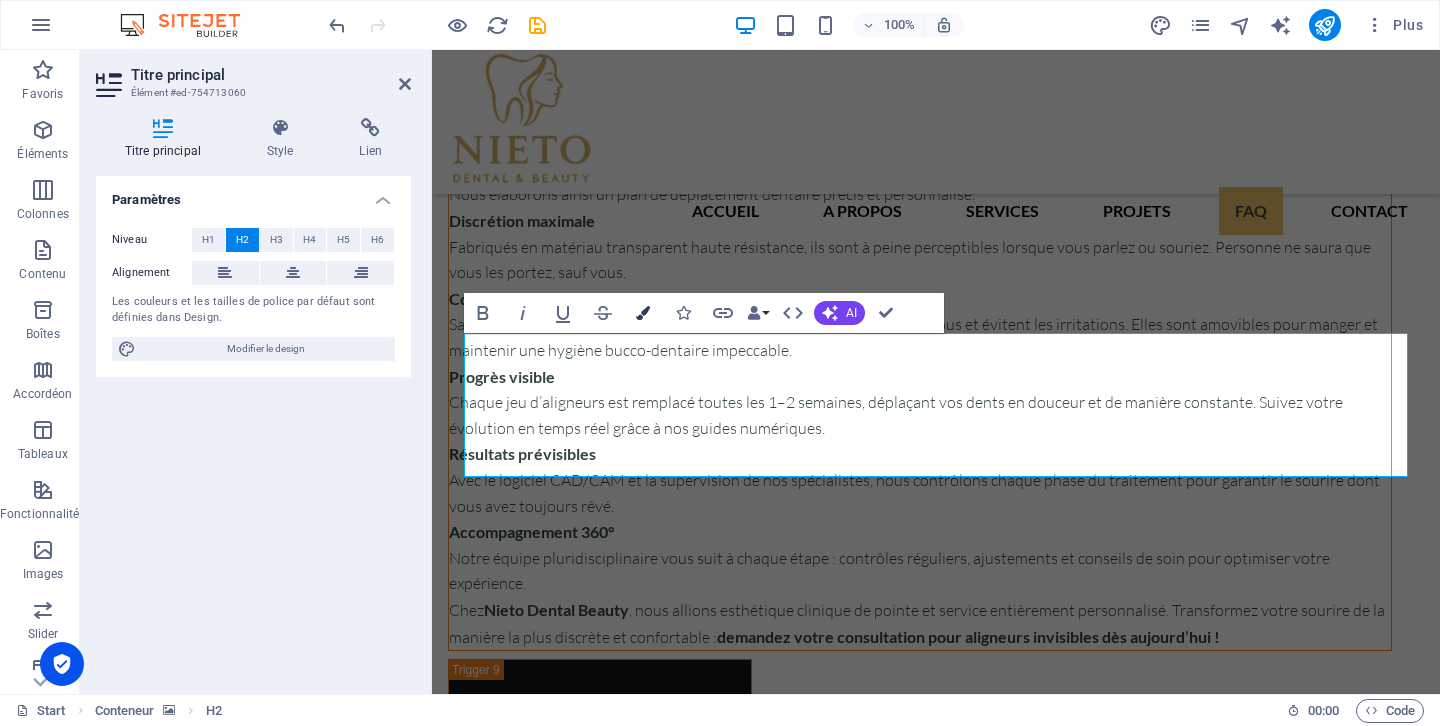 click at bounding box center [643, 313] 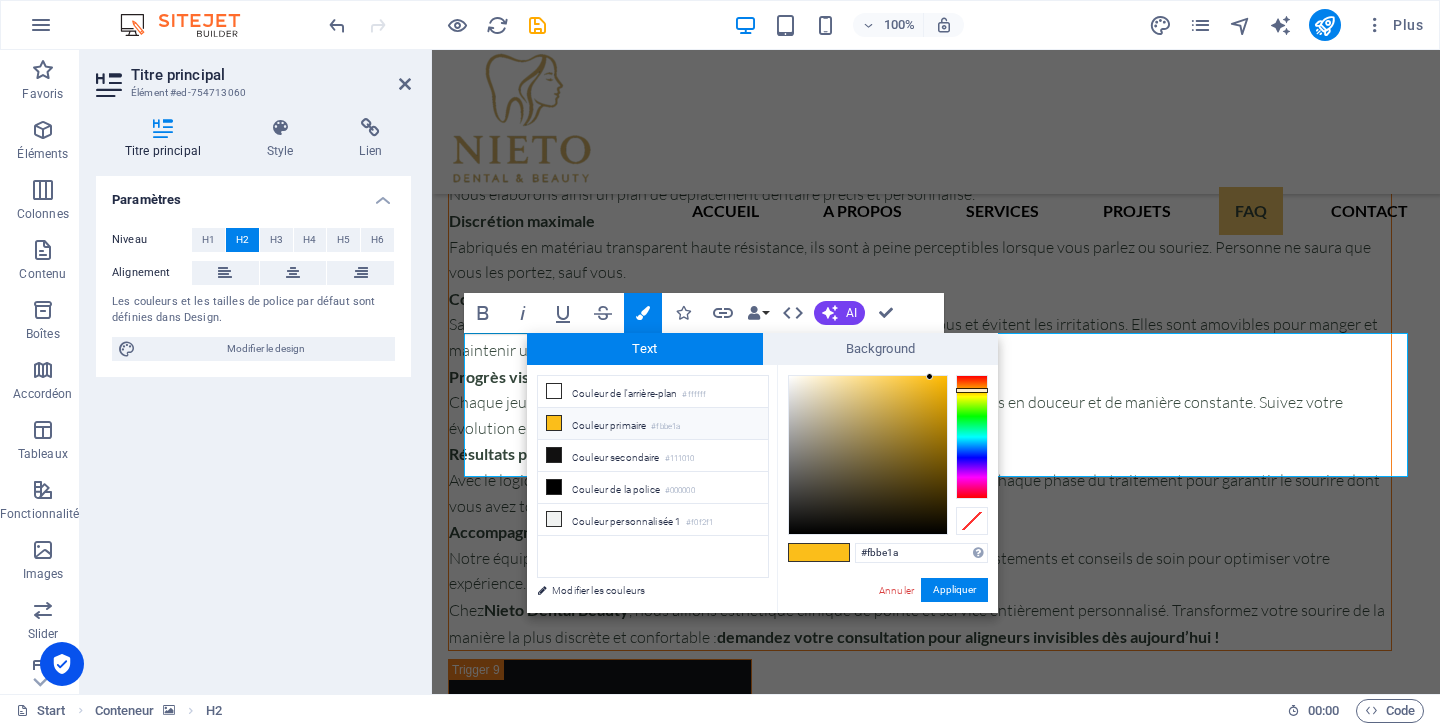drag, startPoint x: 908, startPoint y: 545, endPoint x: 825, endPoint y: 555, distance: 83.60024 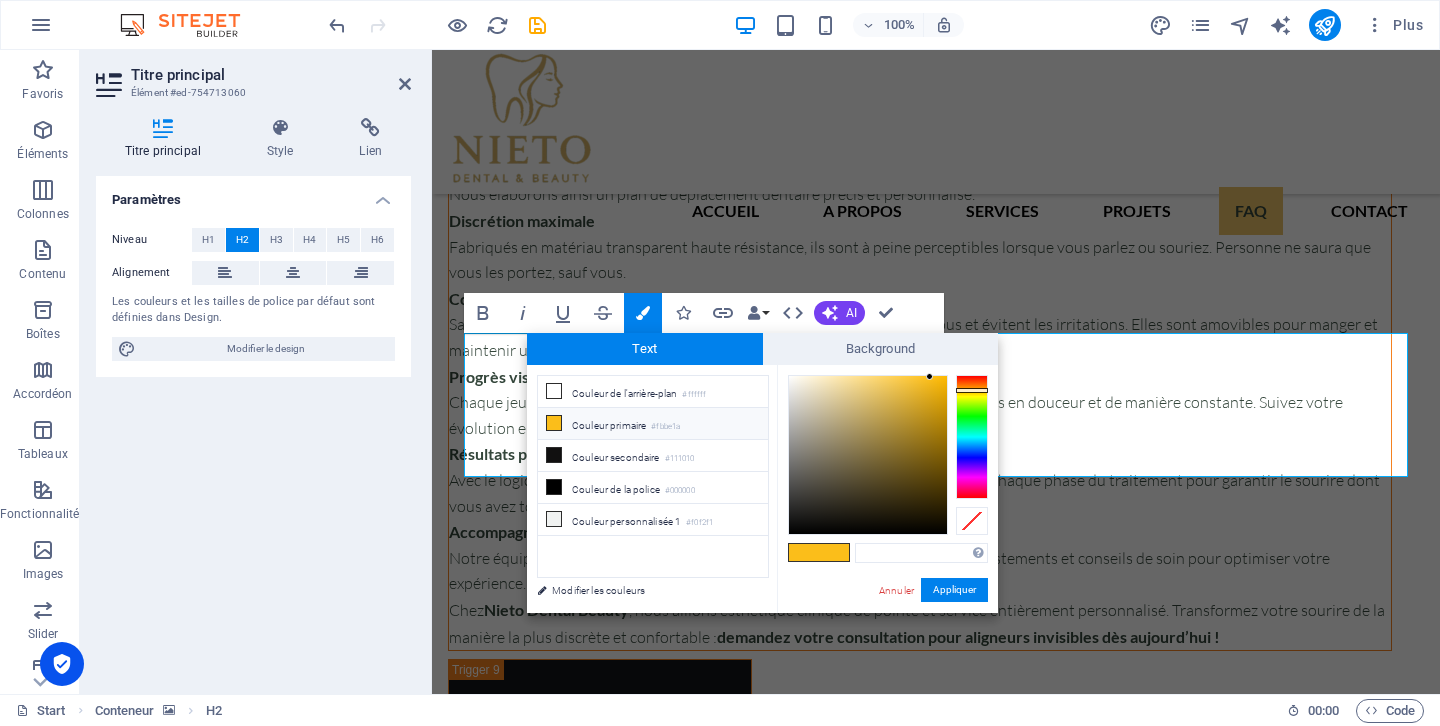 type on "#e8bd51" 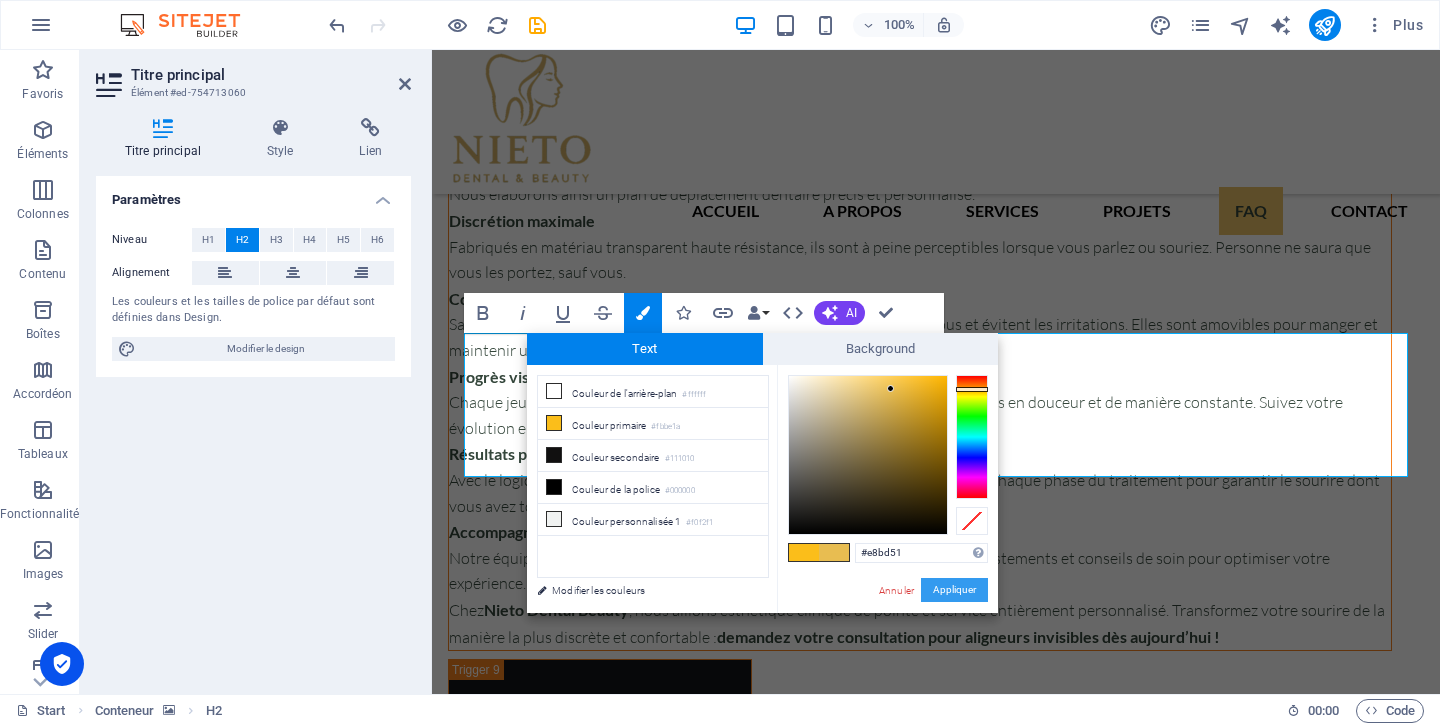 click on "Appliquer" at bounding box center [954, 590] 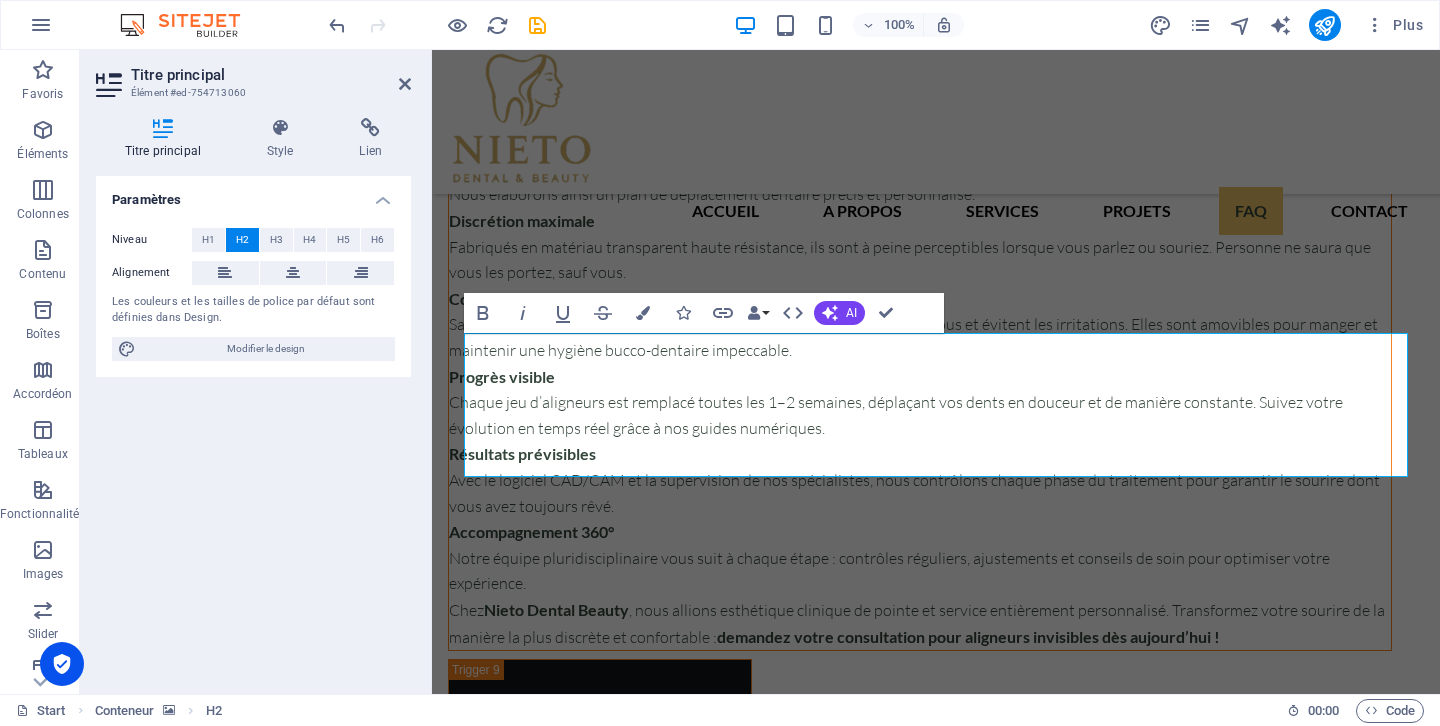 click on "Paramètres Niveau H1 H2 H3 H4 H5 H6 Alignement Les couleurs et les tailles de police par défaut sont définies dans Design. Modifier le design" at bounding box center (253, 427) 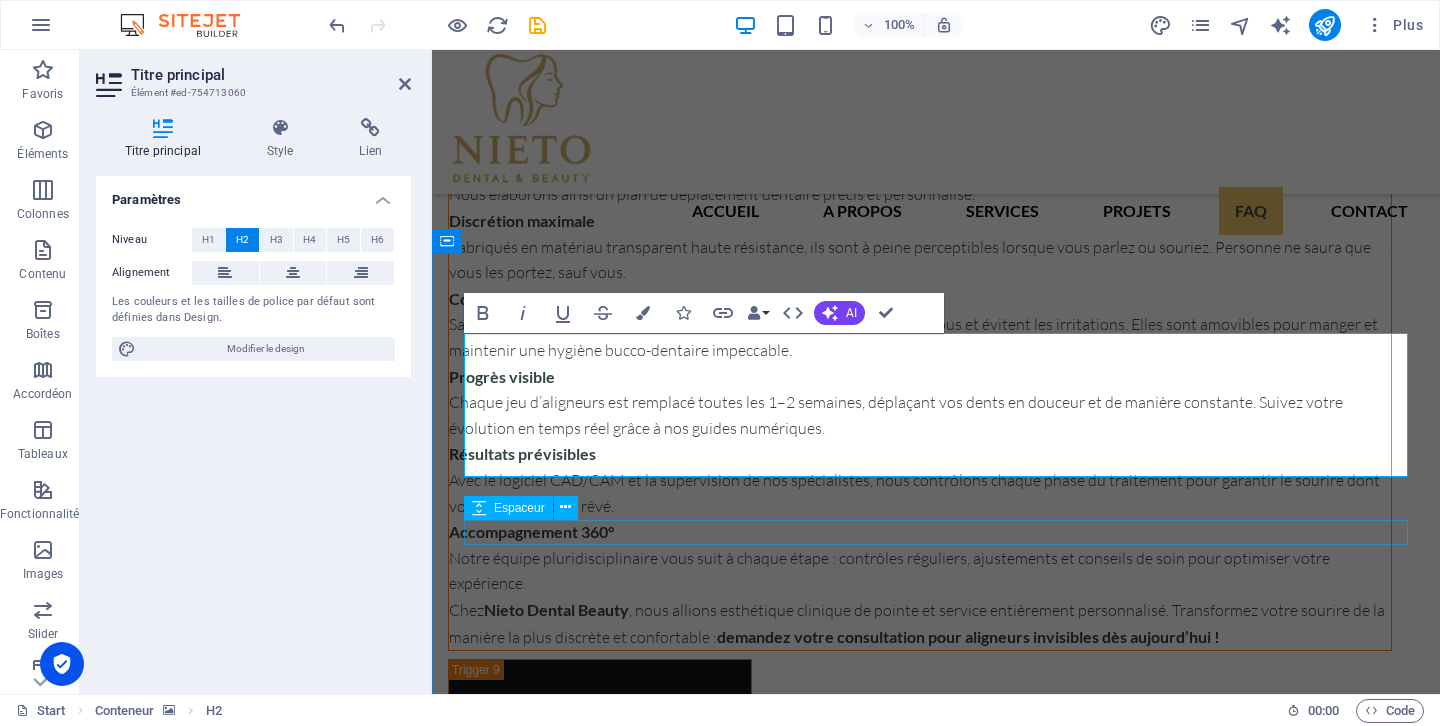 click at bounding box center [936, 4748] 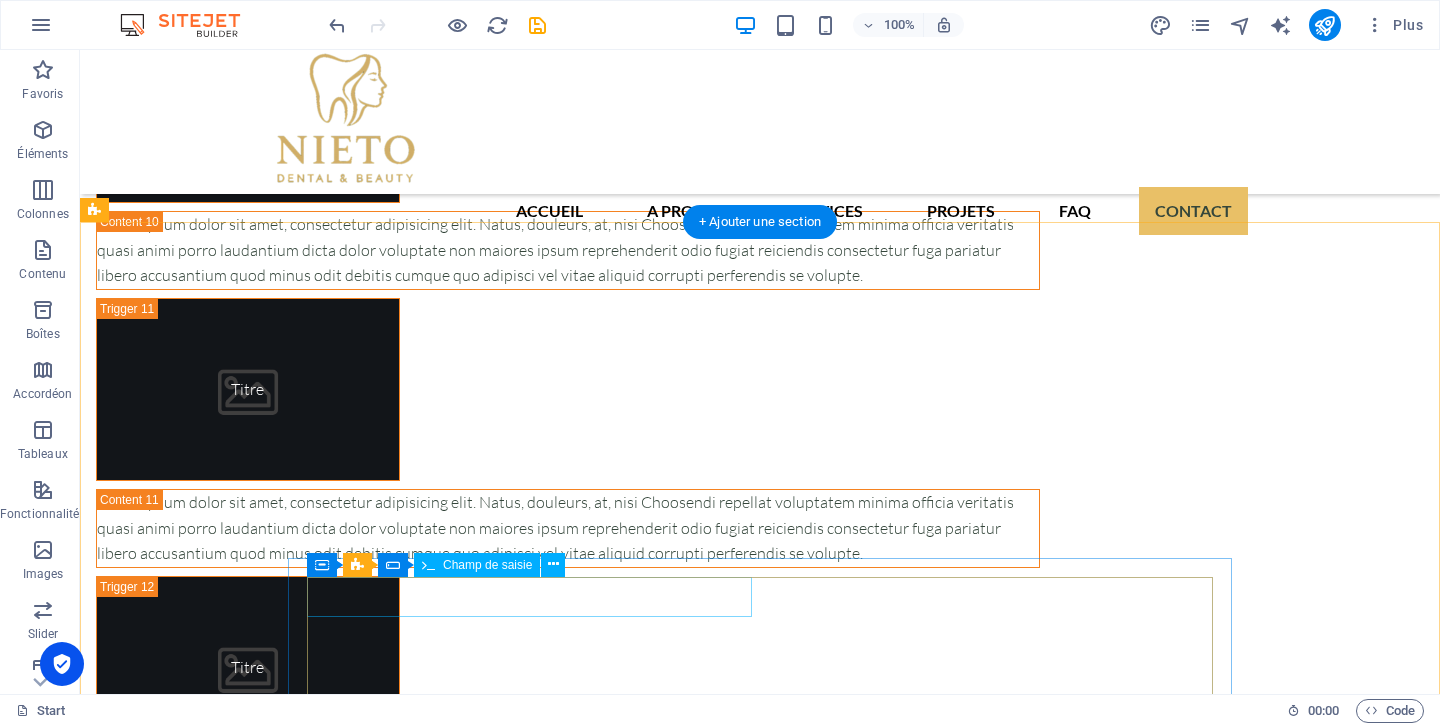 scroll, scrollTop: 13003, scrollLeft: 0, axis: vertical 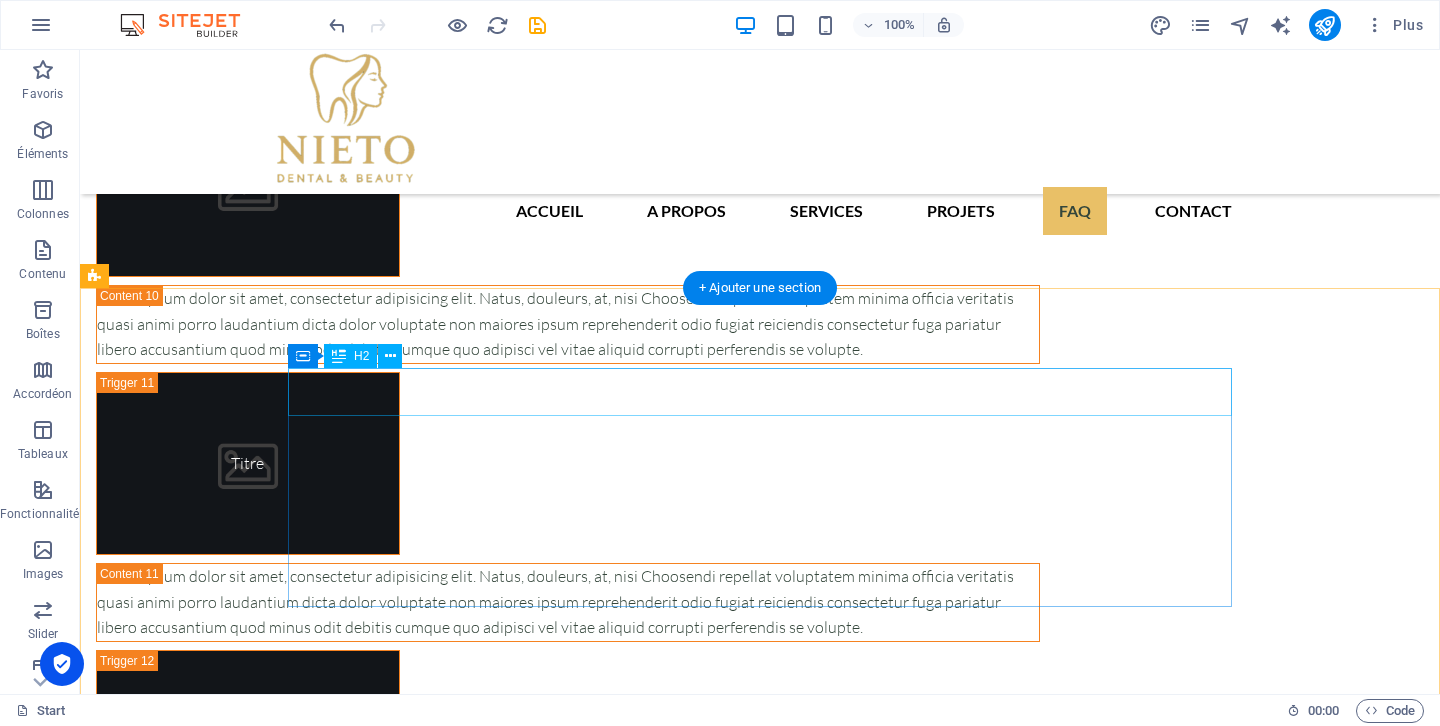 click on "Contactez-nous" at bounding box center [568, 4685] 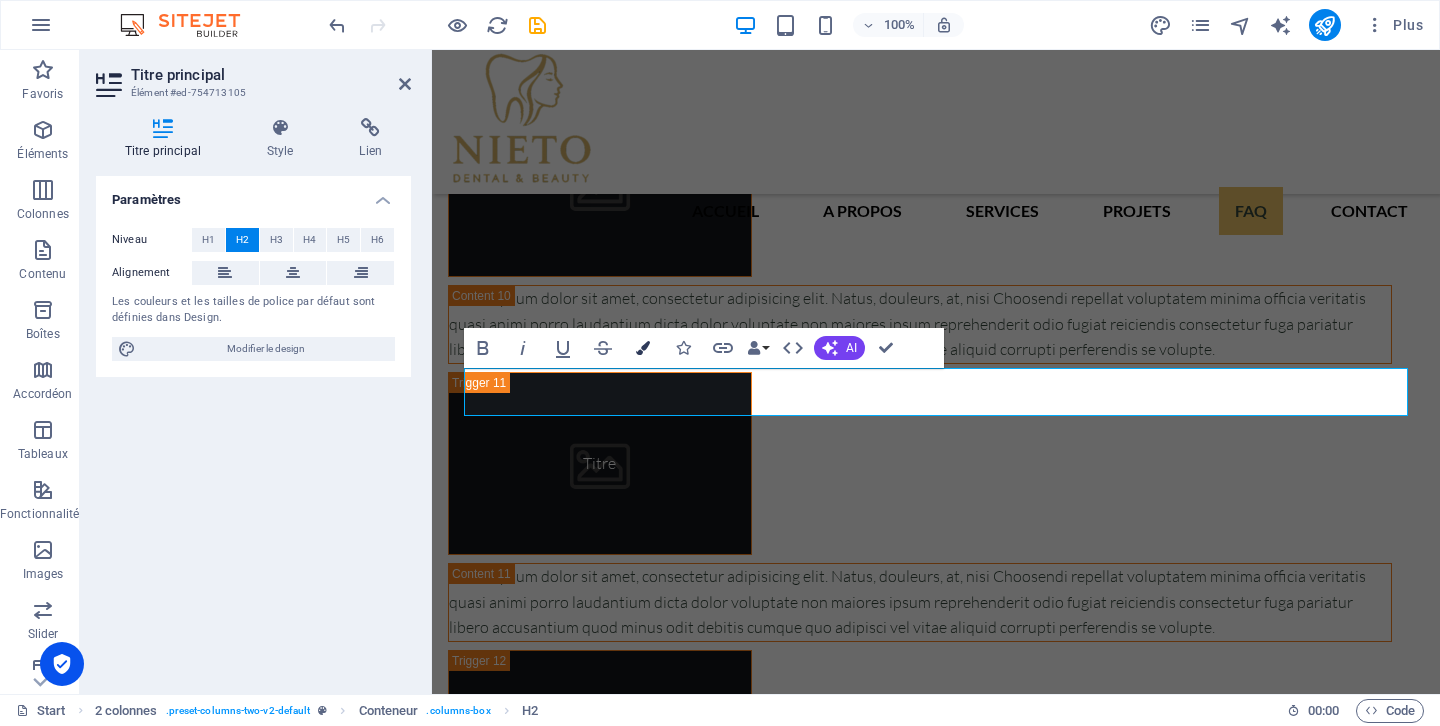 click on "Colors" at bounding box center [643, 348] 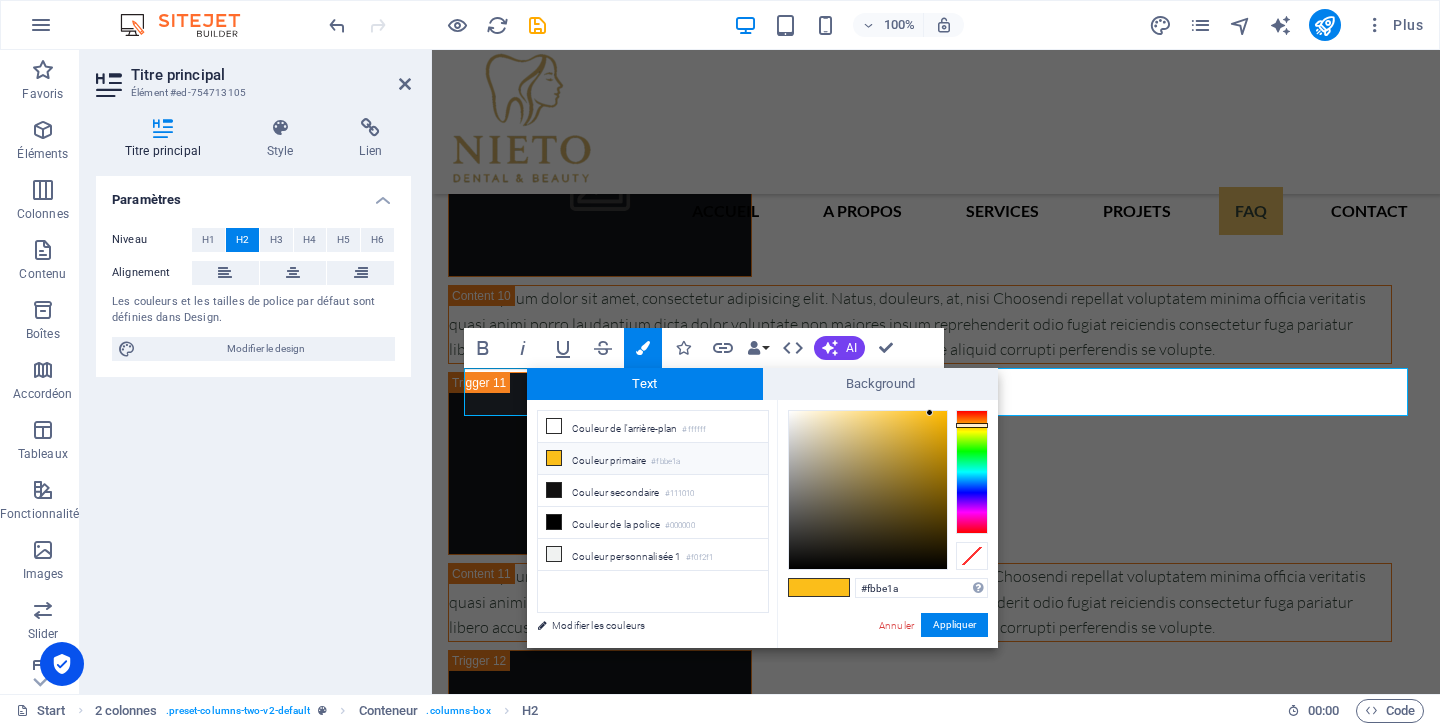 drag, startPoint x: 912, startPoint y: 587, endPoint x: 777, endPoint y: 580, distance: 135.18137 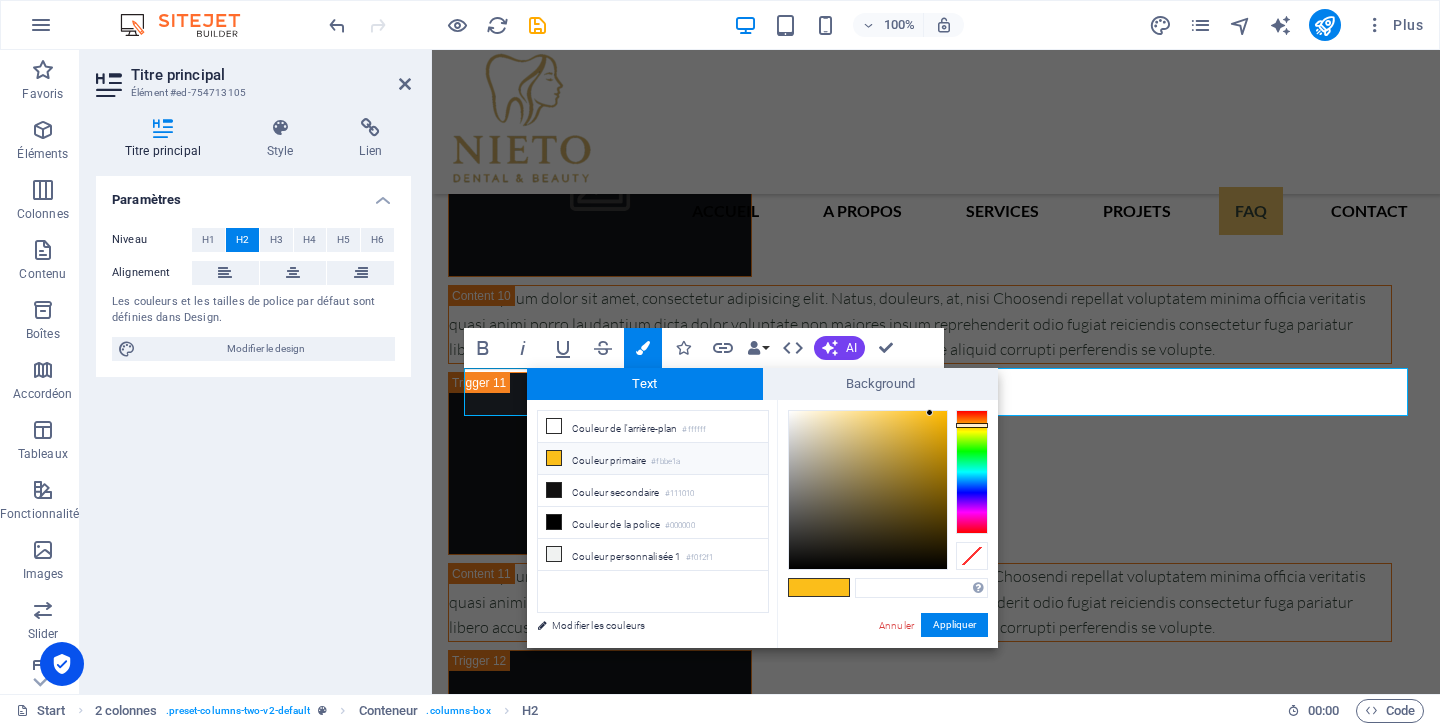 type on "#e8bd51" 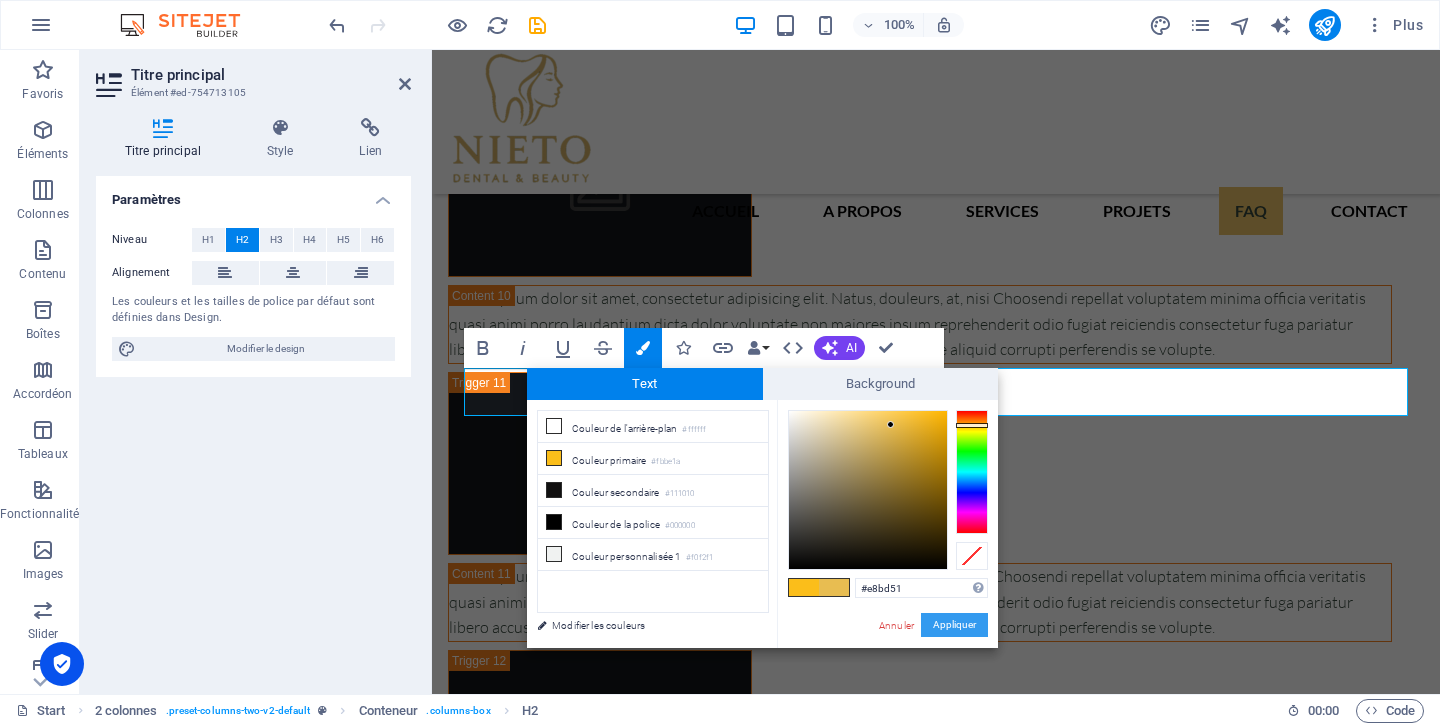 click on "Appliquer" at bounding box center (954, 625) 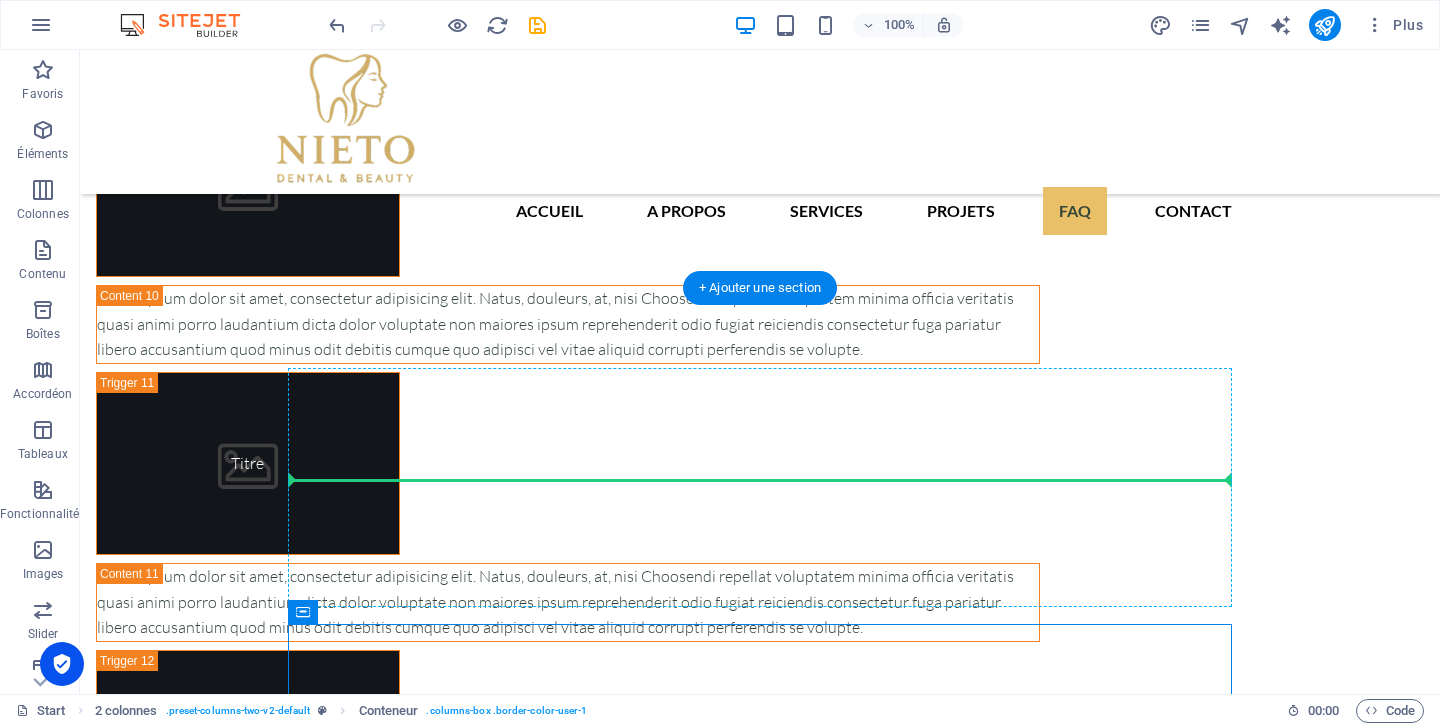 drag, startPoint x: 1048, startPoint y: 678, endPoint x: 846, endPoint y: 506, distance: 265.30737 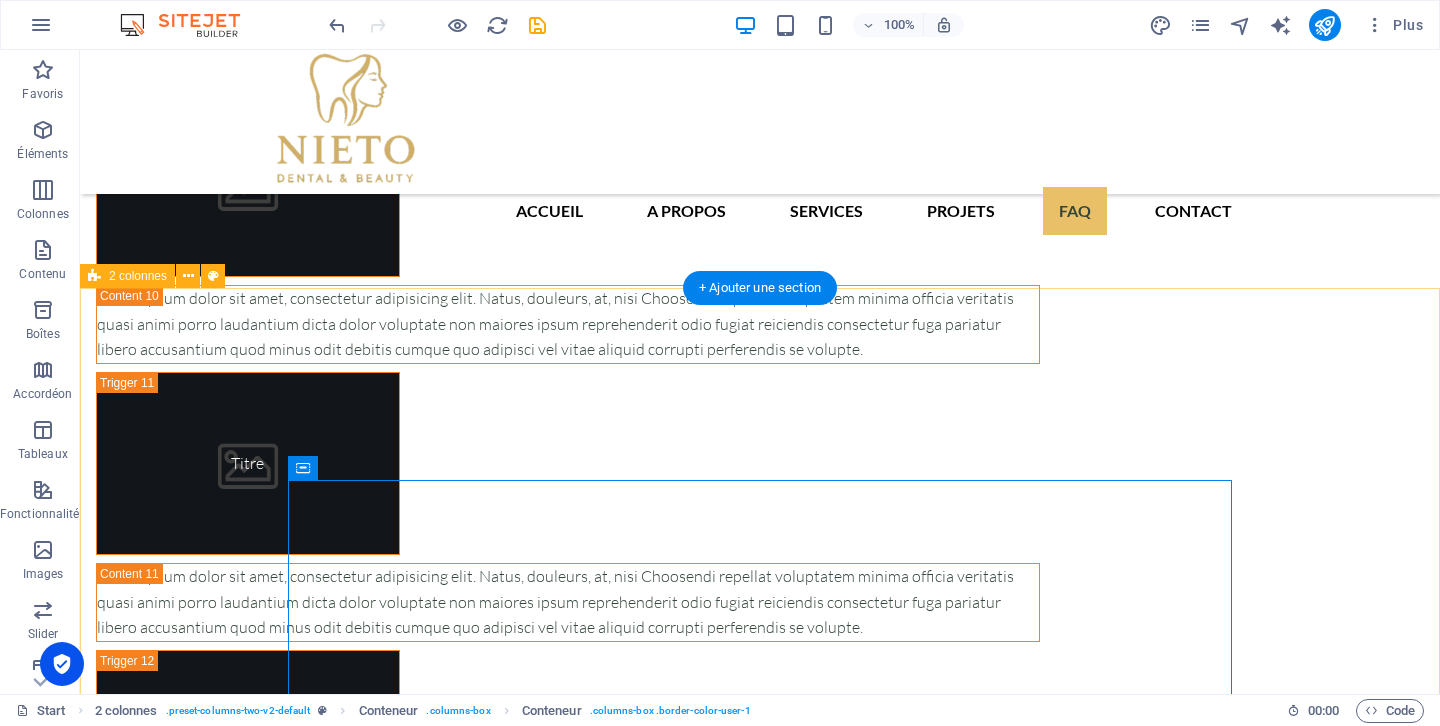 click on "Contactez-nous Solution pour les industries   J'ai lu et comprend la politique de confidentialité. Illicite ? Régénérer Soumettre Chez [PERSON_NAME] Dental & Beauty , votre bien-être et votre satisfaction sont notre priorité. Si vous avez des questions, souhaitez en savoir plus sur nos traitements ou prendre rendez-vous, nous sommes à votre écoute et prêts à vous accompagner à chaque étape. Remplissez le formulaire ou contactez-nous directement par téléphone. Notre équipe vous répondra dans les plus brefs délais et vous [PERSON_NAME] vers la meilleure solution pour vos besoins. Commencez dès aujourd’hui une nouvelle étape, en toute confiance et entre [PERSON_NAME] mains." at bounding box center [760, 5000] 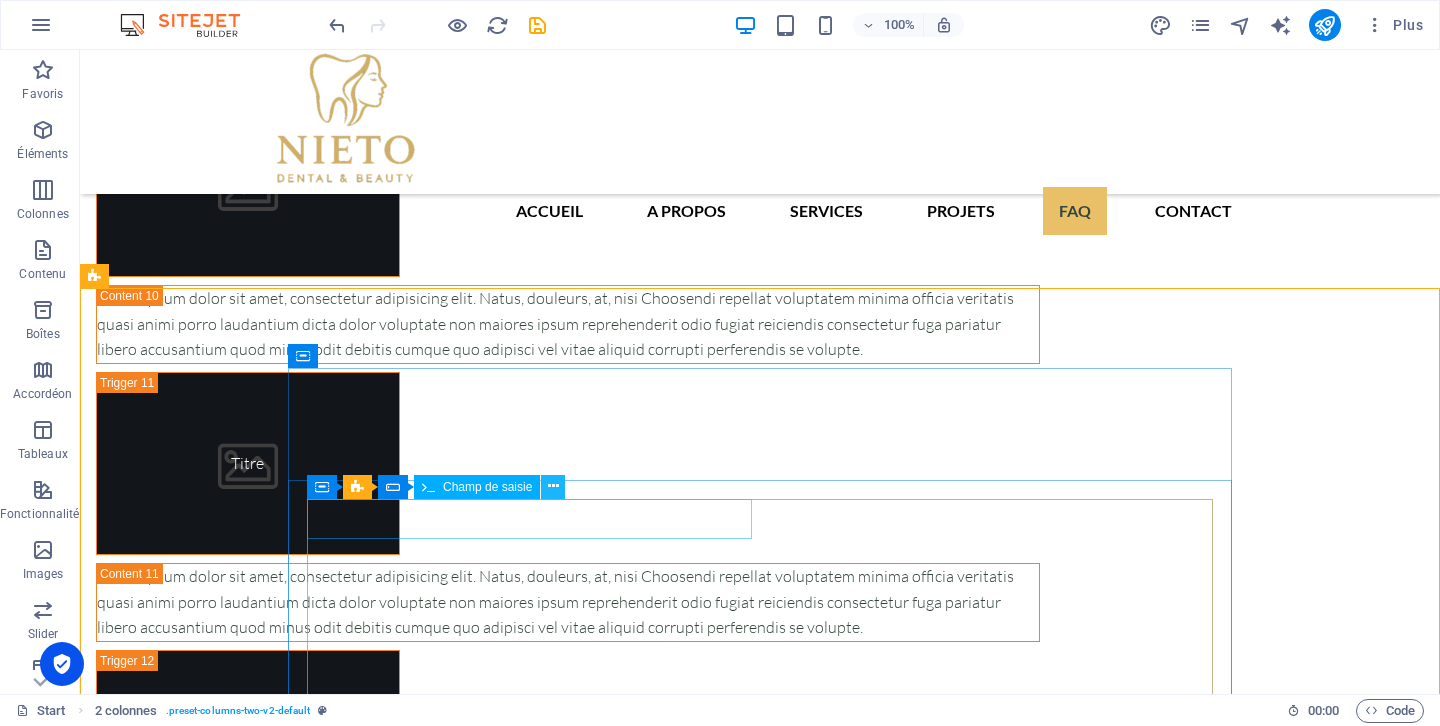 click at bounding box center [553, 487] 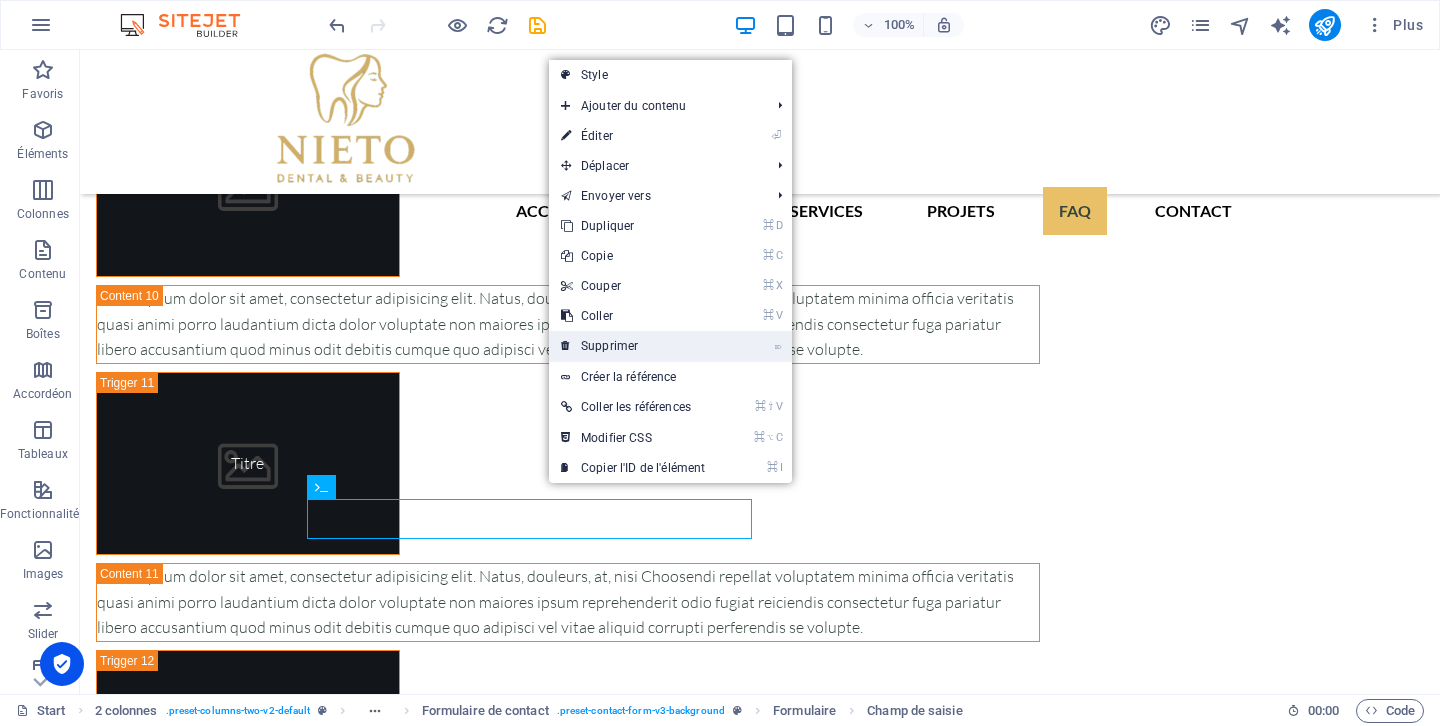 click on "⌦  Supprimer" at bounding box center (633, 346) 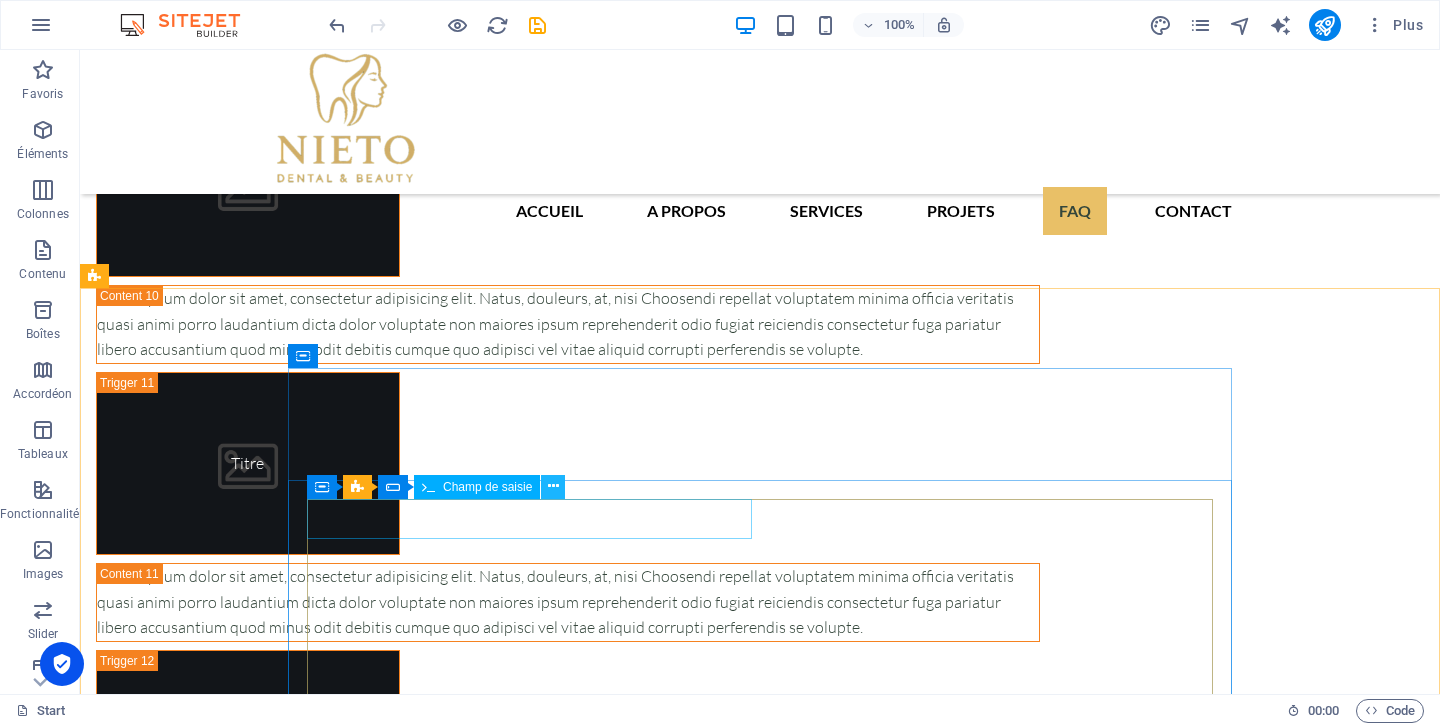 click at bounding box center [553, 486] 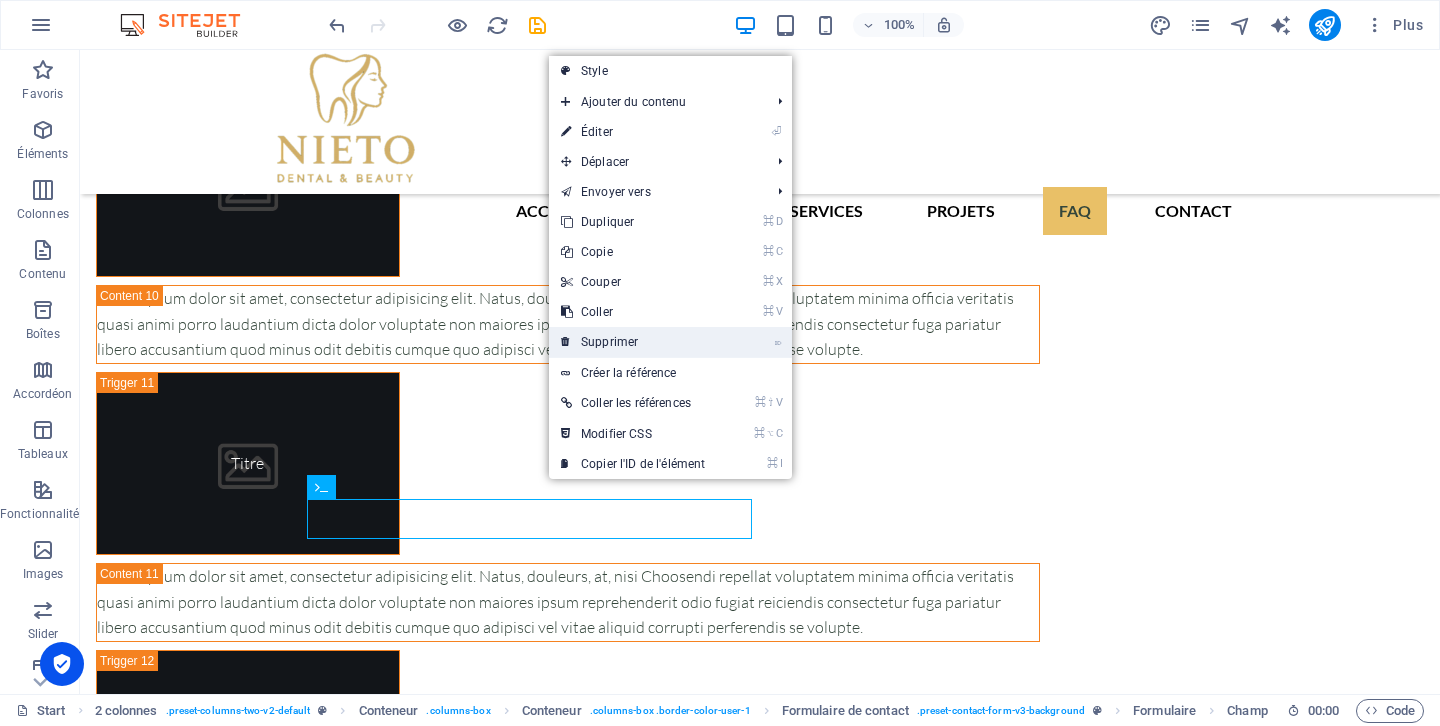 click on "⌦  Supprimer" at bounding box center (633, 342) 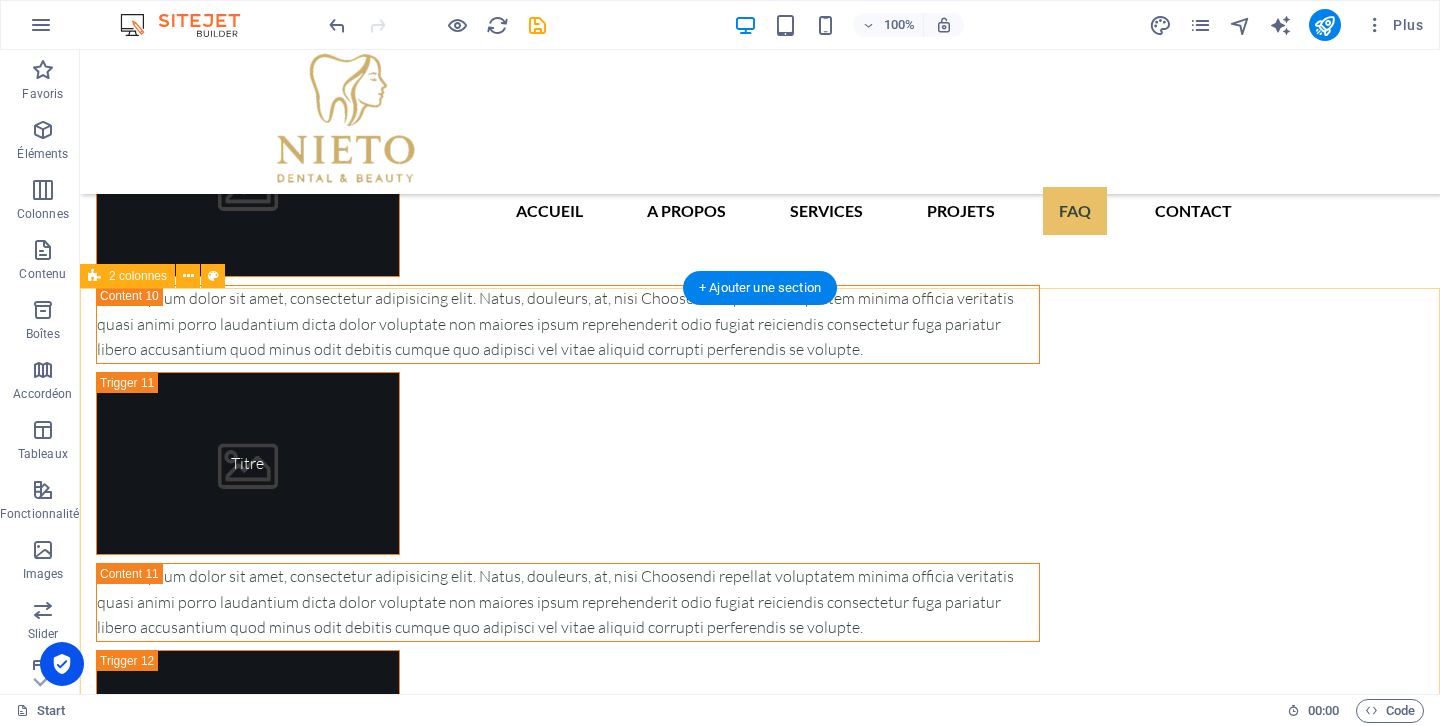 click on "Contactez-nous Solution pour les industries   J'ai lu et comprend la politique de confidentialité. Illicite ? Régénérer Soumettre Chez [PERSON_NAME] Dental & Beauty , votre bien-être et votre satisfaction sont notre priorité. Si vous avez des questions, souhaitez en savoir plus sur nos traitements ou prendre rendez-vous, nous sommes à votre écoute et prêts à vous accompagner à chaque étape. Remplissez le formulaire ou contactez-nous directement par téléphone. Notre équipe vous répondra dans les plus brefs délais et vous [PERSON_NAME] vers la meilleure solution pour vos besoins. Commencez dès aujourd’hui une nouvelle étape, en toute confiance et entre [PERSON_NAME] mains." at bounding box center (760, 4972) 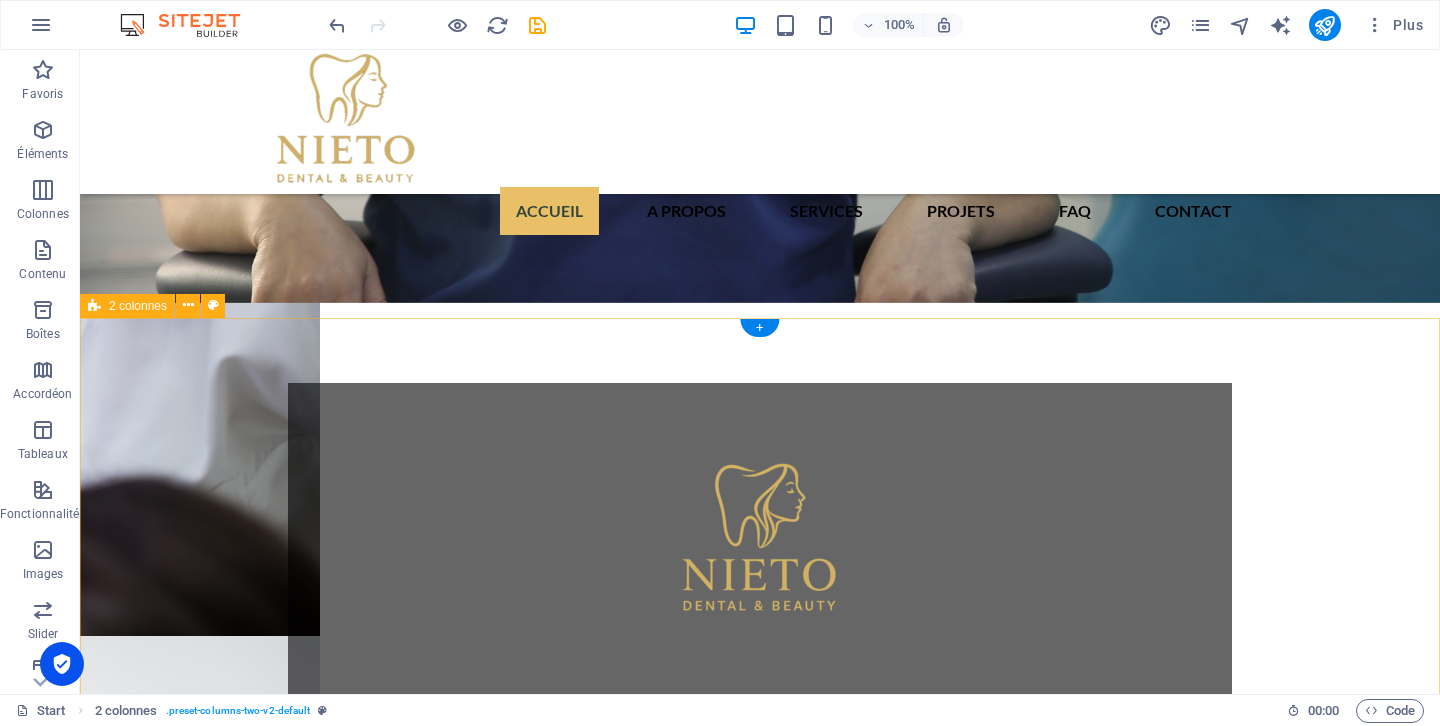 scroll, scrollTop: 1534, scrollLeft: 0, axis: vertical 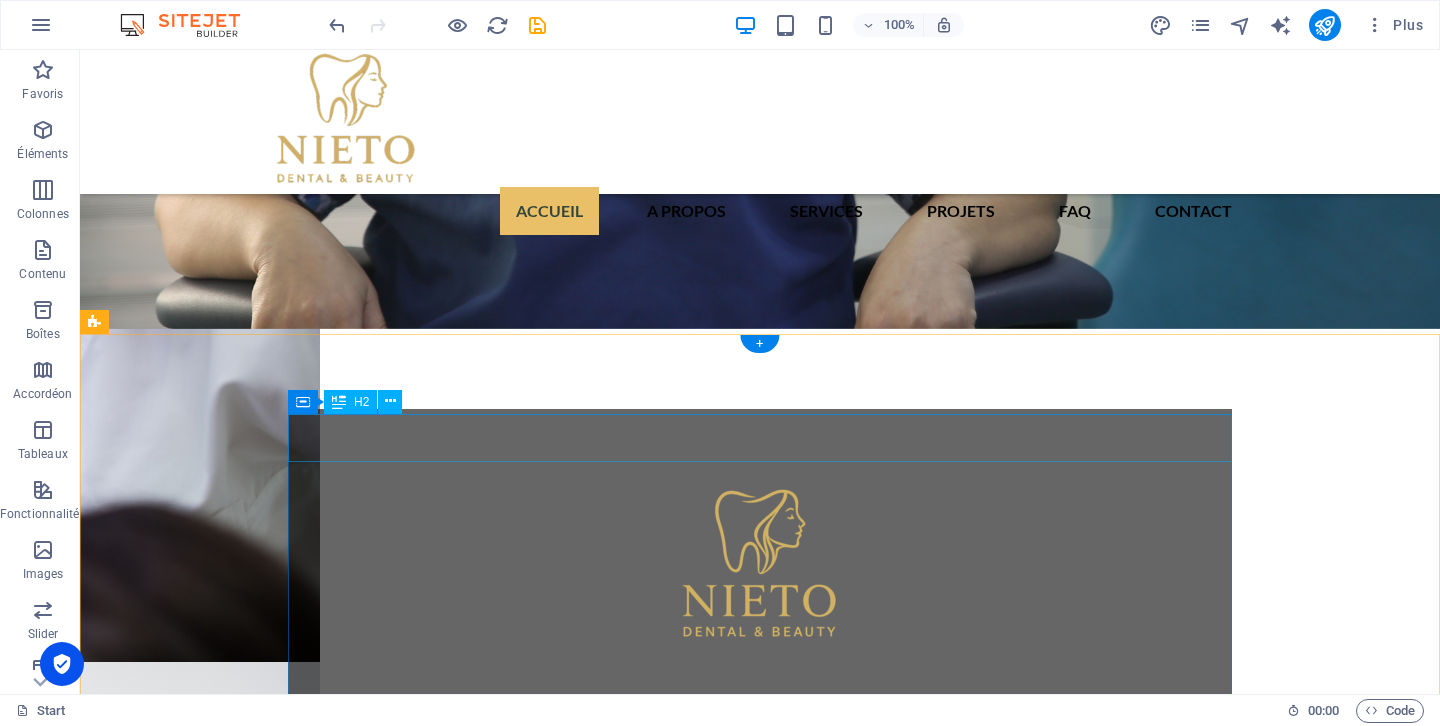 click on "NIETO DENTAL & BEAUTY" at bounding box center [567, 1198] 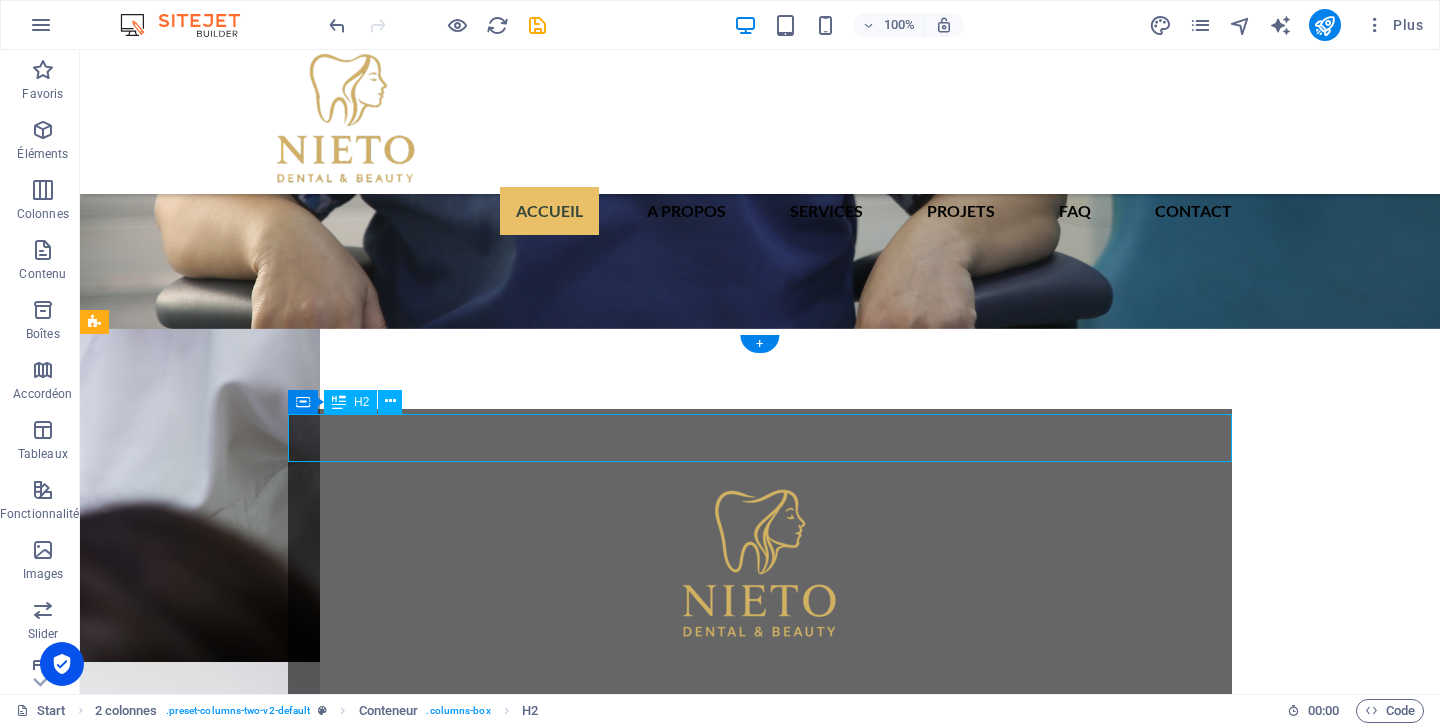 click on "NIETO DENTAL & BEAUTY" at bounding box center [567, 1198] 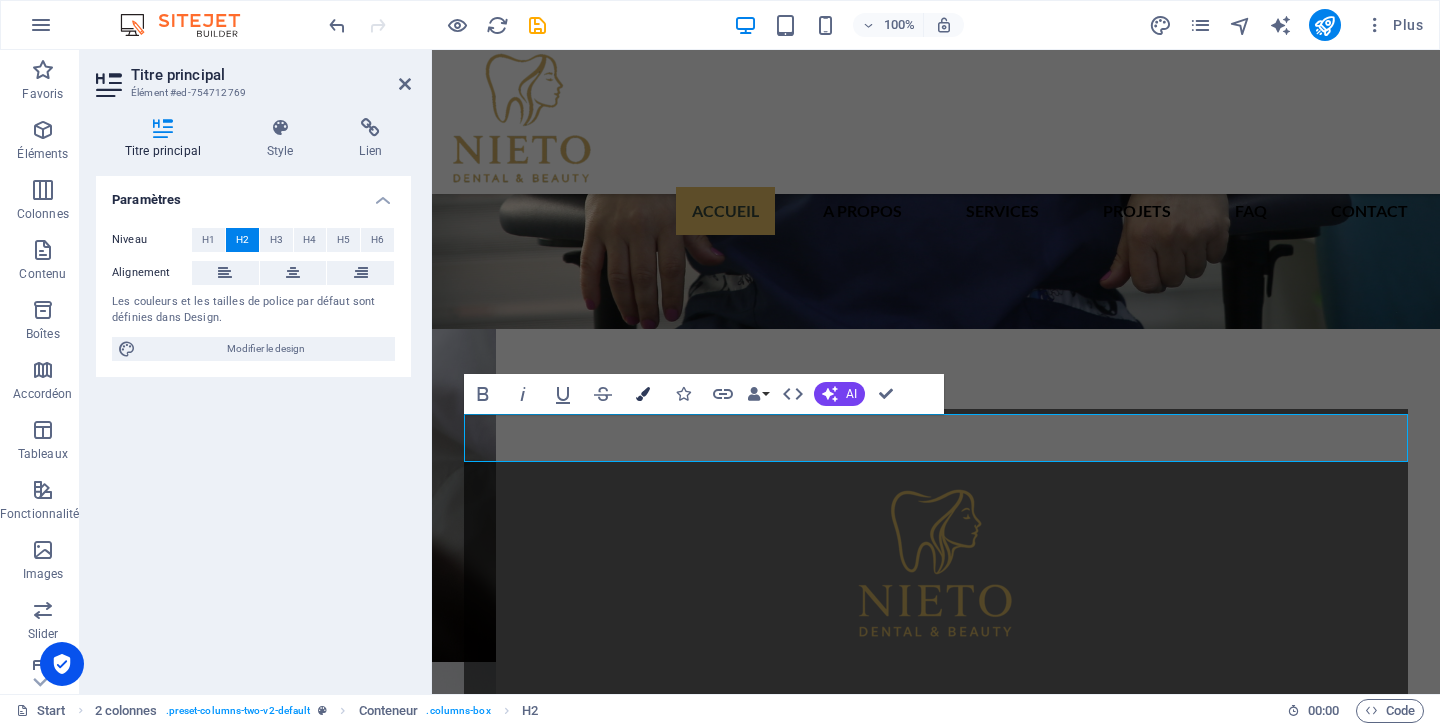 click on "Colors" at bounding box center (643, 394) 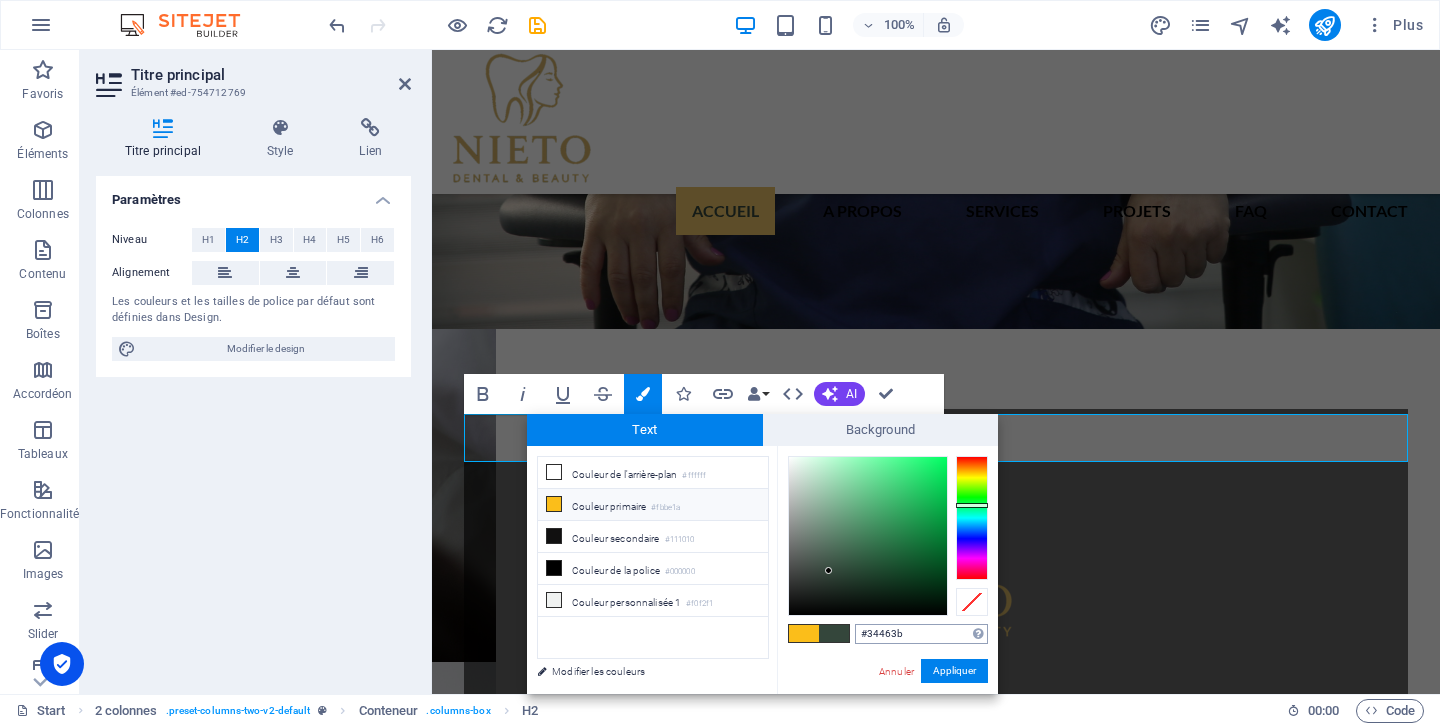 drag, startPoint x: 909, startPoint y: 632, endPoint x: 855, endPoint y: 633, distance: 54.00926 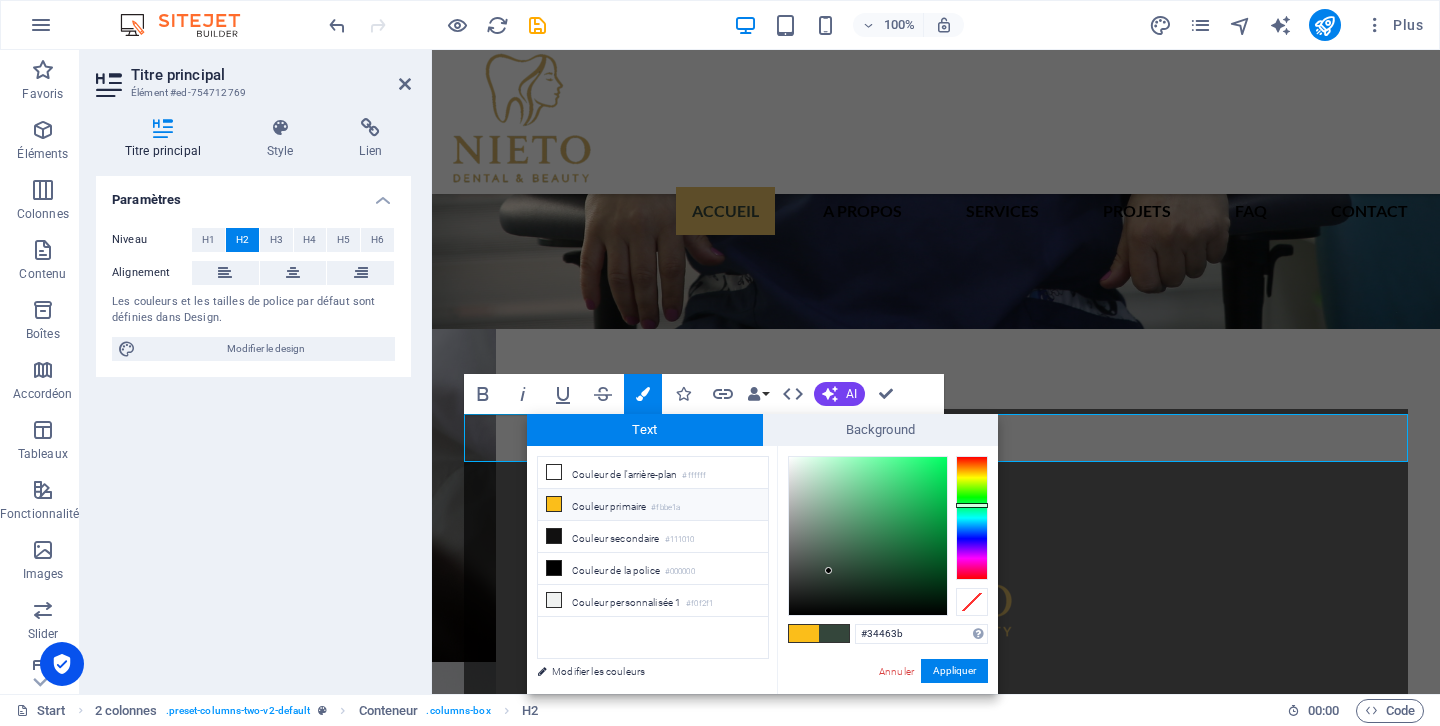 click on "Paramètres Niveau H1 H2 H3 H4 H5 H6 Alignement Les couleurs et les tailles de police par défaut sont définies dans Design. Modifier le design" at bounding box center [253, 427] 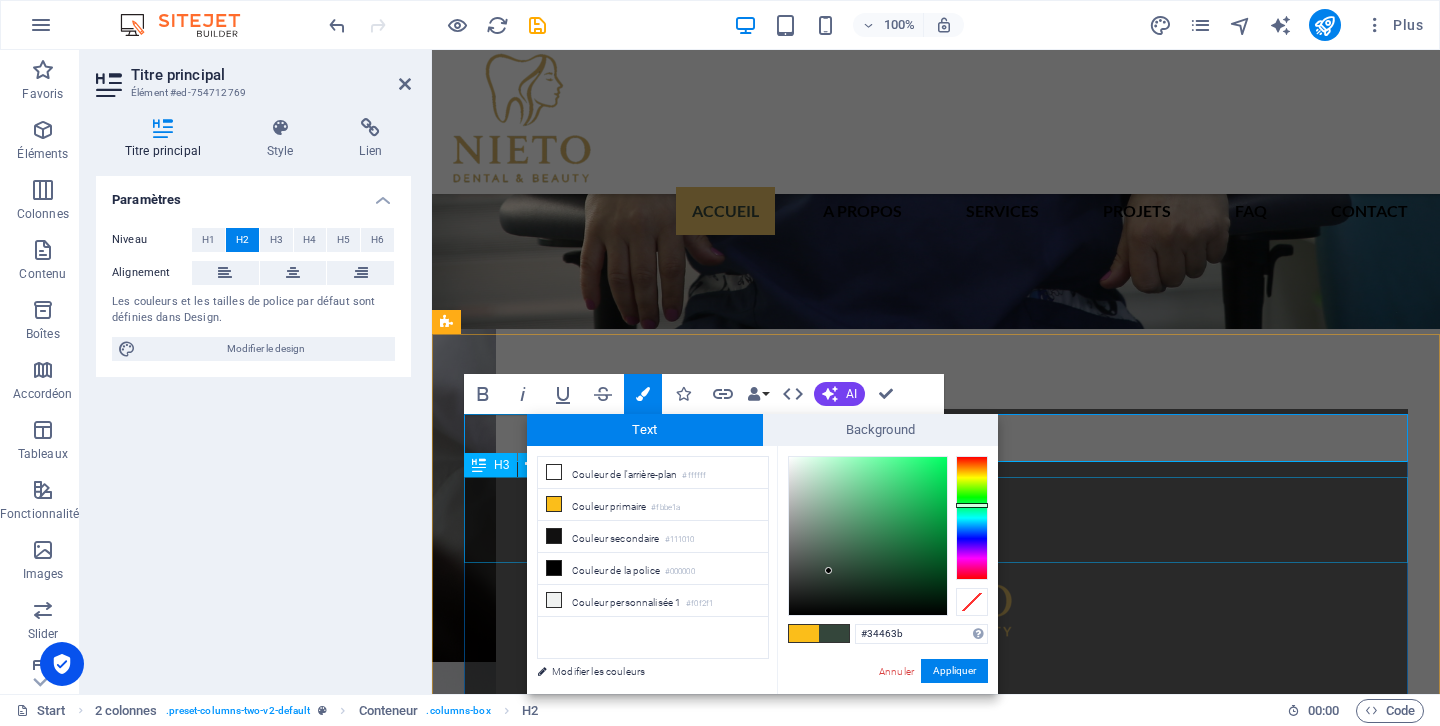 click on "[PERSON_NAME] DENTAL & BEAUTY  «Chaque soin est un acte de respect envers votre histoire» [PERSON_NAME]  dentaL BEAUTY – Parce que votre sourire mérite toute notre  attention     Après plus de 30 ans, nous avons désormais accès à des milliers de patients avec un objectif : offrir des prestations de qualité et un véritable sentiment de confiance.    Sous La direction du [PERSON_NAME], notre clinique s'est construite auteur de la passion, du série et du respect envers chaque personne qui franchit notre porte      .  Nous utilisons Le caractère unique de produits de haute qualité, reconnus et testés, semble pour nous, ce que nous utilisons sur vous, c'est ce que nous avons choisi pour nous-mêmes.  . Notre équipe est composée de professionnels expérimentés, disponibles et disponibles, prêts à répondre avec attention et honneur  .  . Chez [PERSON_NAME] Dental Beauty, vous disposez d'un supplément patient. Vous ne nous ferez pas confiance  . Entrer en contact" at bounding box center (920, 1489) 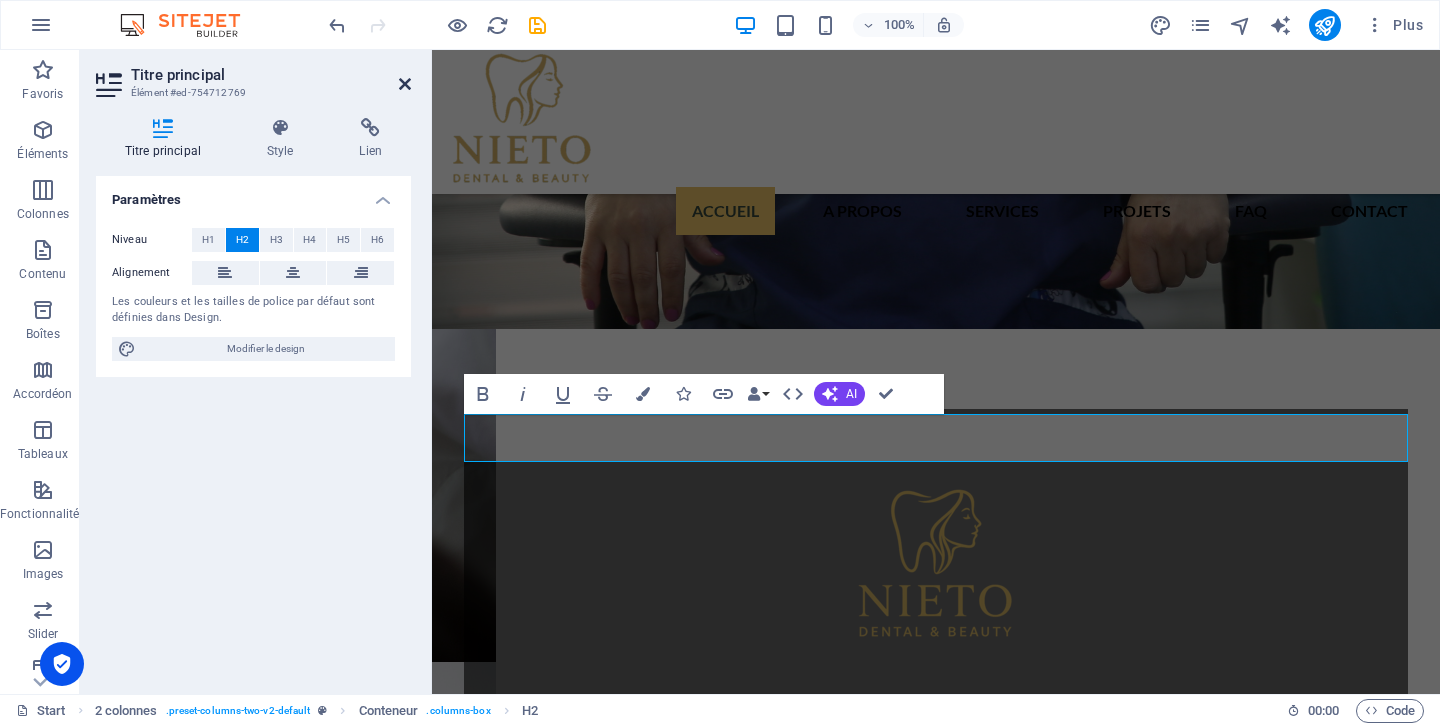 click at bounding box center (405, 84) 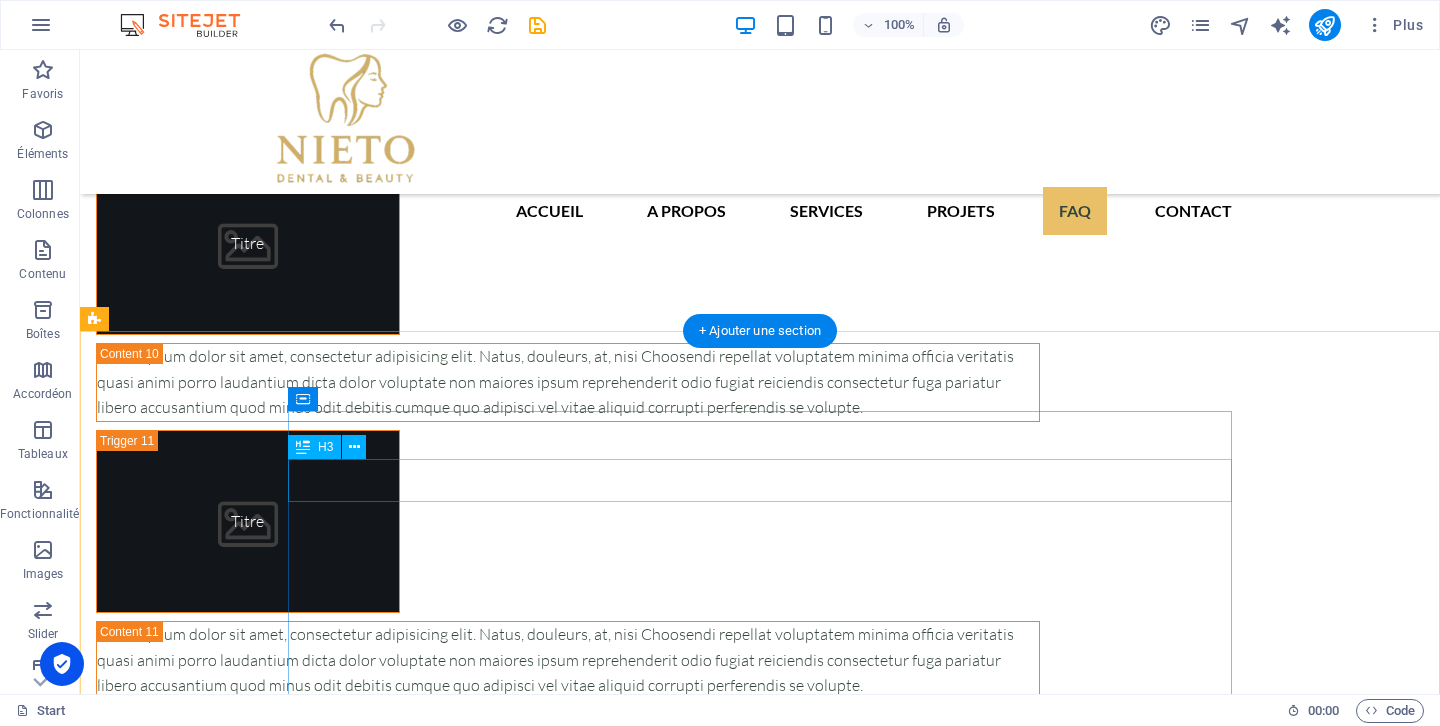 scroll, scrollTop: 12964, scrollLeft: 0, axis: vertical 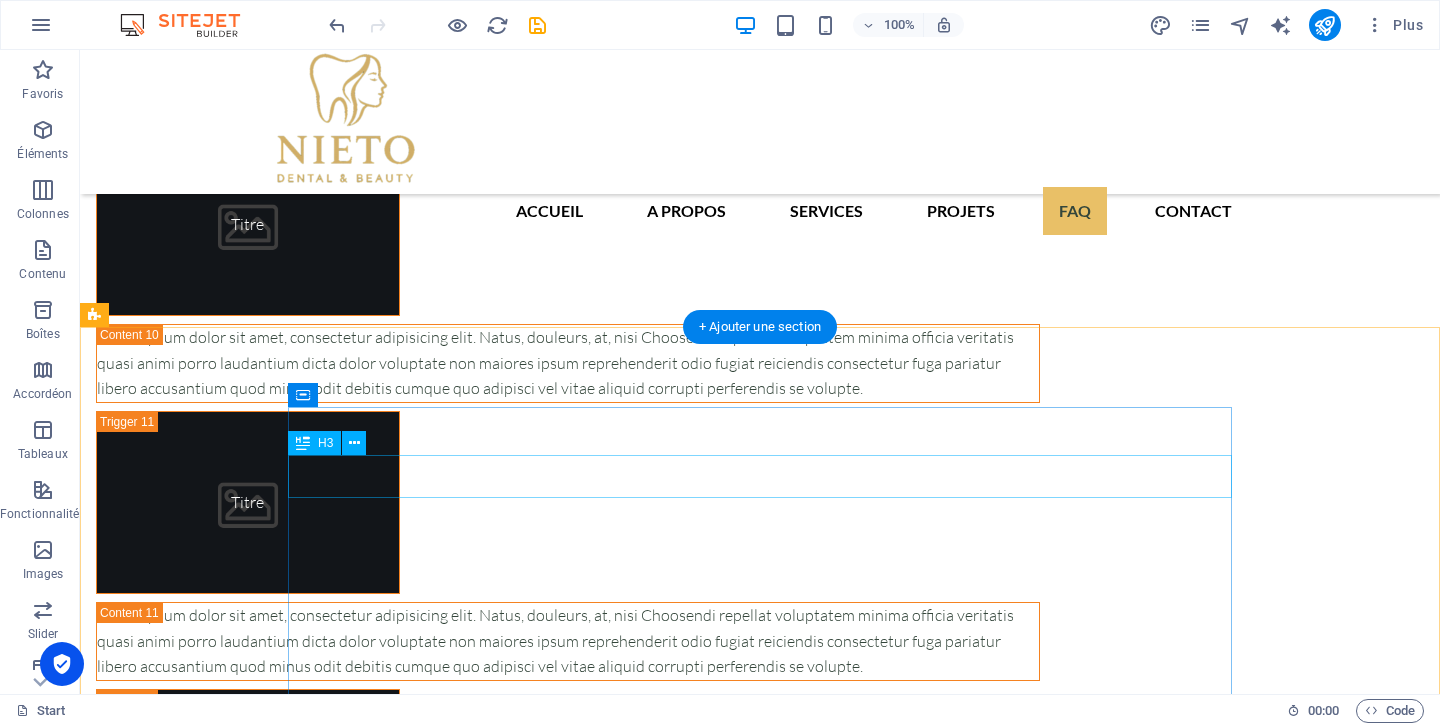 click on "Solution pour les industries" at bounding box center [568, 4769] 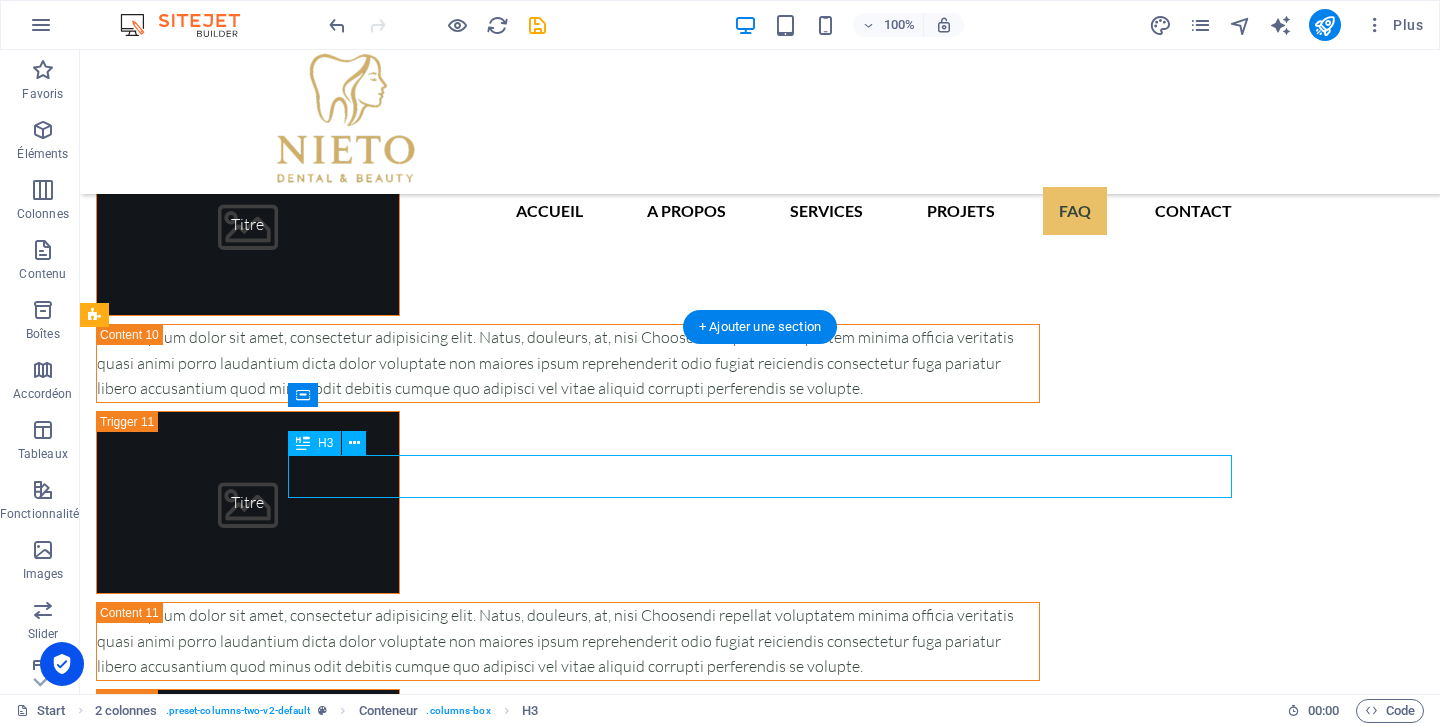 click on "Solution pour les industries" at bounding box center (568, 4769) 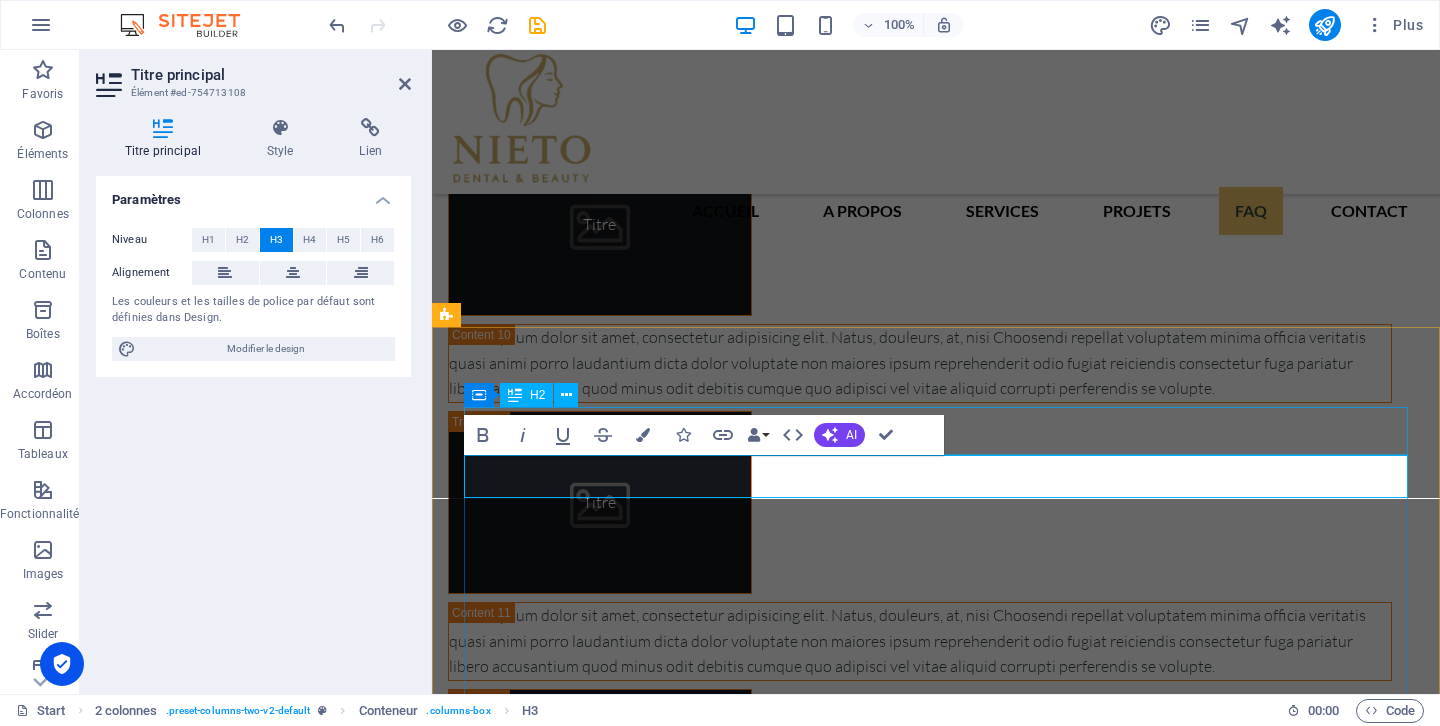 click on "Contactez-nous" at bounding box center (920, 4724) 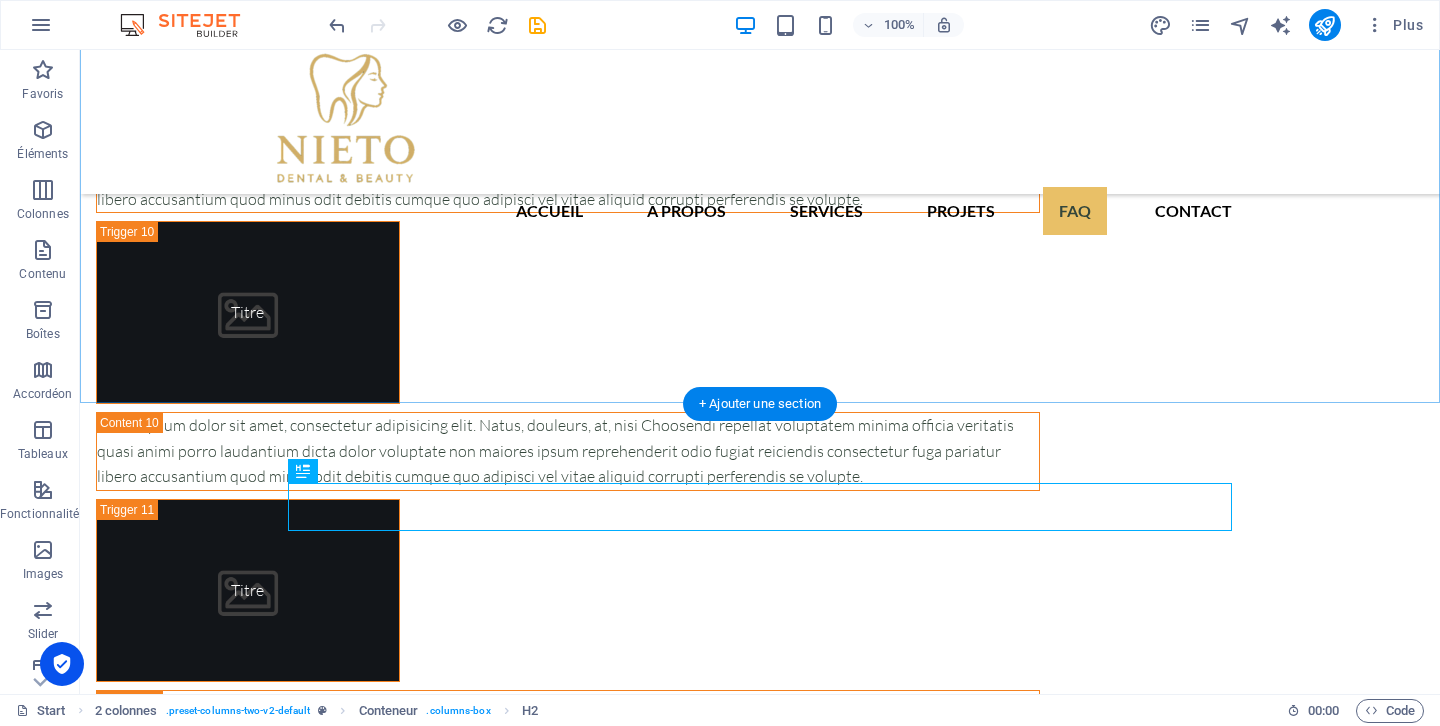 scroll, scrollTop: 12918, scrollLeft: 0, axis: vertical 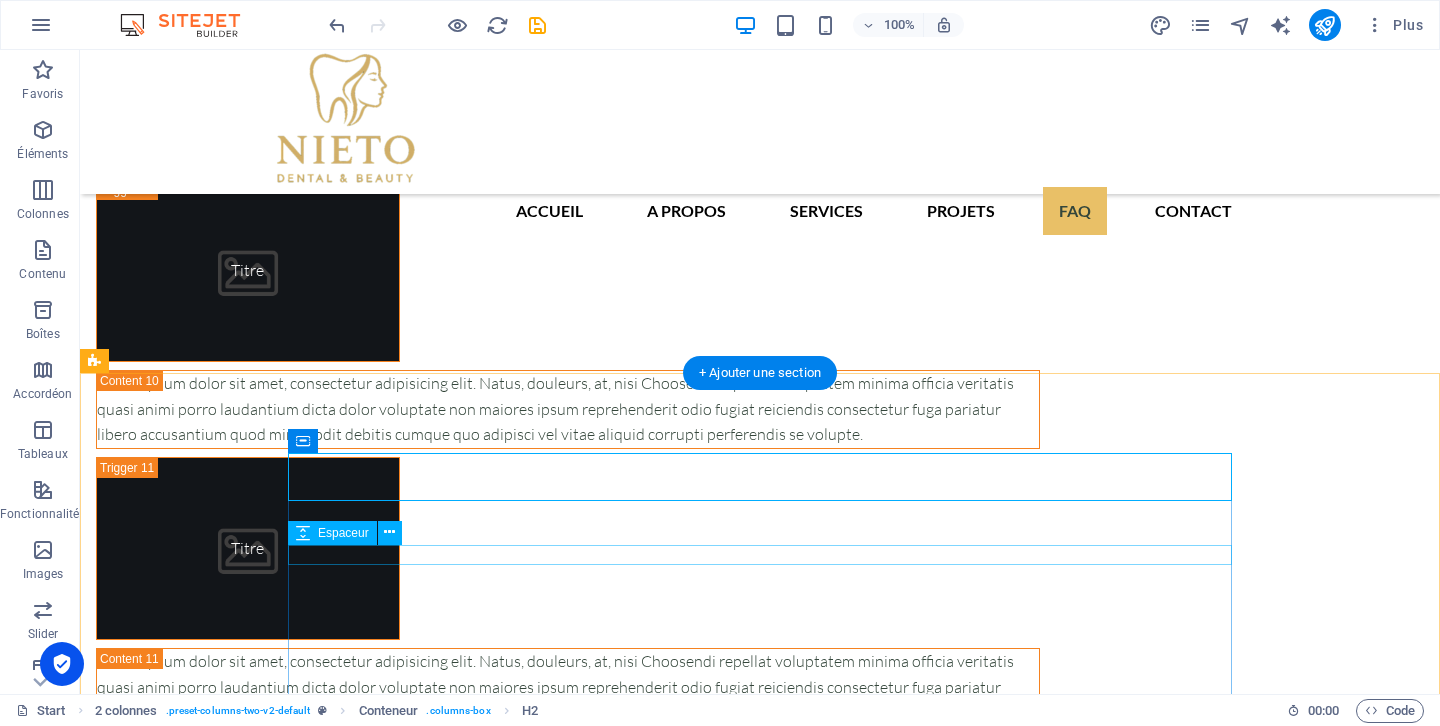 click at bounding box center (568, 4848) 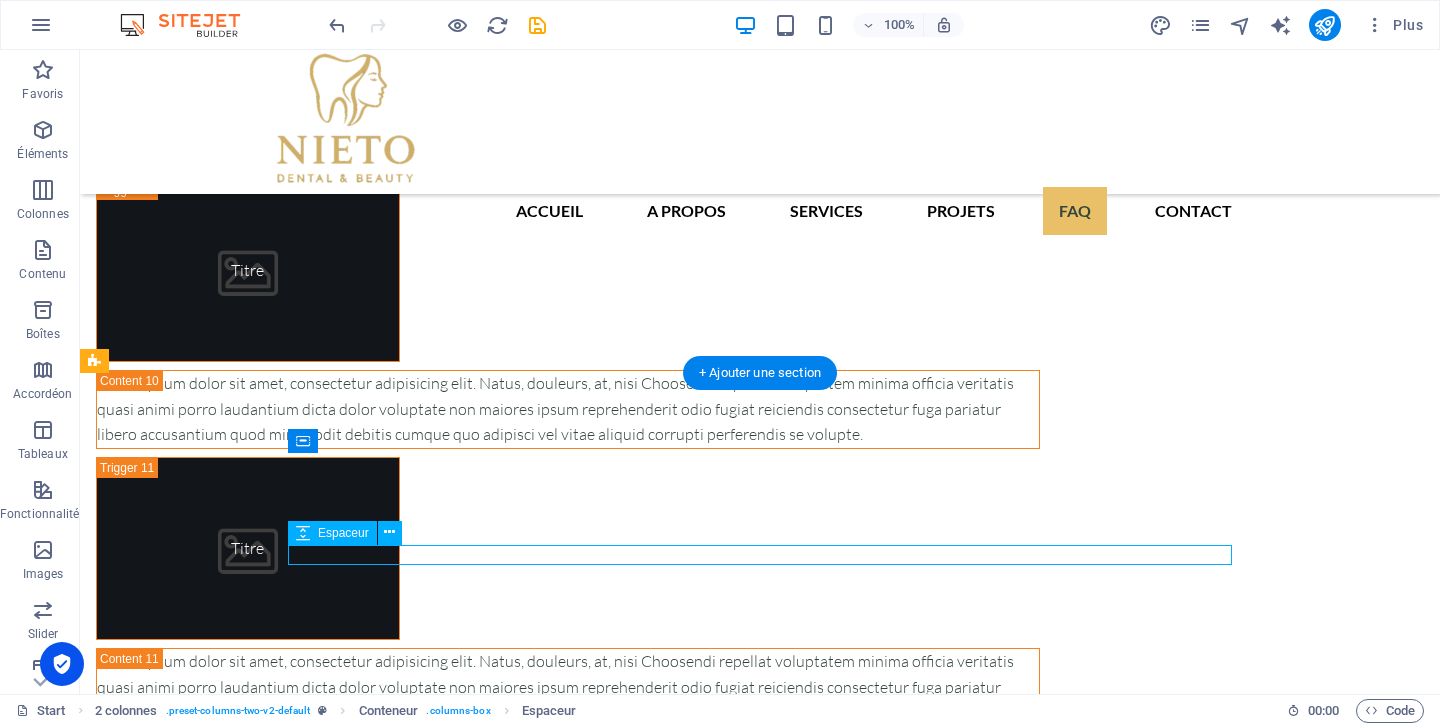 click at bounding box center [568, 4848] 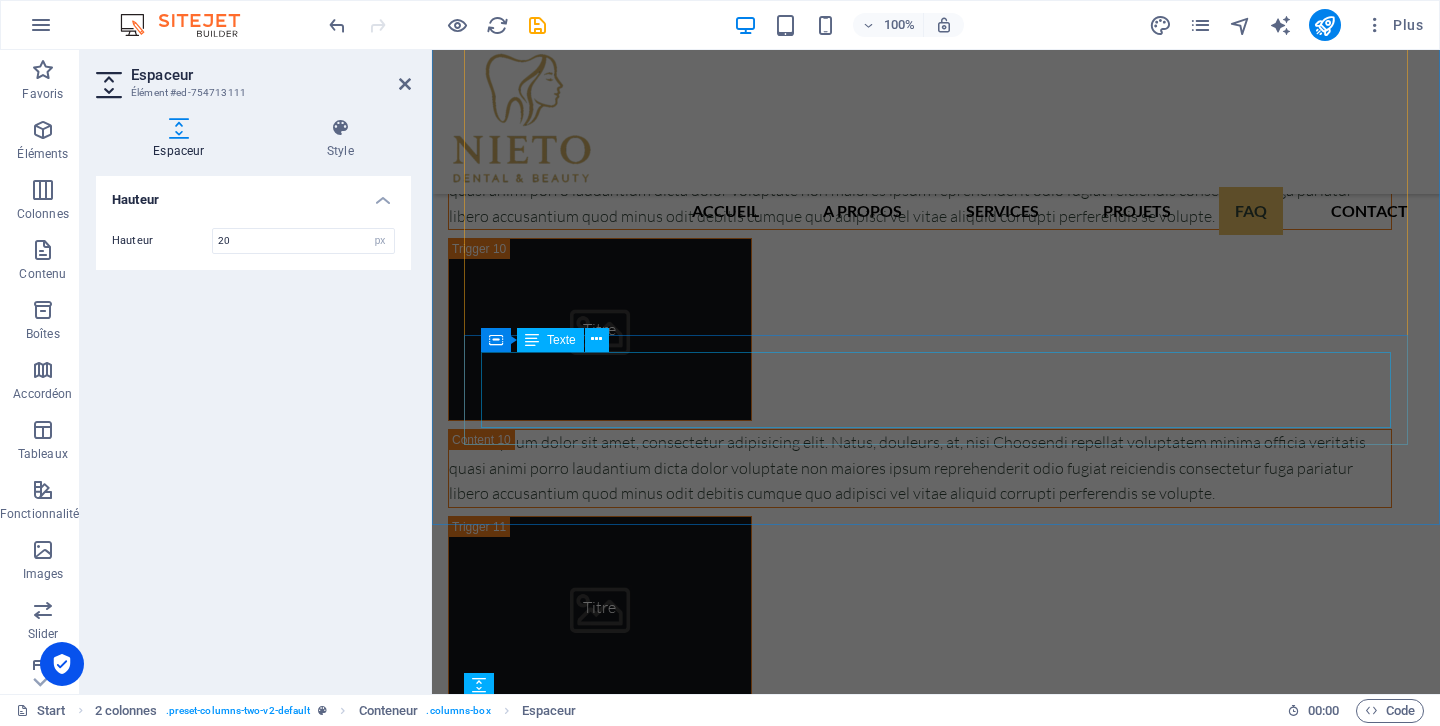 scroll, scrollTop: 12882, scrollLeft: 0, axis: vertical 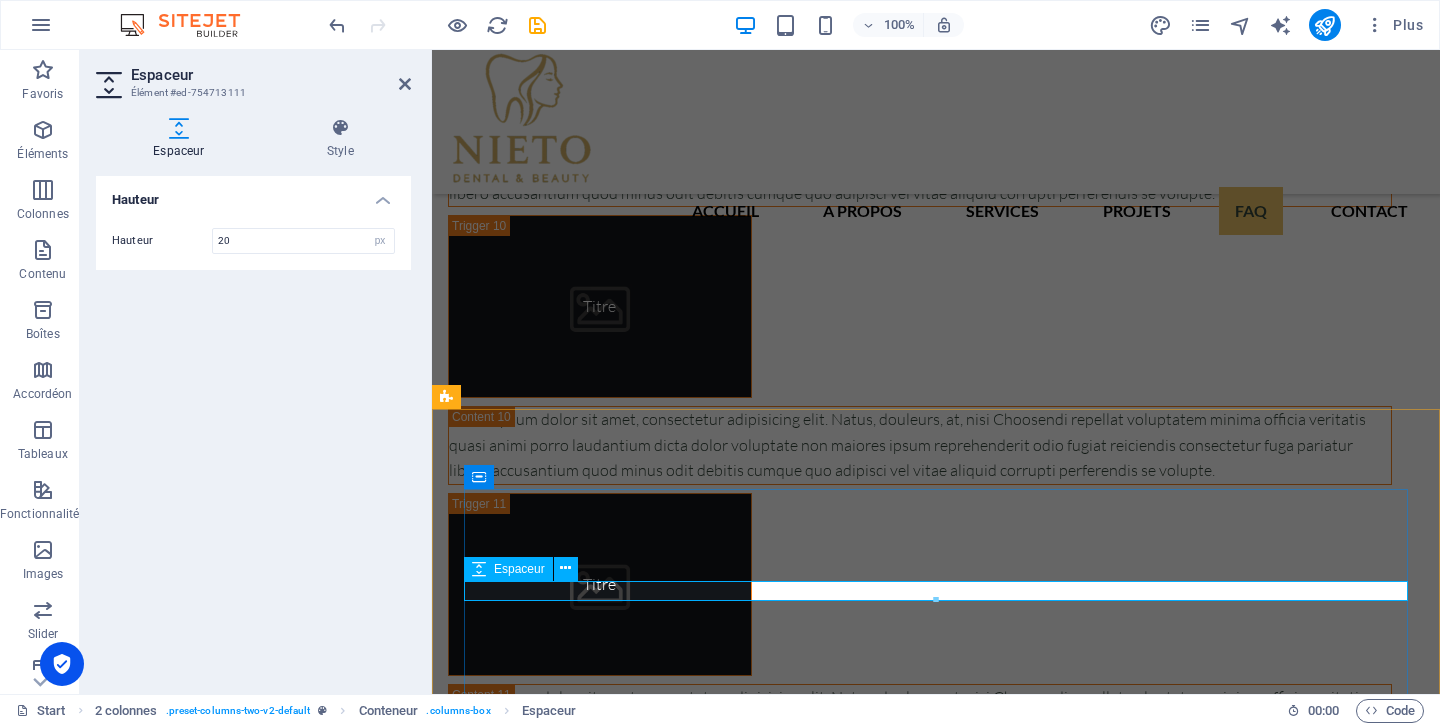 click at bounding box center (920, 4884) 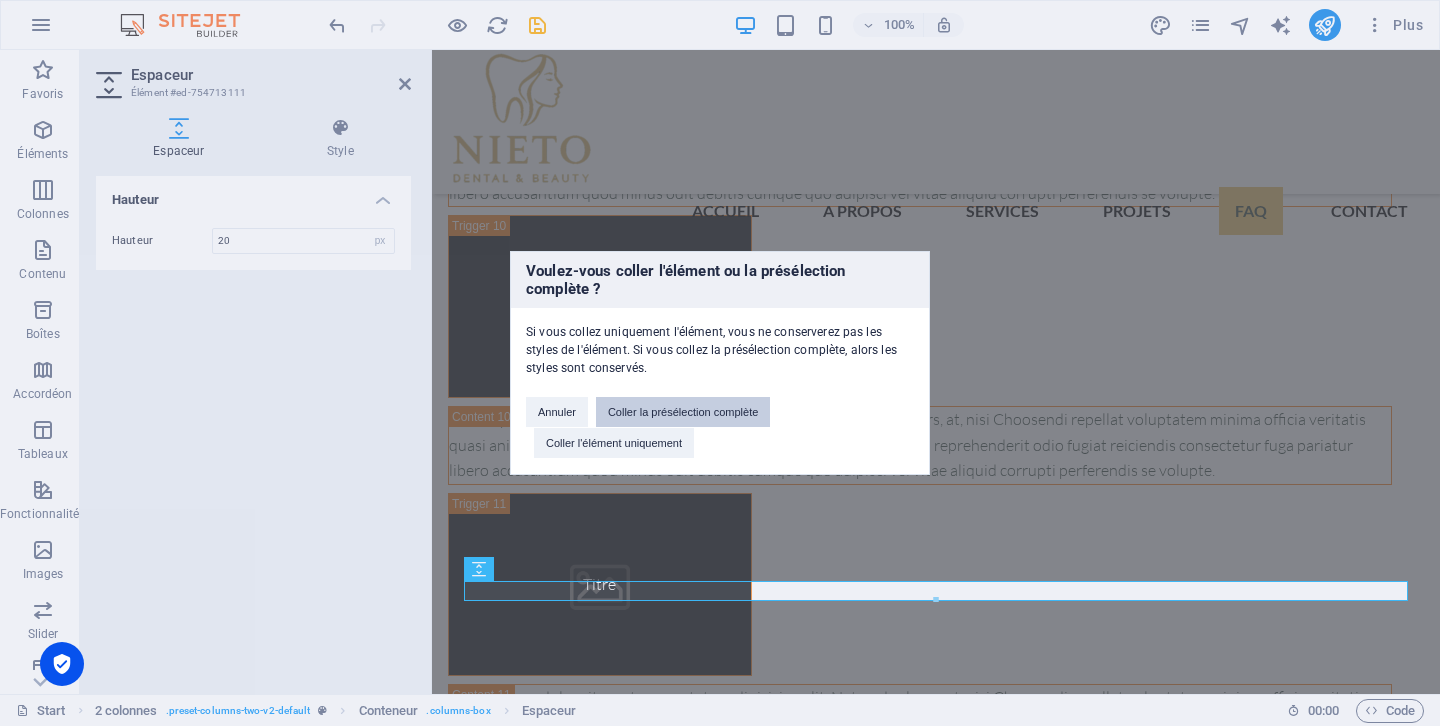 click on "Coller la présélection complète" at bounding box center [683, 412] 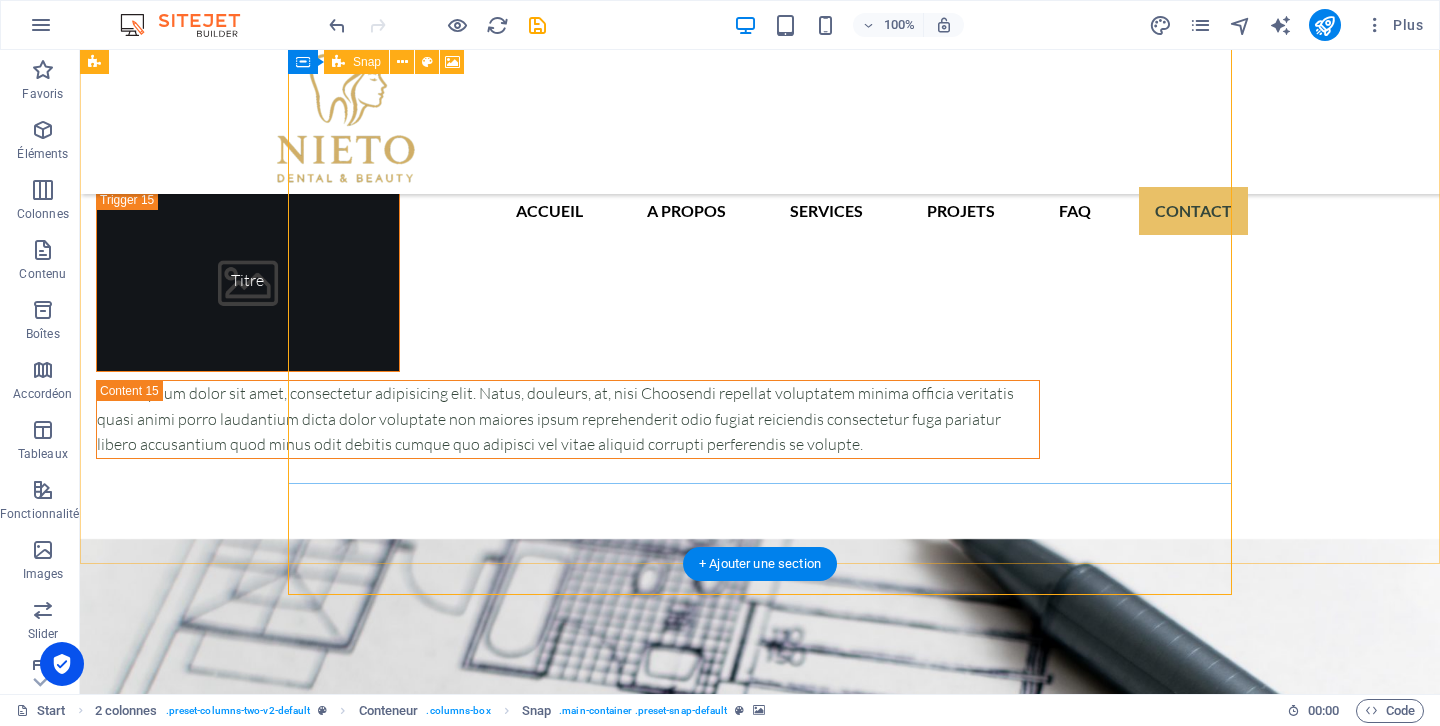 scroll, scrollTop: 14282, scrollLeft: 0, axis: vertical 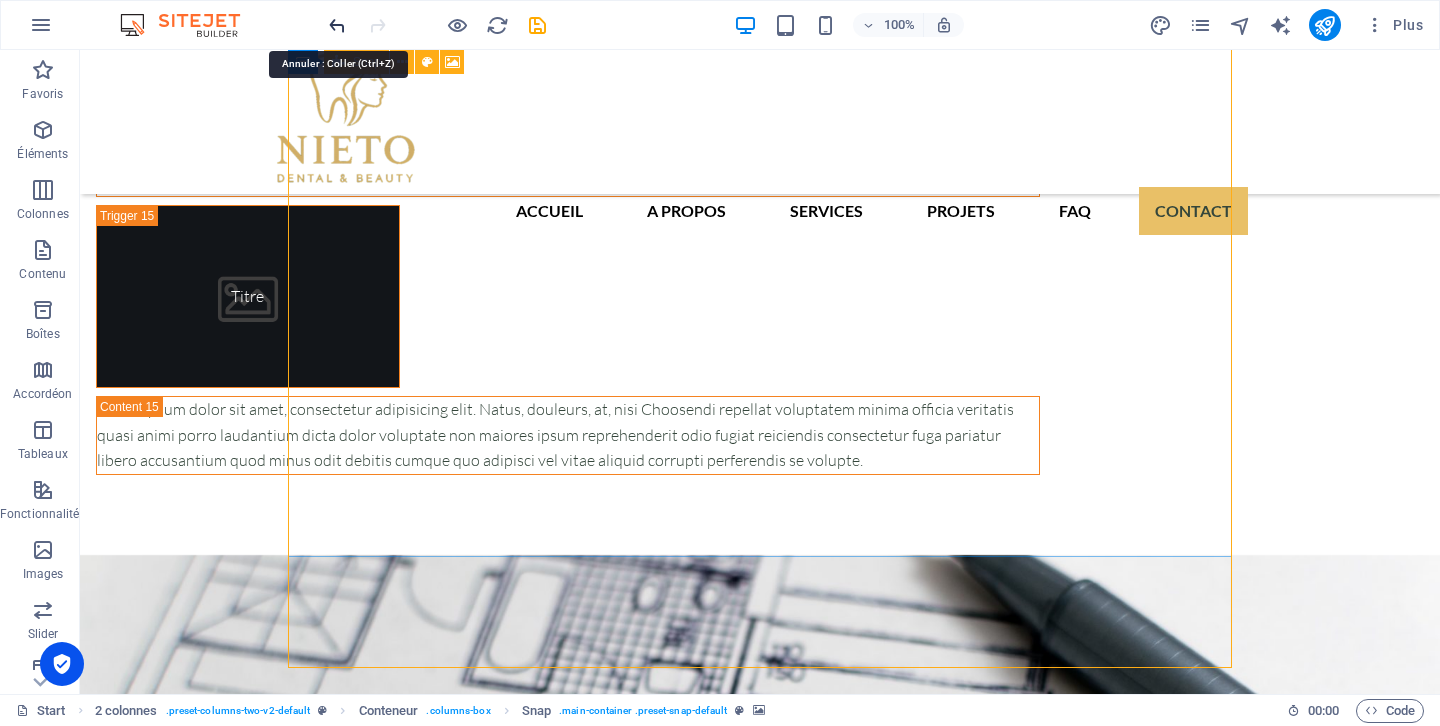 click at bounding box center [337, 25] 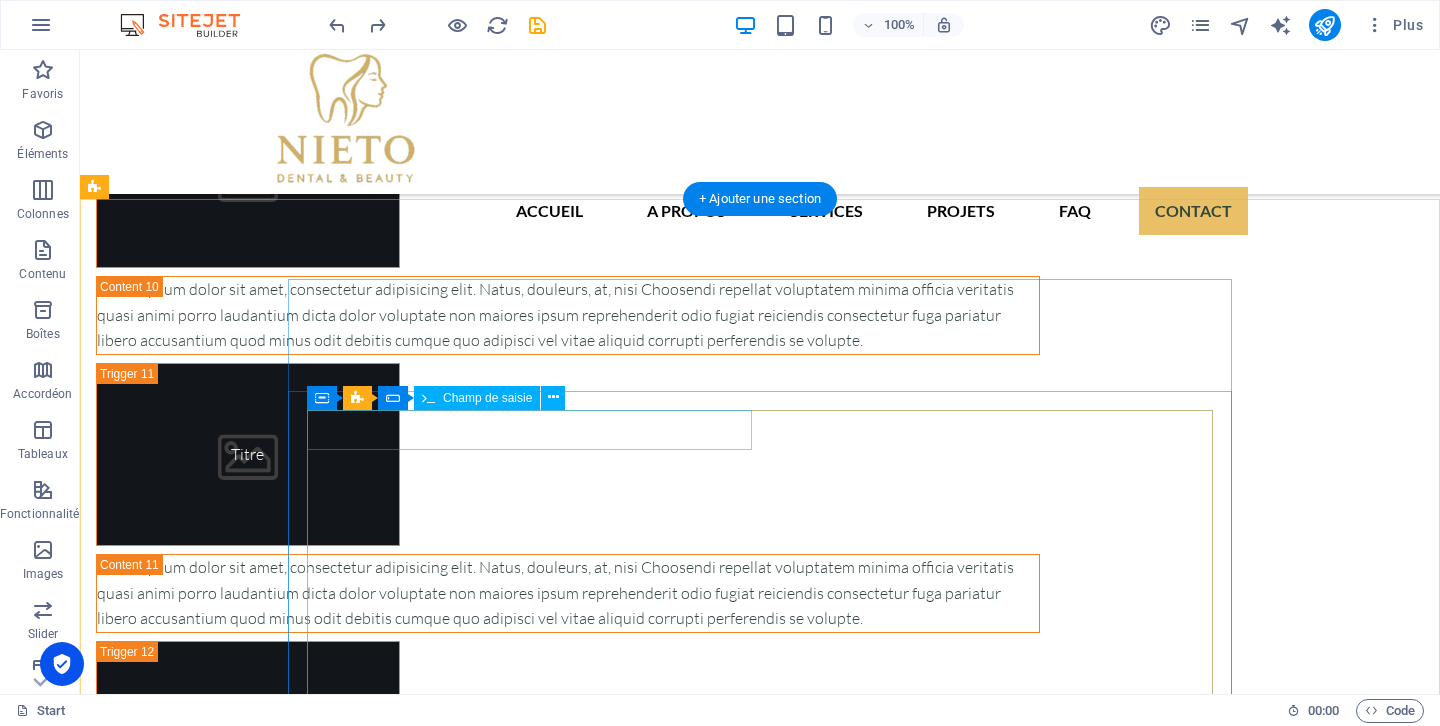 scroll, scrollTop: 13111, scrollLeft: 0, axis: vertical 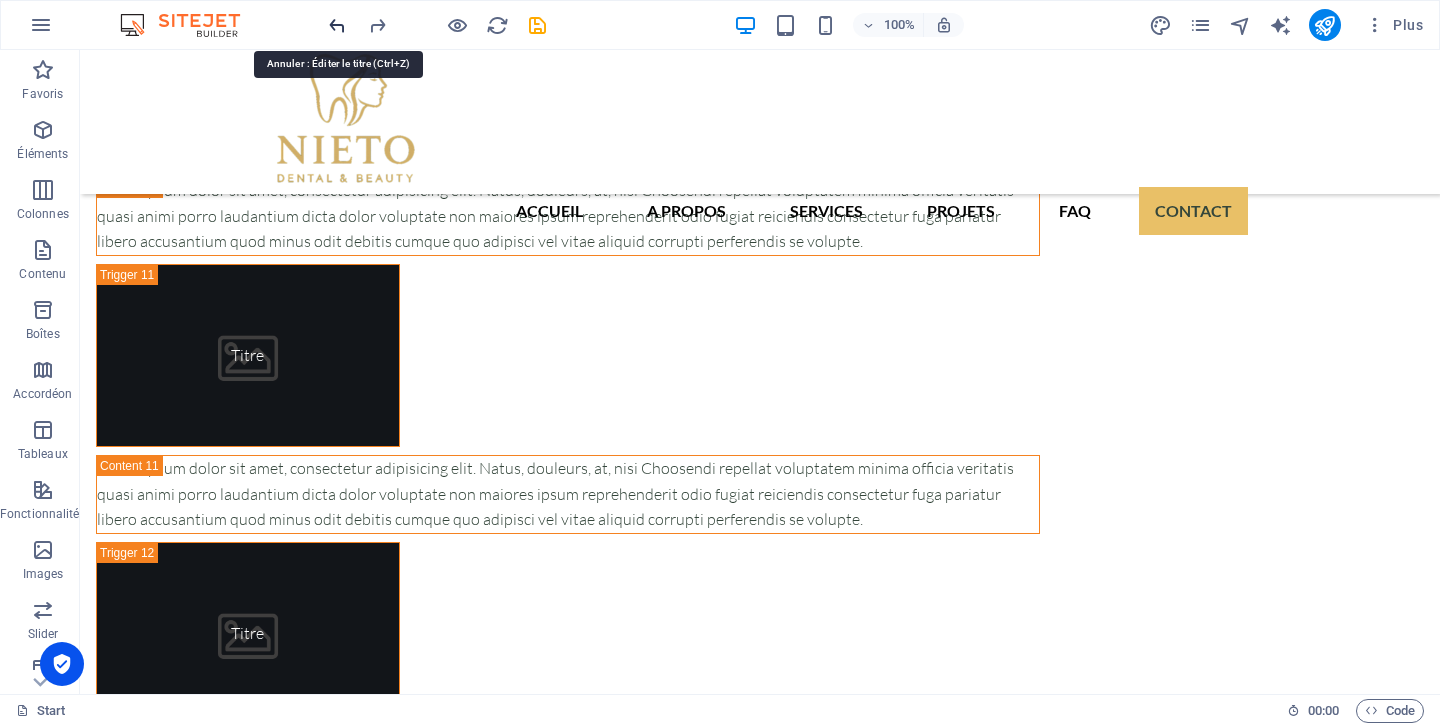 click at bounding box center (337, 25) 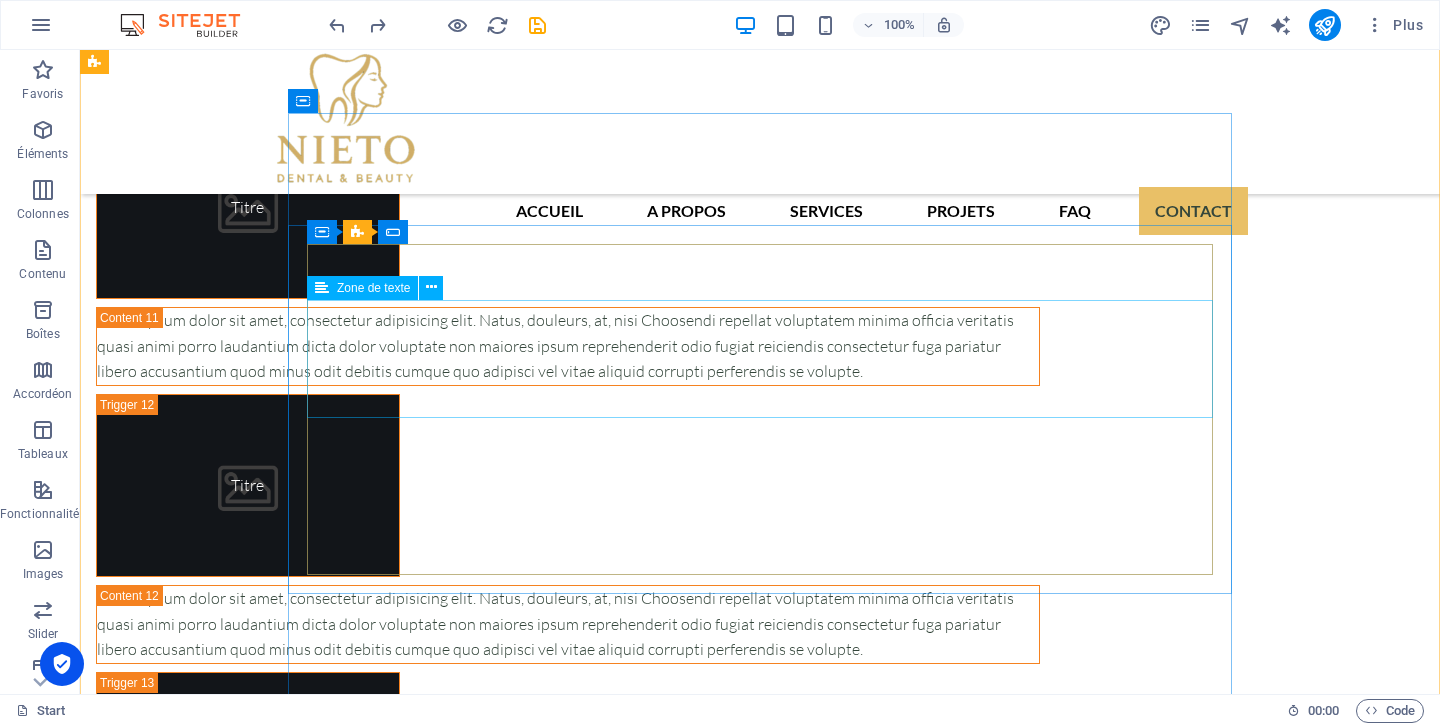 scroll, scrollTop: 13258, scrollLeft: 0, axis: vertical 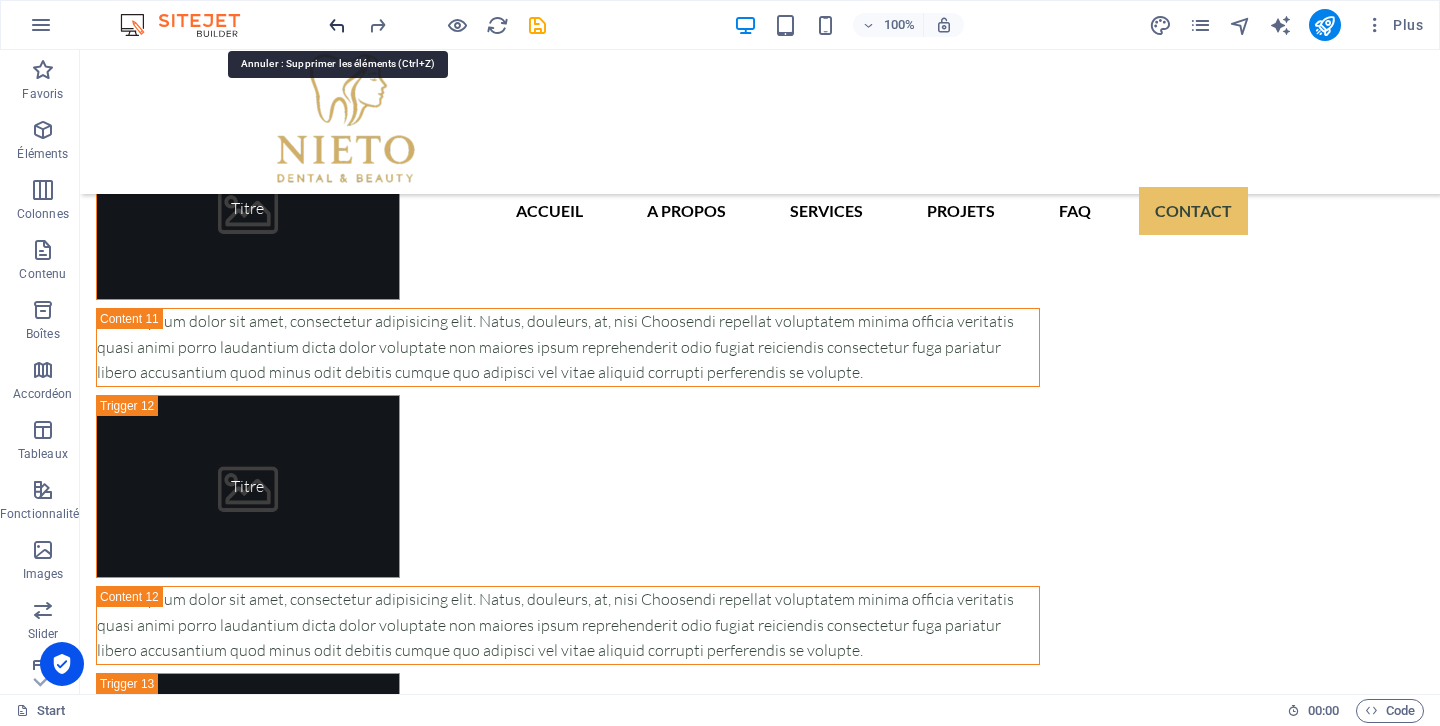 click at bounding box center [337, 25] 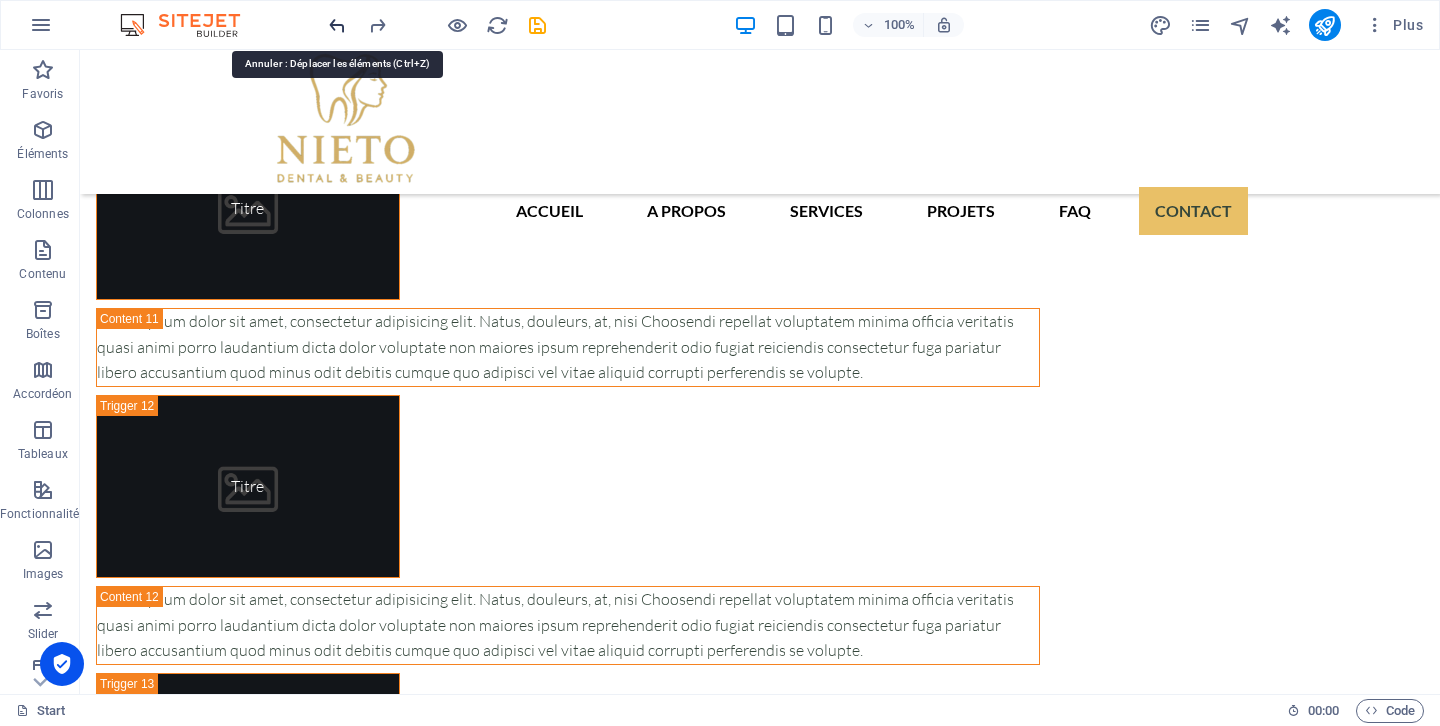 click at bounding box center (337, 25) 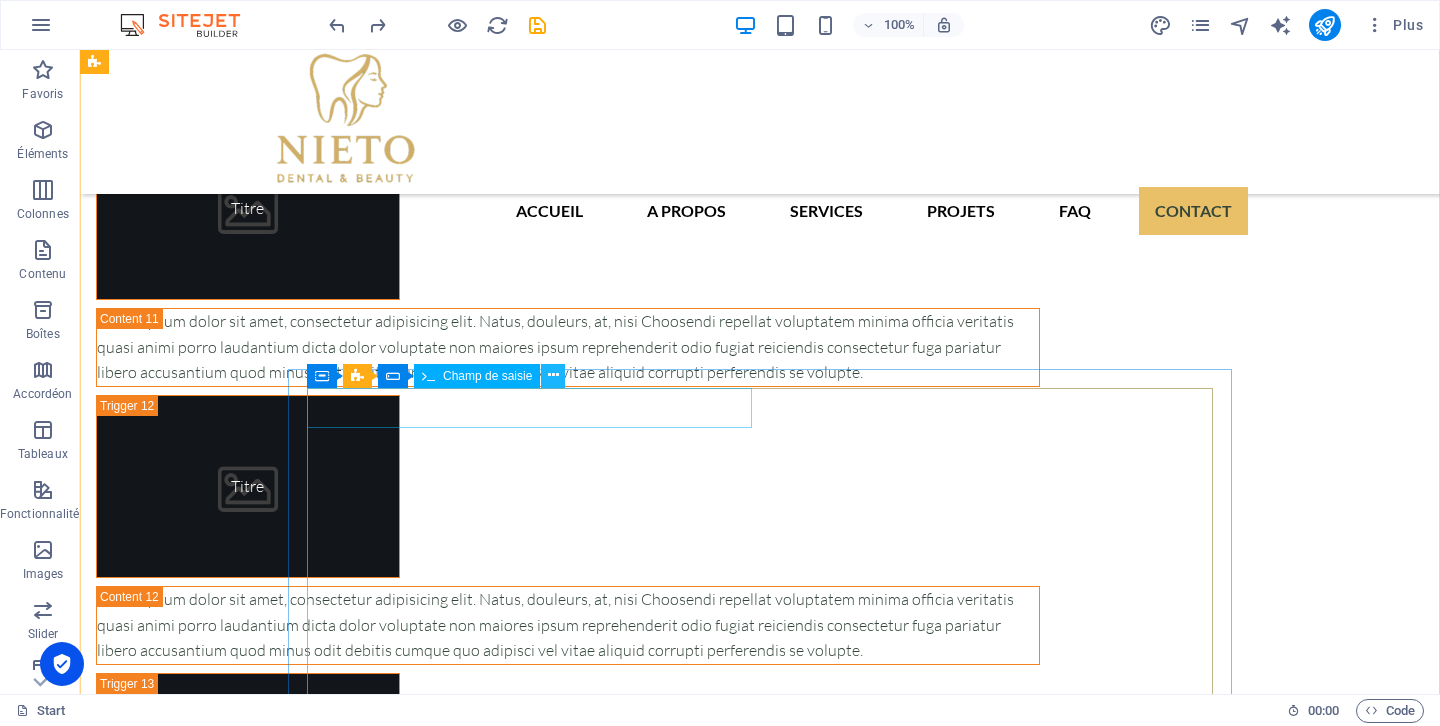 click at bounding box center [553, 375] 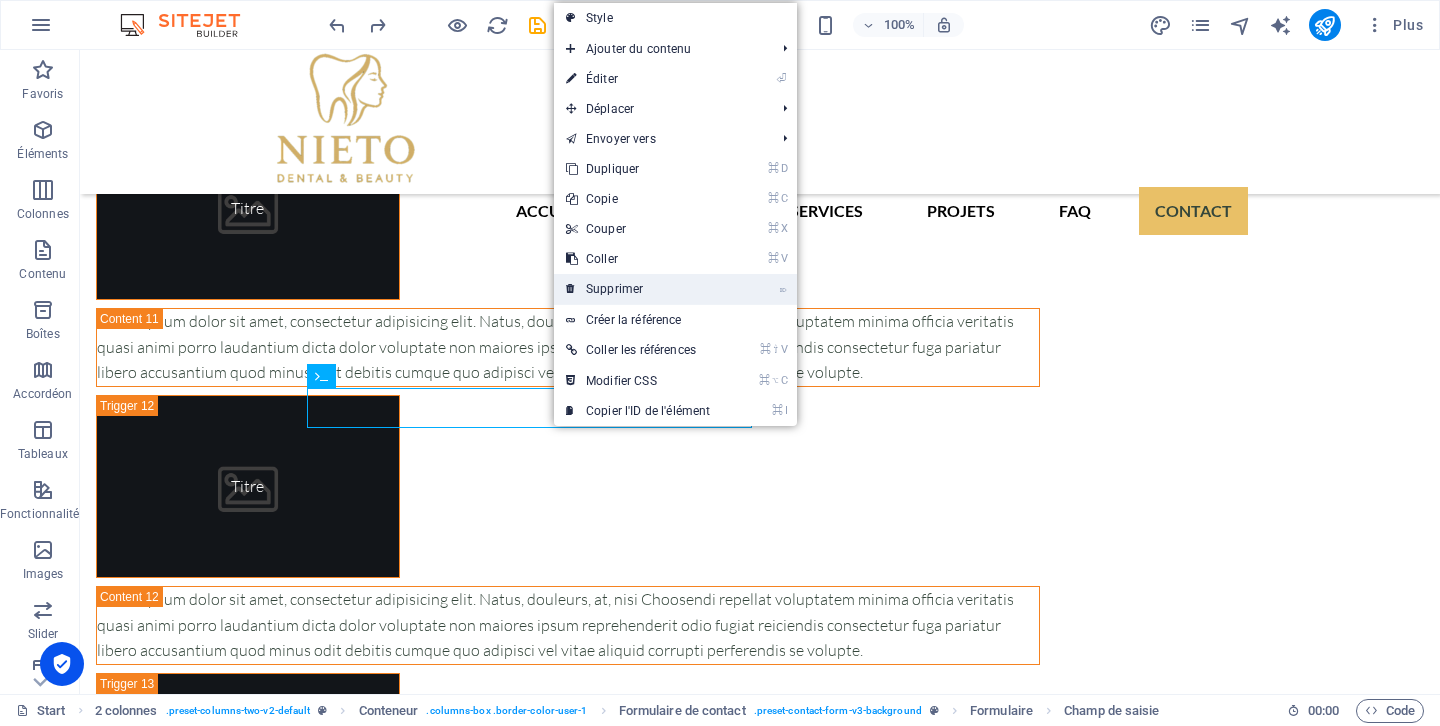 click on "⌦  Supprimer" at bounding box center (638, 289) 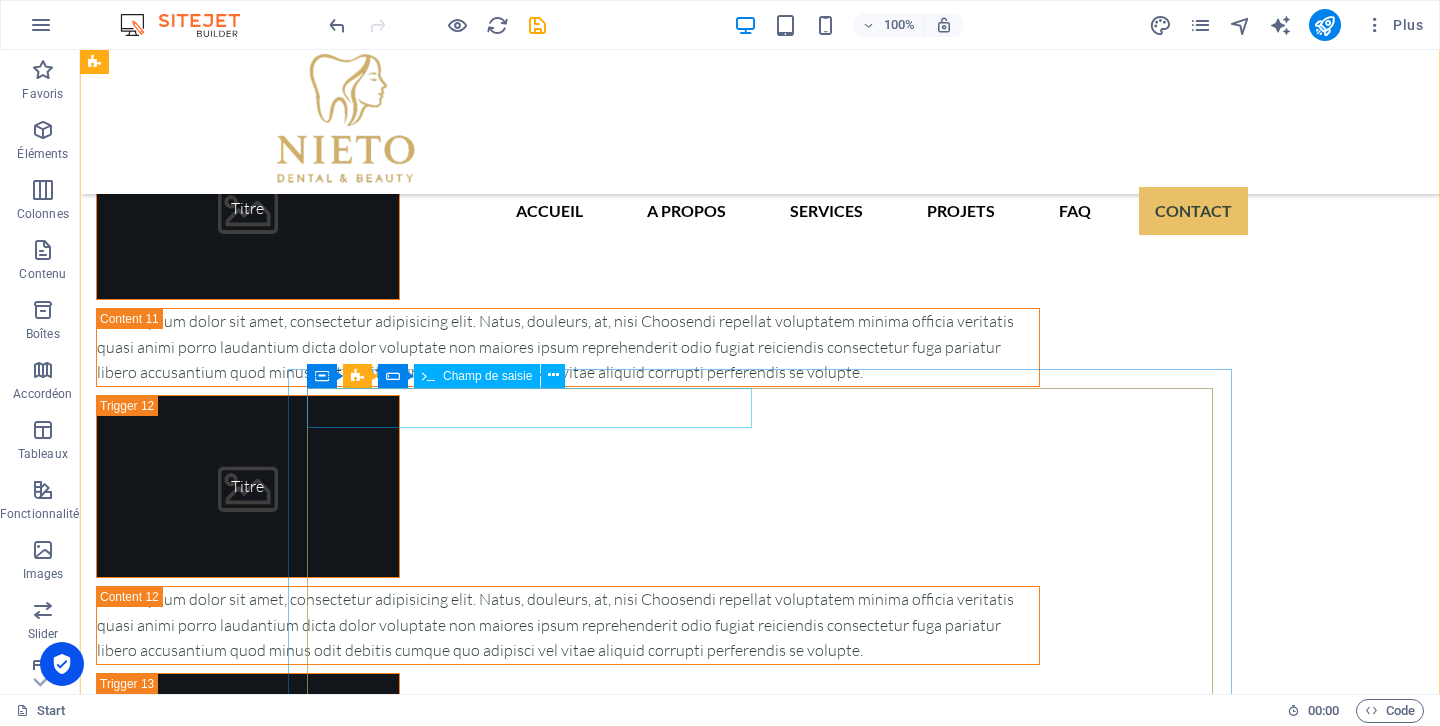click at bounding box center (337, 4696) 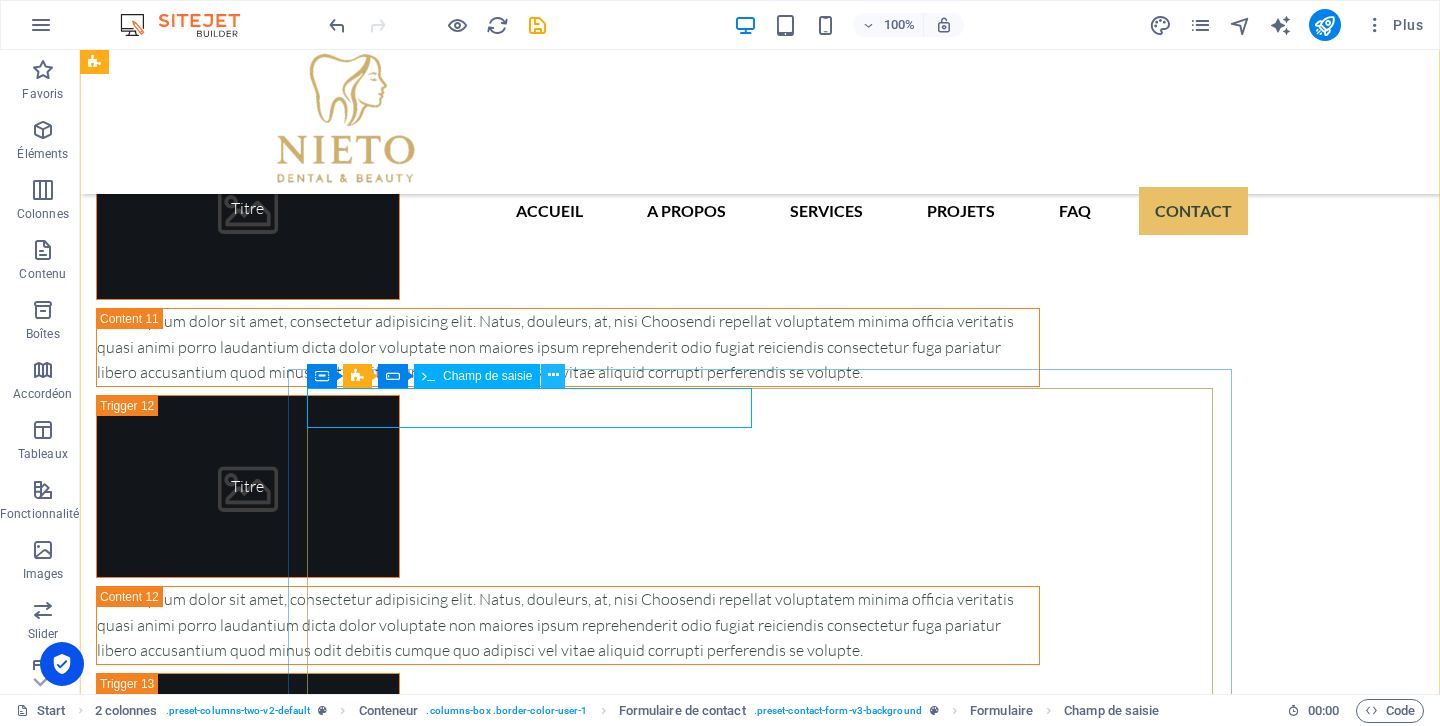 click at bounding box center (553, 375) 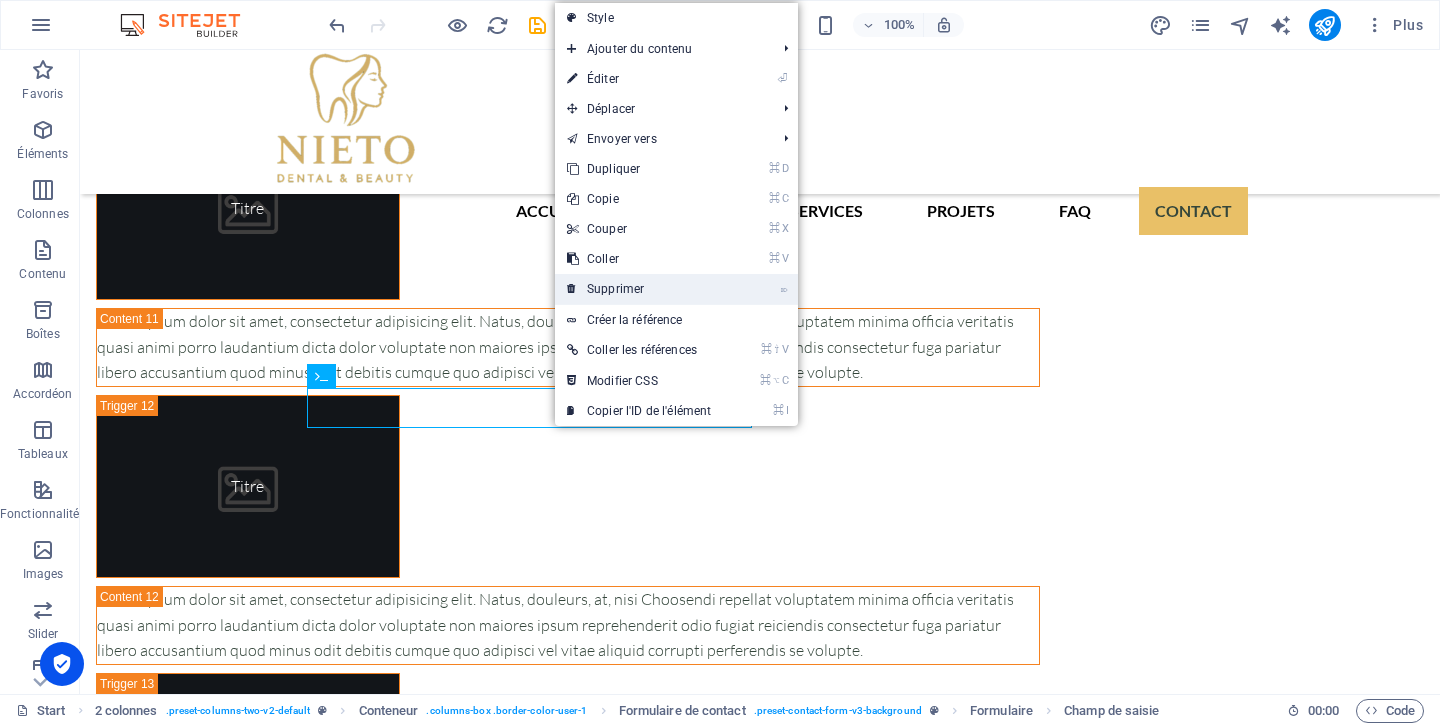 click on "⌦  Supprimer" at bounding box center (639, 289) 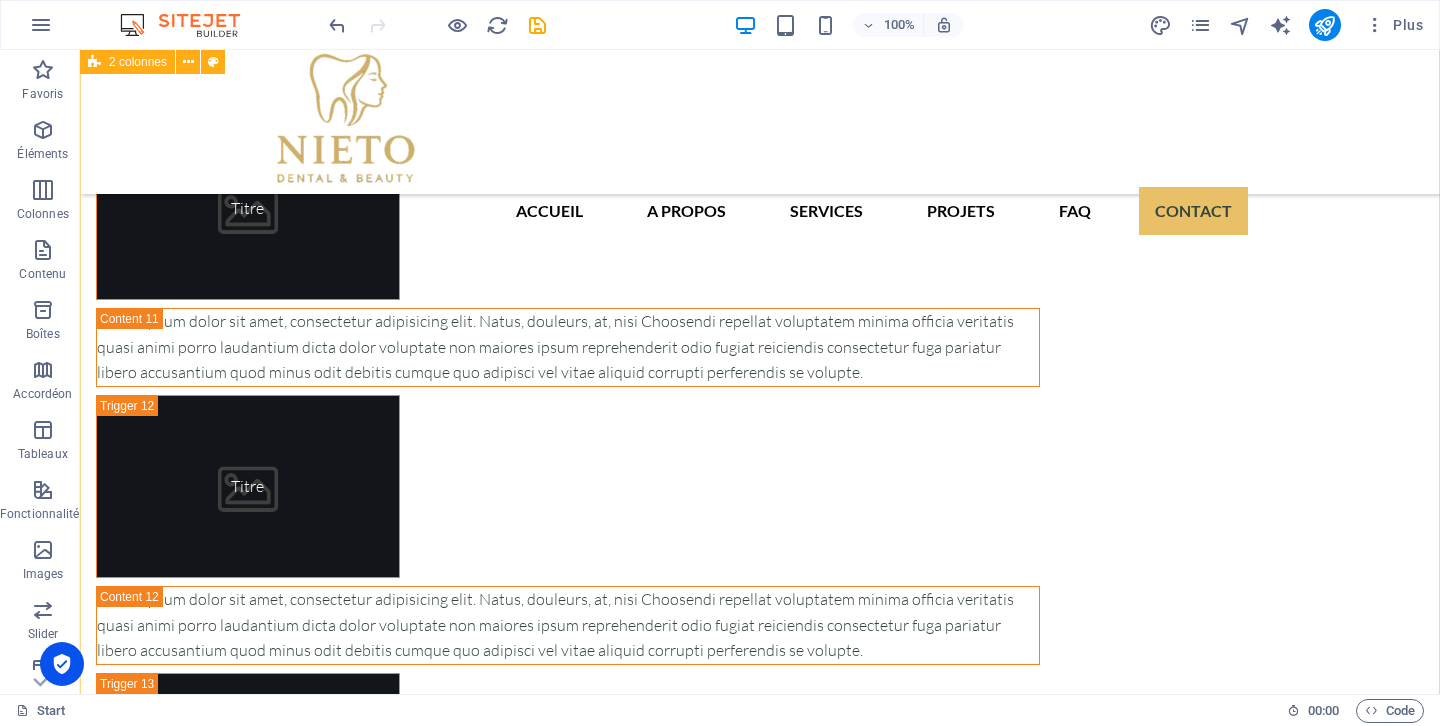 click on "Contactez-nous Solution pour les industries Chez [PERSON_NAME] Dental & Beauty , votre bien-être et votre satisfaction sont notre priorité. Si vous avez des questions, souhaitez en savoir plus sur nos traitements ou prendre rendez-vous, nous sommes à votre écoute et prêts à vous accompagner à chaque étape. Remplissez le formulaire ou contactez-nous directement par téléphone. Notre équipe vous répondra dans les plus brefs délais et vous [PERSON_NAME] vers la meilleure solution pour vos besoins. Commencez dès aujourd’hui une nouvelle étape, en toute confiance et entre [PERSON_NAME] mains.   J'ai lu et comprend la politique de confidentialité. Illicite ? [PERSON_NAME]" at bounding box center (760, 4721) 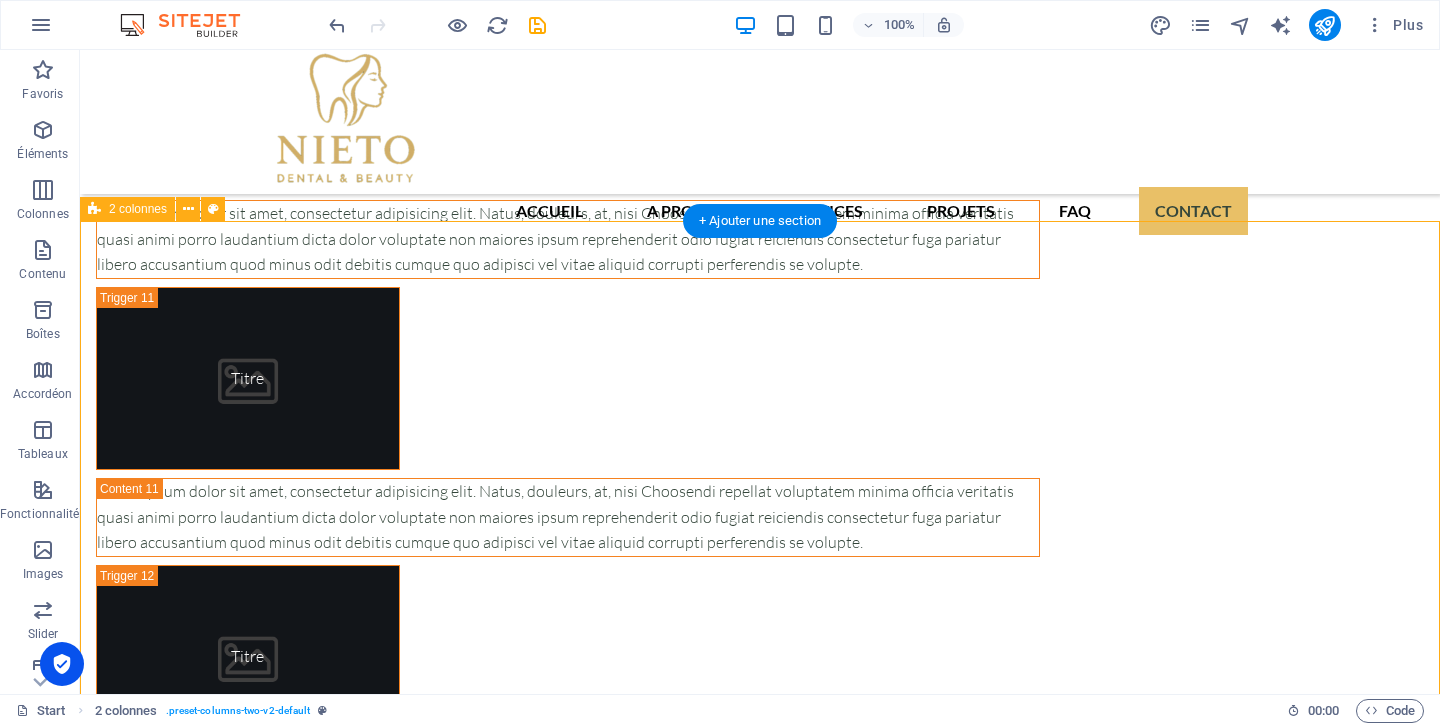 scroll, scrollTop: 13058, scrollLeft: 0, axis: vertical 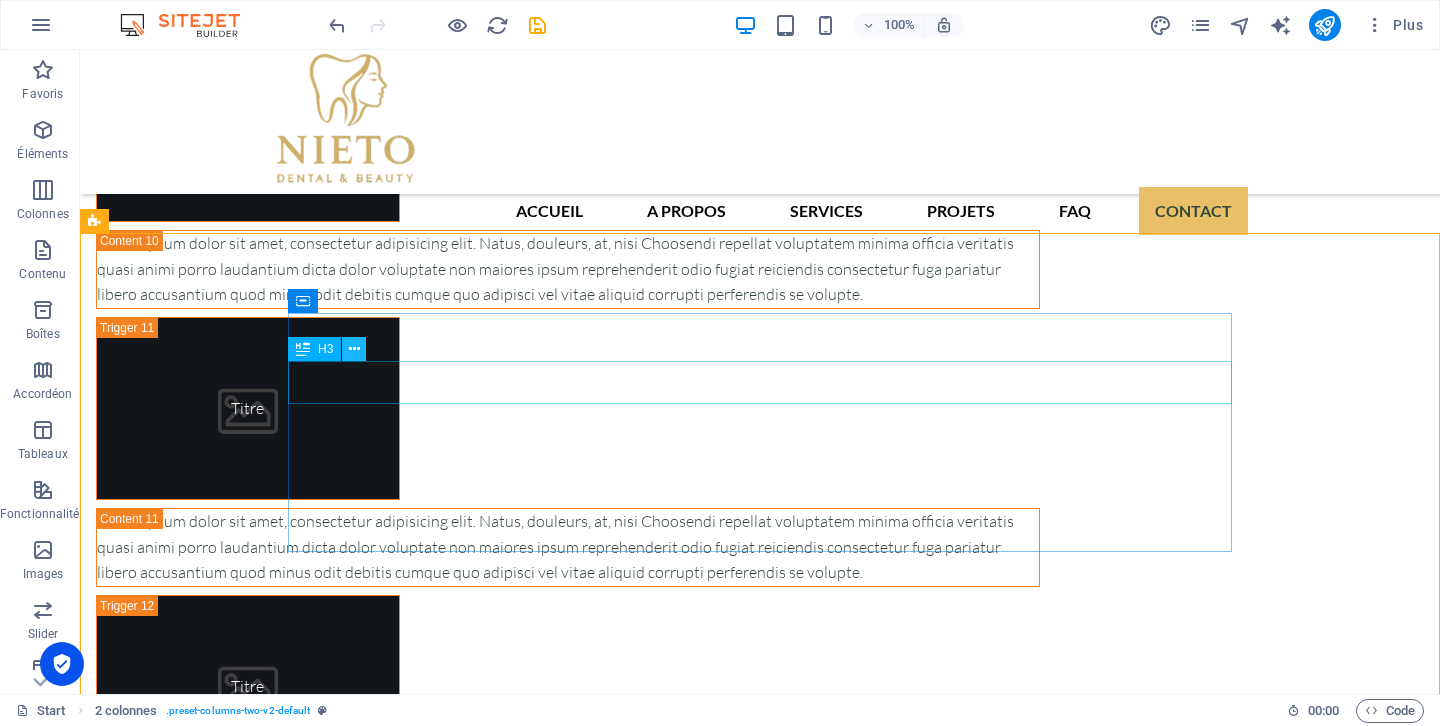 click at bounding box center (354, 349) 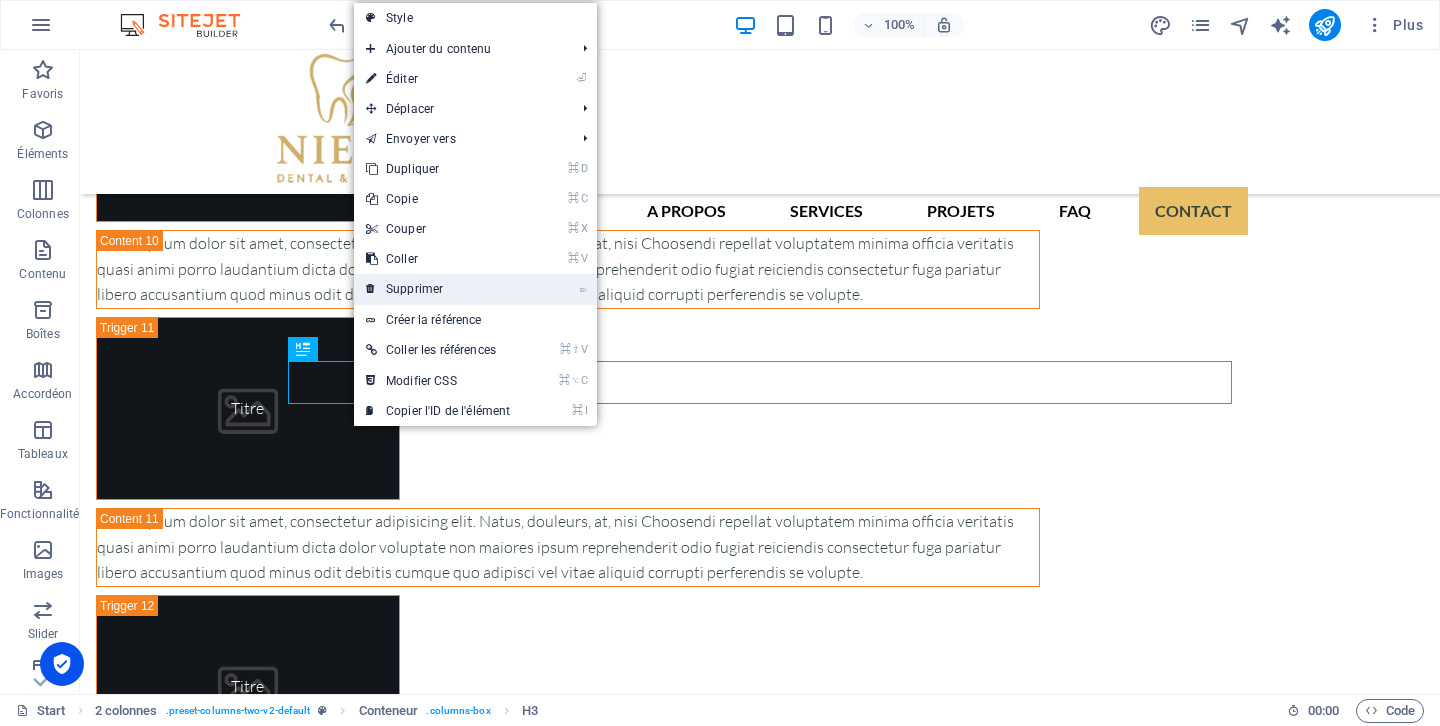 click on "⌦  Supprimer" at bounding box center [438, 289] 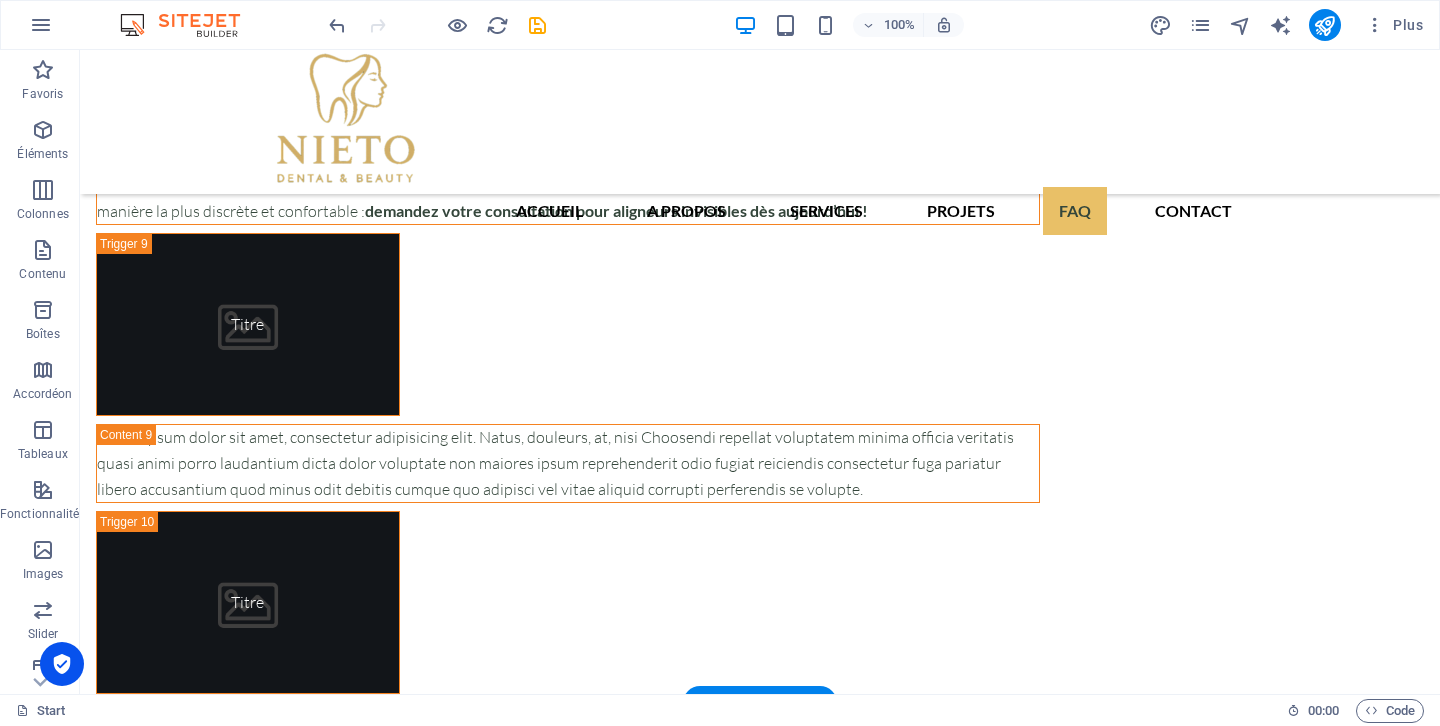 scroll, scrollTop: 12589, scrollLeft: 0, axis: vertical 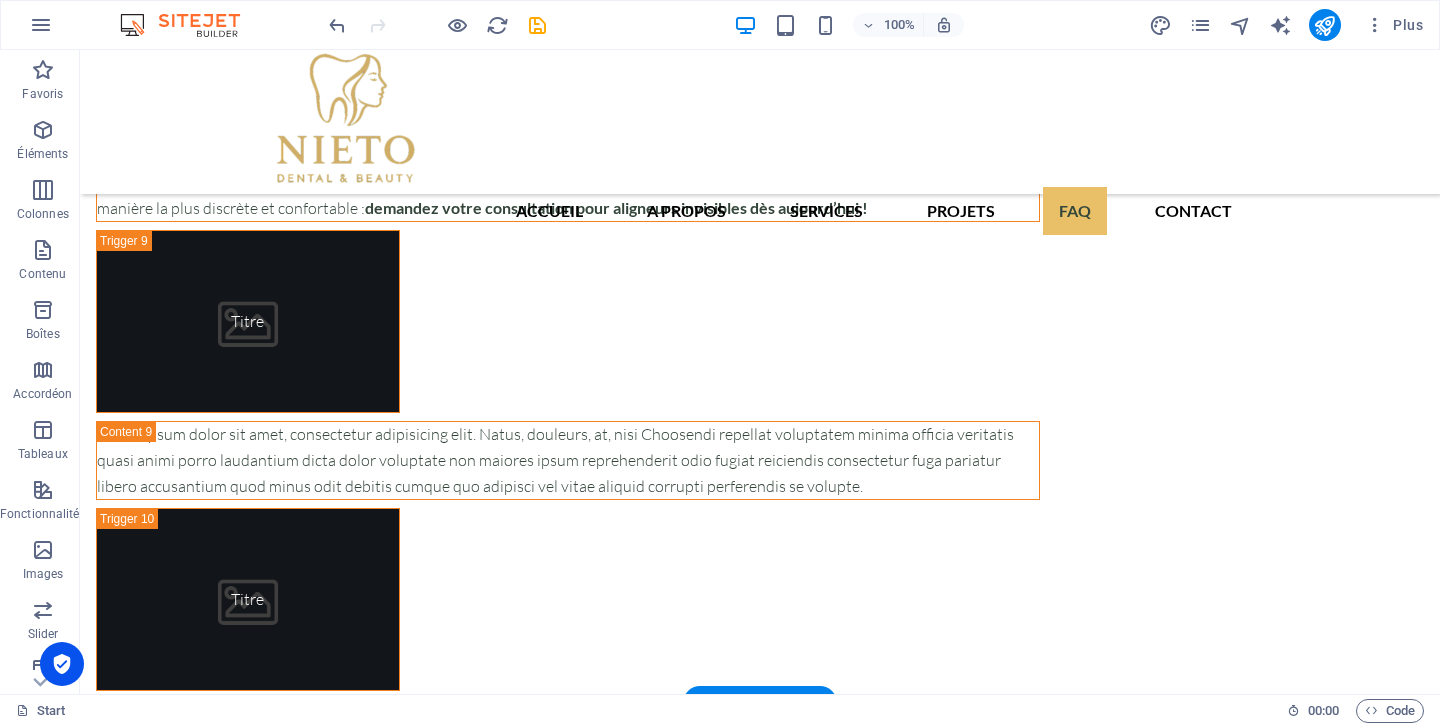 click at bounding box center [760, 3552] 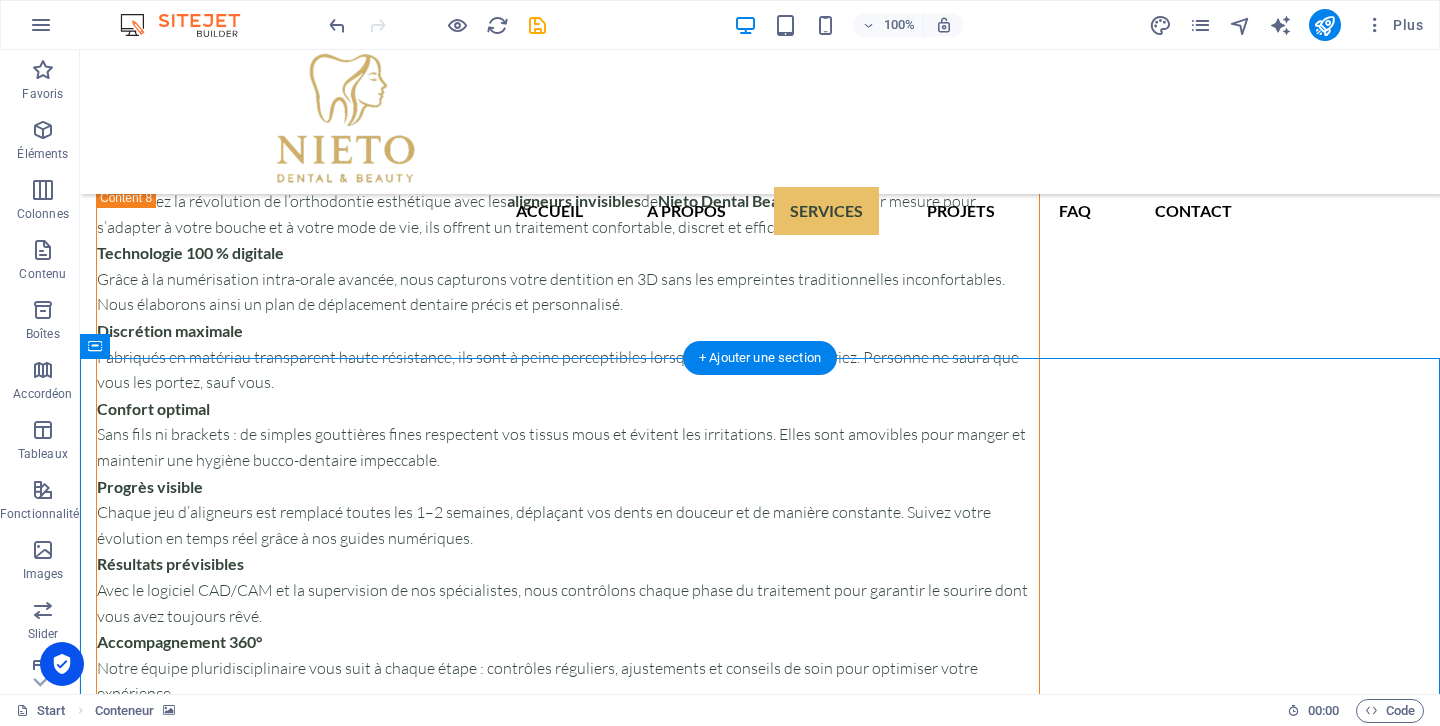 scroll, scrollTop: 12059, scrollLeft: 0, axis: vertical 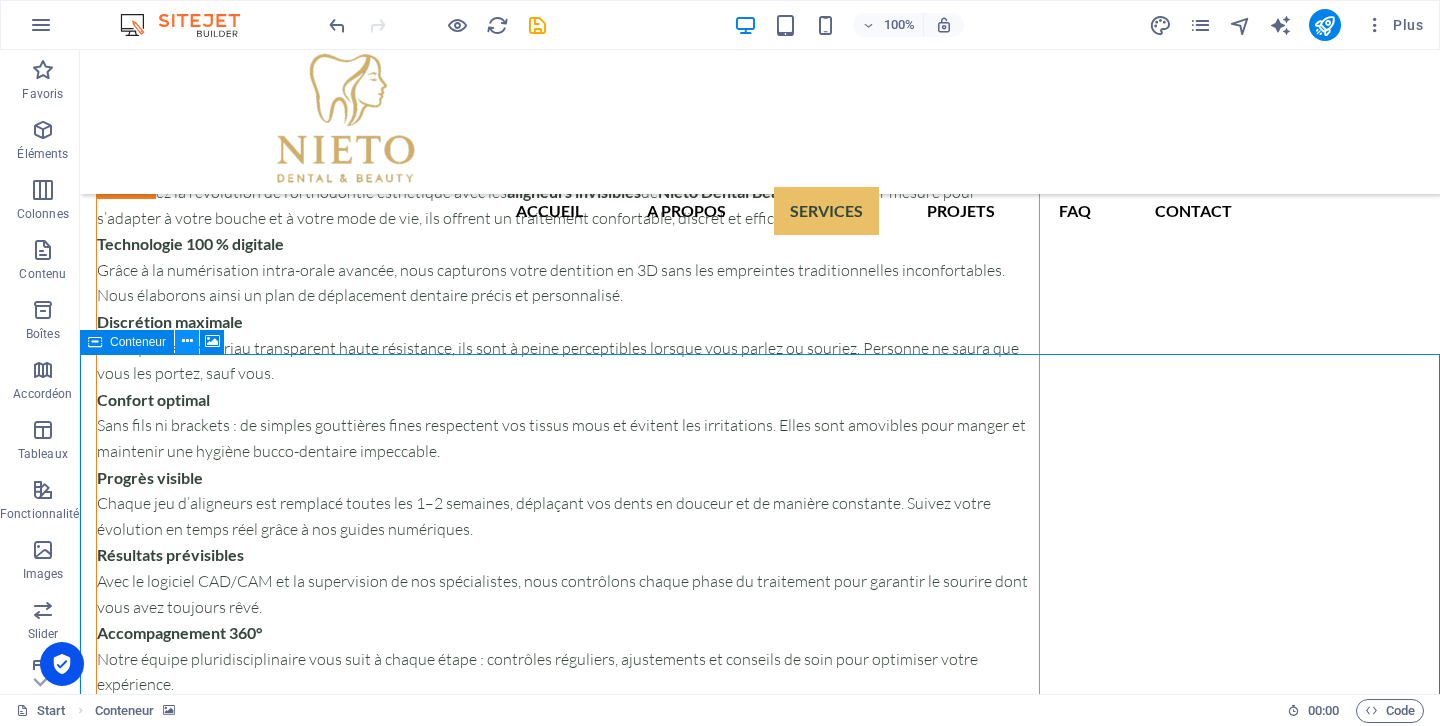 click at bounding box center (187, 341) 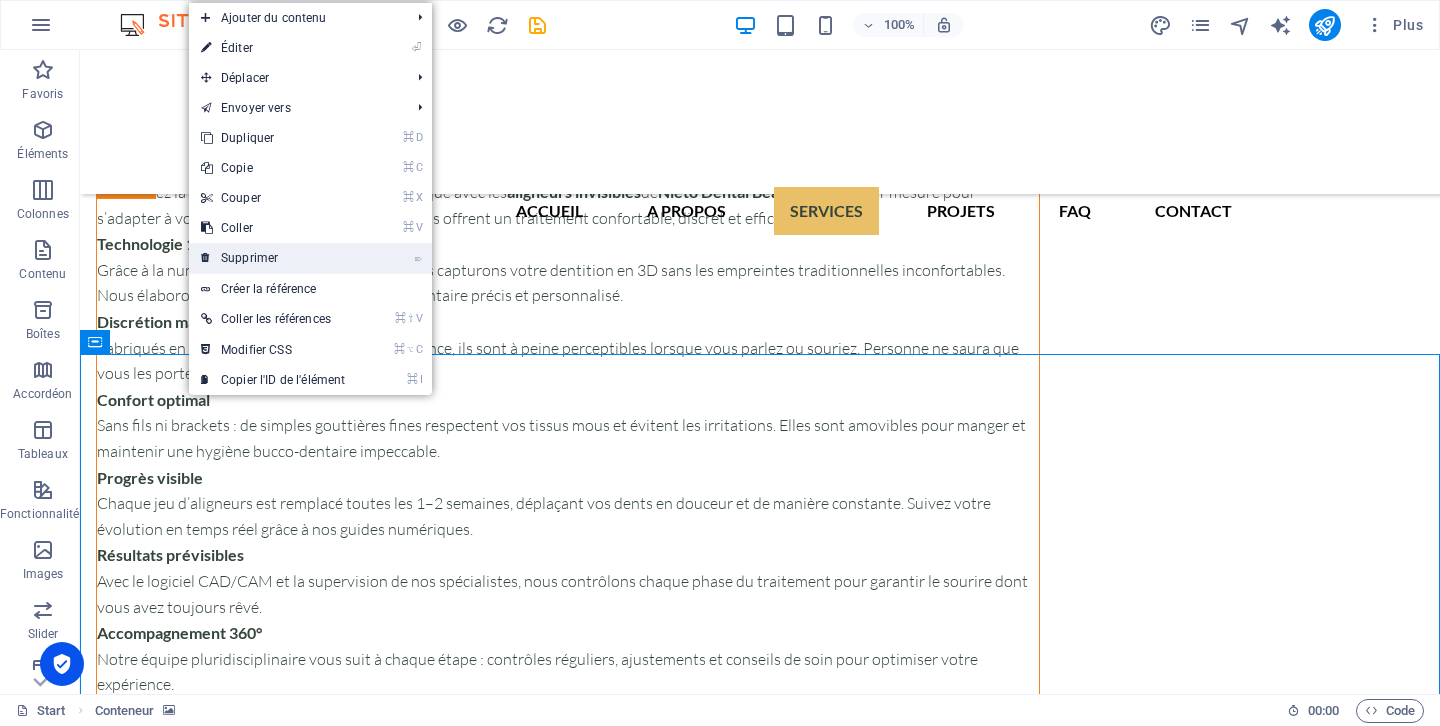 click on "⌦  Supprimer" at bounding box center (273, 258) 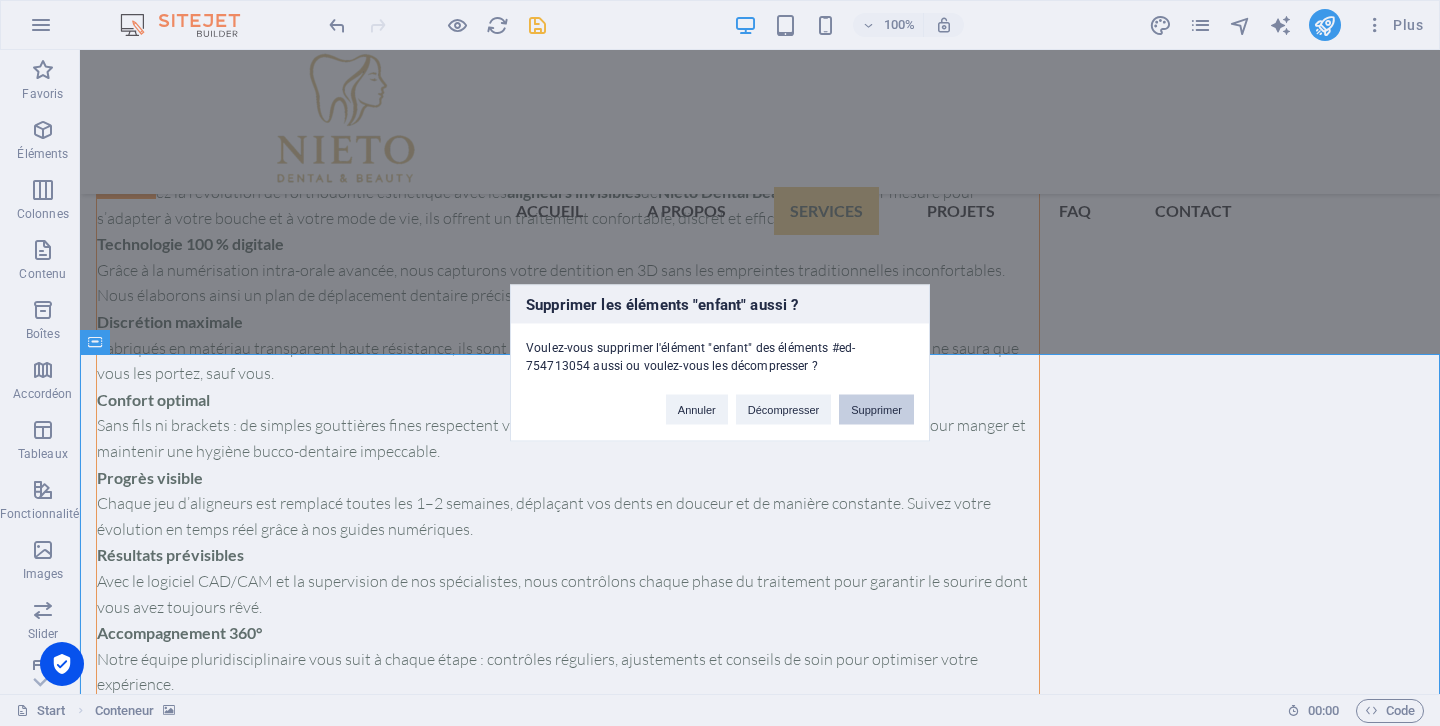 click on "Supprimer" at bounding box center [876, 410] 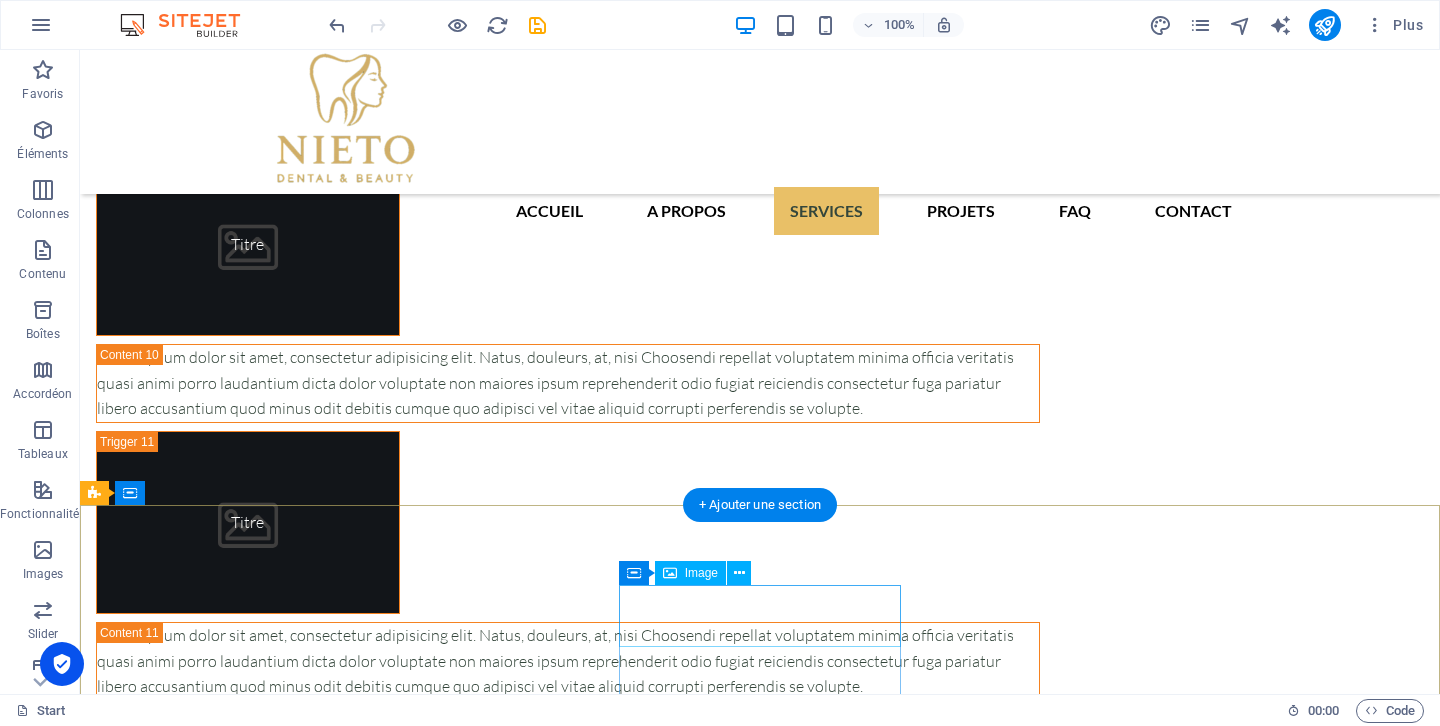 scroll, scrollTop: 12888, scrollLeft: 0, axis: vertical 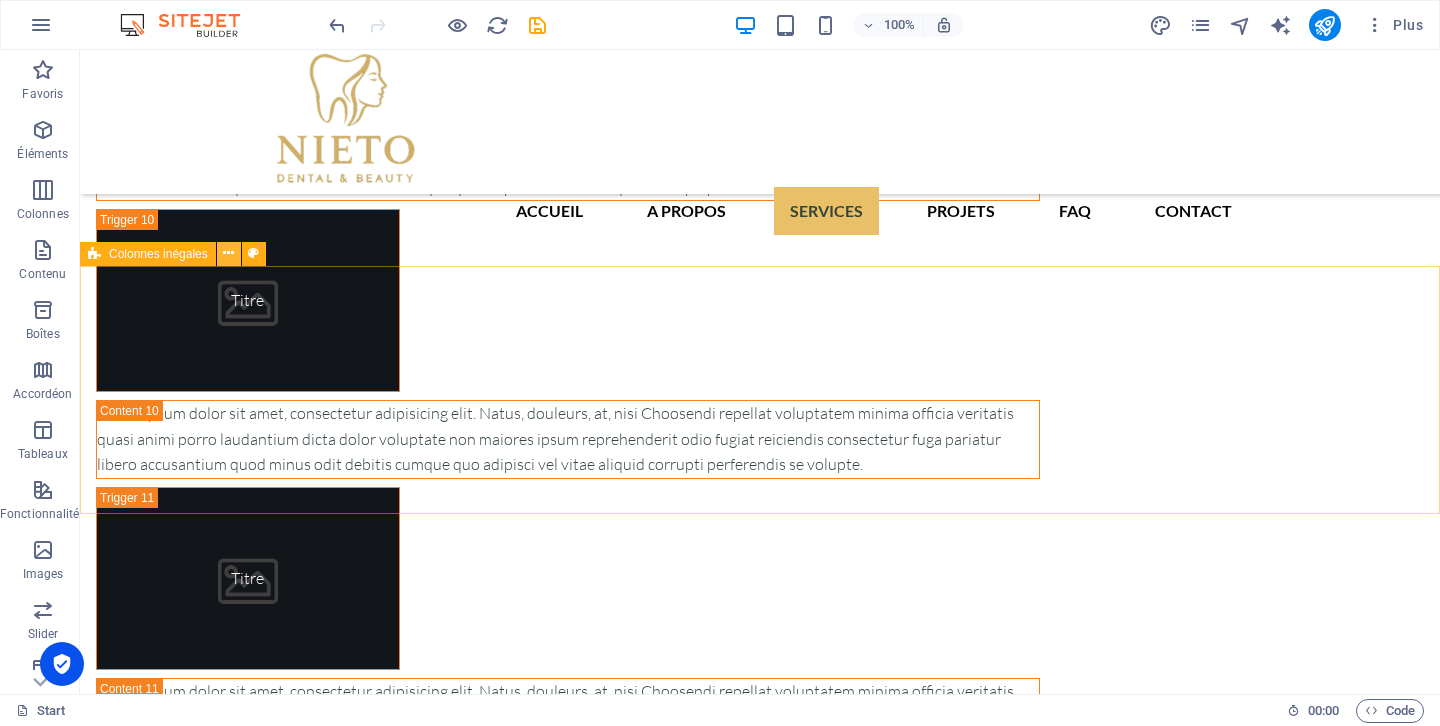 click at bounding box center (229, 254) 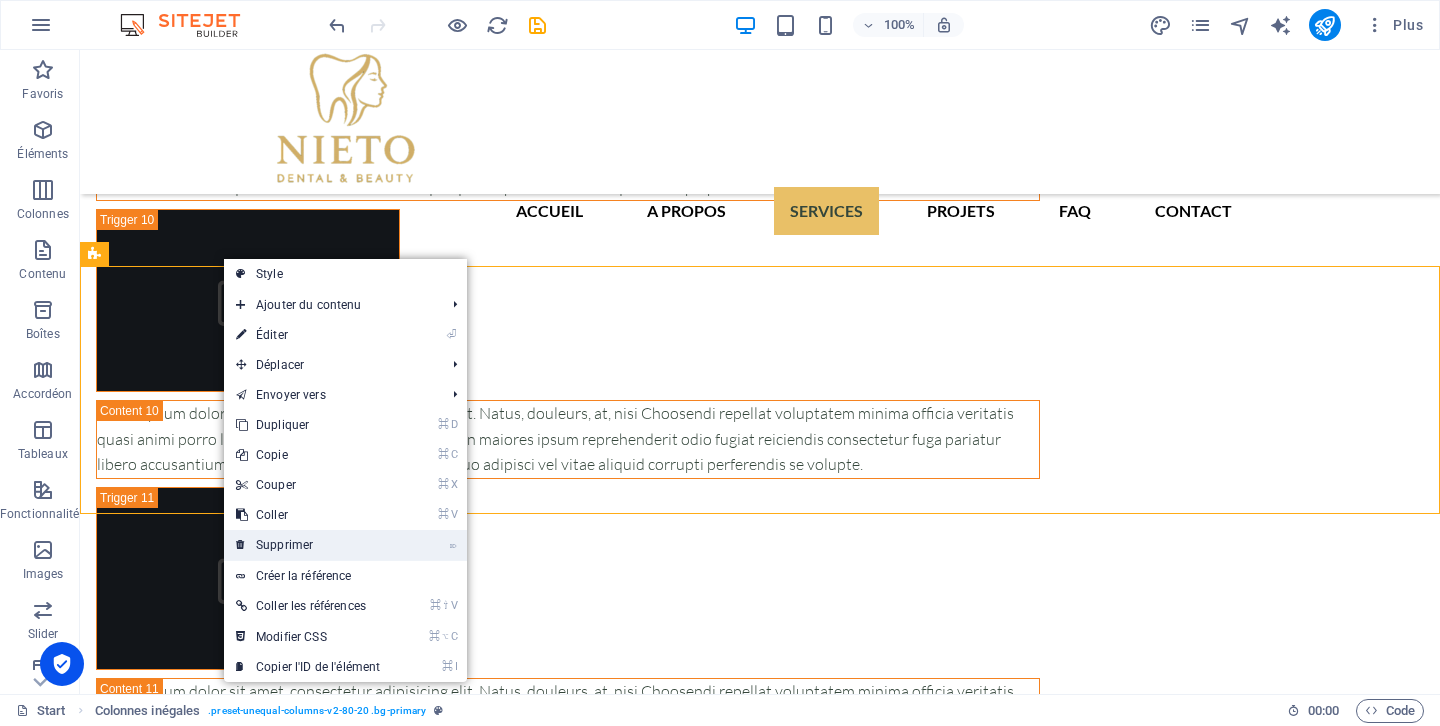 click on "⌦  Supprimer" at bounding box center (308, 545) 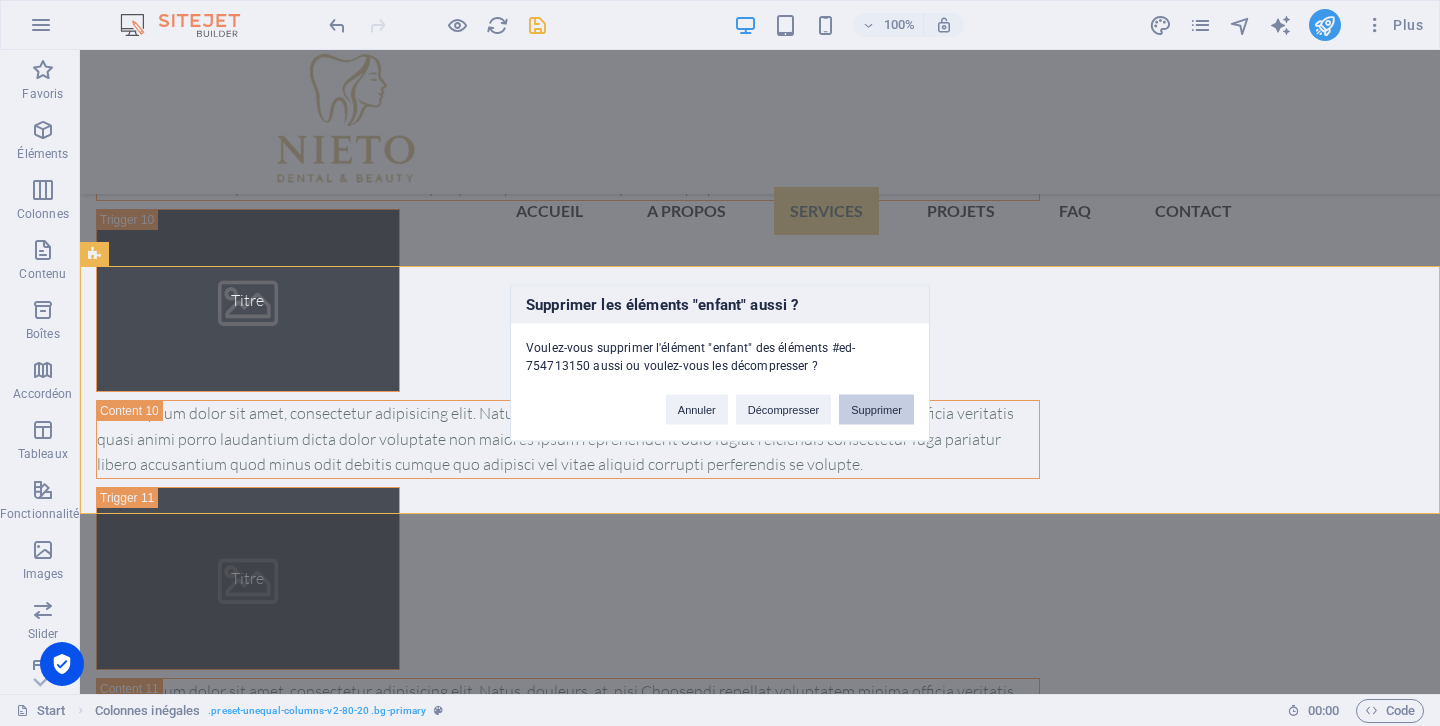 click on "Supprimer" at bounding box center (876, 410) 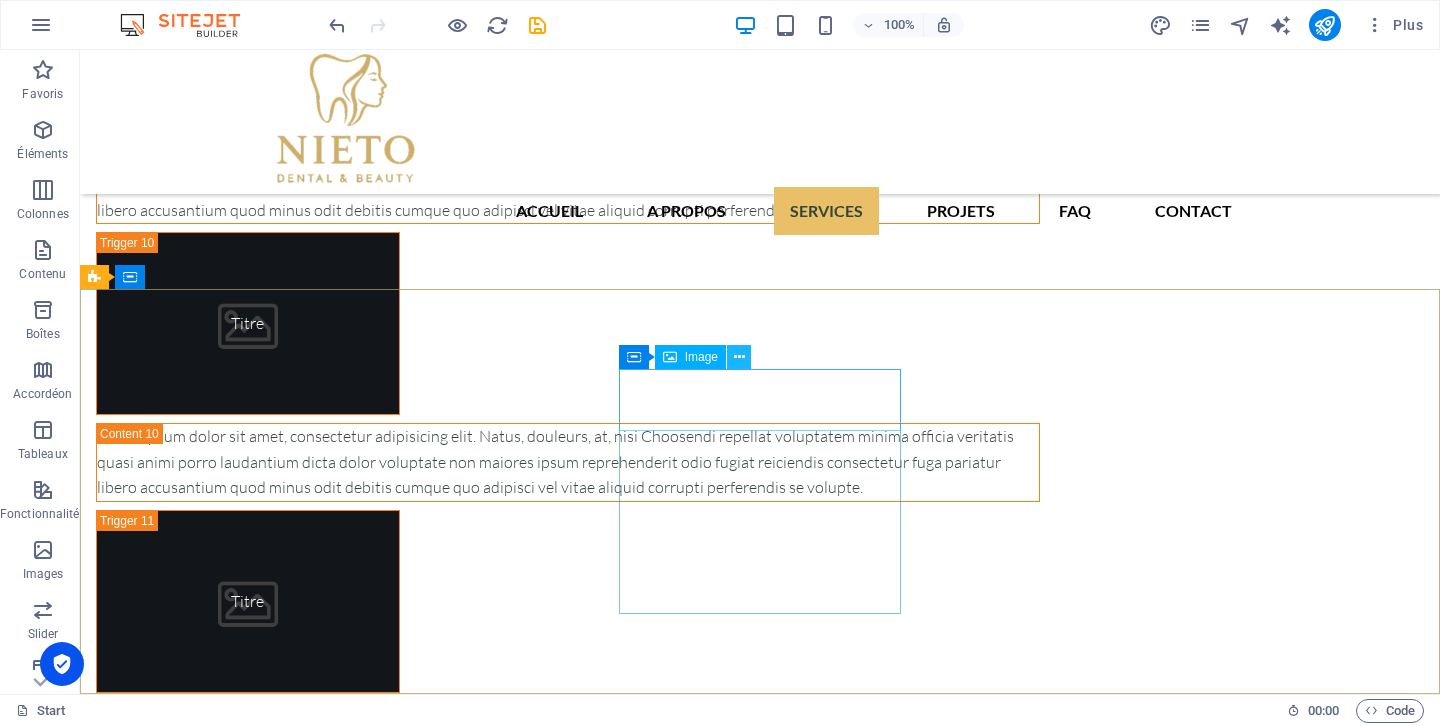 click at bounding box center [739, 357] 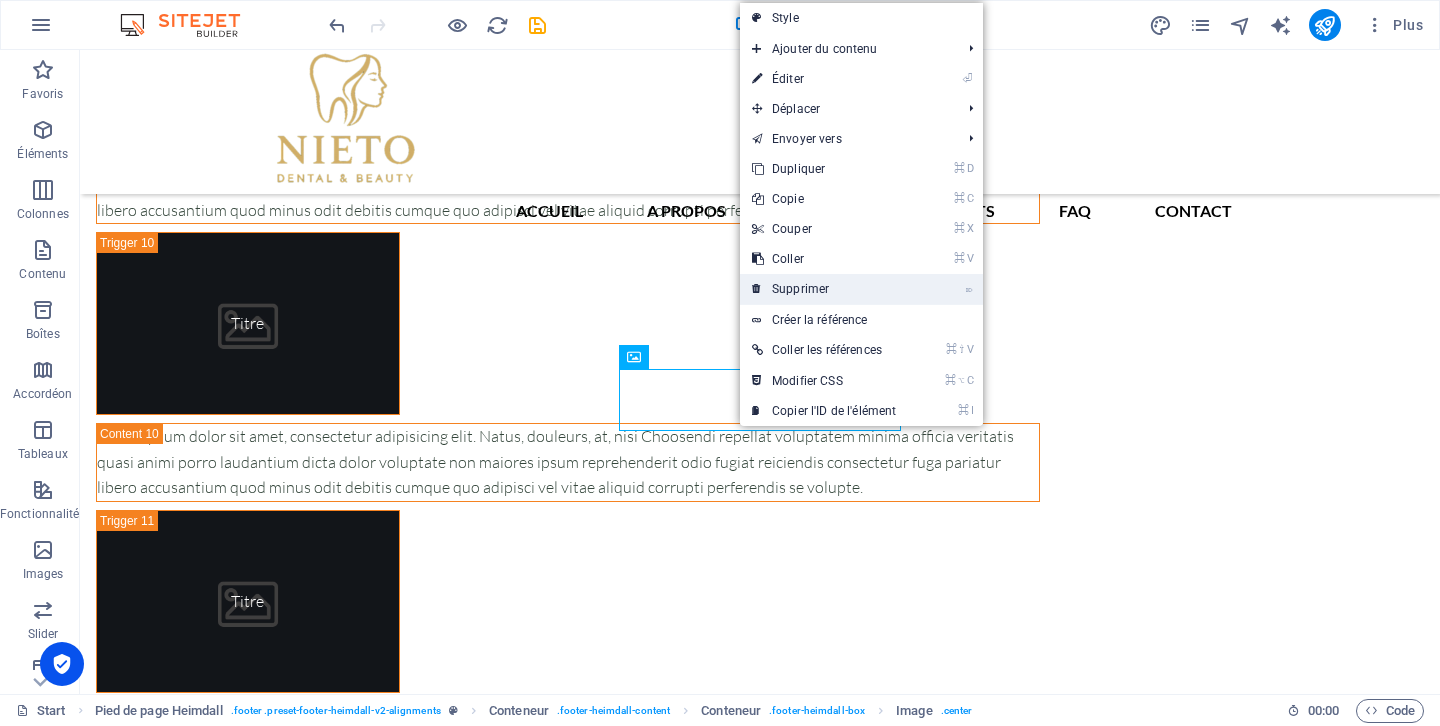 click on "⌦  Supprimer" at bounding box center (824, 289) 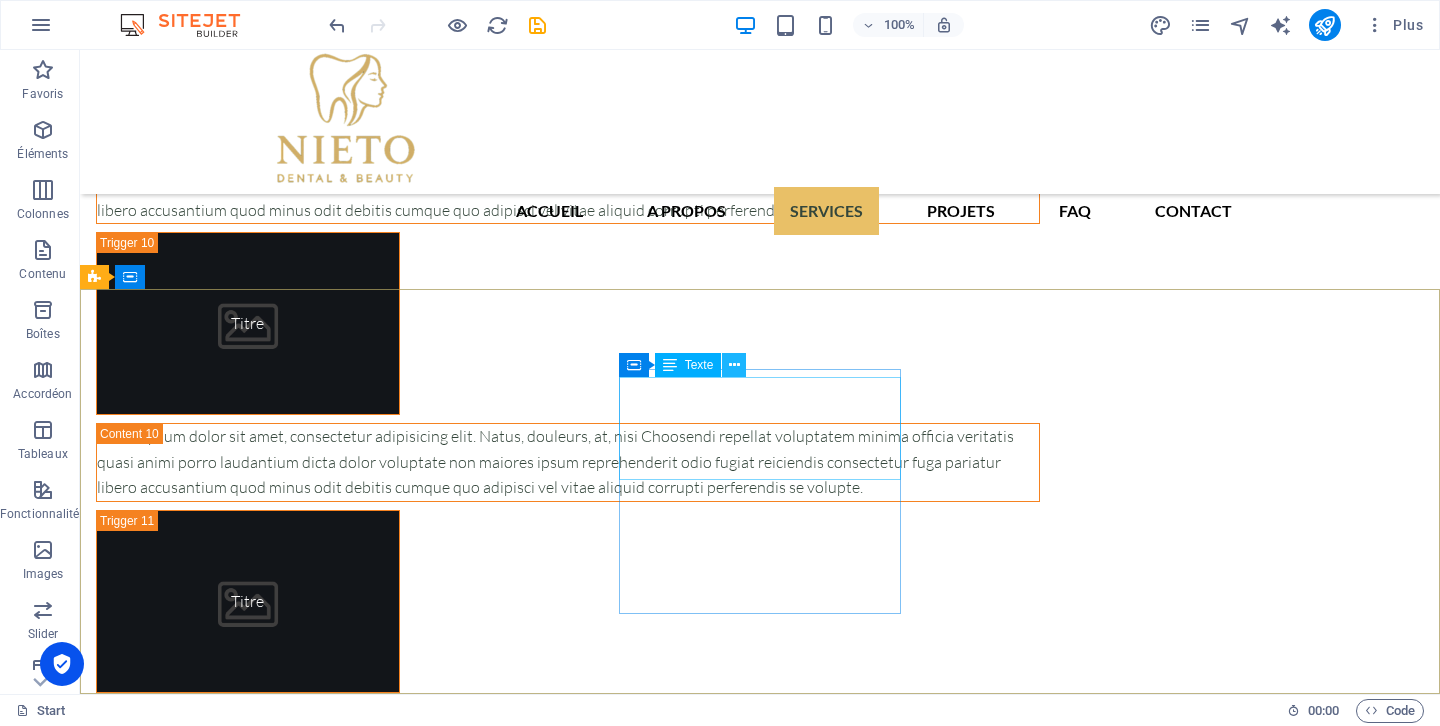 click at bounding box center (734, 365) 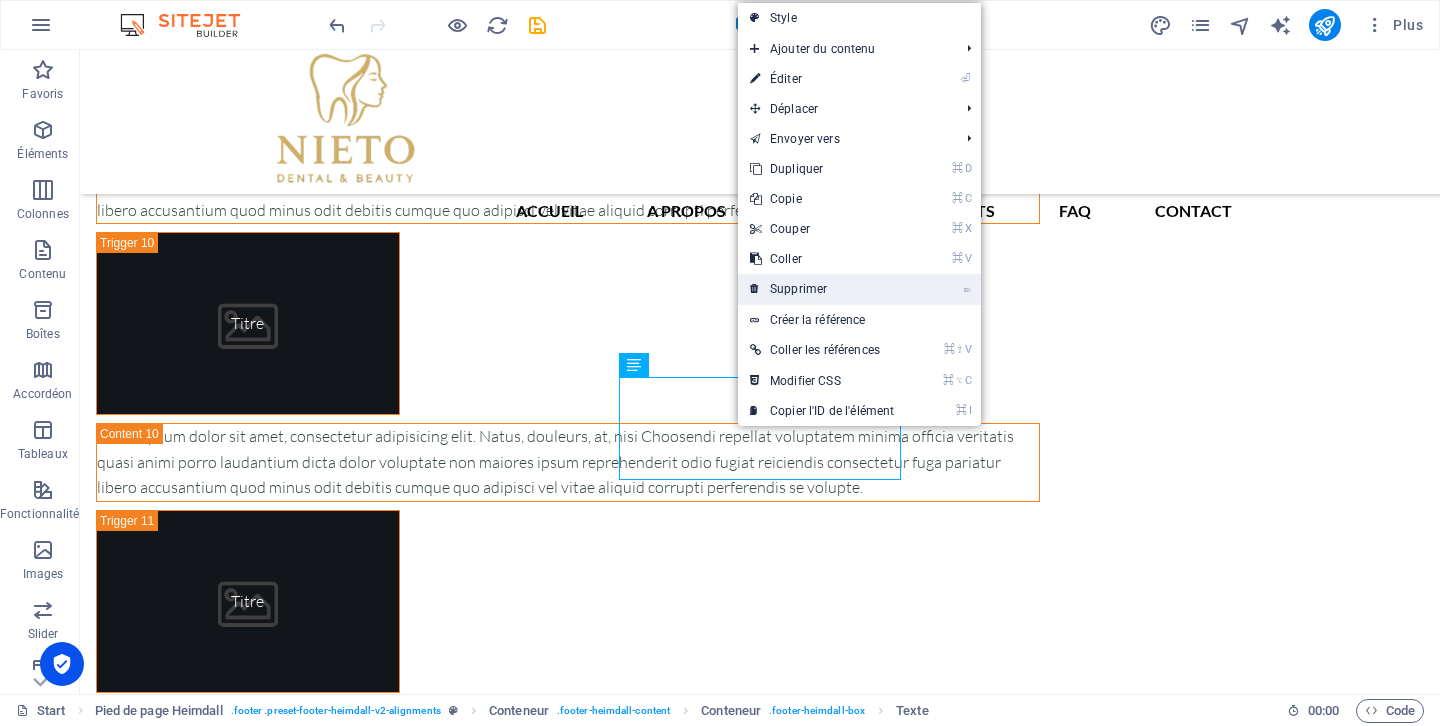 click on "⌦  Supprimer" at bounding box center (822, 289) 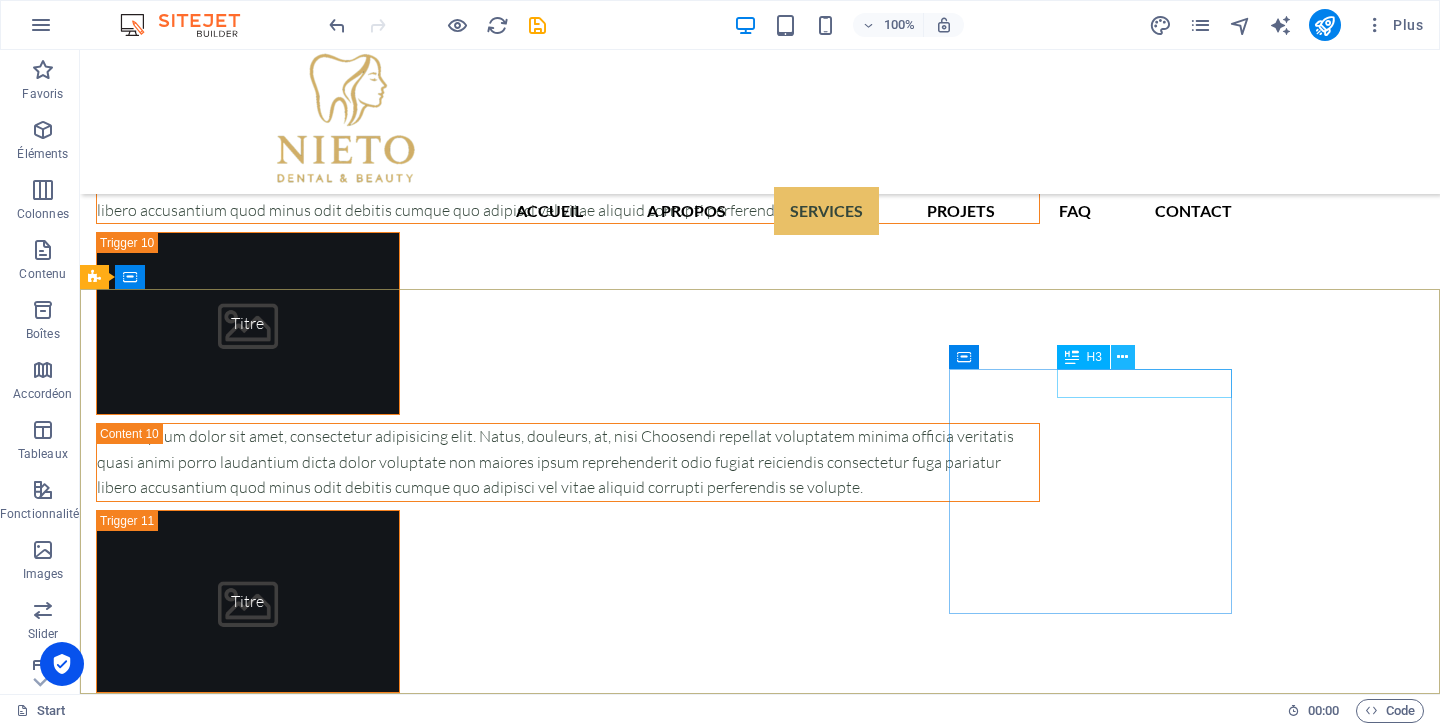 click at bounding box center (1122, 357) 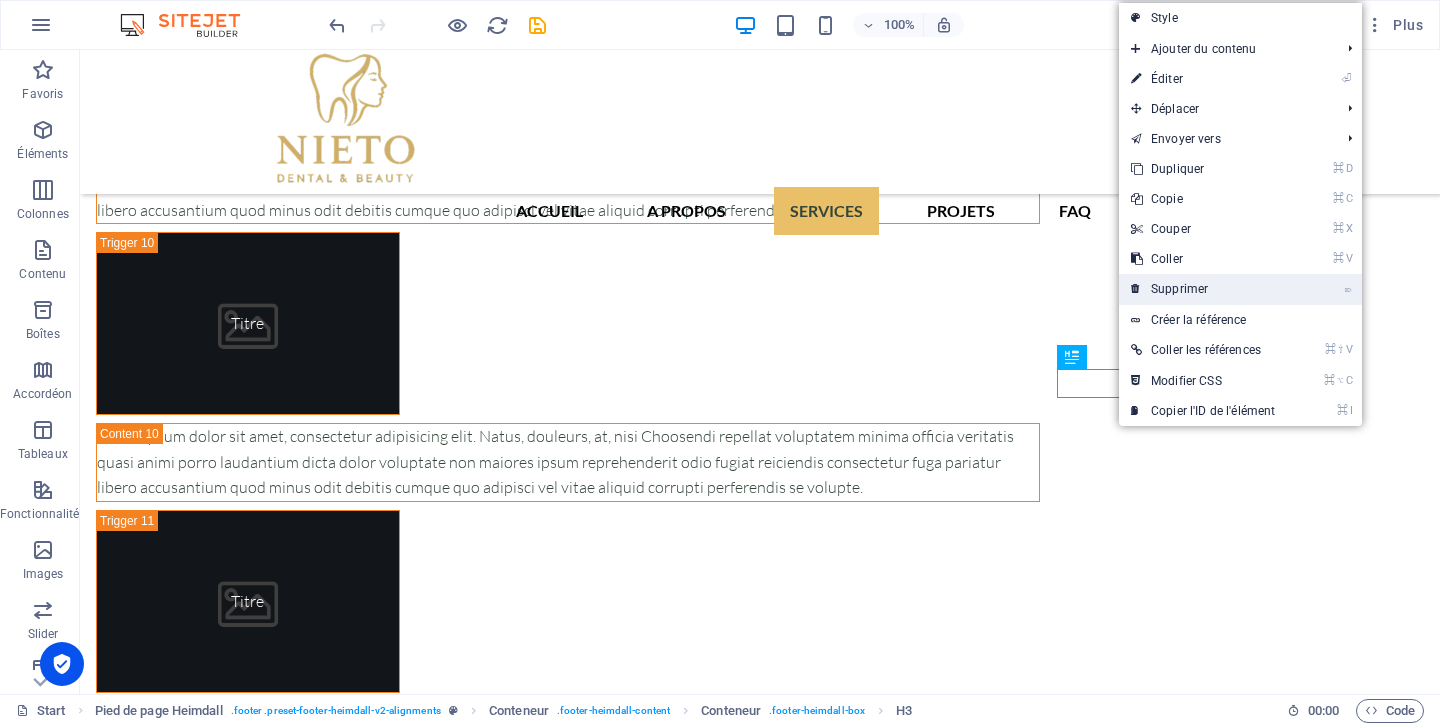 click on "⌦  Supprimer" at bounding box center [1203, 289] 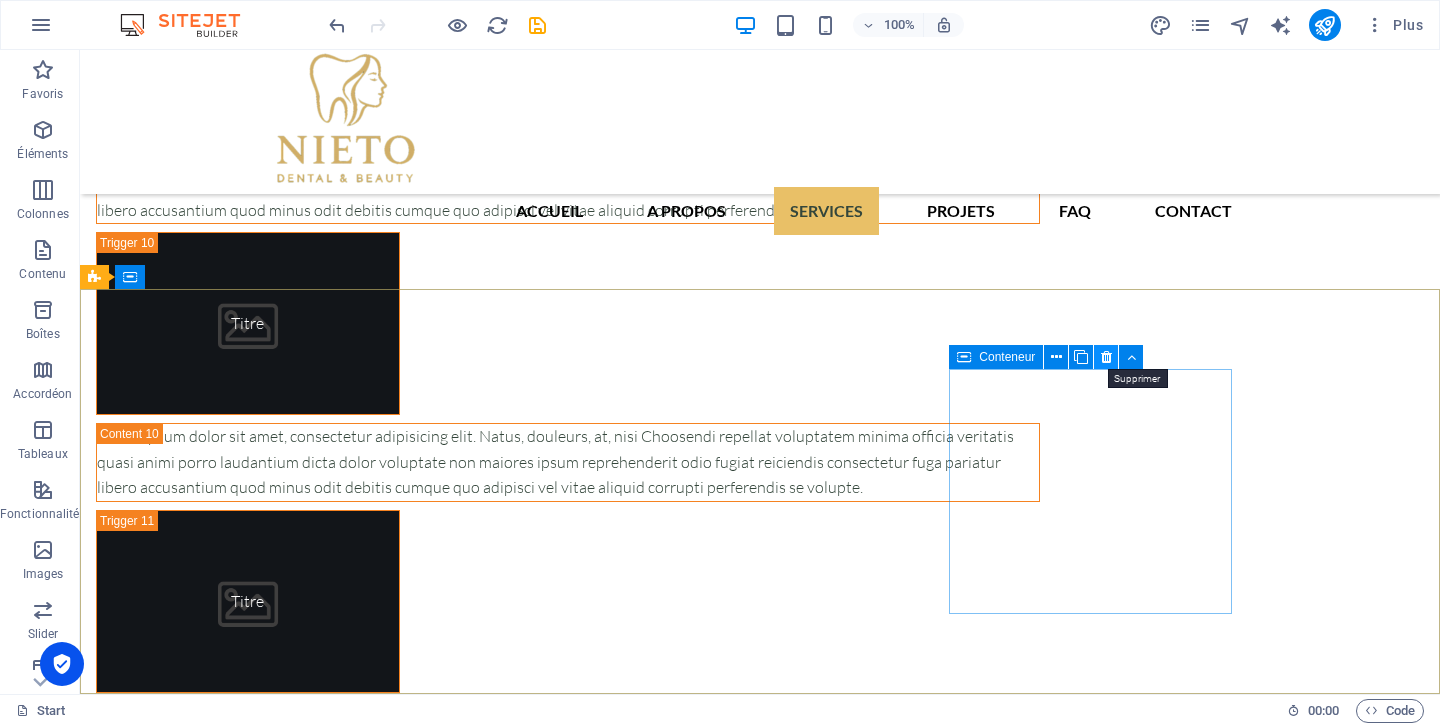 click at bounding box center [1106, 357] 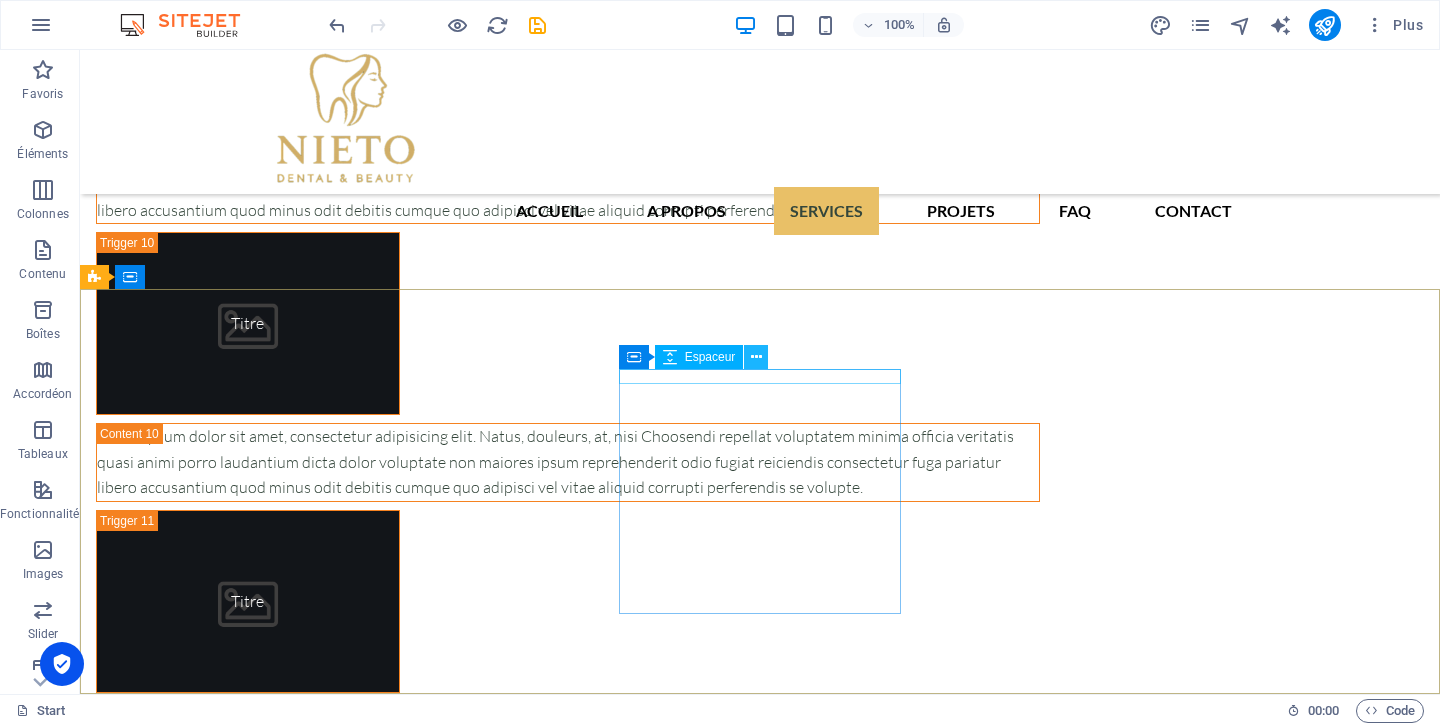 click at bounding box center (756, 357) 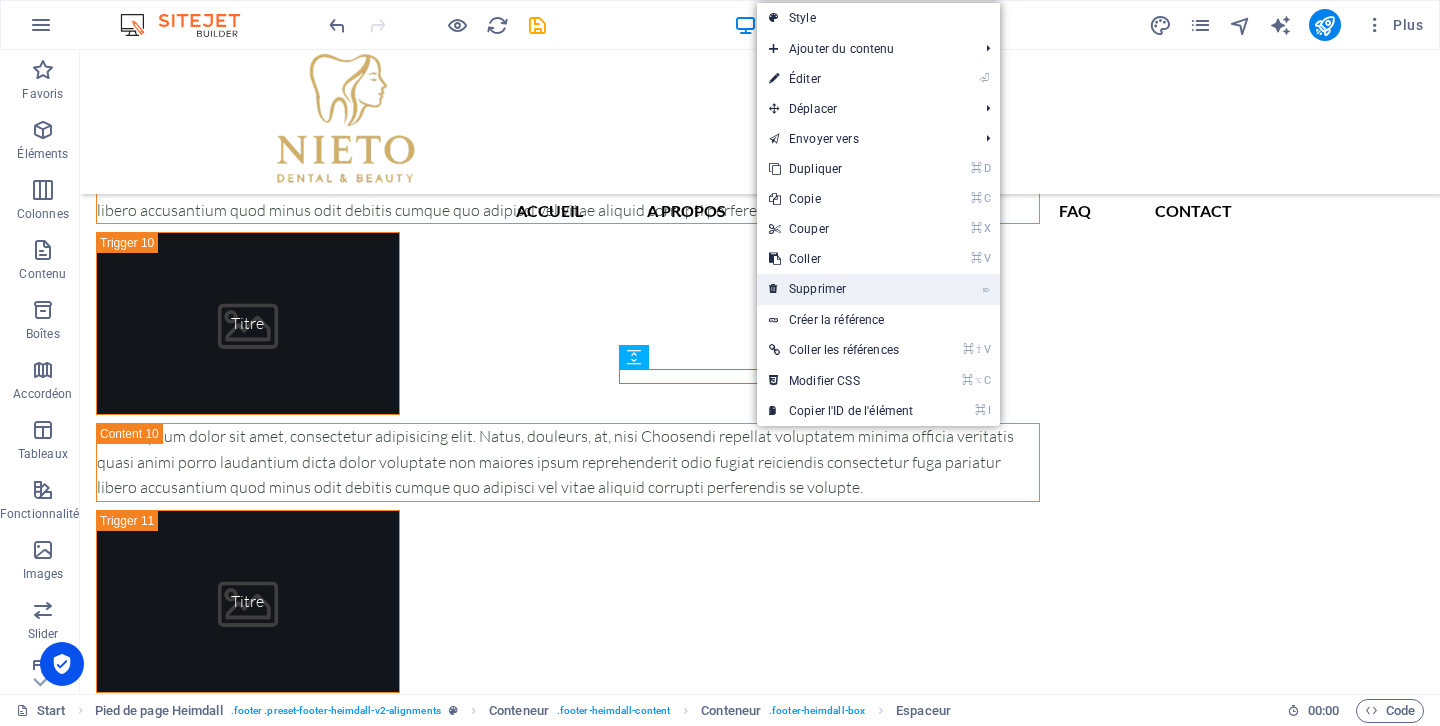 click on "⌦  Supprimer" at bounding box center [841, 289] 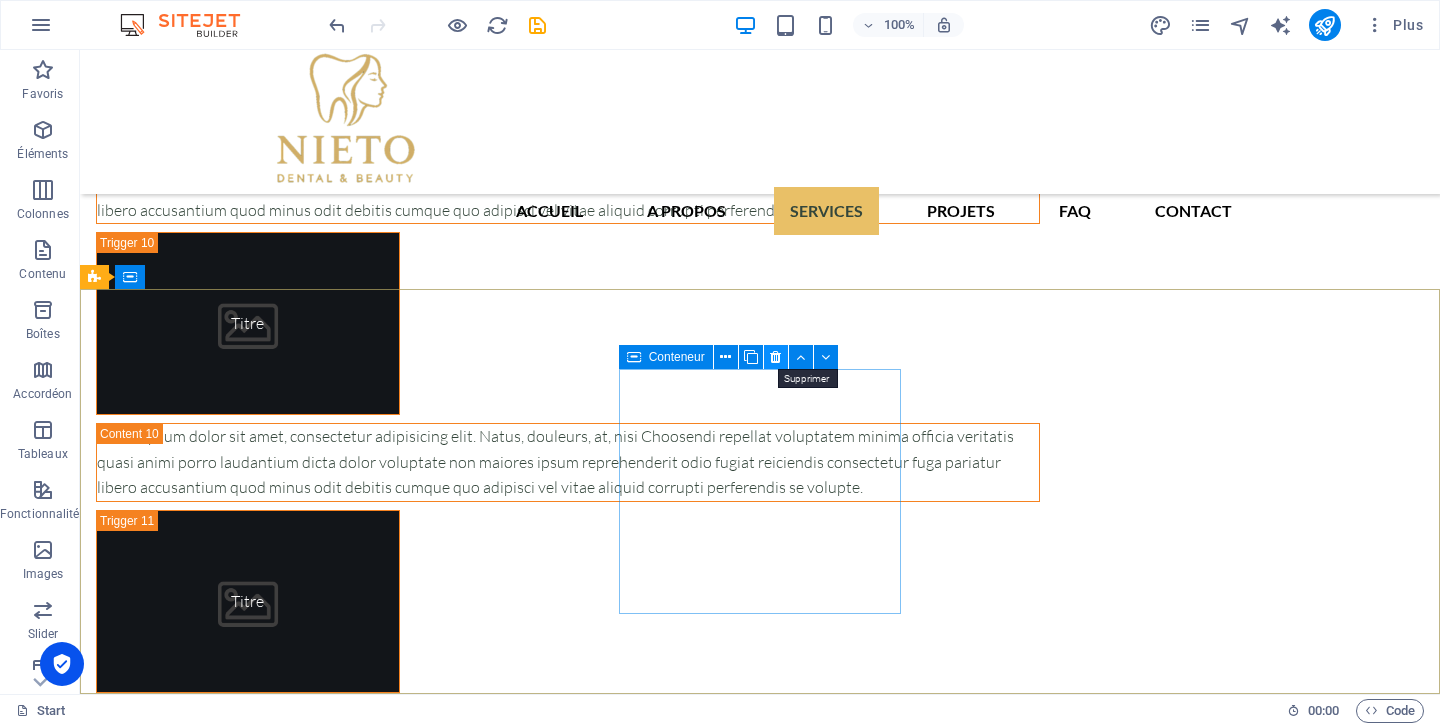 click at bounding box center [775, 357] 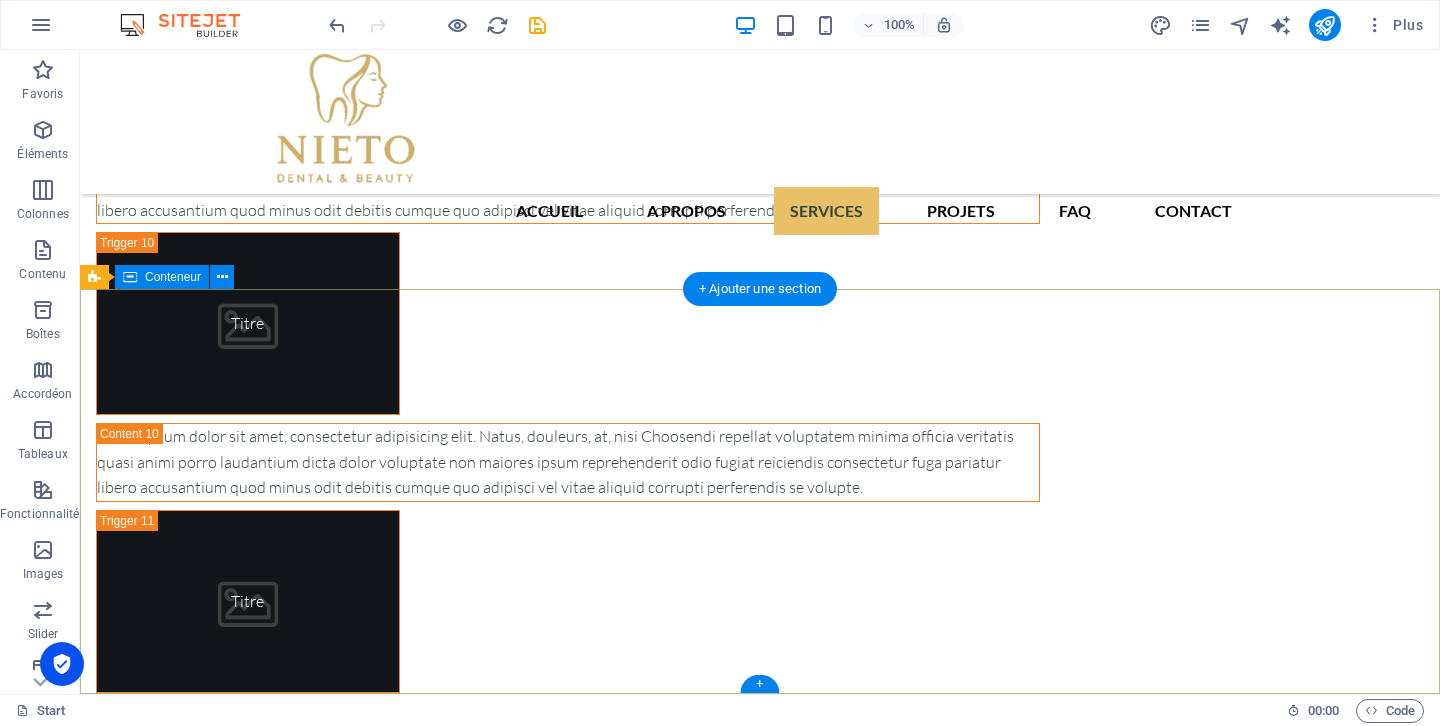 click on "Entrer en contact Résidence Al Ferdaous 1er étage [STREET_ADDRESS] Téléphone : [PHONE_NUMBER] Courriel : [EMAIL_ADDRESS][PERSON_NAME][DOMAIN_NAME] Mentions légales  |  Confidentialité" at bounding box center [760, 3800] 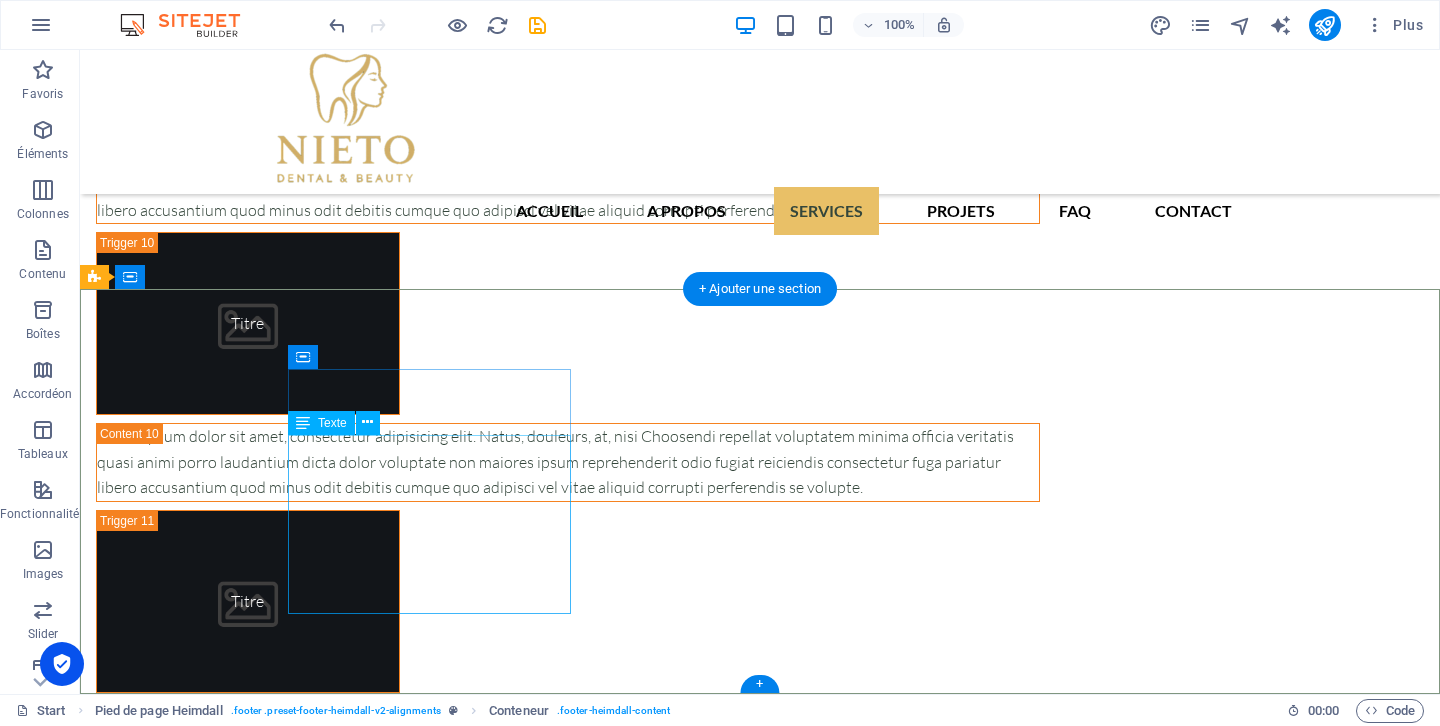 click on "Résidence Al Ferdaous 1er étage [STREET_ADDRESS] Téléphone : [PHONE_NUMBER] Courriel : [EMAIL_ADDRESS][PERSON_NAME][DOMAIN_NAME] Mentions légales  |  Confidentialité" at bounding box center [237, 3847] 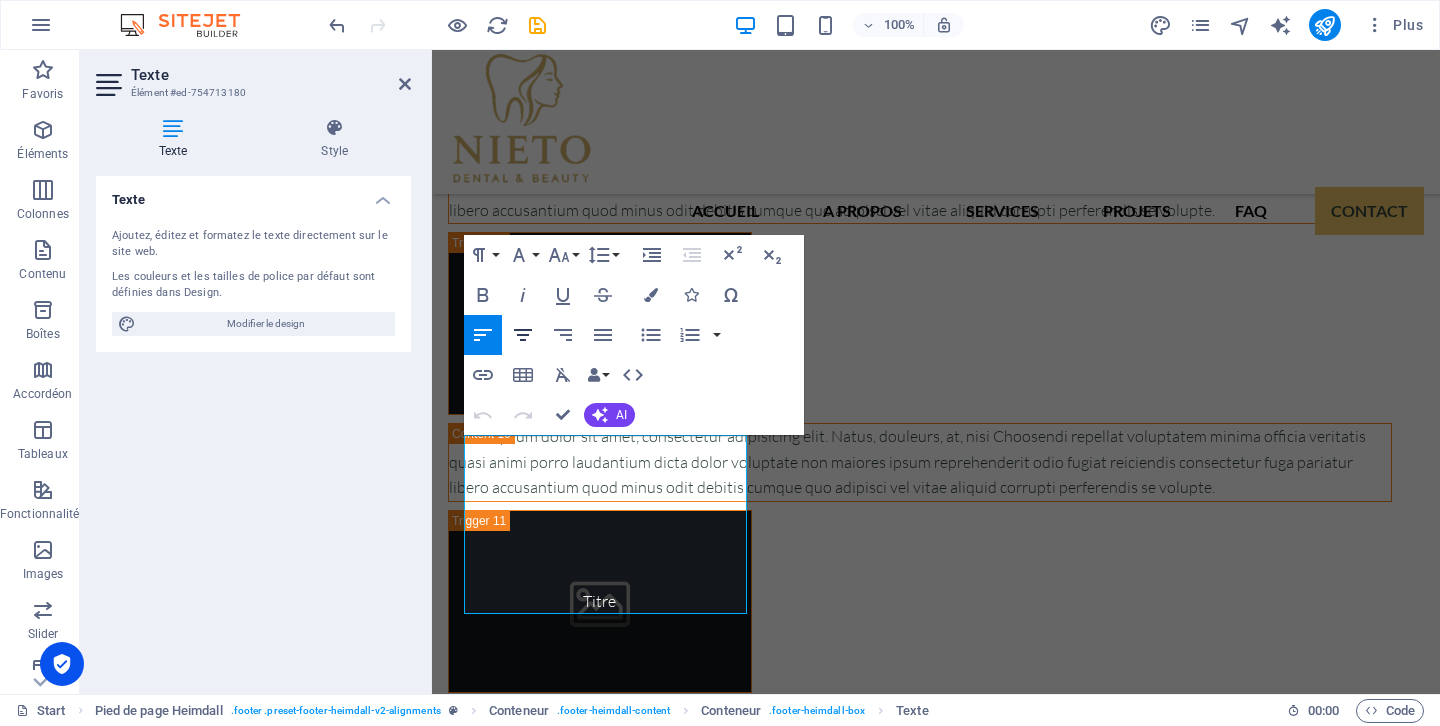 click 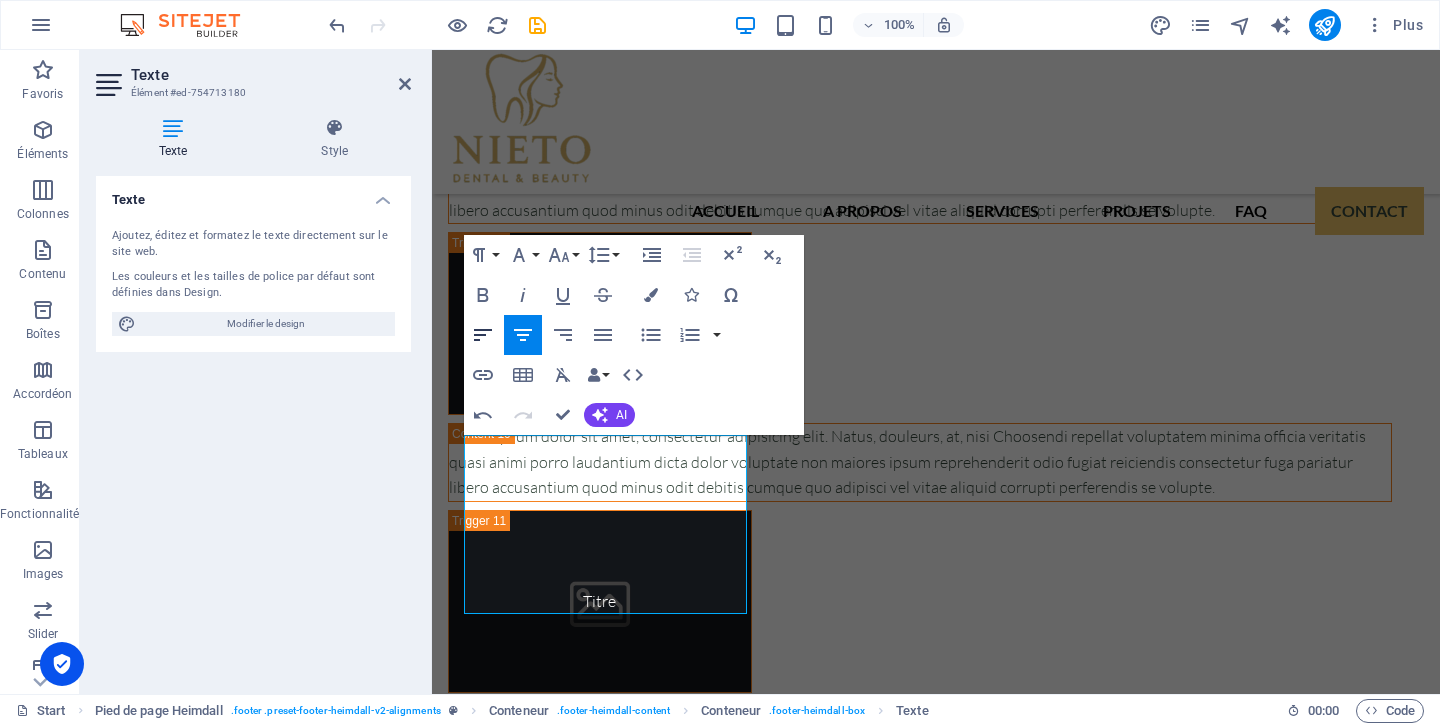 click 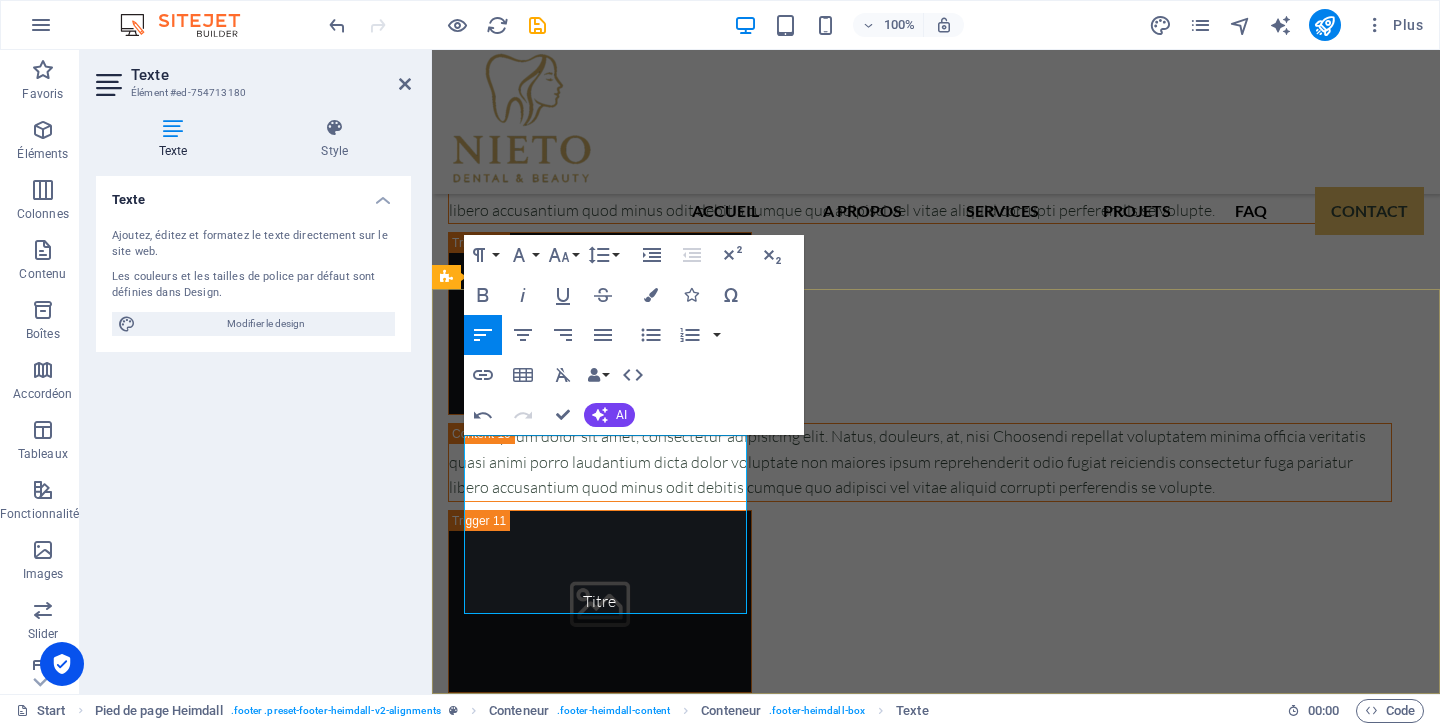 click on "Mentions légales  |  Confidentialité" at bounding box center [589, 3924] 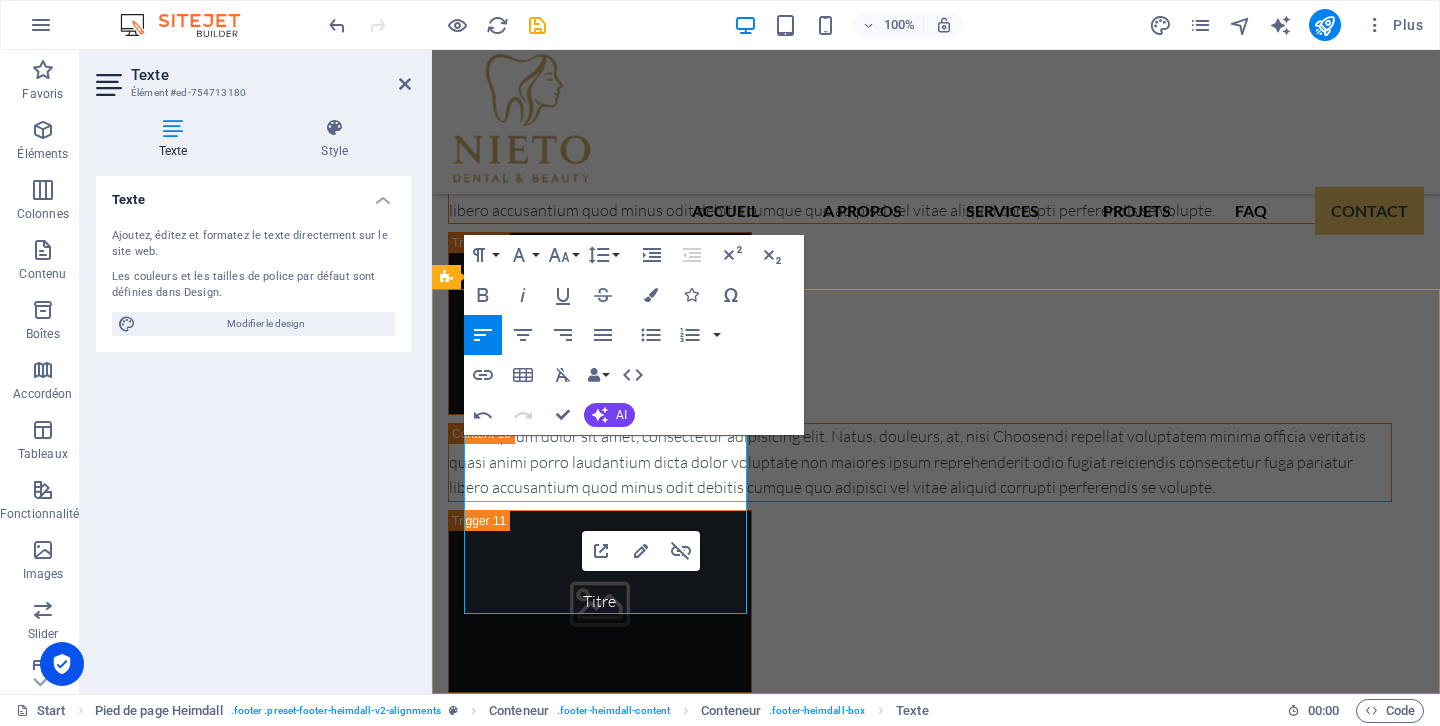 click on "Entrer en contact Résidence Al Ferdaous 1er étage [STREET_ADDRESS] Téléphone : [PHONE_NUMBER] Courriel : [EMAIL_ADDRESS][PERSON_NAME][DOMAIN_NAME] Mentions légales  |  Confidentialité" at bounding box center [936, 3800] 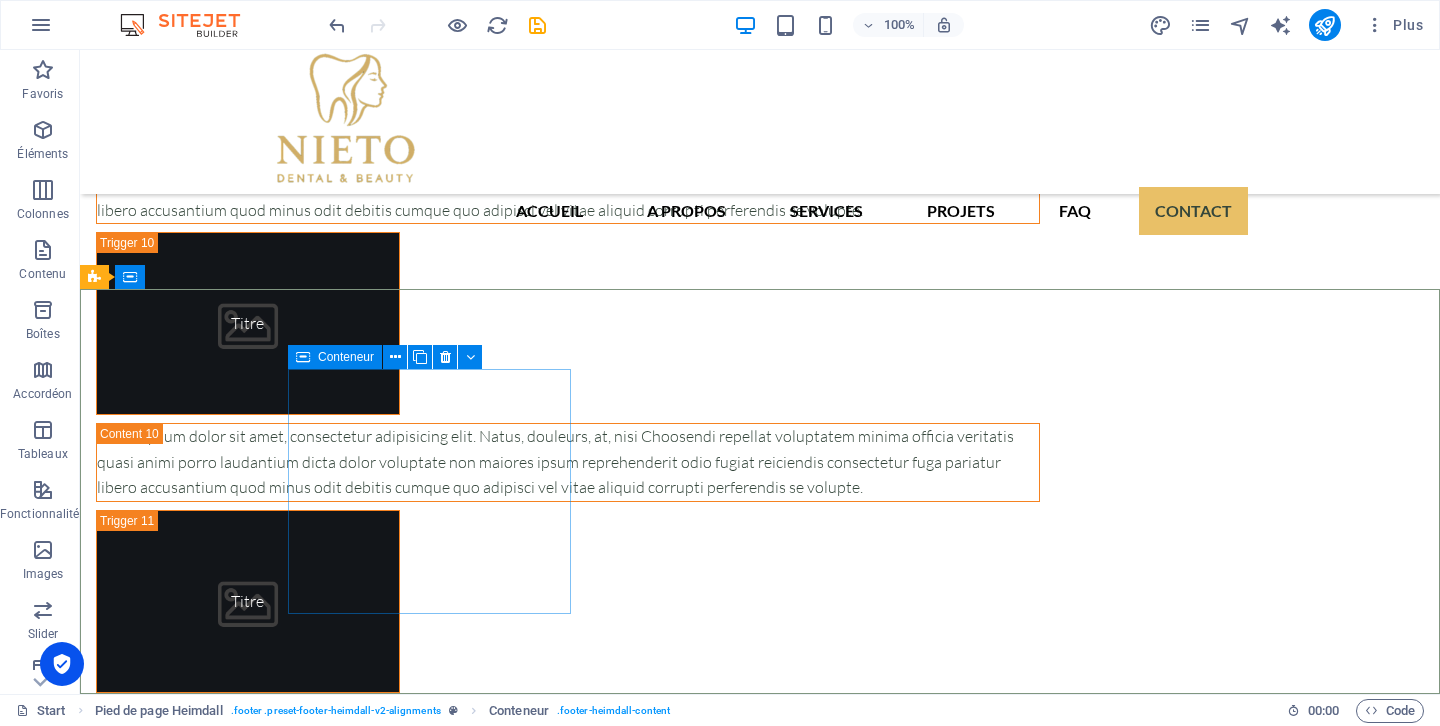click on "Conteneur" at bounding box center [346, 357] 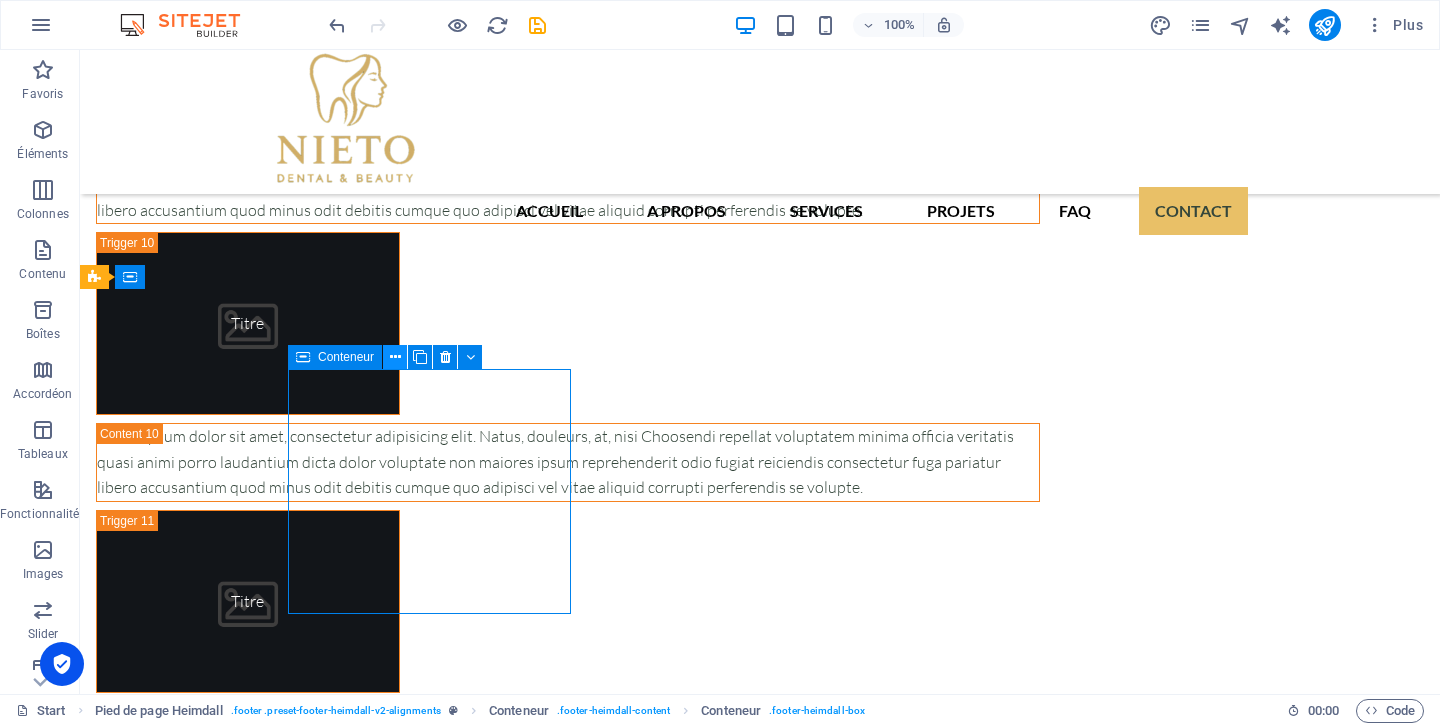 click at bounding box center (395, 357) 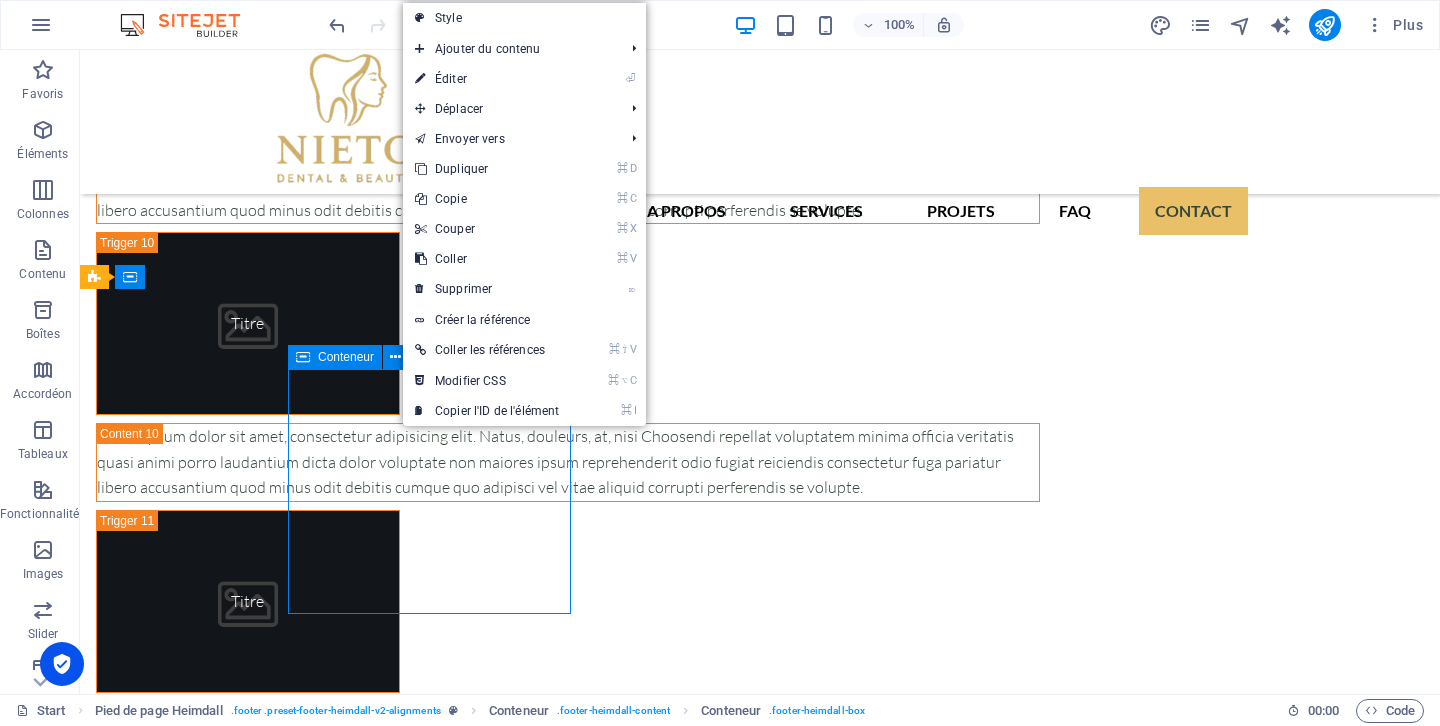 click on "Conteneur" at bounding box center [346, 357] 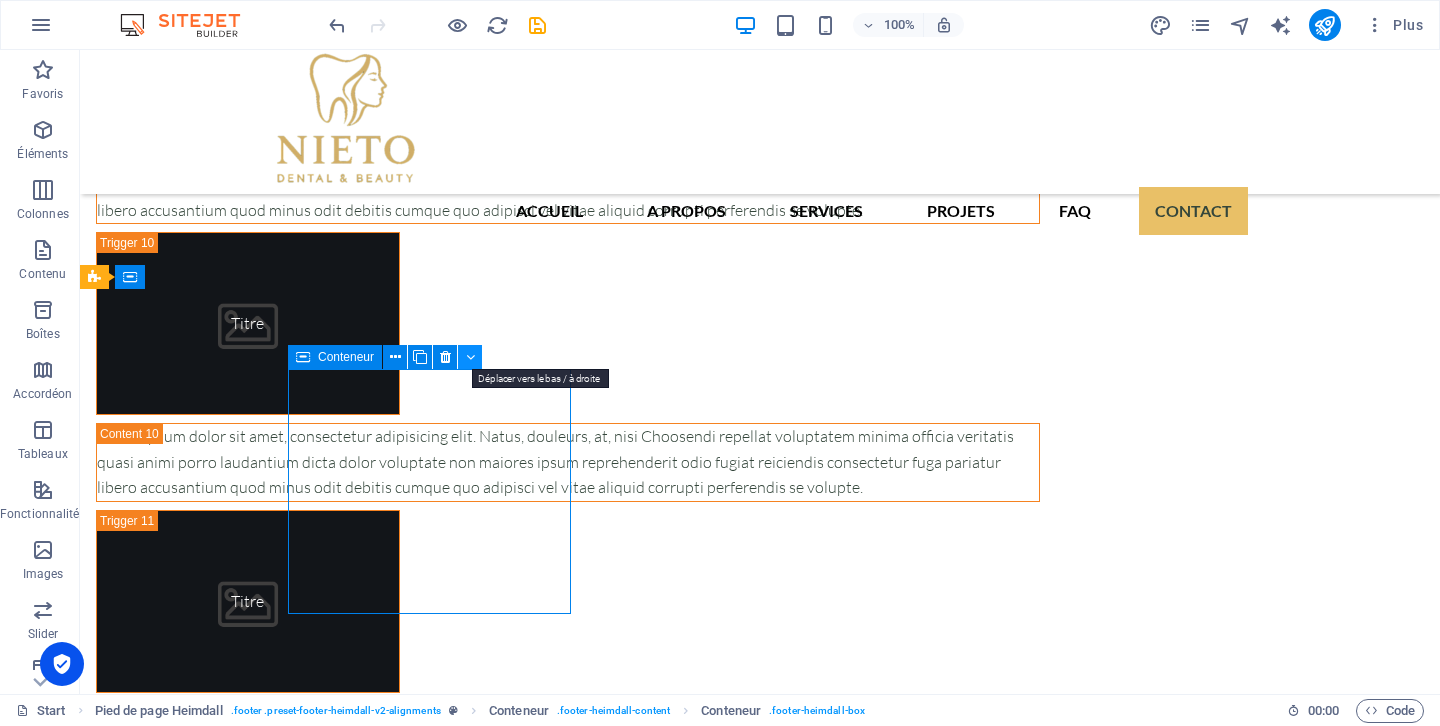 click at bounding box center (470, 357) 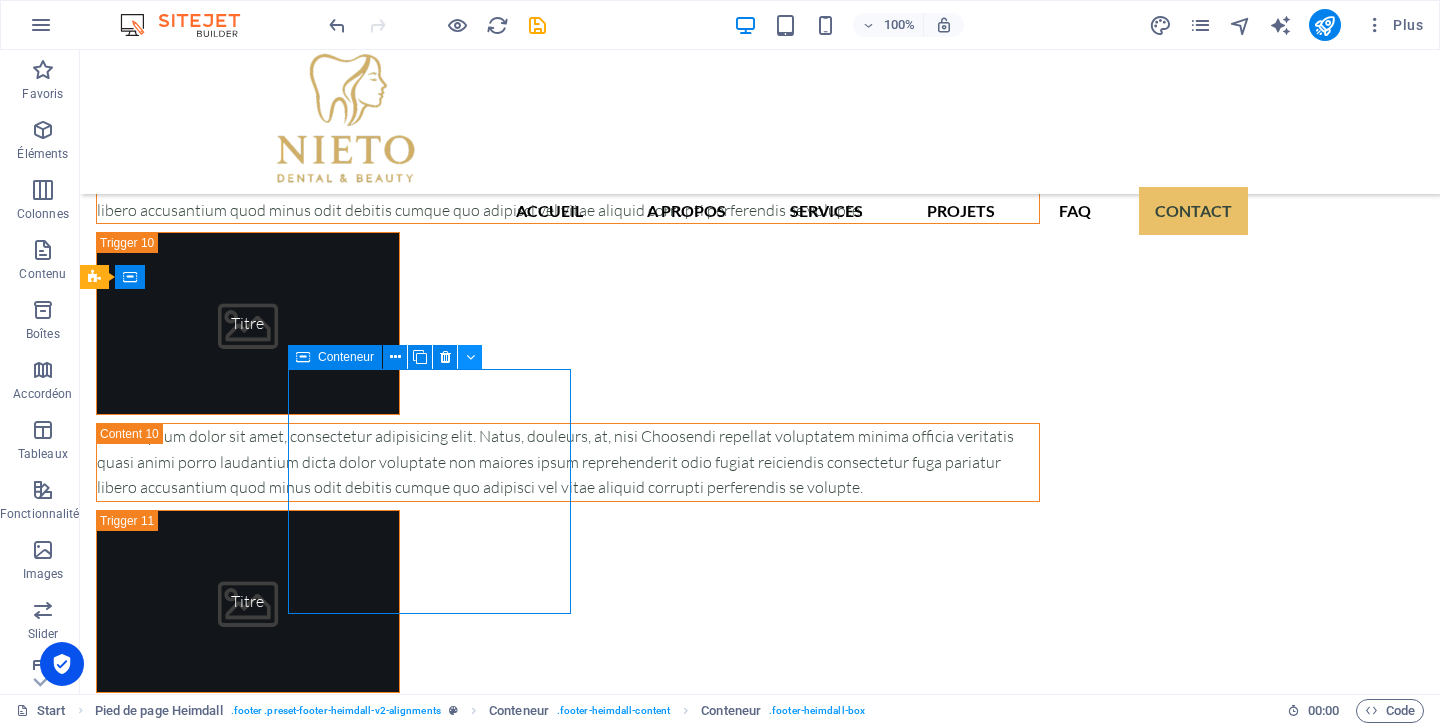 click at bounding box center [470, 357] 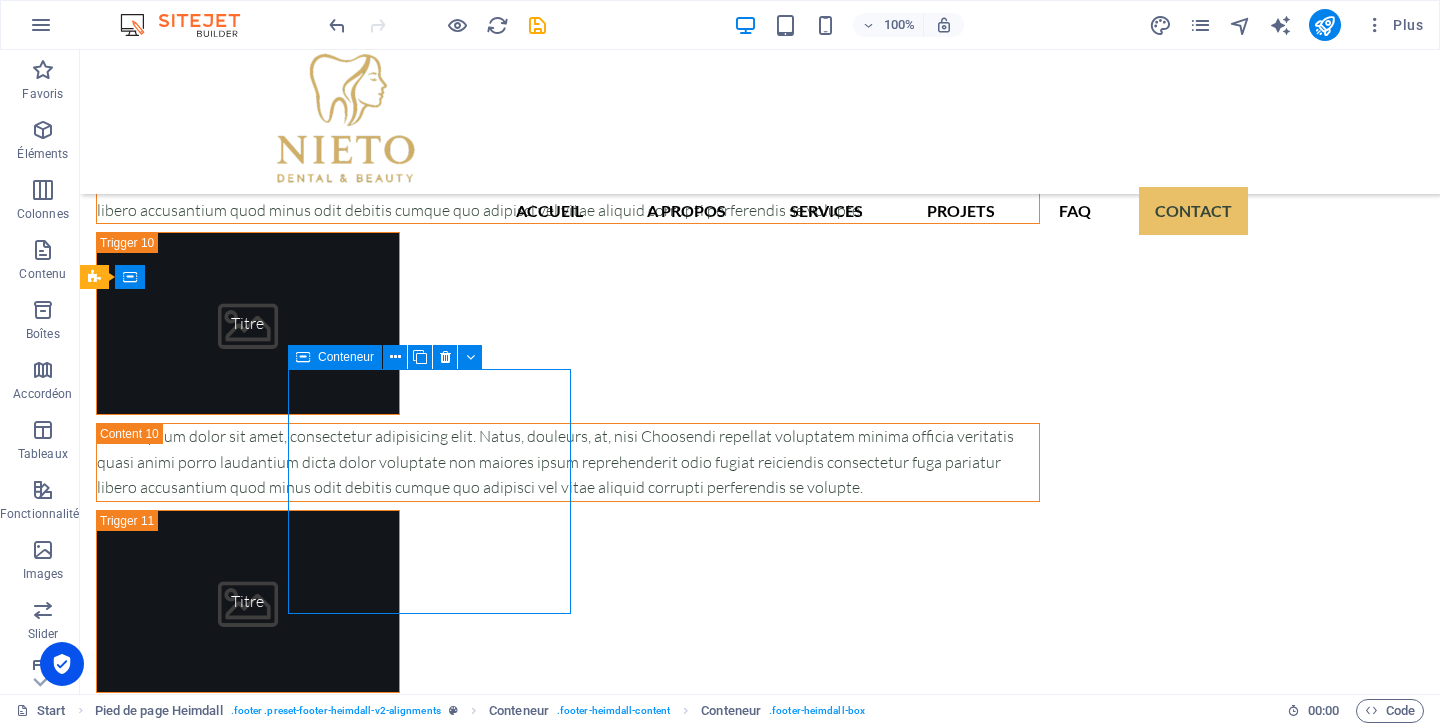 click on "Conteneur" at bounding box center (346, 357) 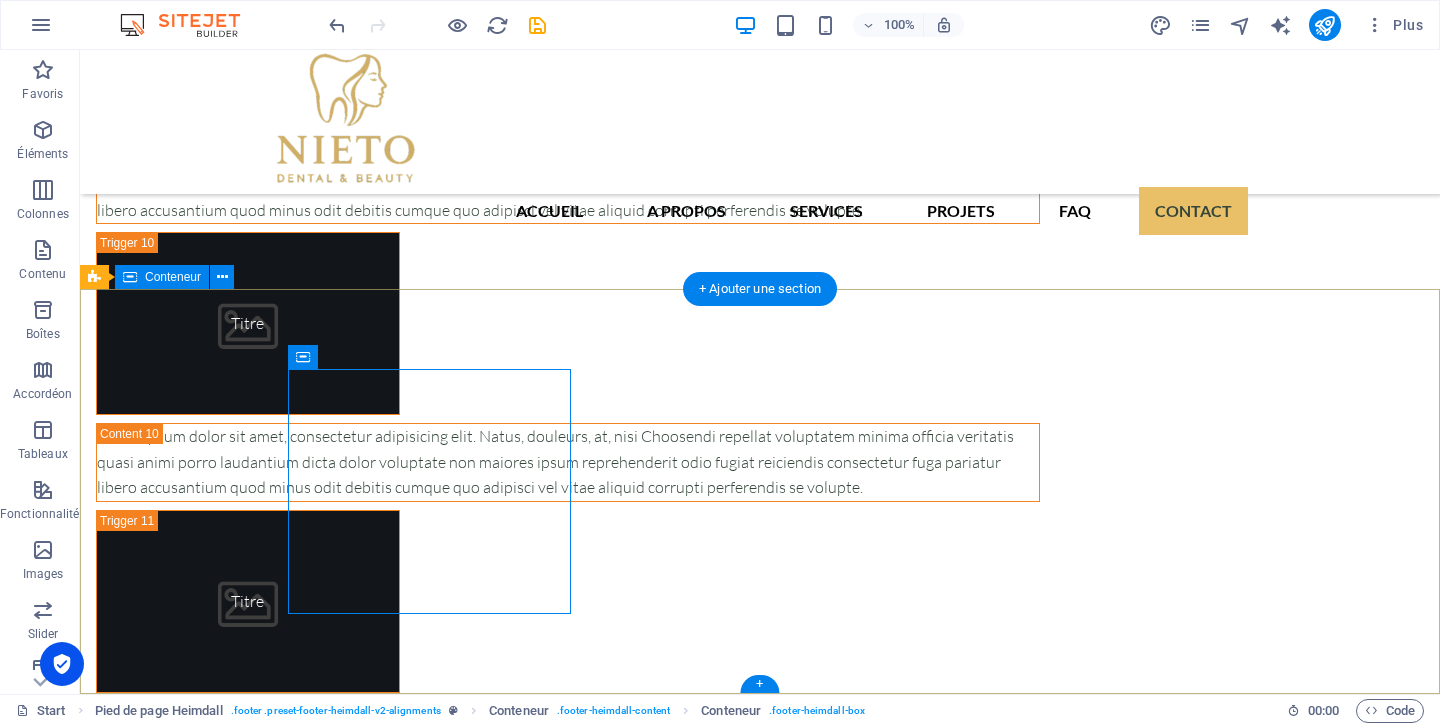 click on "Entrer en contact Résidence Al Ferdaous 1er étage [STREET_ADDRESS] Téléphone : [PHONE_NUMBER] Courriel : [EMAIL_ADDRESS][PERSON_NAME][DOMAIN_NAME] Mentions légales  |  Confidentialité" at bounding box center [760, 3800] 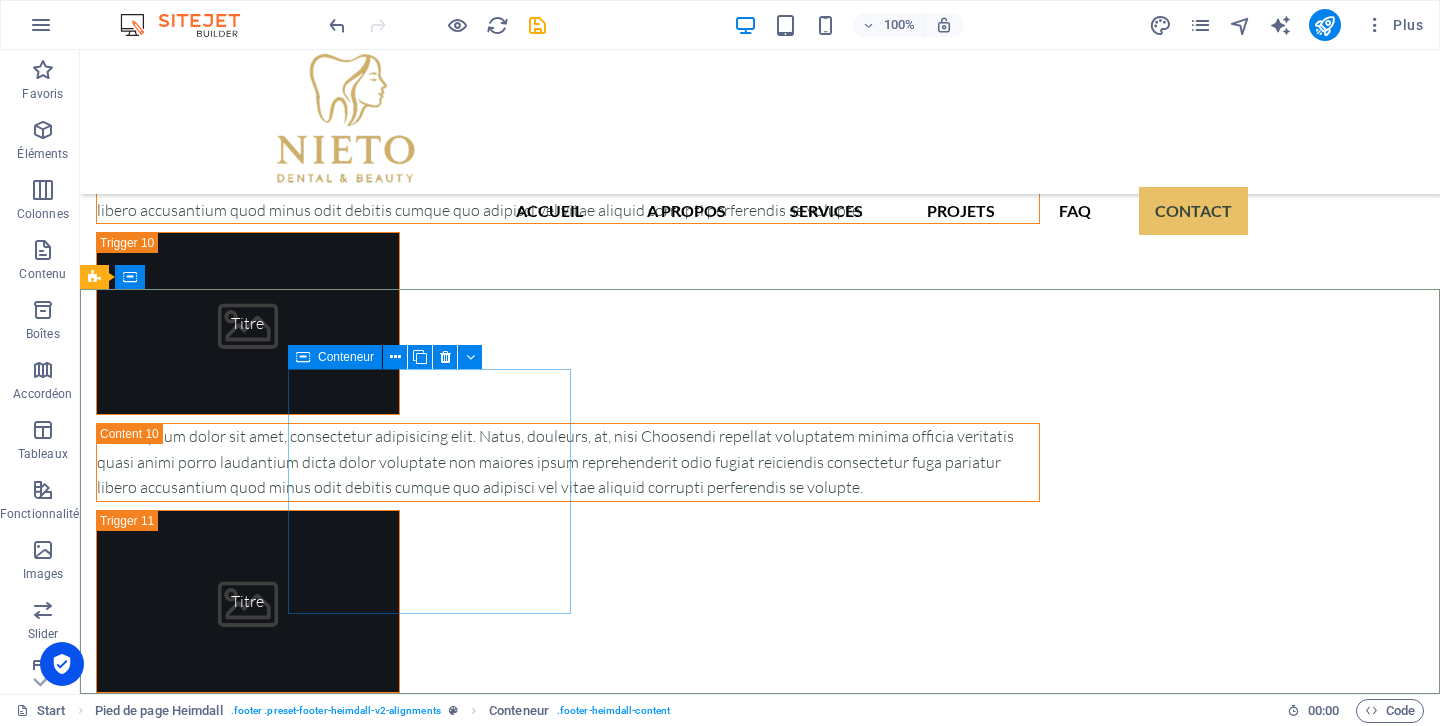 click on "Conteneur" at bounding box center (335, 357) 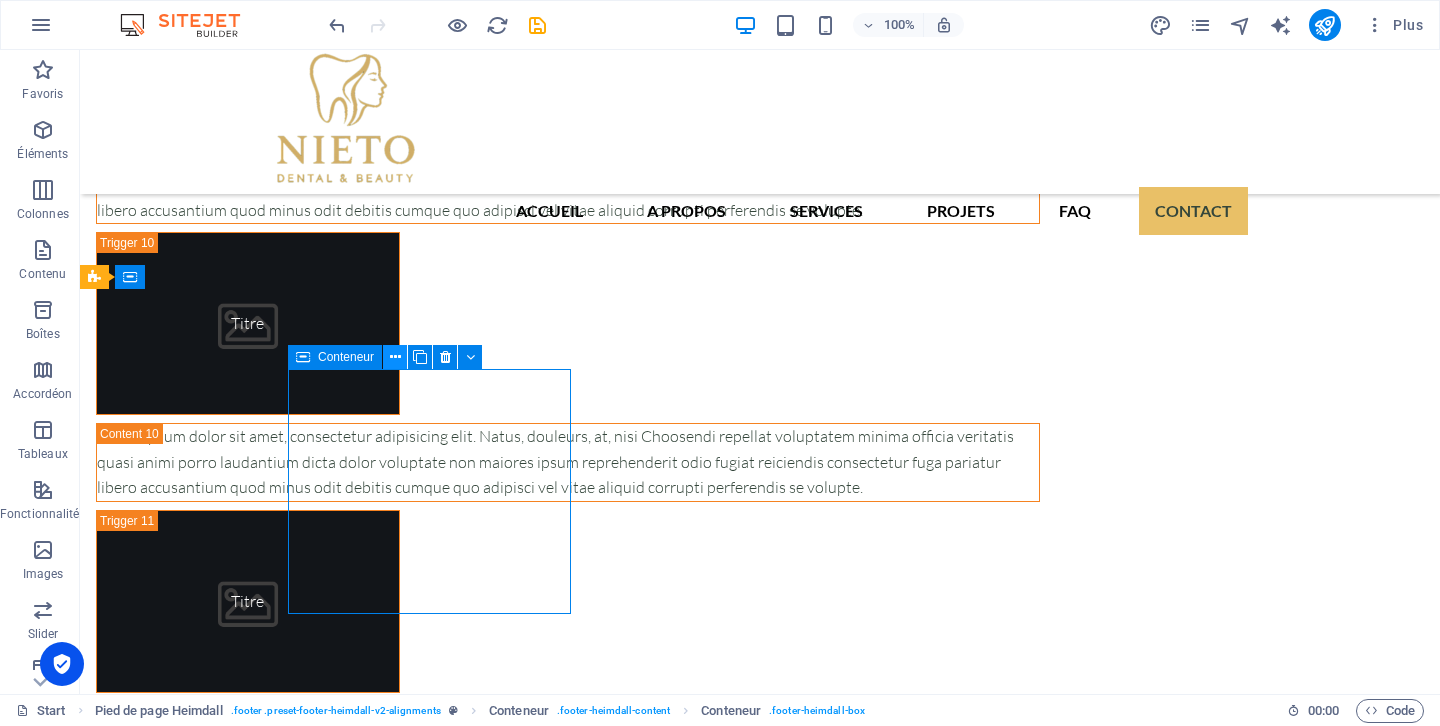 click at bounding box center (395, 357) 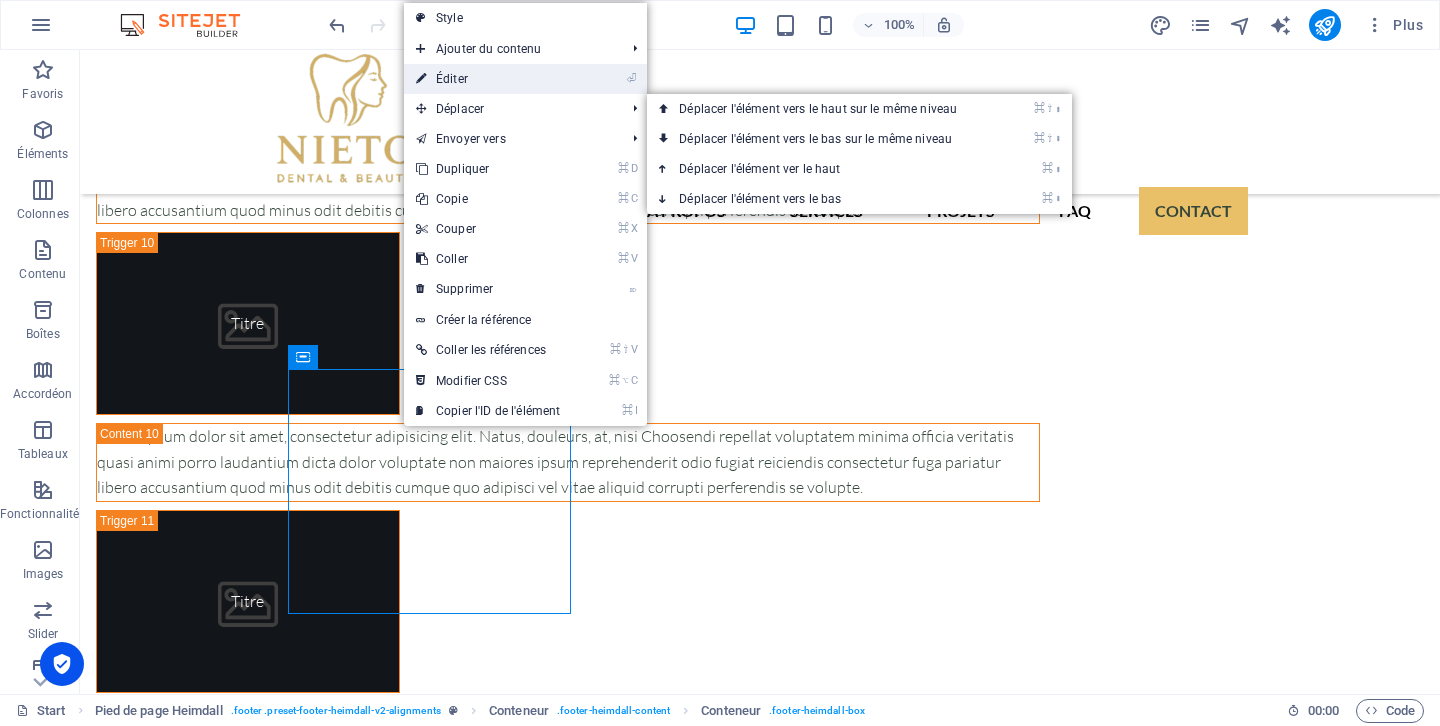 click on "⏎  Éditer" at bounding box center (488, 79) 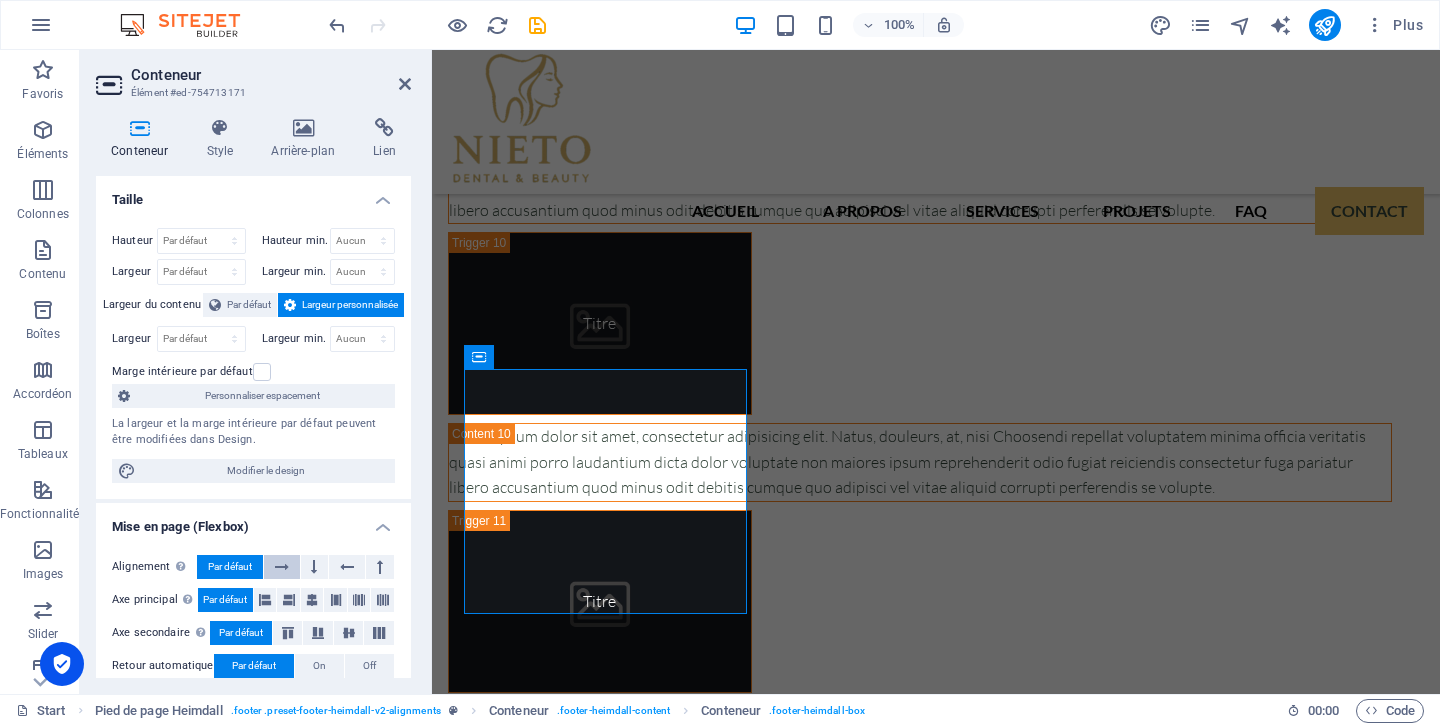 click at bounding box center [282, 567] 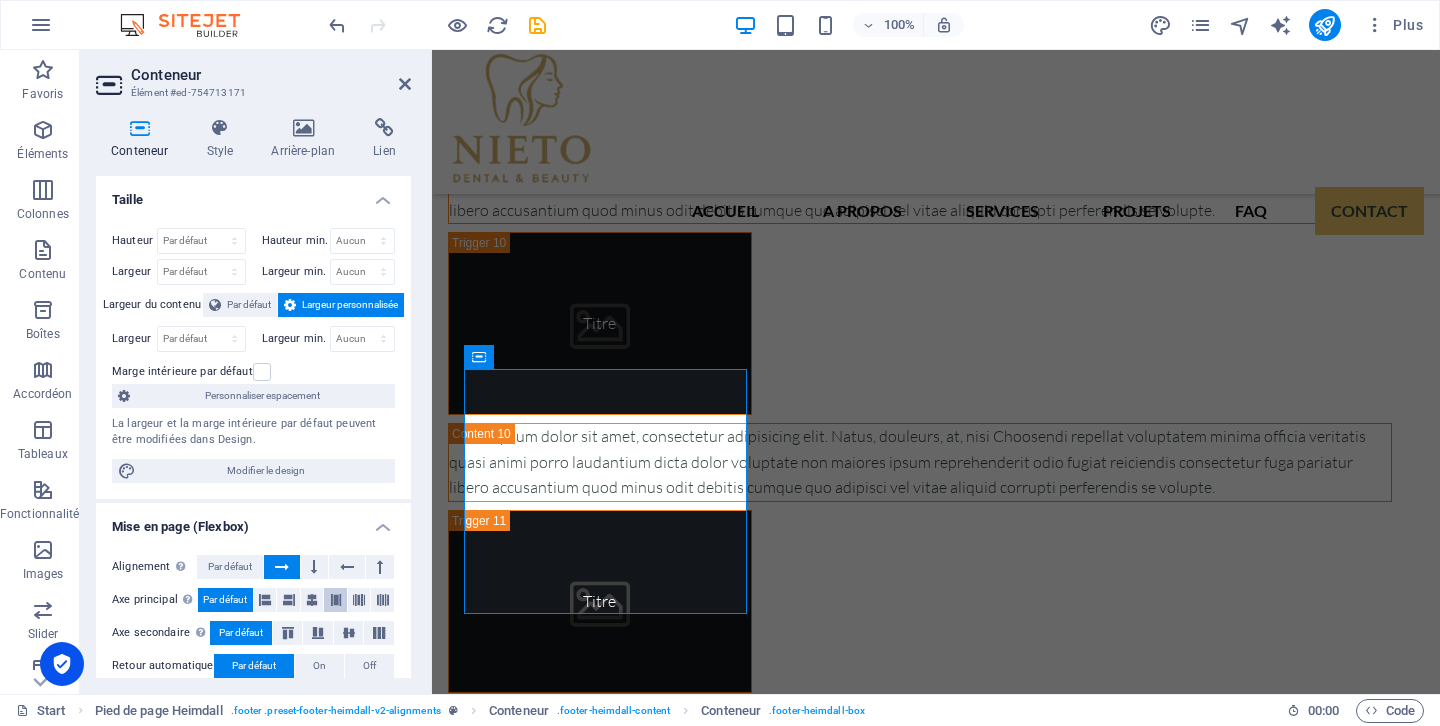 click at bounding box center (336, 600) 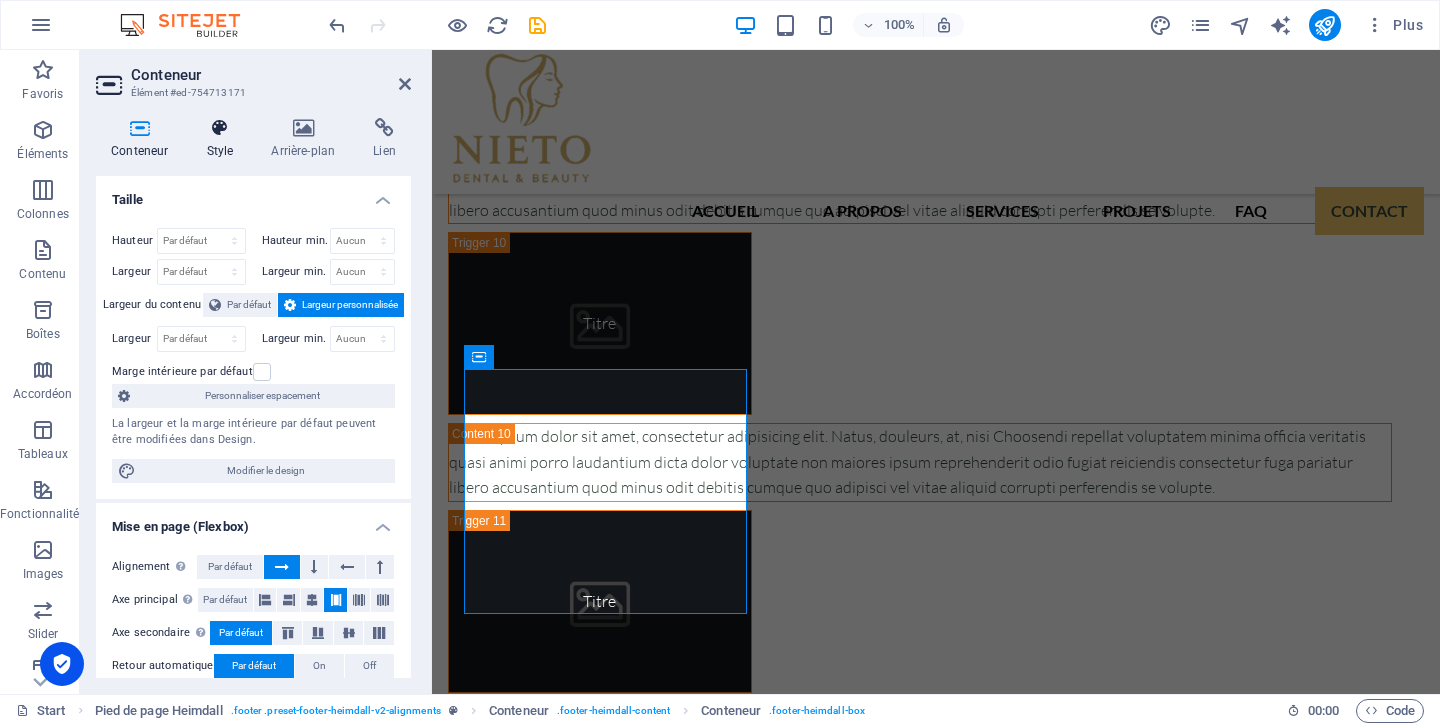 click on "Style" at bounding box center (223, 139) 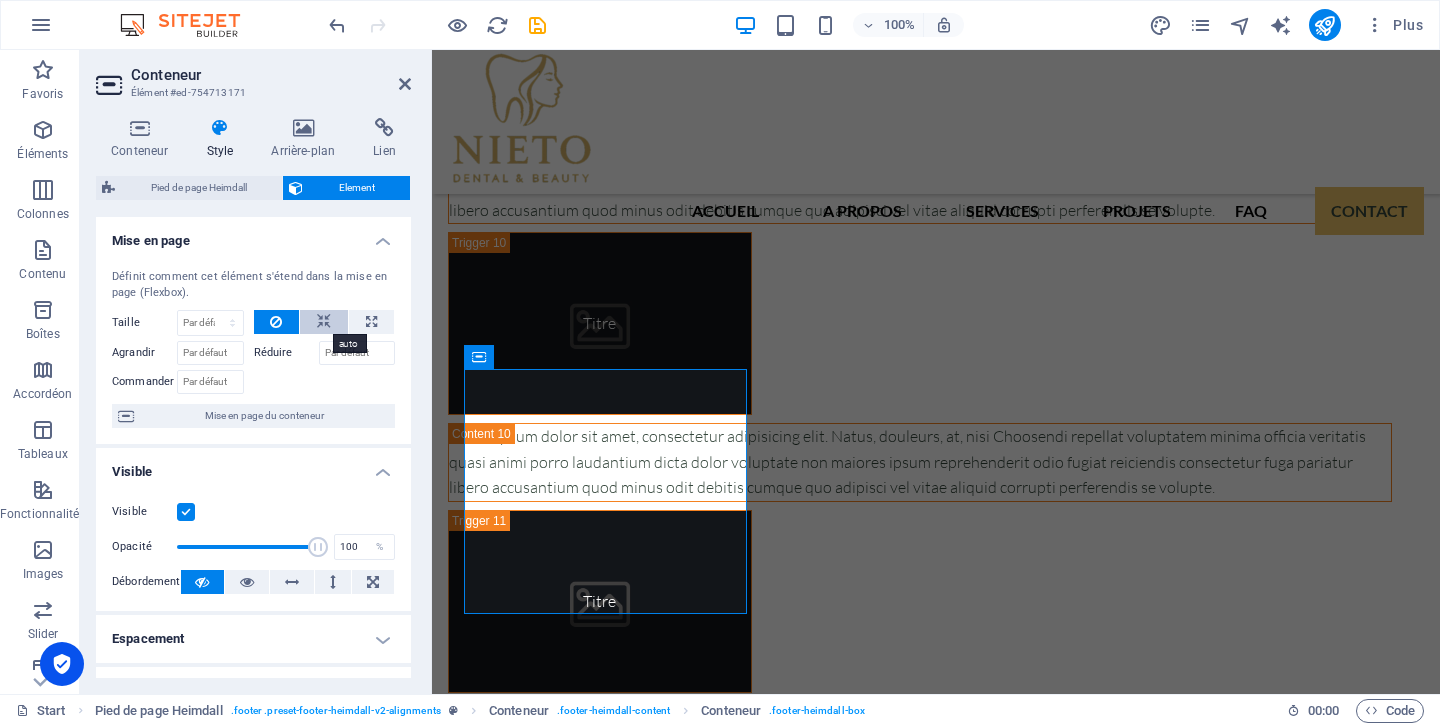 click at bounding box center [324, 322] 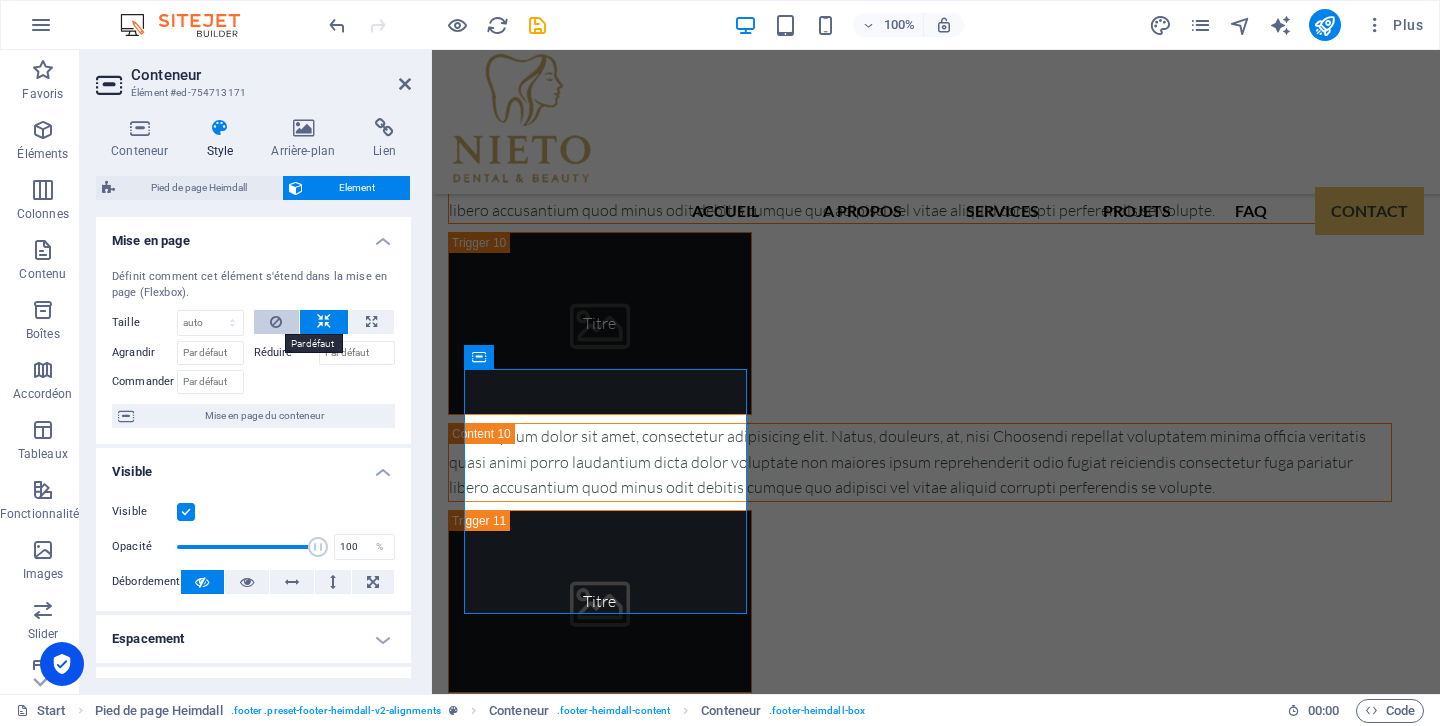 click at bounding box center (277, 322) 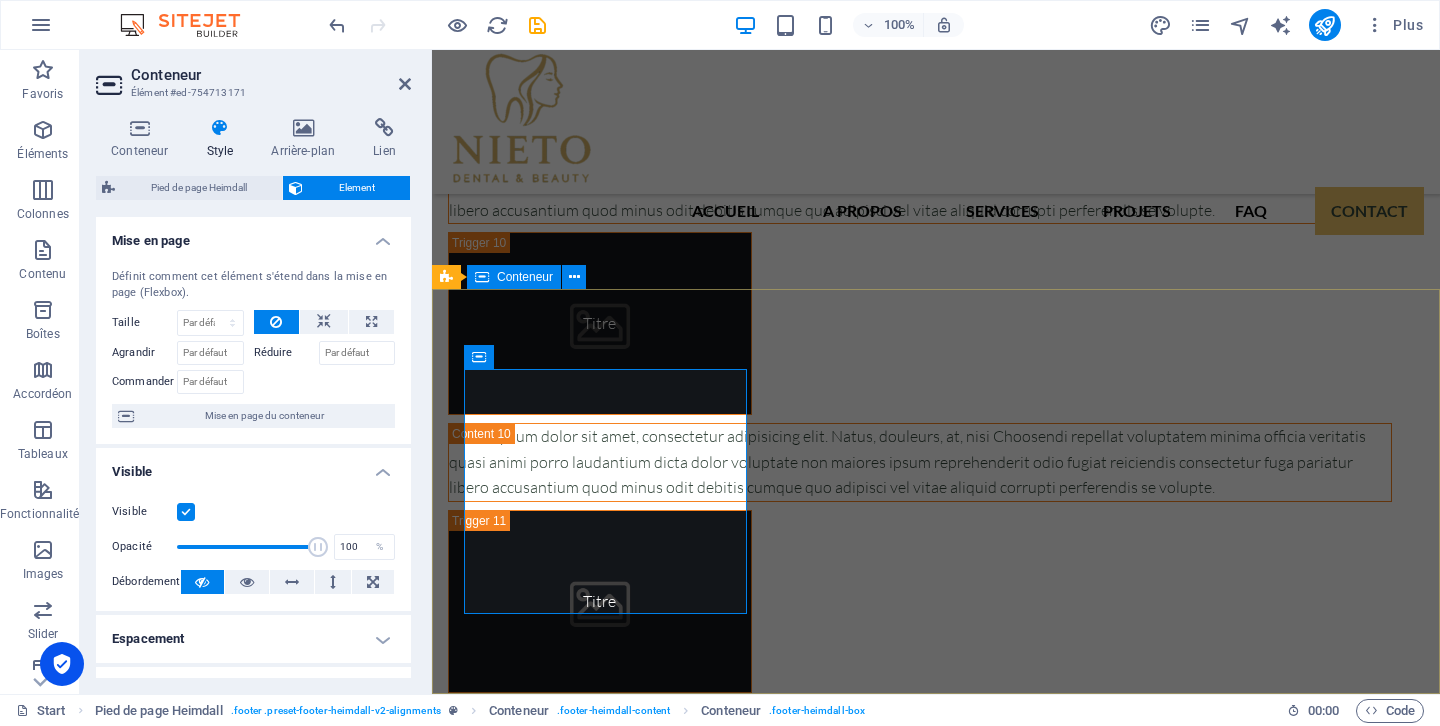 click on "Entrer en contact Résidence Al Ferdaous 1er étage [STREET_ADDRESS] Téléphone : [PHONE_NUMBER] Courriel : [EMAIL_ADDRESS][PERSON_NAME][DOMAIN_NAME] Mentions légales  |  Confidentialité" at bounding box center [936, 3800] 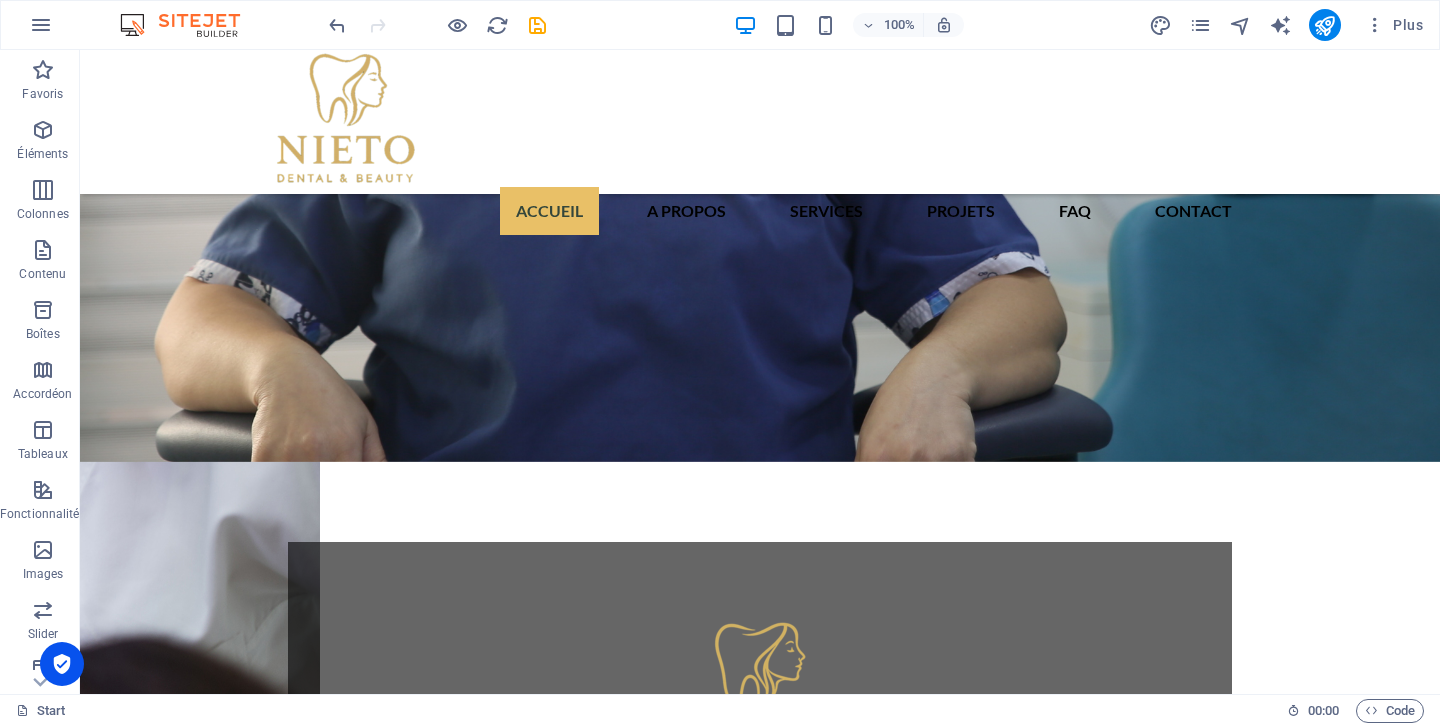 scroll, scrollTop: 0, scrollLeft: 0, axis: both 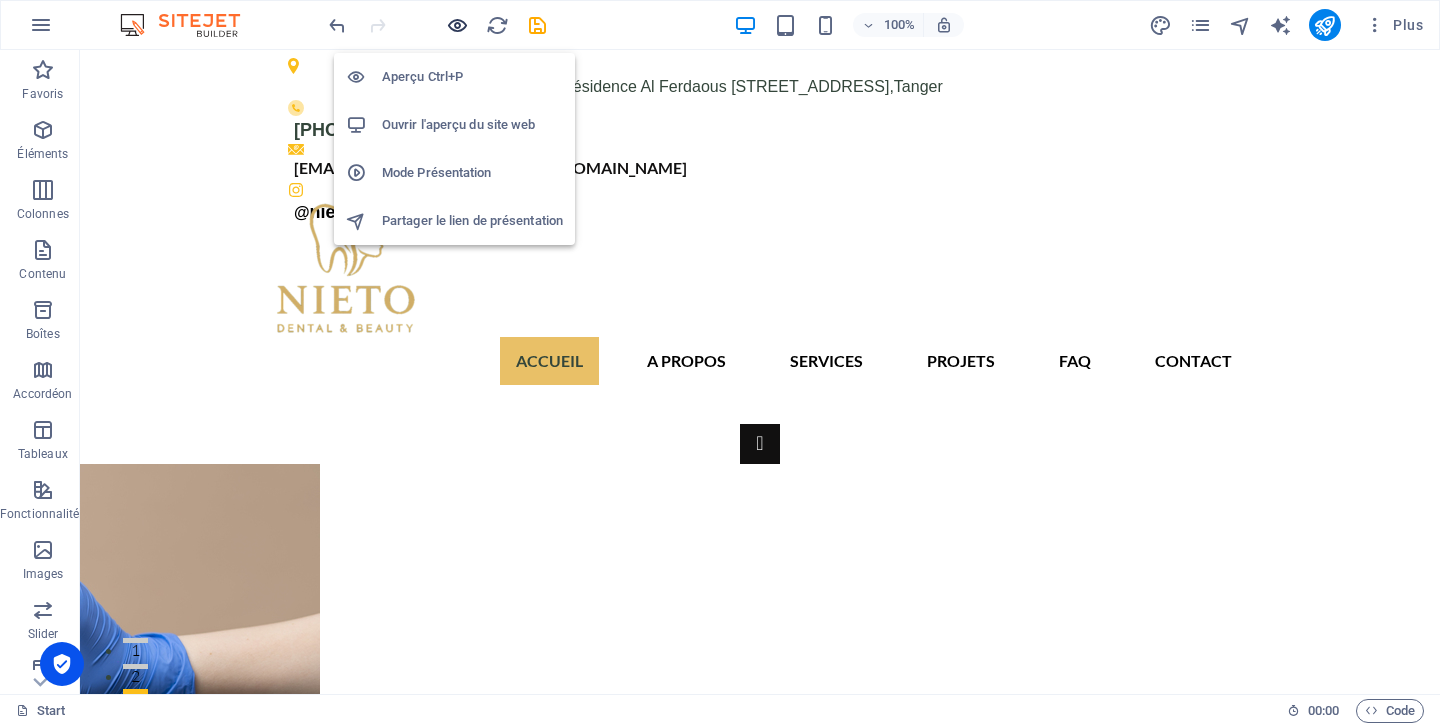 click at bounding box center (457, 25) 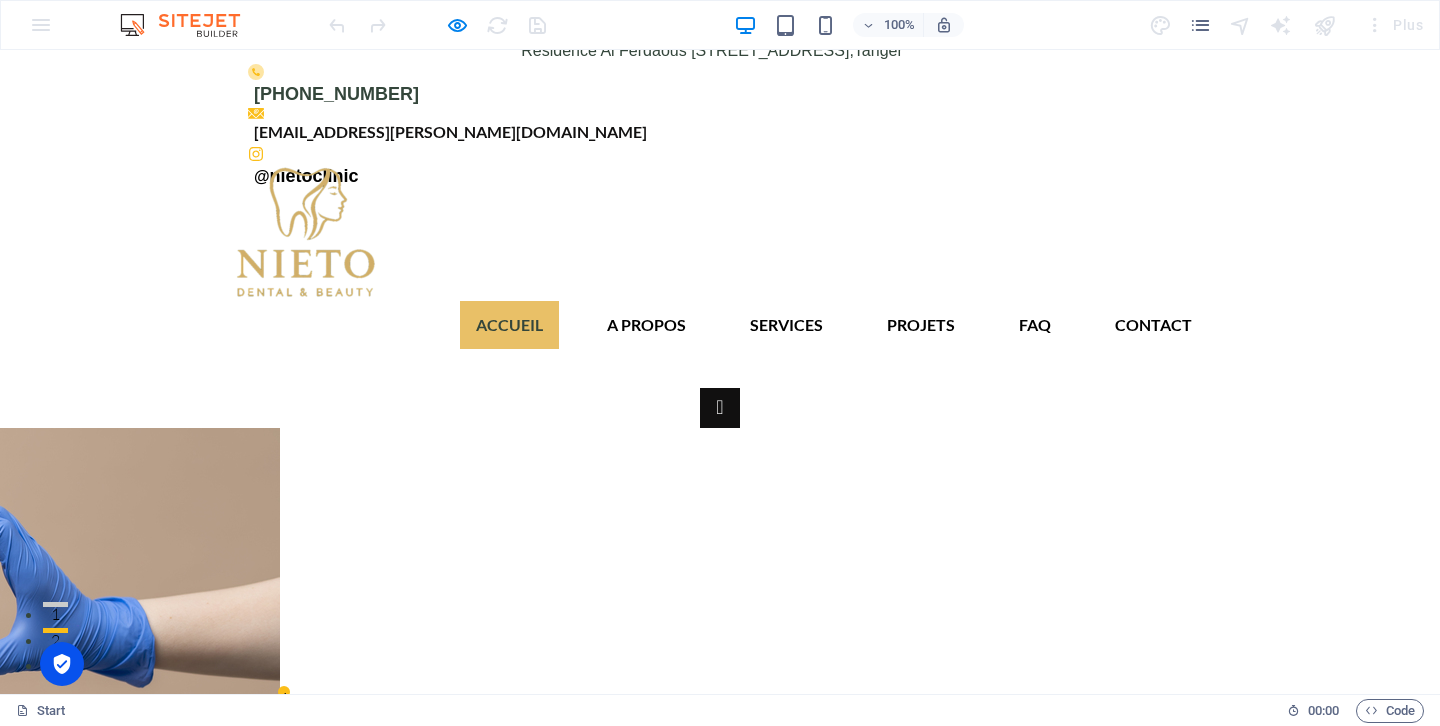 scroll, scrollTop: 45, scrollLeft: 0, axis: vertical 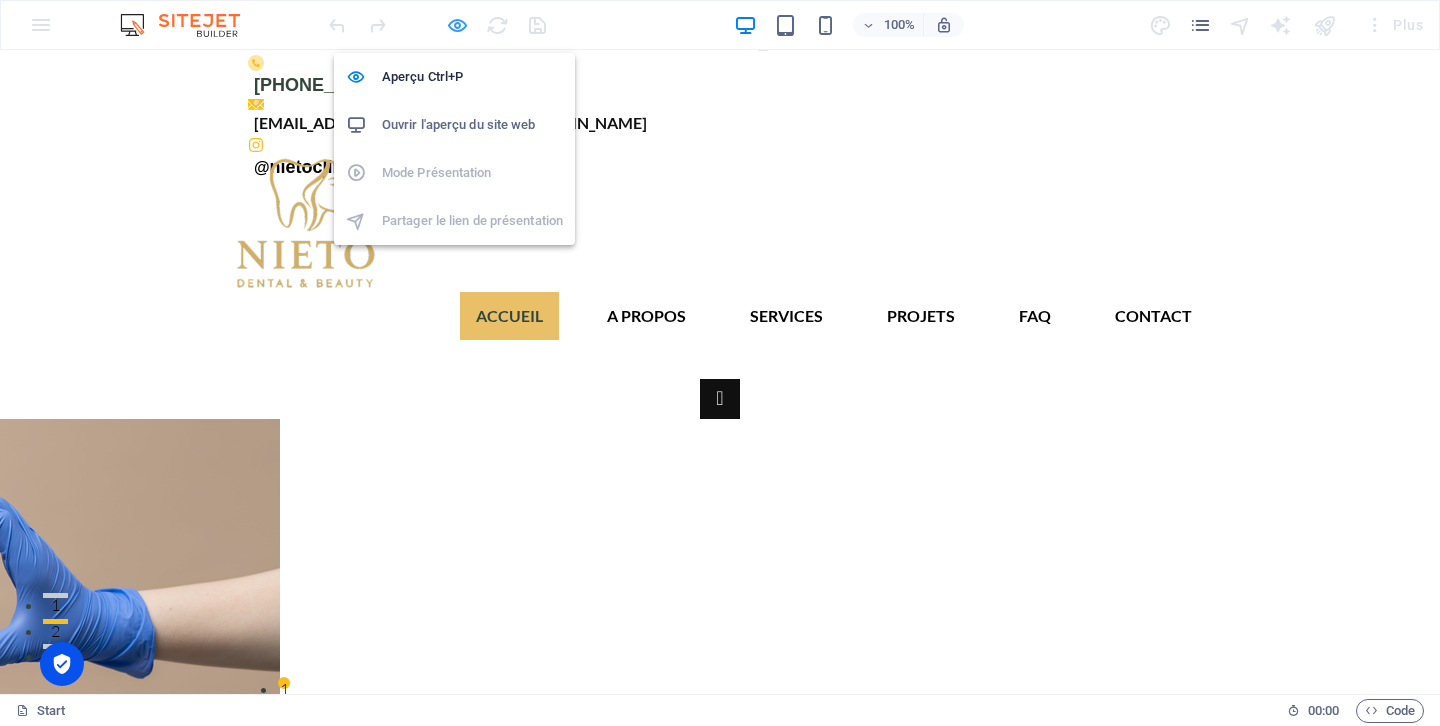 click at bounding box center (457, 25) 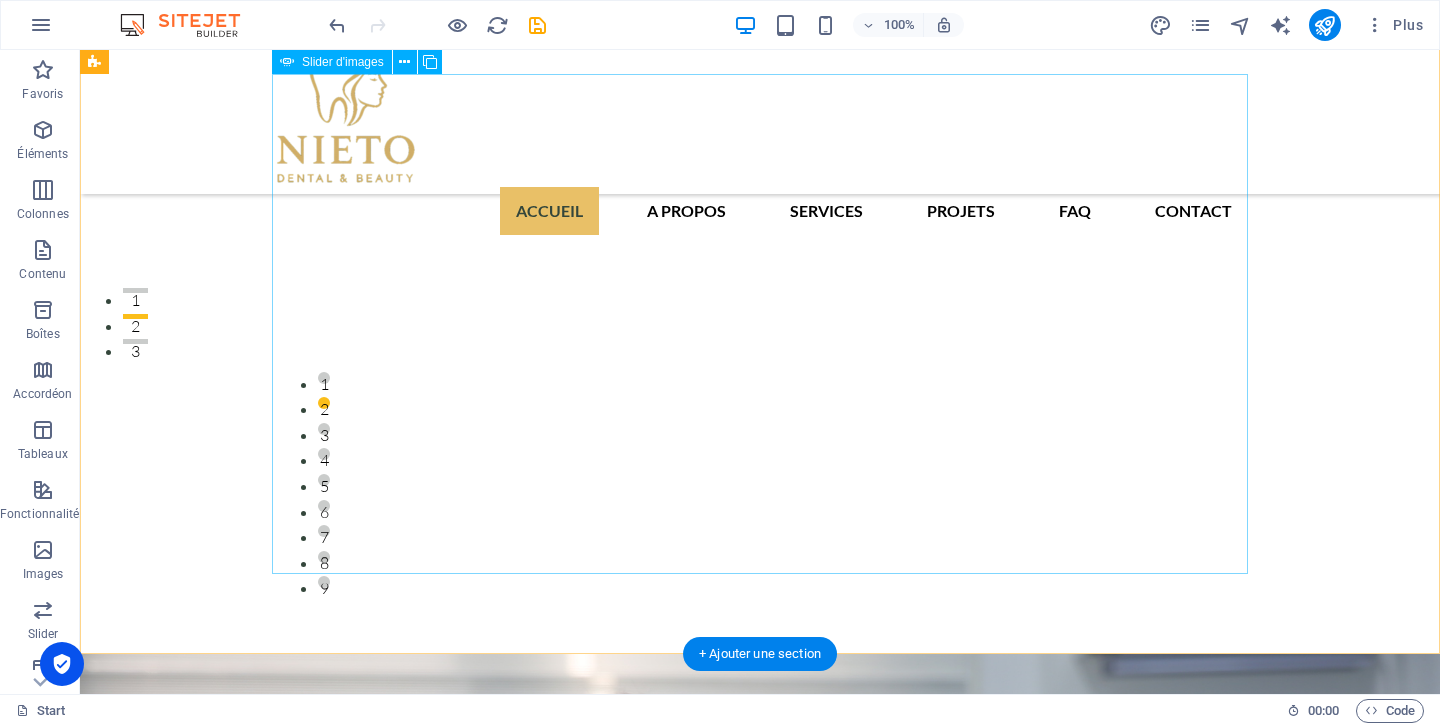 scroll, scrollTop: 340, scrollLeft: 0, axis: vertical 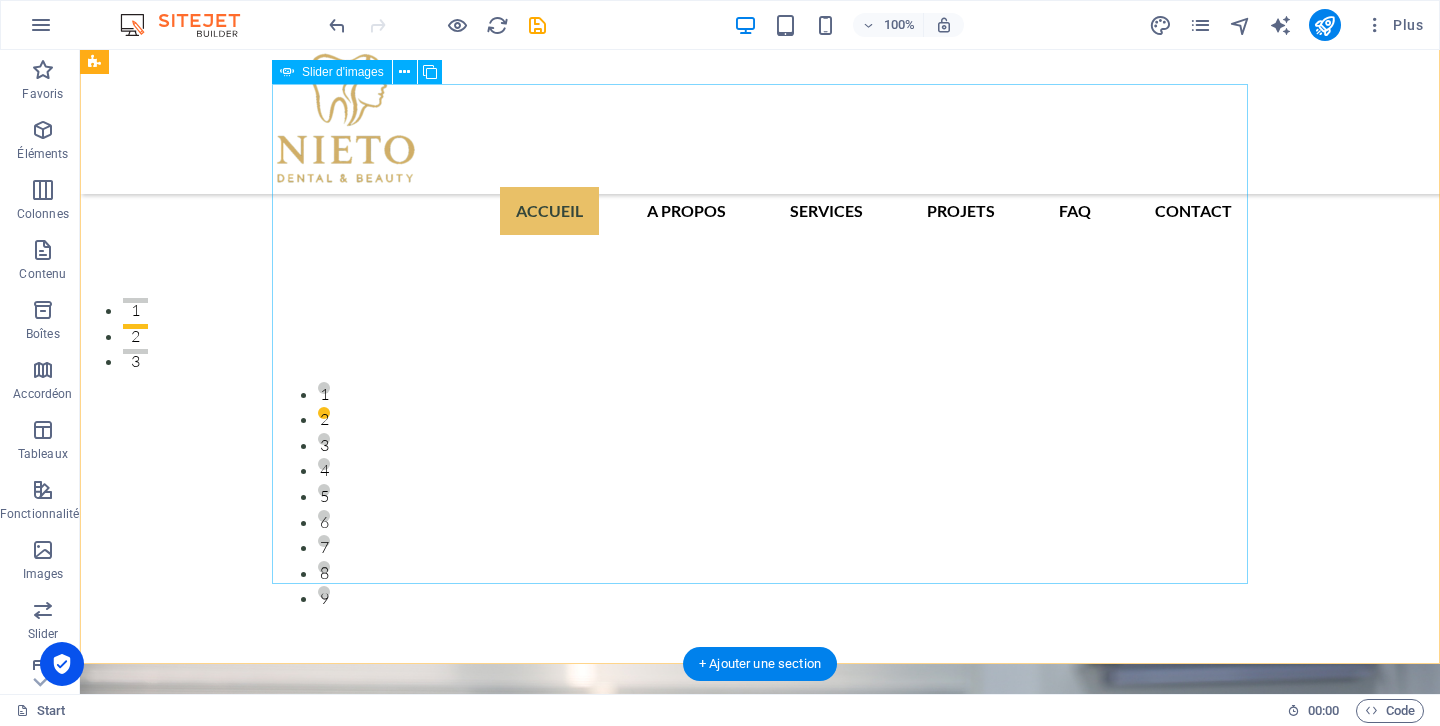 click at bounding box center (760, 6228) 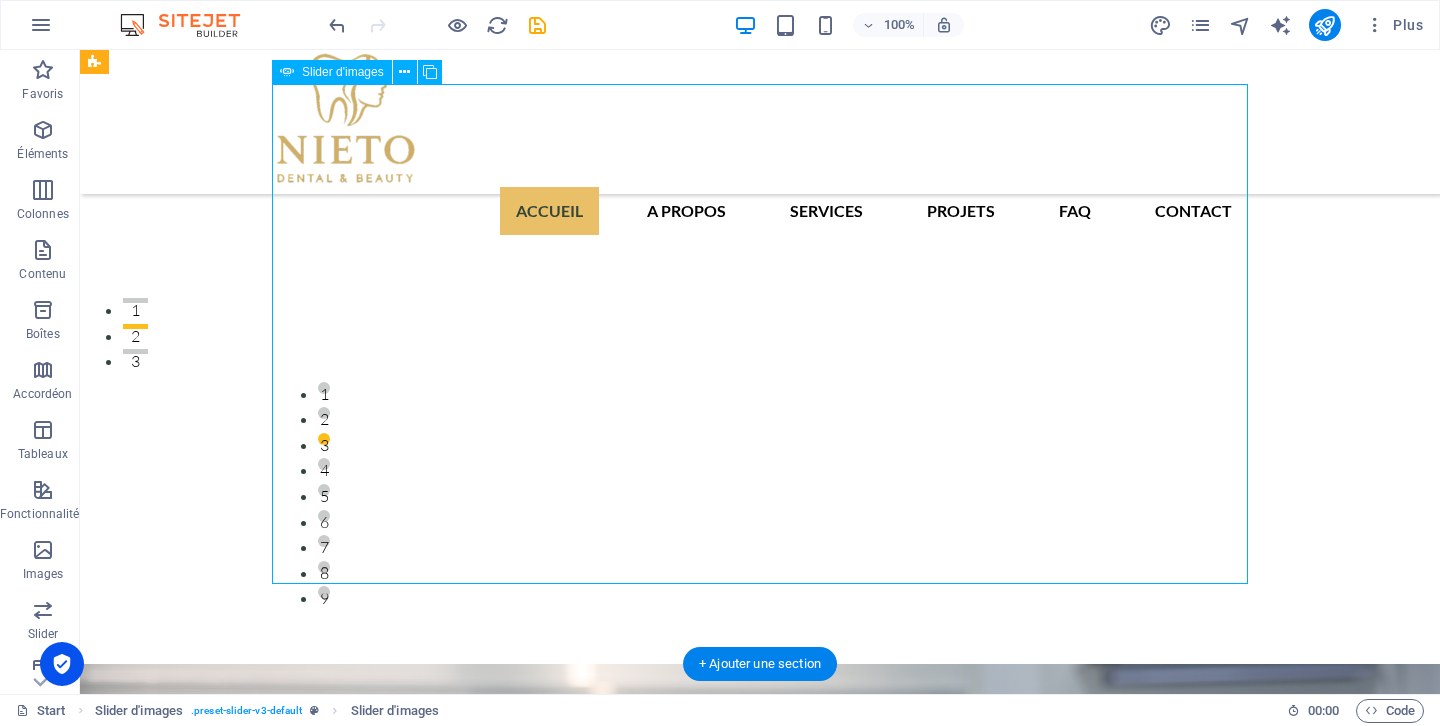 click at bounding box center (760, 6228) 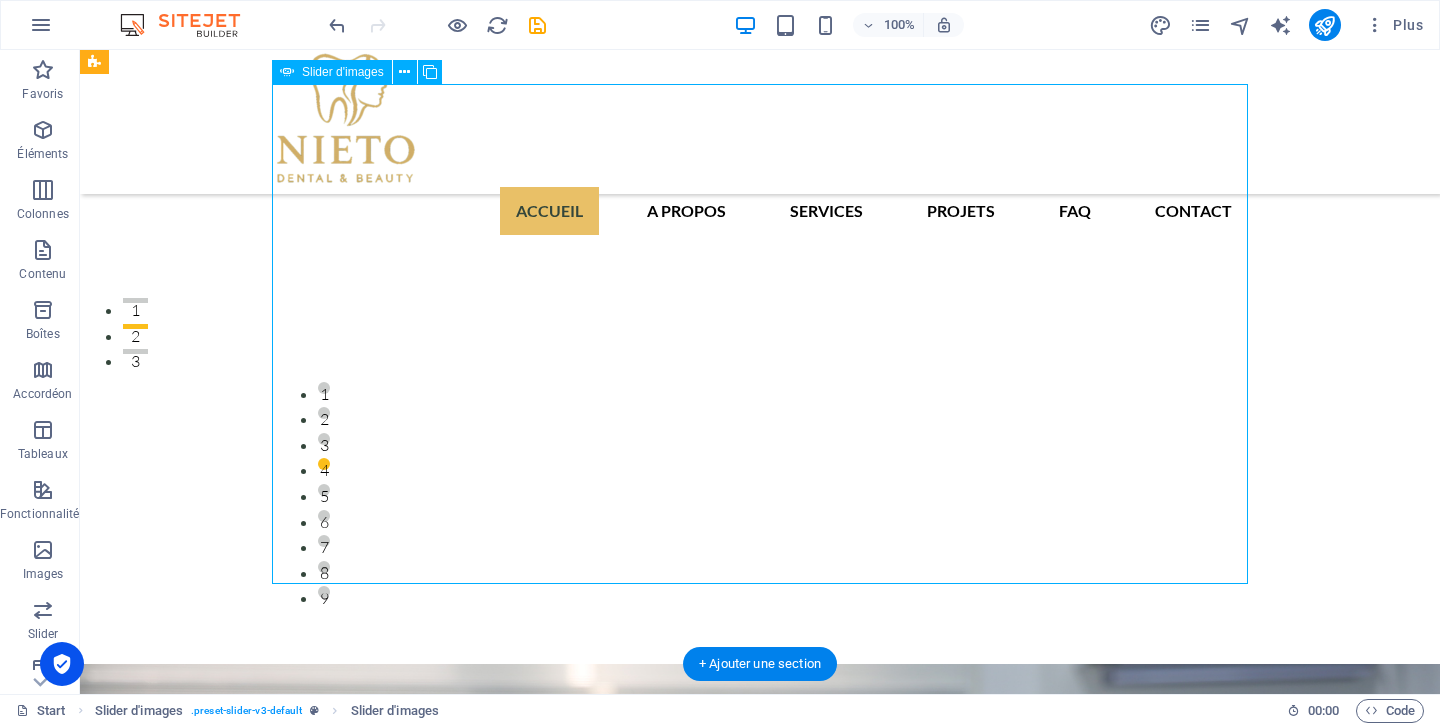 click at bounding box center (760, 6228) 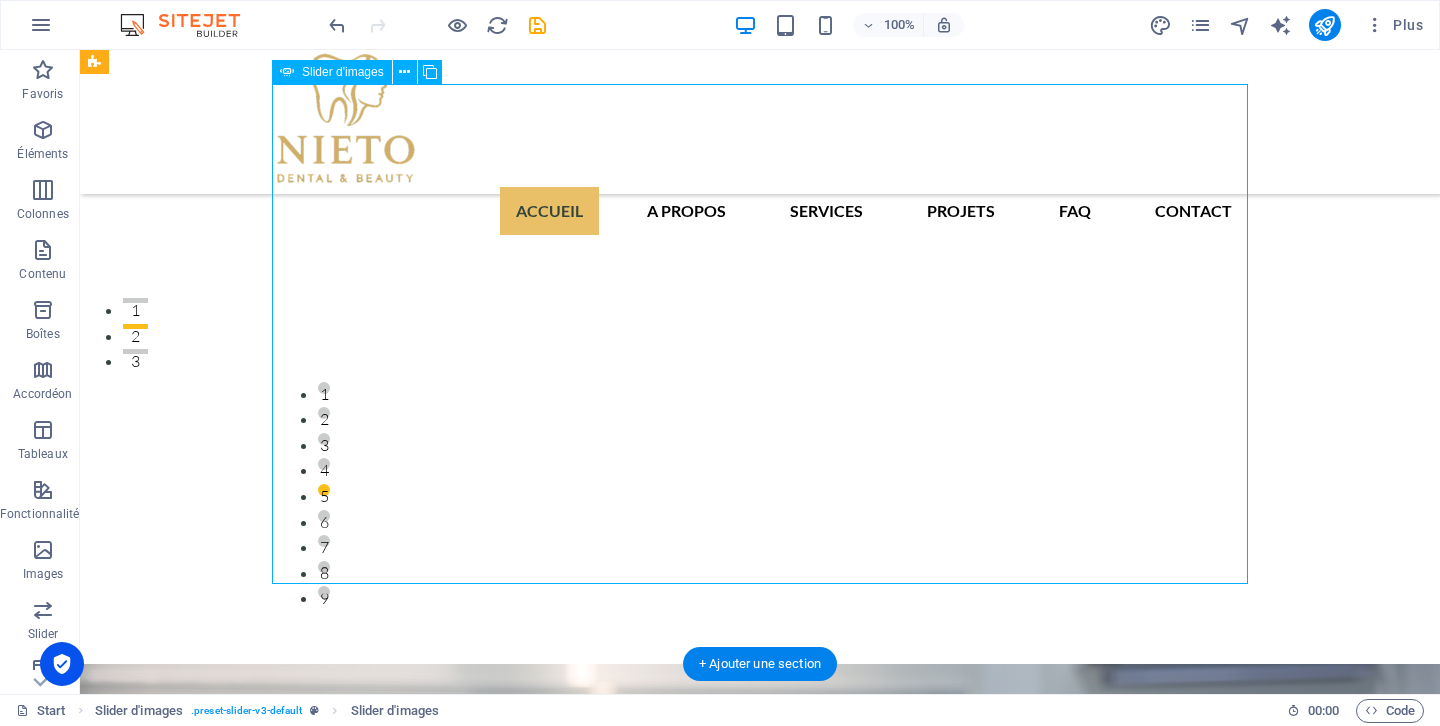 click at bounding box center [760, 6228] 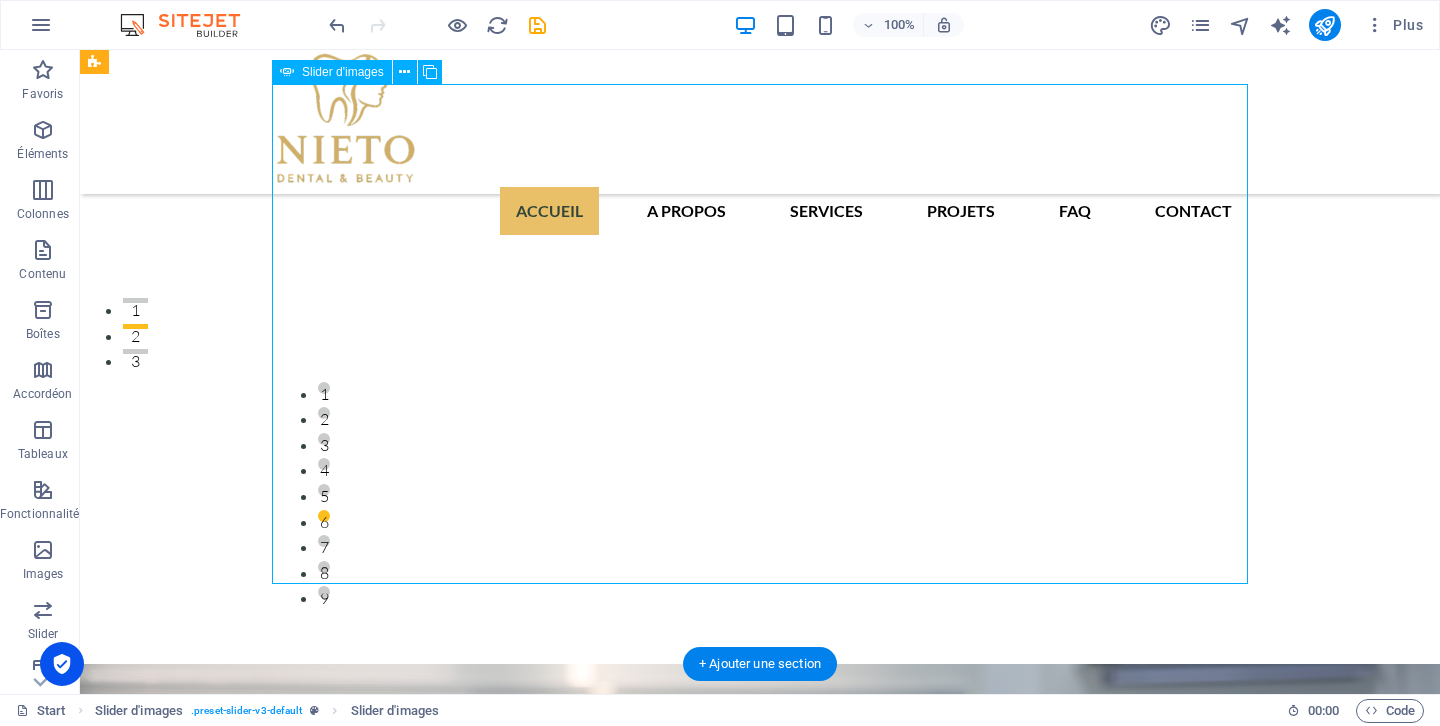 click at bounding box center [760, 6228] 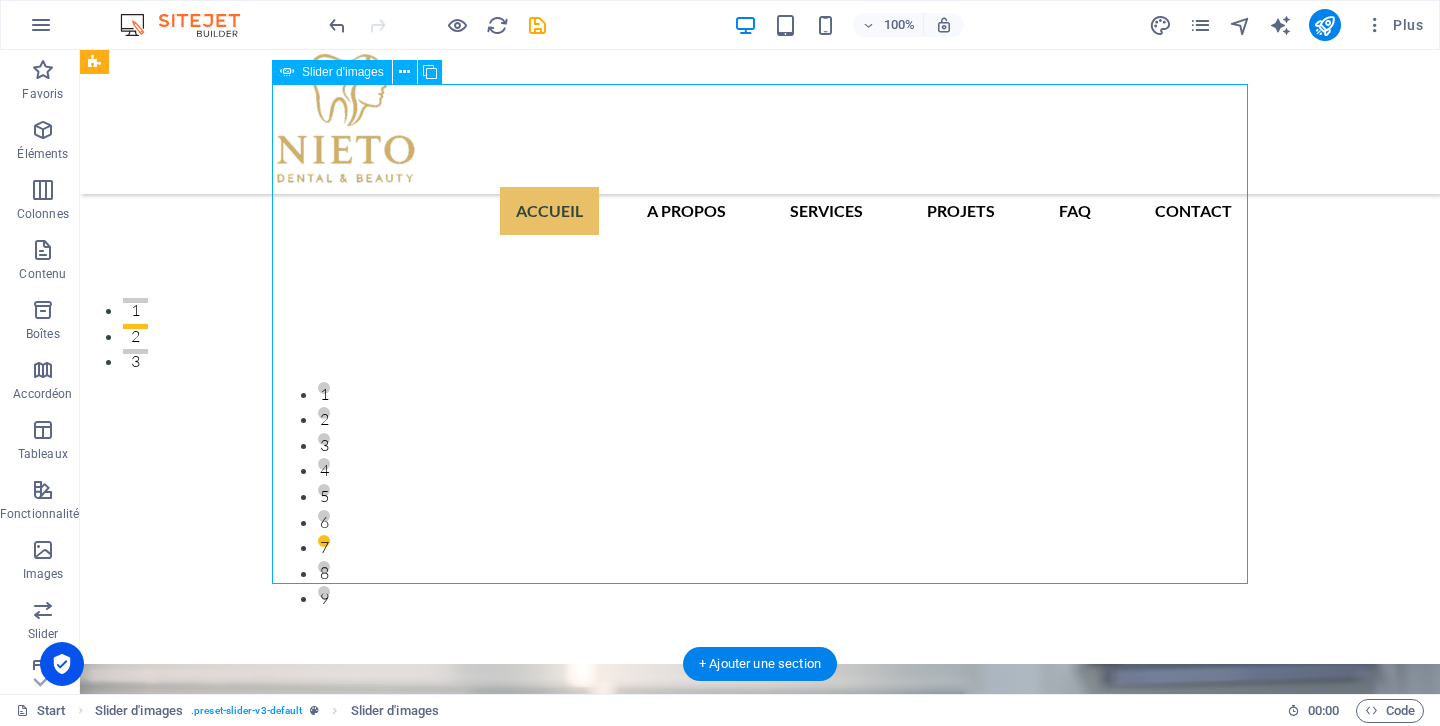 click at bounding box center [760, 6228] 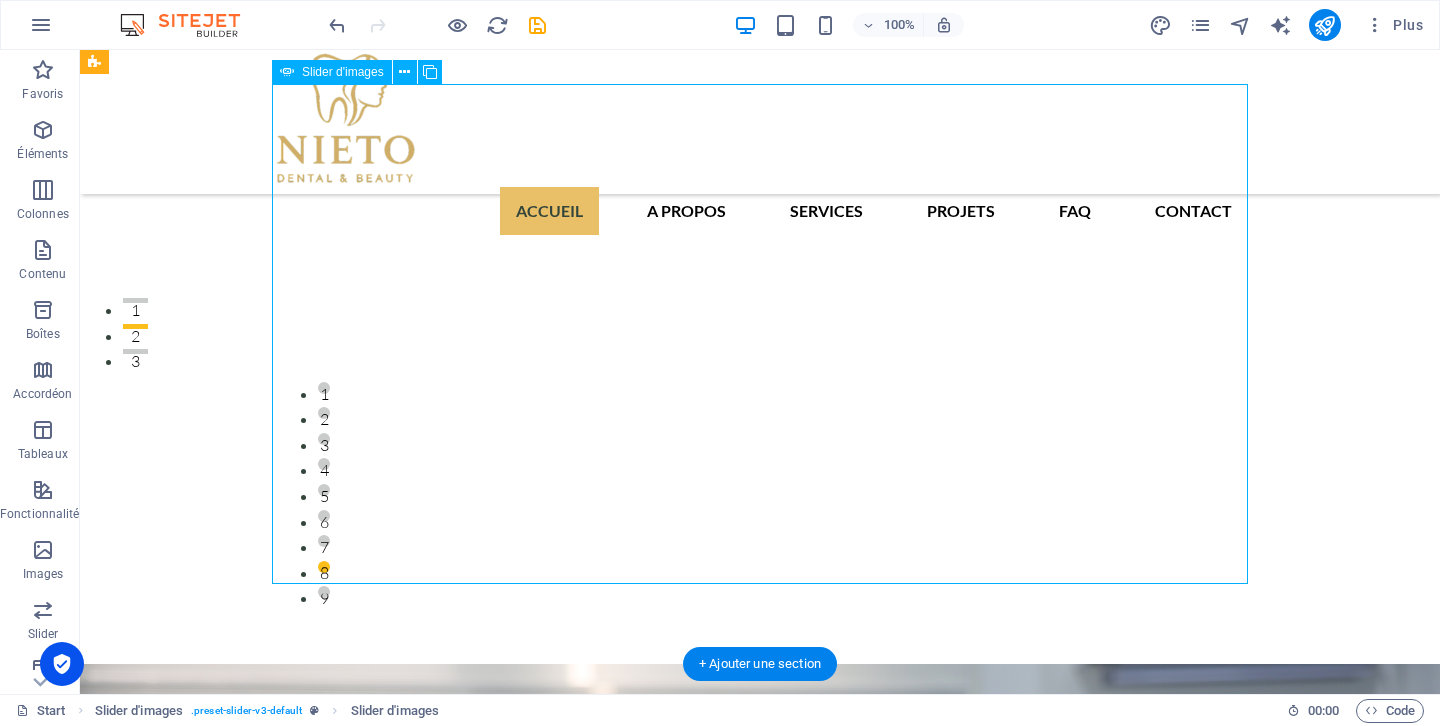 click at bounding box center [760, 6228] 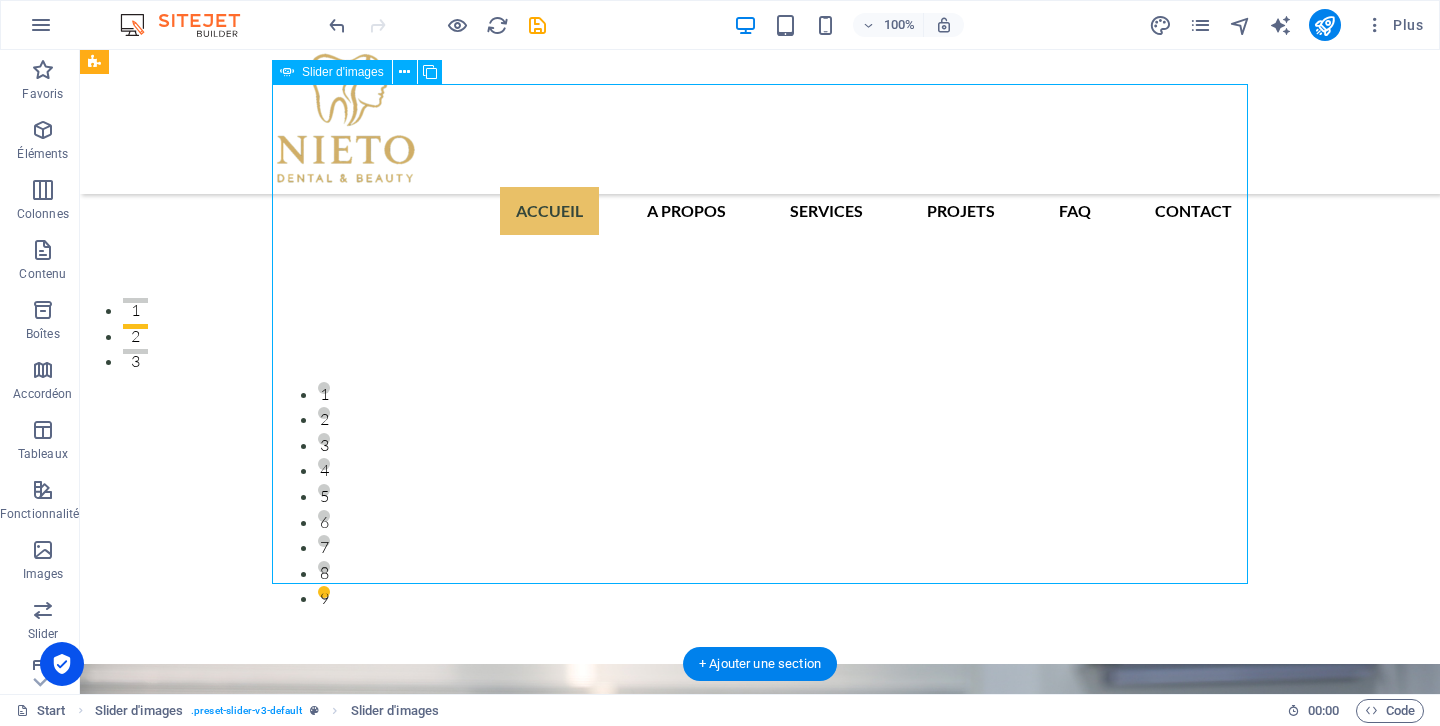 click at bounding box center (760, 6228) 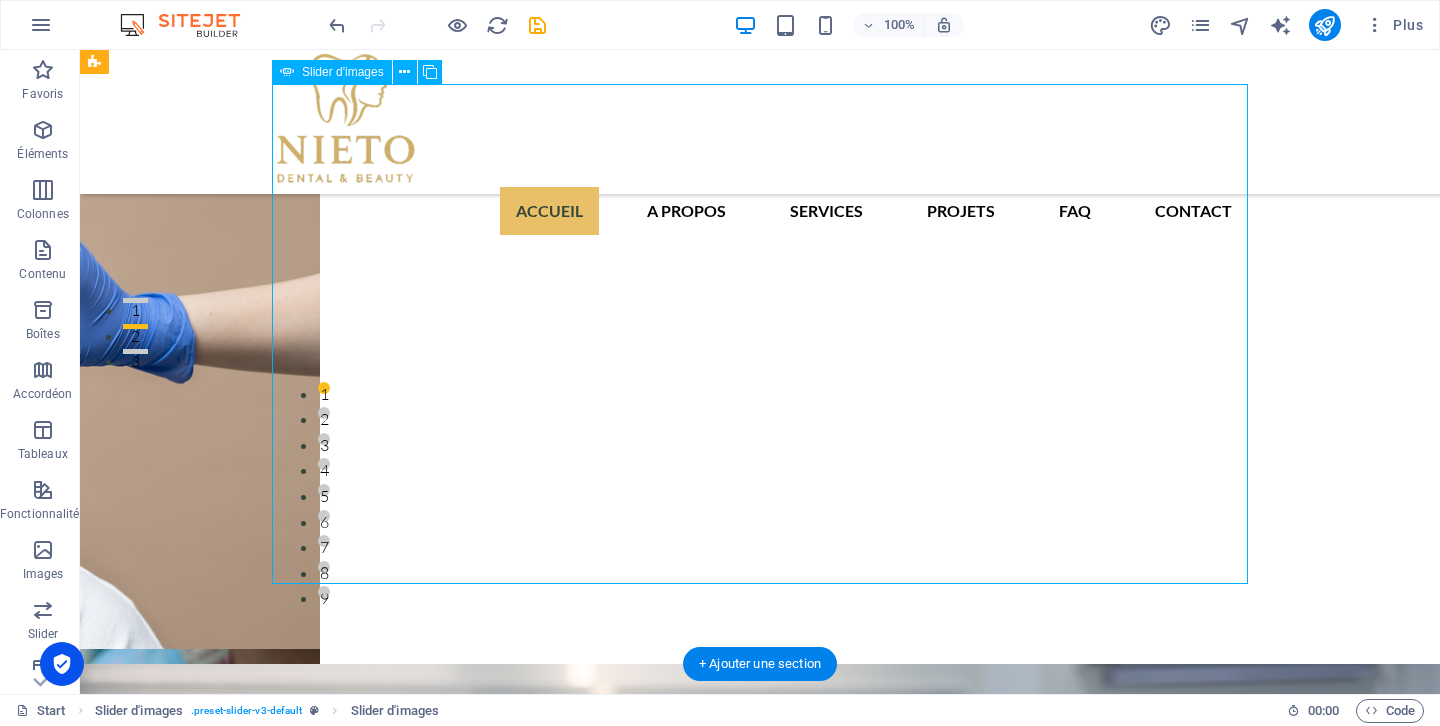 click at bounding box center (760, 6228) 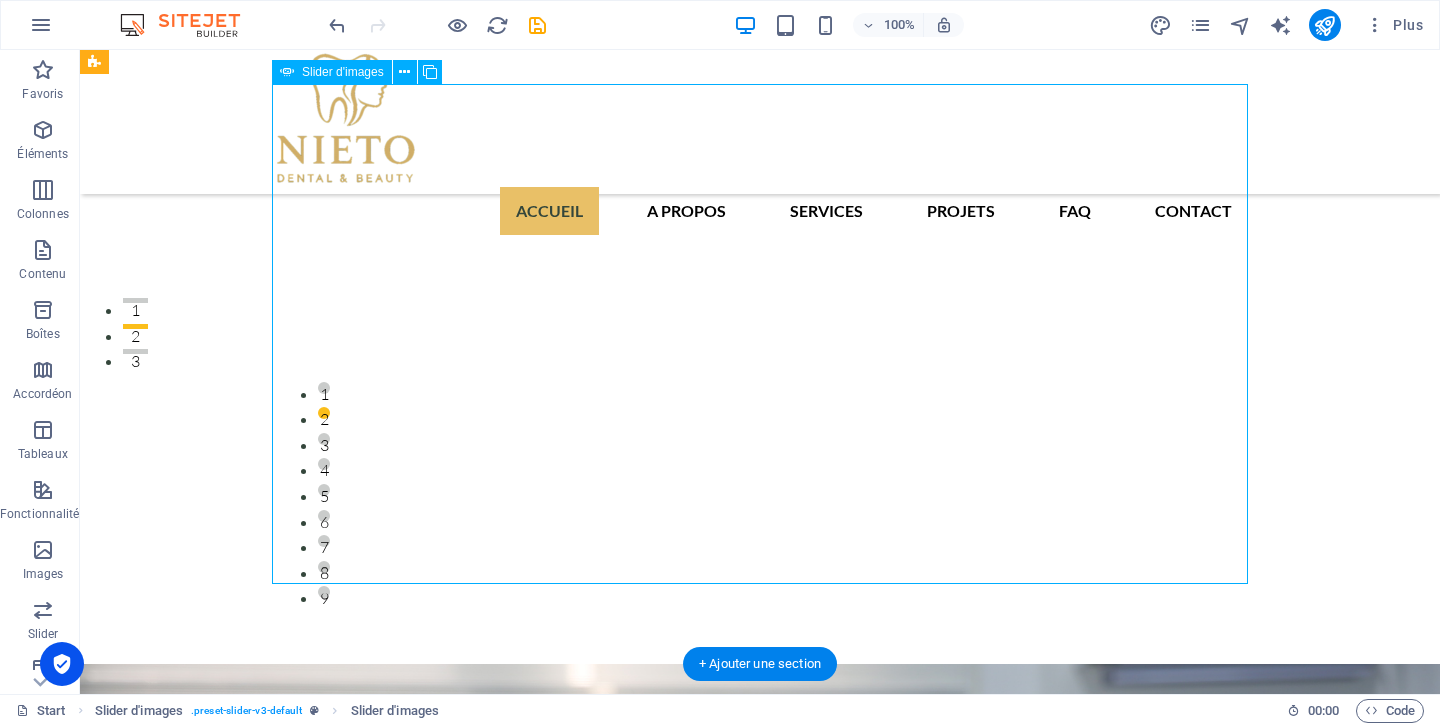 click at bounding box center [760, 6228] 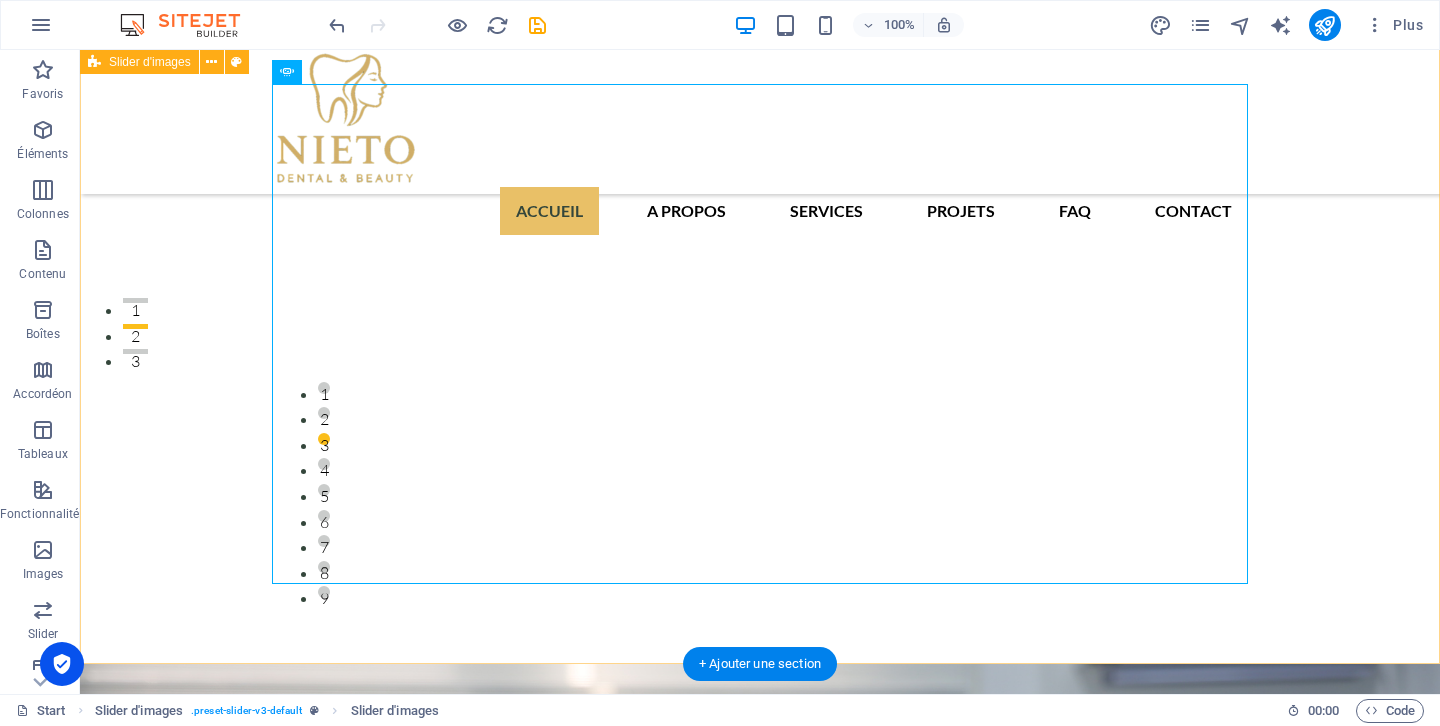 click on "1 2 3 4 5 6 7 8 9" at bounding box center [760, 334] 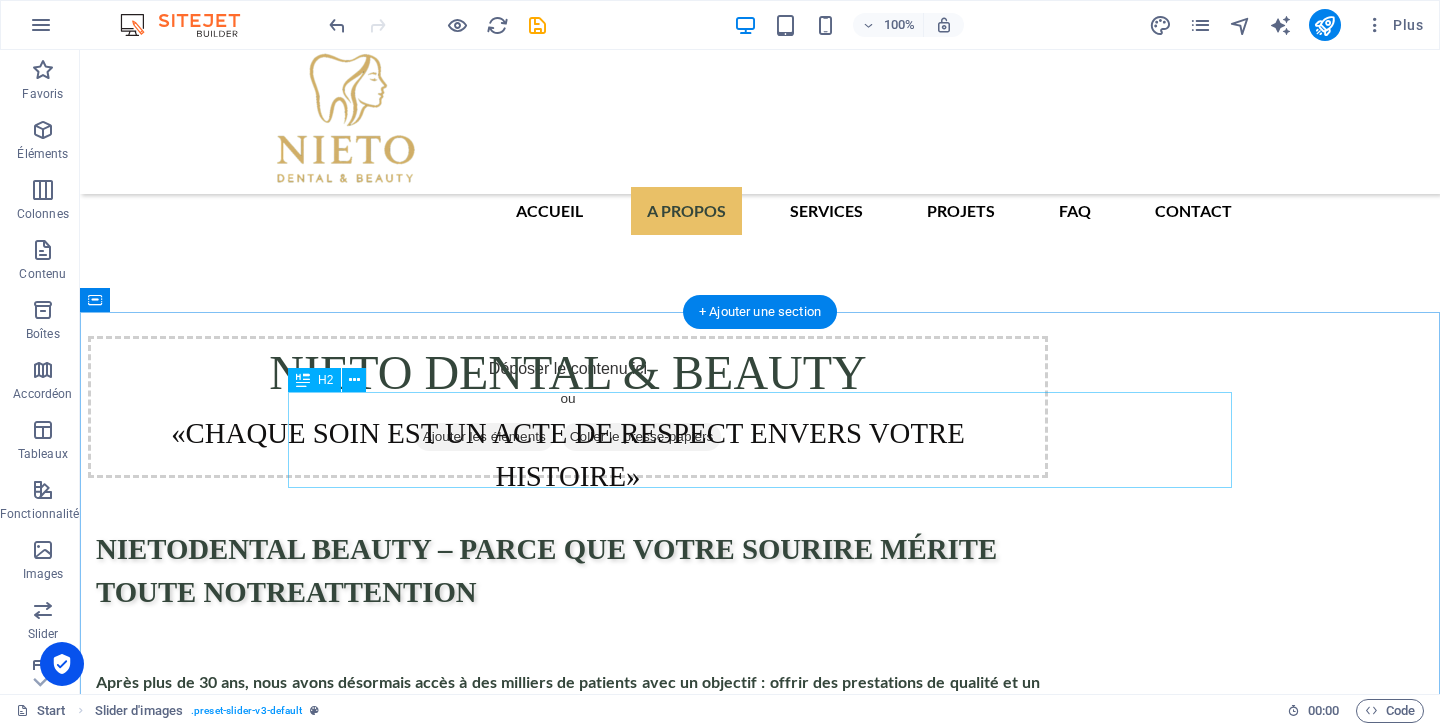 scroll, scrollTop: 2366, scrollLeft: 0, axis: vertical 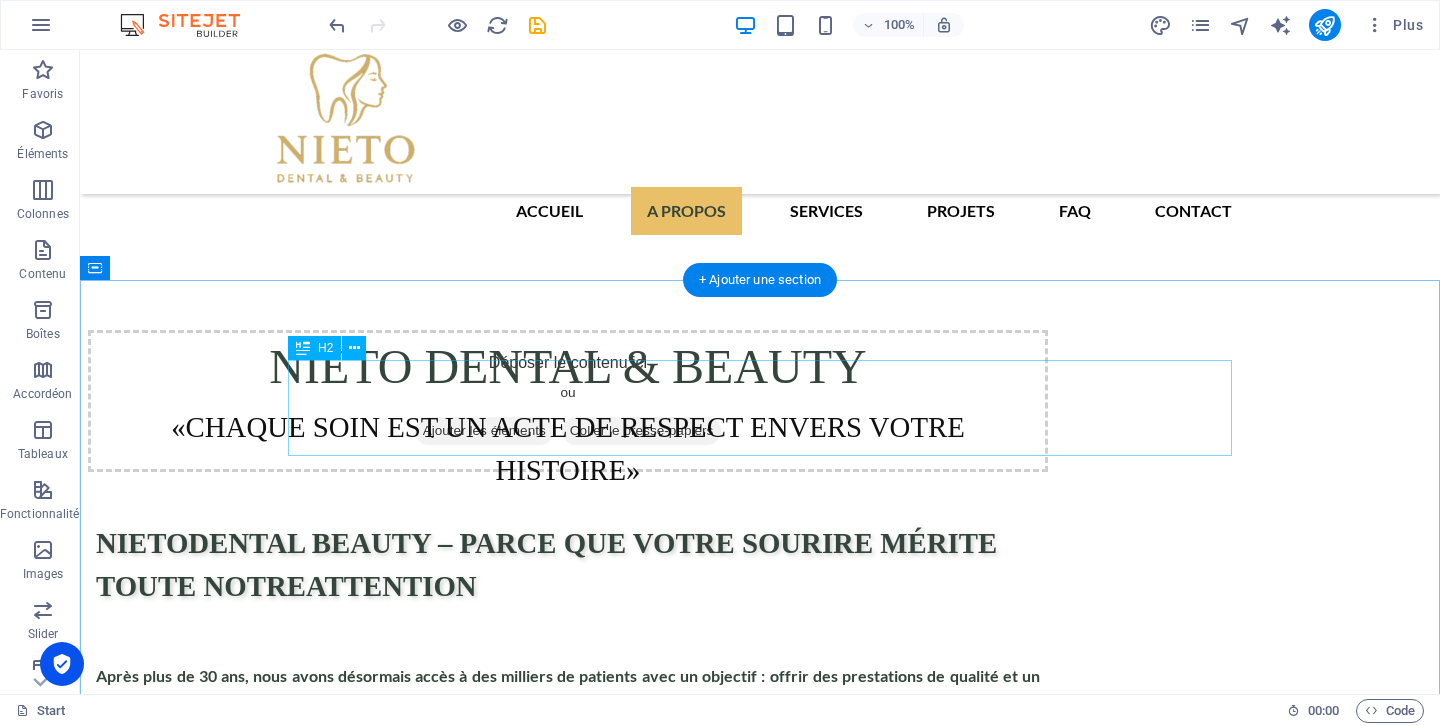 click on "ET SI VOUS AVEZ DES DOUTES SUR POURQUOI NOUS" at bounding box center [760, 2218] 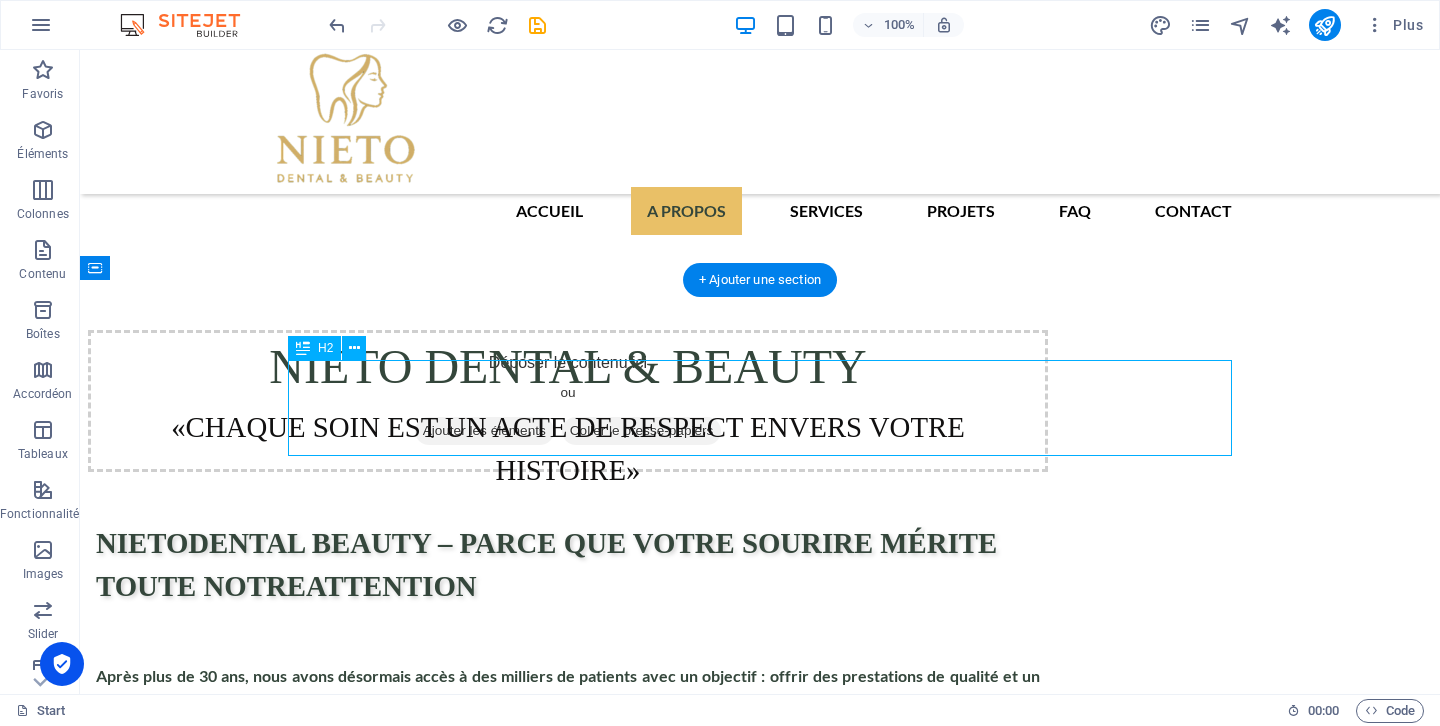 click on "ET SI VOUS AVEZ DES DOUTES SUR POURQUOI NOUS" at bounding box center (760, 2218) 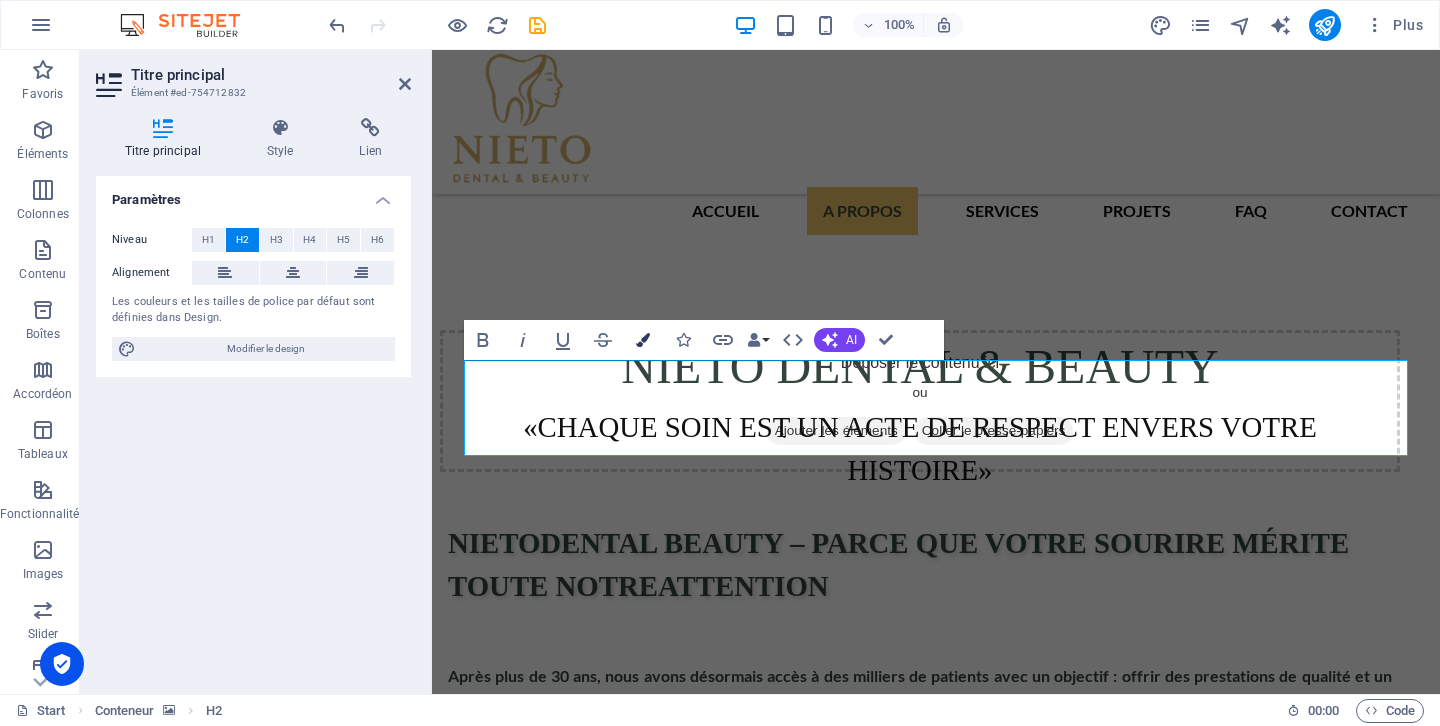 click at bounding box center [643, 340] 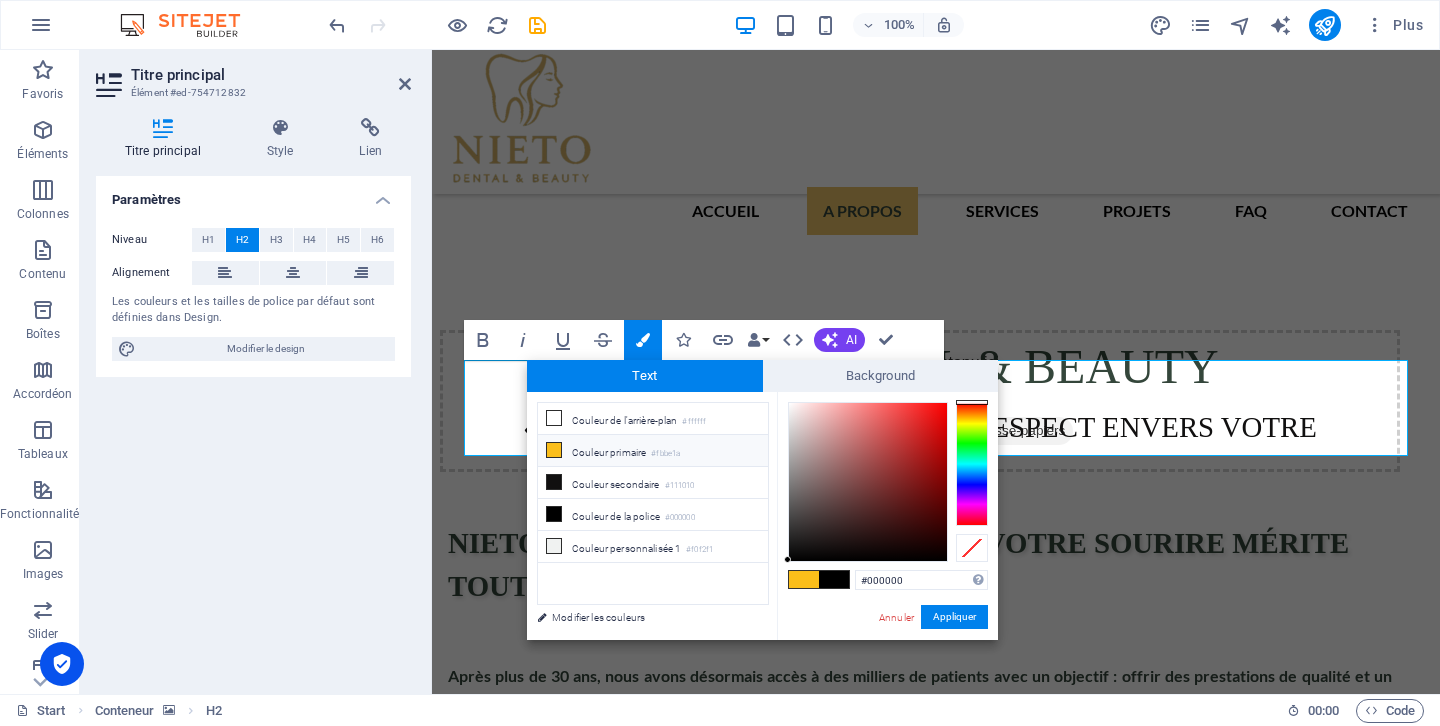drag, startPoint x: 911, startPoint y: 575, endPoint x: 810, endPoint y: 579, distance: 101.07918 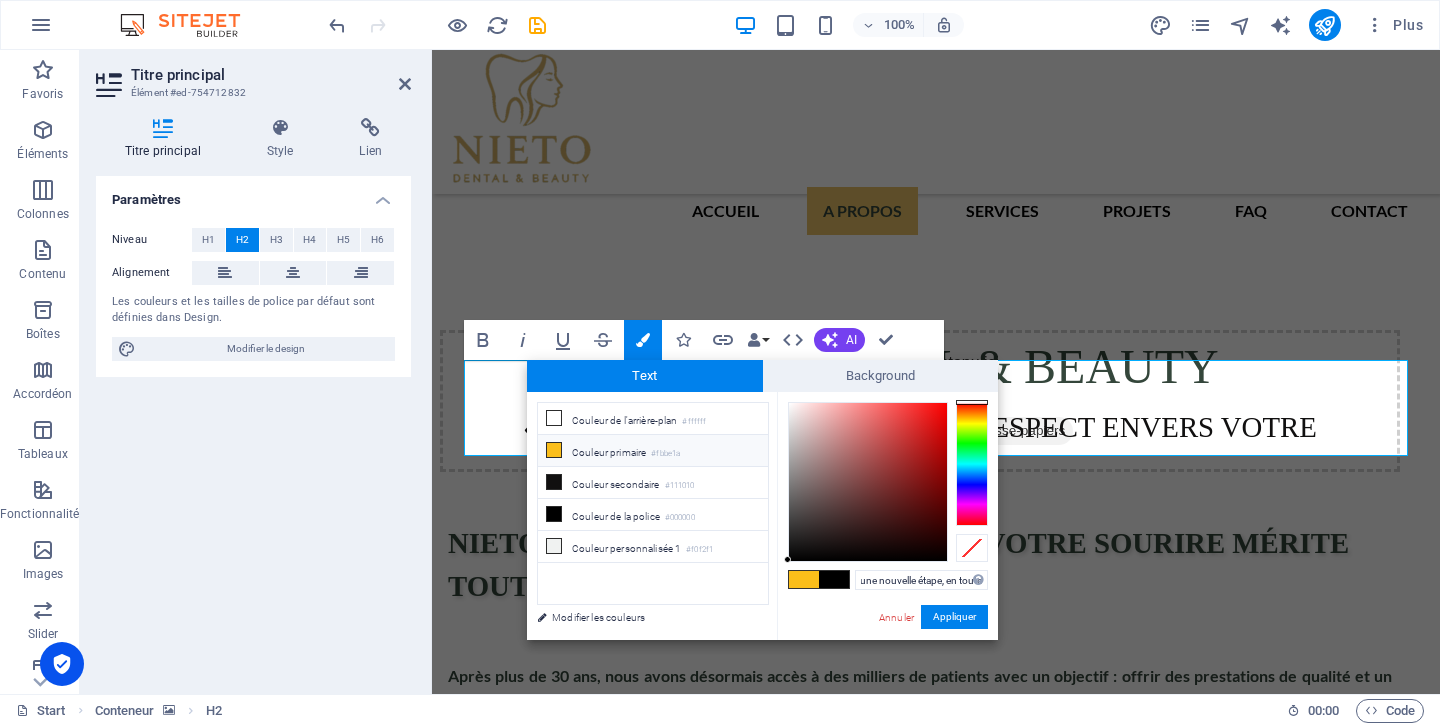 scroll, scrollTop: 0, scrollLeft: 2139, axis: horizontal 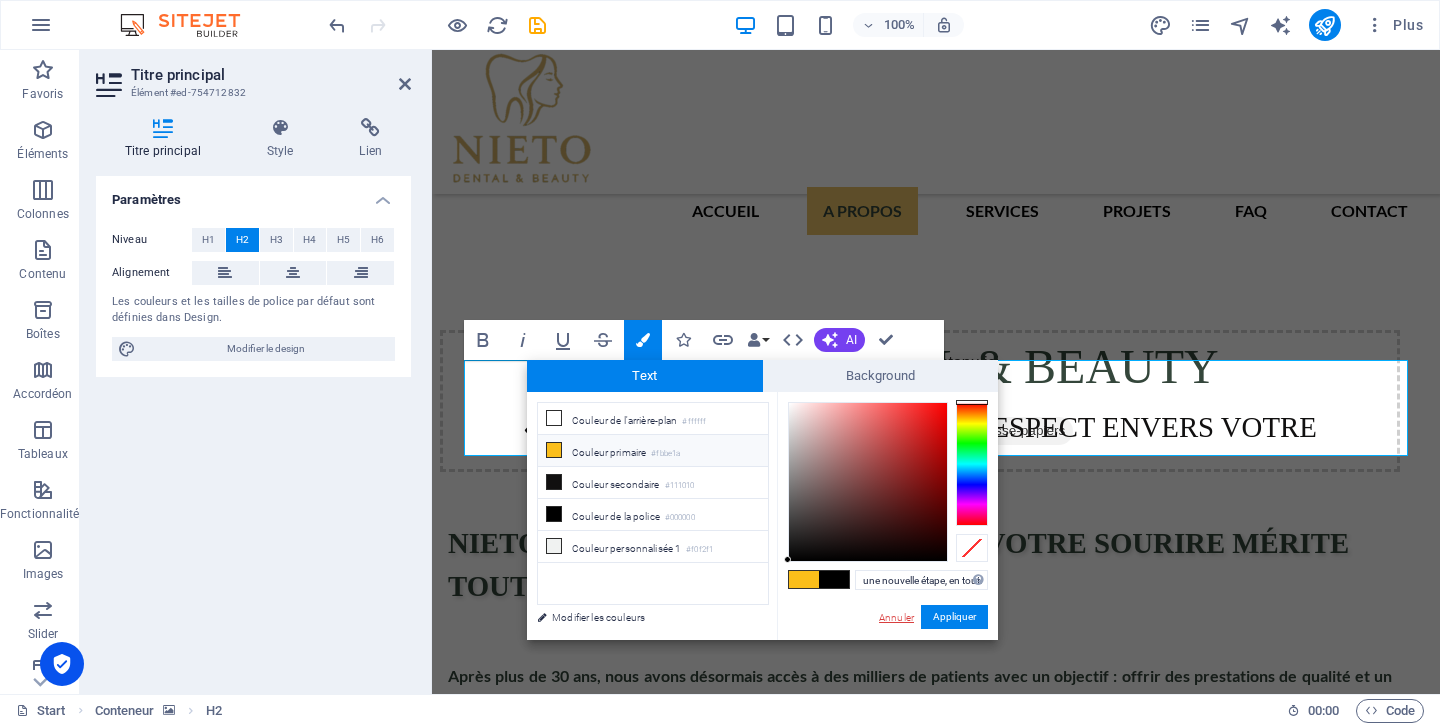type on "Chez [PERSON_NAME] Dental & Beauty, votre bien-être et votre satisfaction sont notre priorité. Si vous avez des questions, souhaitez en savoir plus sur nos traitements ou prendre rendez-vous, nous sommes à votre écoute et prêts à vous accompagner à chaque étape.  Remplissez le formulaire ou contactez-nous directement par téléphone. Notre équipe vous répondra dans les plus brefs délais et vous [PERSON_NAME] vers la meilleure solution pour vos besoins.  Commencez dès aujourd’hui une nouvelle étape, en toute confiance" 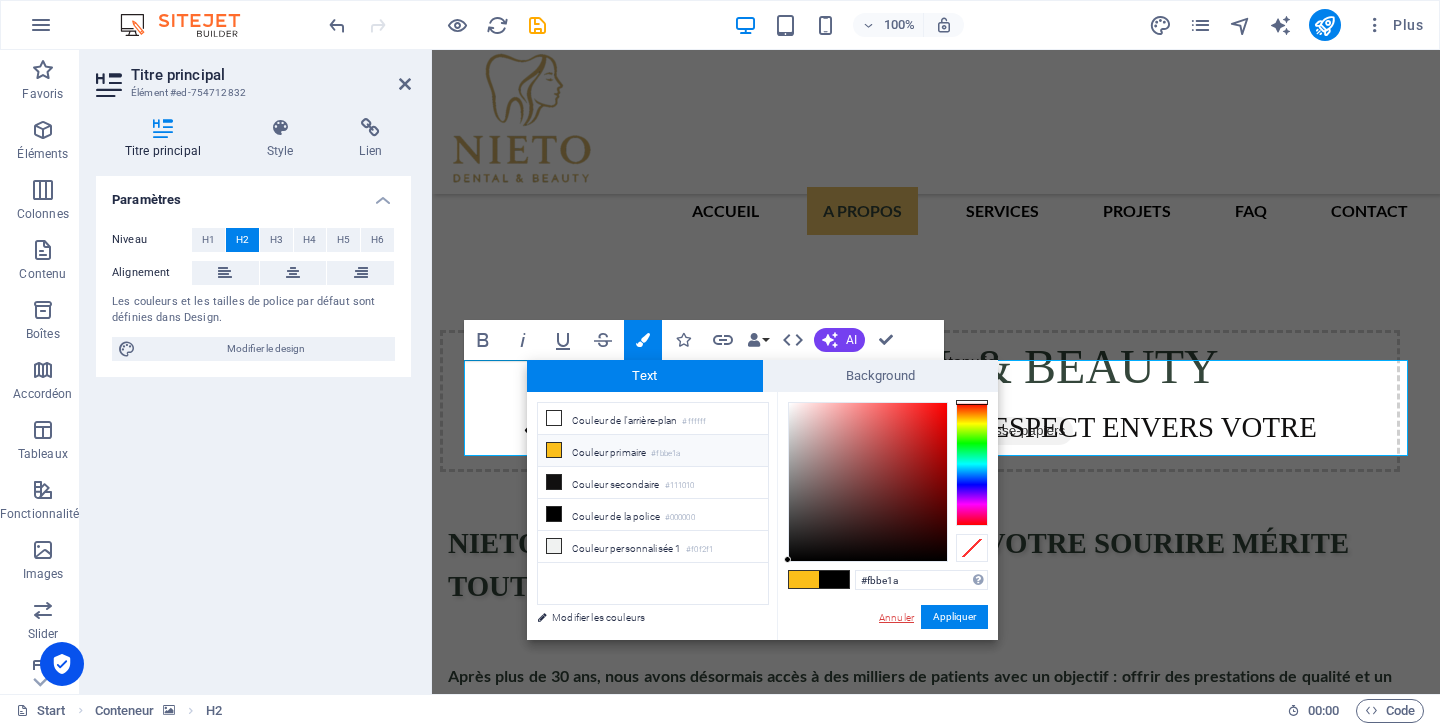 scroll, scrollTop: 0, scrollLeft: 0, axis: both 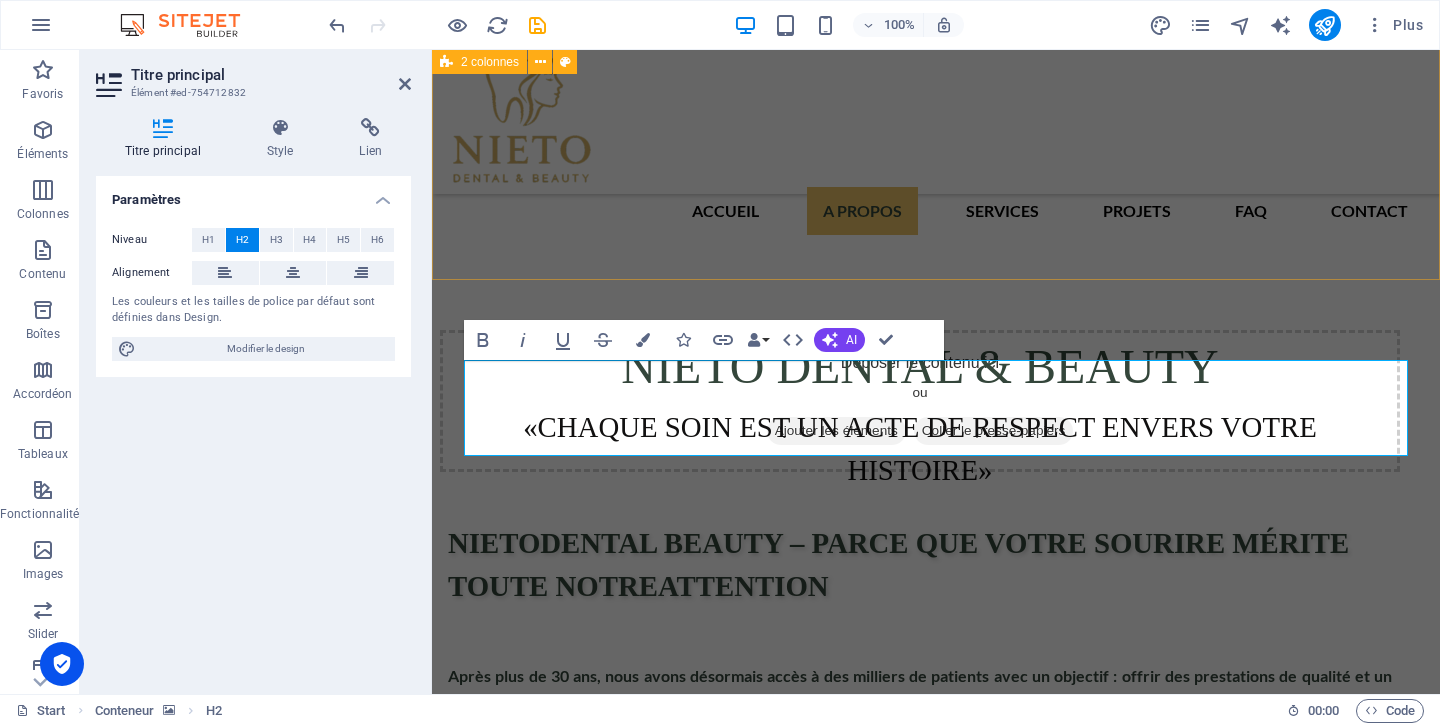 click on "[PERSON_NAME] DENTAL & BEAUTY  «Chaque soin est un acte de respect envers votre histoire» [PERSON_NAME]  dentaL BEAUTY – Parce que votre sourire mérite toute notre  attention     Après plus de 30 ans, nous avons désormais accès à des milliers de patients avec un objectif : offrir des prestations de qualité et un véritable sentiment de confiance.    Sous La direction du [PERSON_NAME], notre clinique s'est construite auteur de la passion, du série et du respect envers chaque personne qui franchit notre porte      .  Nous utilisons Le caractère unique de produits de haute qualité, reconnus et testés, semble pour nous, ce que nous utilisons sur vous, c'est ce que nous avons choisi pour nous-mêmes.  . Notre équipe est composée de professionnels expérimentés, disponibles et disponibles, prêts à répondre avec attention et honneur  .  . Chez [PERSON_NAME] Dental Beauty, vous disposez d'un supplément patient. Vous ne nous ferez pas confiance  . Entrer en contact" at bounding box center (936, 657) 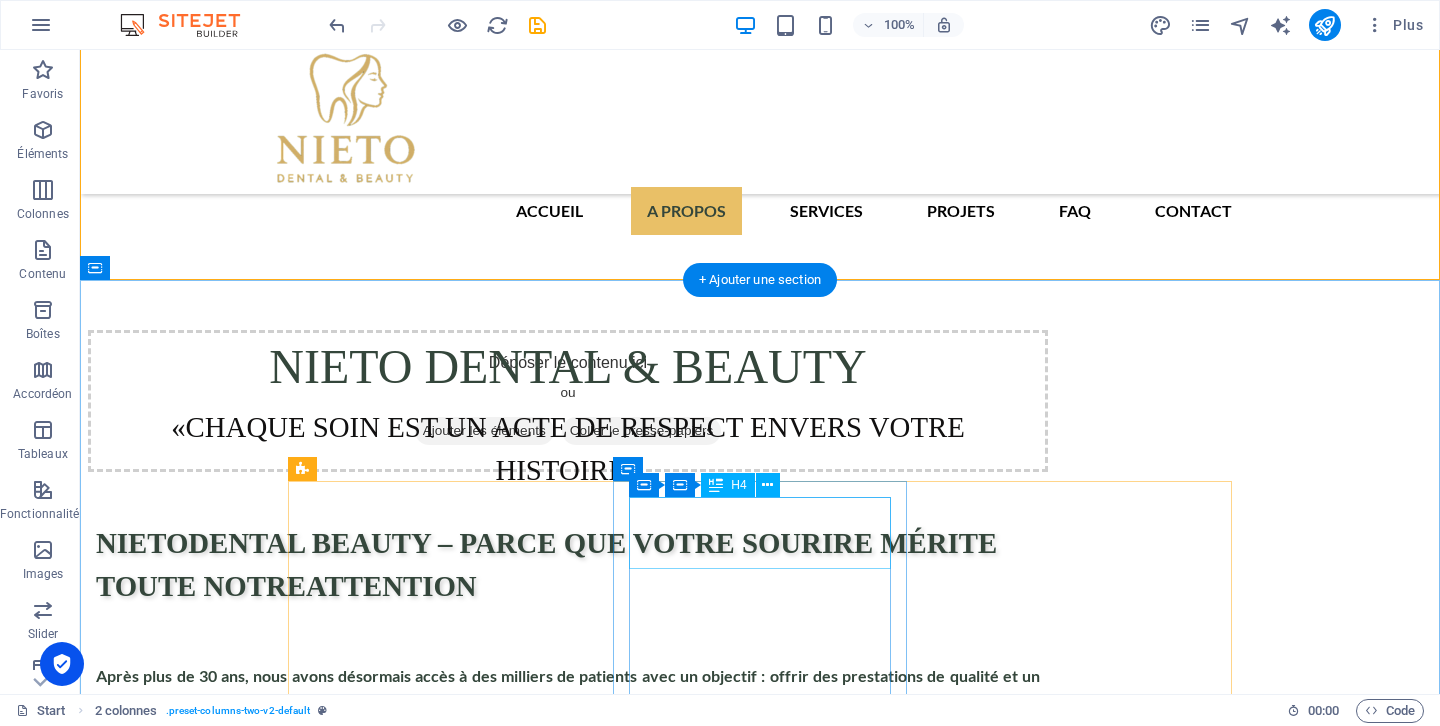click on "Technologie de génération" at bounding box center [434, 2736] 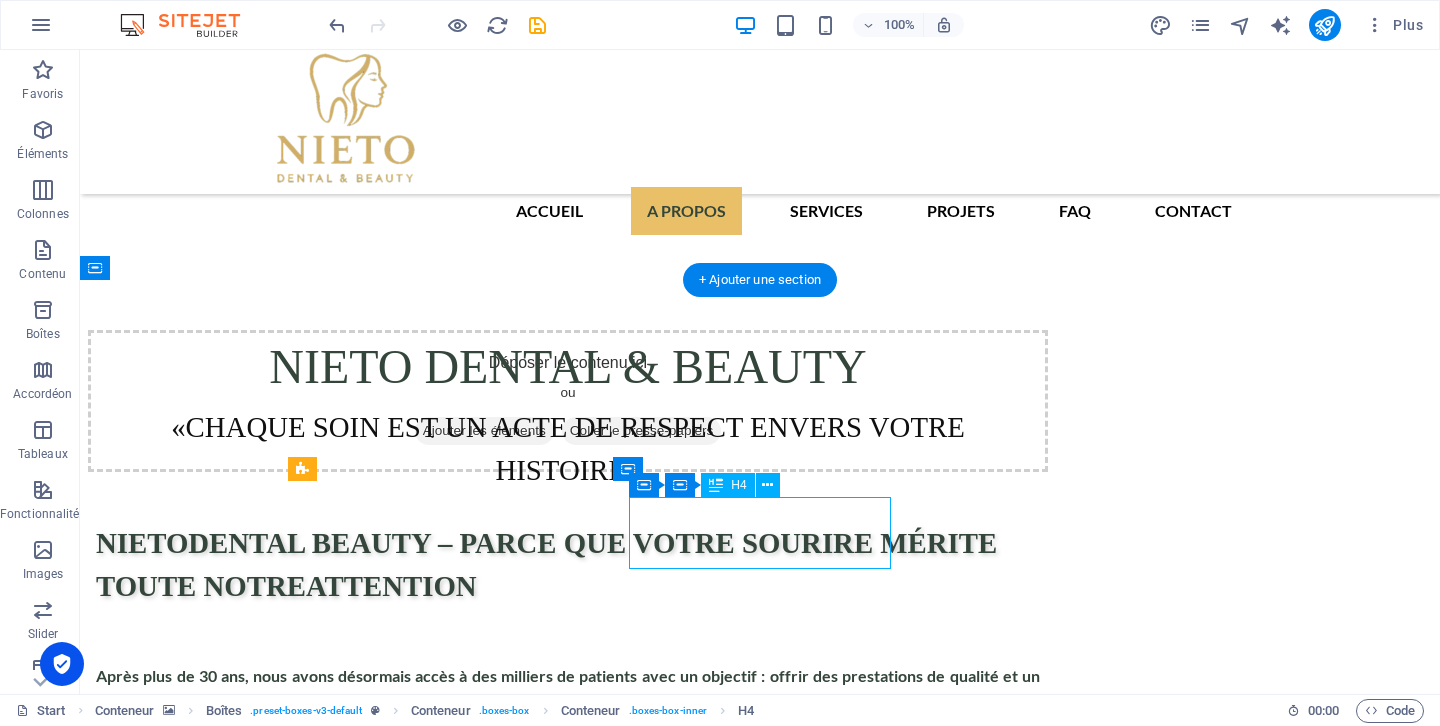 click on "Technologie de génération" at bounding box center [434, 2736] 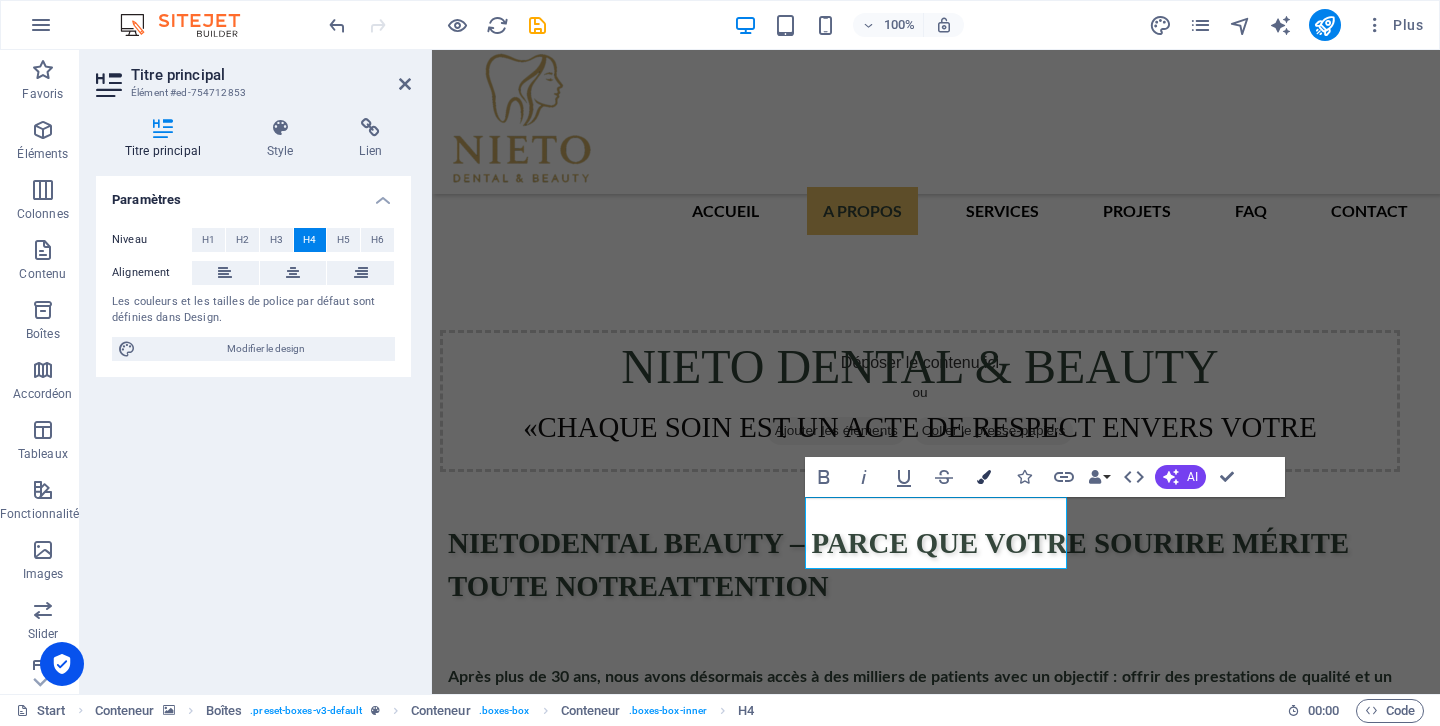 click at bounding box center [984, 477] 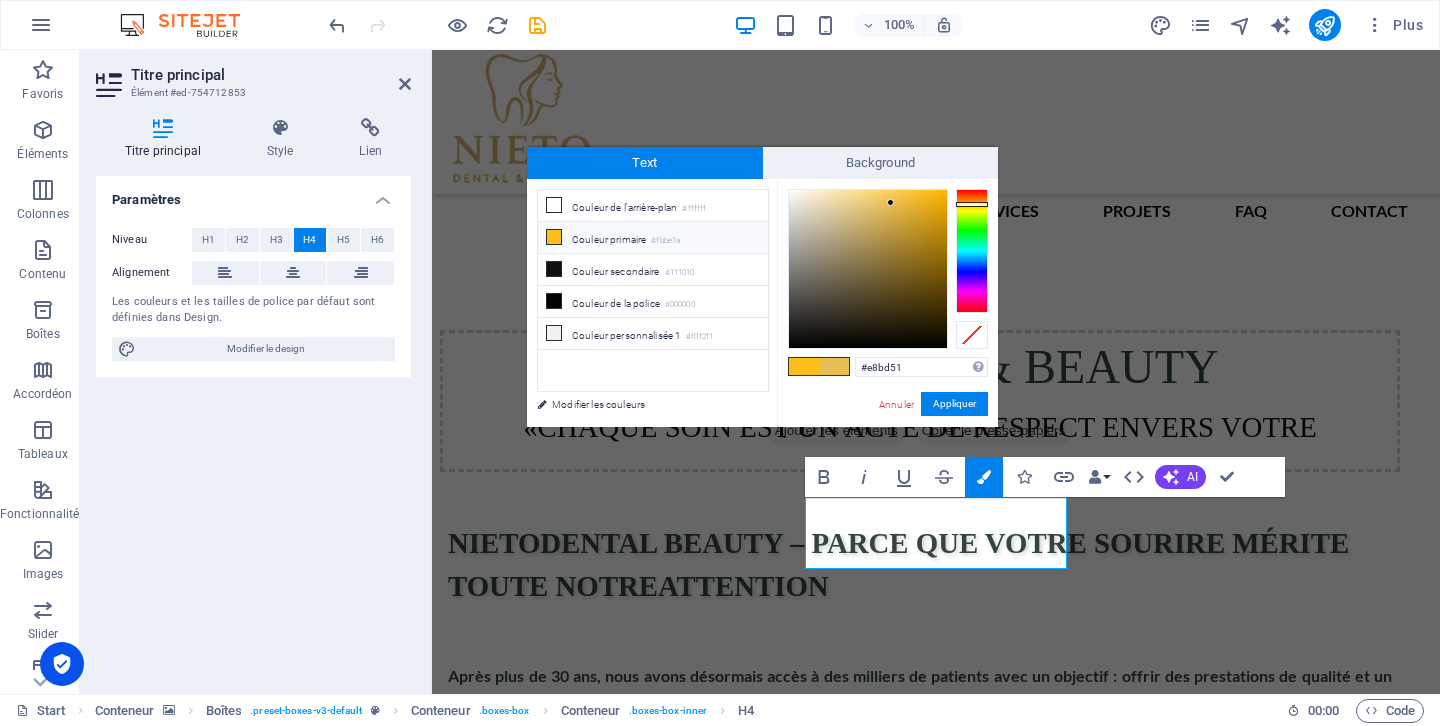 drag, startPoint x: 919, startPoint y: 366, endPoint x: 843, endPoint y: 366, distance: 76 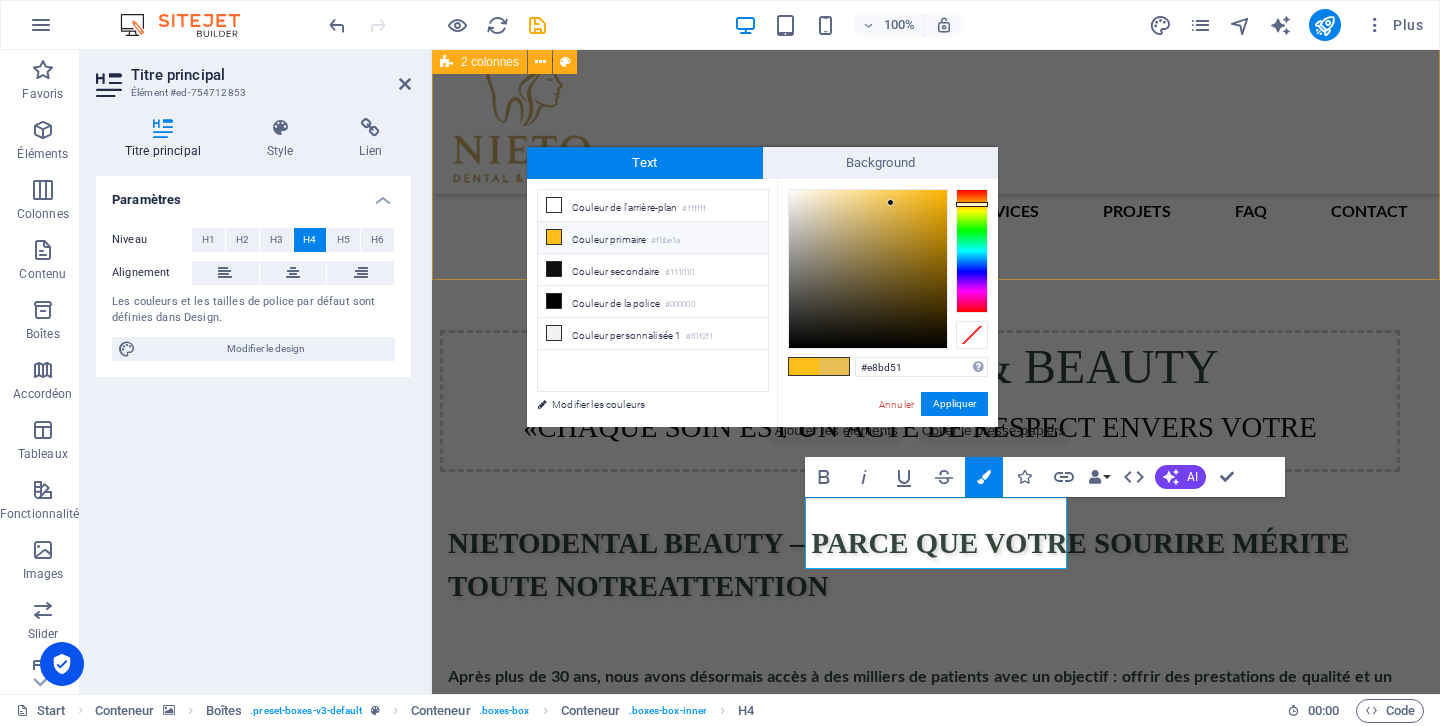 click on "[PERSON_NAME] DENTAL & BEAUTY  «Chaque soin est un acte de respect envers votre histoire» [PERSON_NAME]  dentaL BEAUTY – Parce que votre sourire mérite toute notre  attention     Après plus de 30 ans, nous avons désormais accès à des milliers de patients avec un objectif : offrir des prestations de qualité et un véritable sentiment de confiance.    Sous La direction du [PERSON_NAME], notre clinique s'est construite auteur de la passion, du série et du respect envers chaque personne qui franchit notre porte      .  Nous utilisons Le caractère unique de produits de haute qualité, reconnus et testés, semble pour nous, ce que nous utilisons sur vous, c'est ce que nous avons choisi pour nous-mêmes.  . Notre équipe est composée de professionnels expérimentés, disponibles et disponibles, prêts à répondre avec attention et honneur  .  . Chez [PERSON_NAME] Dental Beauty, vous disposez d'un supplément patient. Vous ne nous ferez pas confiance  . Entrer en contact" at bounding box center (936, 657) 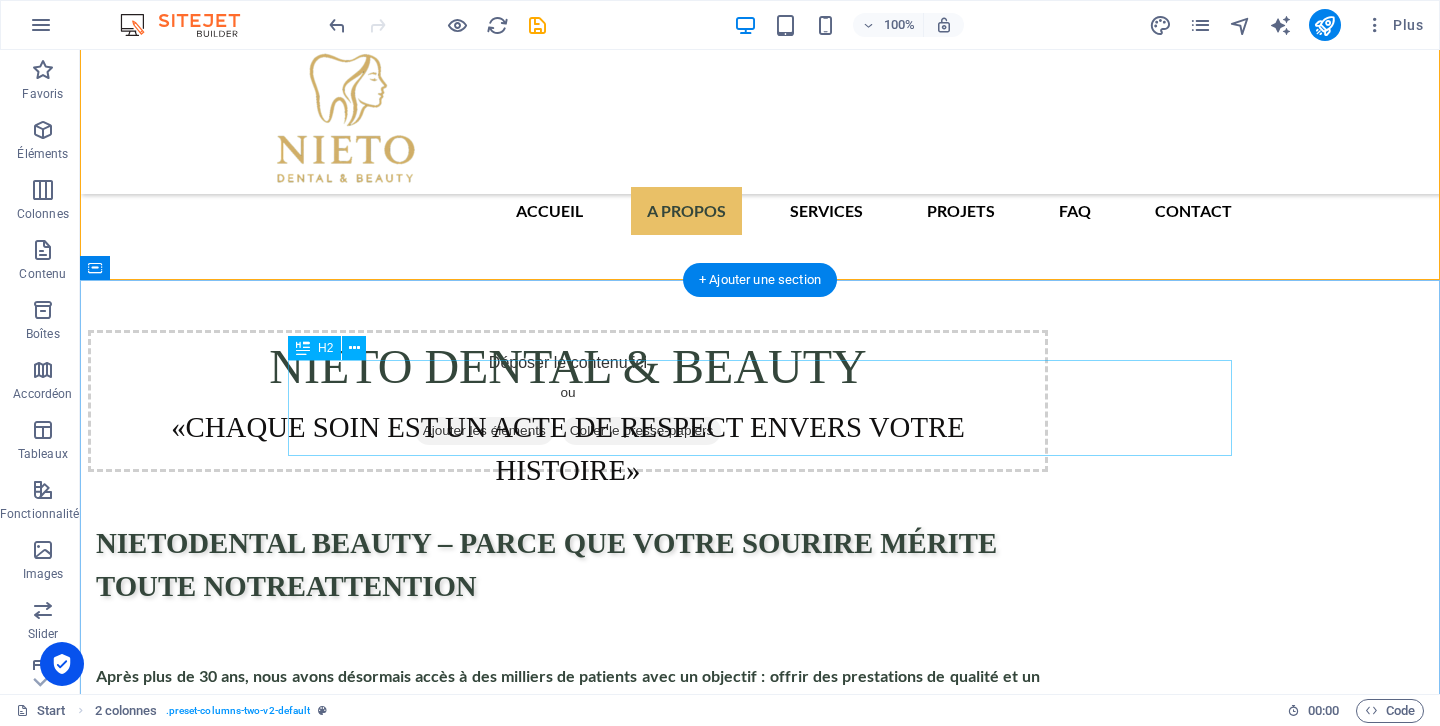 click on "ET SI VOUS AVEZ DES DOUTES SUR POURQUOI NOUS" at bounding box center [760, 2218] 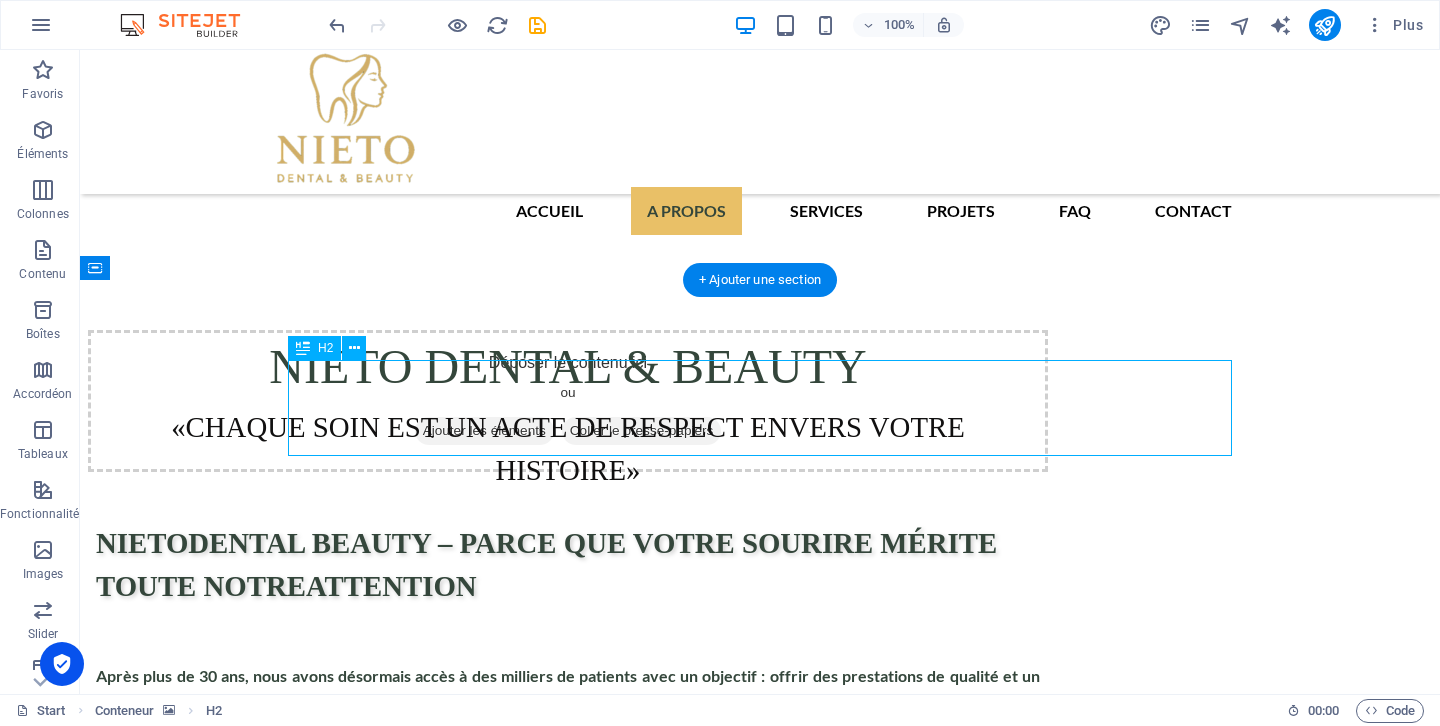 click on "ET SI VOUS AVEZ DES DOUTES SUR POURQUOI NOUS" at bounding box center [760, 2218] 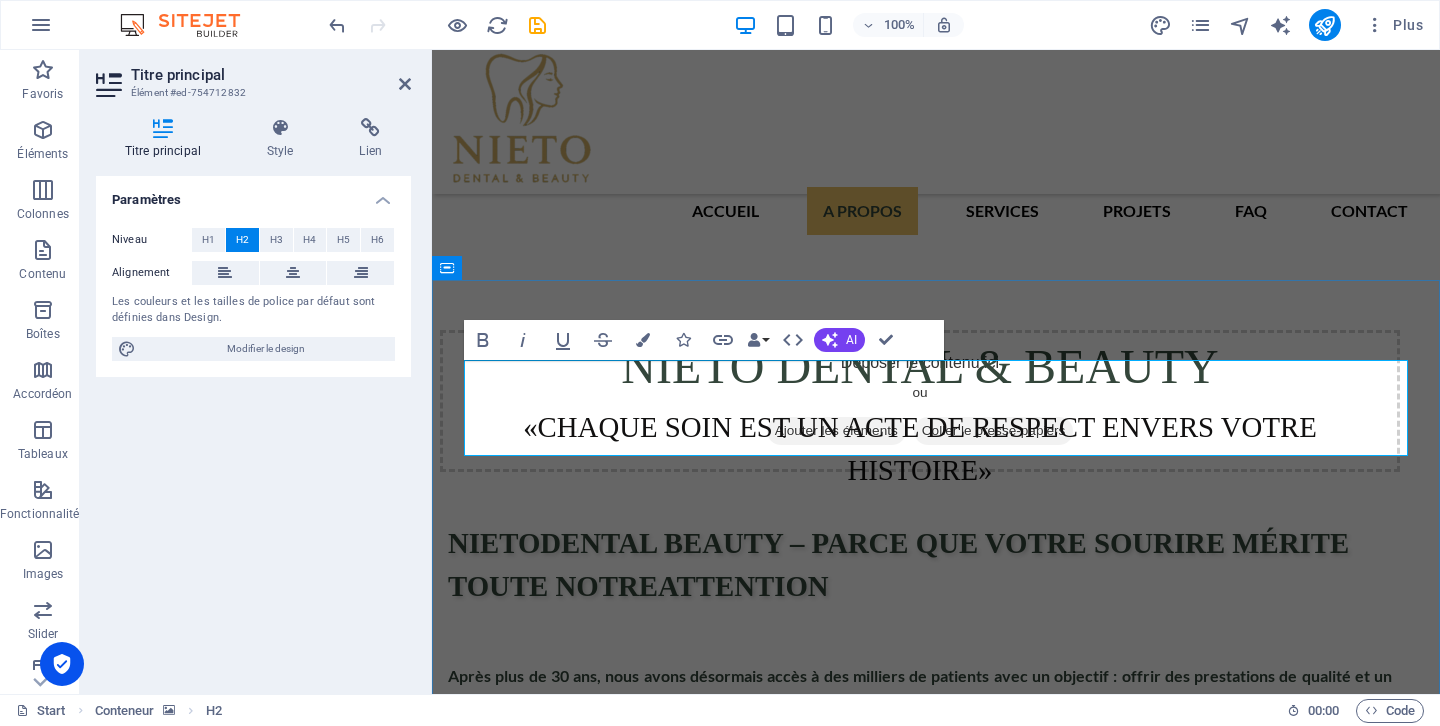 click on "ET SI VOUS AVEZ DES DOUTES SUR POURQUOI NOUS" at bounding box center [936, 2217] 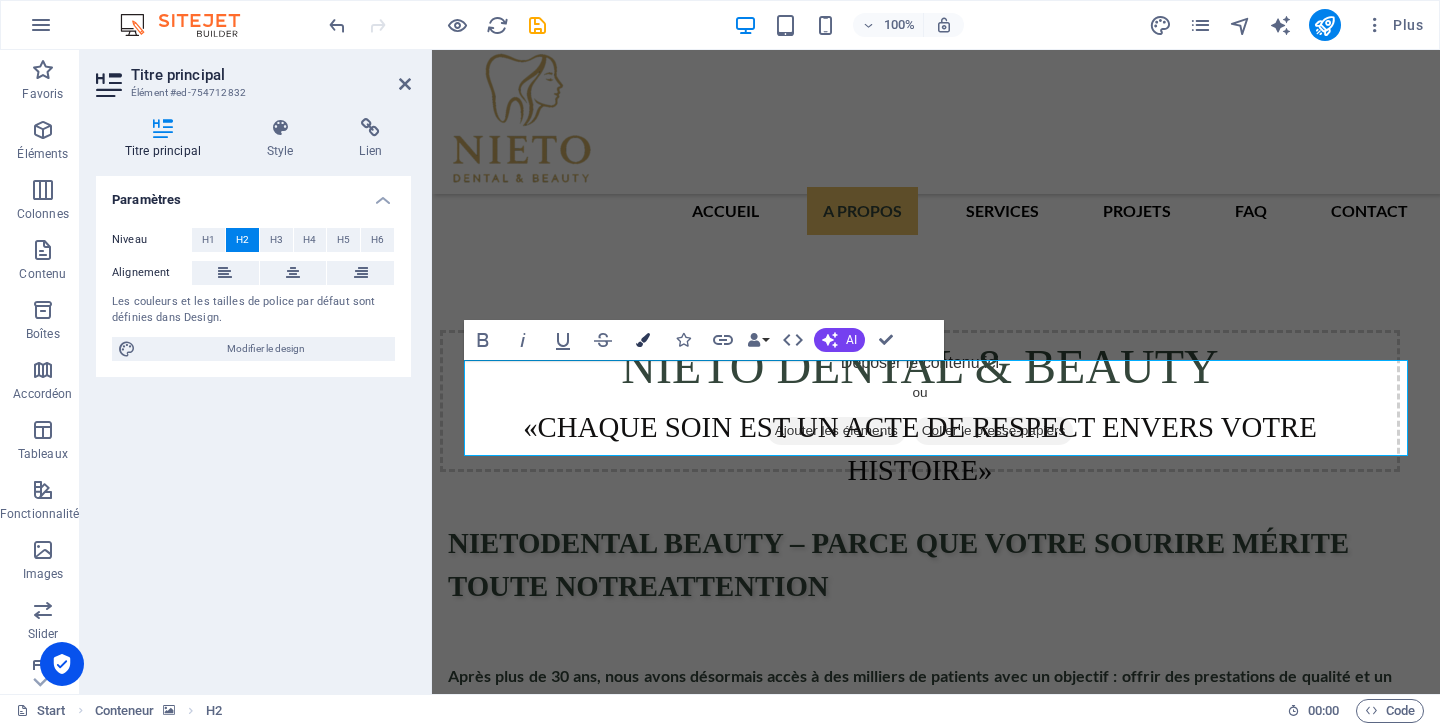 click at bounding box center [643, 340] 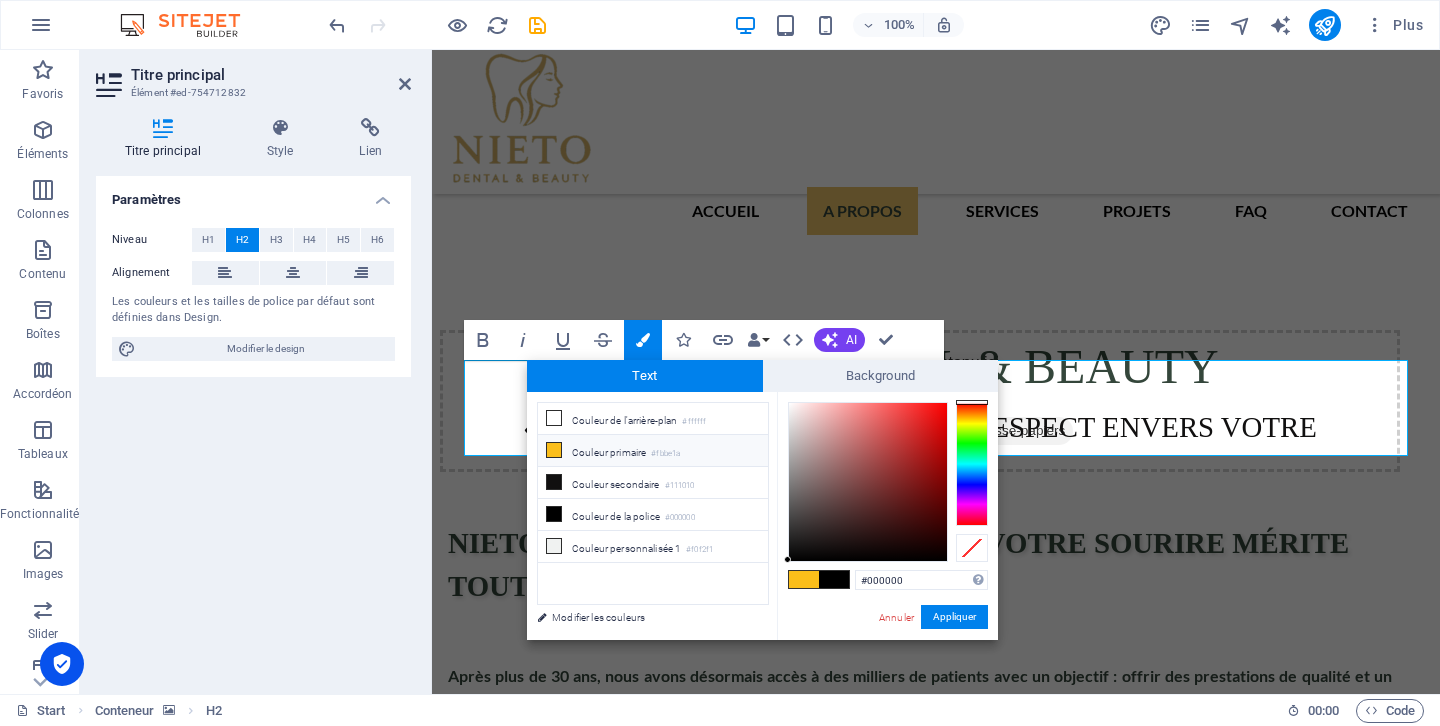 drag, startPoint x: 952, startPoint y: 584, endPoint x: 844, endPoint y: 572, distance: 108.66462 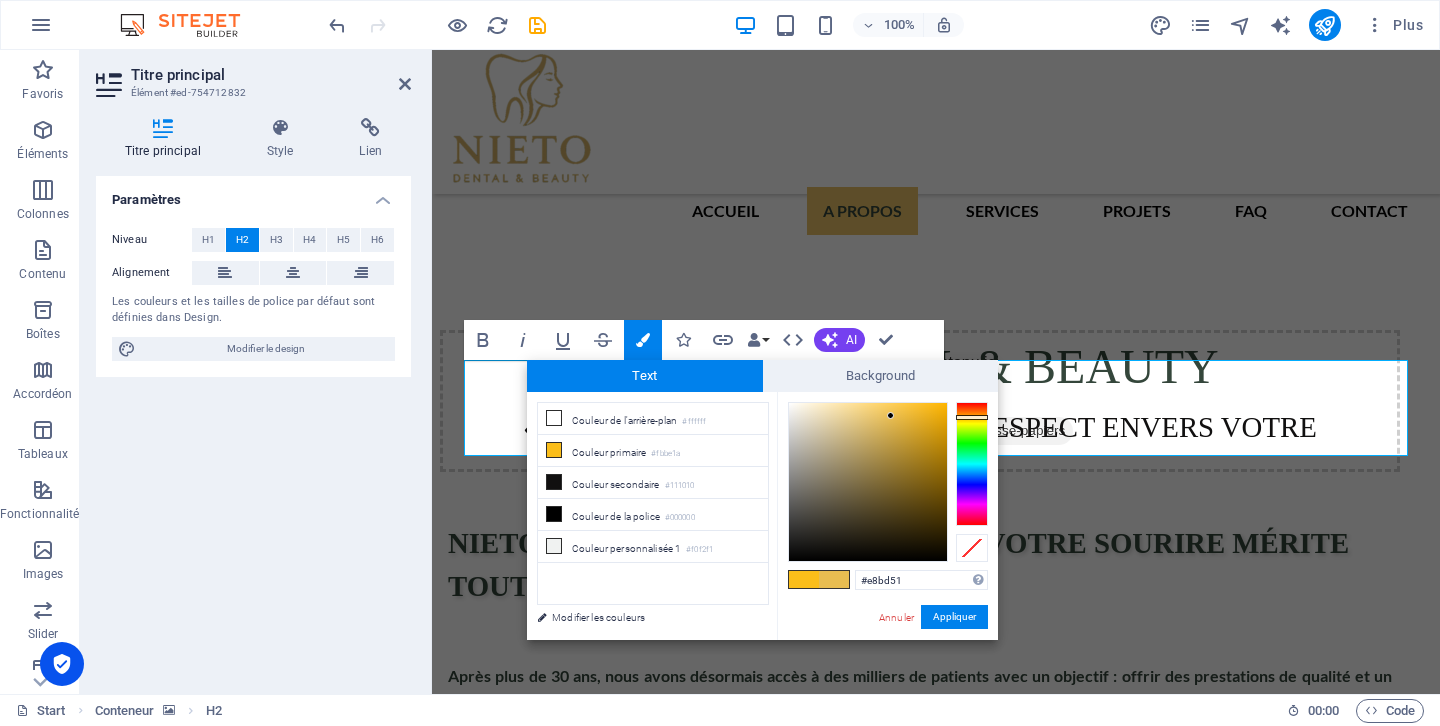 type on "#e8bd51" 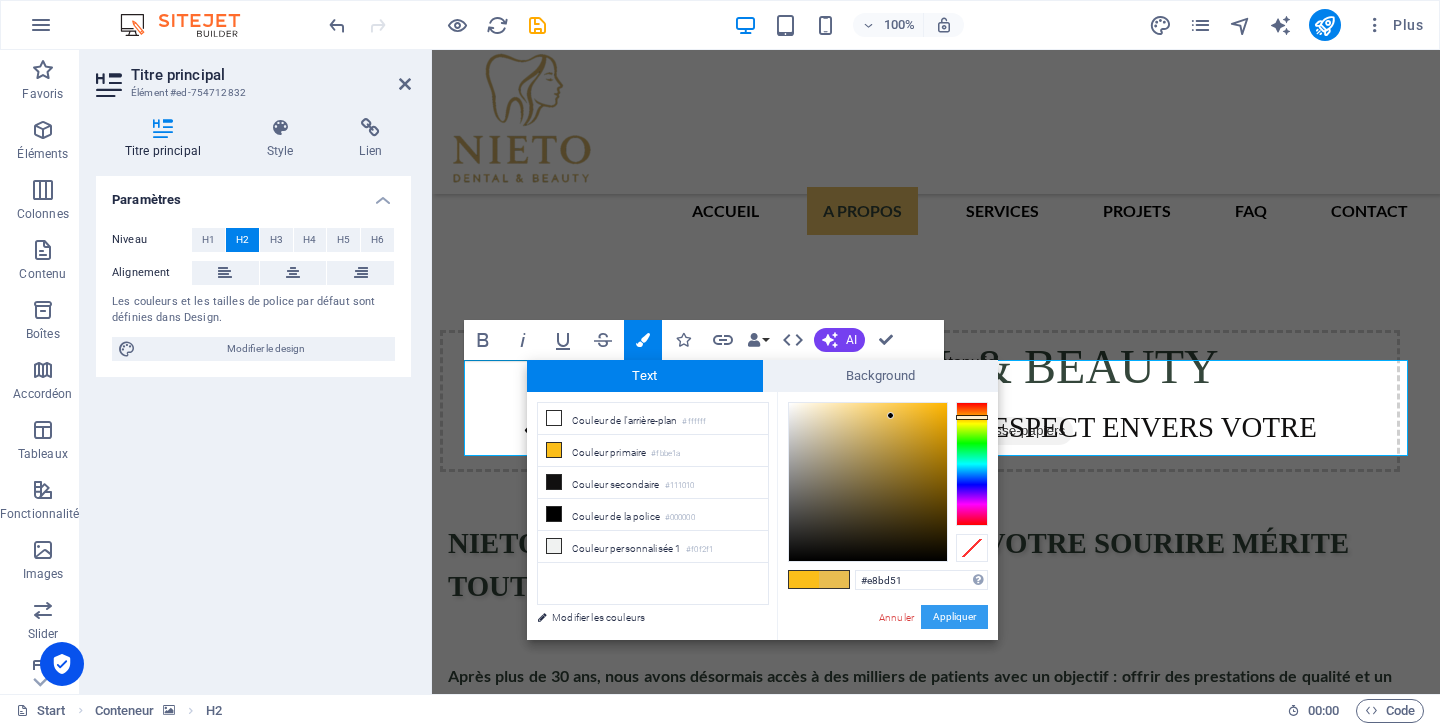 click on "Appliquer" at bounding box center (954, 617) 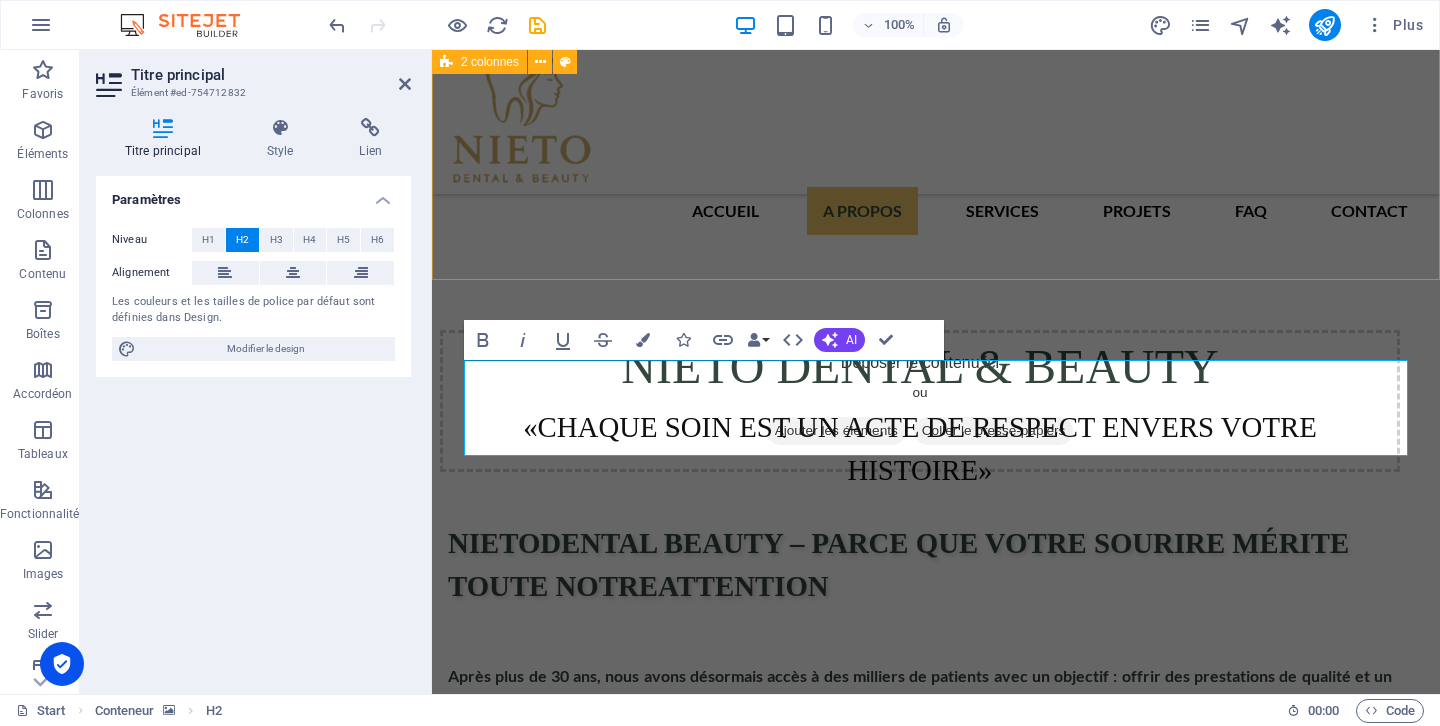 click on "[PERSON_NAME] DENTAL & BEAUTY  «Chaque soin est un acte de respect envers votre histoire» [PERSON_NAME]  dentaL BEAUTY – Parce que votre sourire mérite toute notre  attention     Après plus de 30 ans, nous avons désormais accès à des milliers de patients avec un objectif : offrir des prestations de qualité et un véritable sentiment de confiance.    Sous La direction du [PERSON_NAME], notre clinique s'est construite auteur de la passion, du série et du respect envers chaque personne qui franchit notre porte      .  Nous utilisons Le caractère unique de produits de haute qualité, reconnus et testés, semble pour nous, ce que nous utilisons sur vous, c'est ce que nous avons choisi pour nous-mêmes.  . Notre équipe est composée de professionnels expérimentés, disponibles et disponibles, prêts à répondre avec attention et honneur  .  . Chez [PERSON_NAME] Dental Beauty, vous disposez d'un supplément patient. Vous ne nous ferez pas confiance  . Entrer en contact" at bounding box center (936, 657) 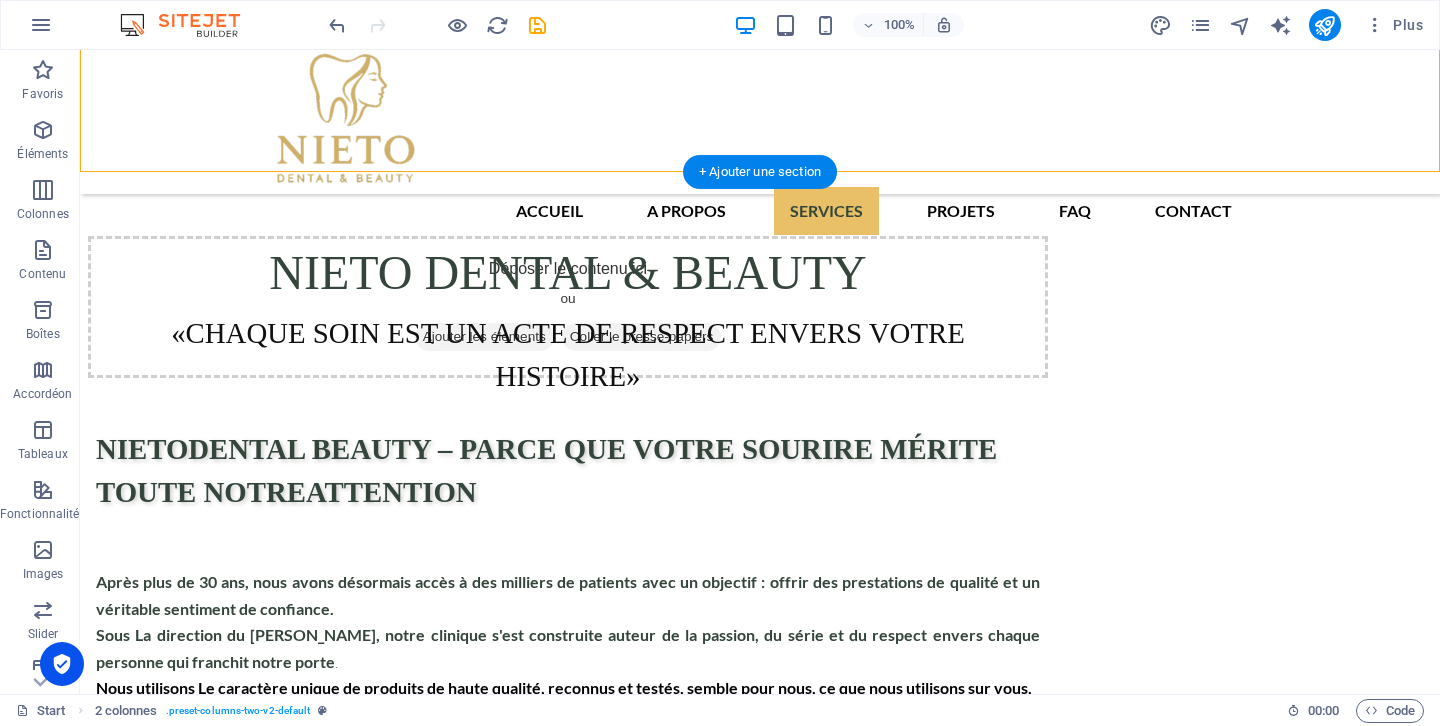 scroll, scrollTop: 2455, scrollLeft: 0, axis: vertical 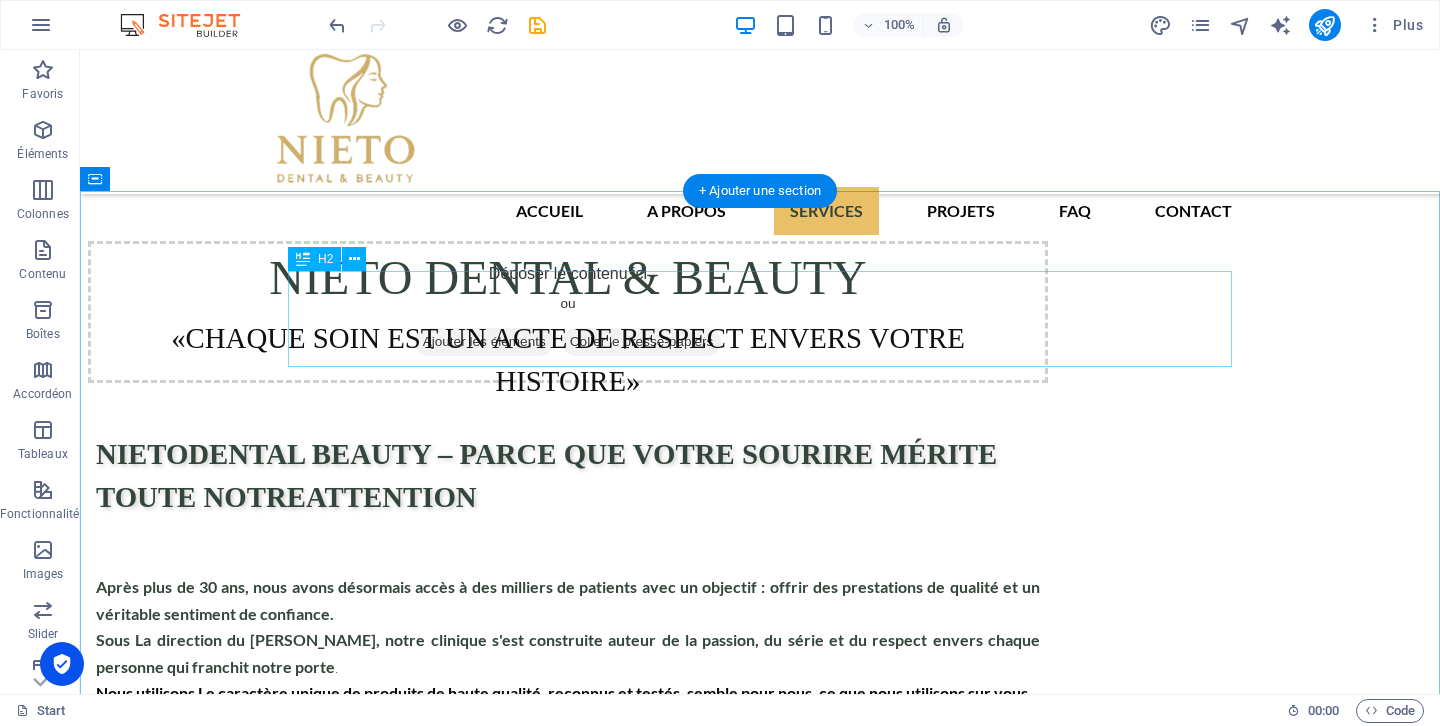click on "ET SI VOUS AVEZ DES DOUTES SUR POURQUOI NOUS" at bounding box center [760, 2129] 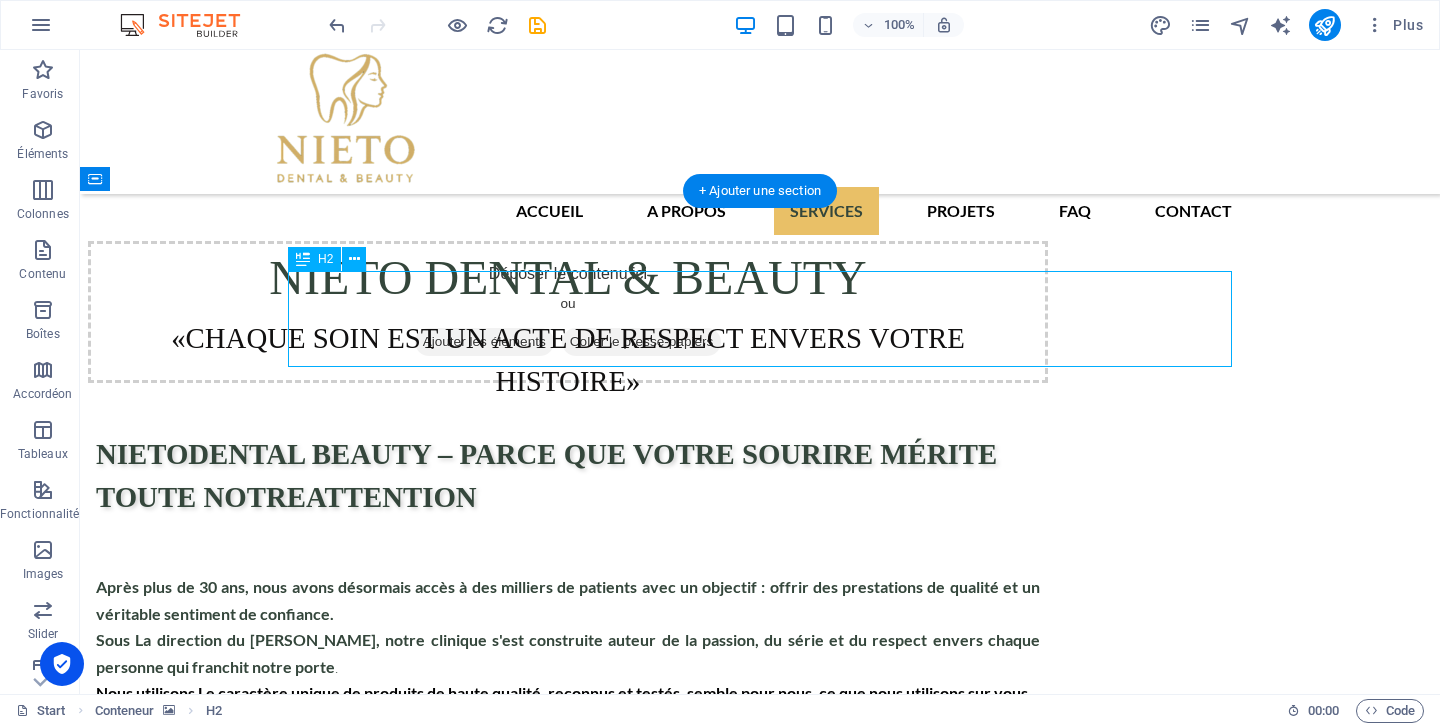 click on "ET SI VOUS AVEZ DES DOUTES SUR POURQUOI NOUS" at bounding box center [760, 2129] 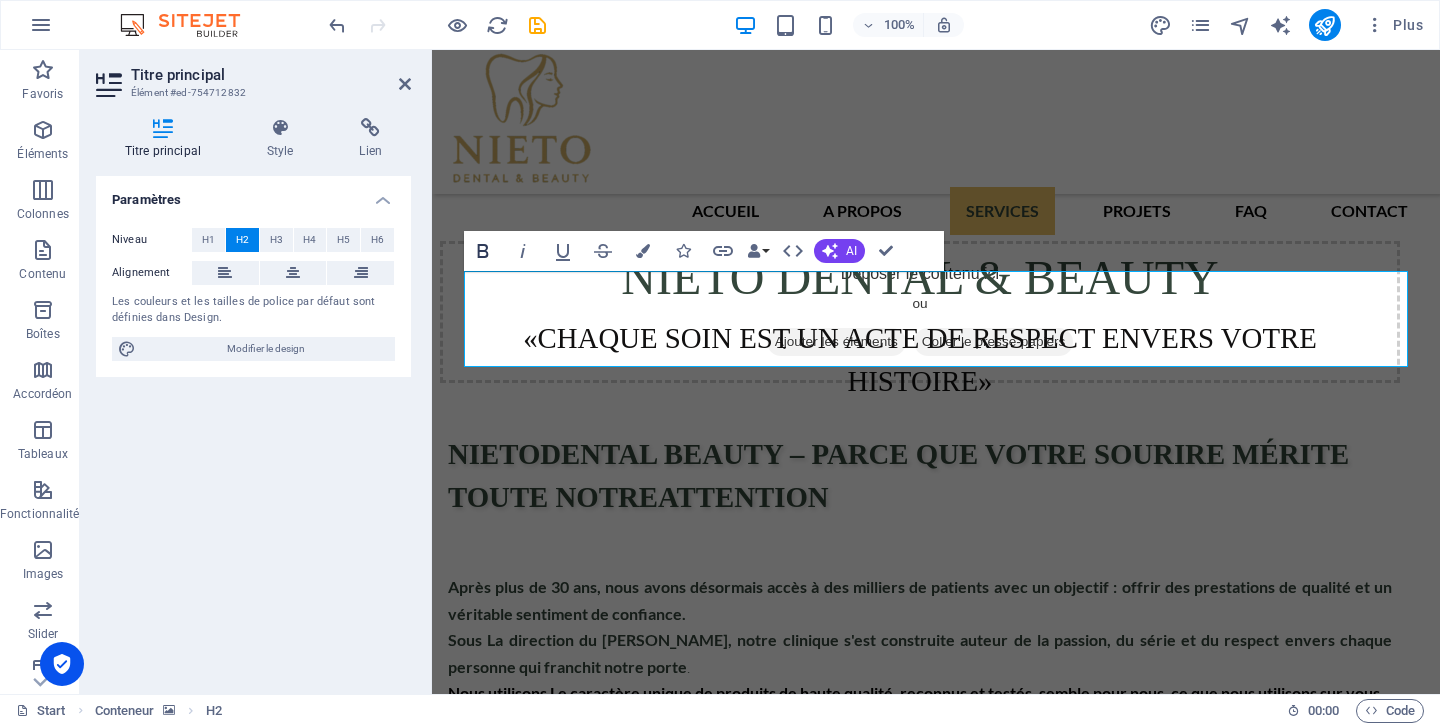 click 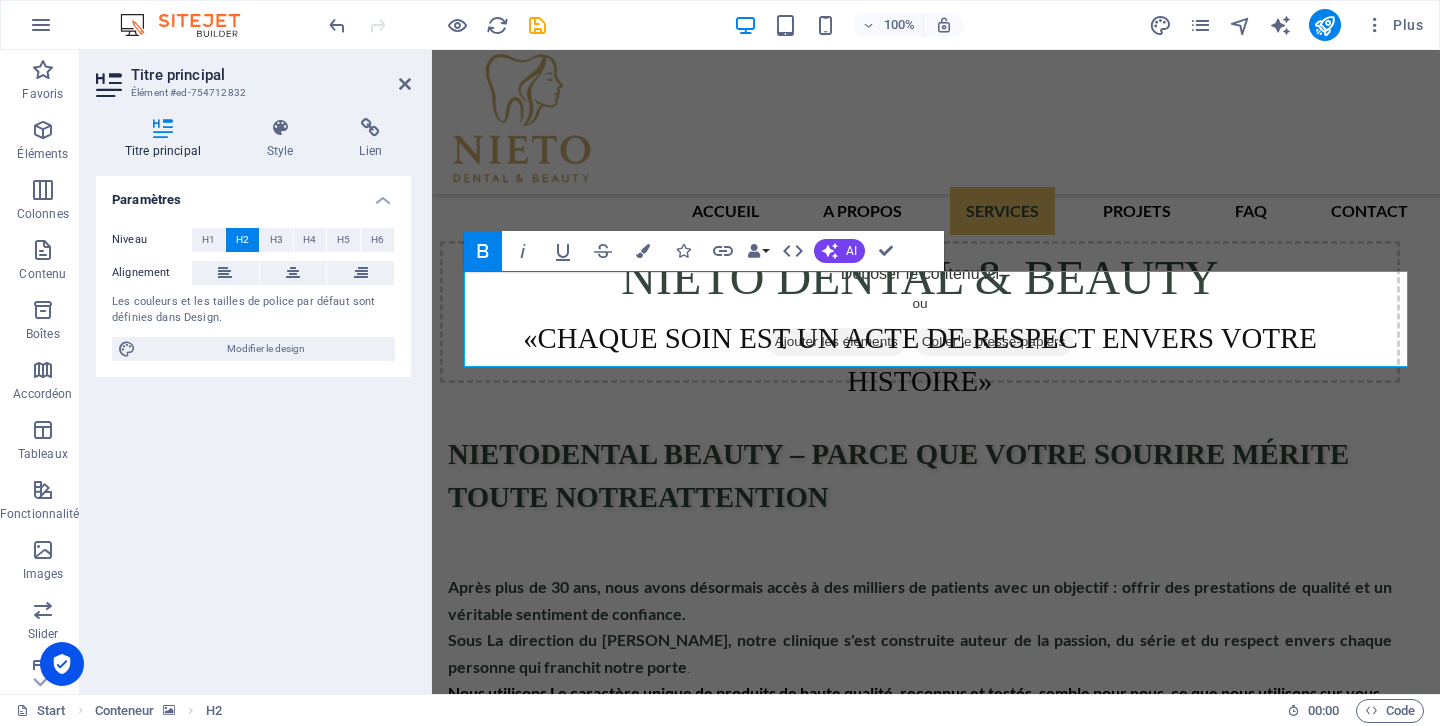 click 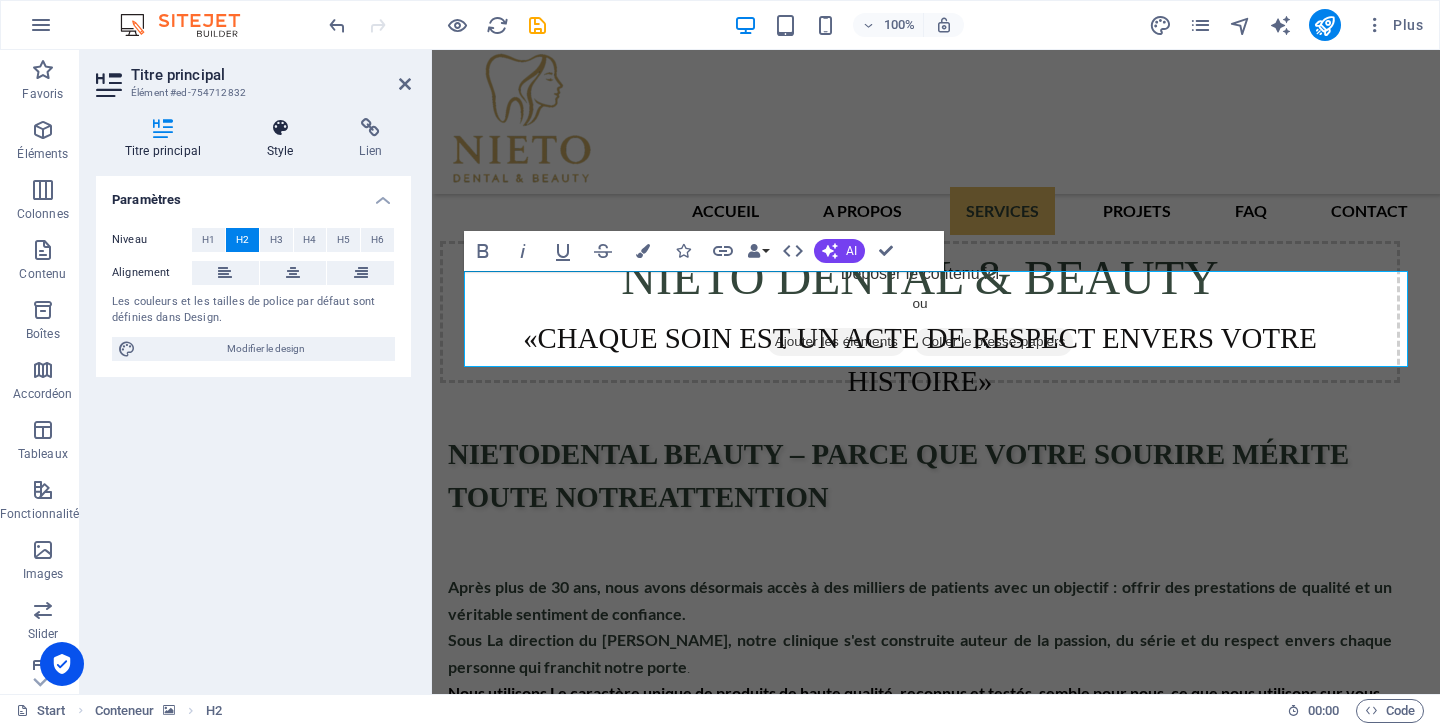 click on "Style" at bounding box center (284, 139) 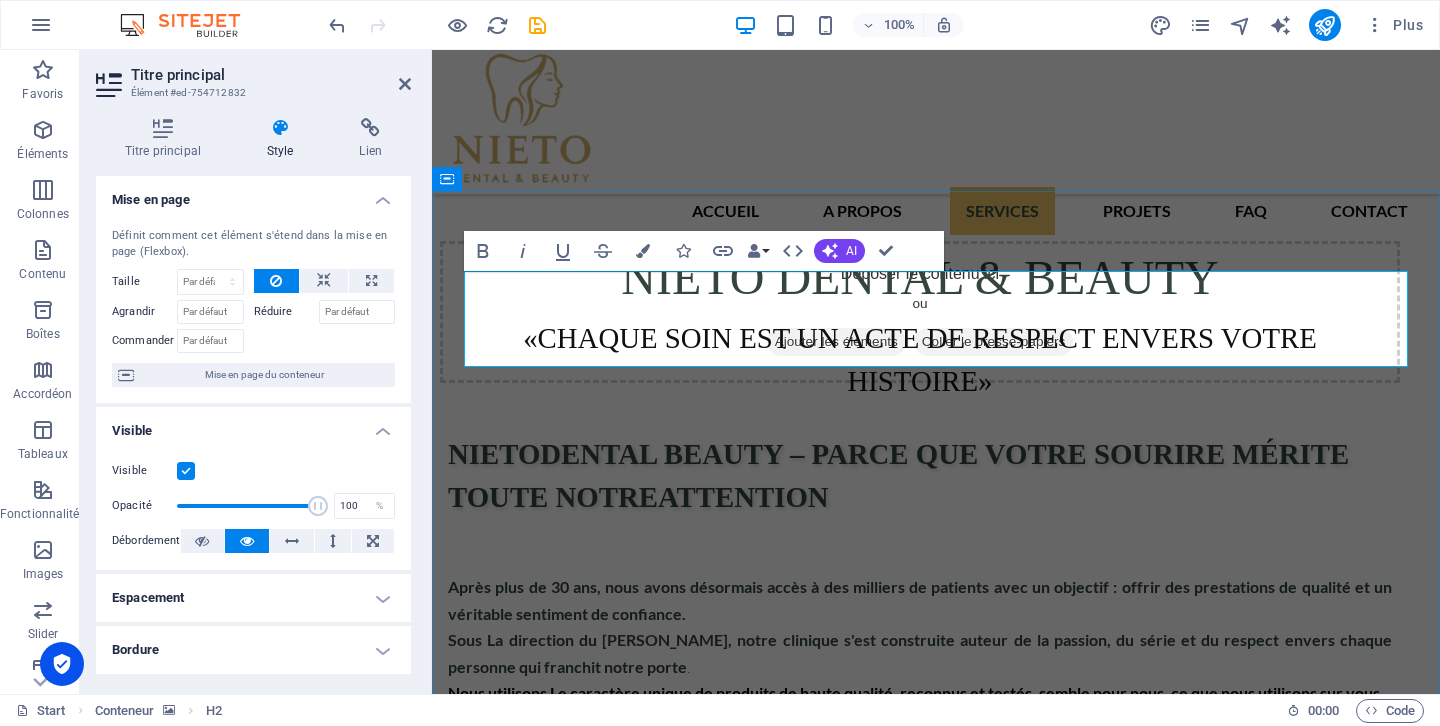 click on "ET SI VOUS AVEZ DES DOUTES SUR POURQUOI NOUS" at bounding box center [936, 2128] 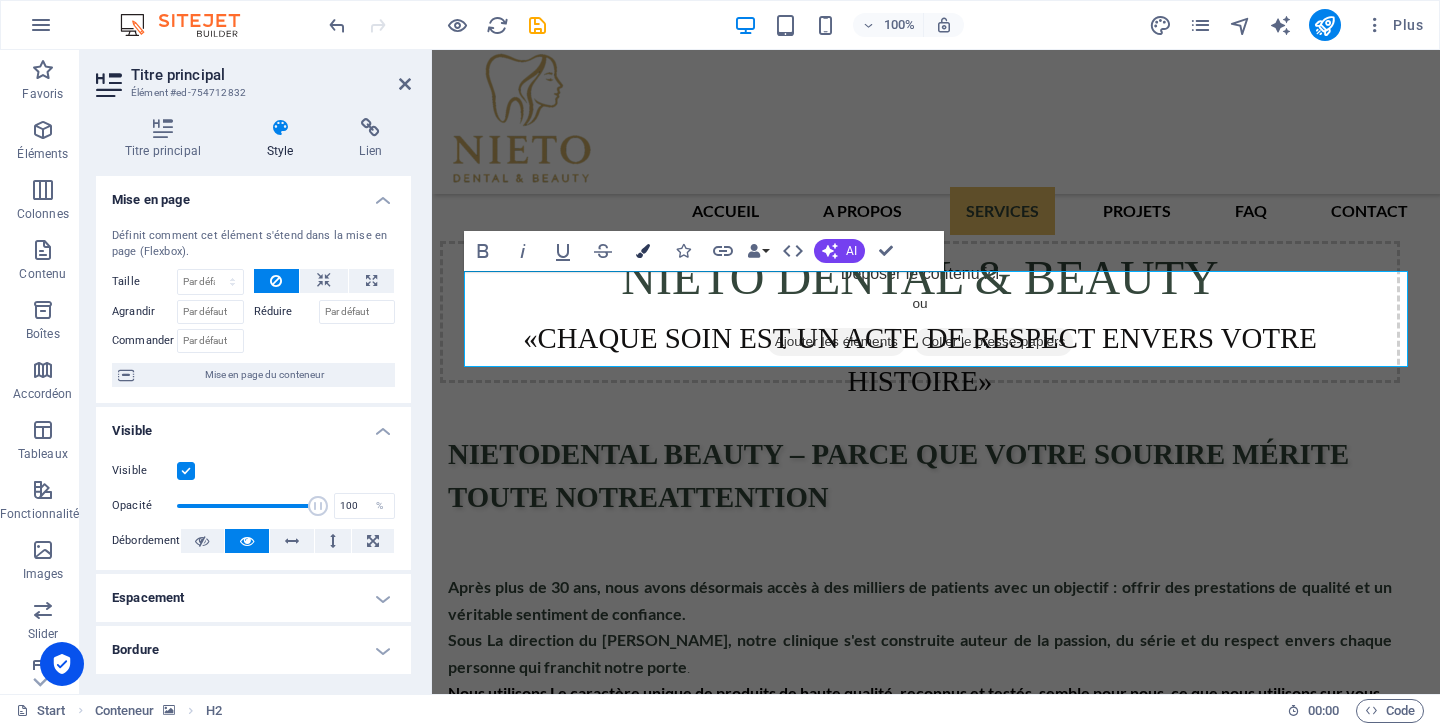 click at bounding box center (643, 251) 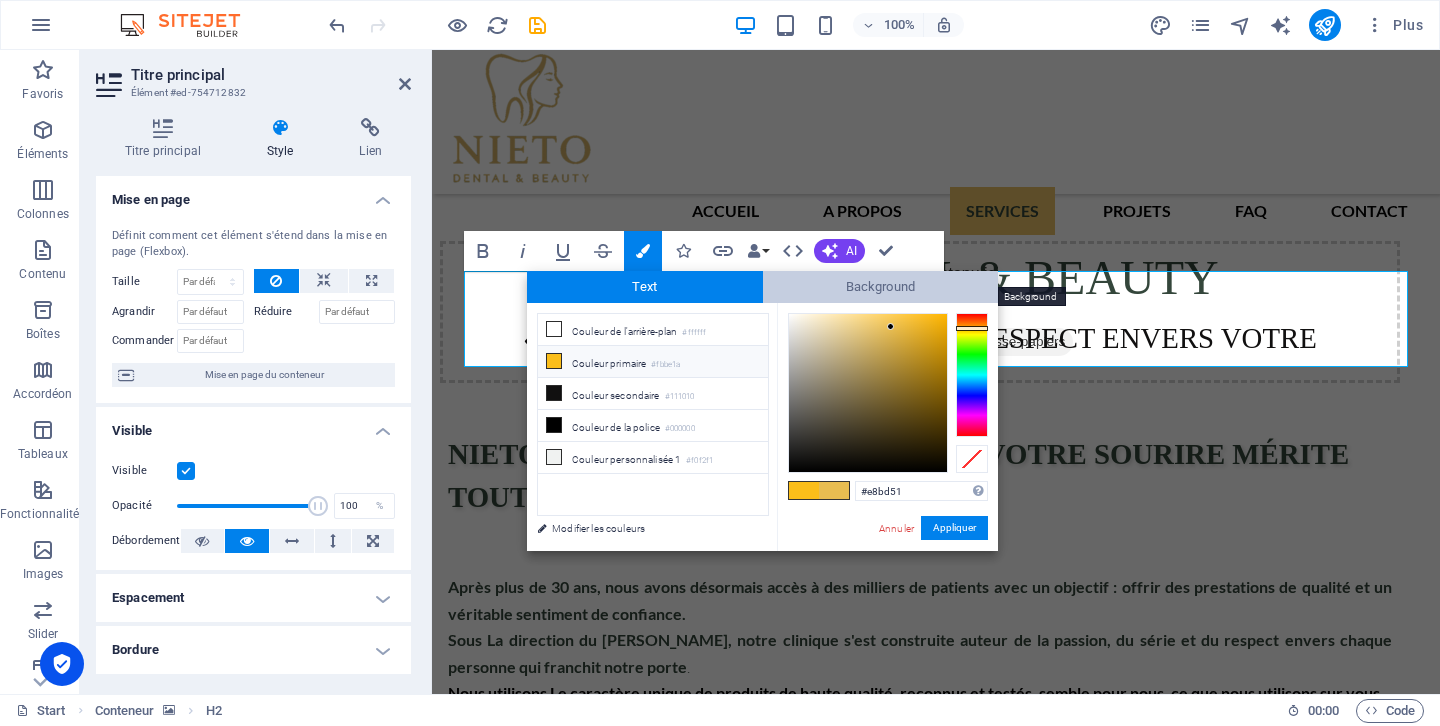 click on "Background" at bounding box center [881, 287] 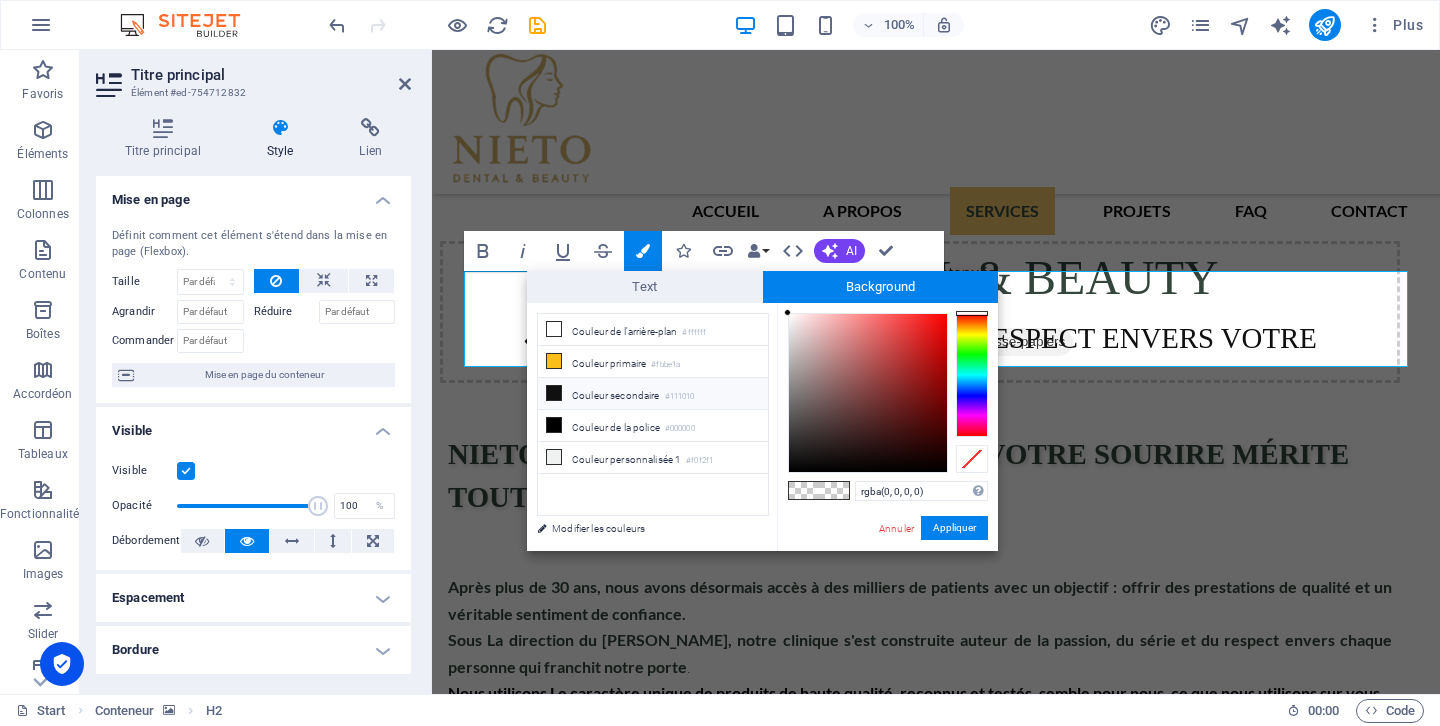 click on "Couleur secondaire
#111010" at bounding box center (653, 394) 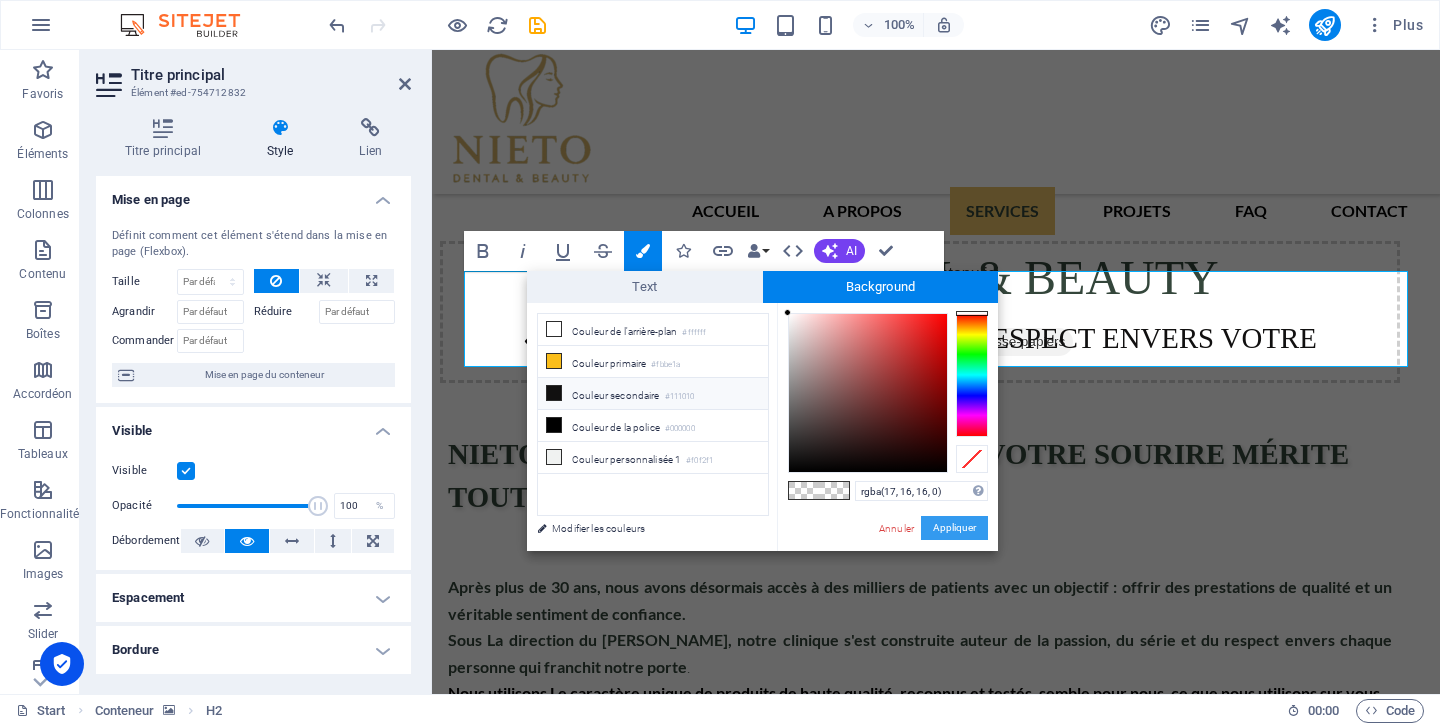 click on "Appliquer" at bounding box center [954, 528] 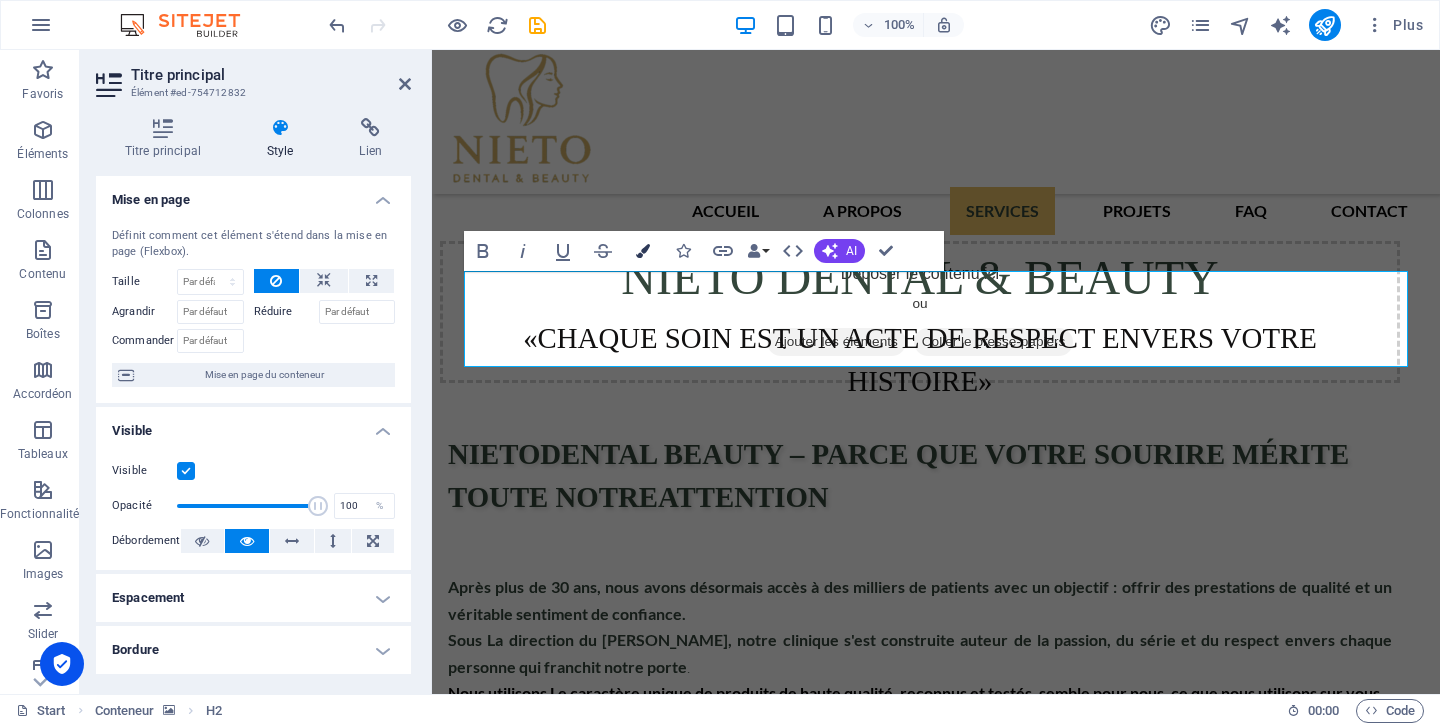 click at bounding box center (643, 251) 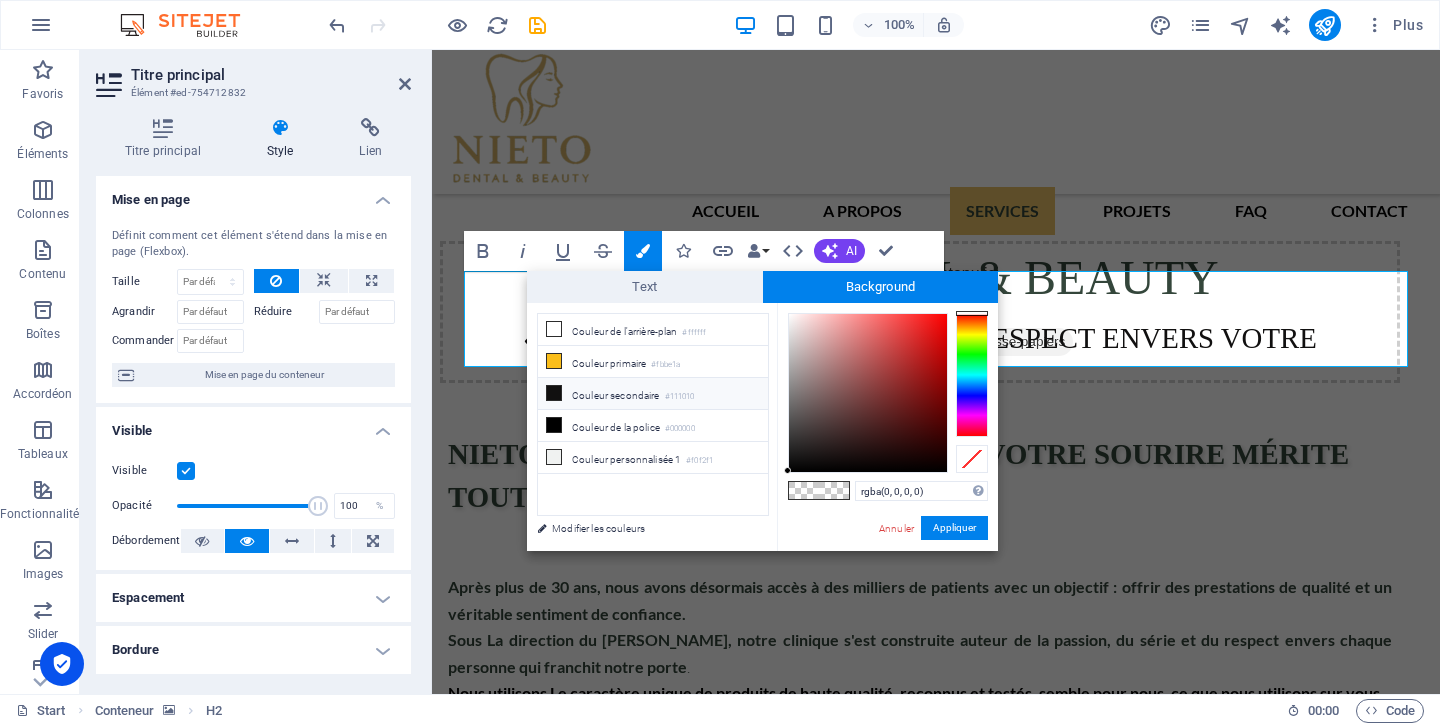 click at bounding box center (834, 490) 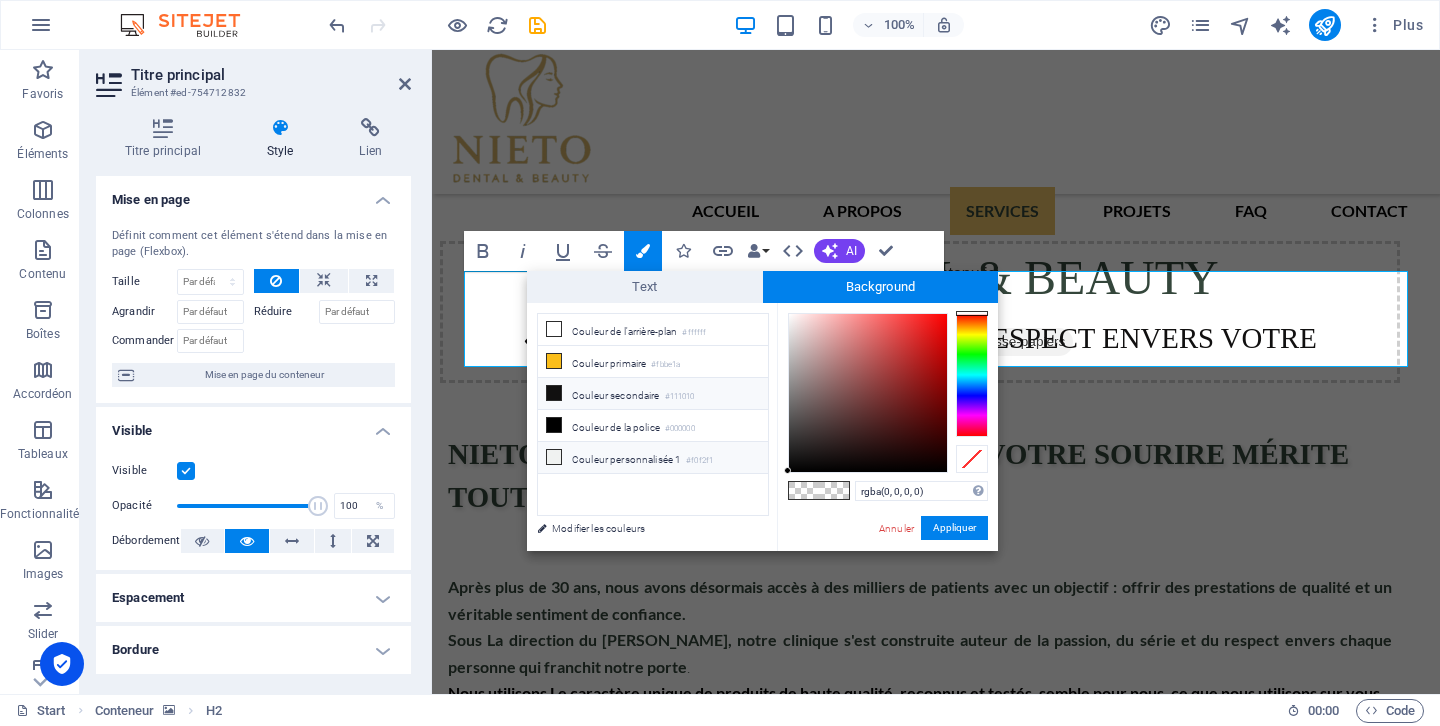 click on "Couleur personnalisée 1
#f0f2f1" at bounding box center [653, 458] 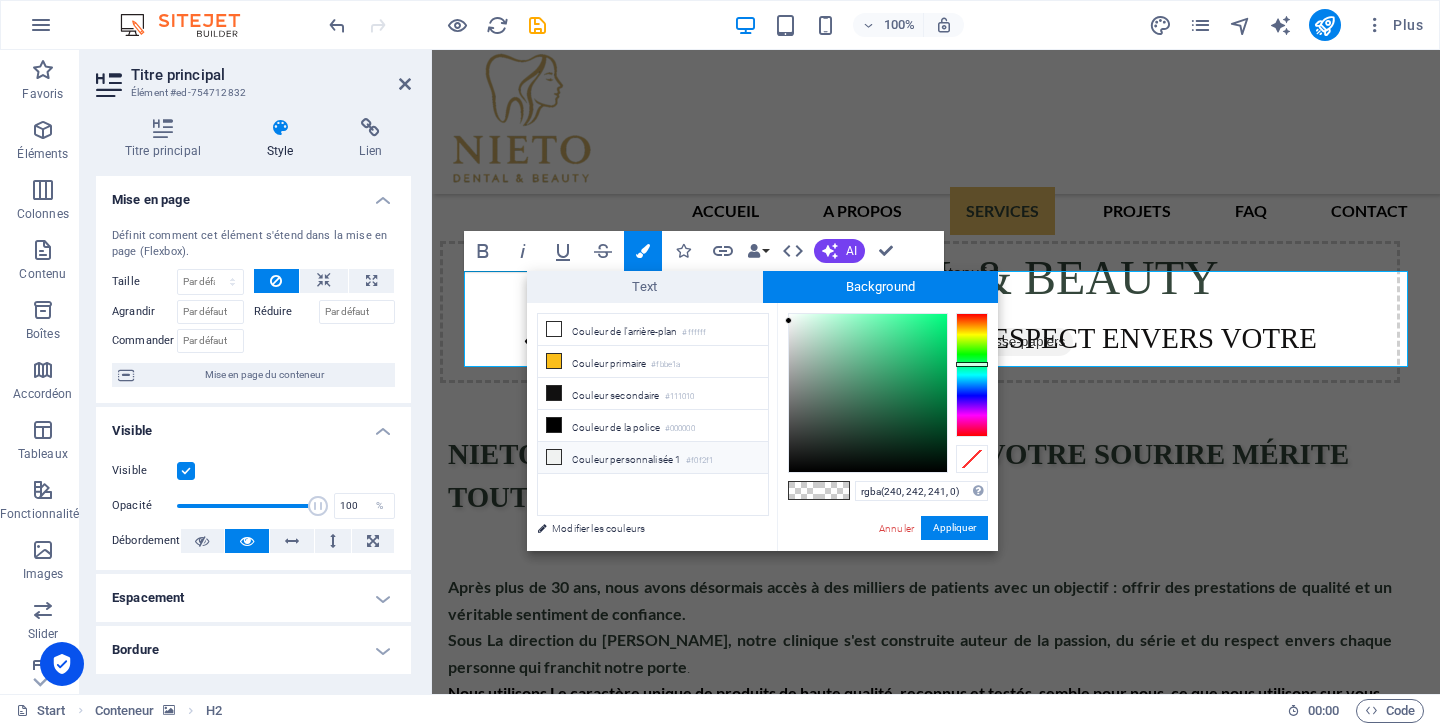 click on "Couleur personnalisée 1
#f0f2f1" at bounding box center (653, 458) 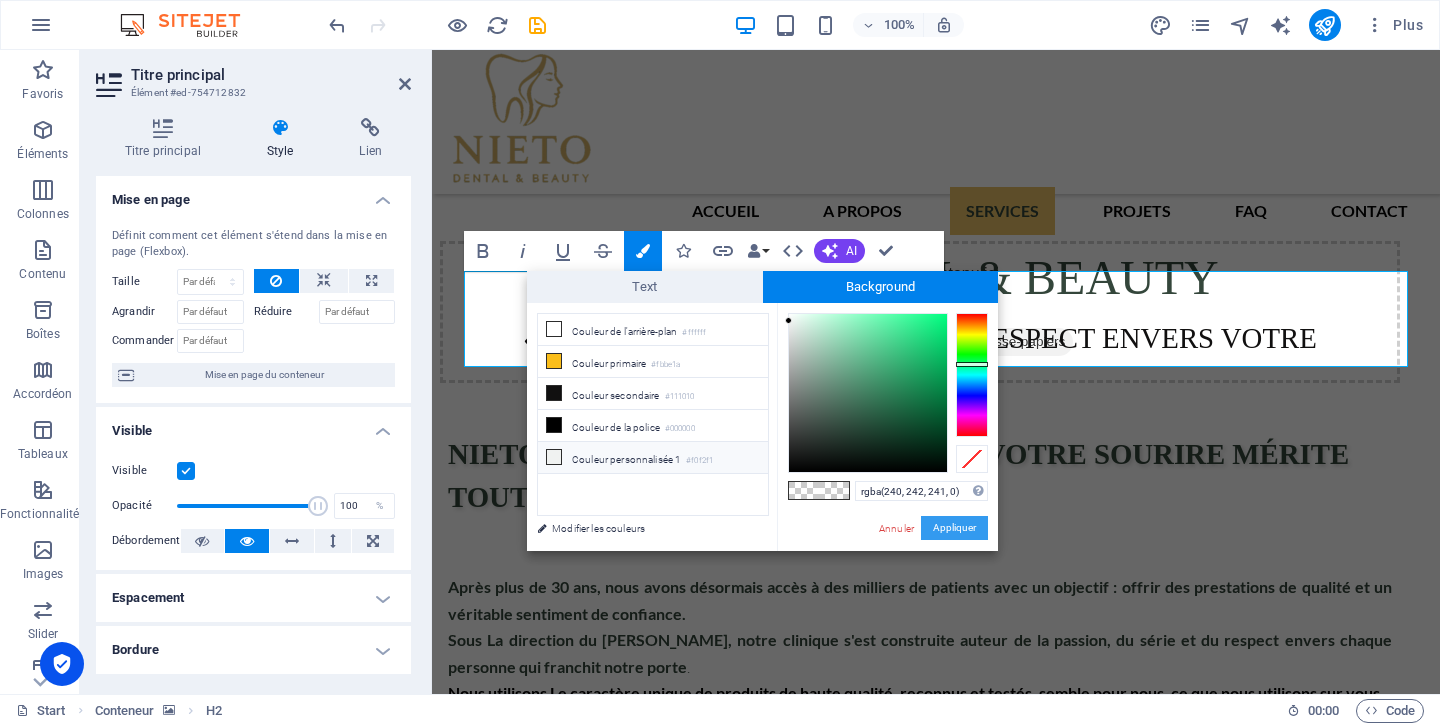 click on "Appliquer" at bounding box center (954, 528) 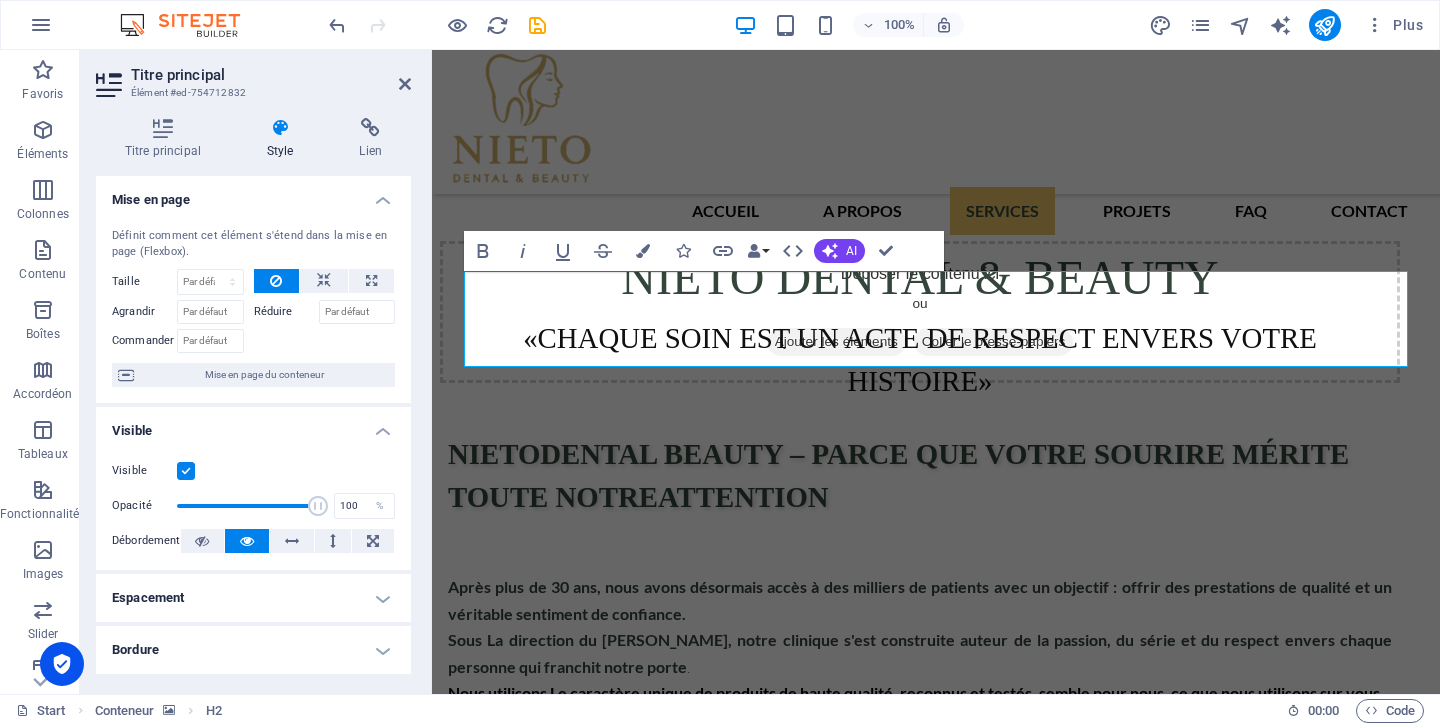 click at bounding box center [936, 1481] 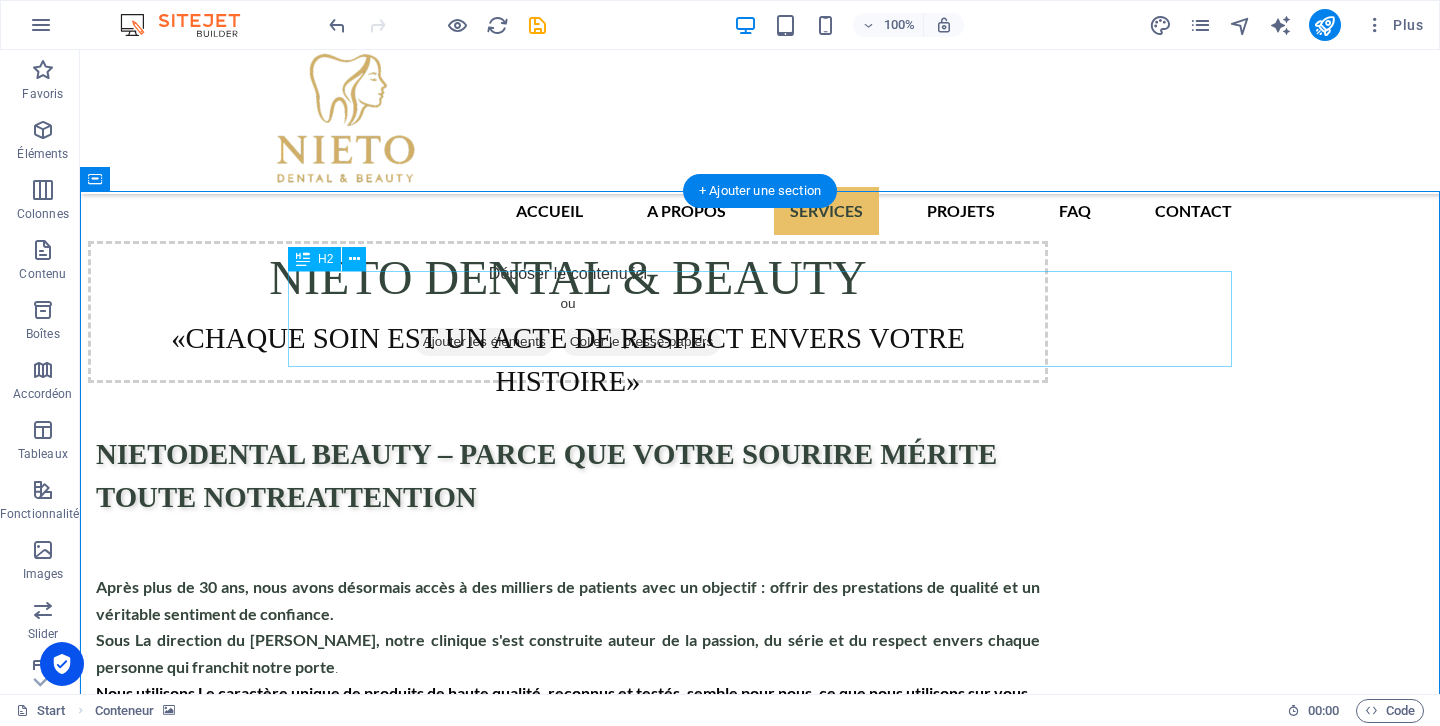 click on "ET SI VOUS AVEZ DES DOUTES SUR POURQUOI NOUS" at bounding box center [760, 2129] 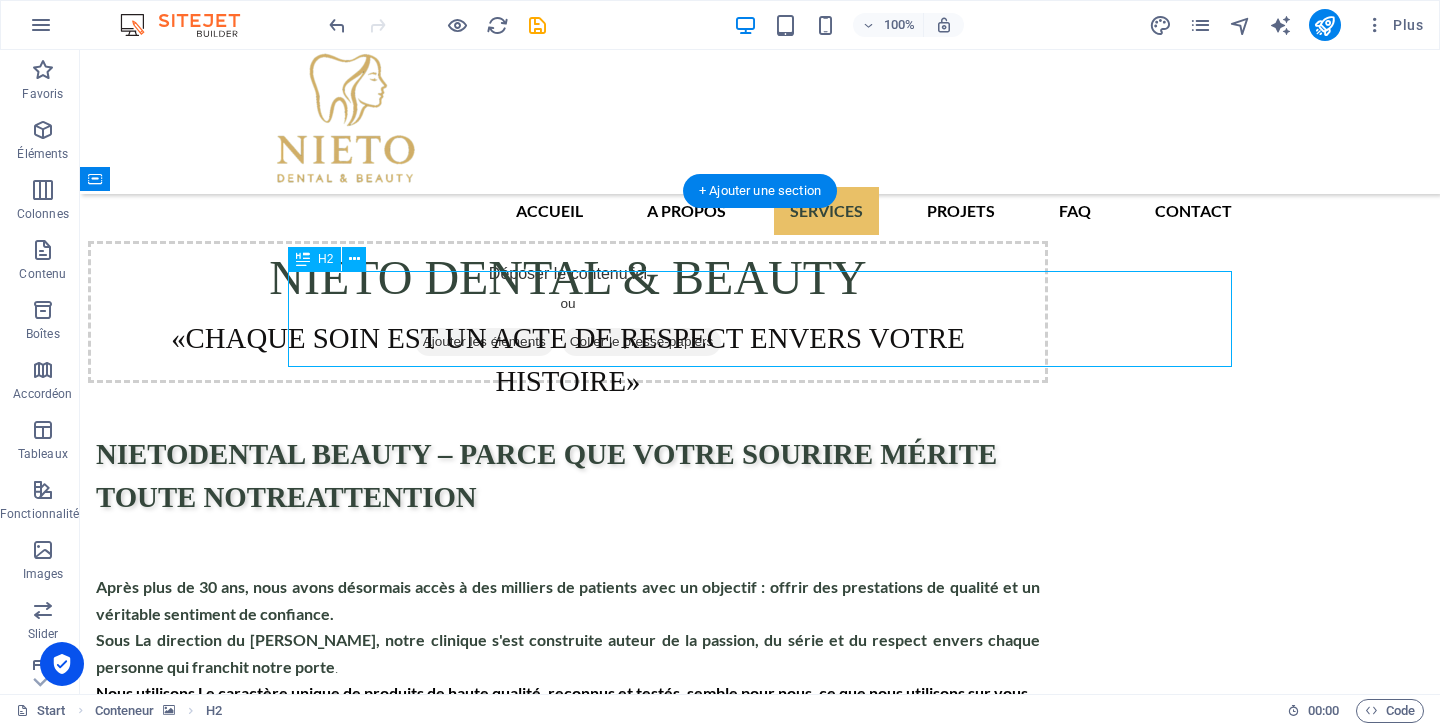 click on "ET SI VOUS AVEZ DES DOUTES SUR POURQUOI NOUS" at bounding box center (760, 2129) 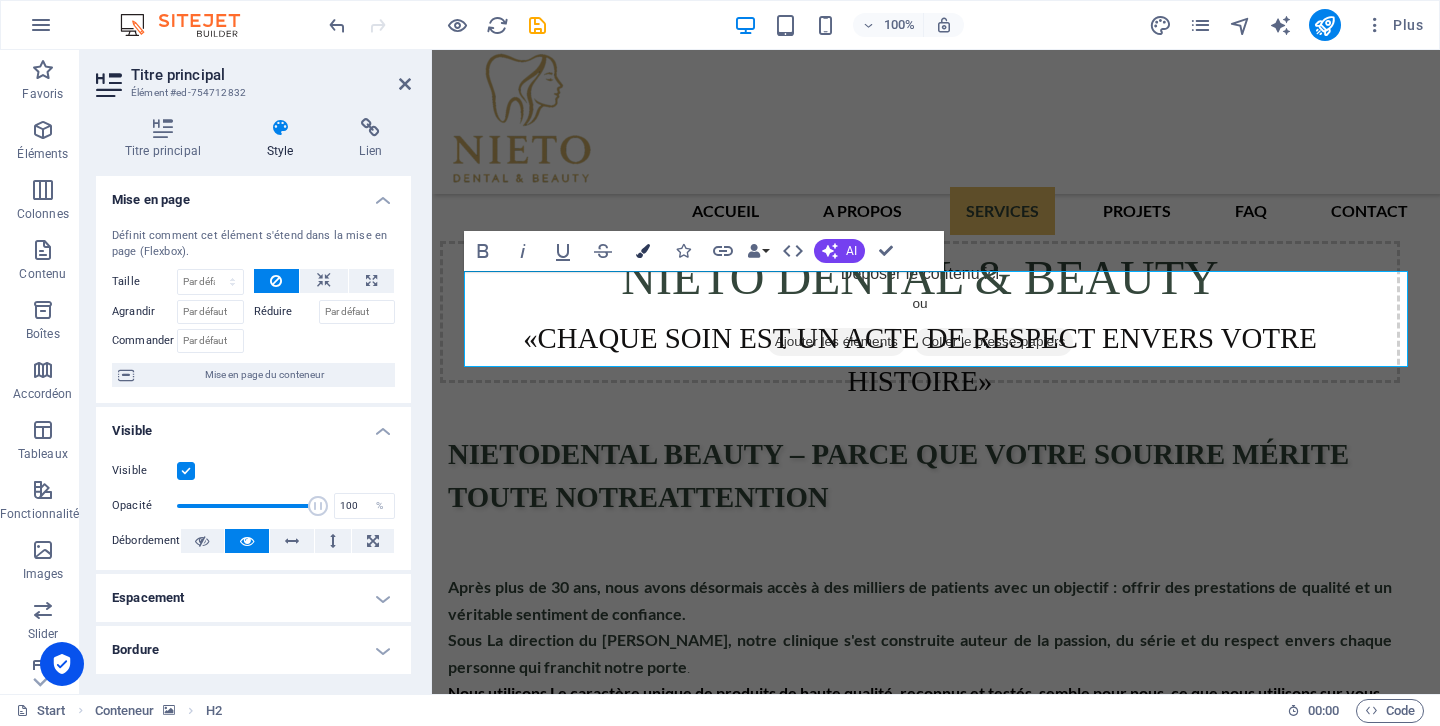 click on "Colors" at bounding box center [643, 251] 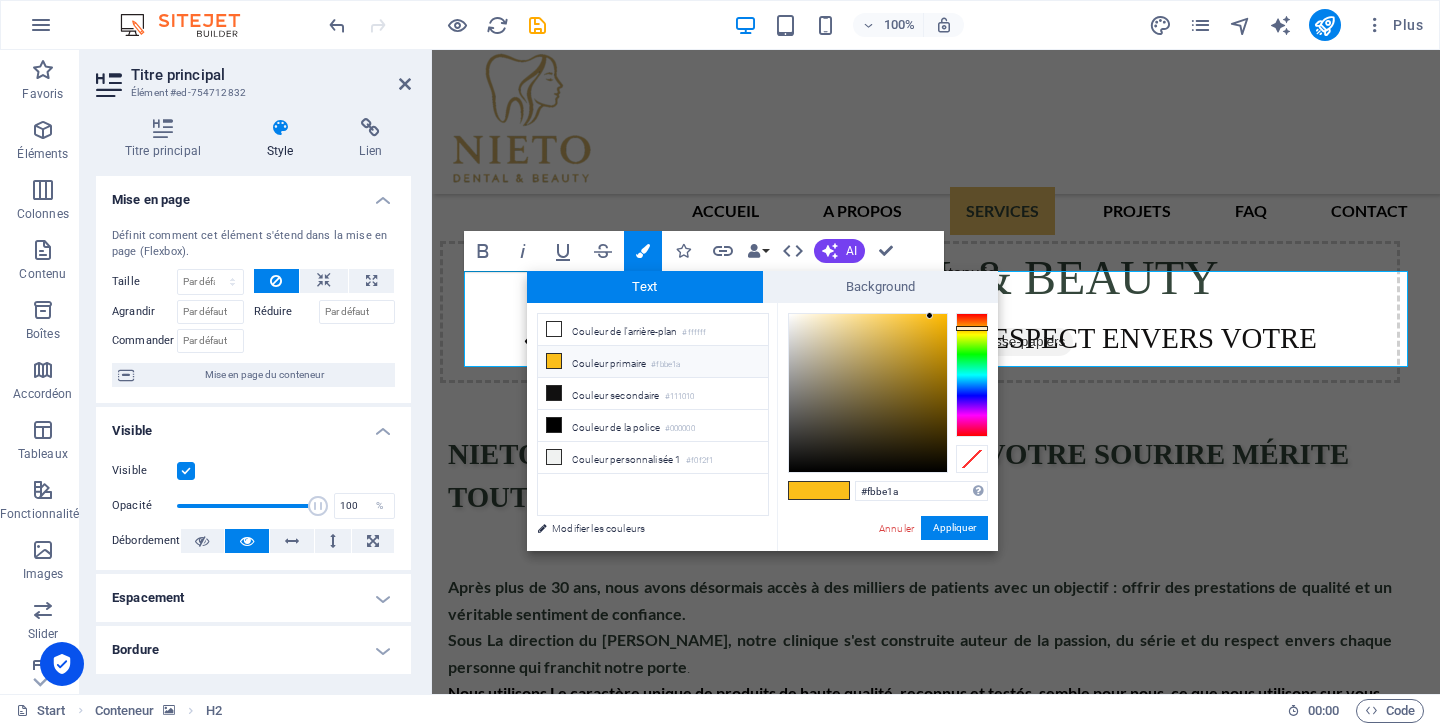 drag, startPoint x: 916, startPoint y: 492, endPoint x: 795, endPoint y: 492, distance: 121 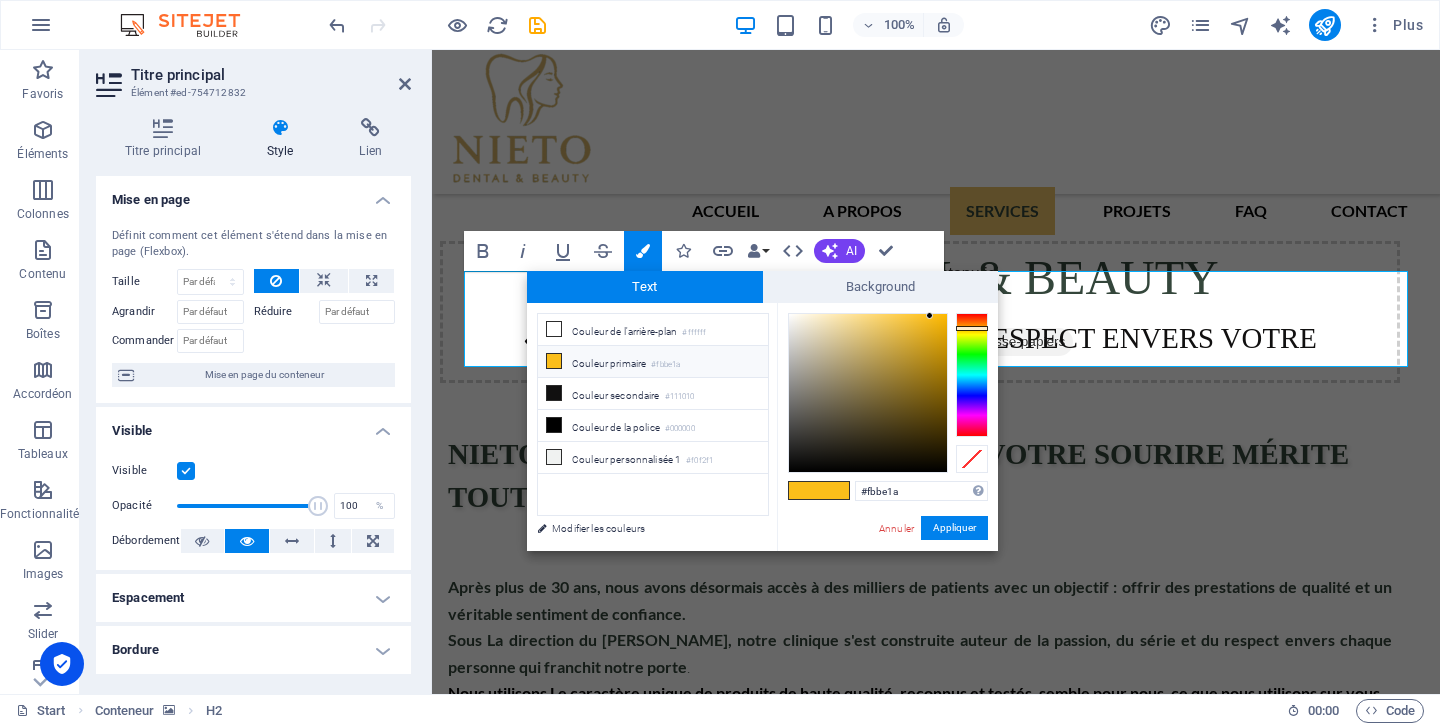 click on "#fbbe1a Formats pris en charge #0852ed rgb(8, 82, 237) rgba(8, 82, 237, 90%) hsv(221,97,93) hsl(221, 93%, 48%) Annuler Appliquer" at bounding box center (887, 572) 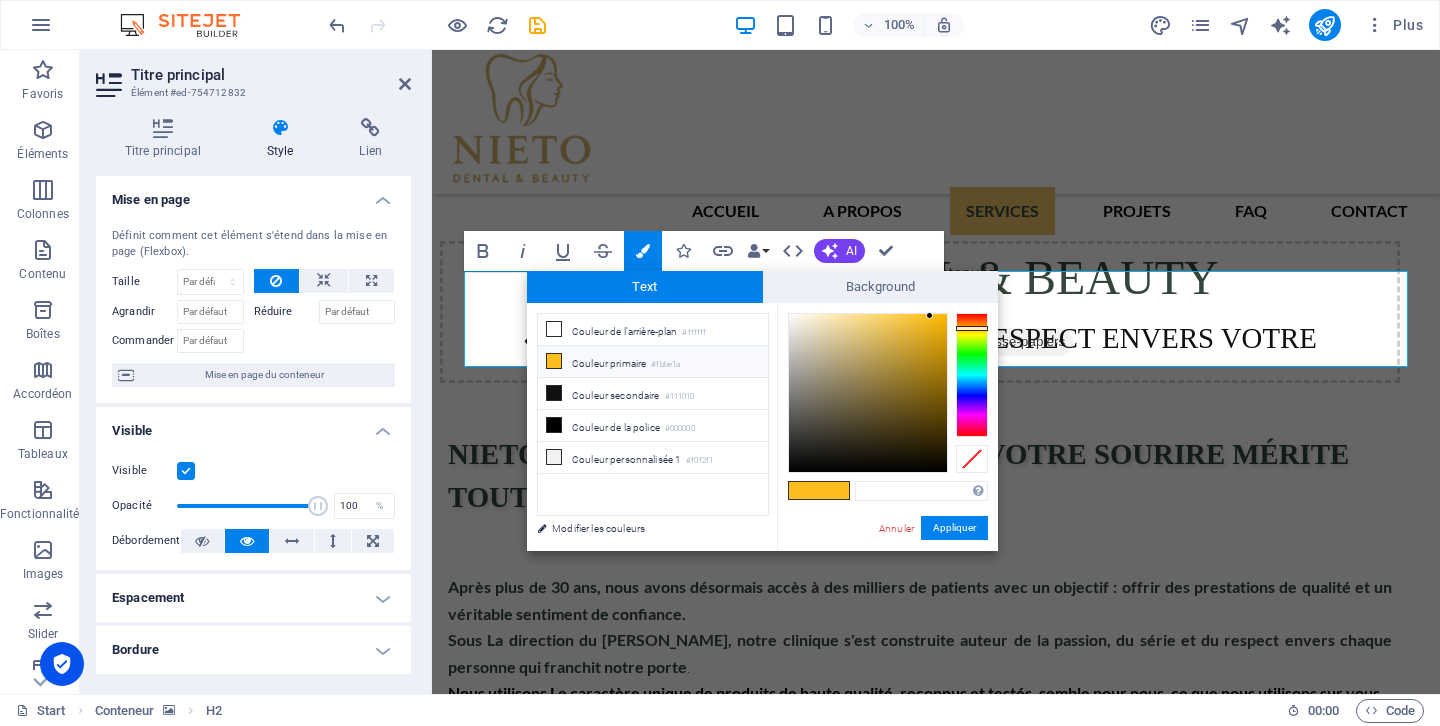 type on "#e8bd51" 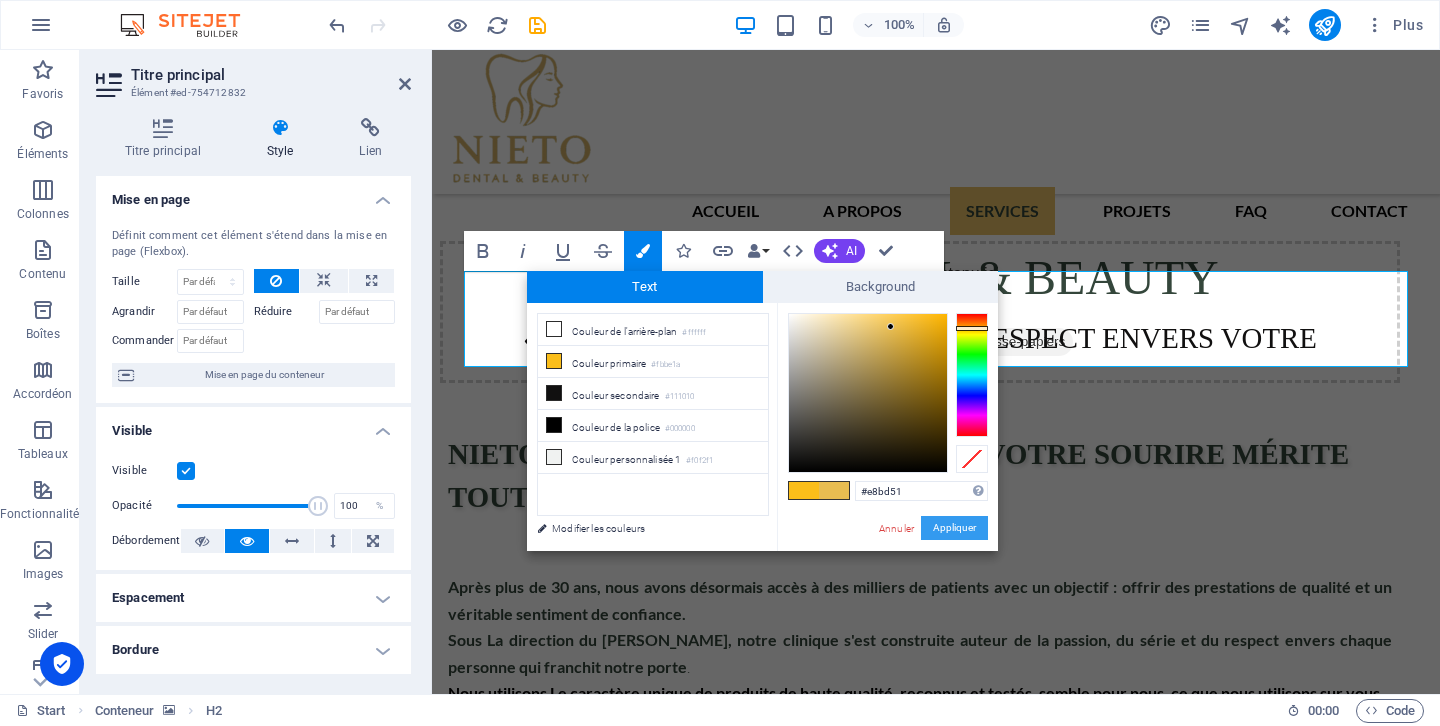 click on "Appliquer" at bounding box center (954, 528) 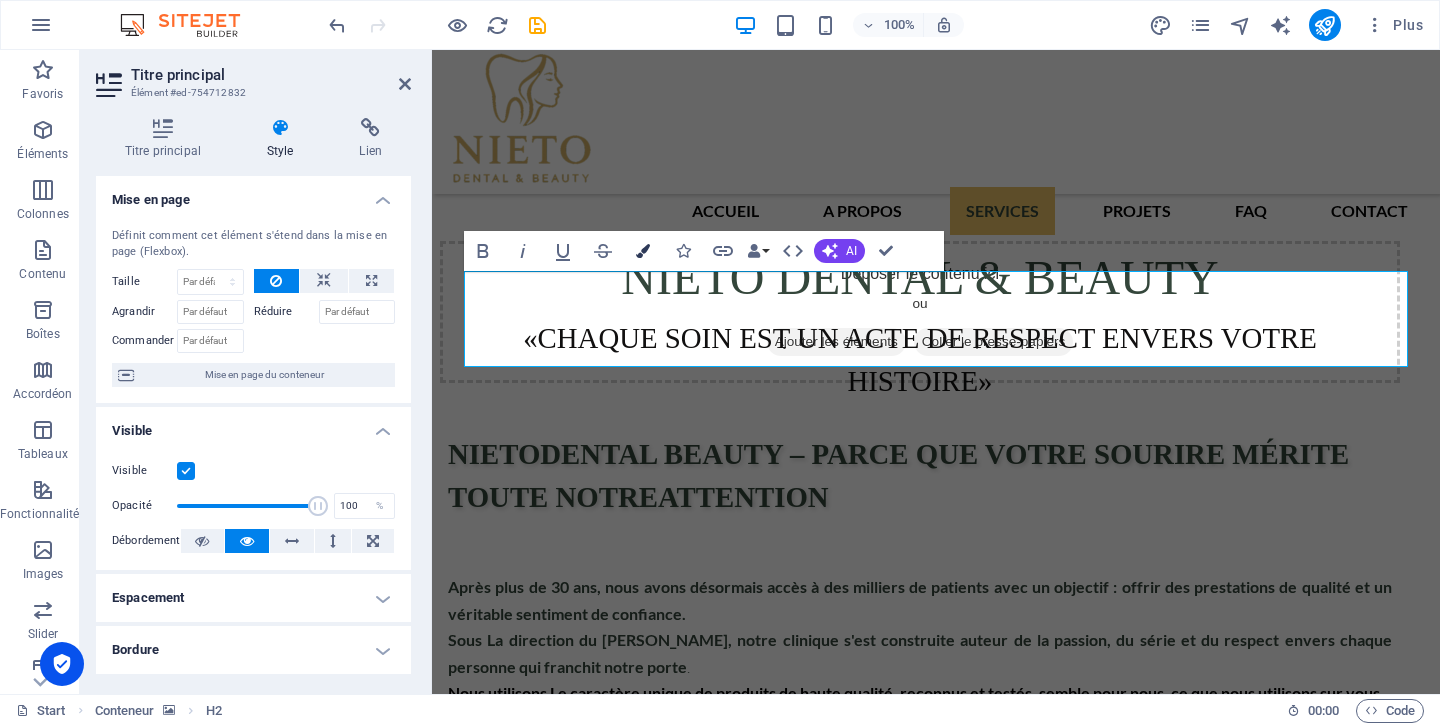 click on "Colors" at bounding box center [643, 251] 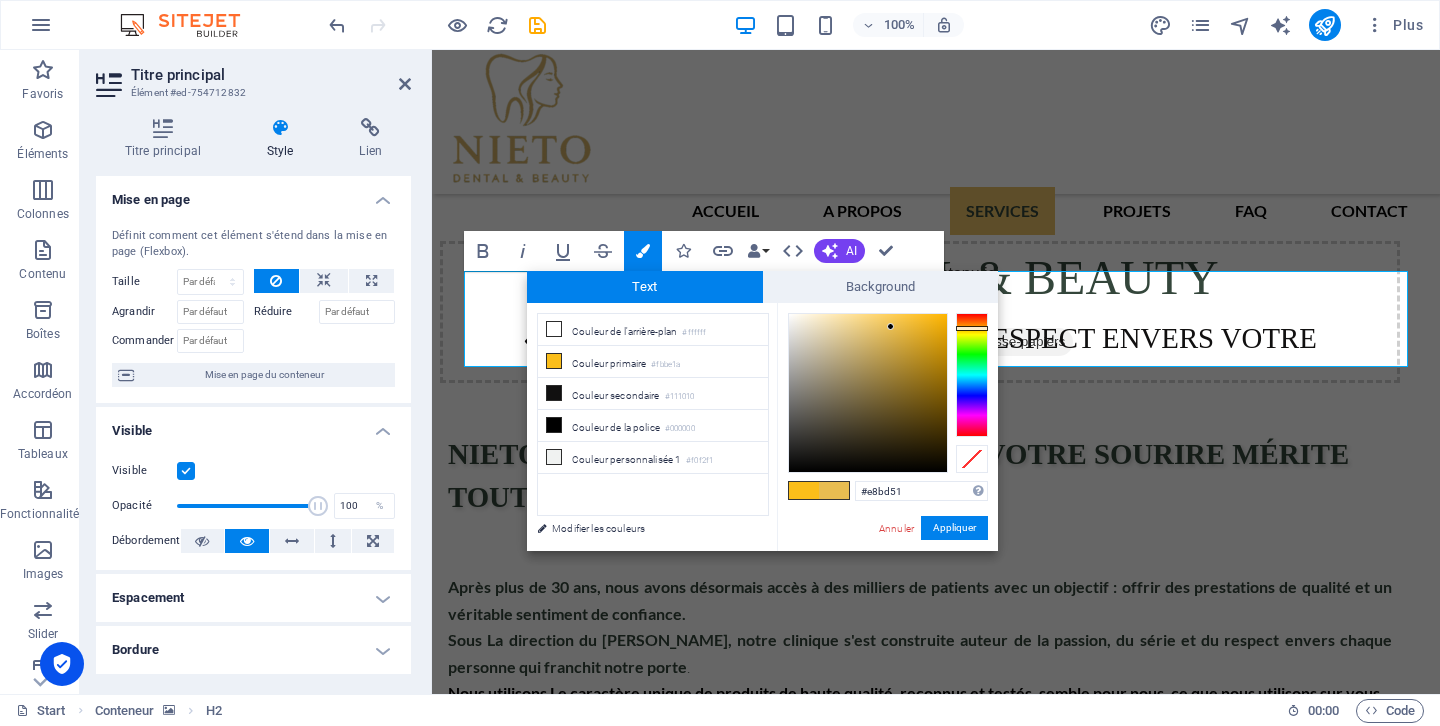 click at bounding box center (936, 1481) 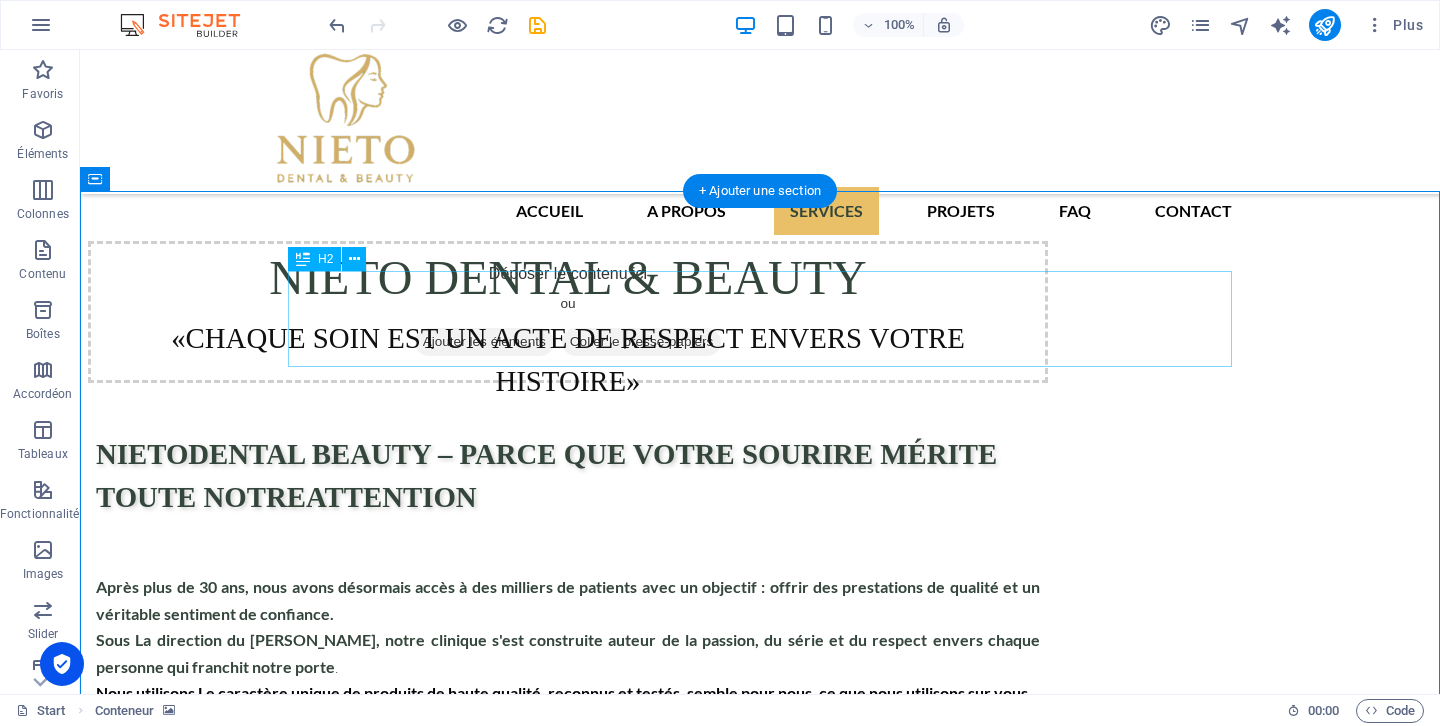click on "ET SI VOUS AVEZ DES DOUTES SUR POURQUOI NOUS" at bounding box center [760, 2129] 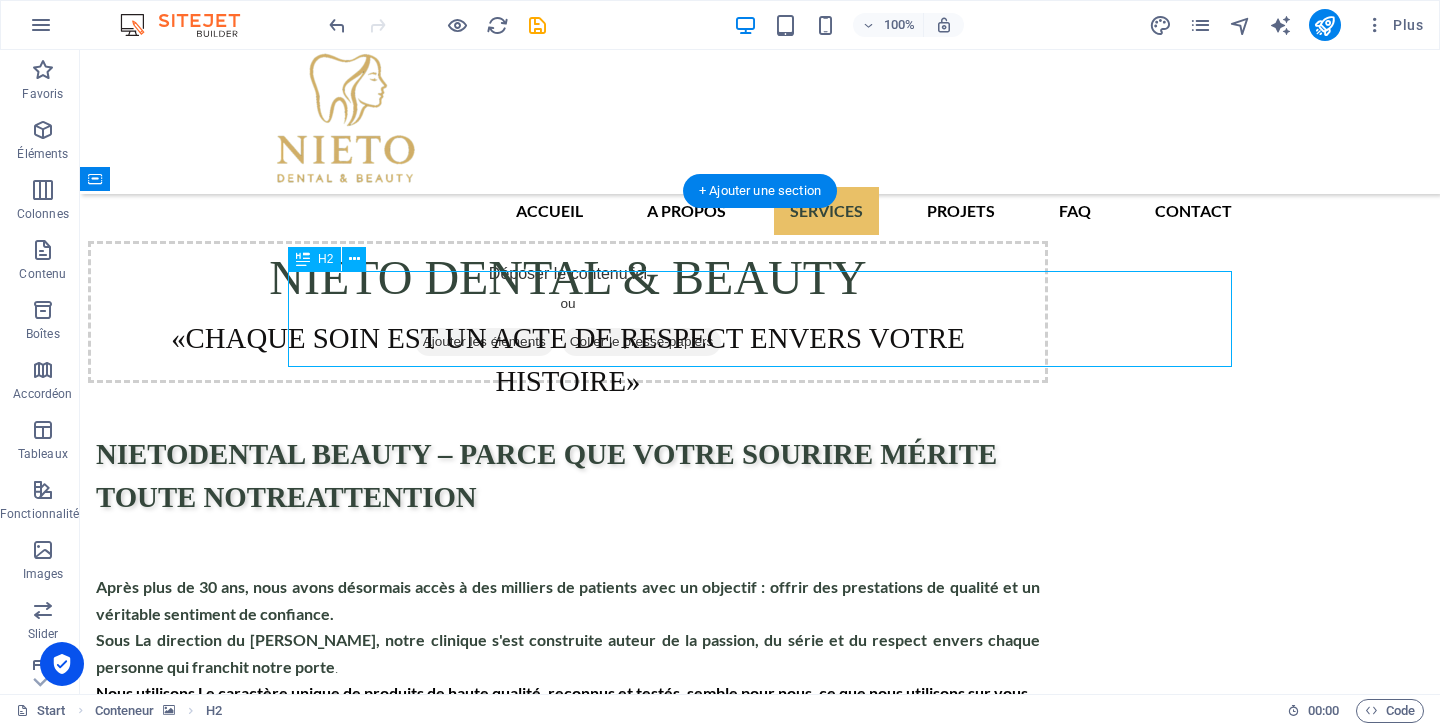 click on "ET SI VOUS AVEZ DES DOUTES SUR POURQUOI NOUS" at bounding box center [760, 2129] 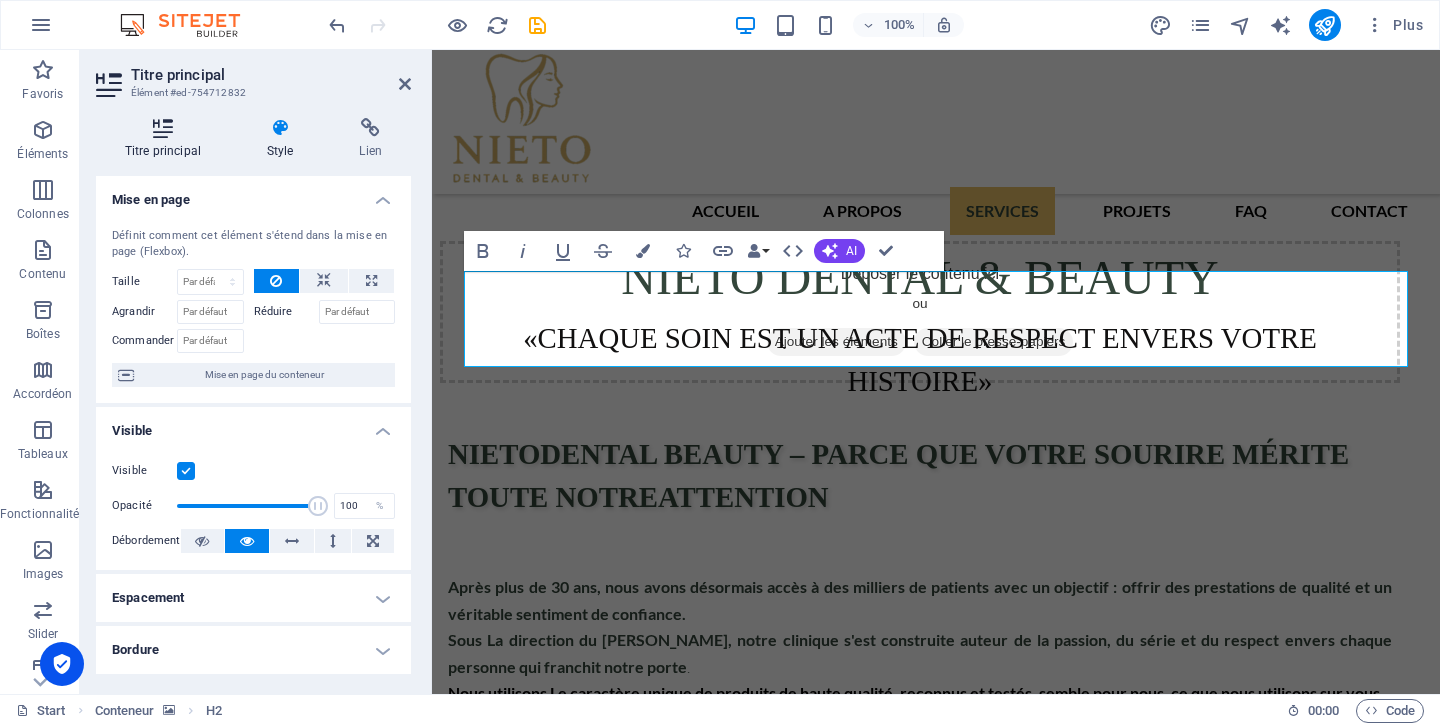 click on "Titre principal" at bounding box center (167, 139) 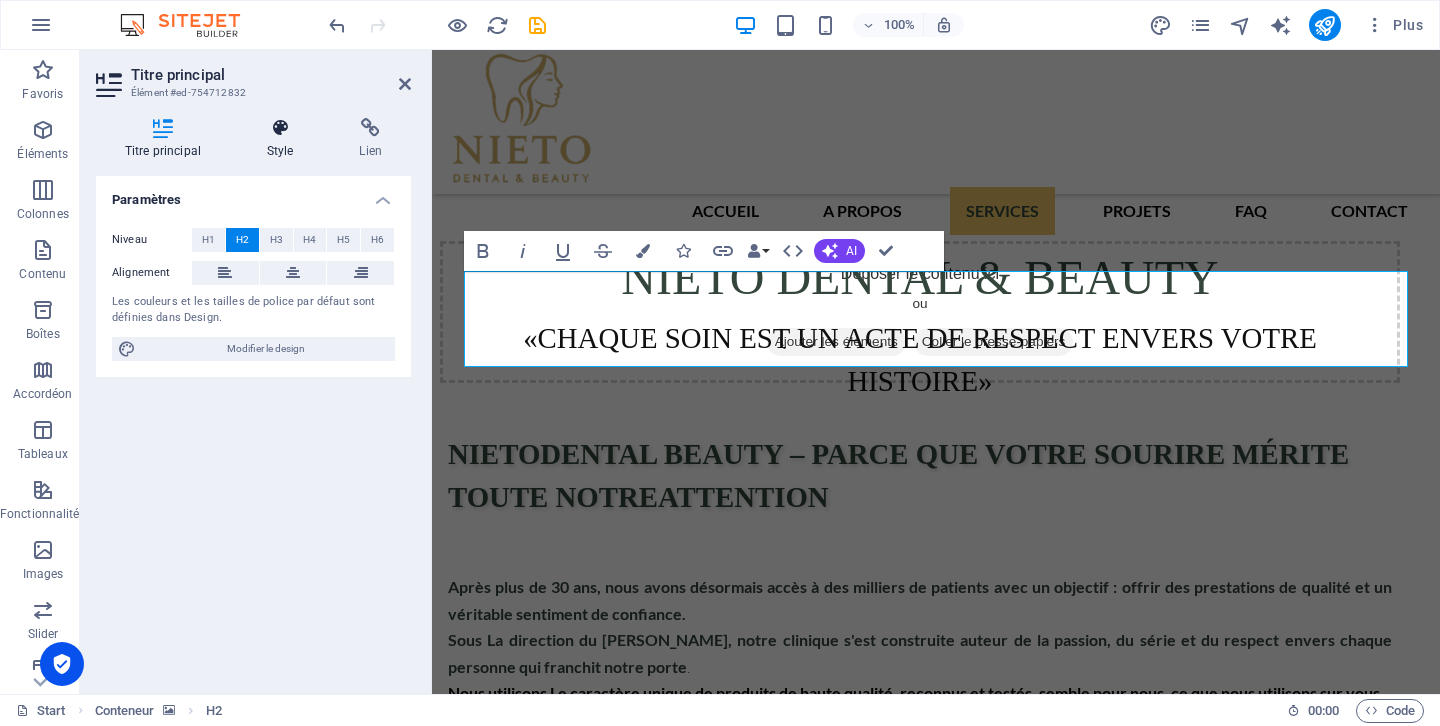 click at bounding box center [280, 128] 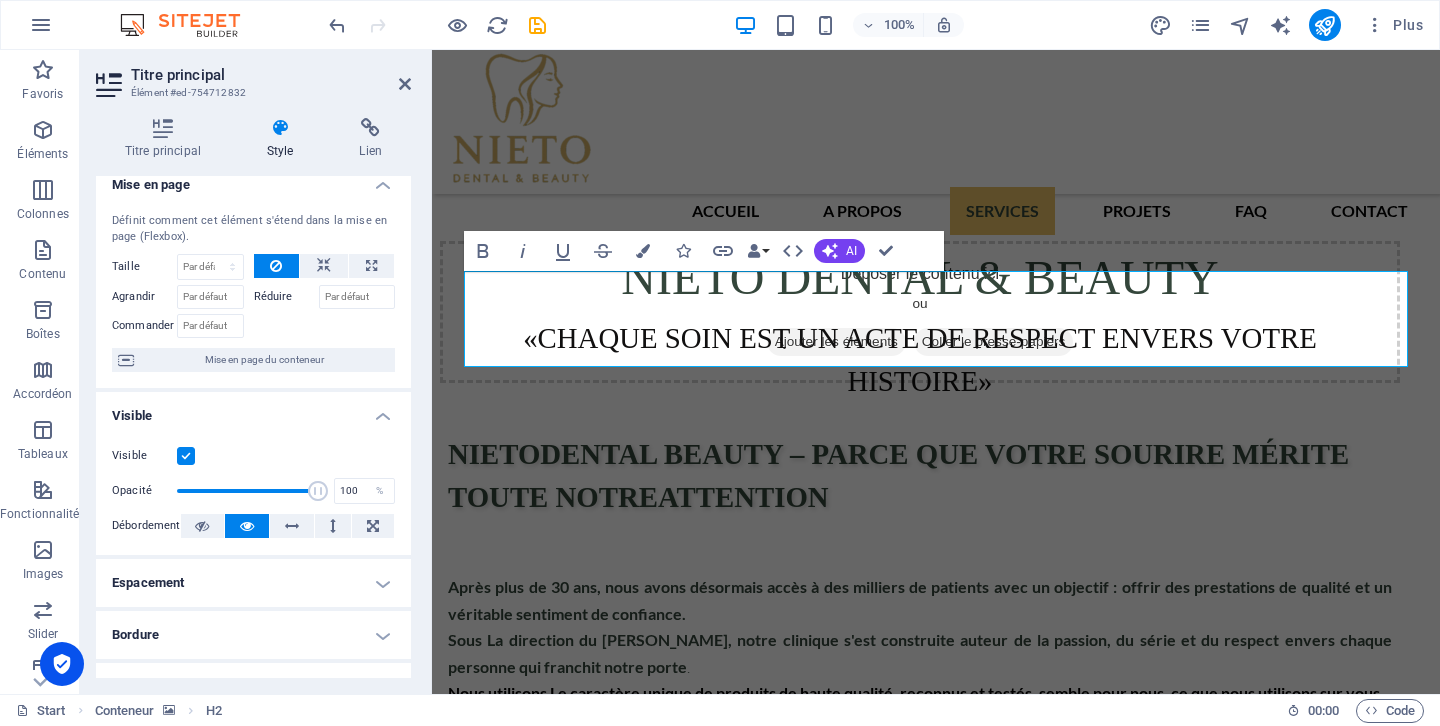 scroll, scrollTop: 0, scrollLeft: 0, axis: both 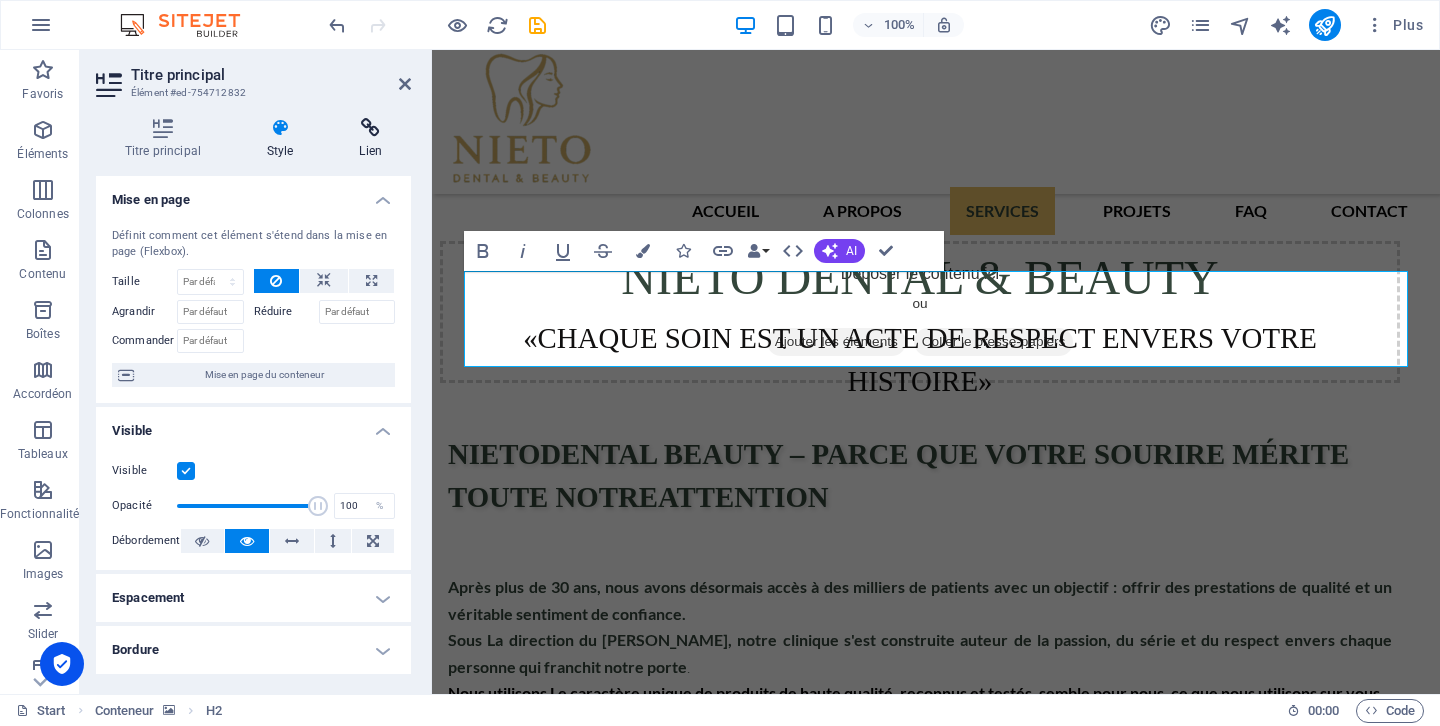 click at bounding box center (371, 128) 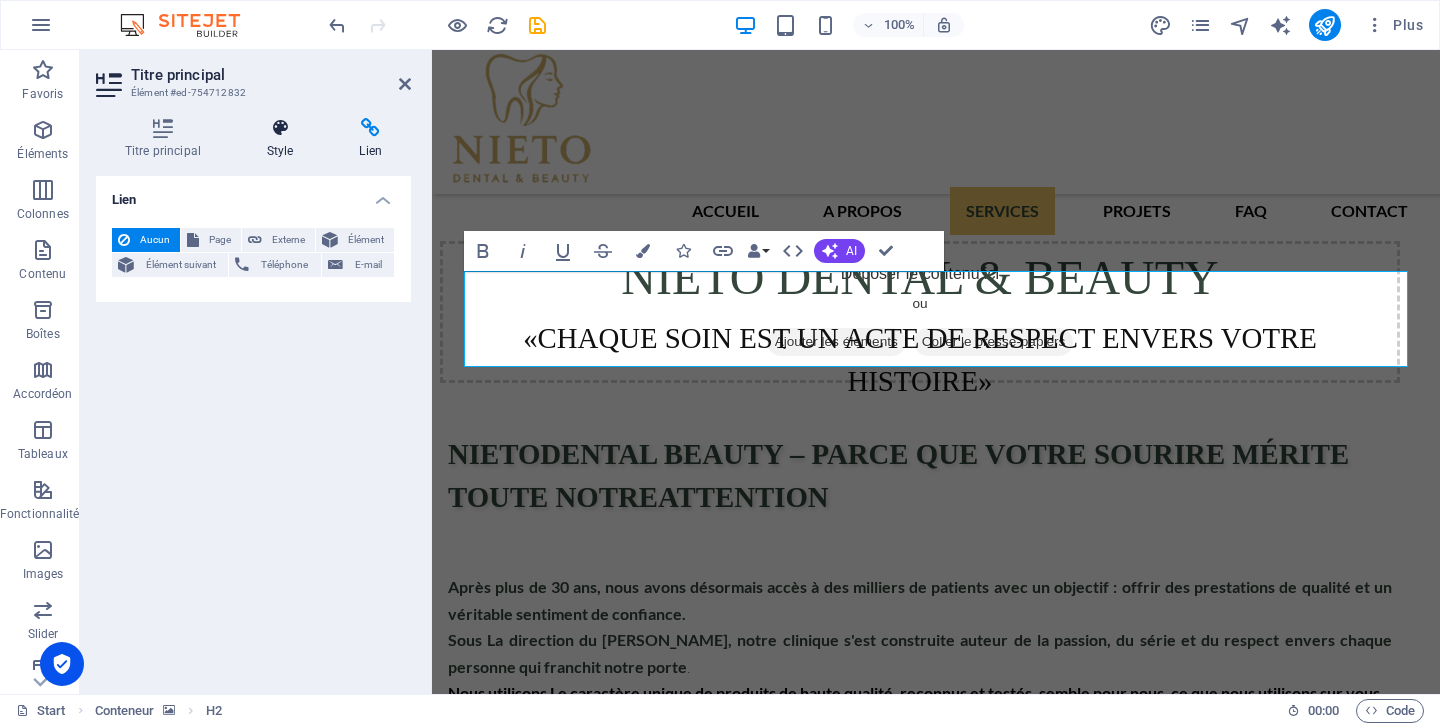 click at bounding box center [280, 128] 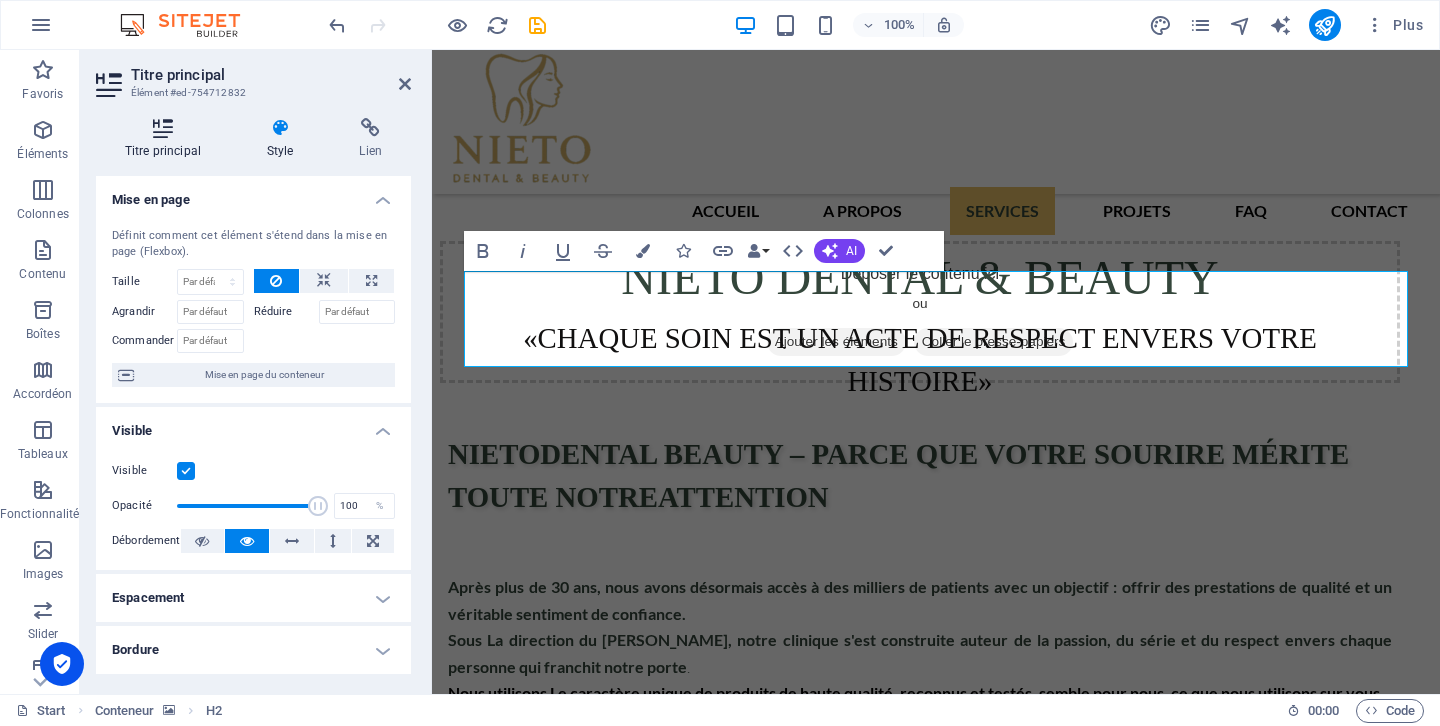 click at bounding box center (163, 128) 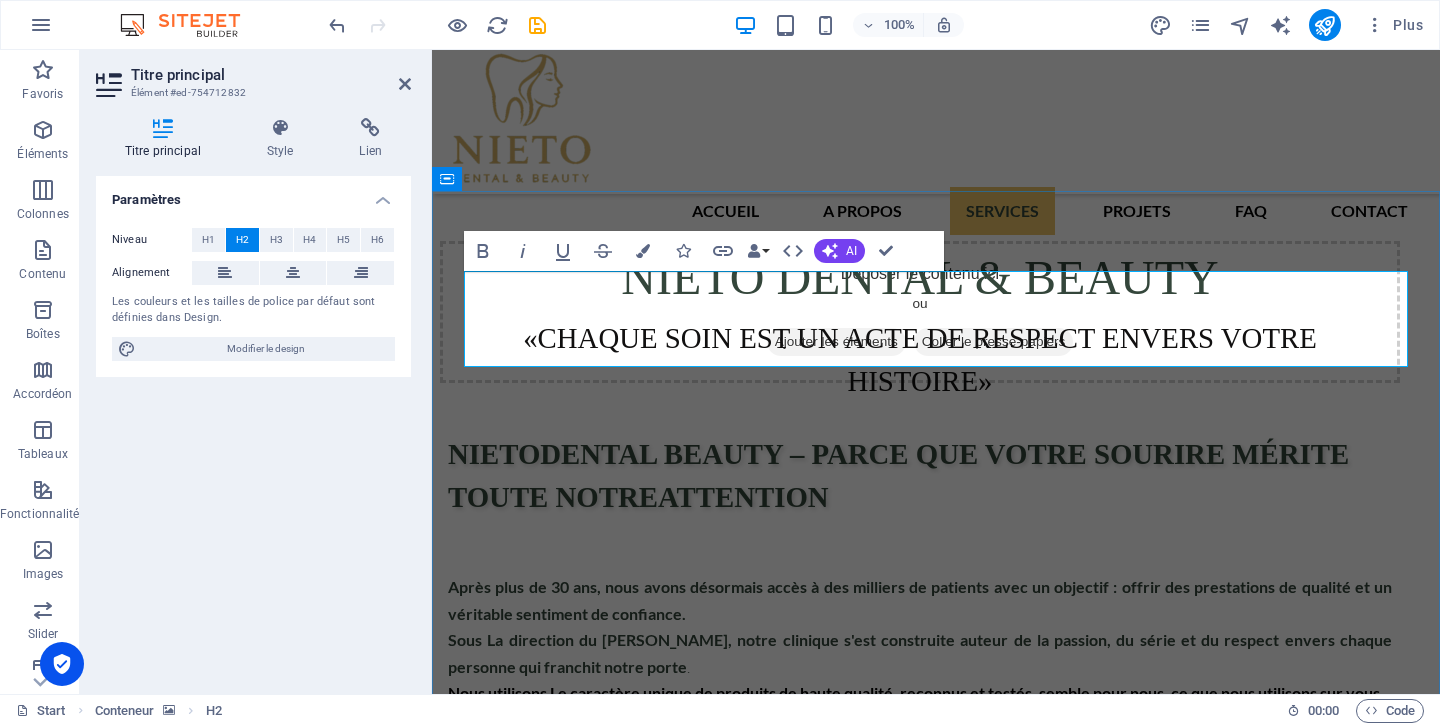 click on "ET SI VOUS AVEZ DES DOUTES SUR POURQUOI NOUS" at bounding box center [936, 2128] 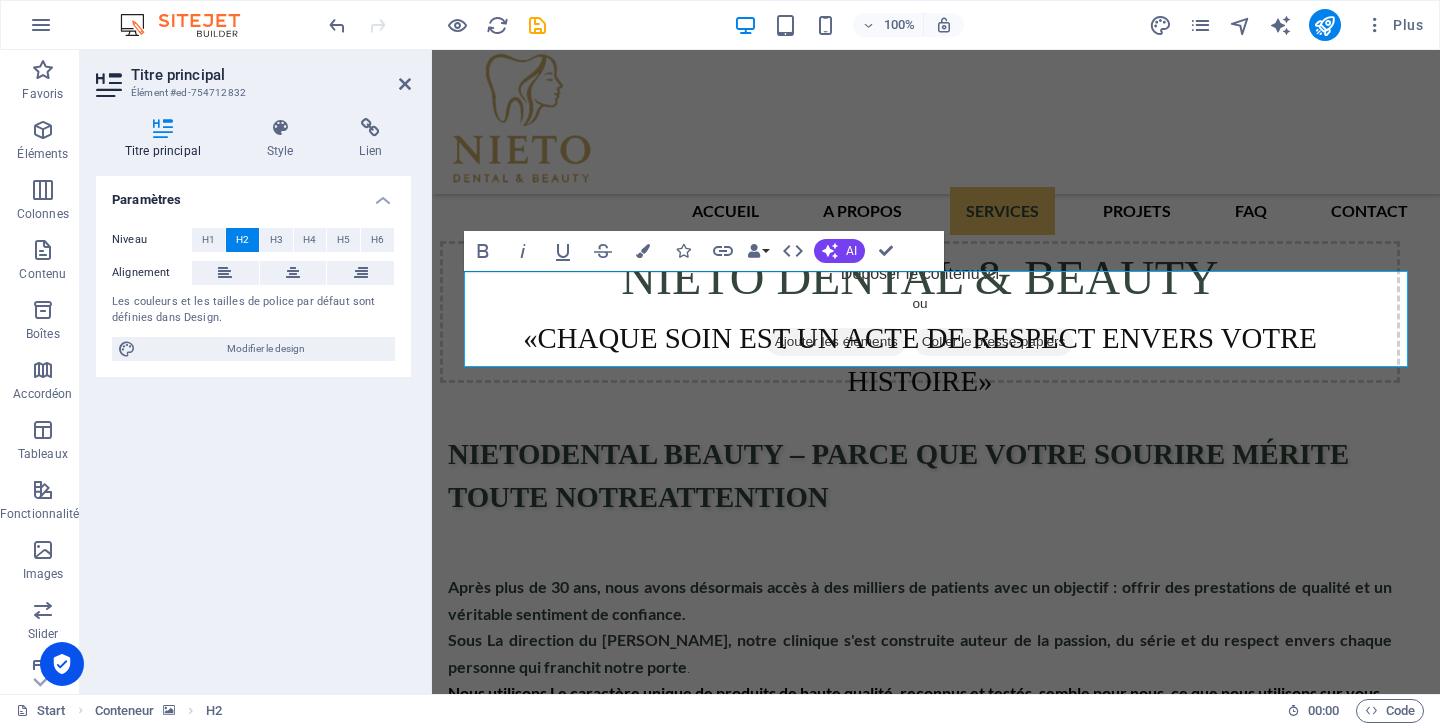 click at bounding box center [936, 1481] 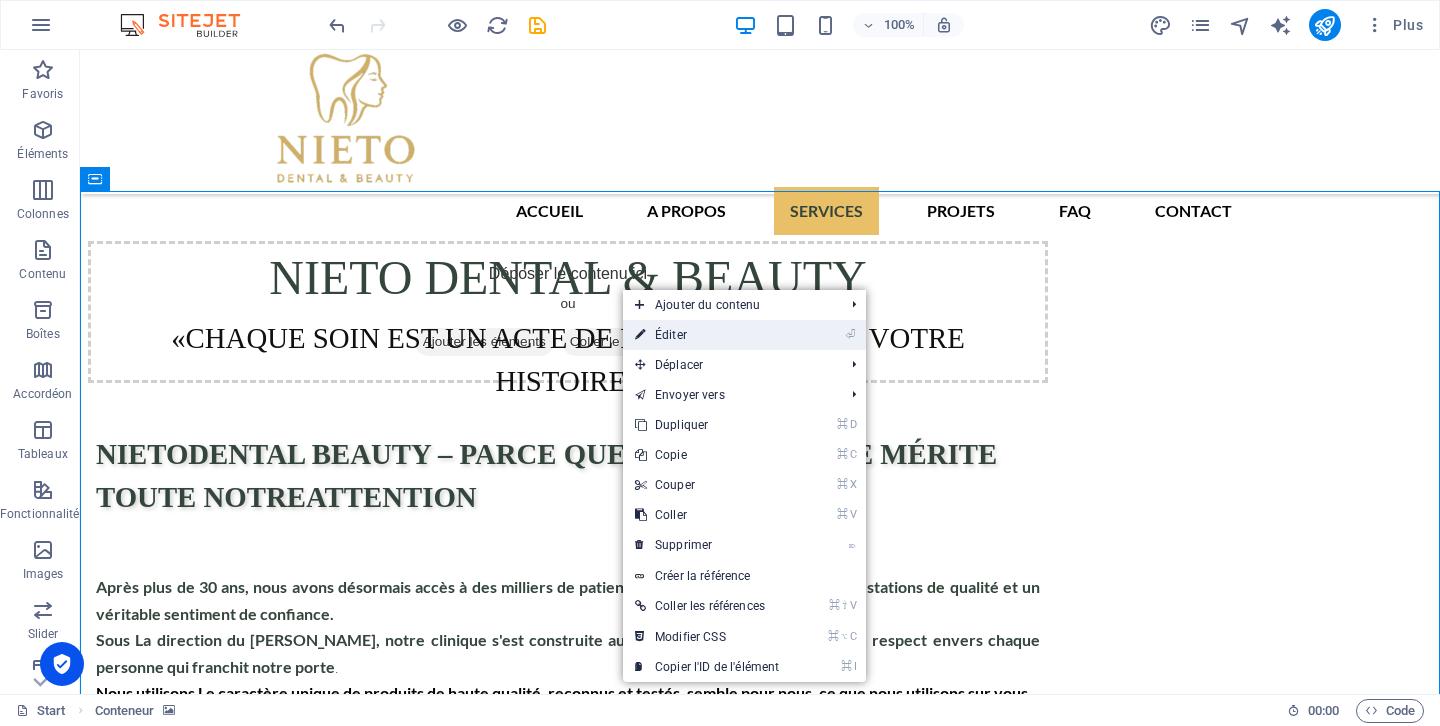 click on "⏎  Éditer" at bounding box center (707, 335) 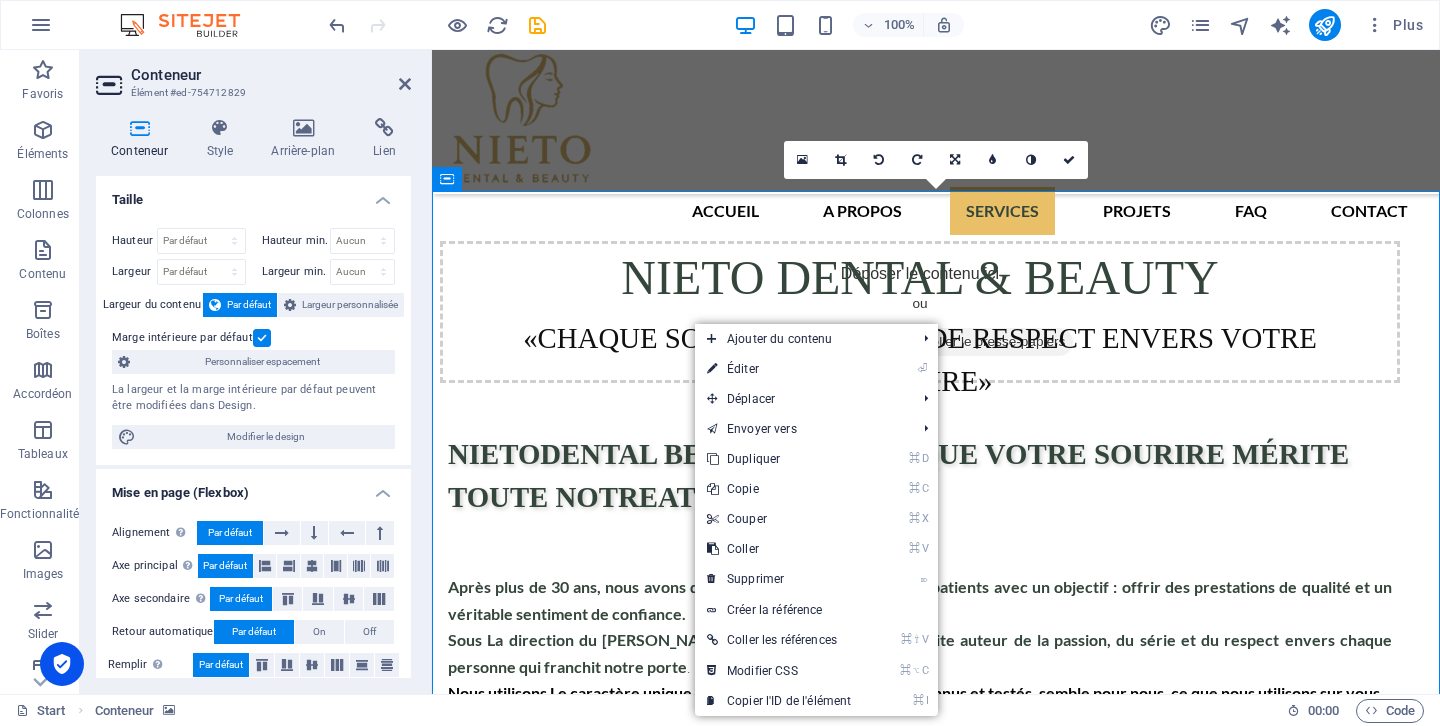 click on "ET SI VOUS AVEZ DES DOUTES SUR POURQUOI NOUS" at bounding box center (936, 2129) 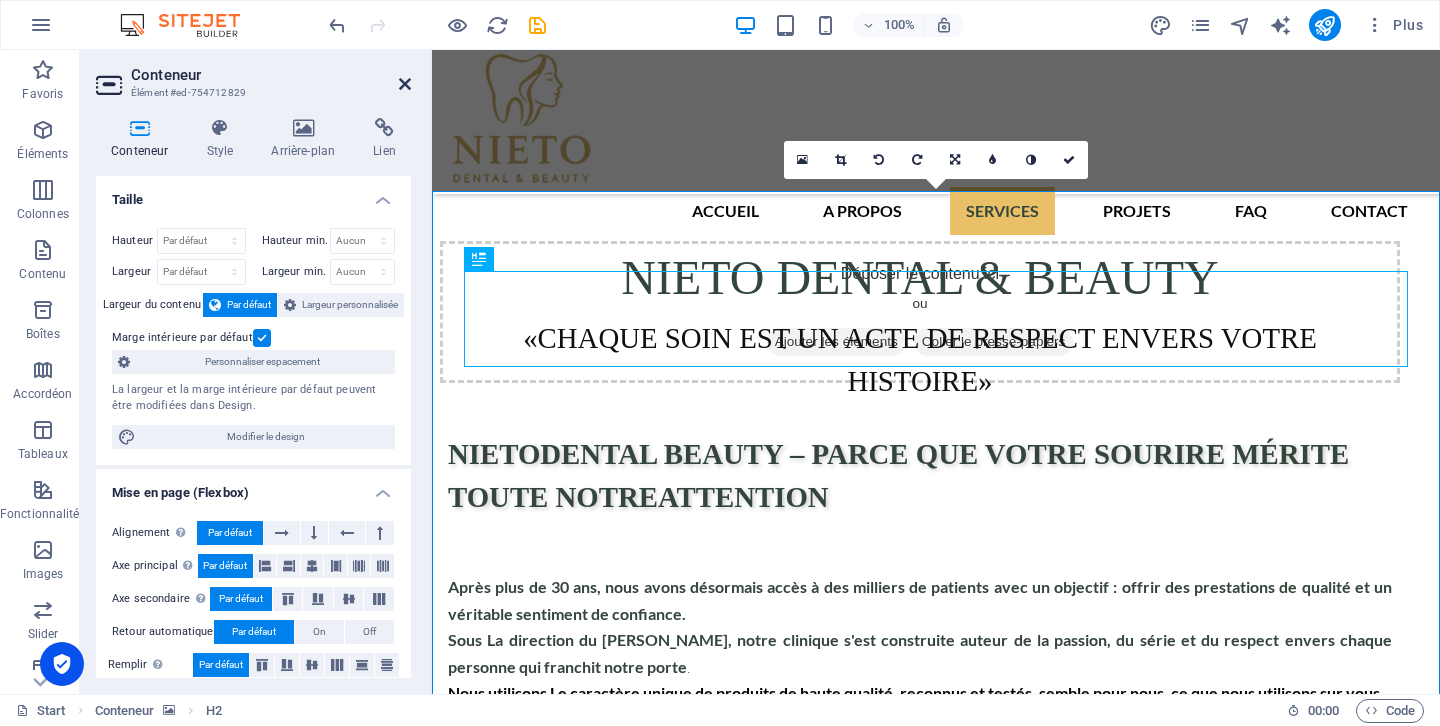 click at bounding box center (405, 84) 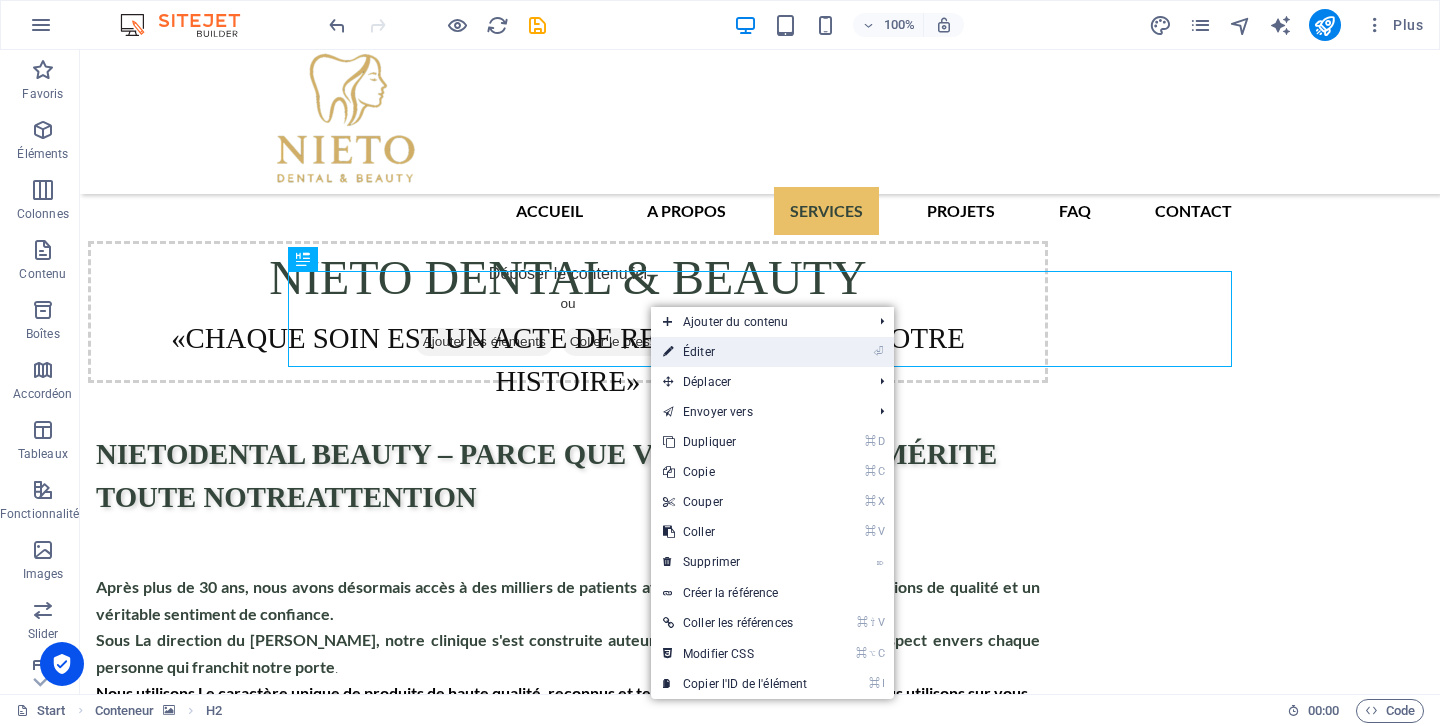 click on "⏎  Éditer" at bounding box center (735, 352) 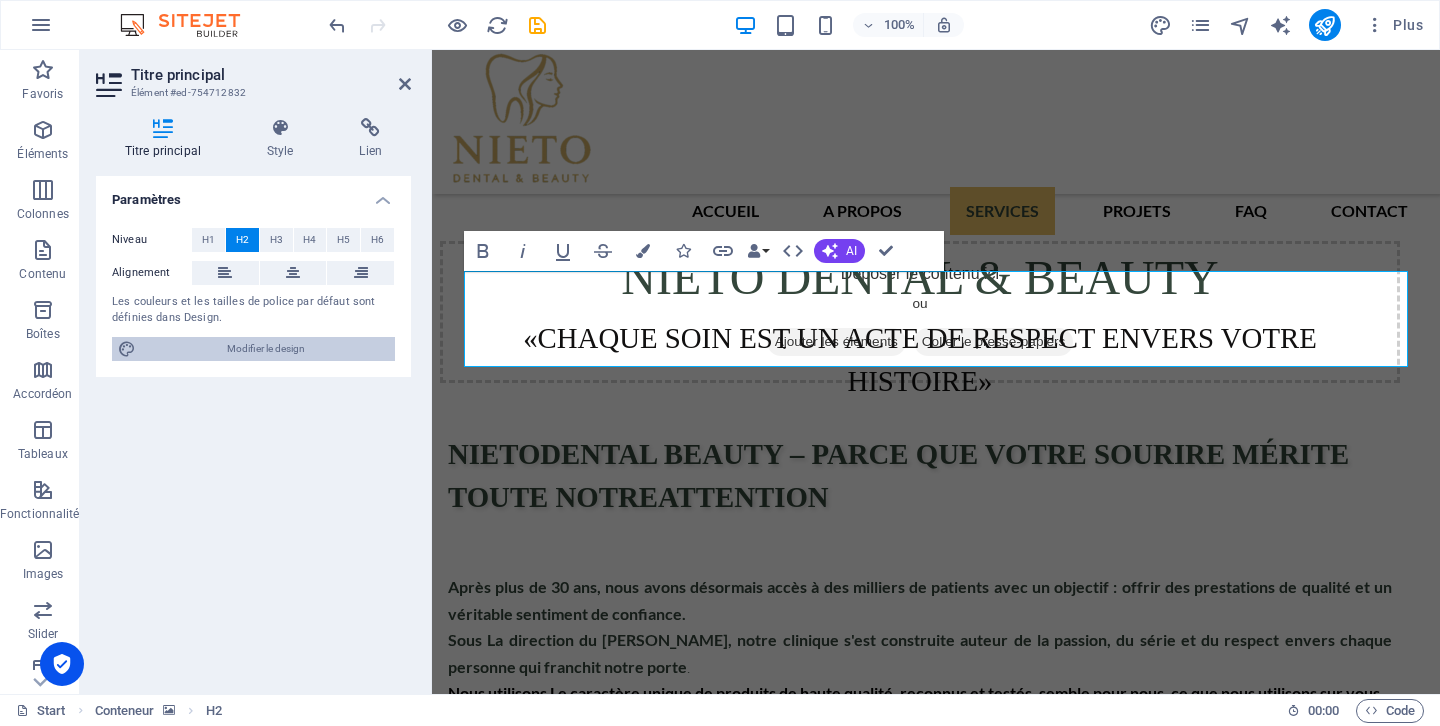 click on "Modifier le design" at bounding box center [265, 349] 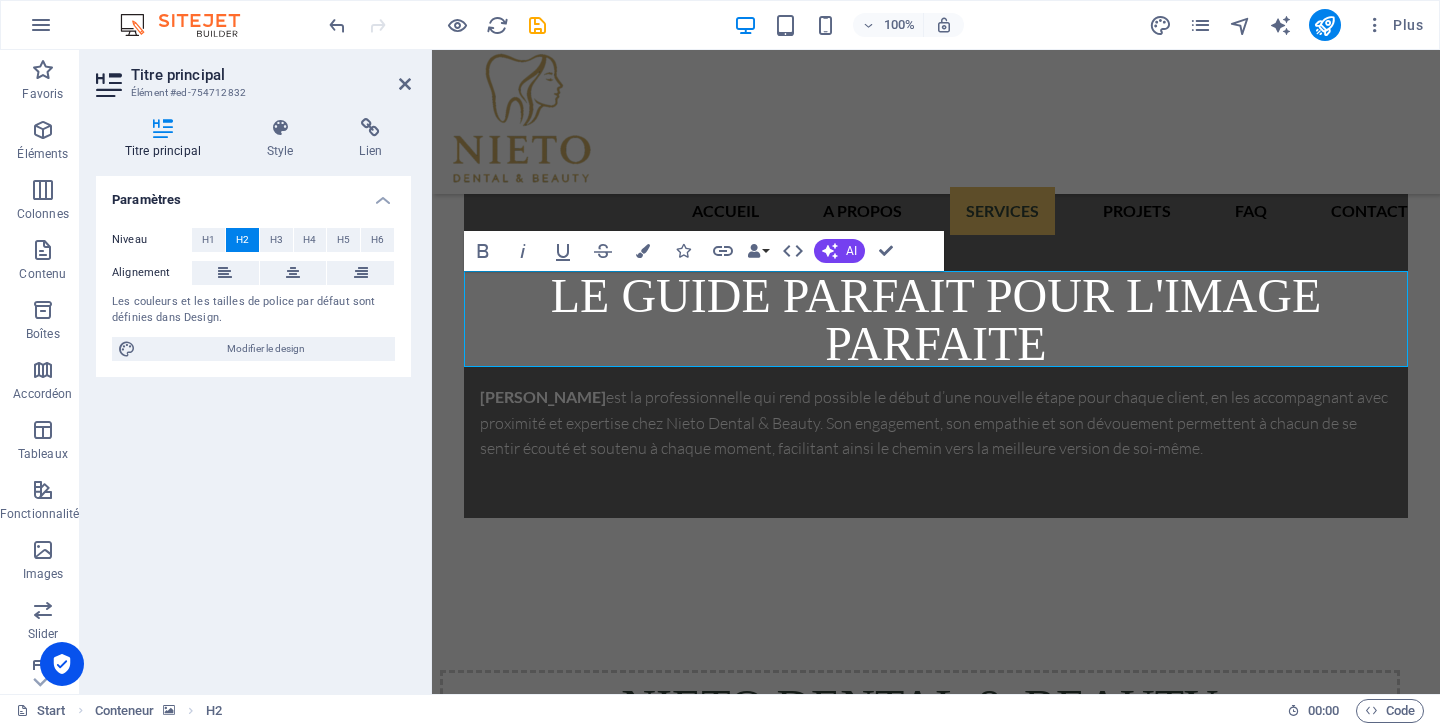 select on "px" 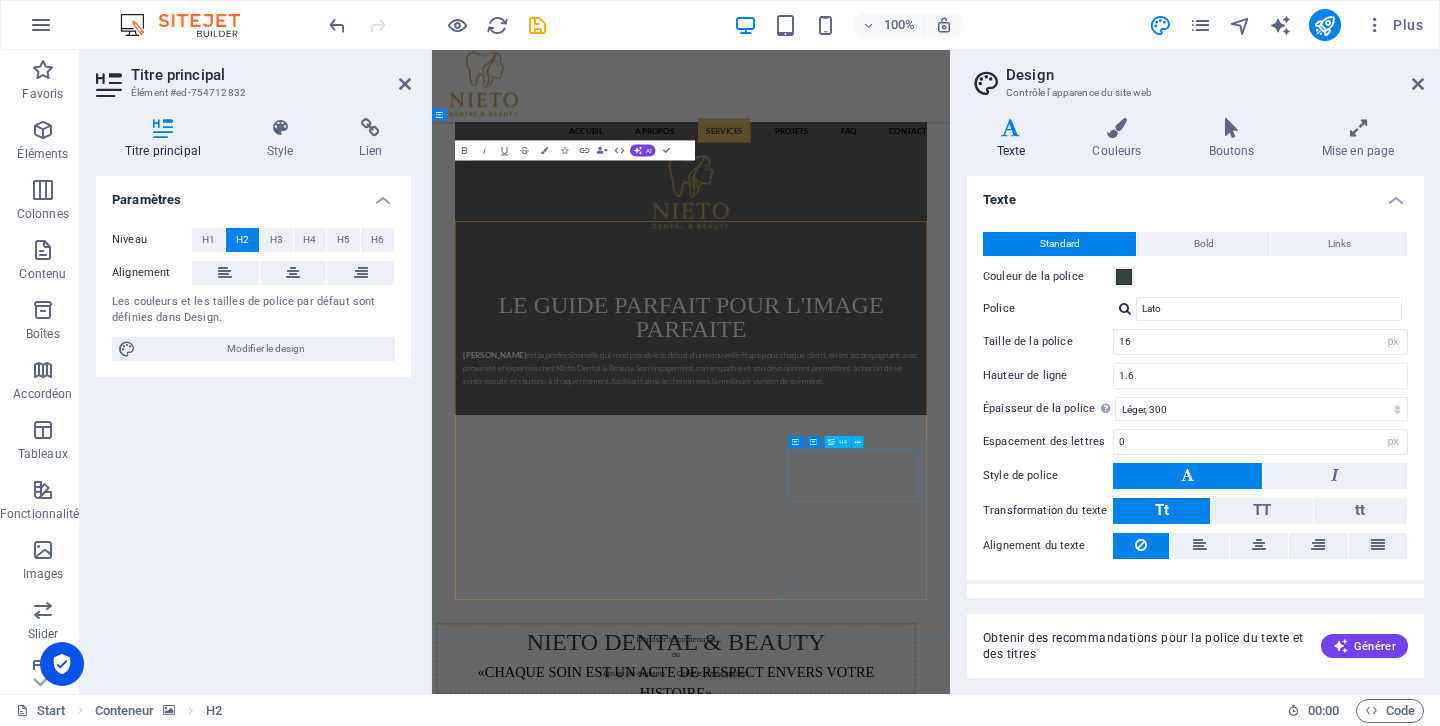scroll, scrollTop: 2884, scrollLeft: 0, axis: vertical 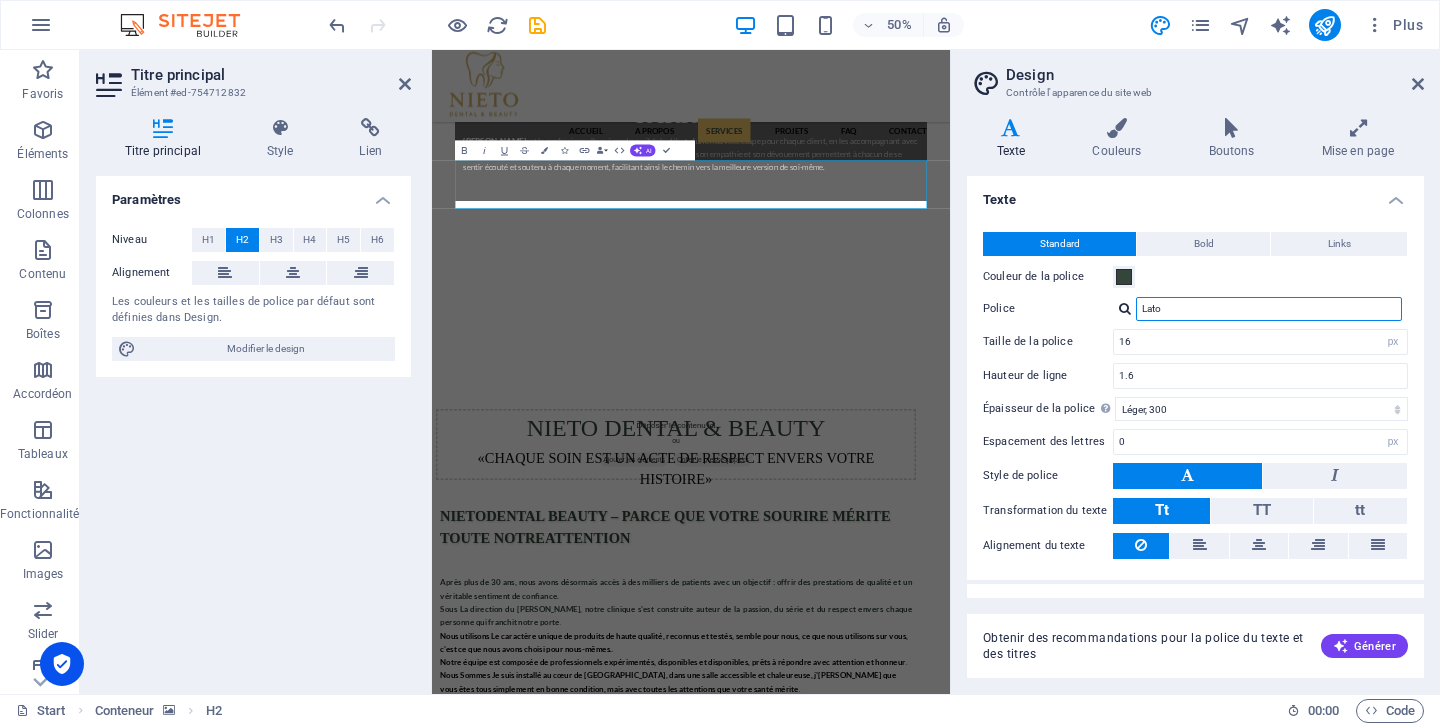 click on "Lato" at bounding box center (1269, 309) 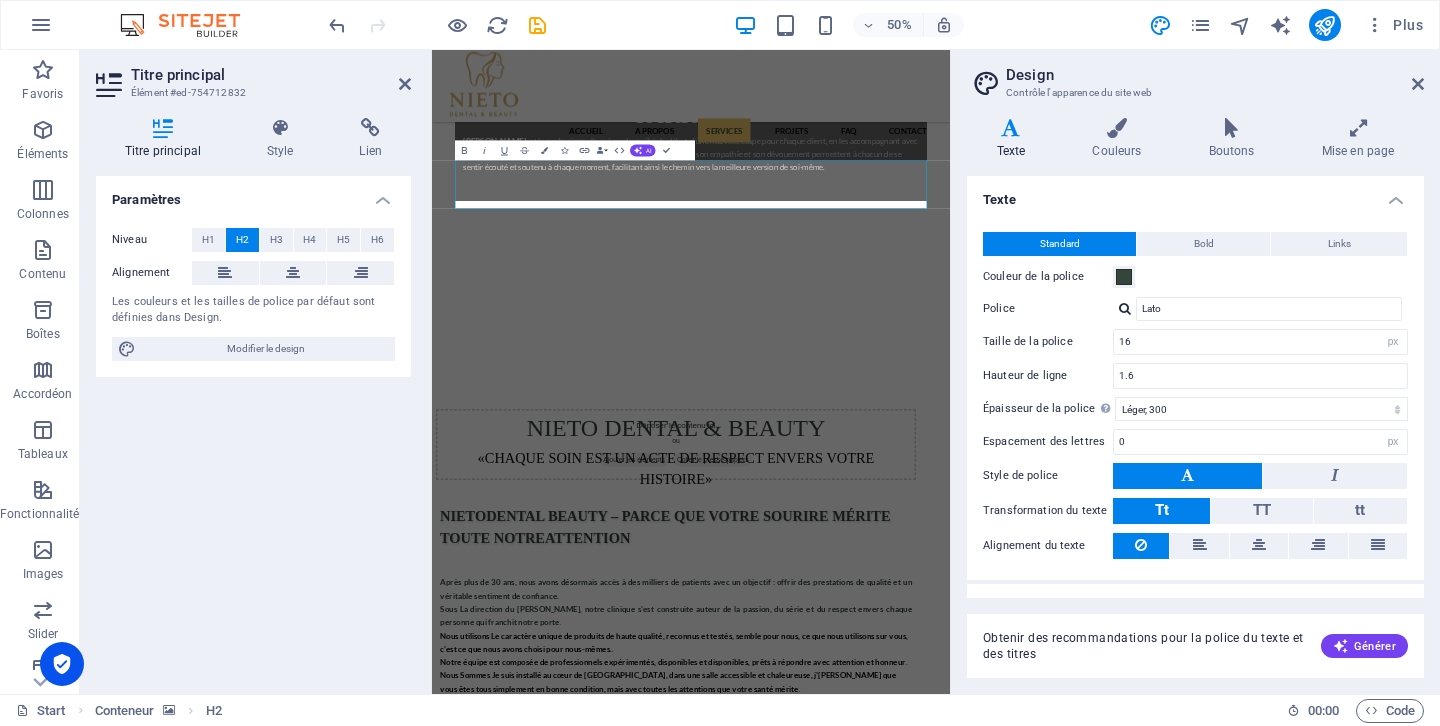 click on "Texte" at bounding box center (1195, 194) 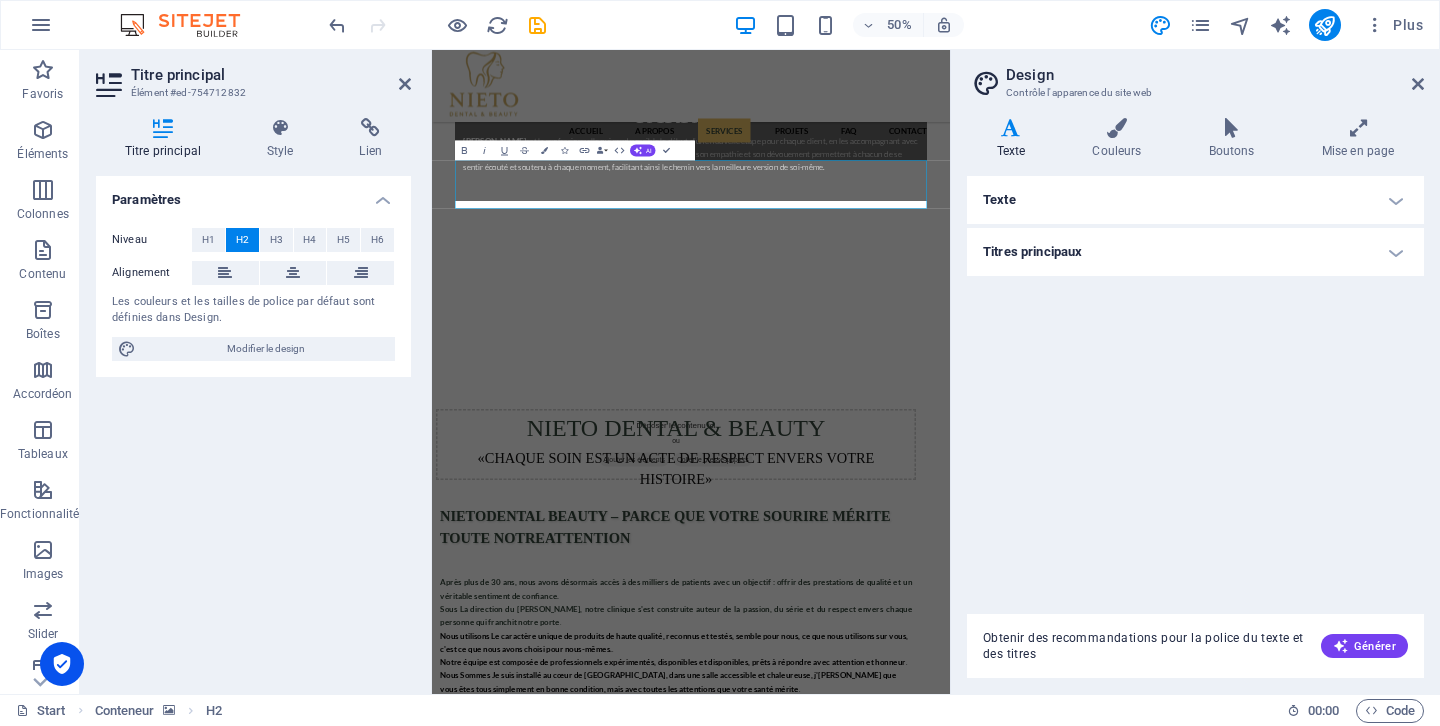 click on "Titres principaux" at bounding box center [1195, 252] 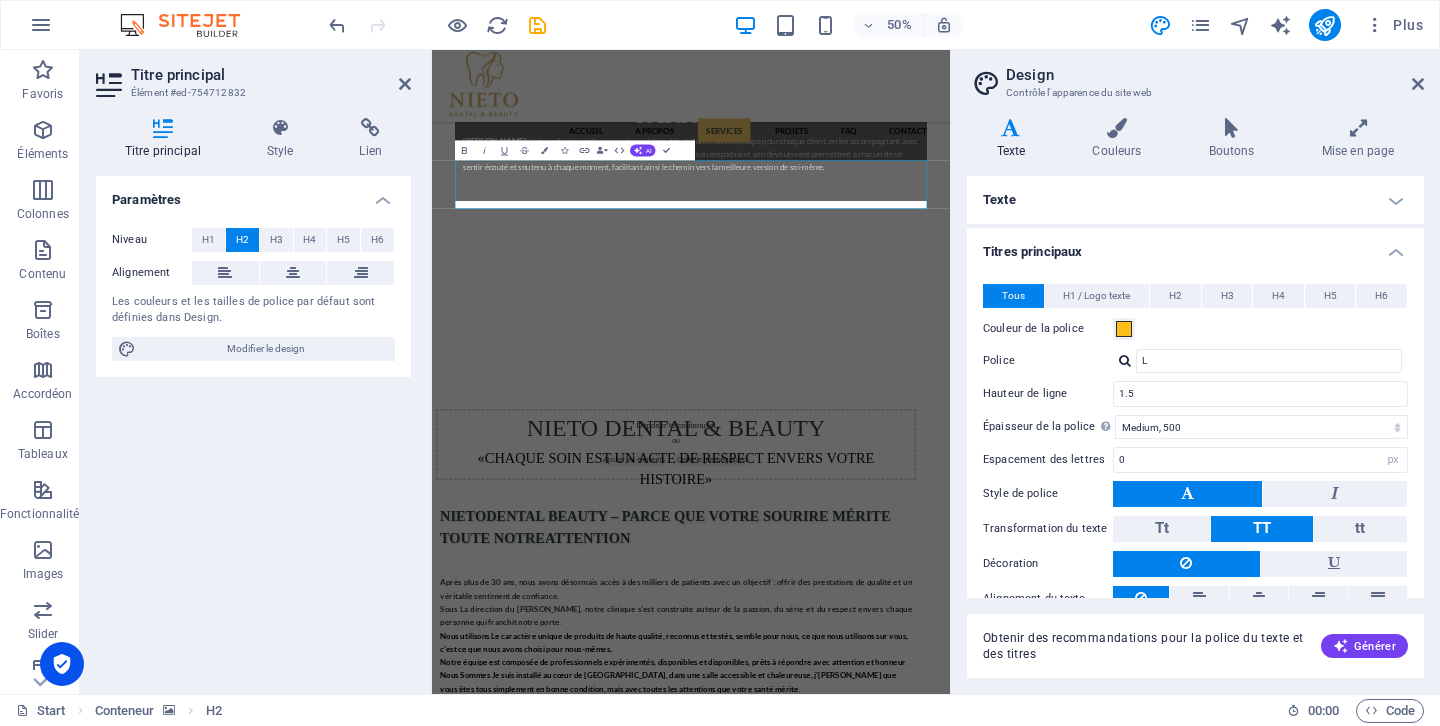 click on "Texte" at bounding box center (1195, 200) 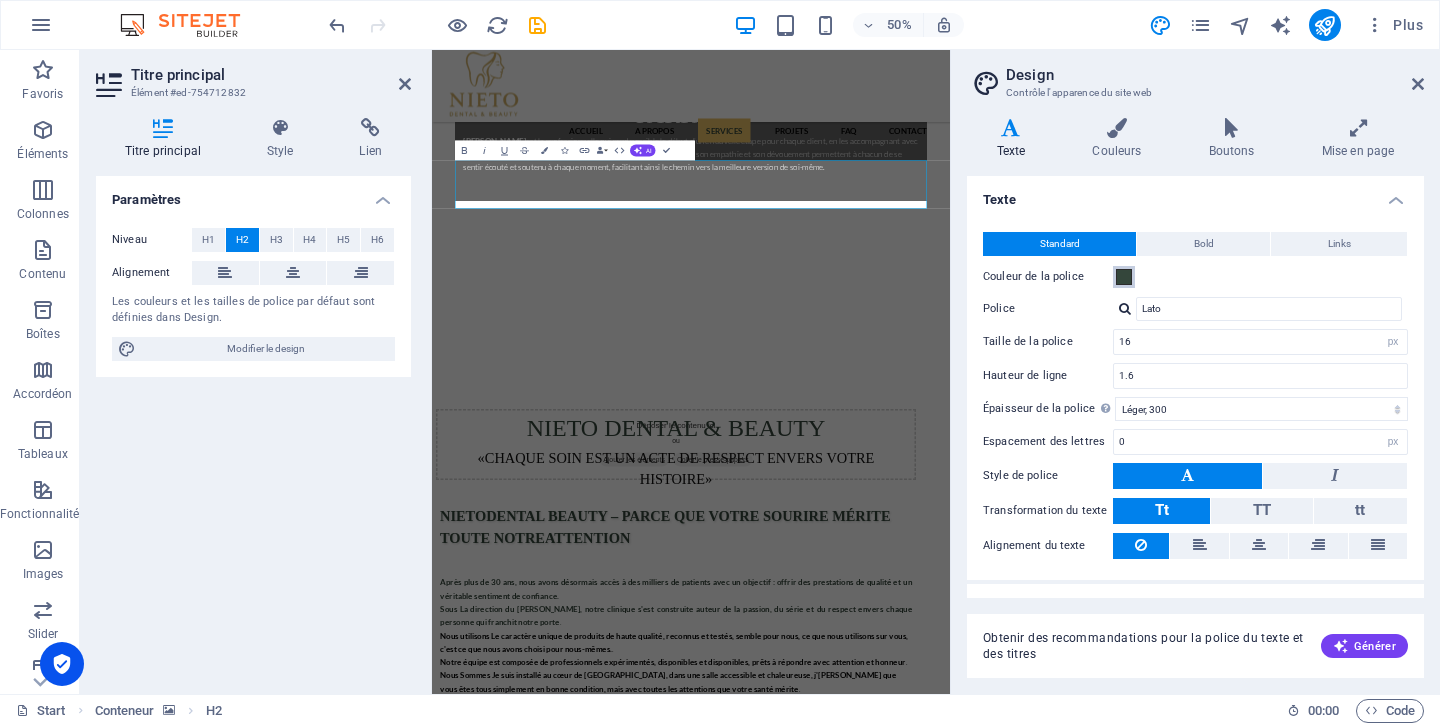 click at bounding box center (1124, 277) 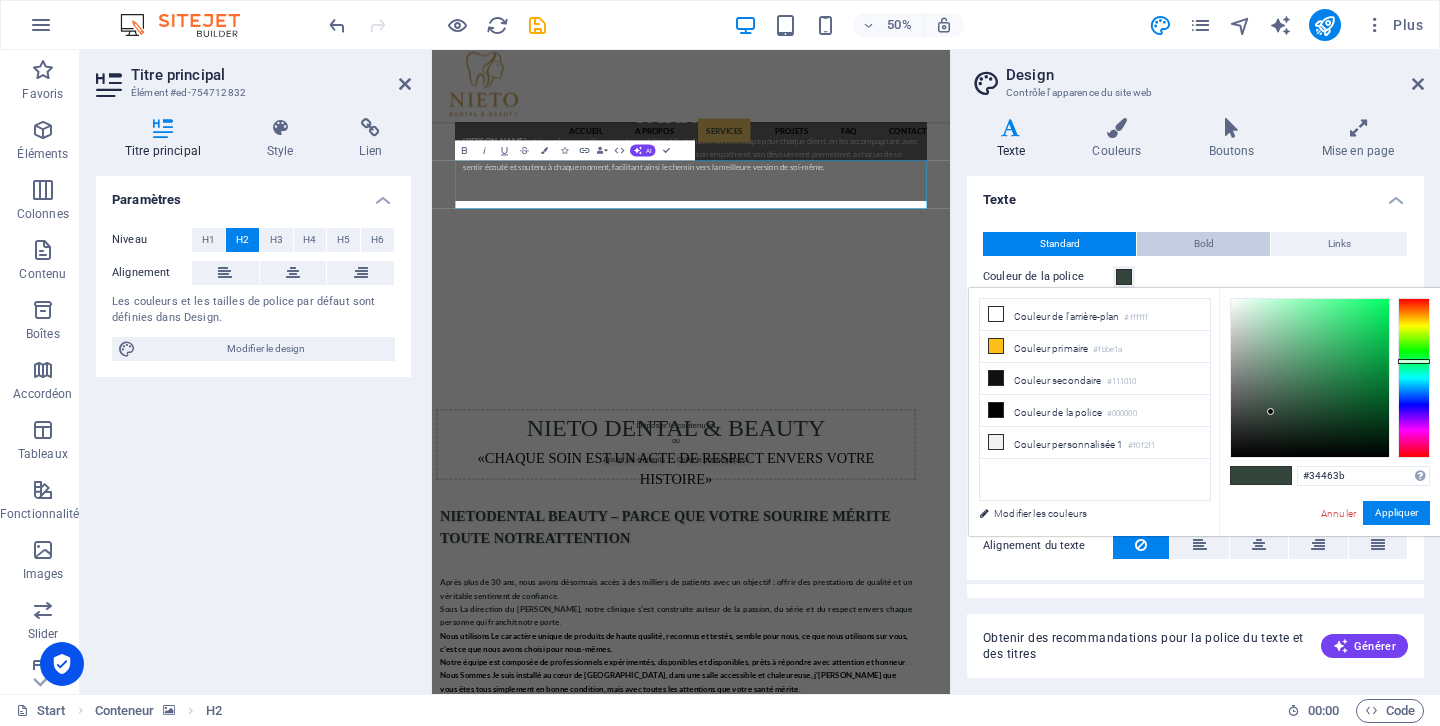 click on "Bold" at bounding box center [1204, 244] 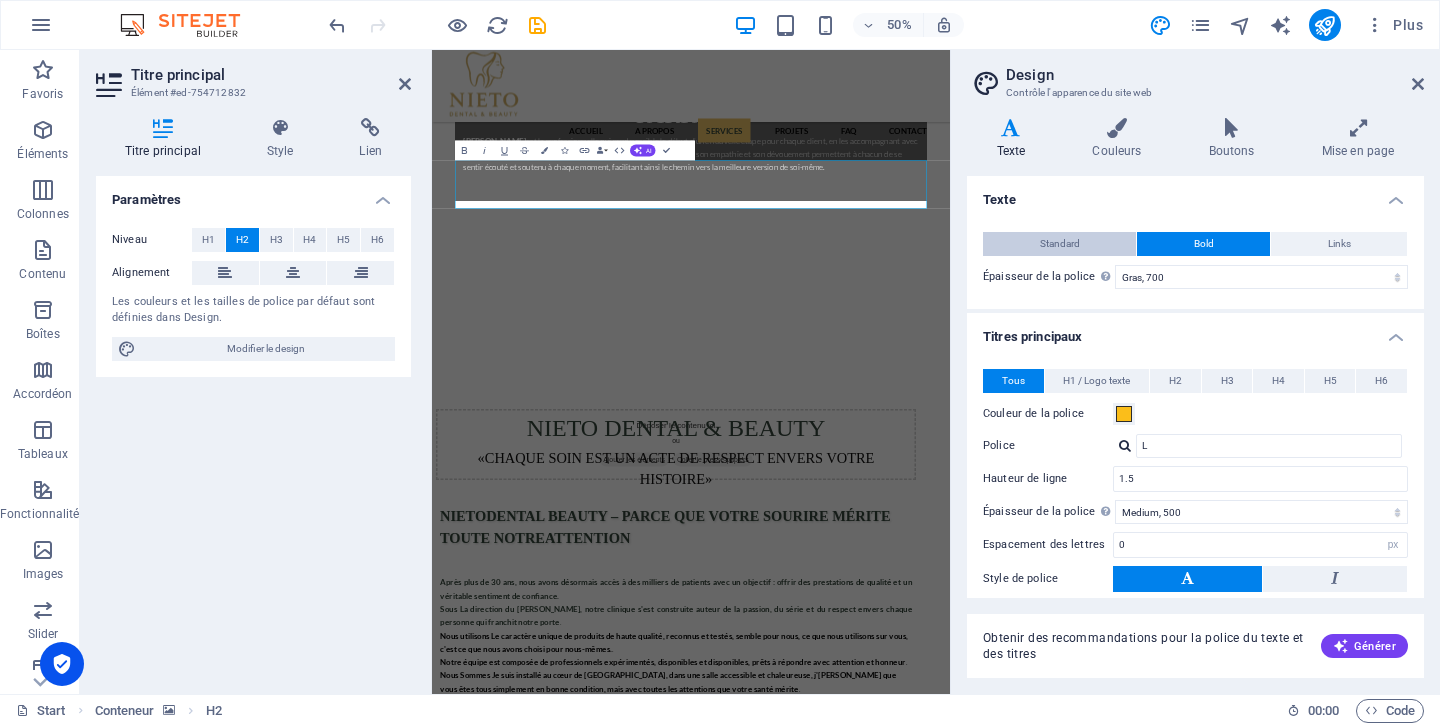 click on "Standard" at bounding box center [1060, 244] 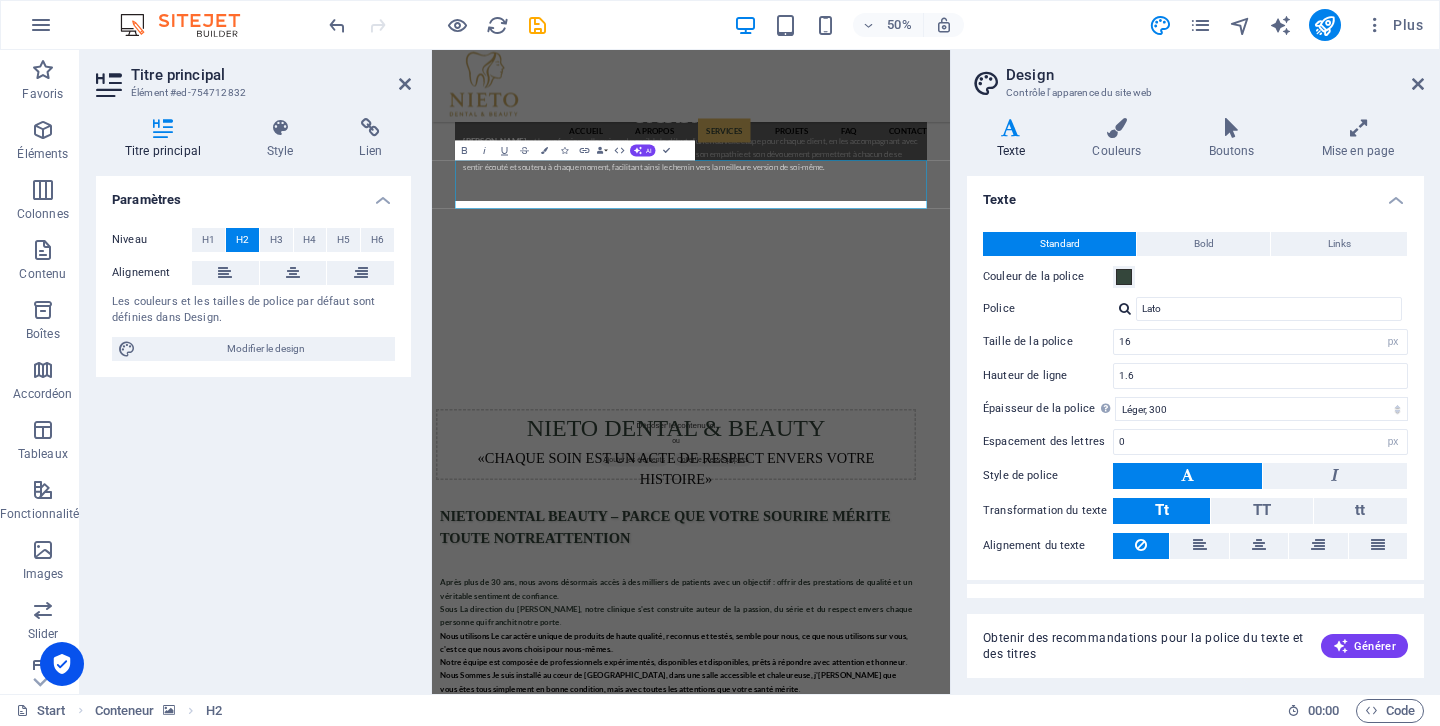 click at bounding box center [1125, 308] 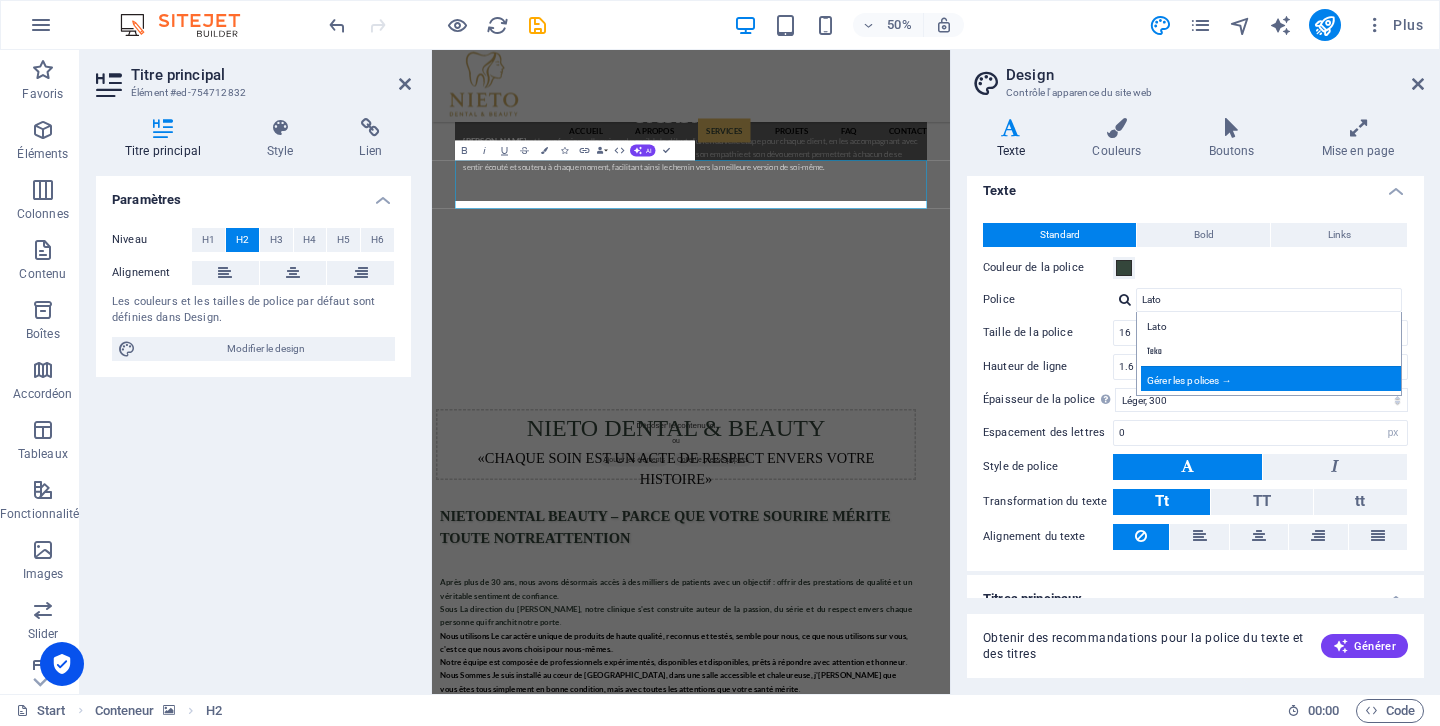 scroll, scrollTop: 0, scrollLeft: 0, axis: both 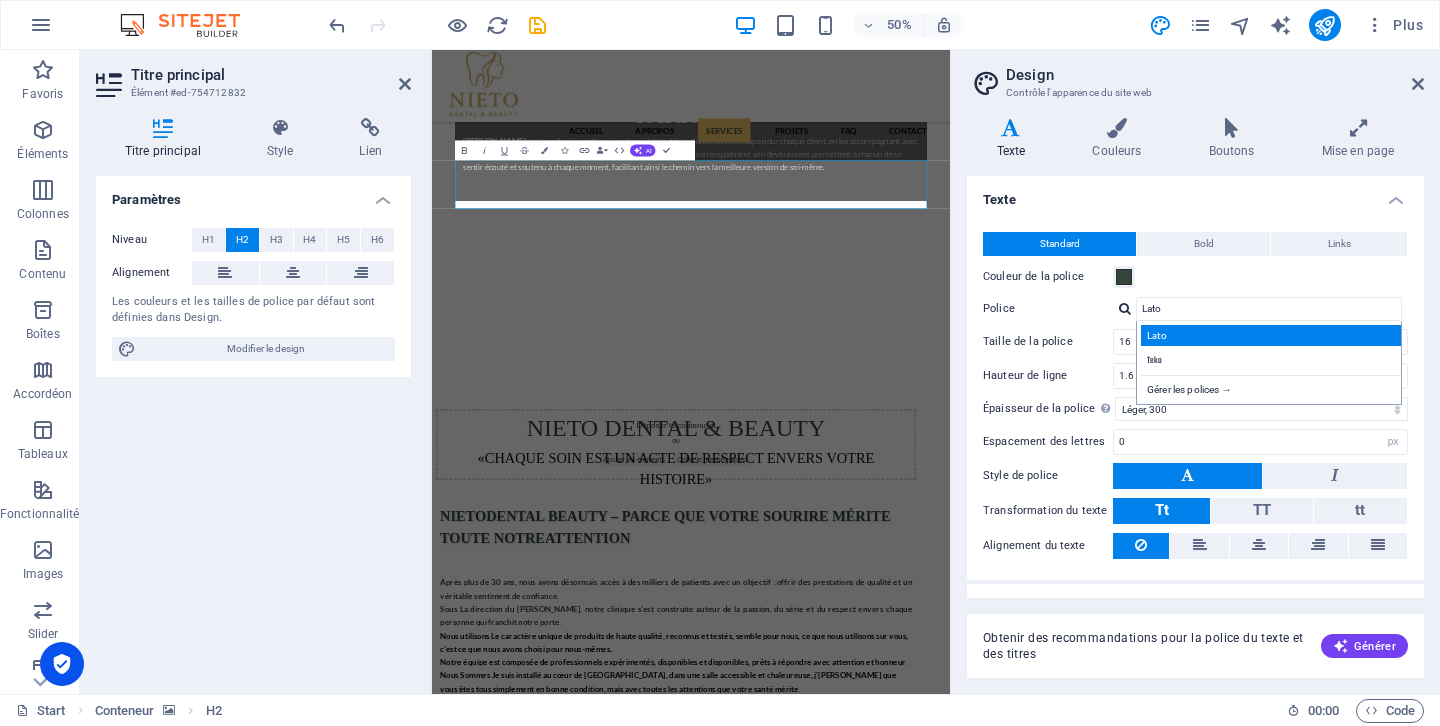 click on "Lato" at bounding box center [1273, 335] 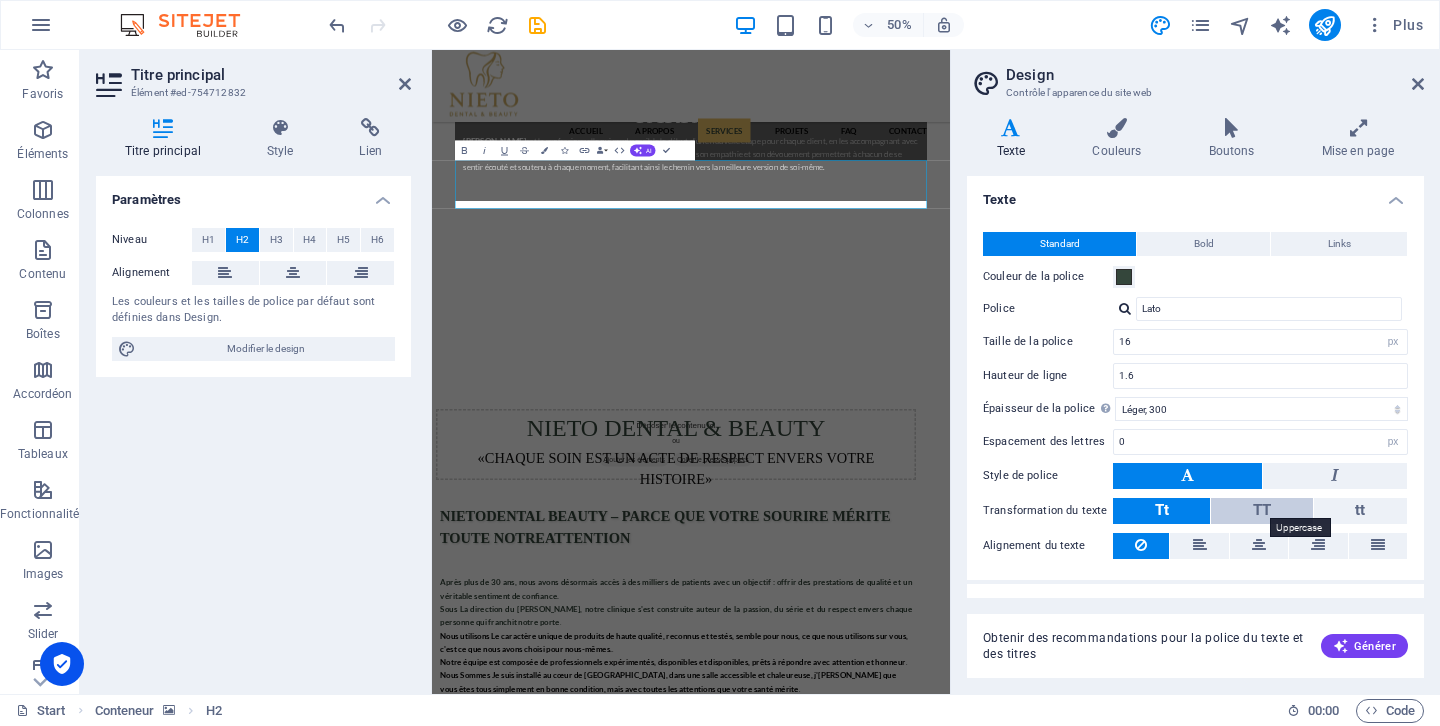 click on "TT" at bounding box center [1262, 510] 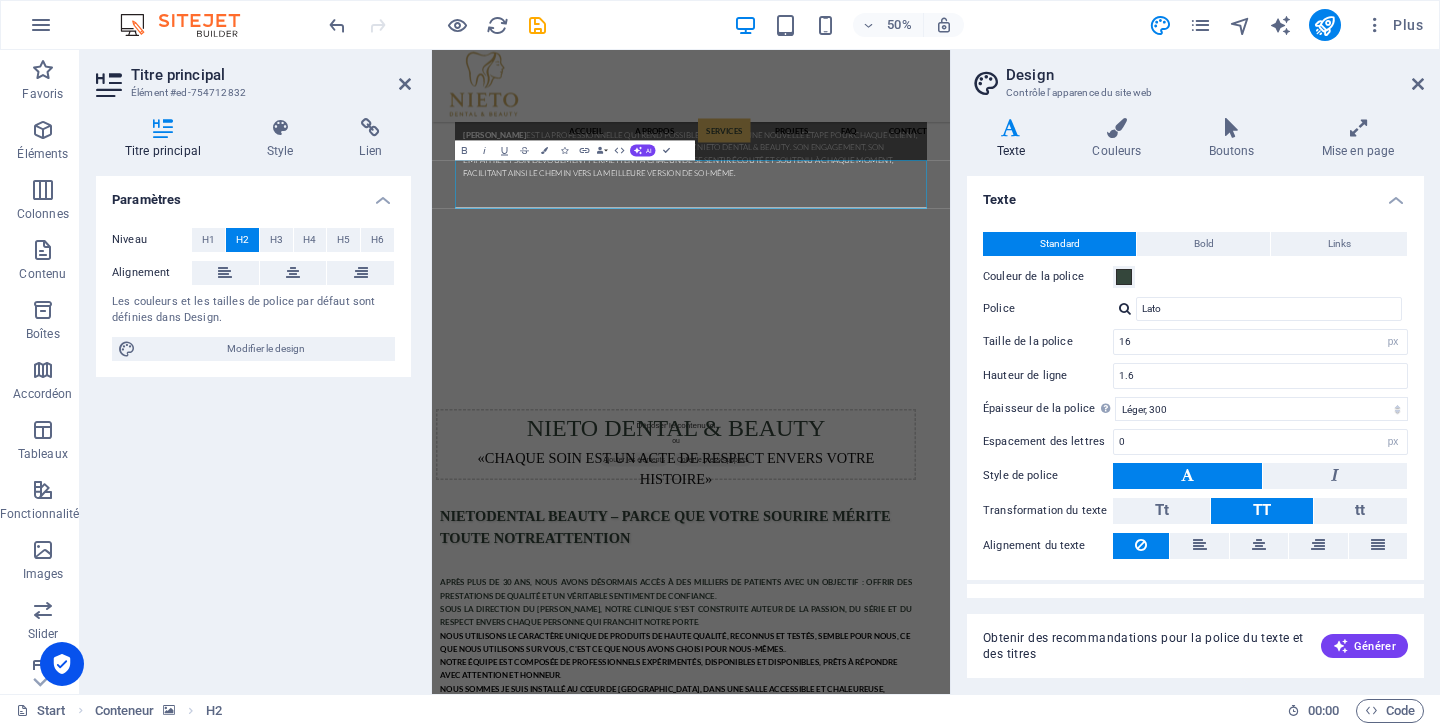 scroll, scrollTop: 2909, scrollLeft: 0, axis: vertical 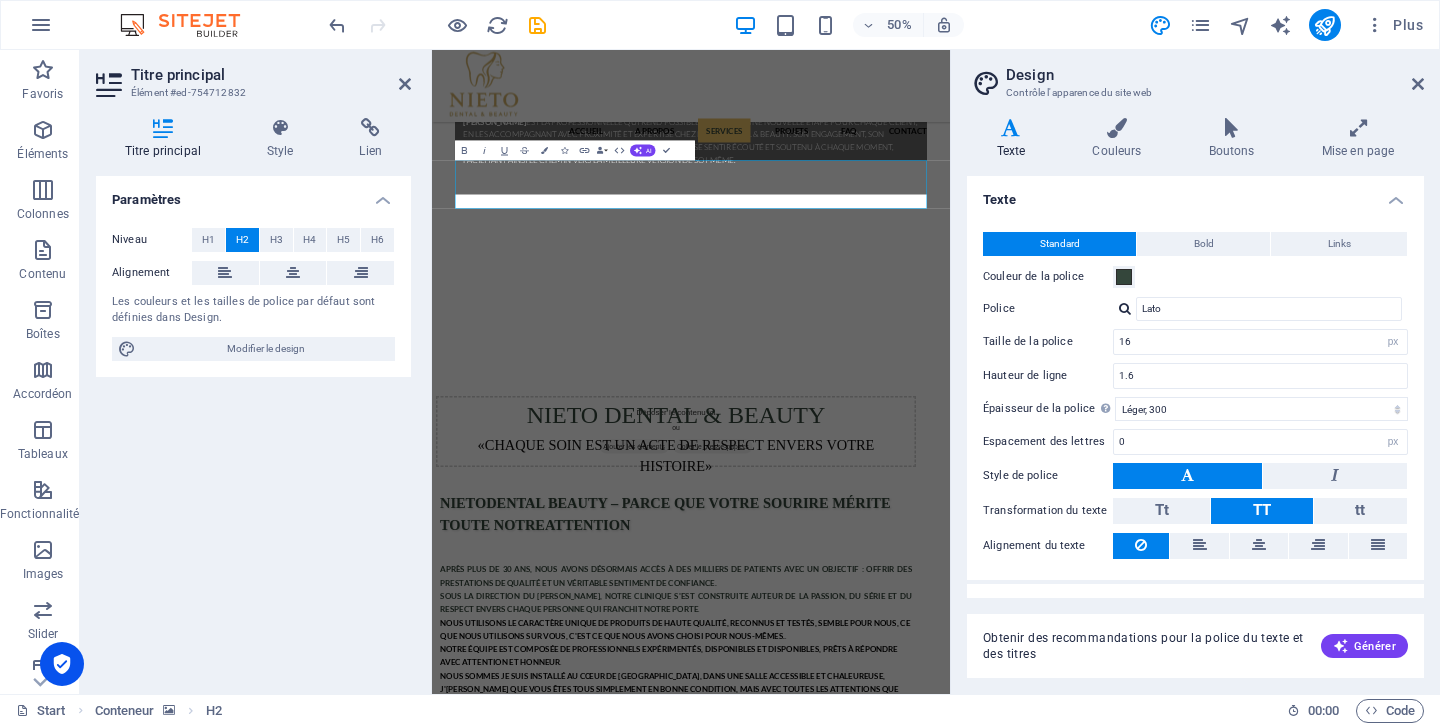 click on "Texte" at bounding box center [1195, 194] 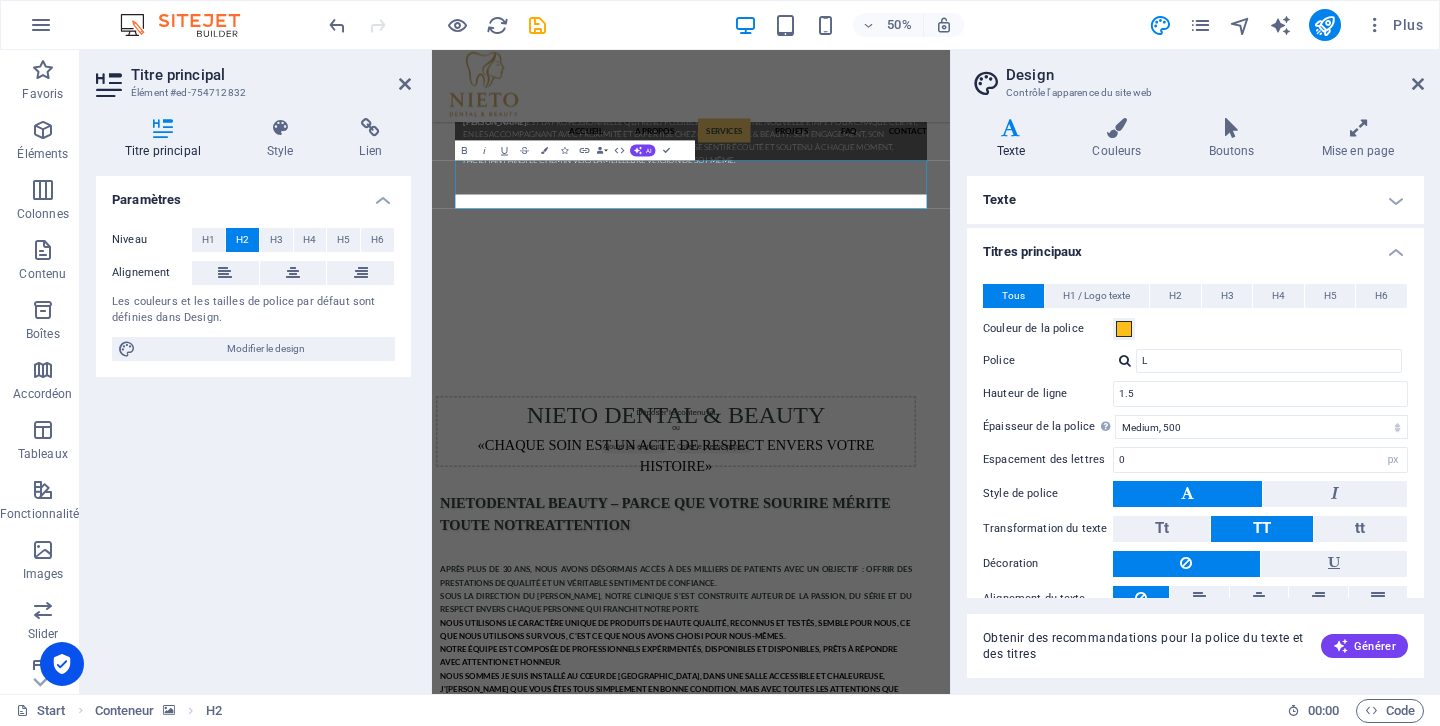 click on "Paramètres Niveau H1 H2 H3 H4 H5 H6 Alignement Les couleurs et les tailles de police par défaut sont définies dans Design. Modifier le design" at bounding box center (253, 427) 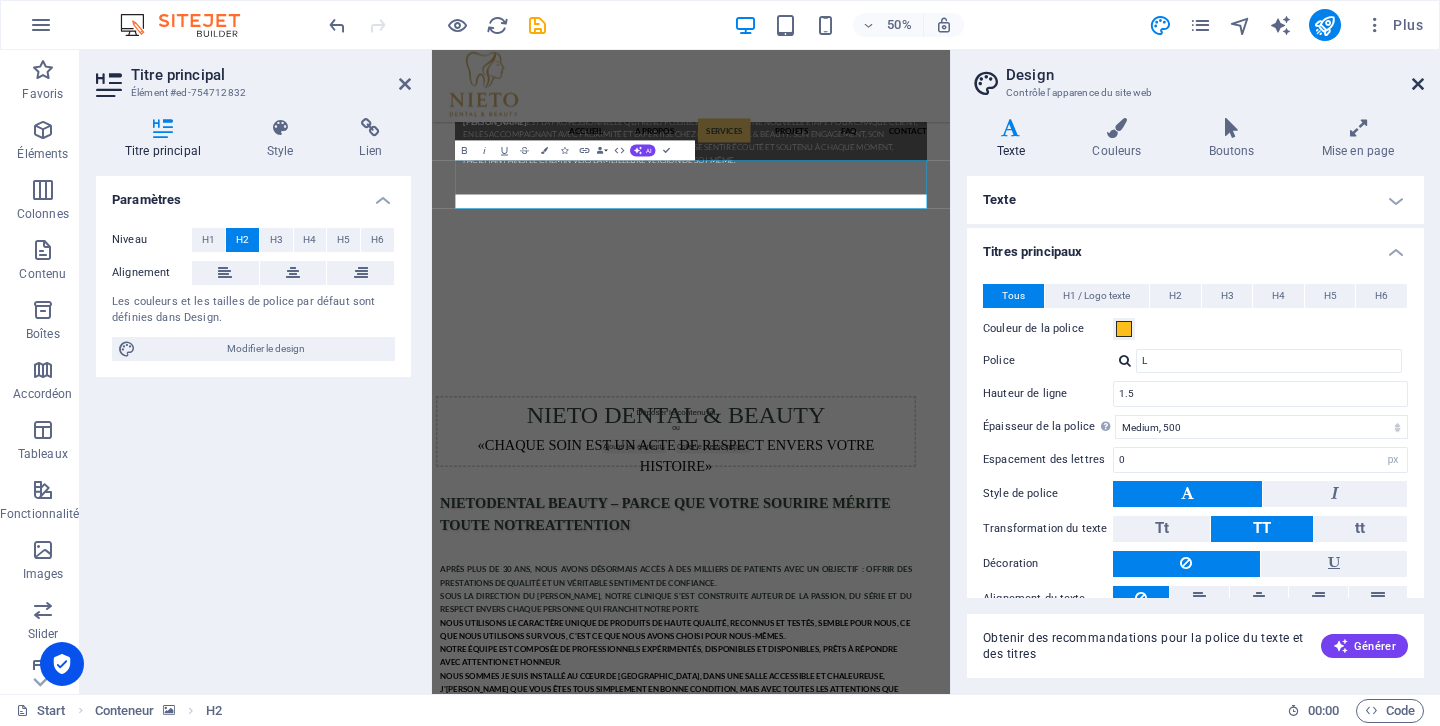 click at bounding box center [1418, 84] 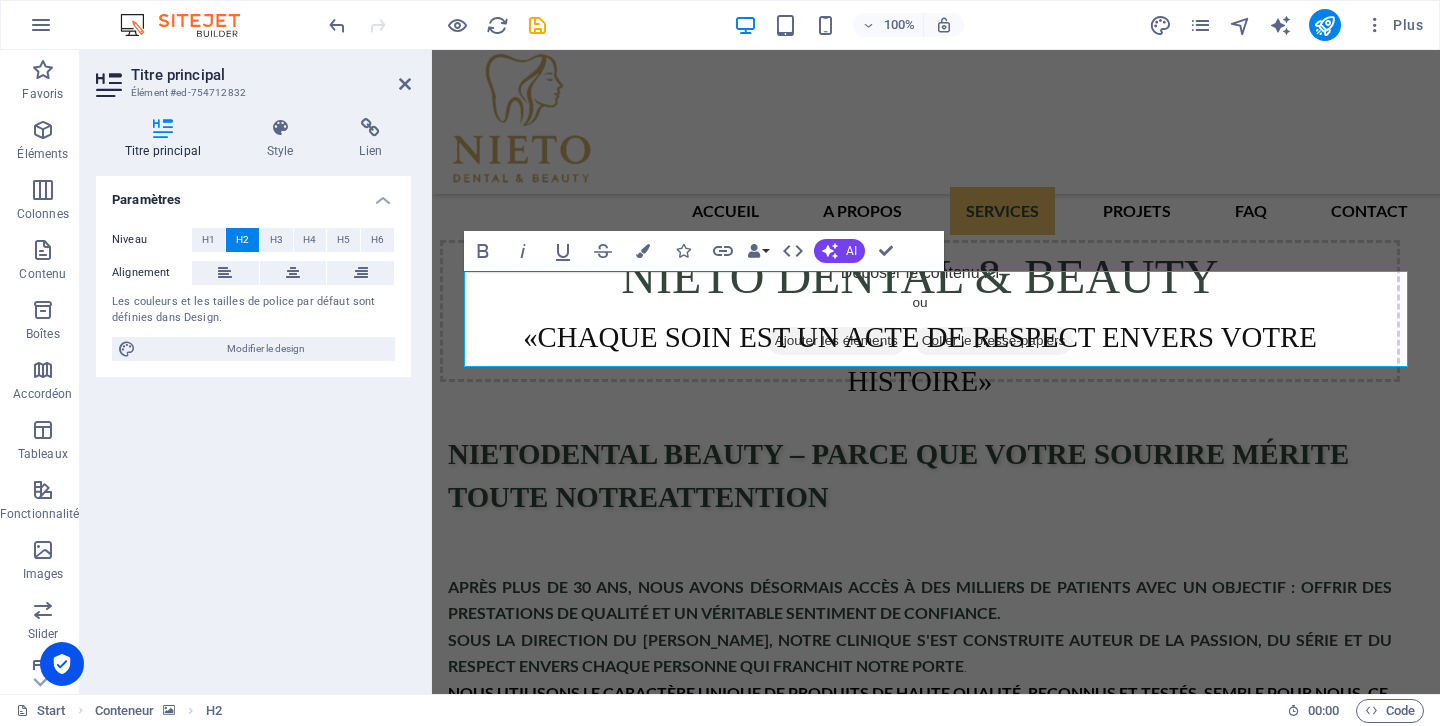 click at bounding box center (936, 1603) 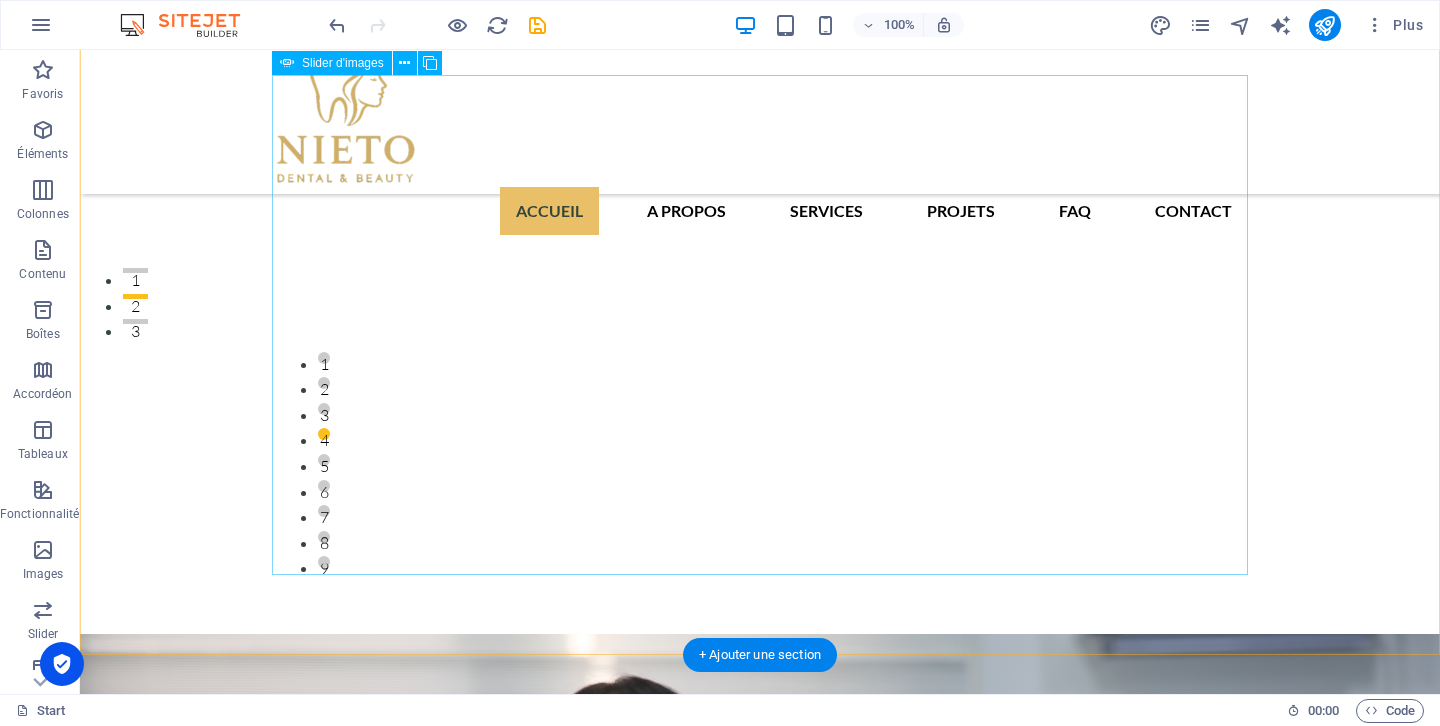 scroll, scrollTop: 388, scrollLeft: 0, axis: vertical 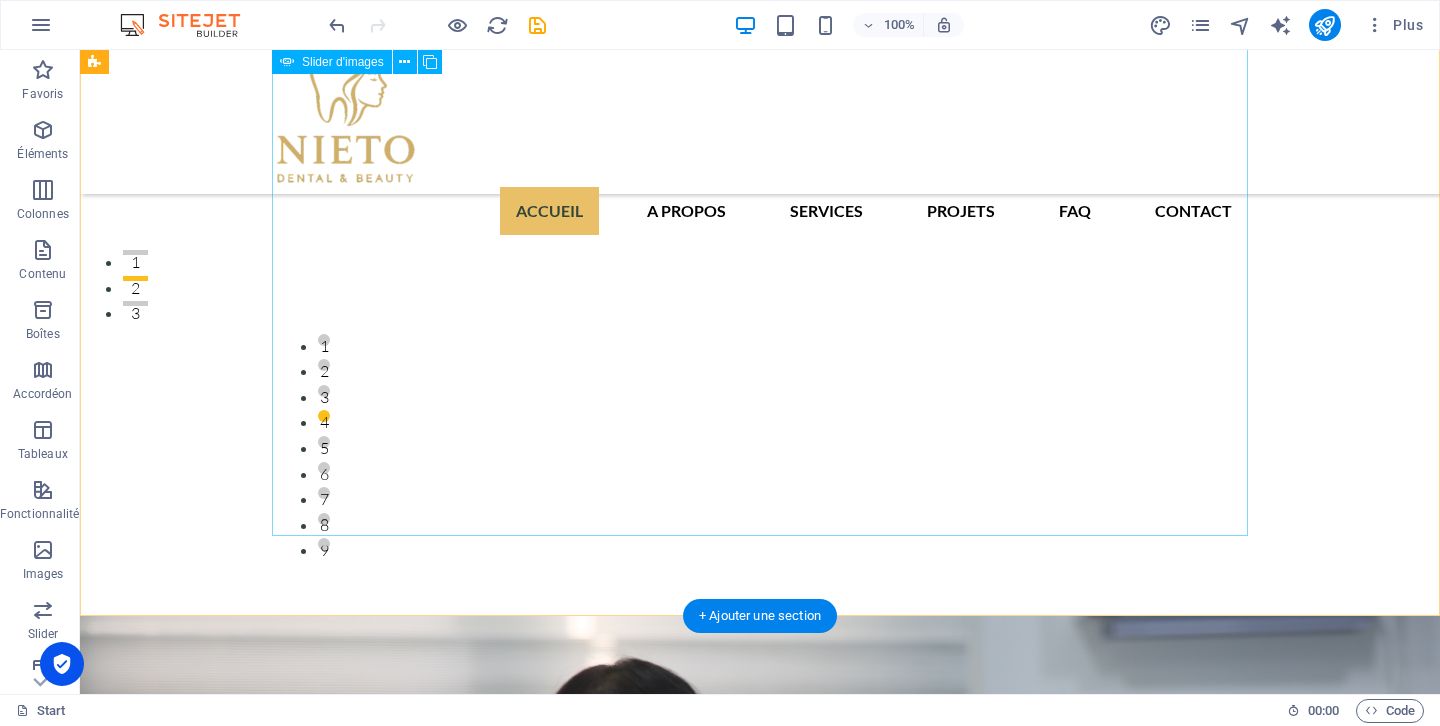 click at bounding box center [760, 6180] 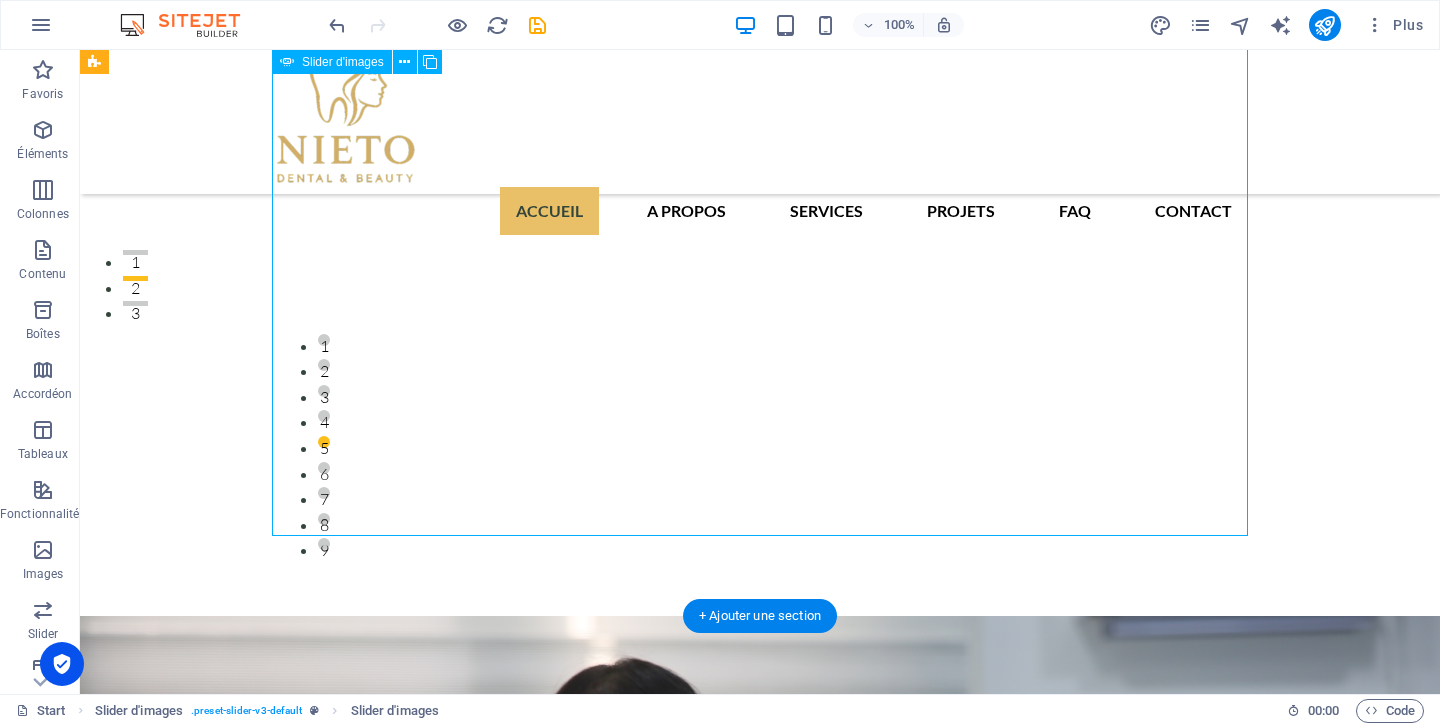 click at bounding box center [760, 6180] 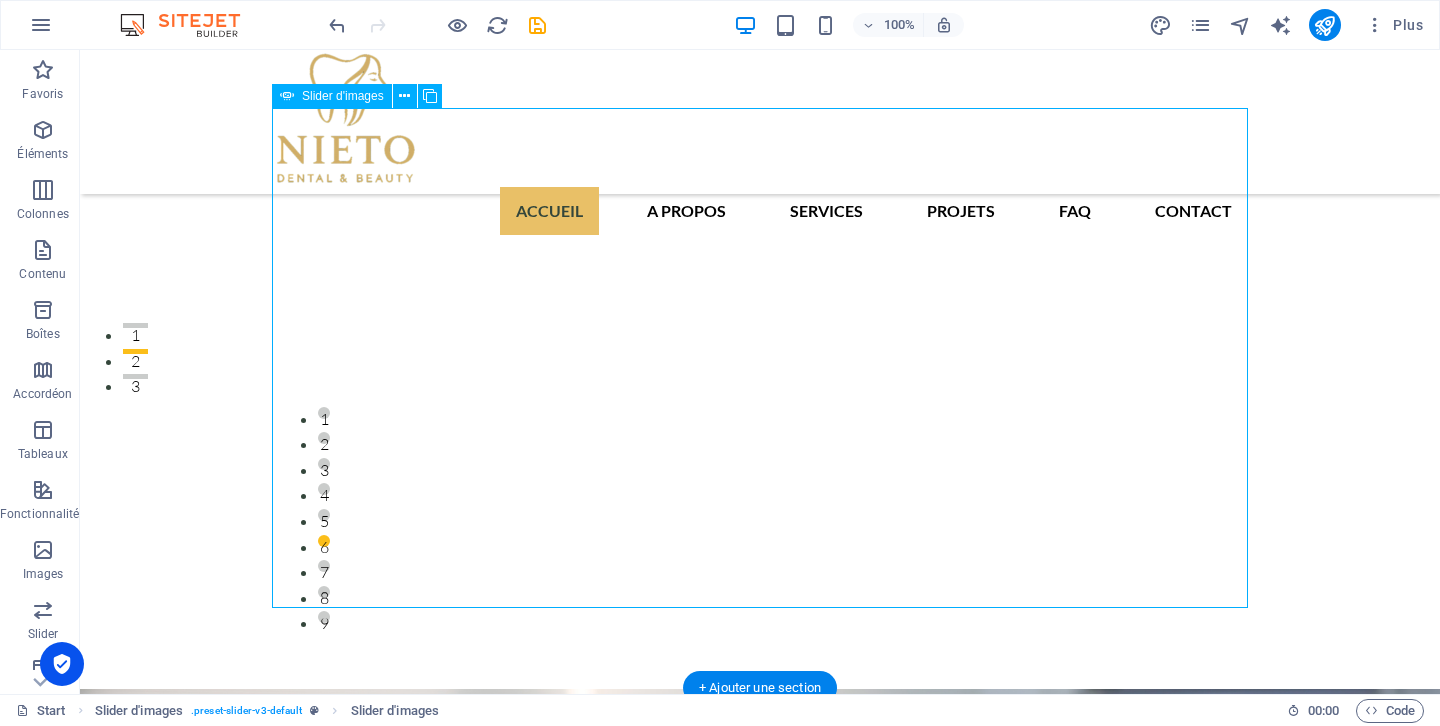 scroll, scrollTop: 316, scrollLeft: 0, axis: vertical 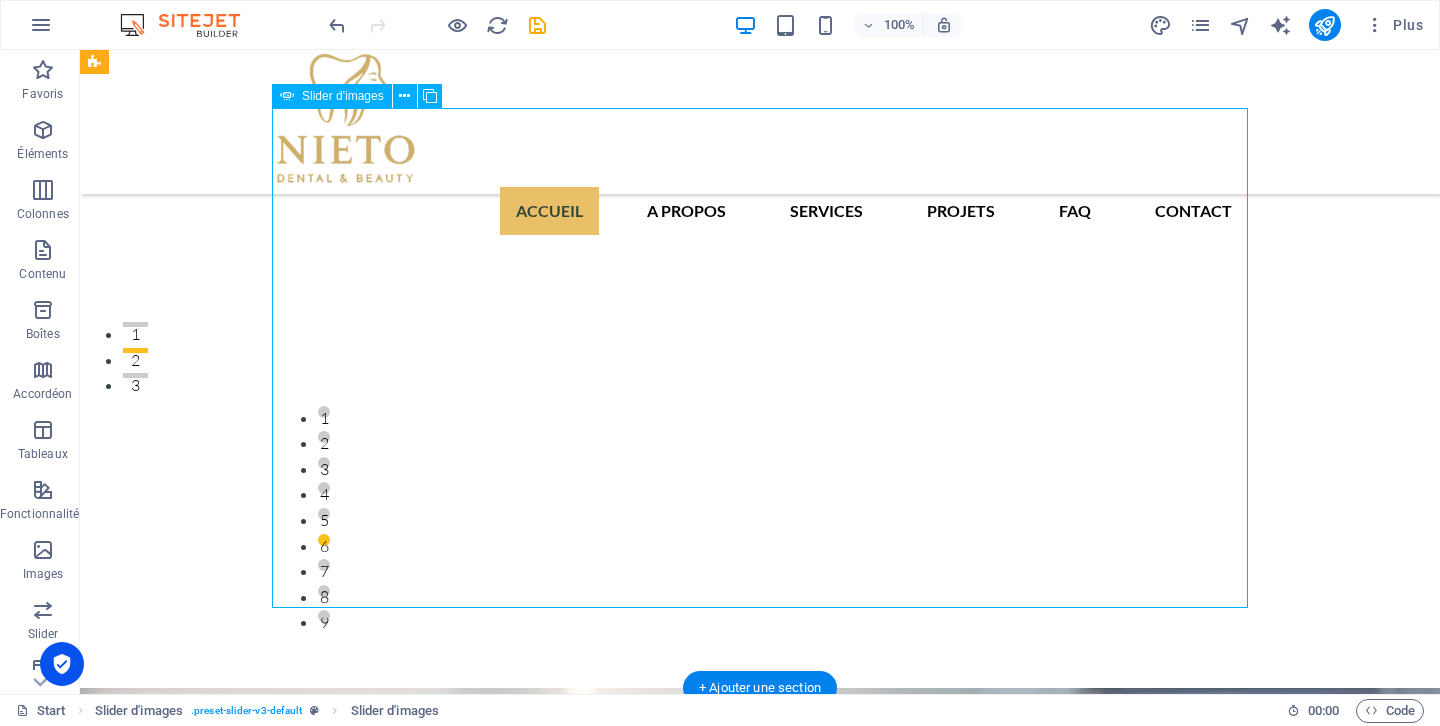 click at bounding box center [760, 6252] 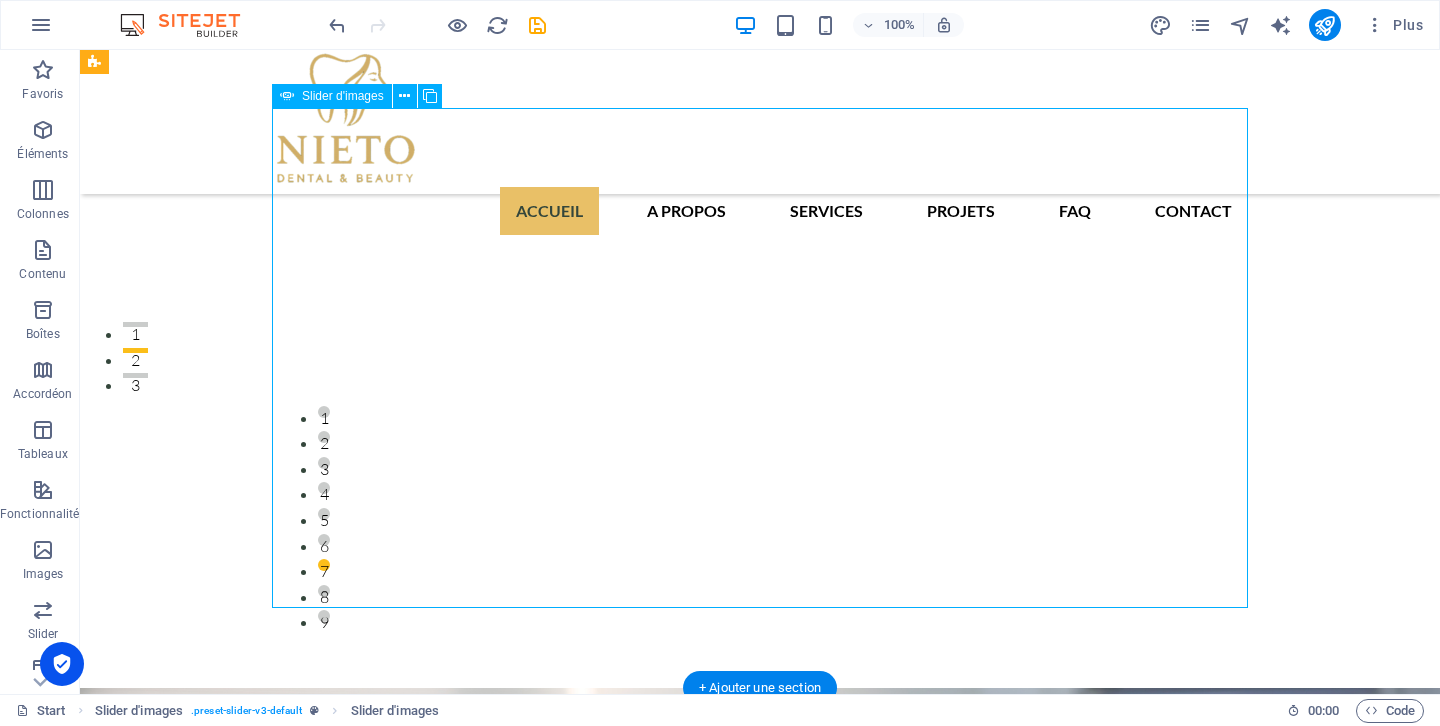 click at bounding box center (760, 6252) 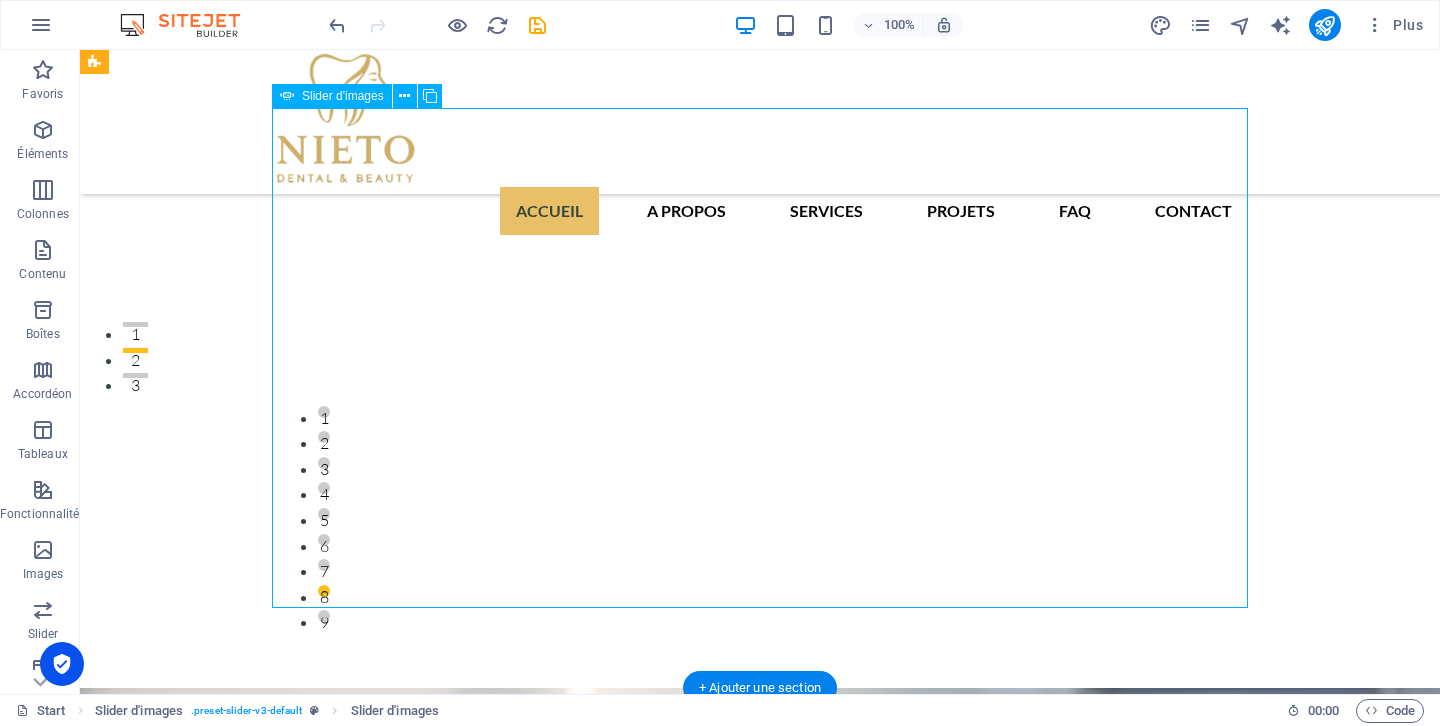click at bounding box center (760, 6252) 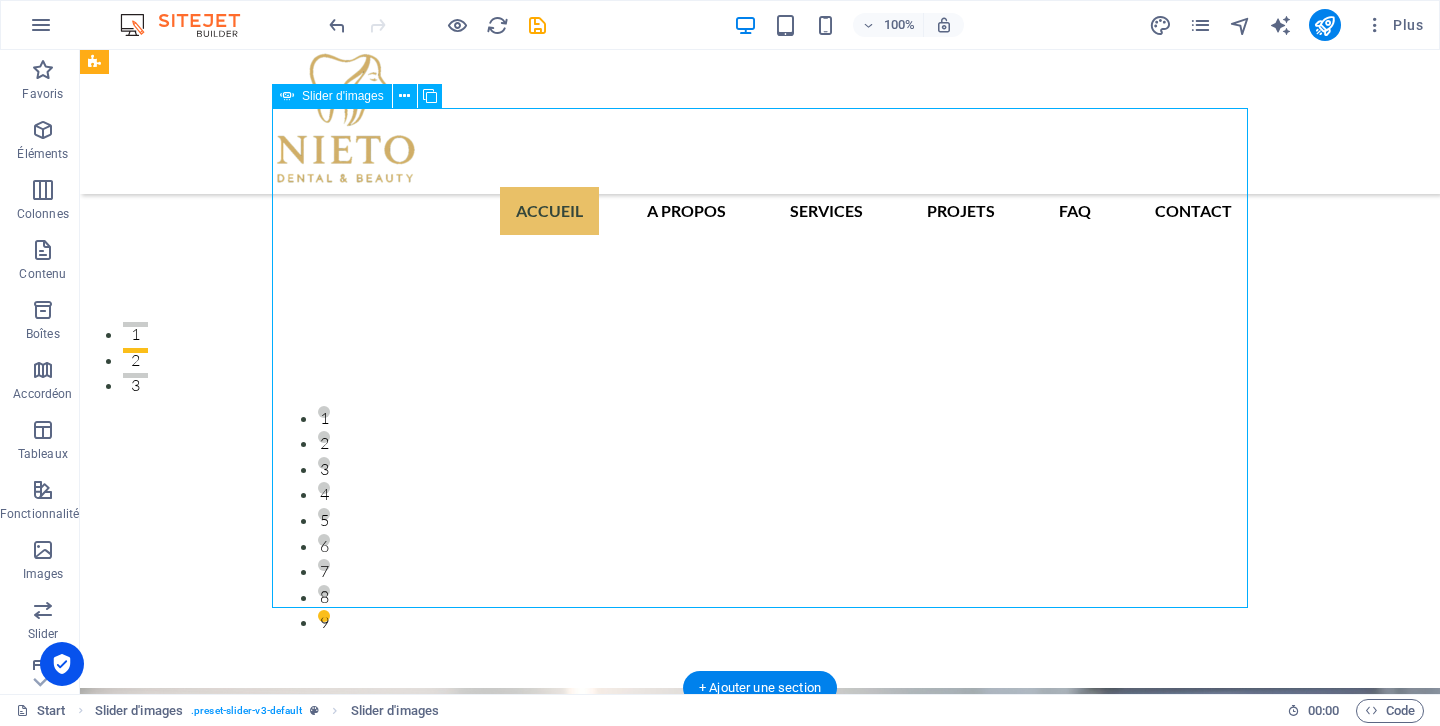 click at bounding box center [760, 6252] 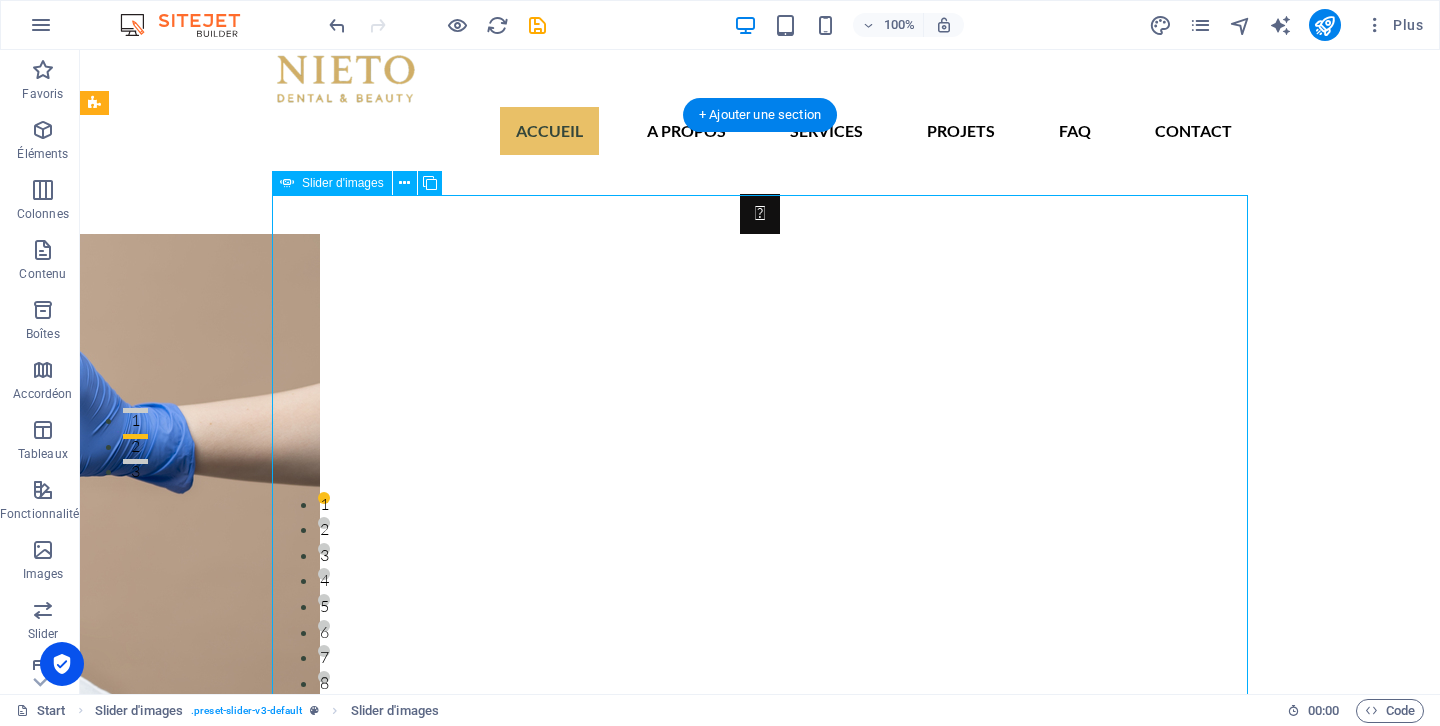 scroll, scrollTop: 229, scrollLeft: 0, axis: vertical 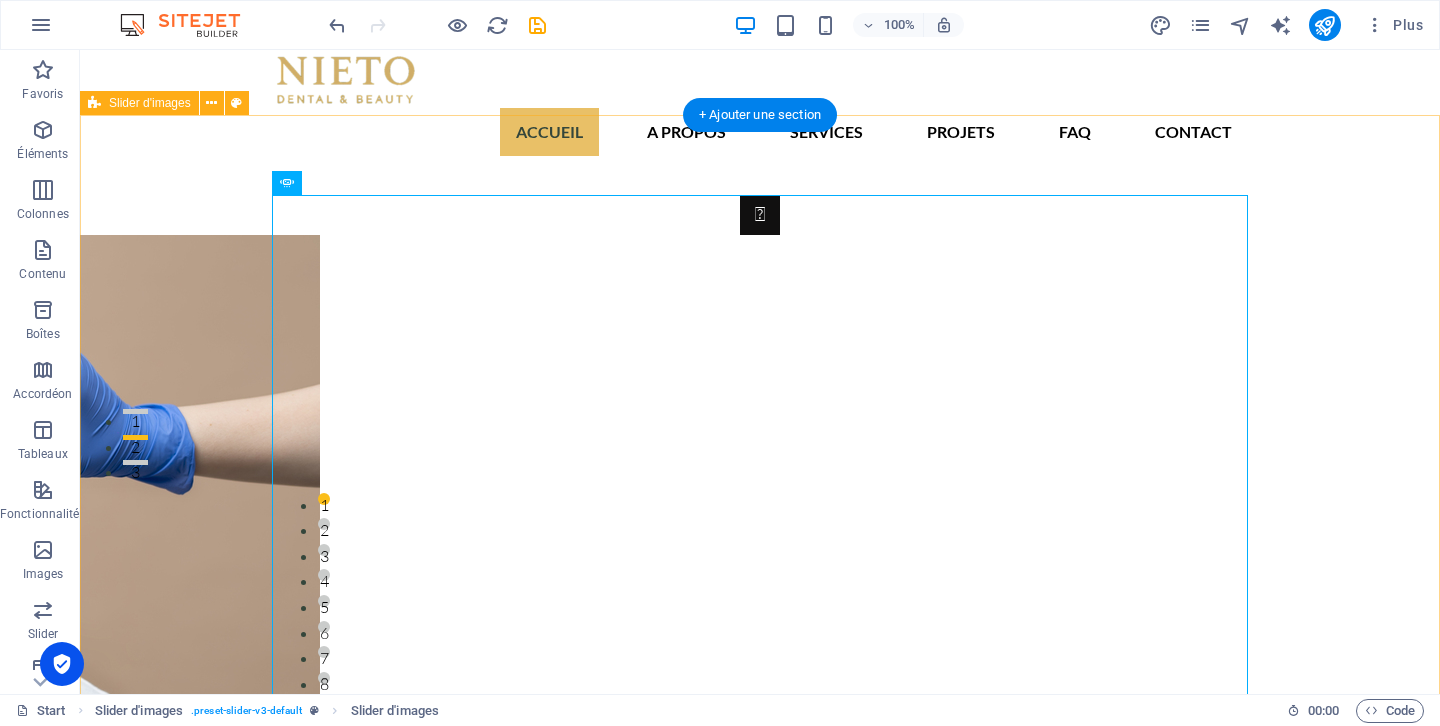 click on "1 2 3 4 5 6 7 8 9" at bounding box center [760, 445] 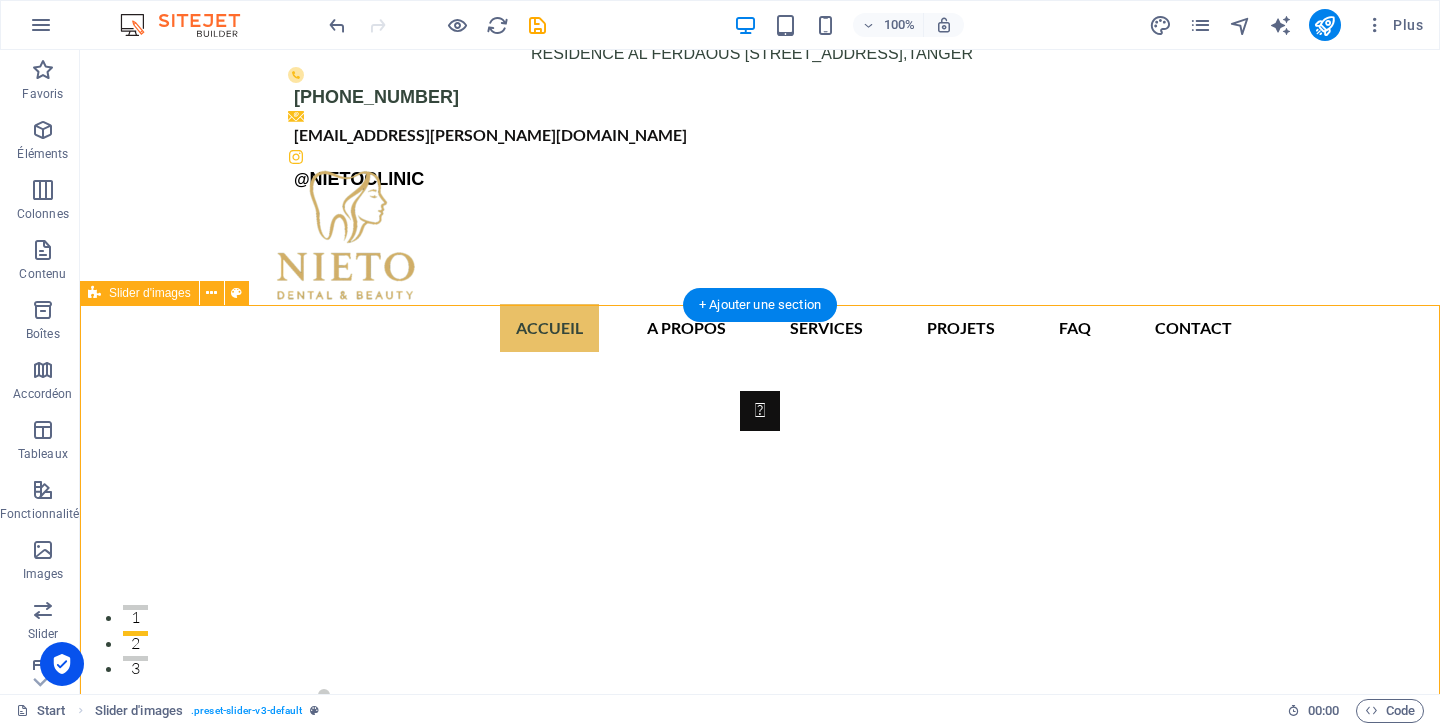 scroll, scrollTop: 0, scrollLeft: 0, axis: both 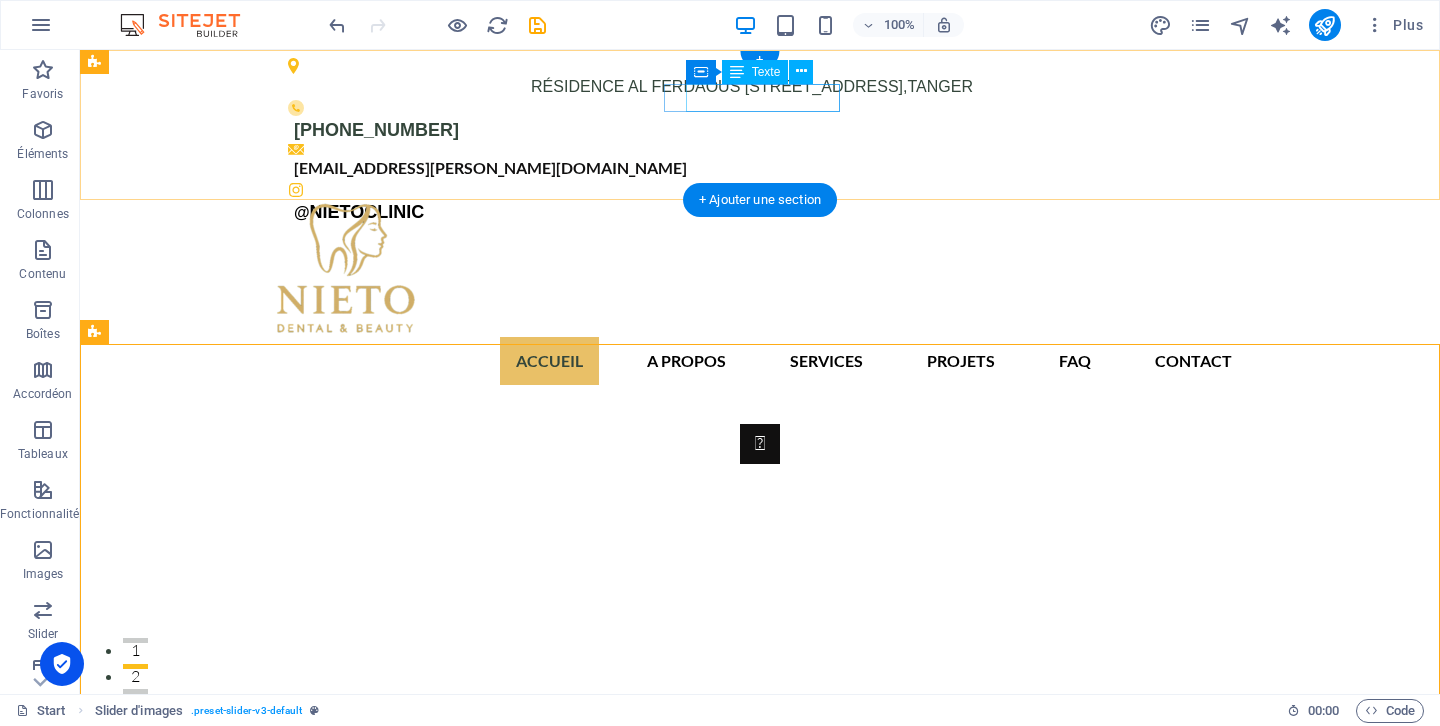 click on "[PHONE_NUMBER]" at bounding box center (376, 130) 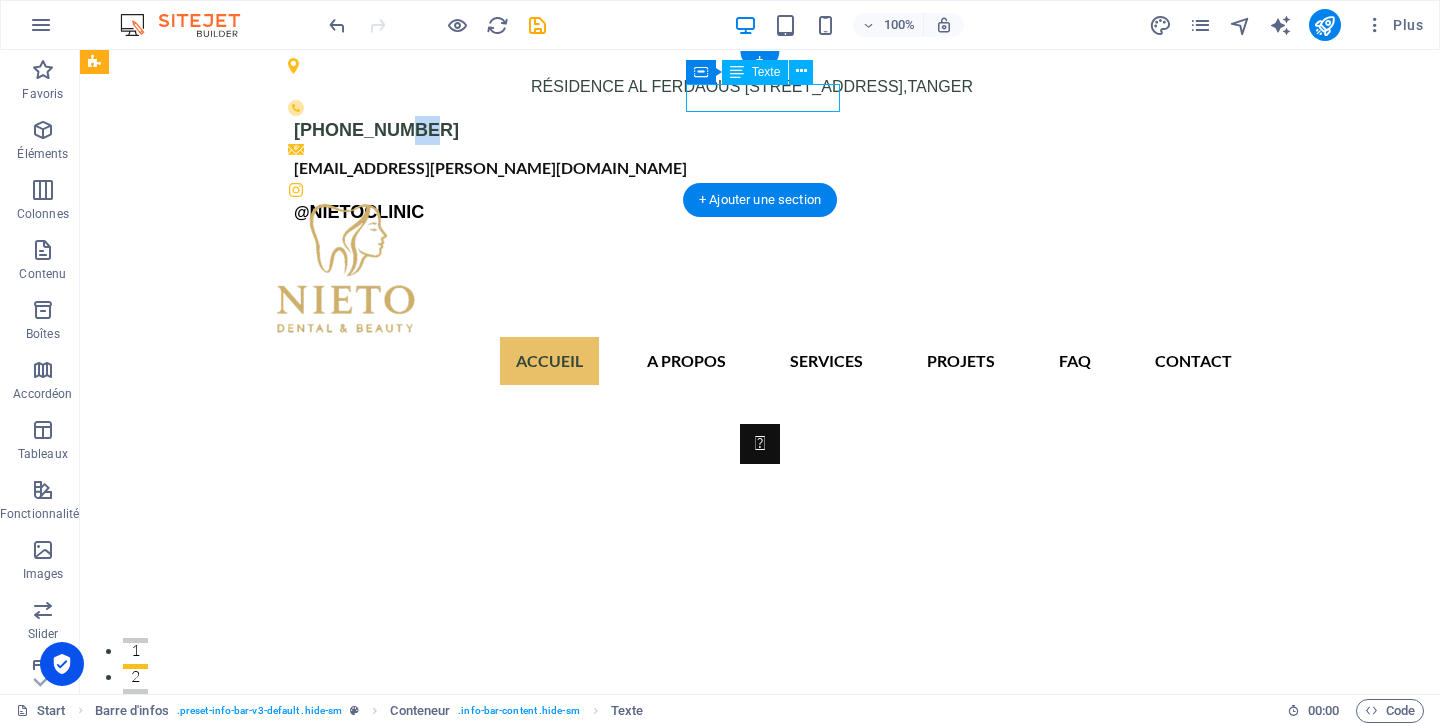 click on "[PHONE_NUMBER]" at bounding box center [376, 130] 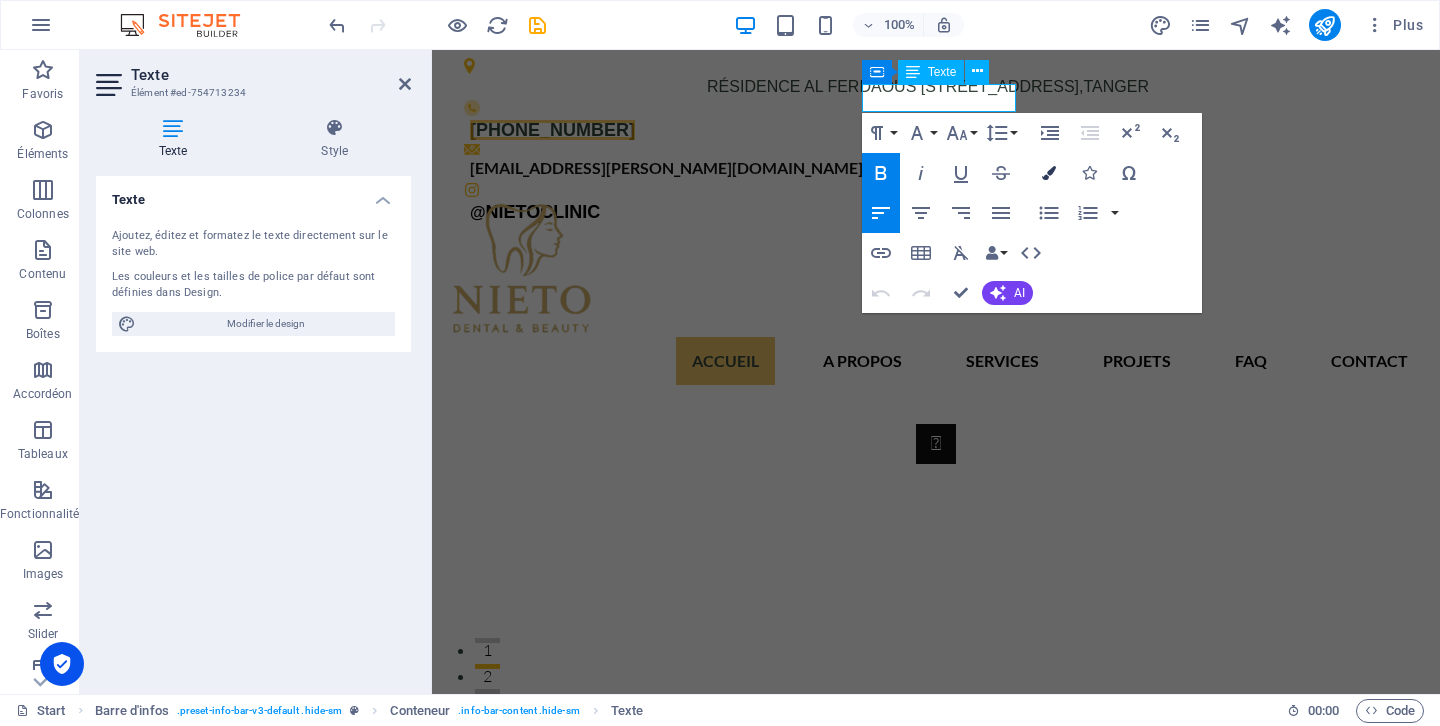 click on "Colors" at bounding box center (1049, 173) 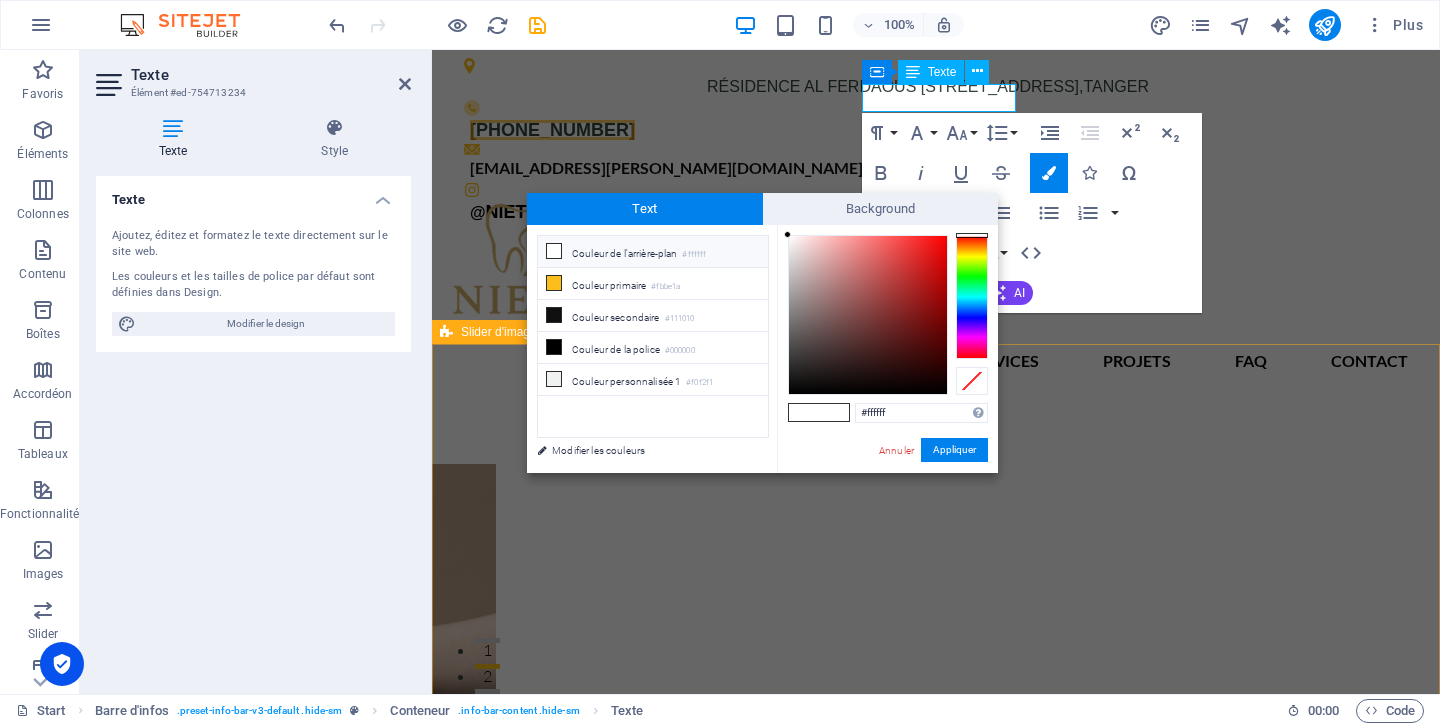 click on "1 2 3 4 5 6 7 8 9" at bounding box center (936, 674) 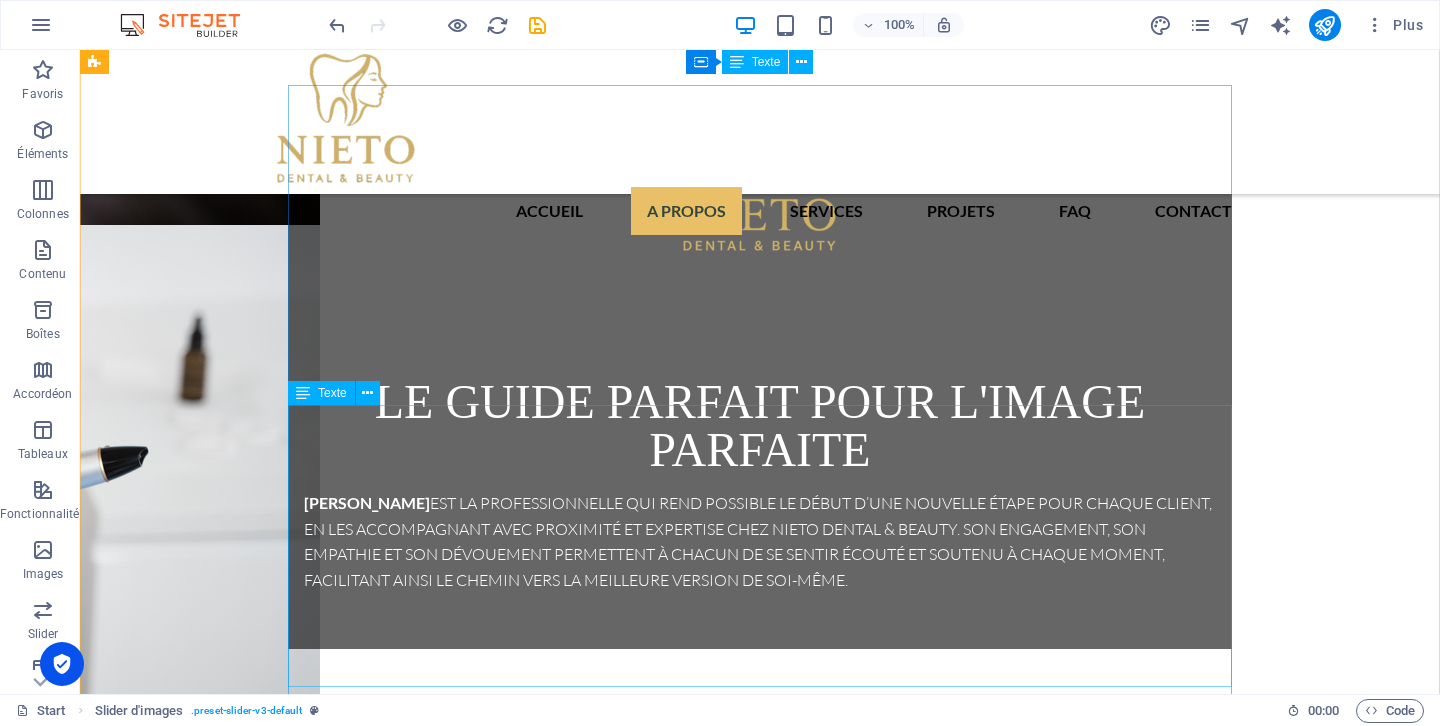 scroll, scrollTop: 1911, scrollLeft: 0, axis: vertical 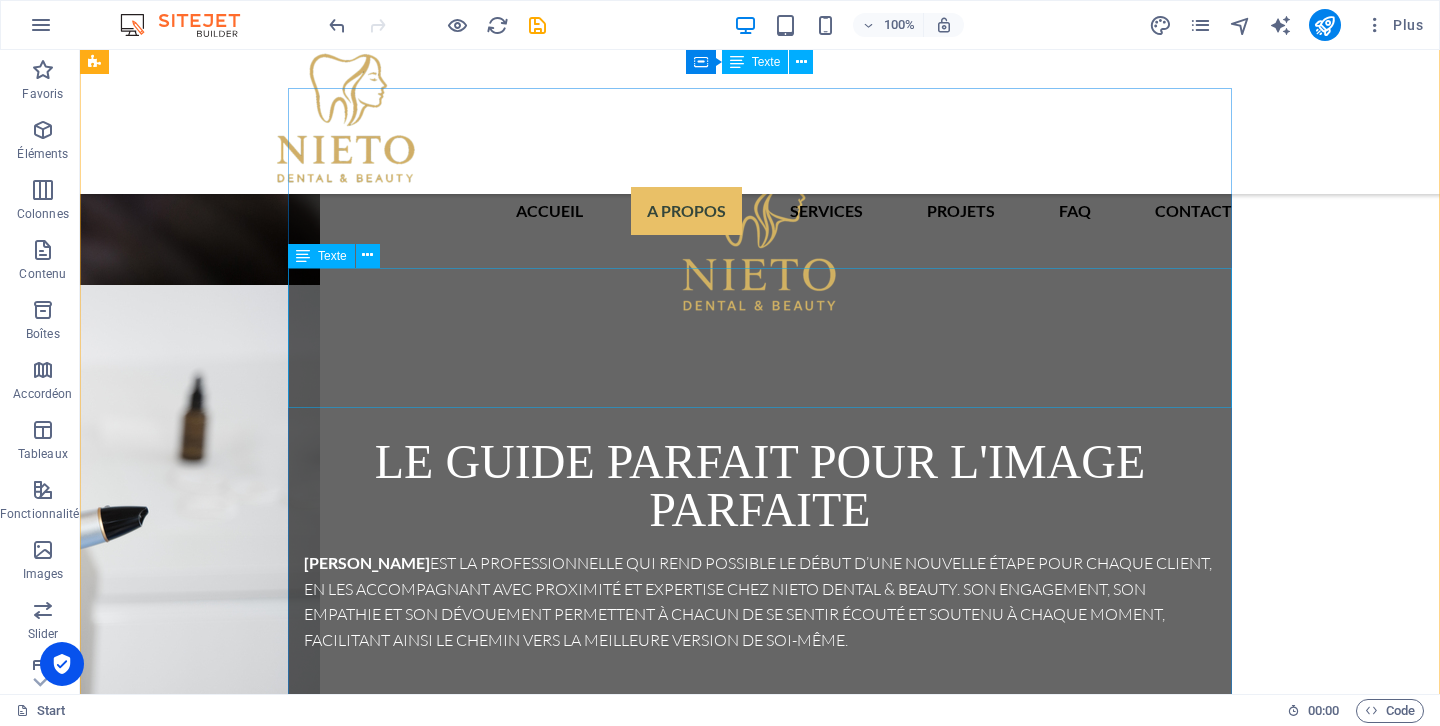 click on "Nieto  dentaL BEAUTY – Parce que votre sourire mérite toute notre  attention" at bounding box center (568, 1124) 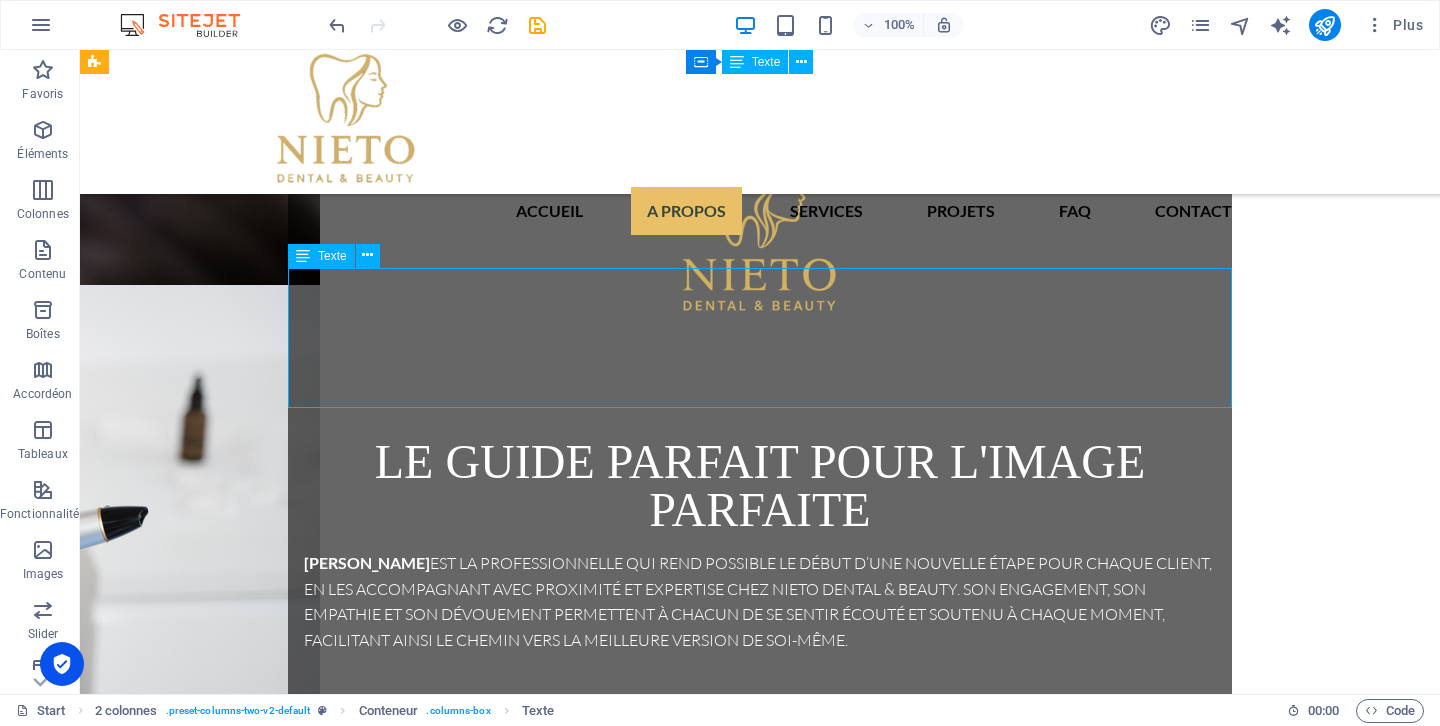 click on "Nieto  dentaL BEAUTY – Parce que votre sourire mérite toute notre  attention" at bounding box center [568, 1124] 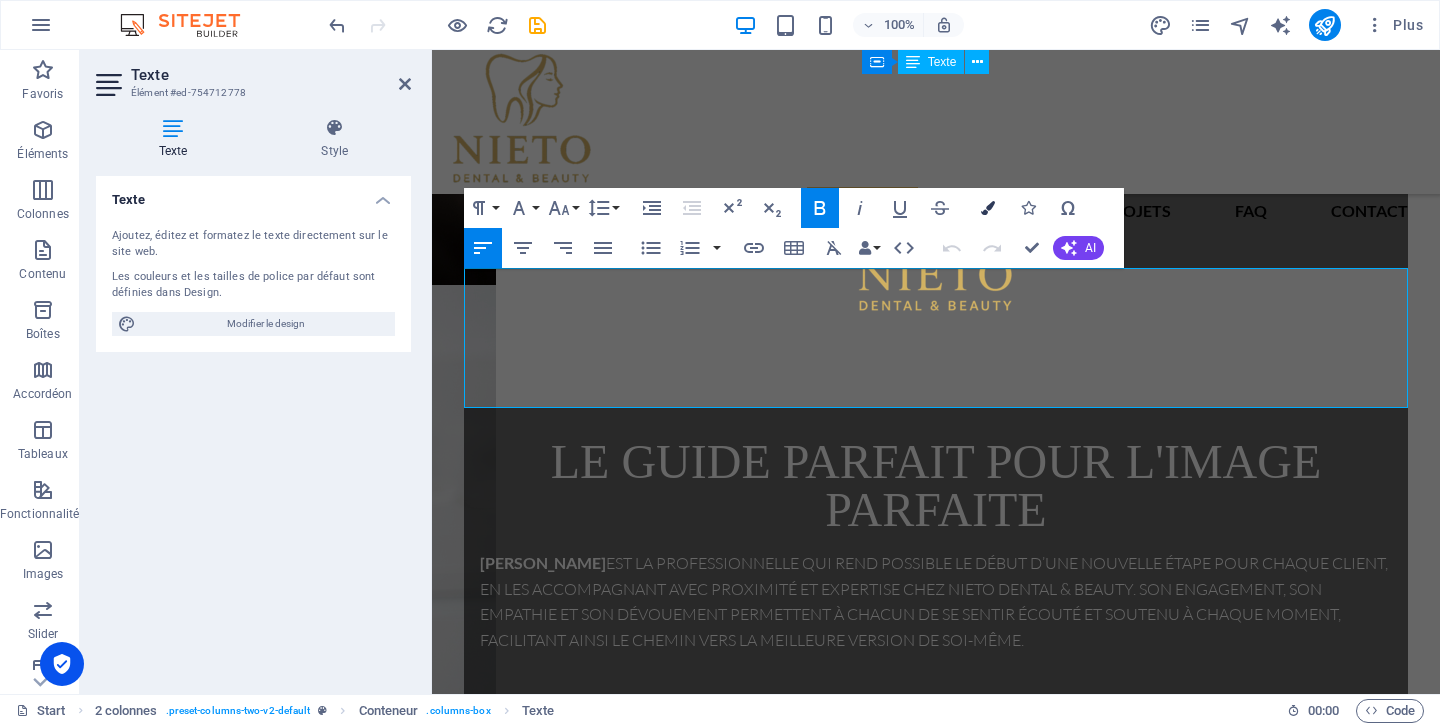 click at bounding box center [988, 208] 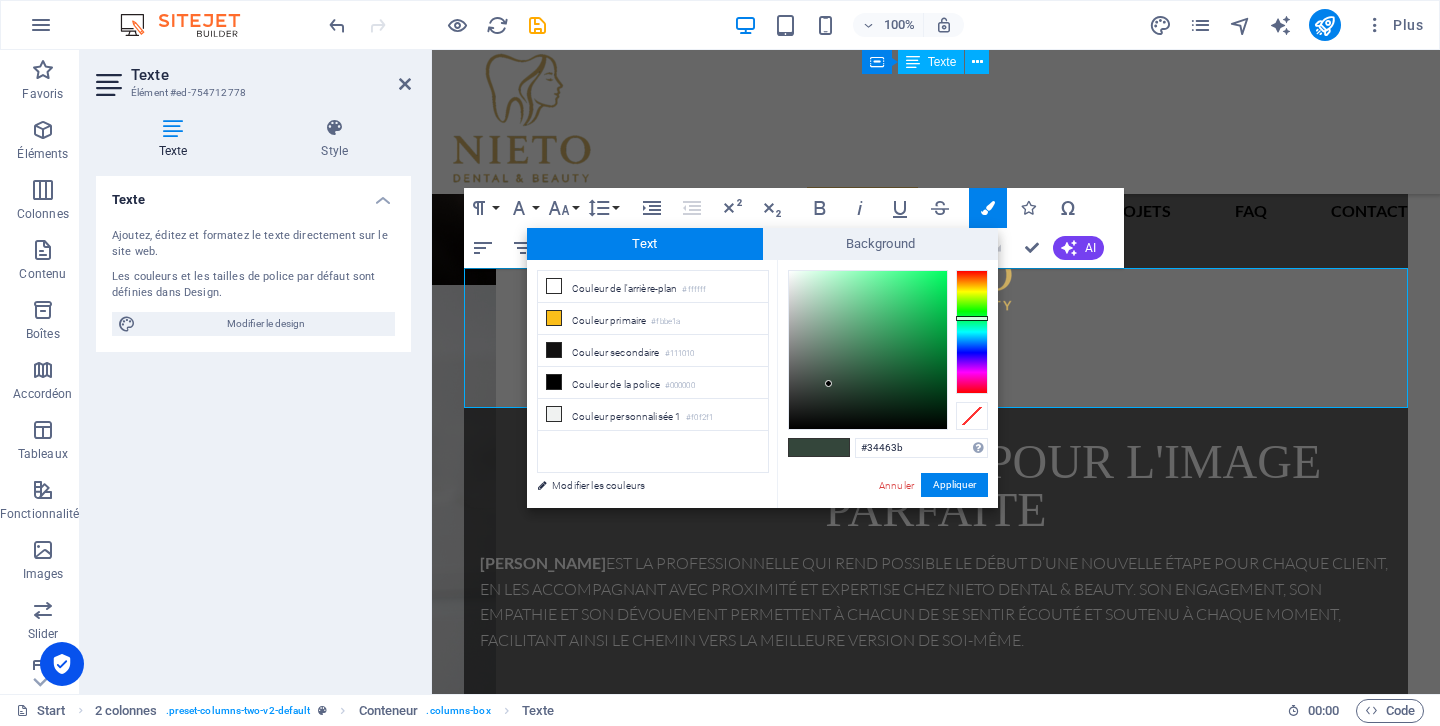 drag, startPoint x: 926, startPoint y: 445, endPoint x: 848, endPoint y: 451, distance: 78.23043 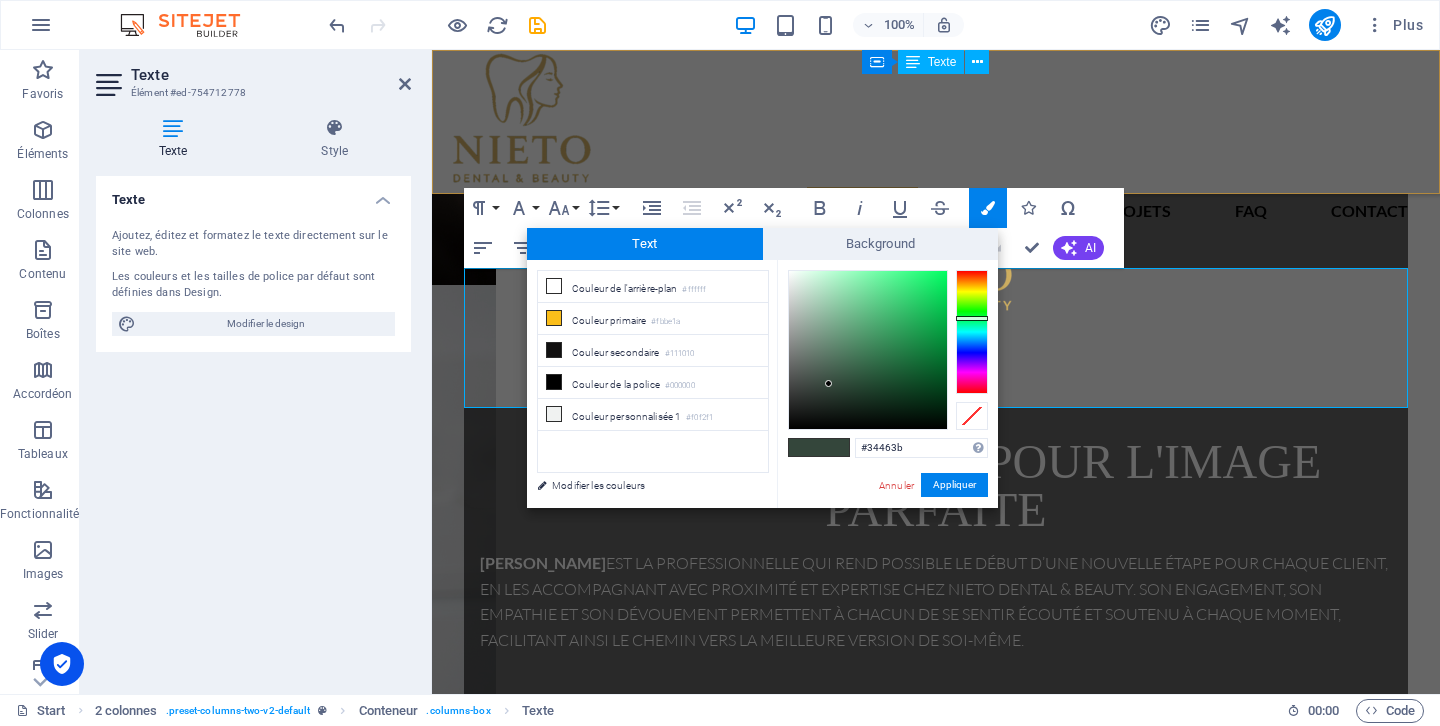 click on "Accueil A Propos Services Projets FAQ Contact" at bounding box center [936, 122] 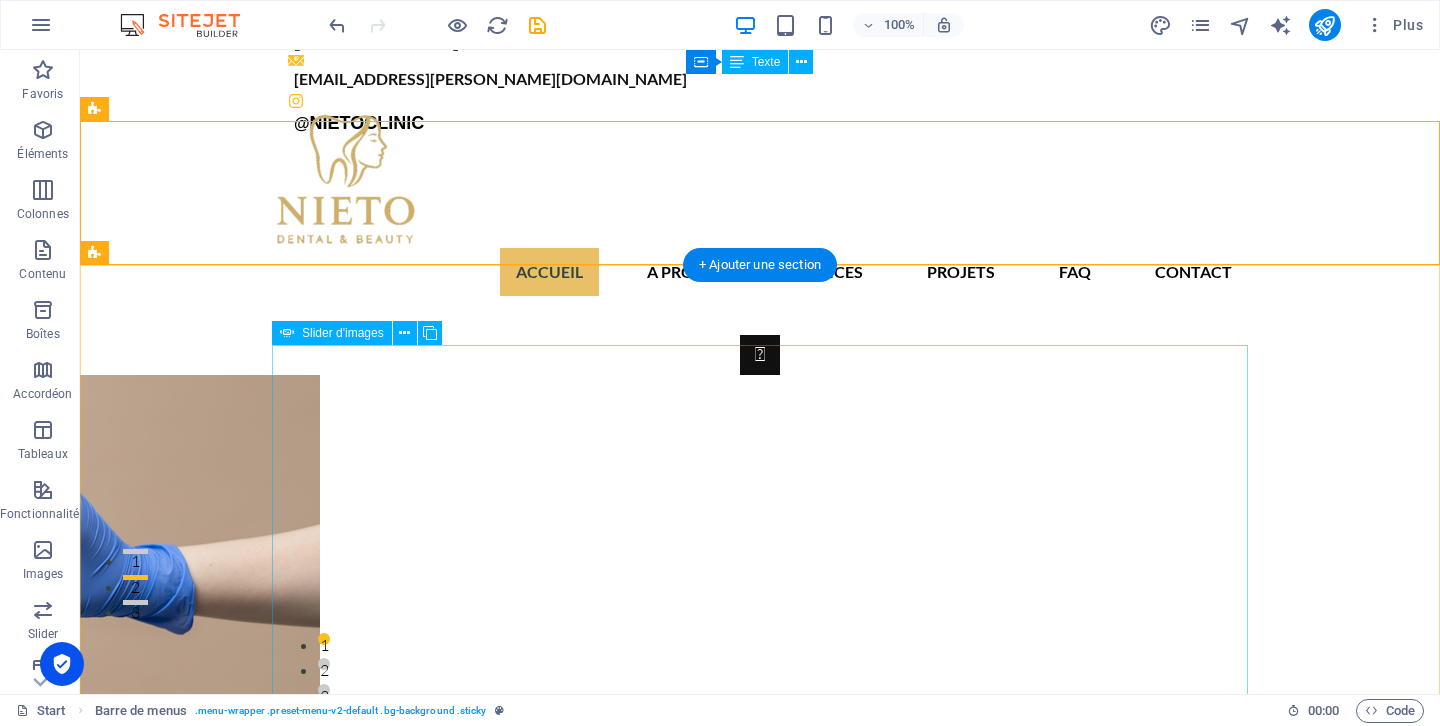 scroll, scrollTop: 0, scrollLeft: 0, axis: both 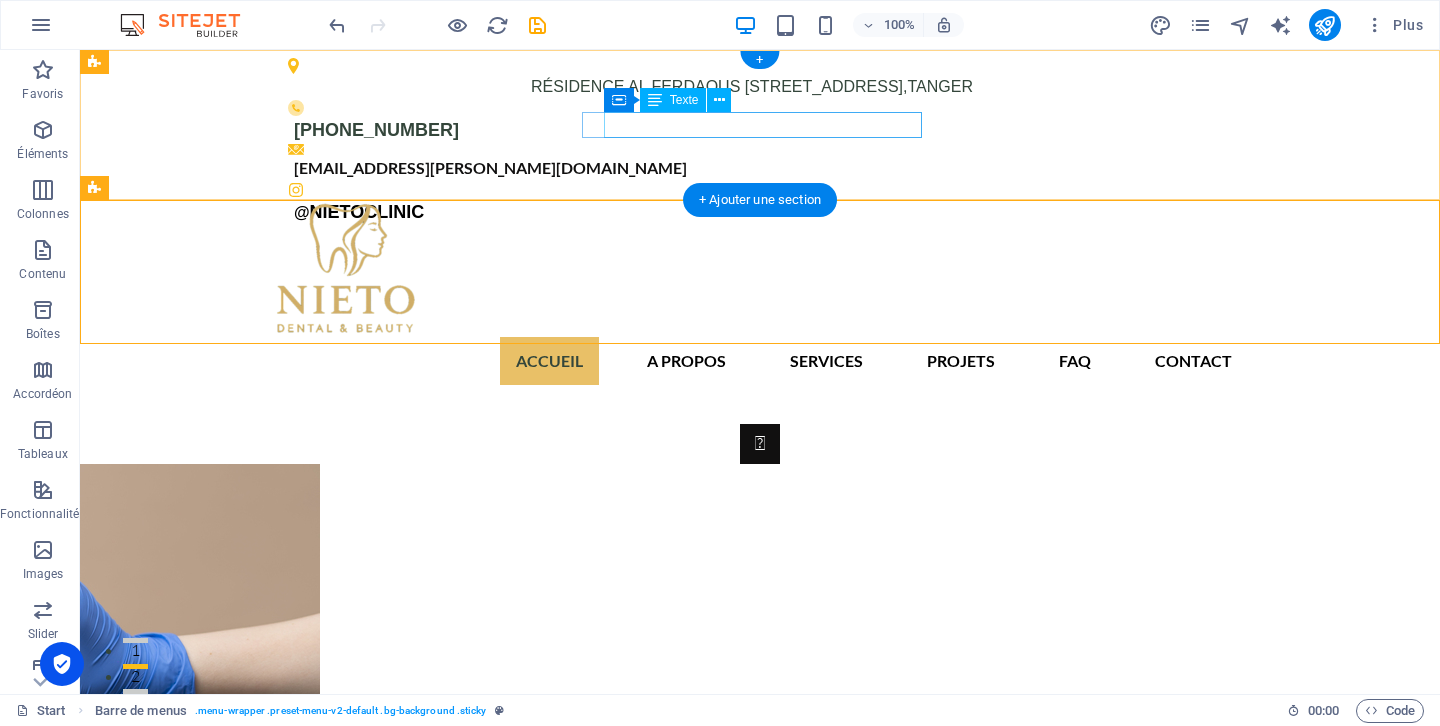 click on "[EMAIL_ADDRESS][PERSON_NAME][DOMAIN_NAME]" at bounding box center (755, 168) 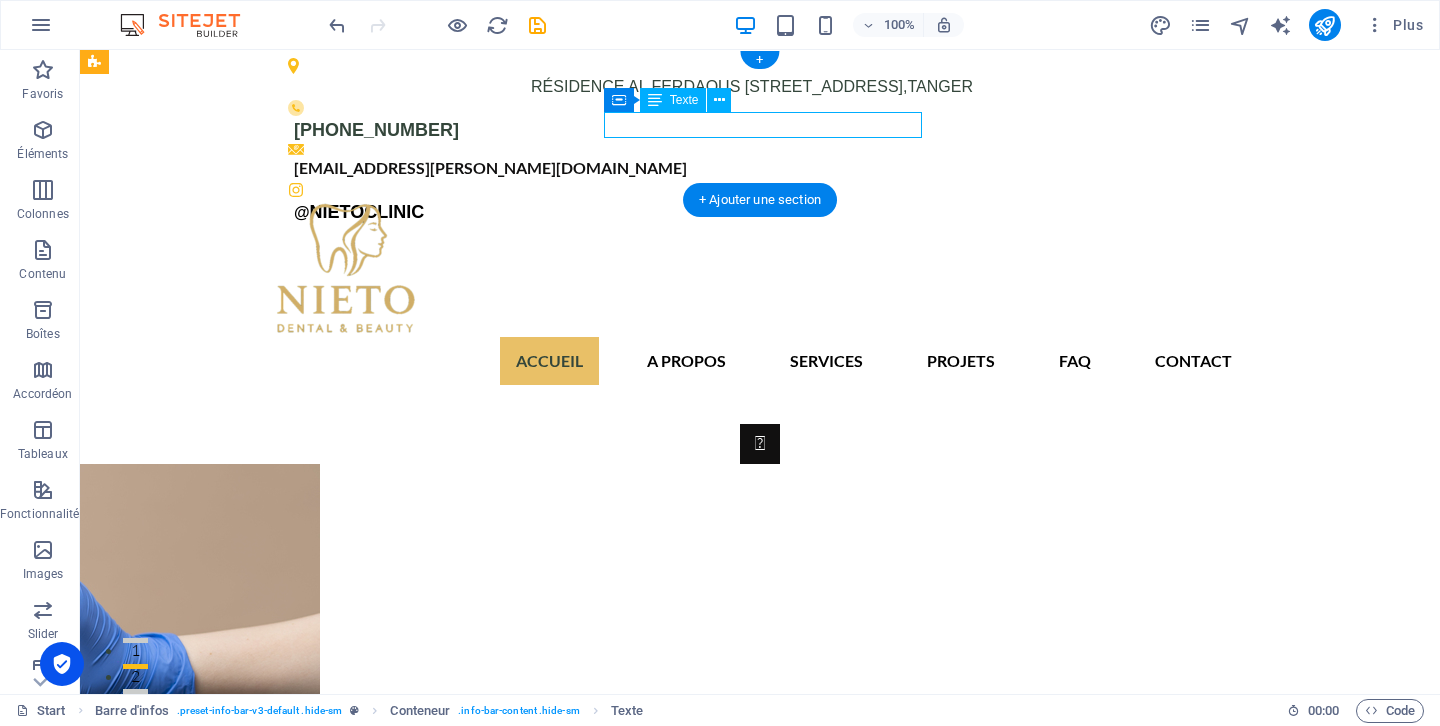 click on "[EMAIL_ADDRESS][PERSON_NAME][DOMAIN_NAME]" at bounding box center [755, 168] 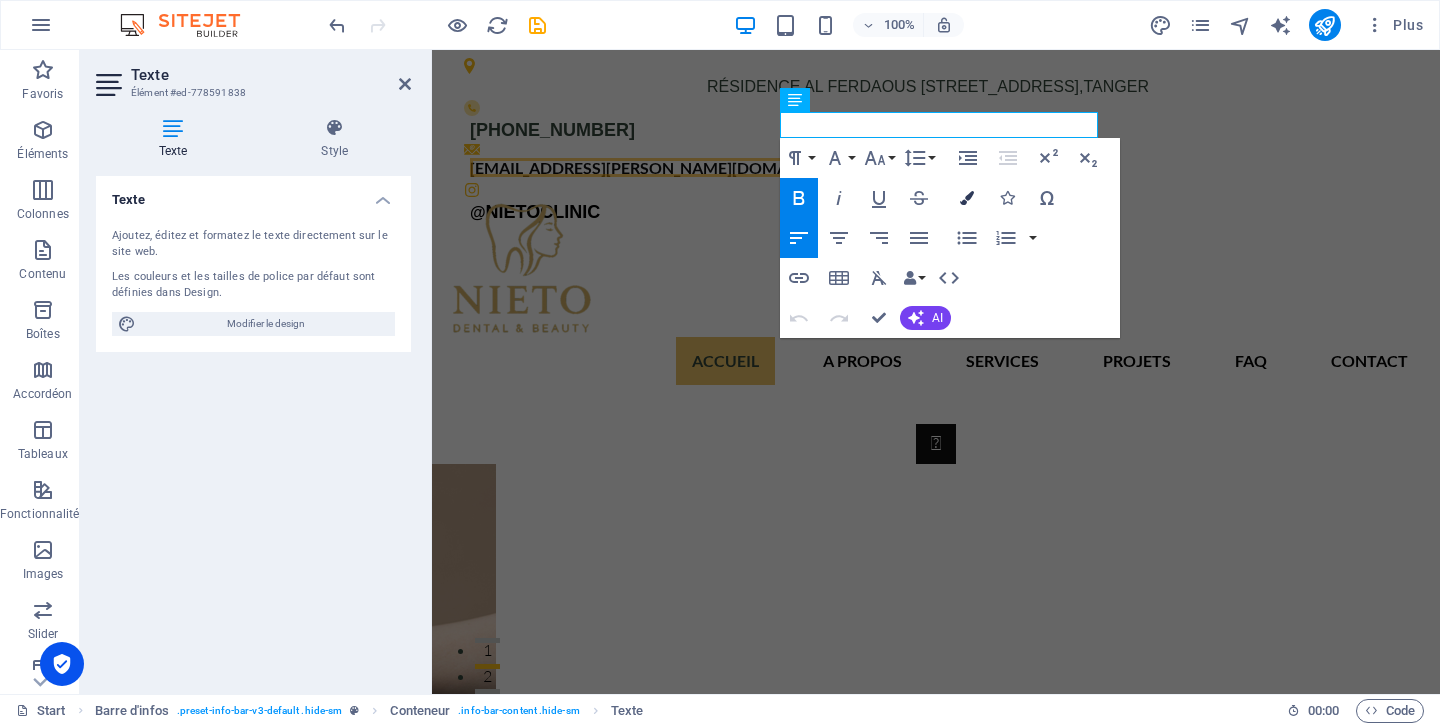 click at bounding box center [967, 198] 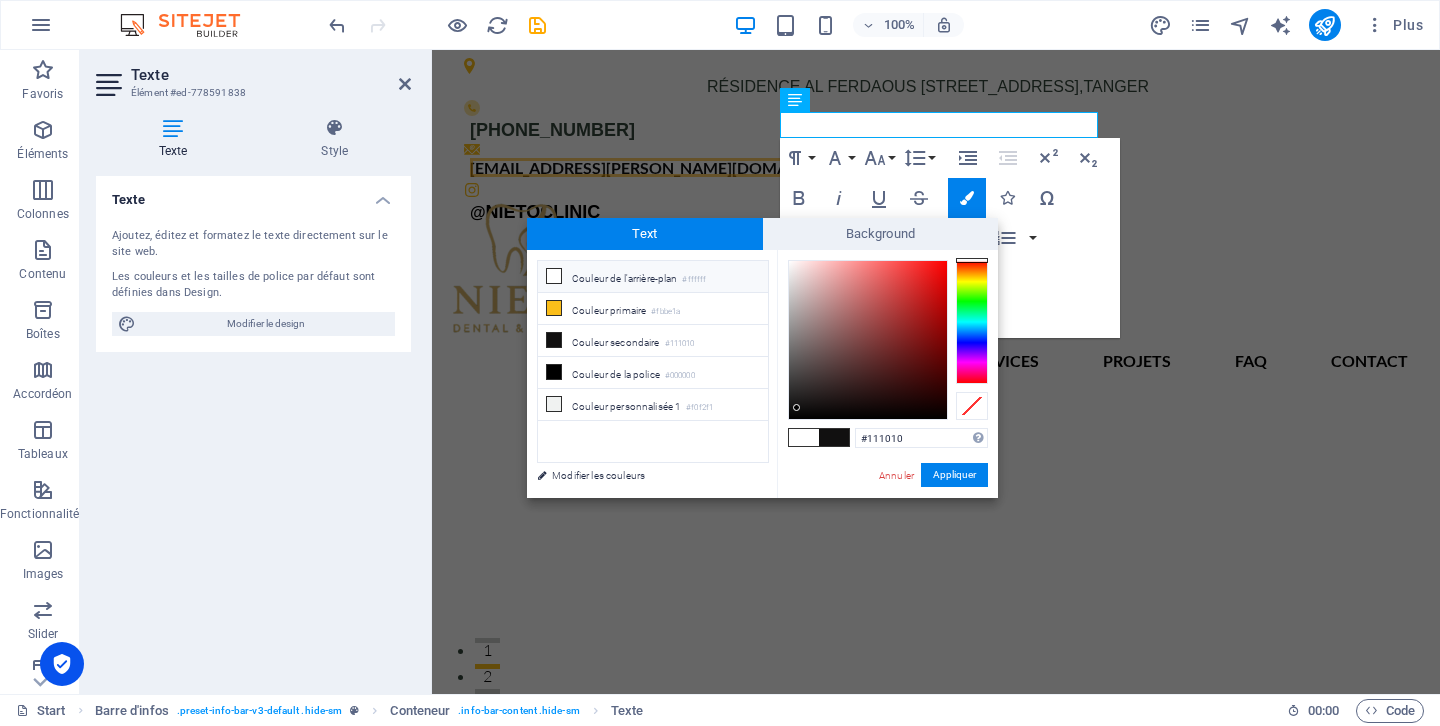 drag, startPoint x: 921, startPoint y: 442, endPoint x: 833, endPoint y: 433, distance: 88.45903 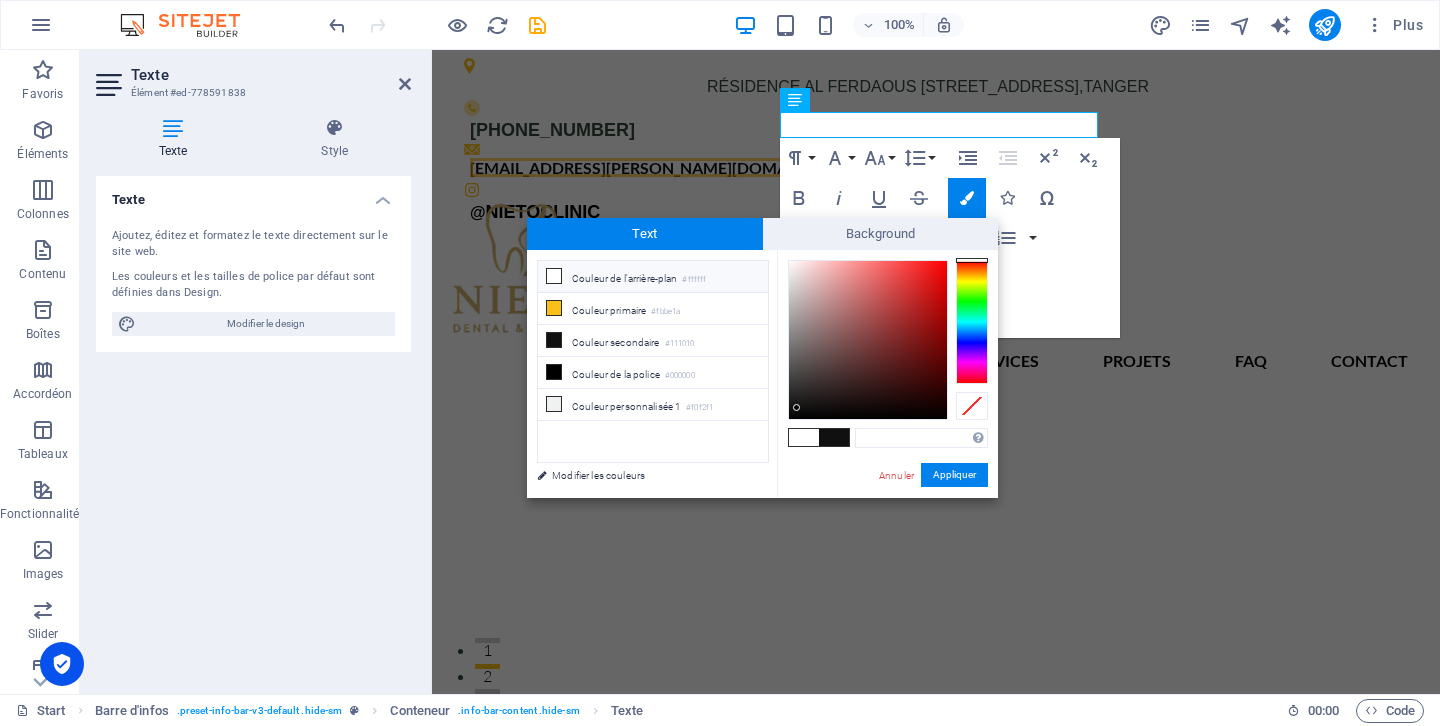 type on "#34463b" 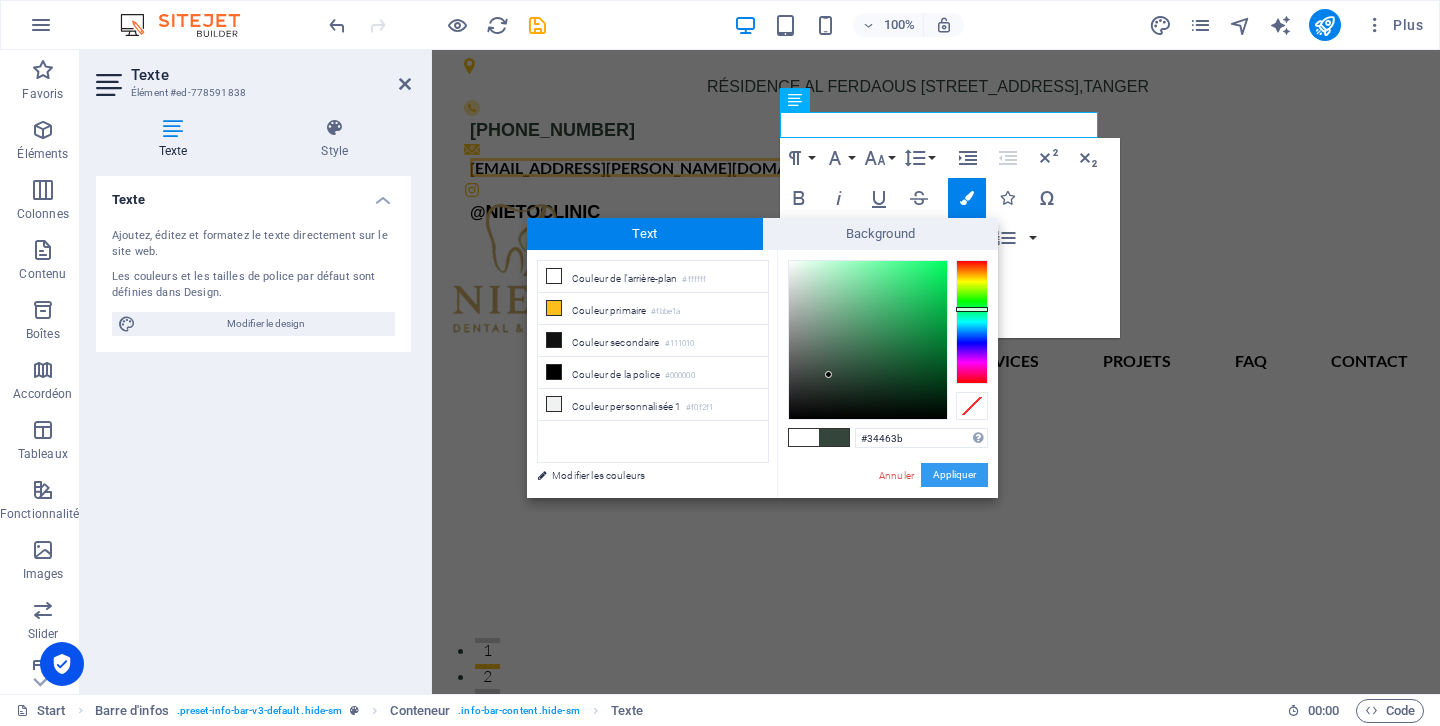 click on "Appliquer" at bounding box center [954, 475] 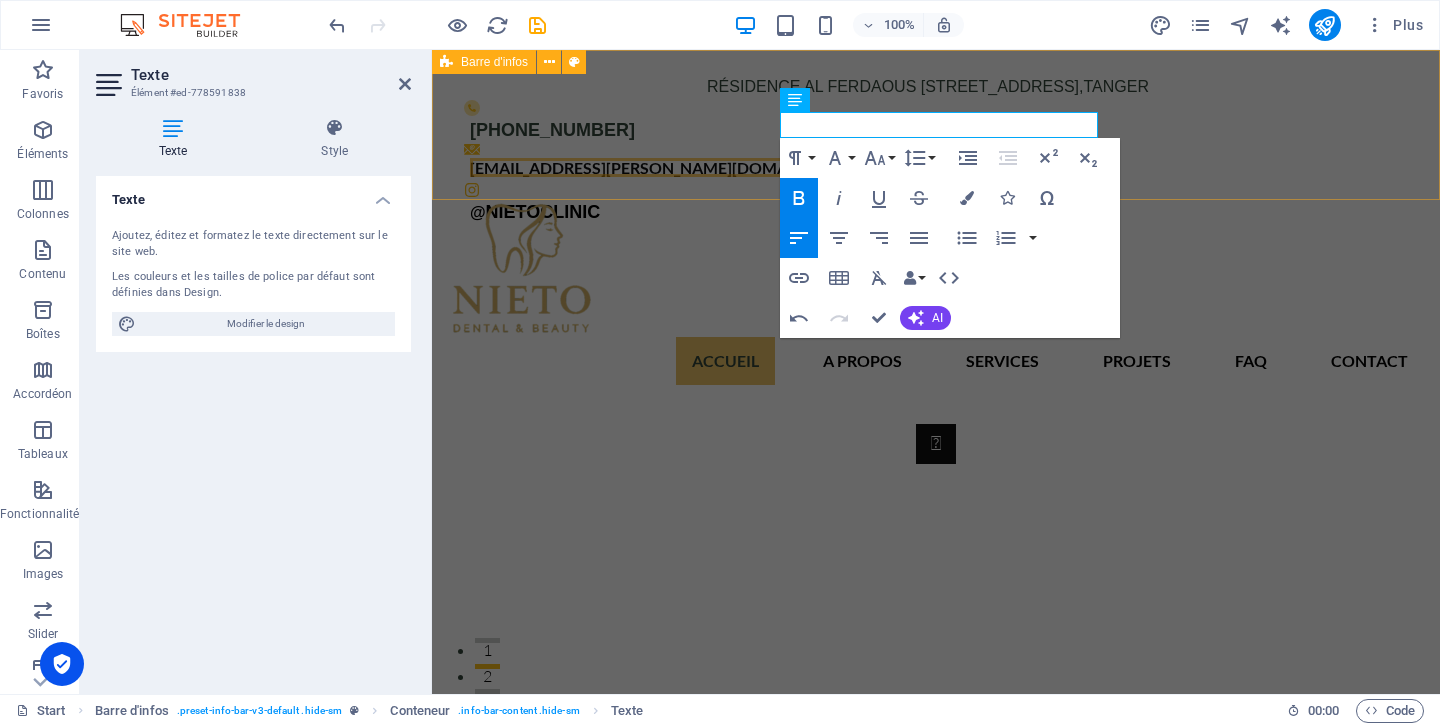 click on "Résidence Al Ferdaous 1er étage N° 4, AV [GEOGRAPHIC_DATA],  [GEOGRAPHIC_DATA] .fa-secondary{opacity:.4} [PHONE_NUMBER] ​ ​ [EMAIL_ADDRESS][PERSON_NAME][DOMAIN_NAME] @ nietoclinic" at bounding box center [936, 125] 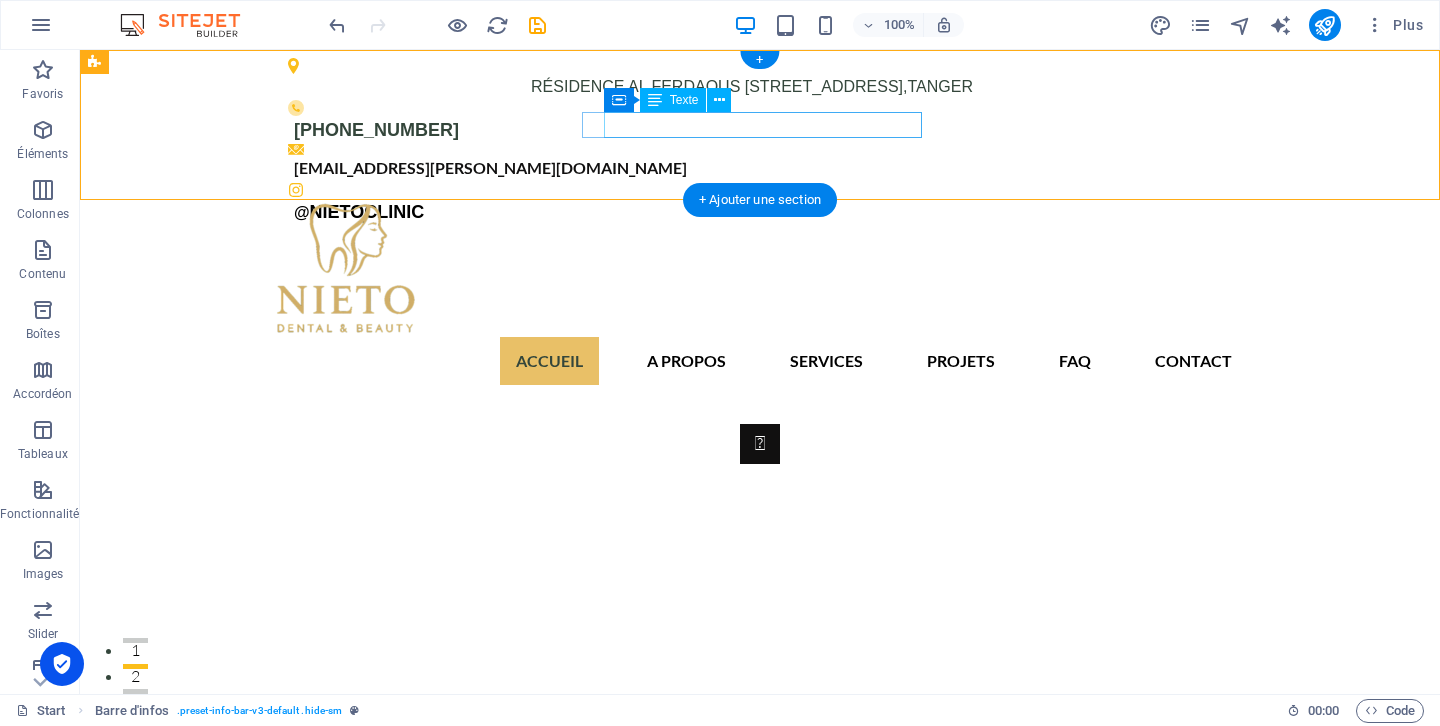 click on "[EMAIL_ADDRESS][PERSON_NAME][DOMAIN_NAME]" at bounding box center [755, 168] 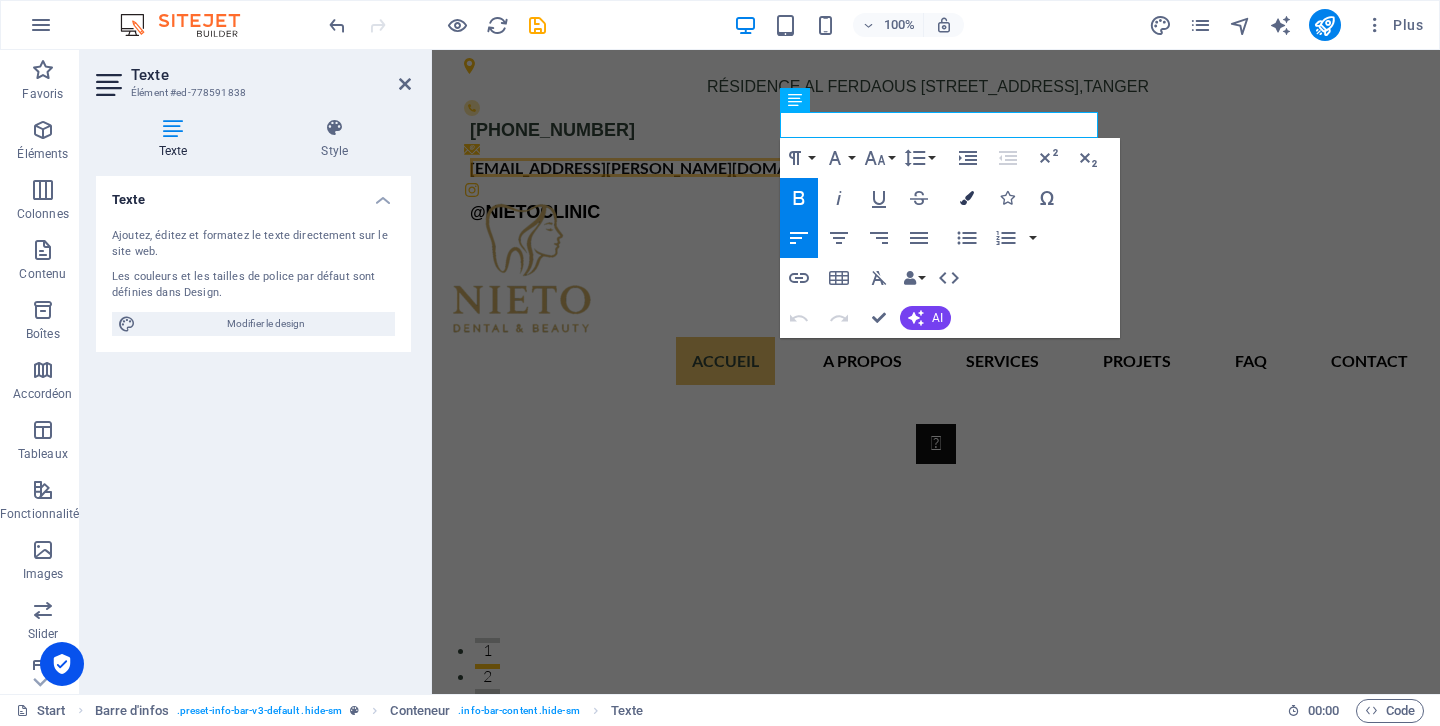 click at bounding box center [967, 198] 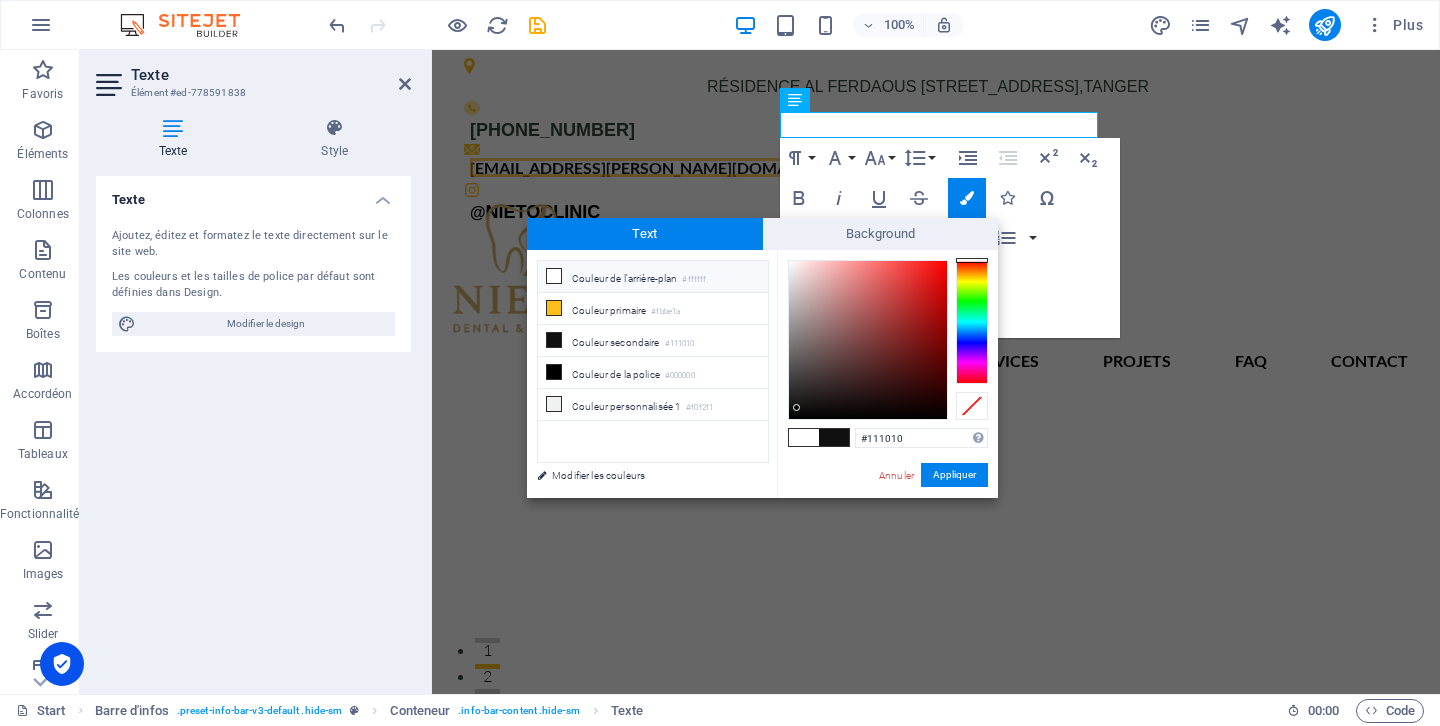 drag, startPoint x: 919, startPoint y: 435, endPoint x: 797, endPoint y: 436, distance: 122.0041 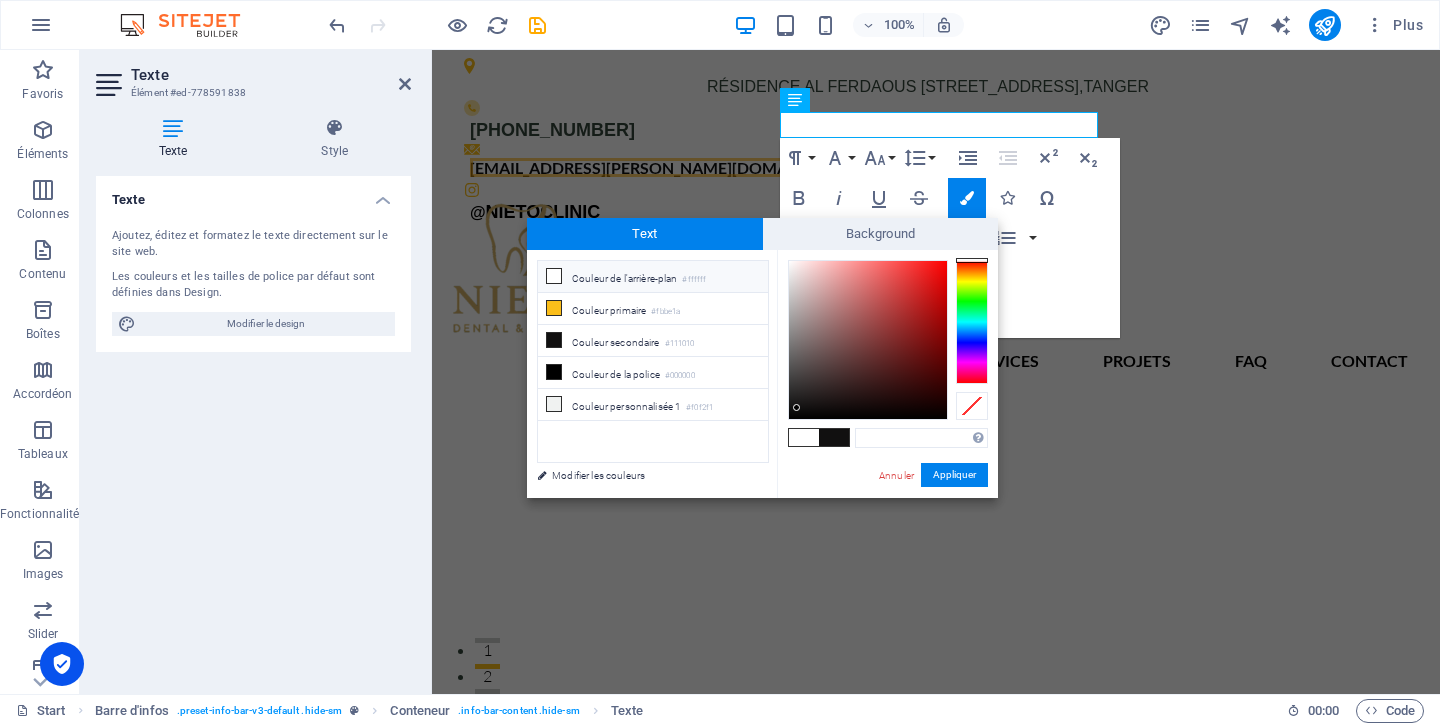 type on "#34463b" 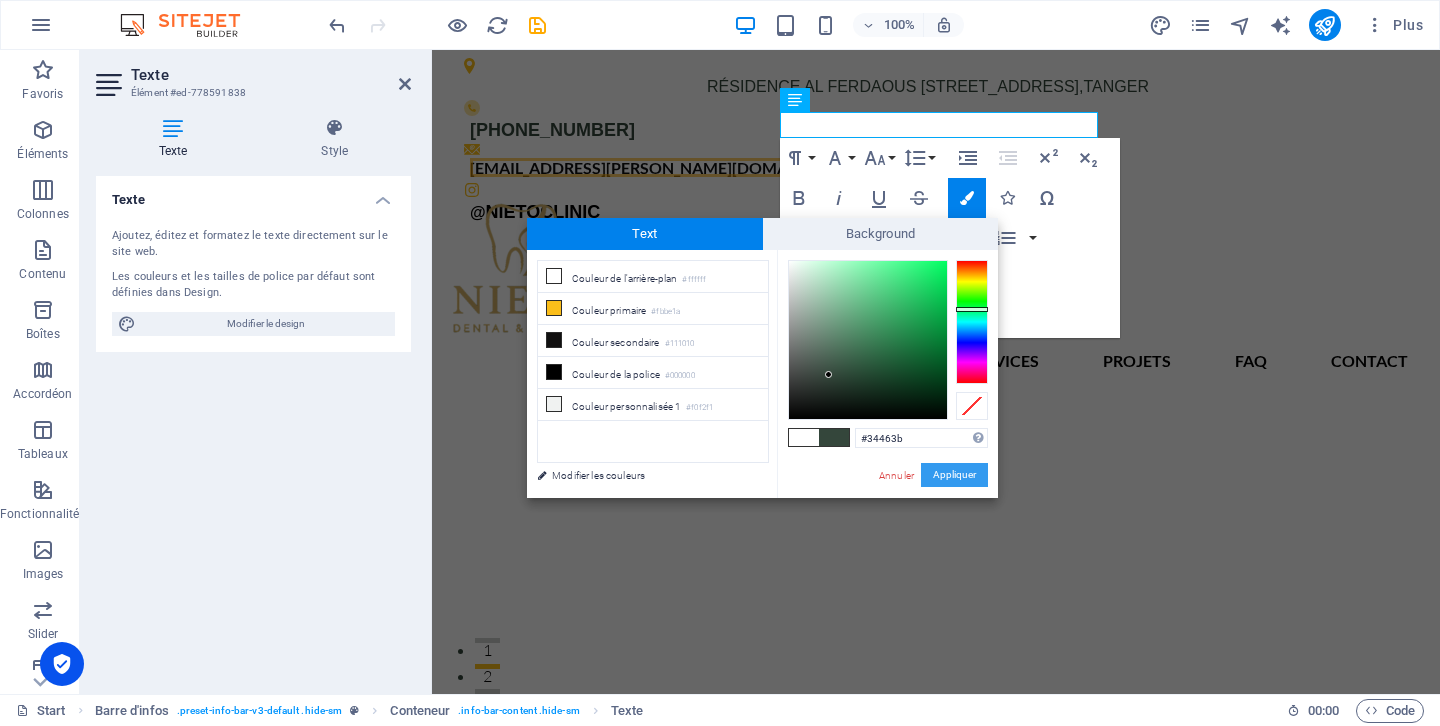 click on "Appliquer" at bounding box center (954, 475) 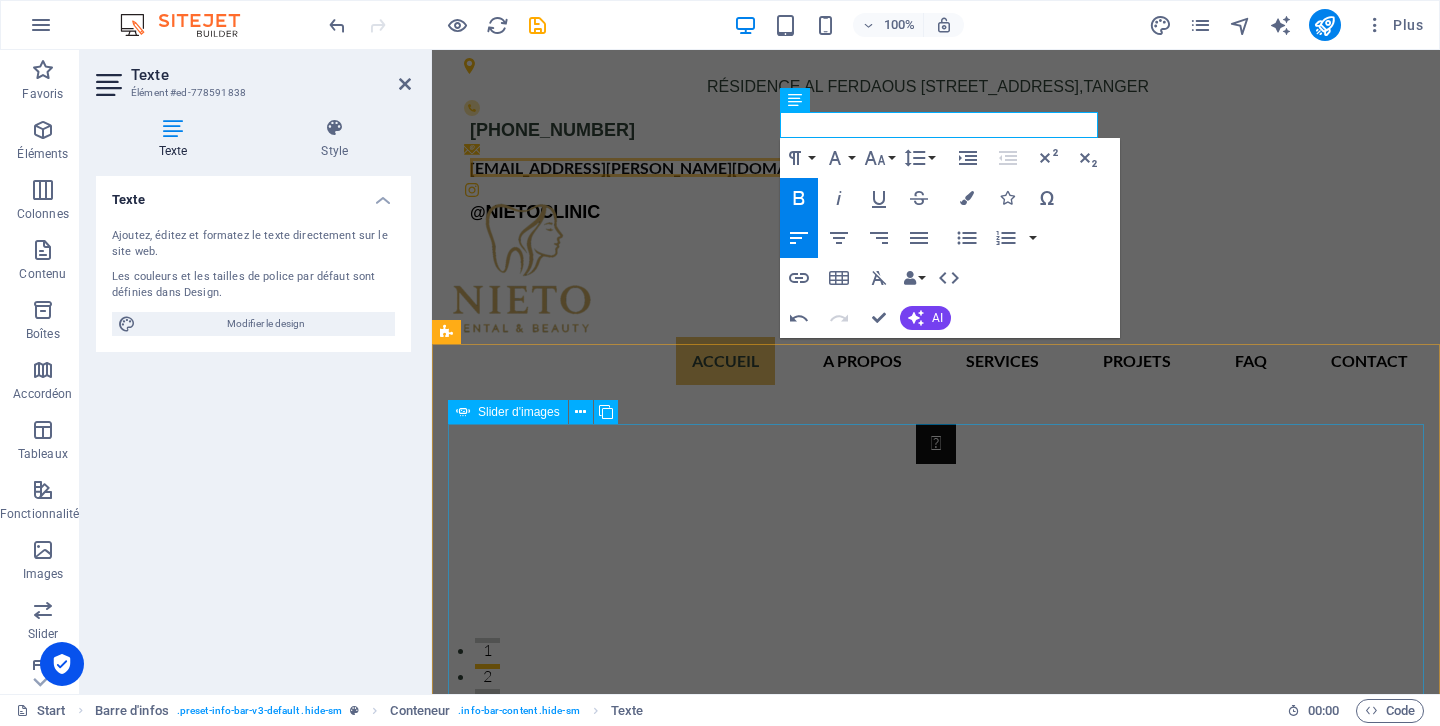 click at bounding box center (-1968, 2458) 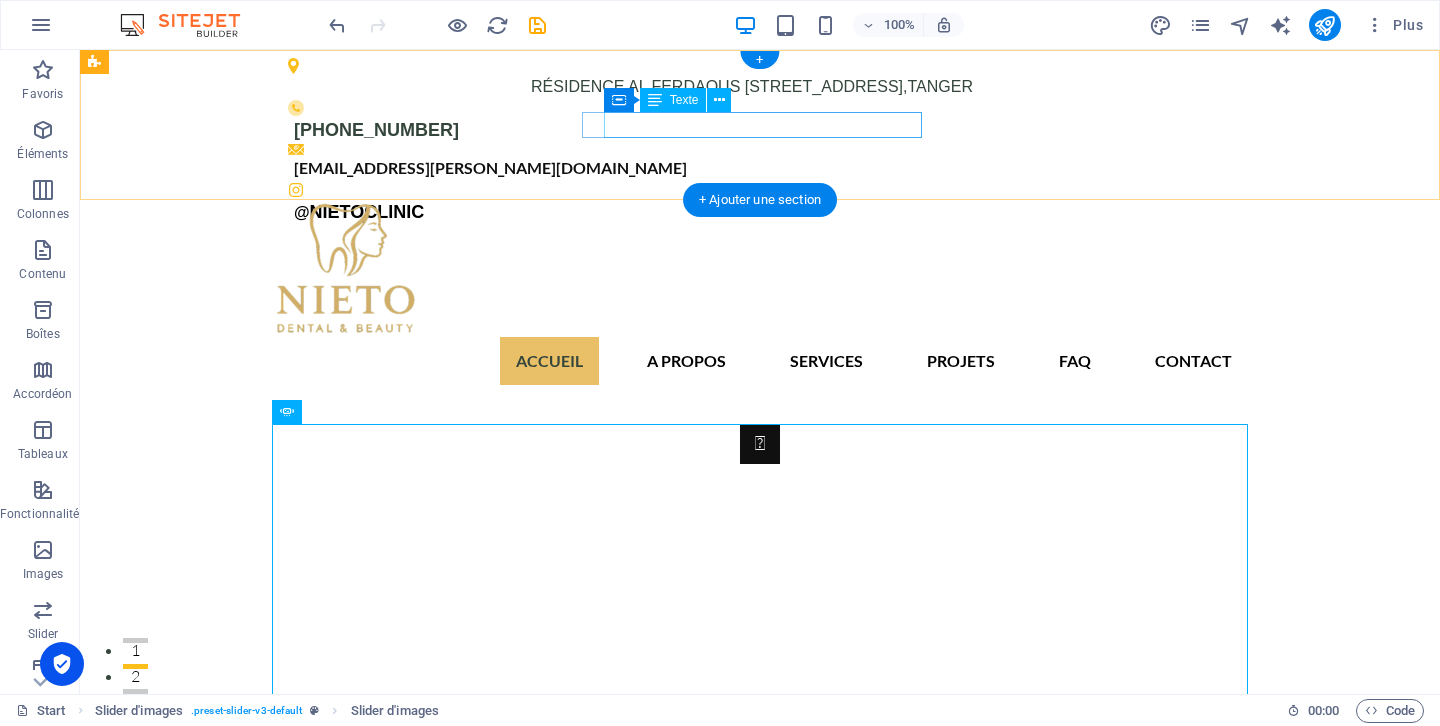 click on "[EMAIL_ADDRESS][PERSON_NAME][DOMAIN_NAME]" at bounding box center [755, 168] 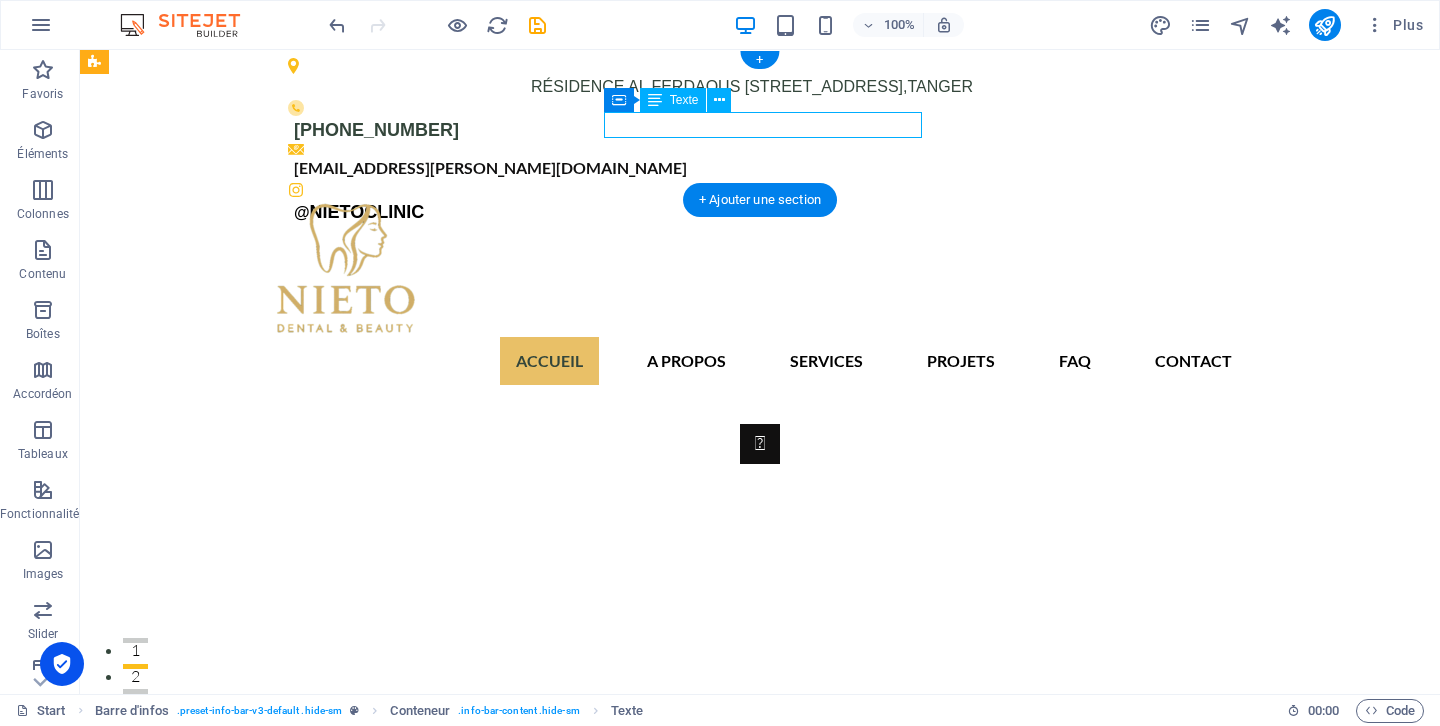 click on "[EMAIL_ADDRESS][PERSON_NAME][DOMAIN_NAME]" at bounding box center [755, 168] 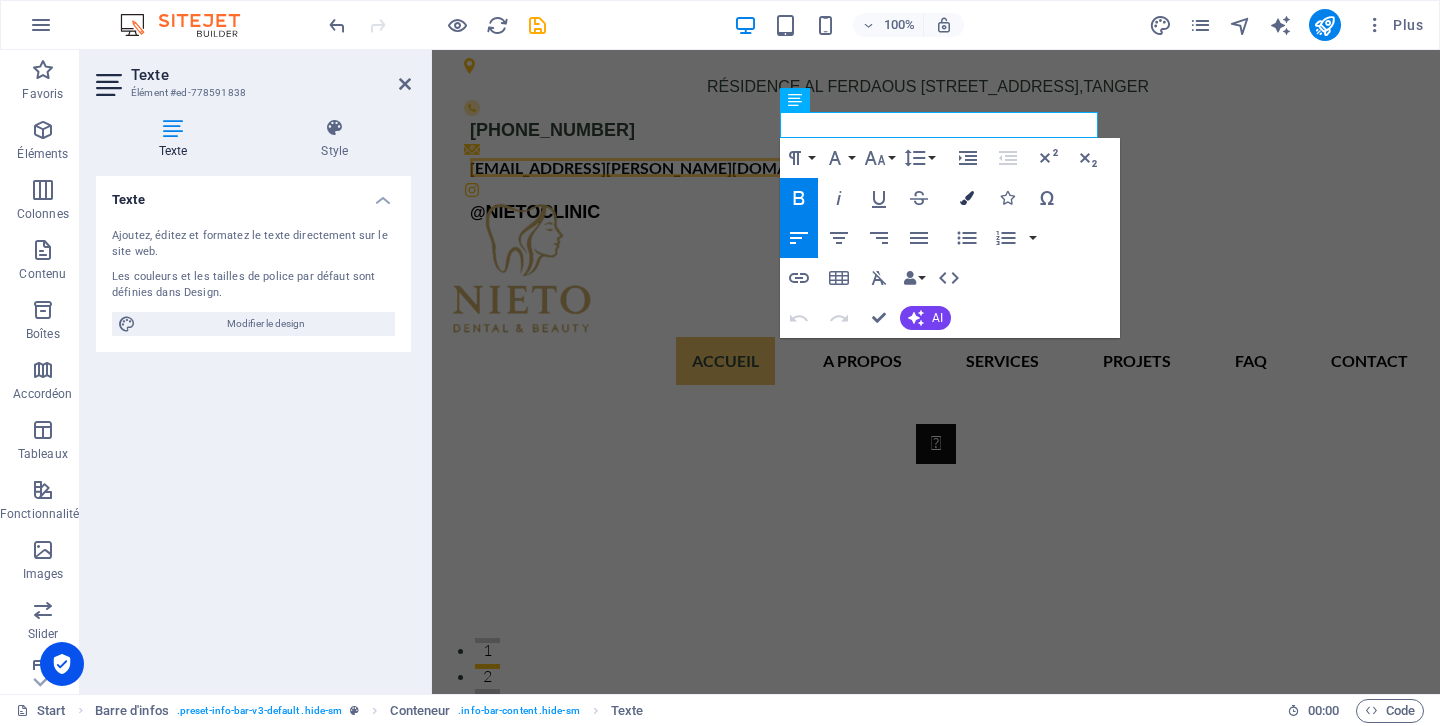 click at bounding box center [967, 198] 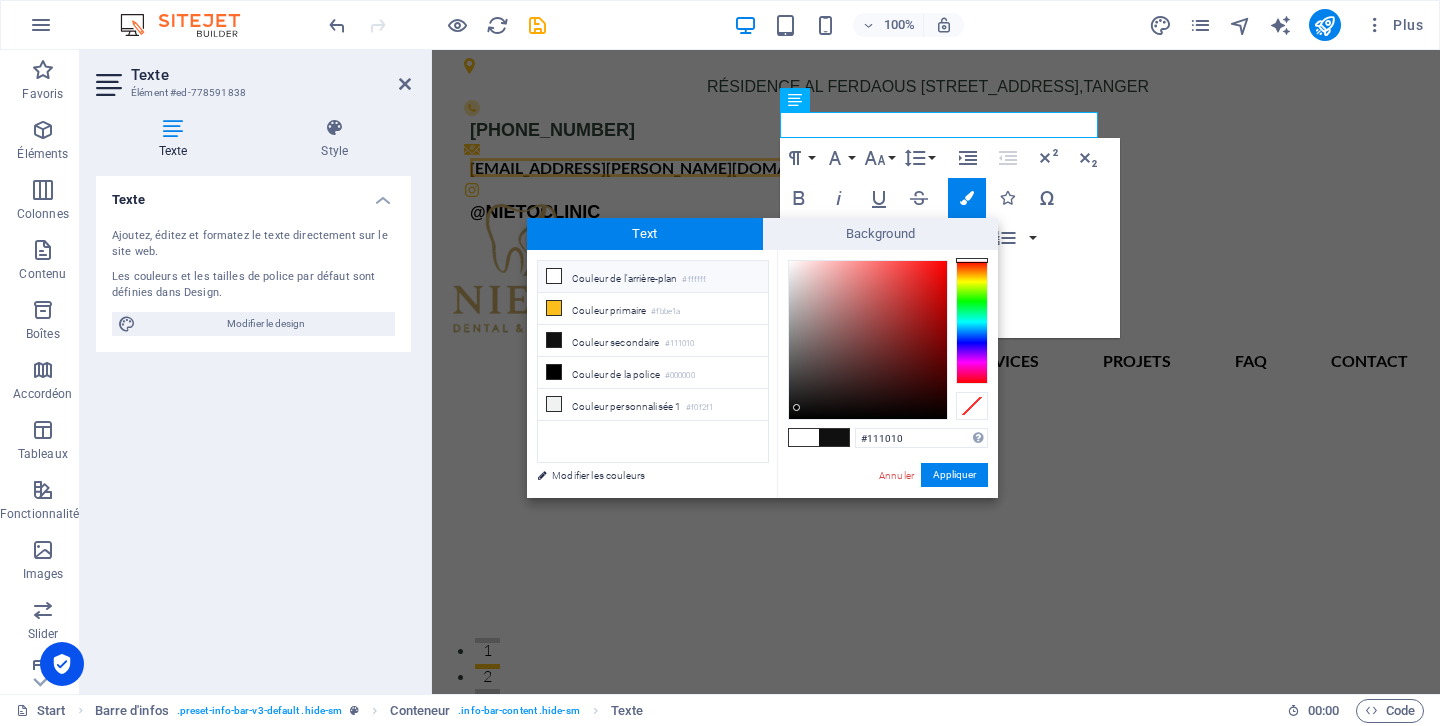 drag, startPoint x: 935, startPoint y: 433, endPoint x: 814, endPoint y: 428, distance: 121.103264 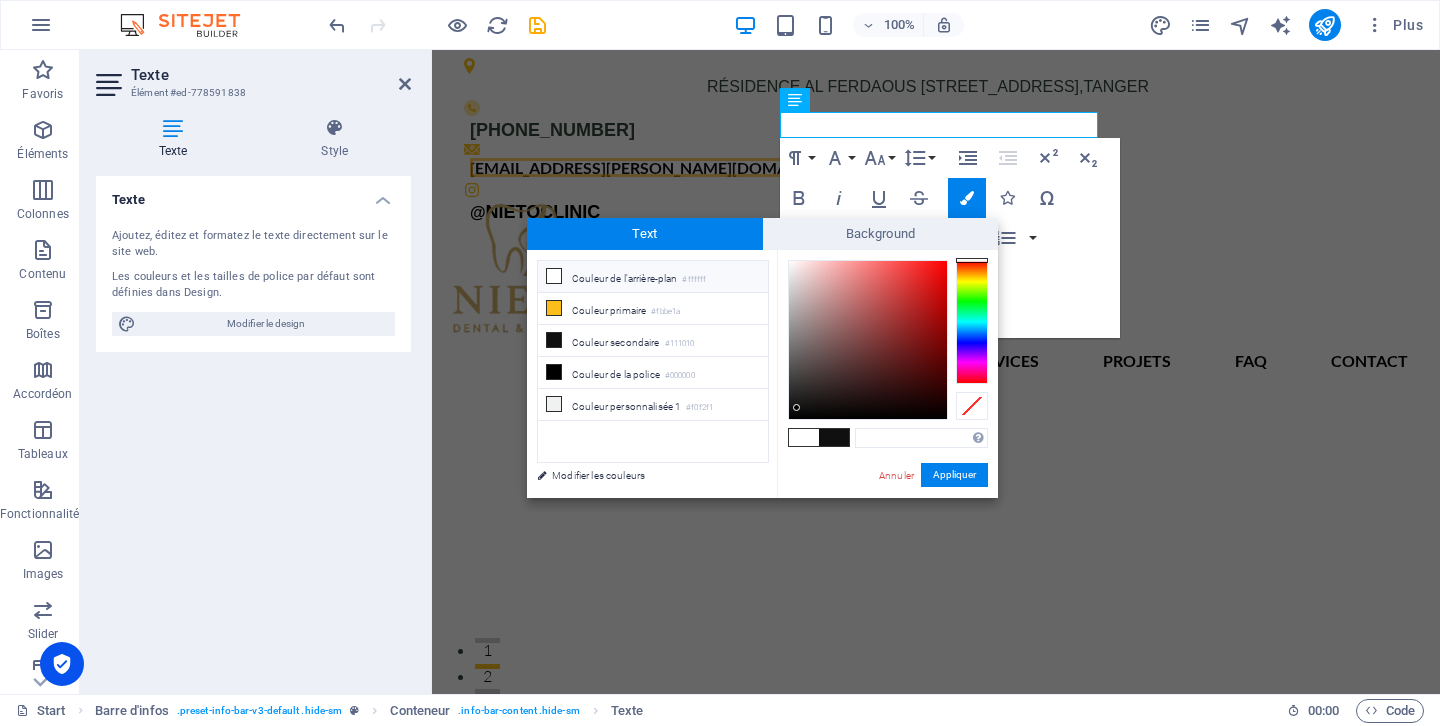 type on "#34463b" 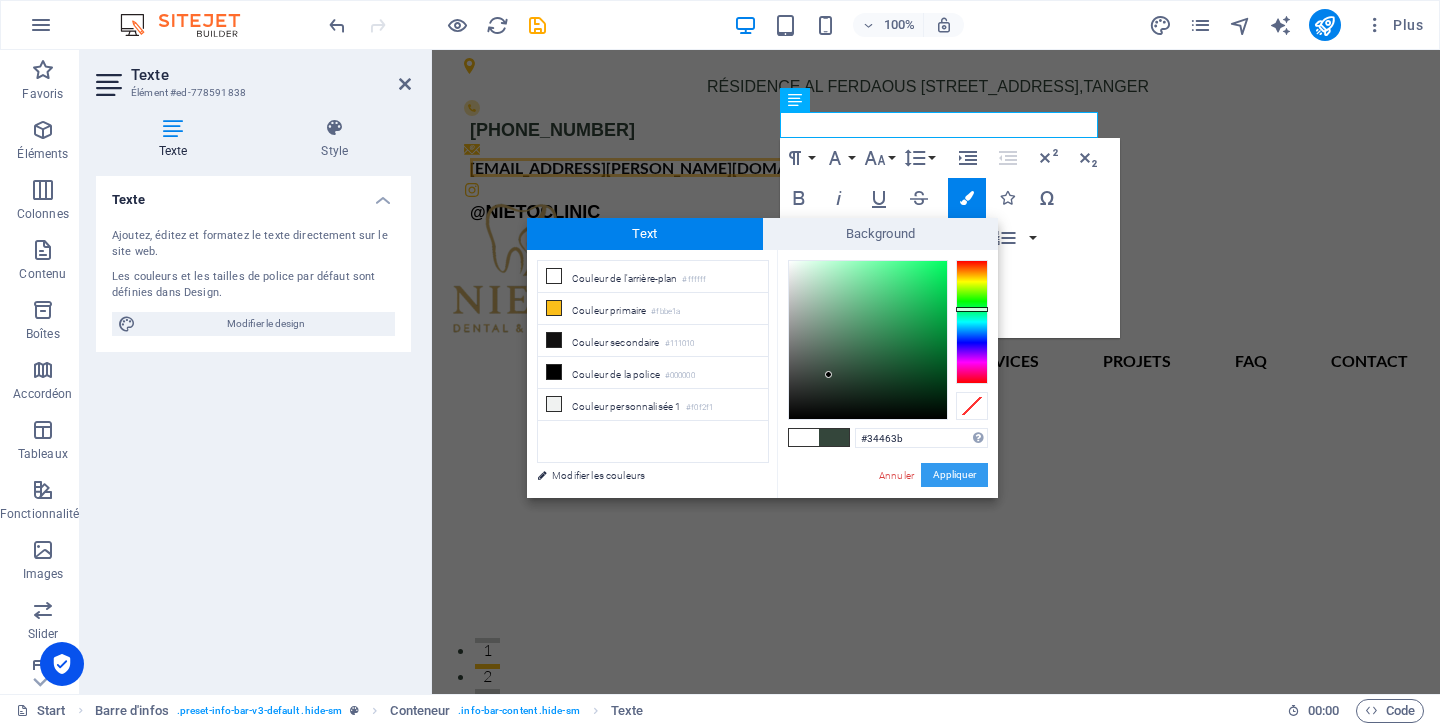 click on "Appliquer" at bounding box center (954, 475) 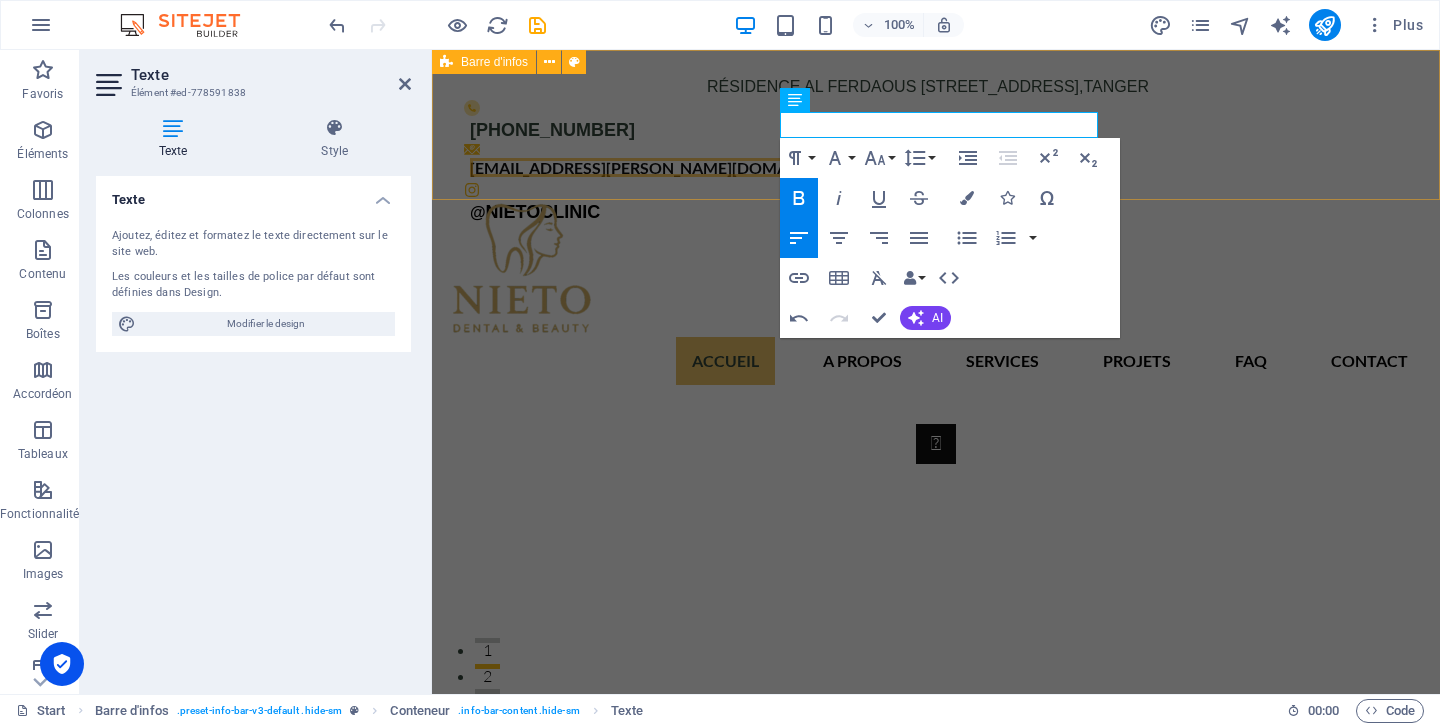 click on "Résidence Al Ferdaous 1er étage N° 4, AV [GEOGRAPHIC_DATA],  [GEOGRAPHIC_DATA] .fa-secondary{opacity:.4} [PHONE_NUMBER] ​ ​ [EMAIL_ADDRESS][PERSON_NAME][DOMAIN_NAME] @ nietoclinic" at bounding box center [936, 125] 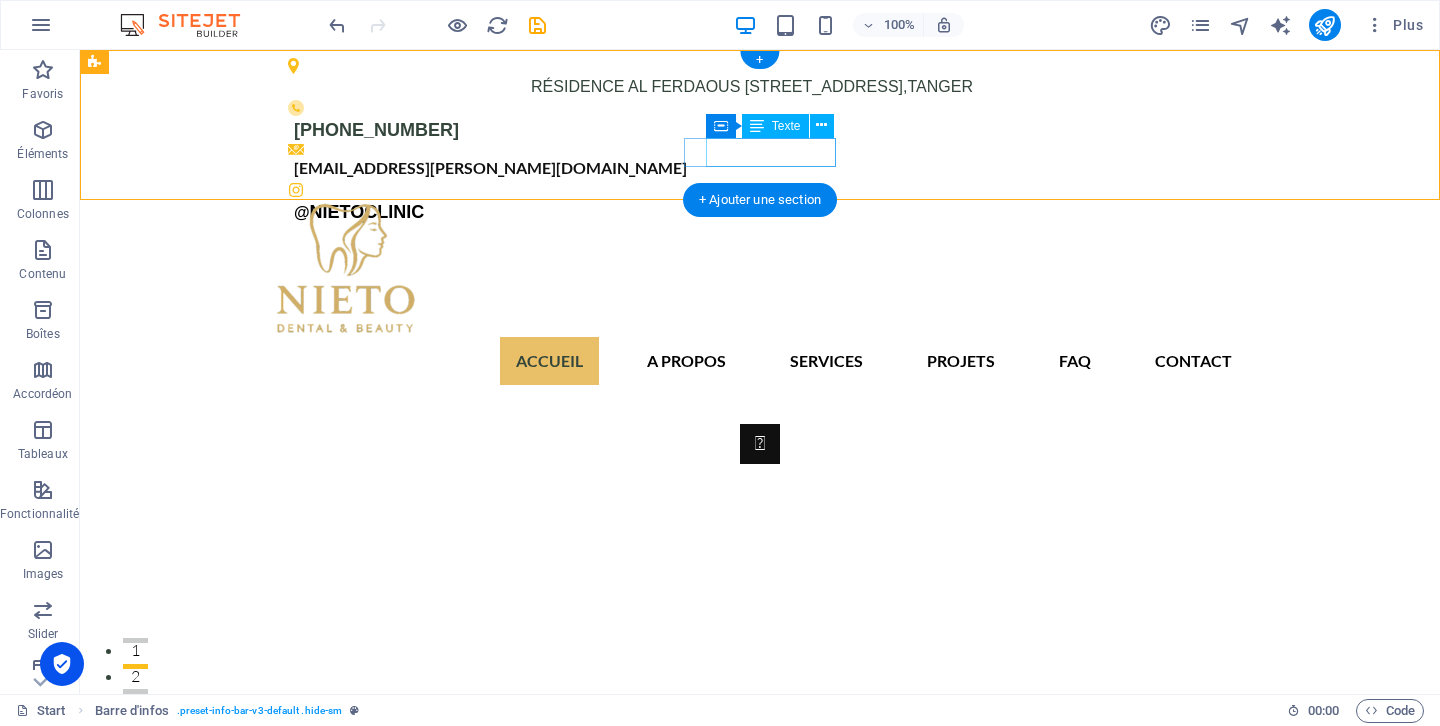 click on "@ nietoclinic" at bounding box center (763, 212) 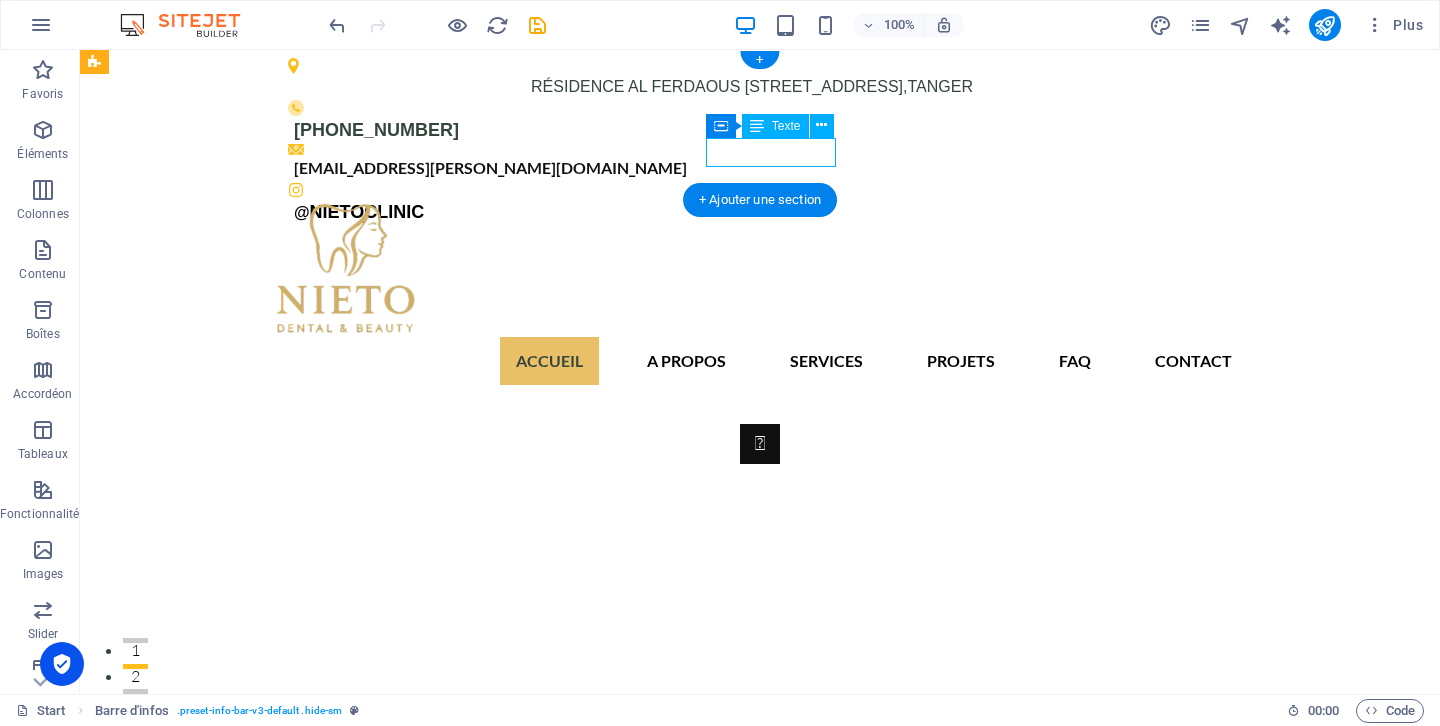 click on "@ nietoclinic" at bounding box center [763, 212] 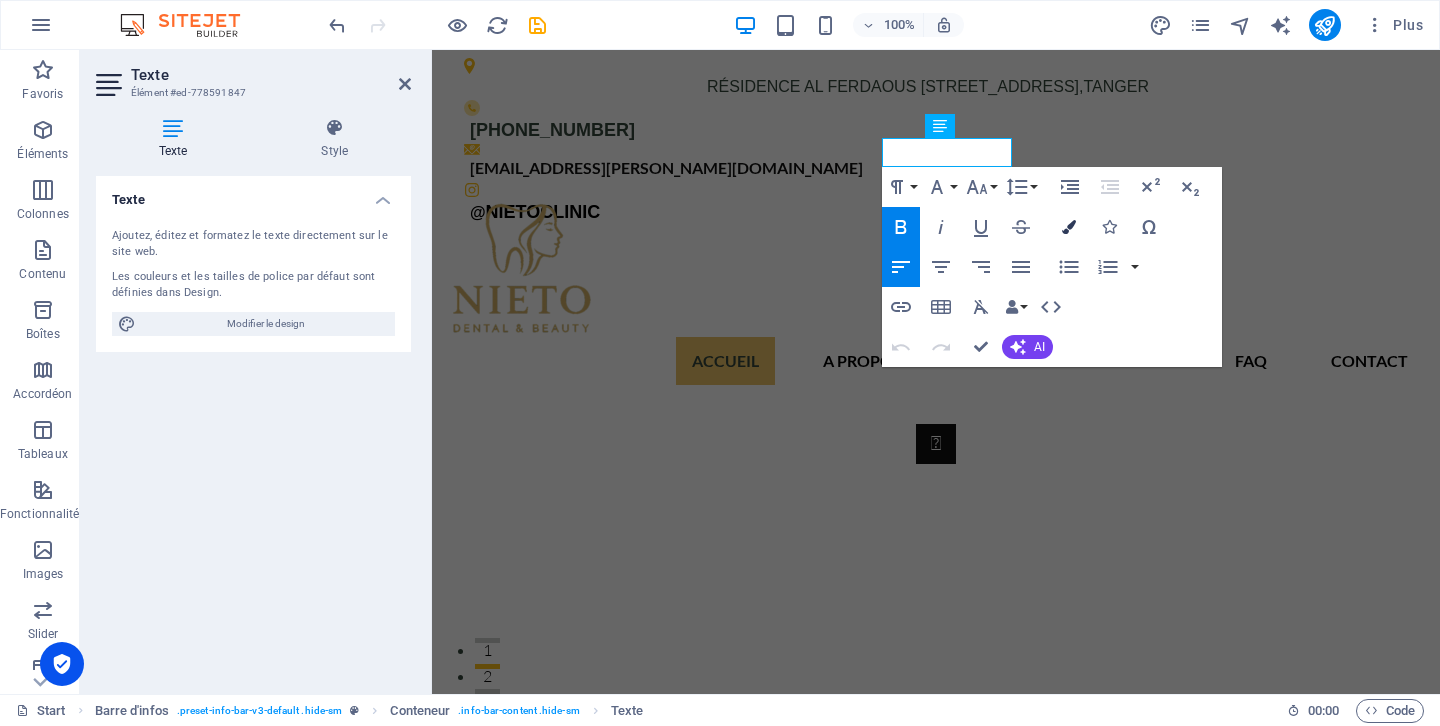 click at bounding box center [1069, 227] 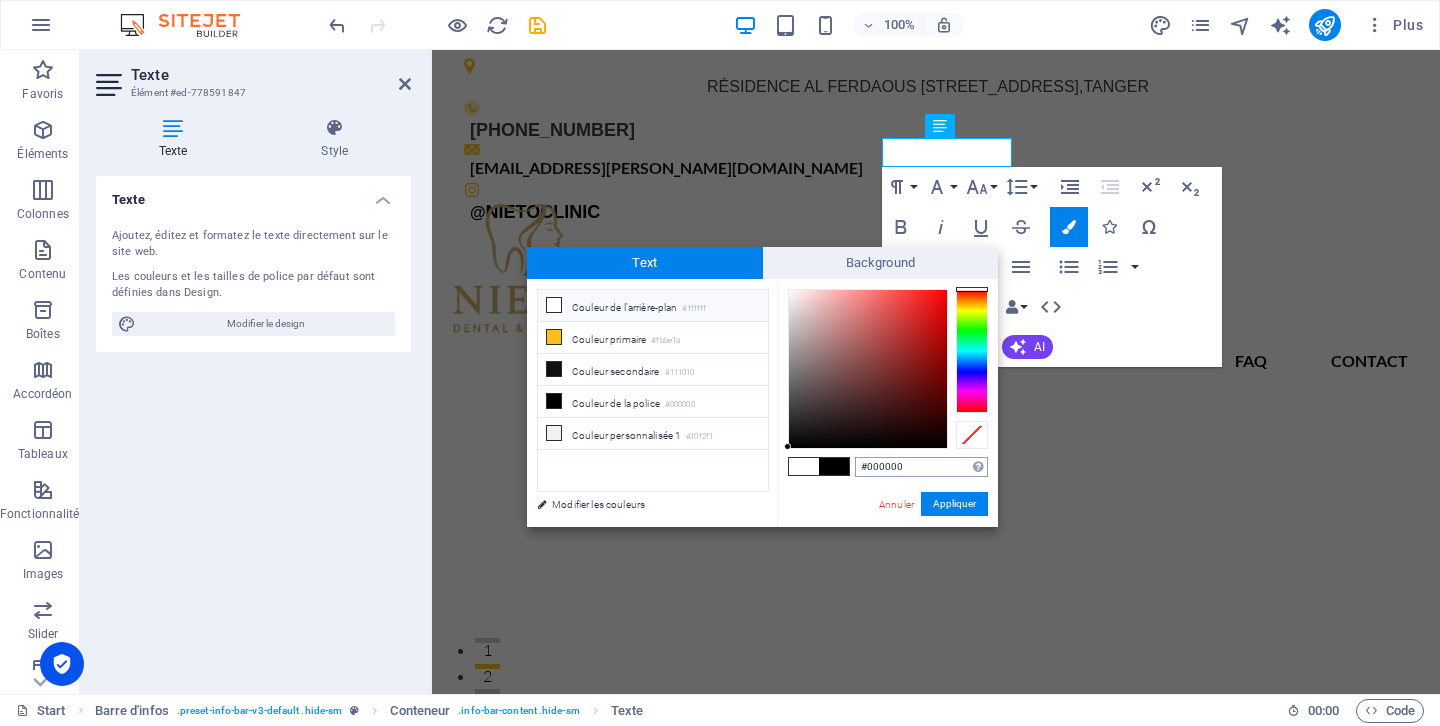 drag, startPoint x: 945, startPoint y: 460, endPoint x: 919, endPoint y: 461, distance: 26.019224 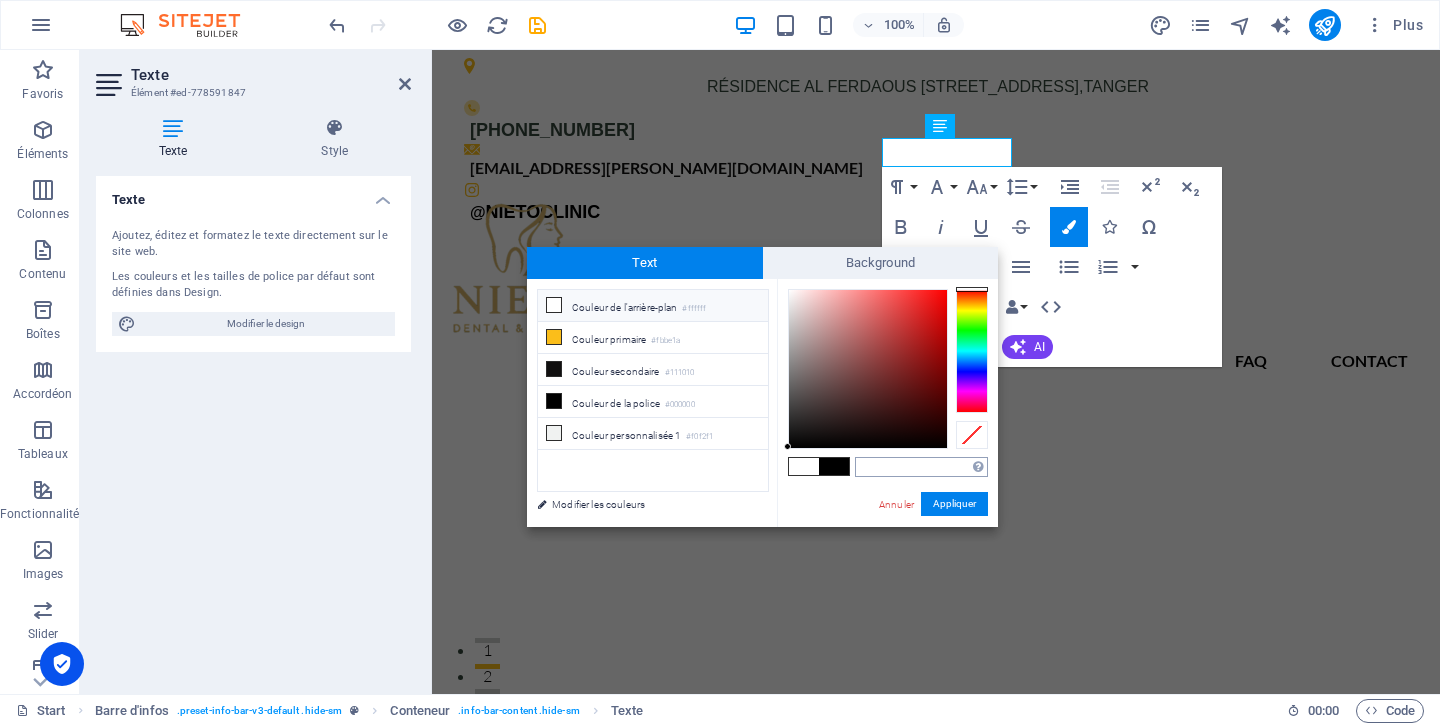 type on "#34463b" 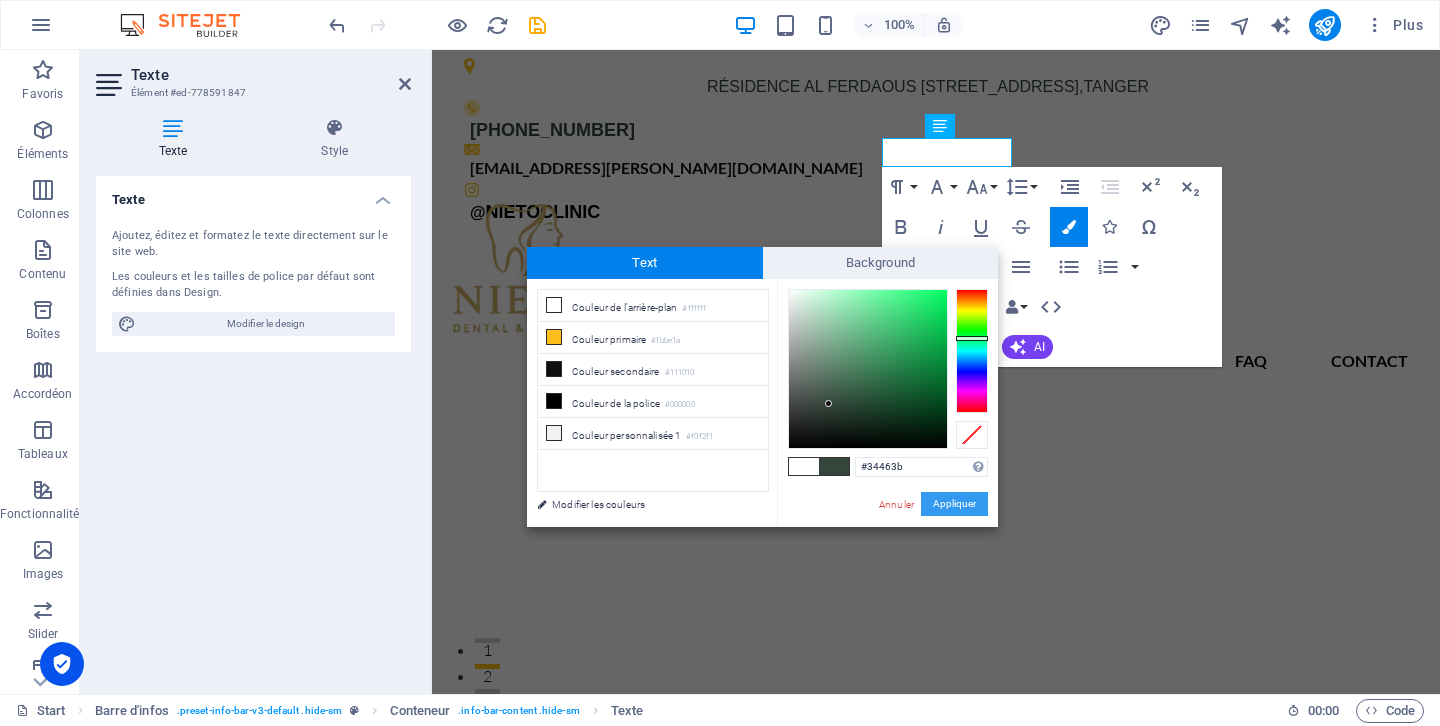 click on "Appliquer" at bounding box center [954, 504] 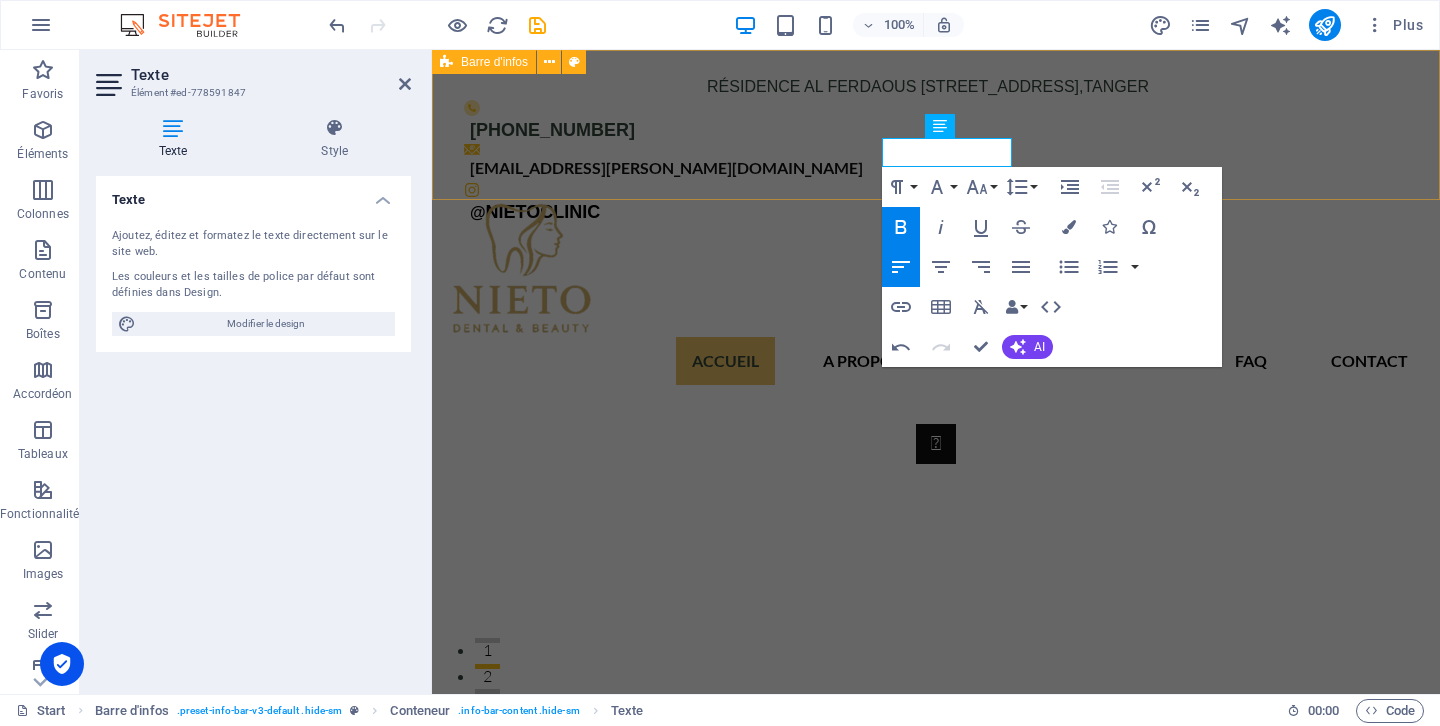 click on "Résidence Al Ferdaous 1er étage N° 4, AV [GEOGRAPHIC_DATA],  [GEOGRAPHIC_DATA] .fa-secondary{opacity:.4} [PHONE_NUMBER] [EMAIL_ADDRESS][PERSON_NAME][DOMAIN_NAME] ​ ​ @ nietoclinic" at bounding box center [936, 125] 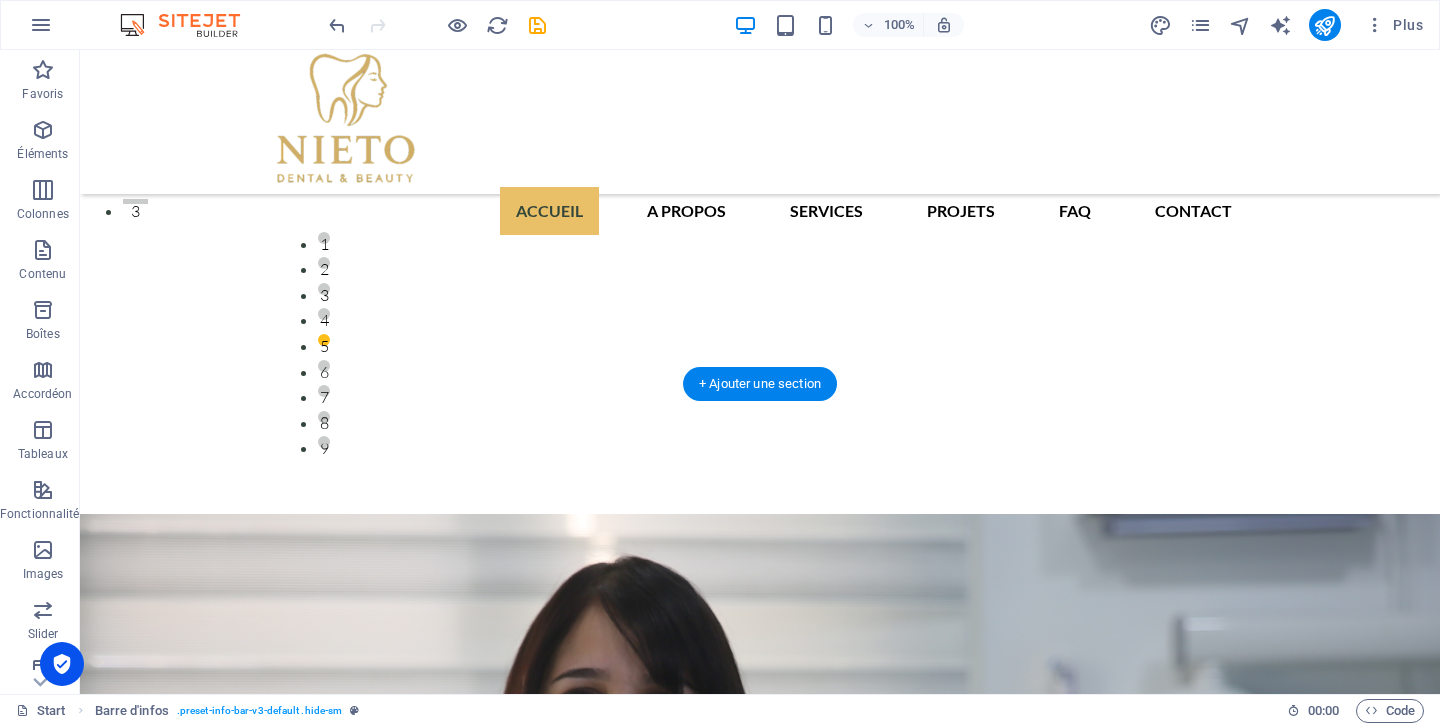 scroll, scrollTop: 0, scrollLeft: 0, axis: both 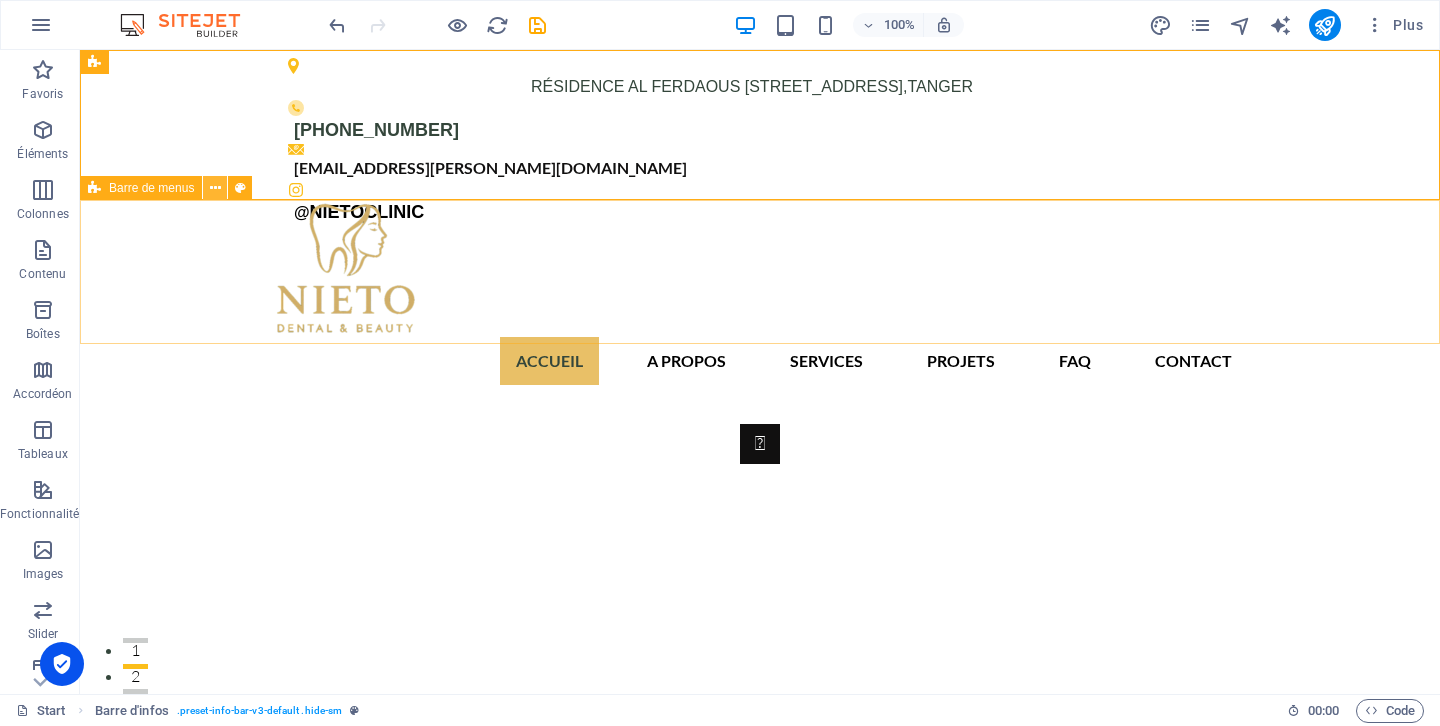 click at bounding box center (215, 188) 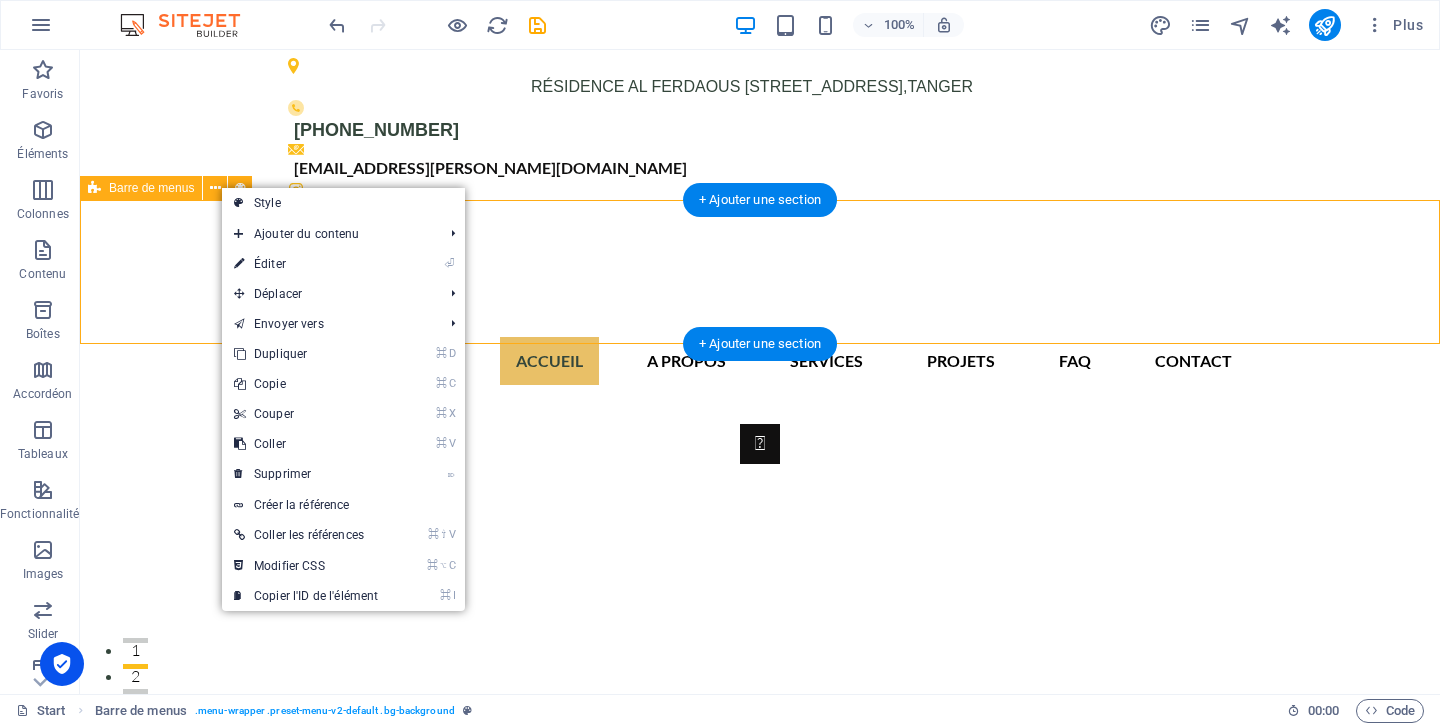 click on "Accueil A Propos Services Projets FAQ Contact" at bounding box center (760, 272) 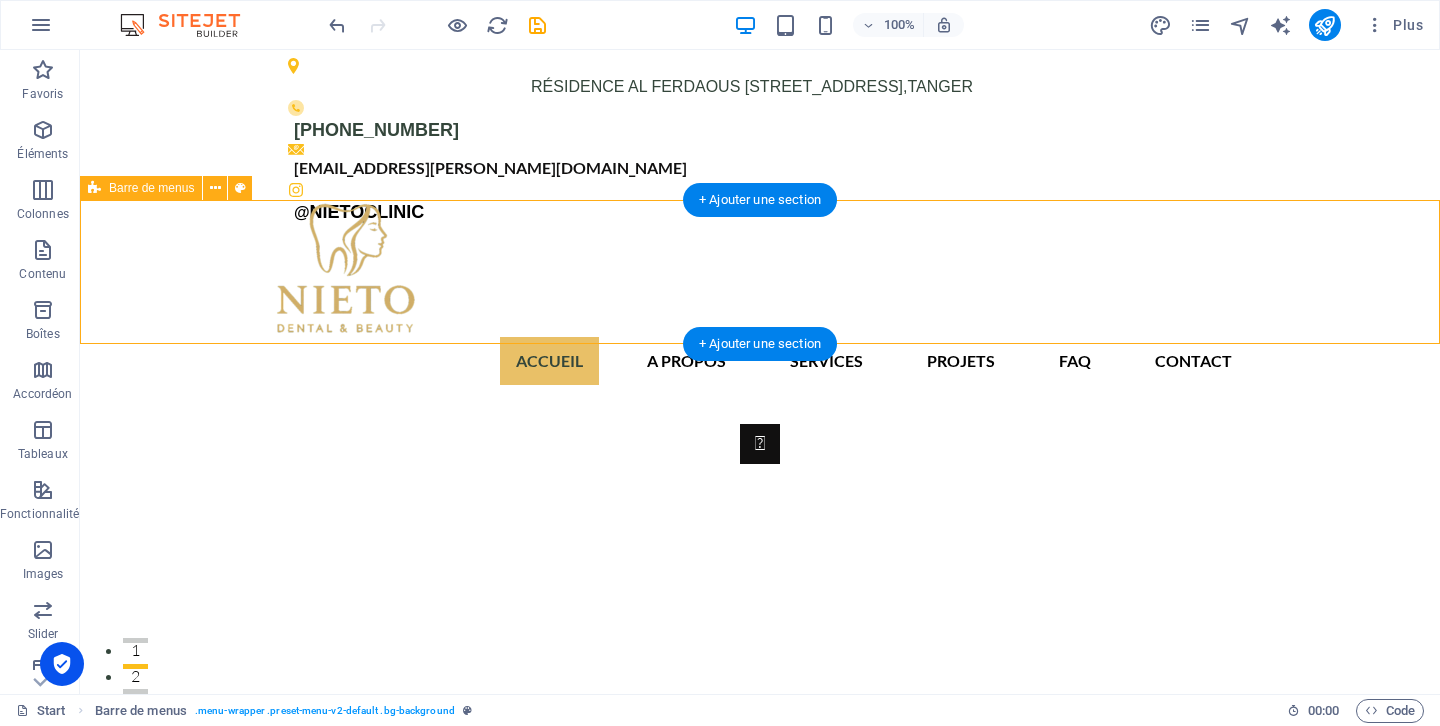 click on "Accueil A Propos Services Projets FAQ Contact" at bounding box center [760, 272] 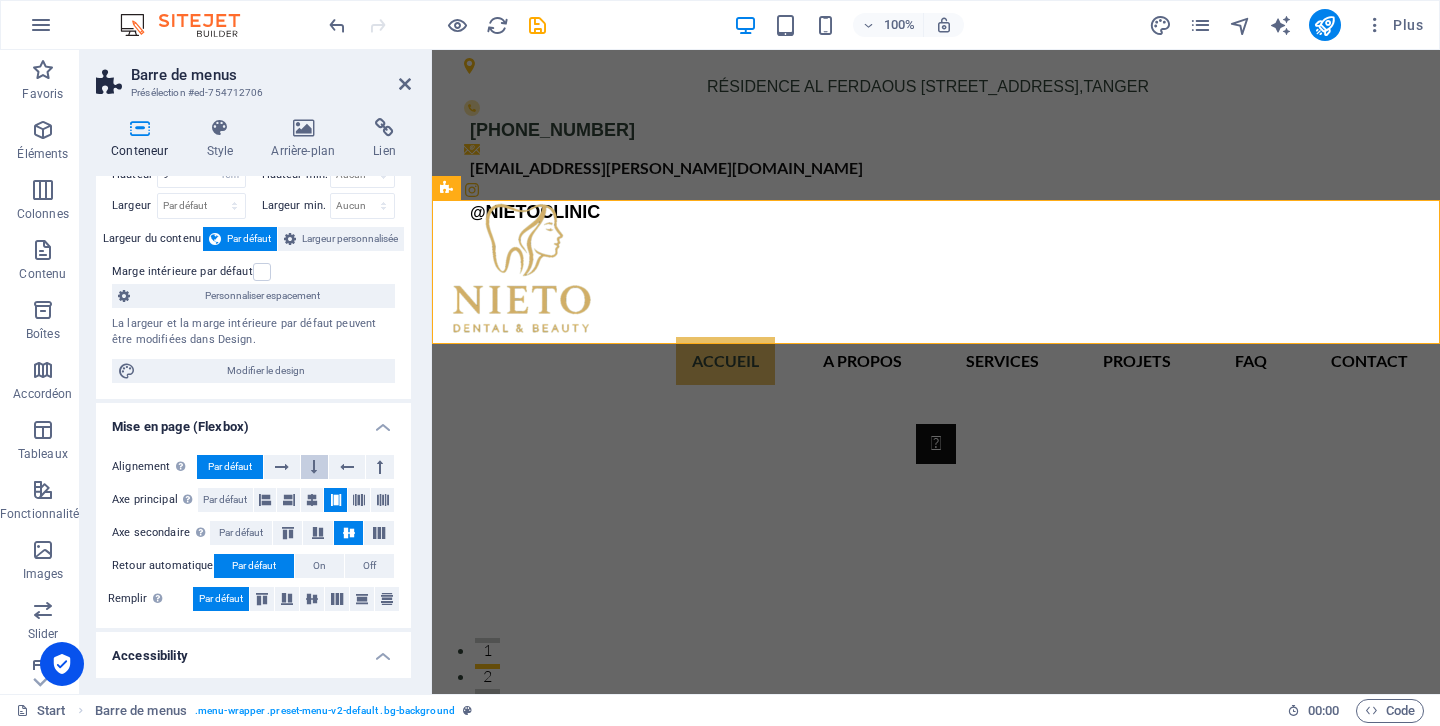 scroll, scrollTop: 0, scrollLeft: 0, axis: both 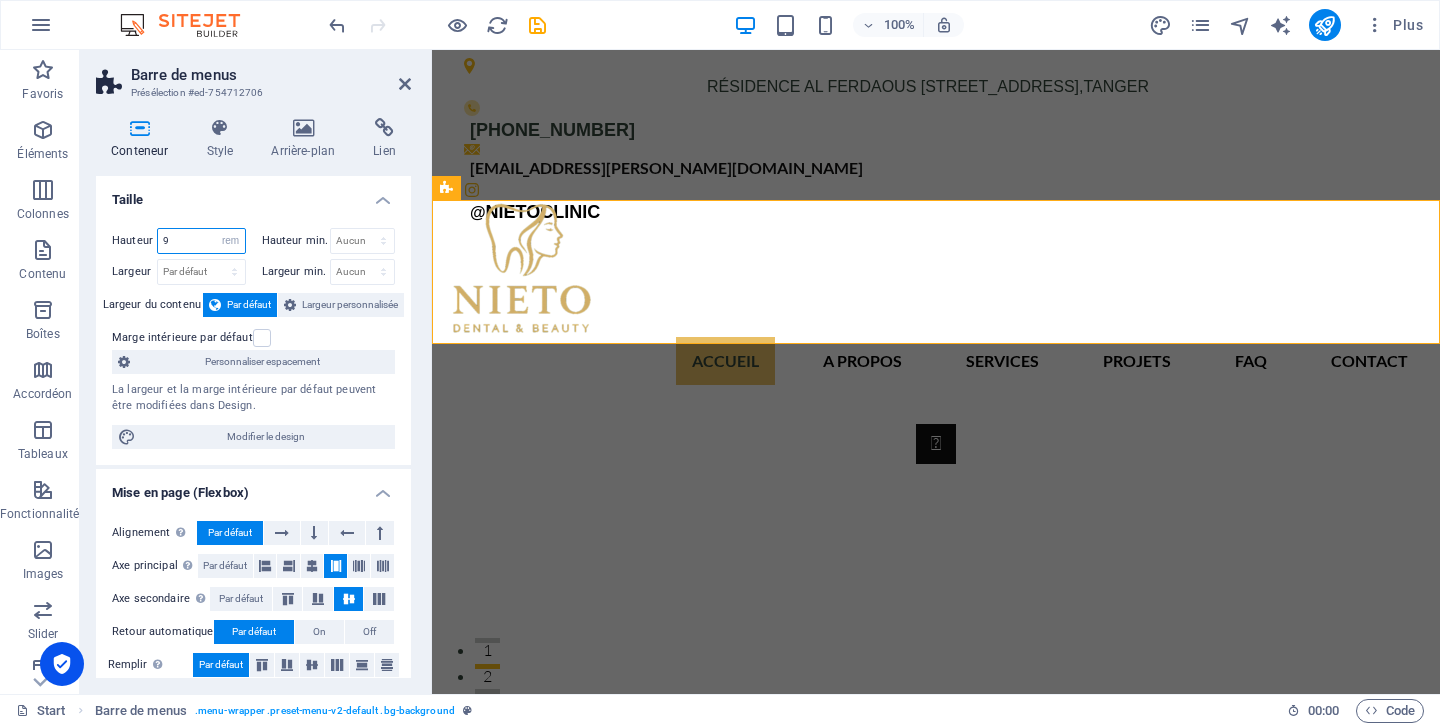 click on "9" at bounding box center [201, 241] 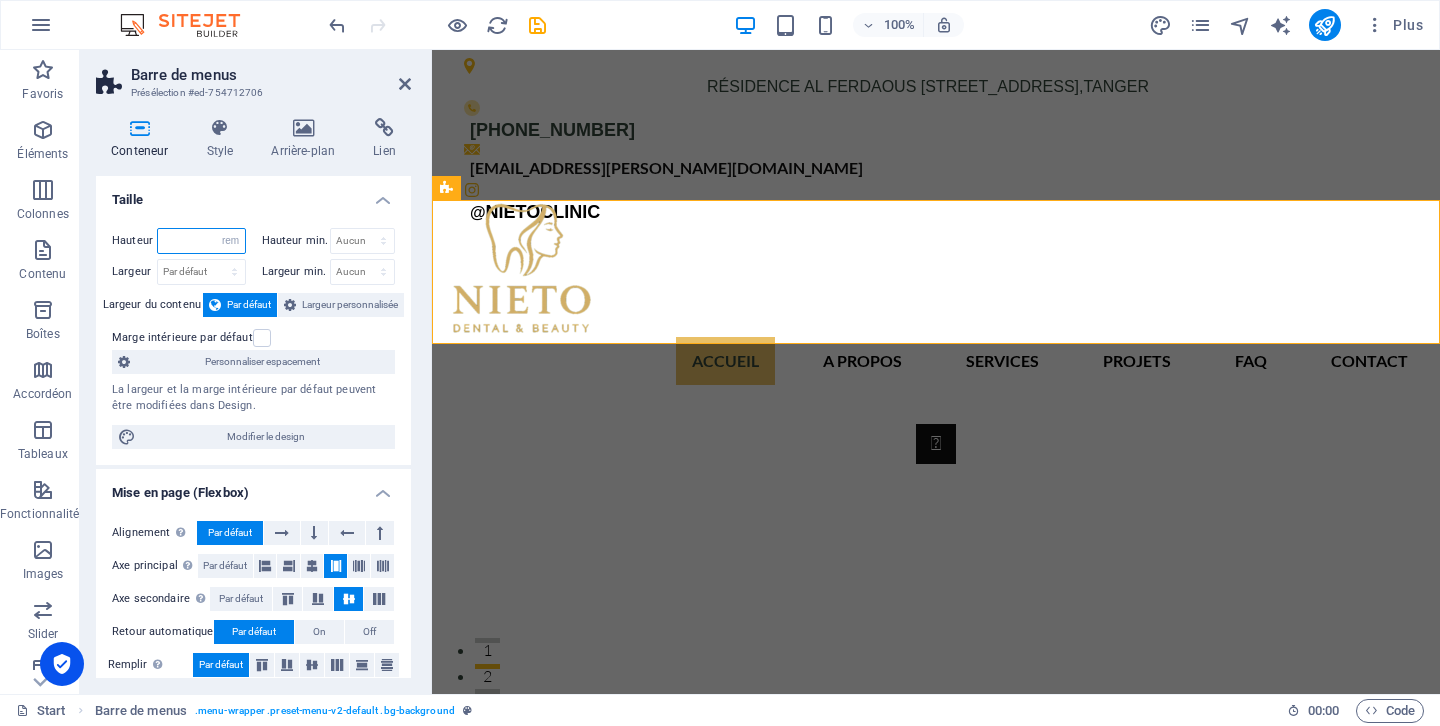type on "7" 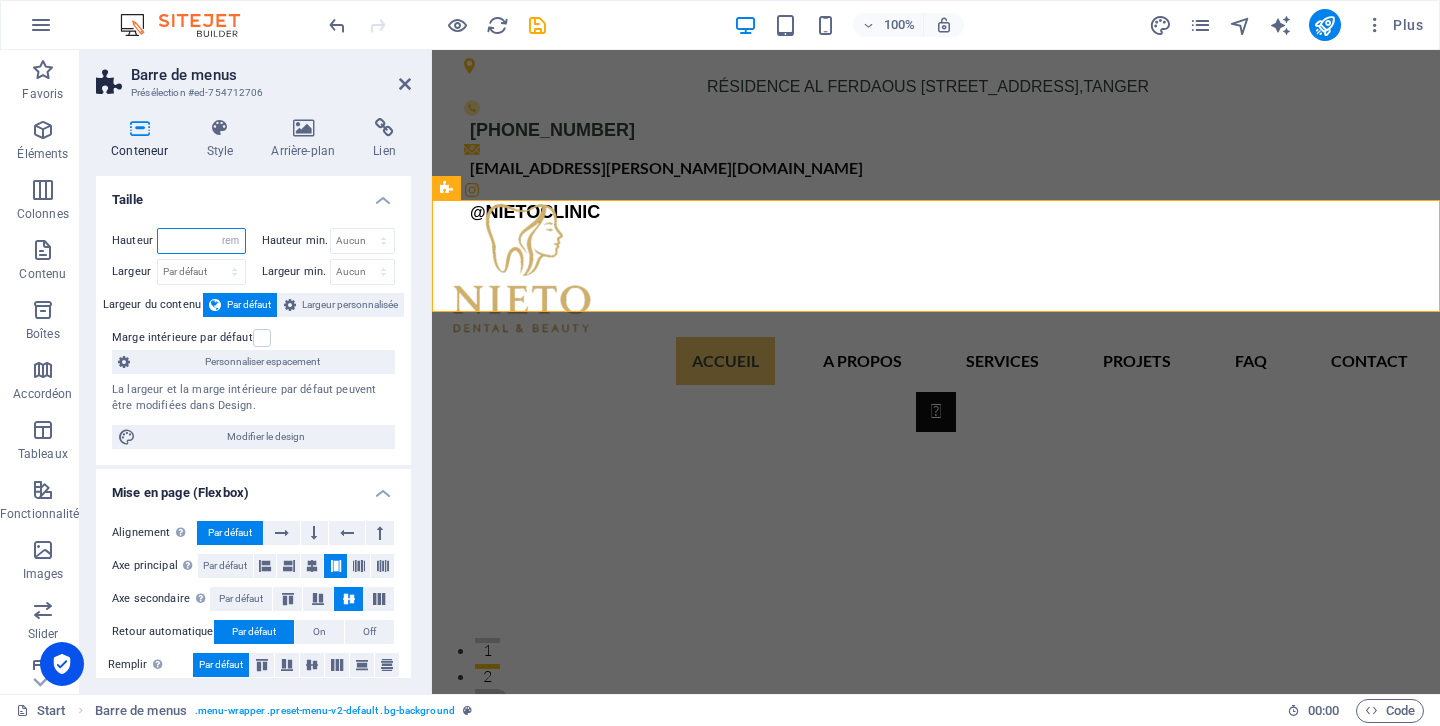 type on "9" 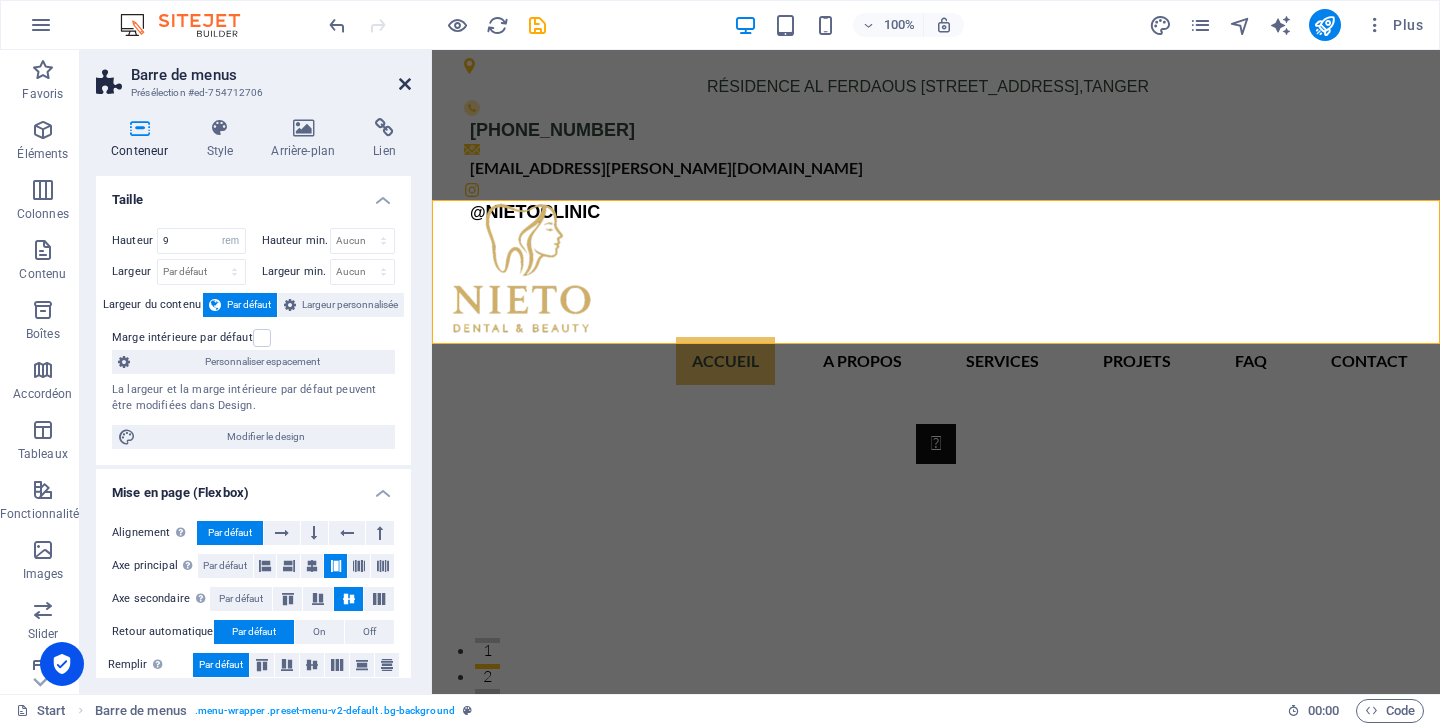 click at bounding box center (405, 84) 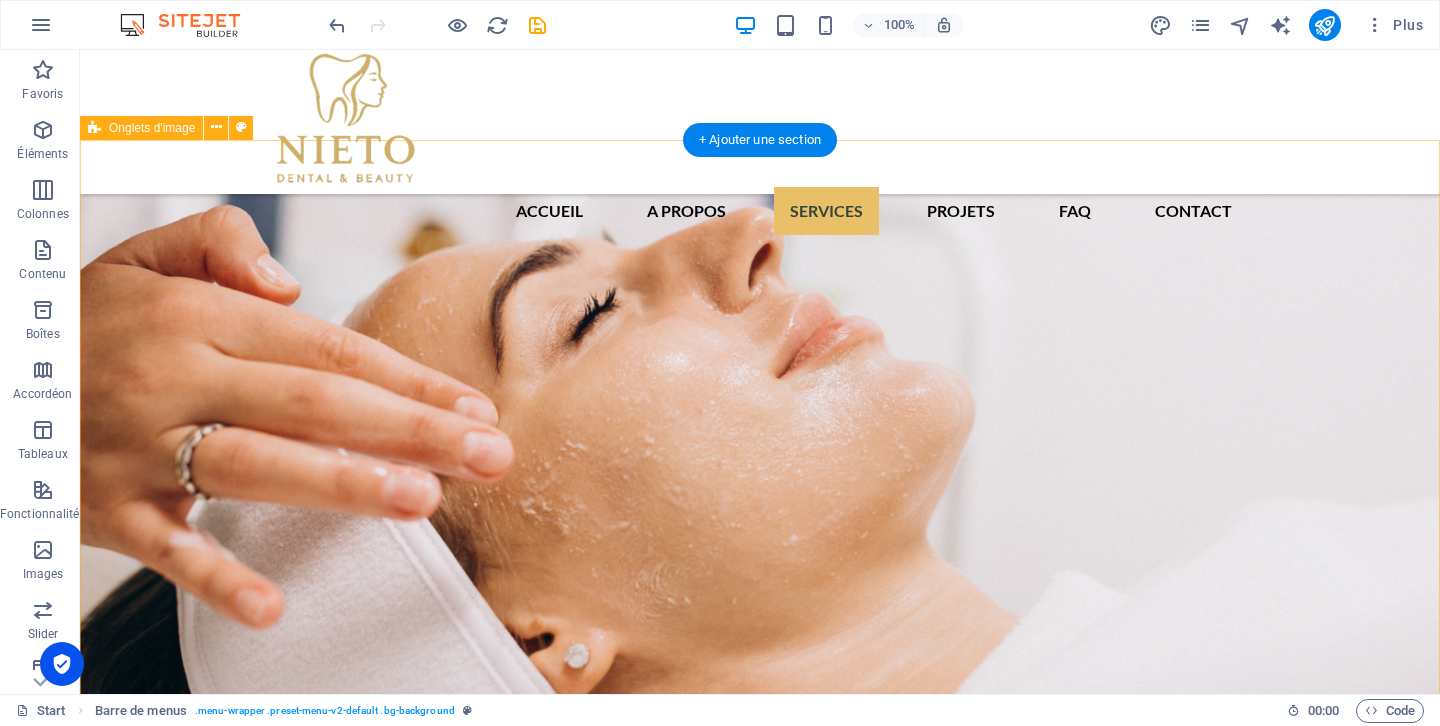 scroll, scrollTop: 3834, scrollLeft: 0, axis: vertical 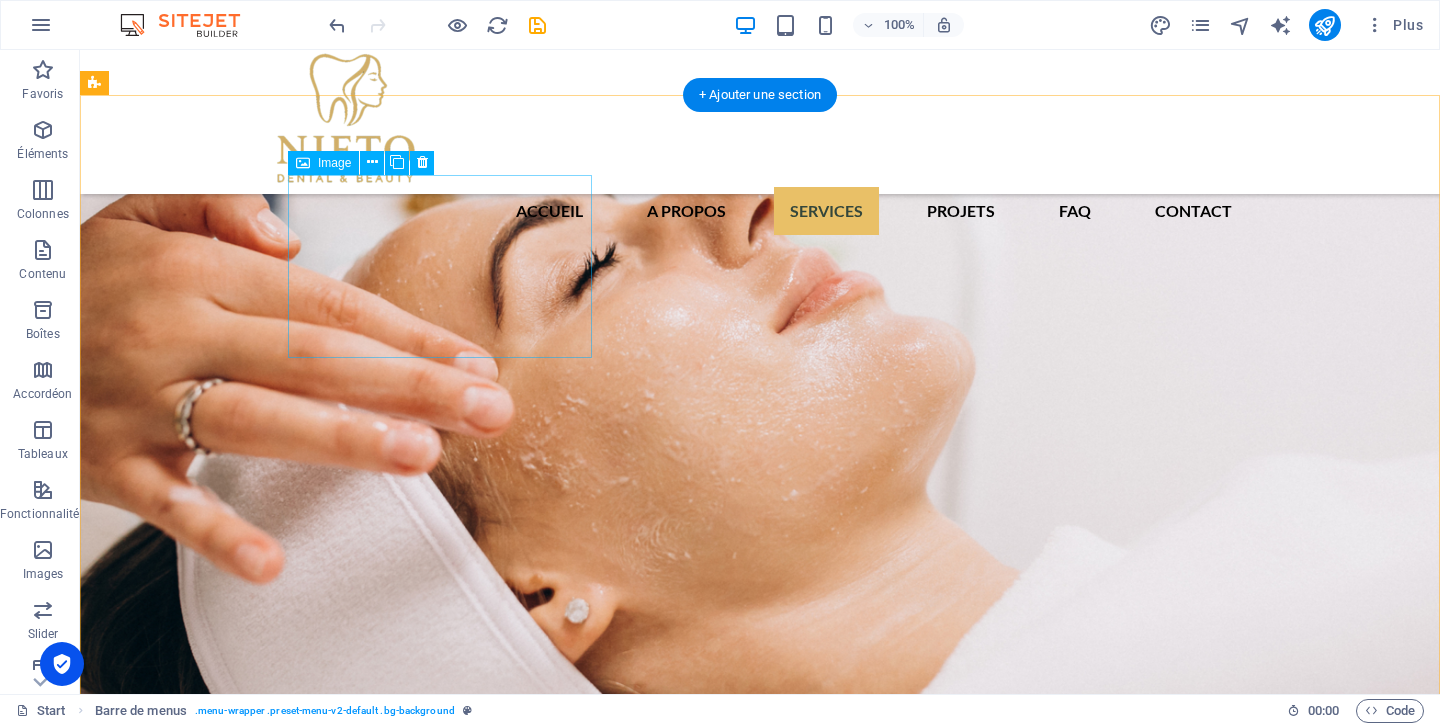 click on "ODONTOLOGIE DE BASE" at bounding box center (248, 3596) 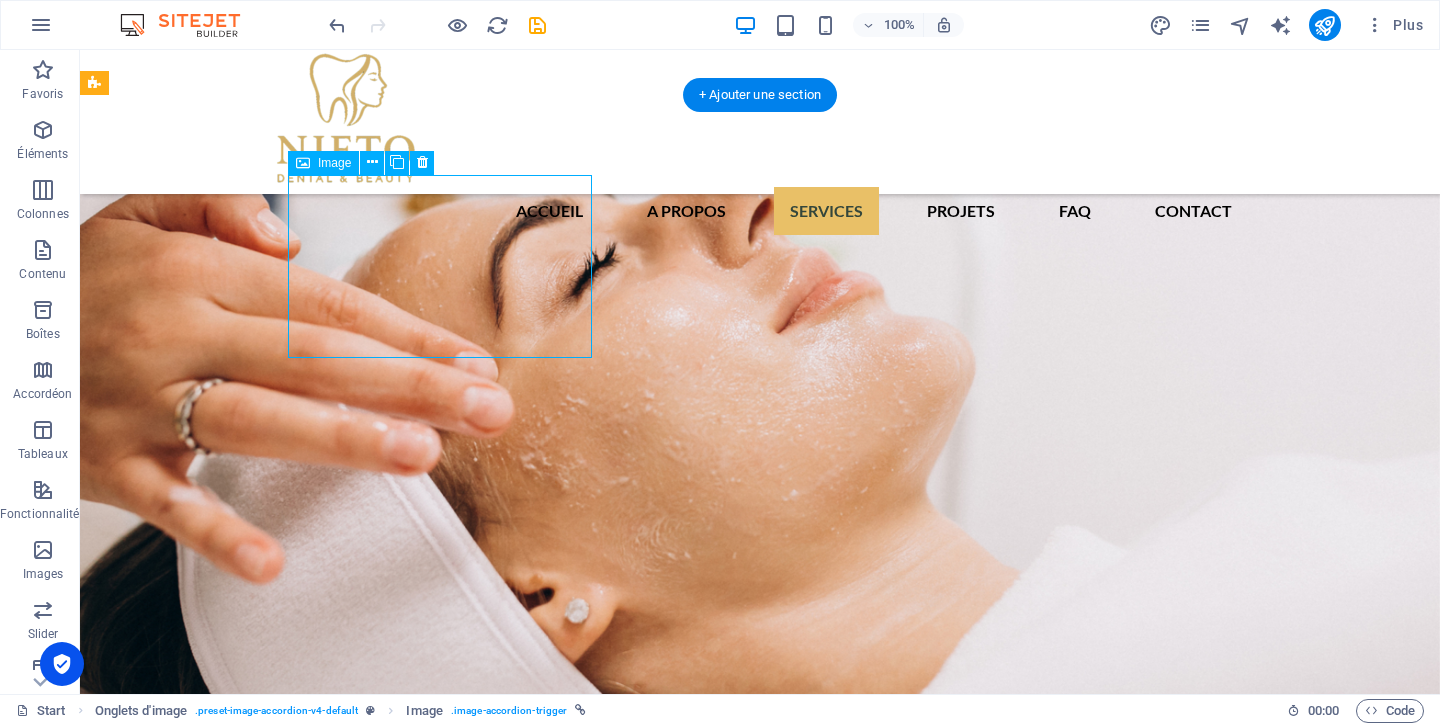 click on "ODONTOLOGIE DE BASE" at bounding box center (248, 3596) 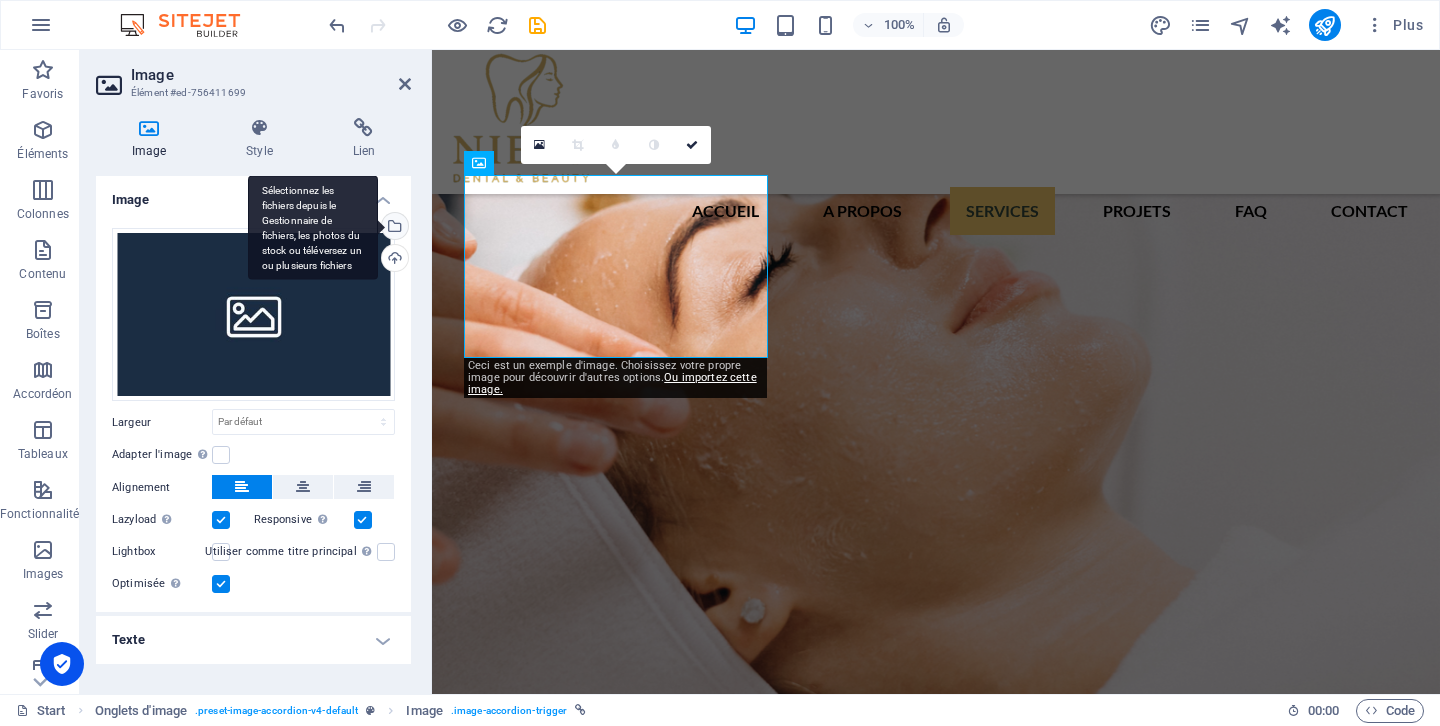 click on "Sélectionnez les fichiers depuis le Gestionnaire de fichiers, les photos du stock ou téléversez un ou plusieurs fichiers" at bounding box center (393, 228) 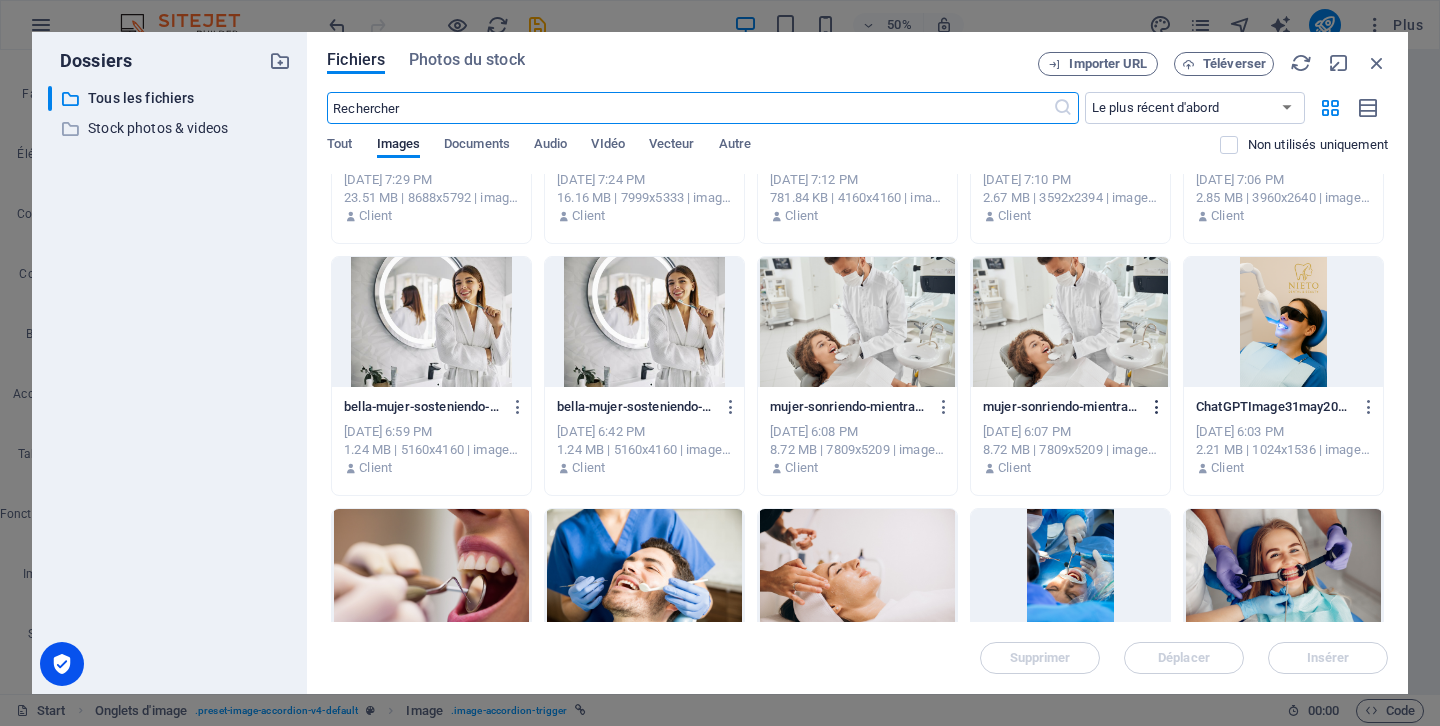 scroll, scrollTop: 2166, scrollLeft: 0, axis: vertical 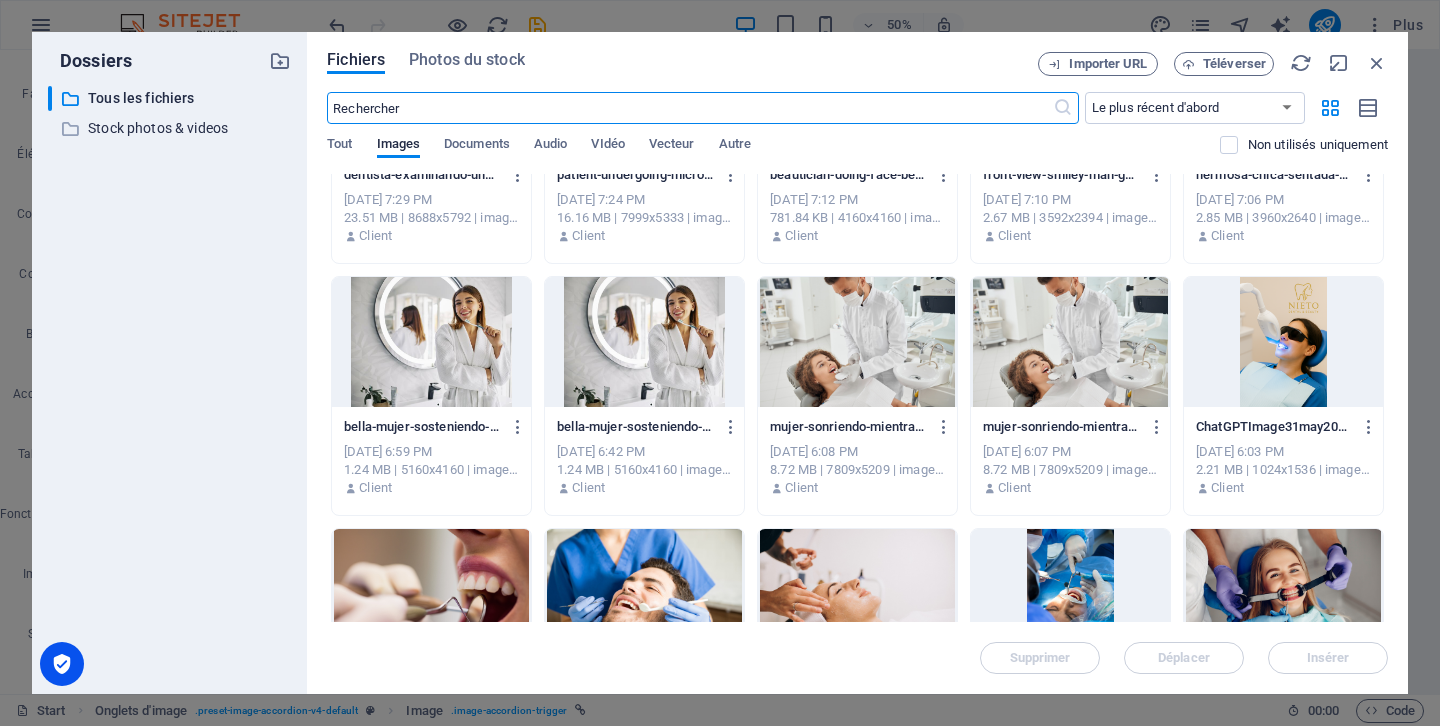 click at bounding box center (857, 342) 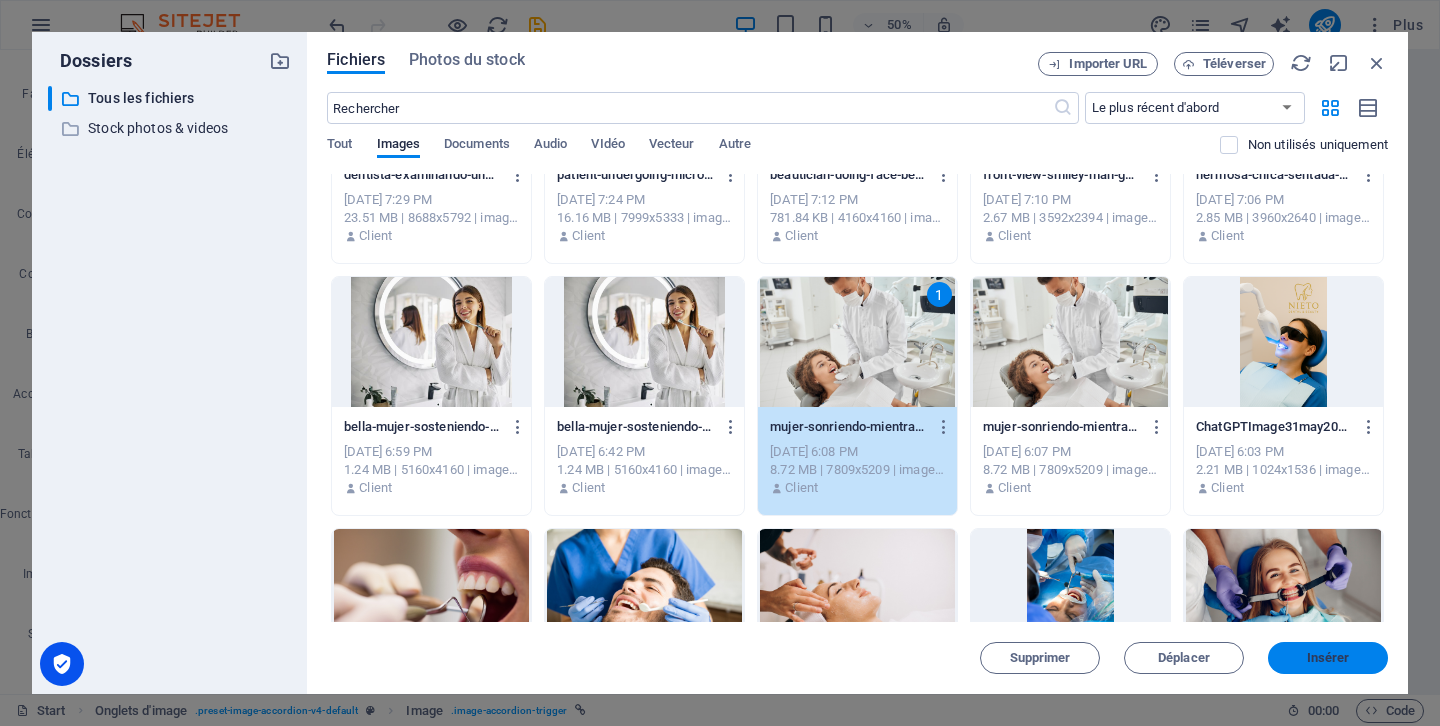 click on "Insérer" at bounding box center (1328, 658) 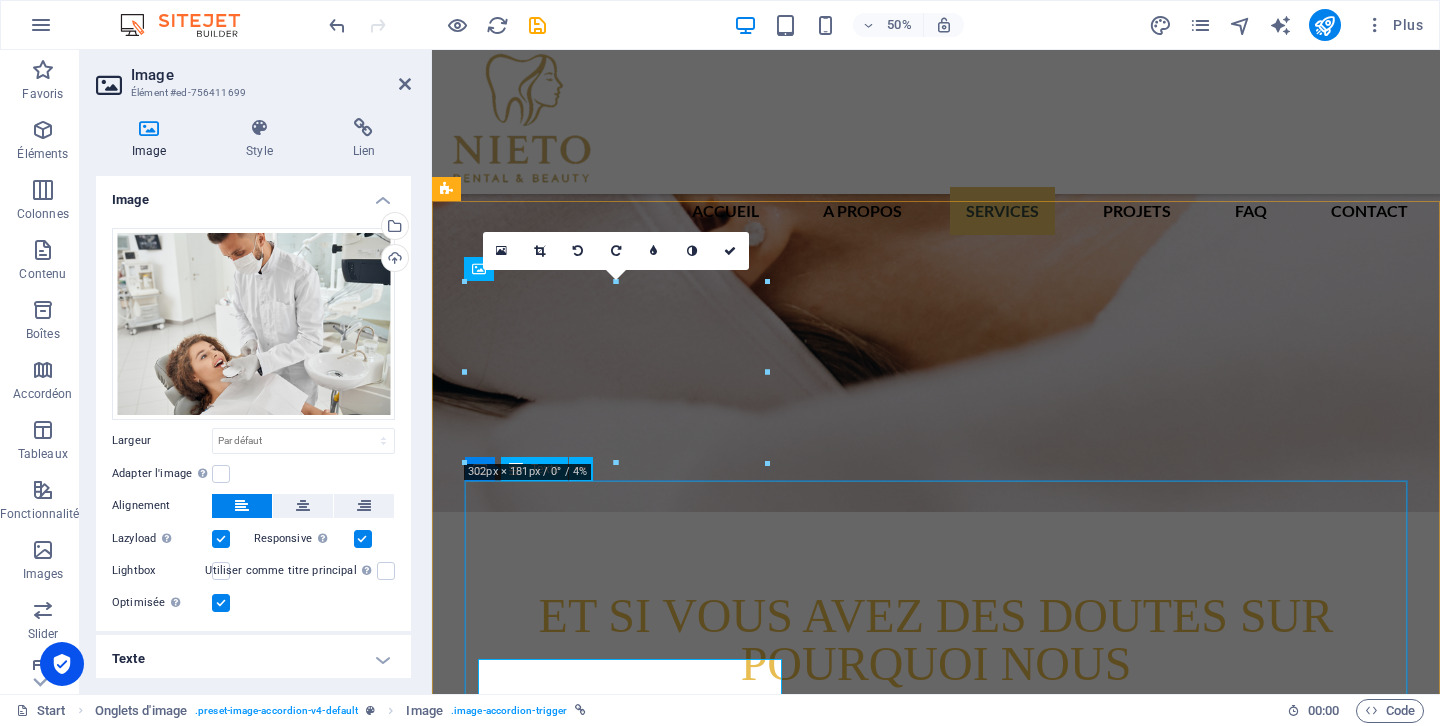 scroll, scrollTop: 3728, scrollLeft: 0, axis: vertical 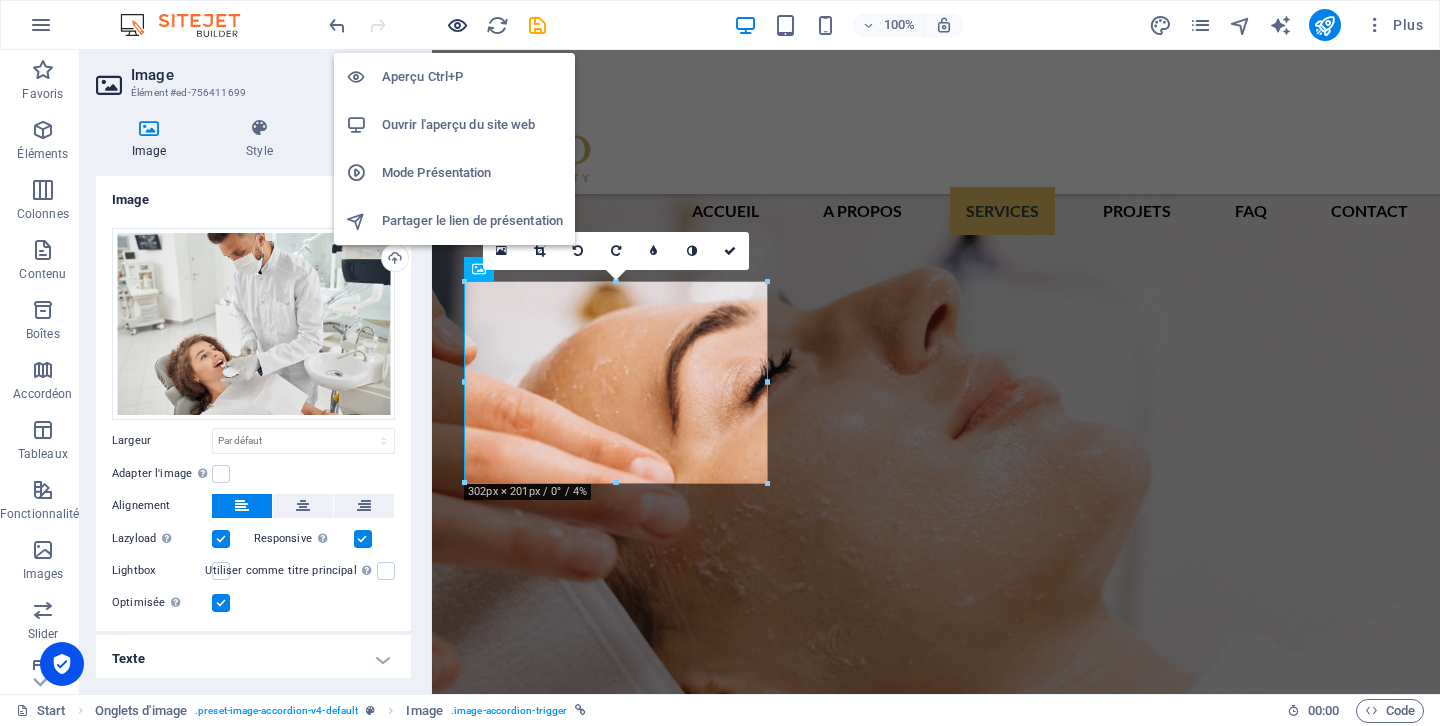 click at bounding box center [457, 25] 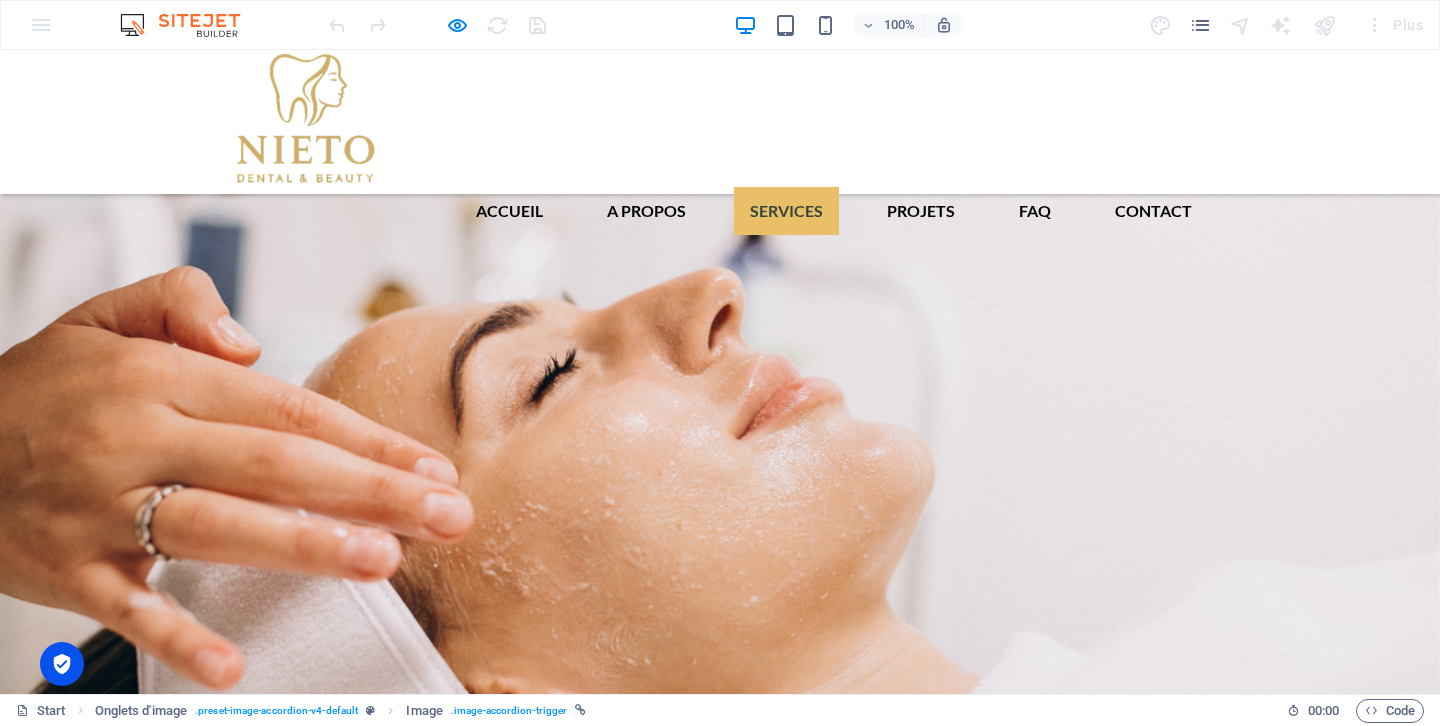 click on "SUBLIMEZ VOTRE SOURIRE AVEC DES RÉSULTATS NATURELS" at bounding box center (168, 3927) 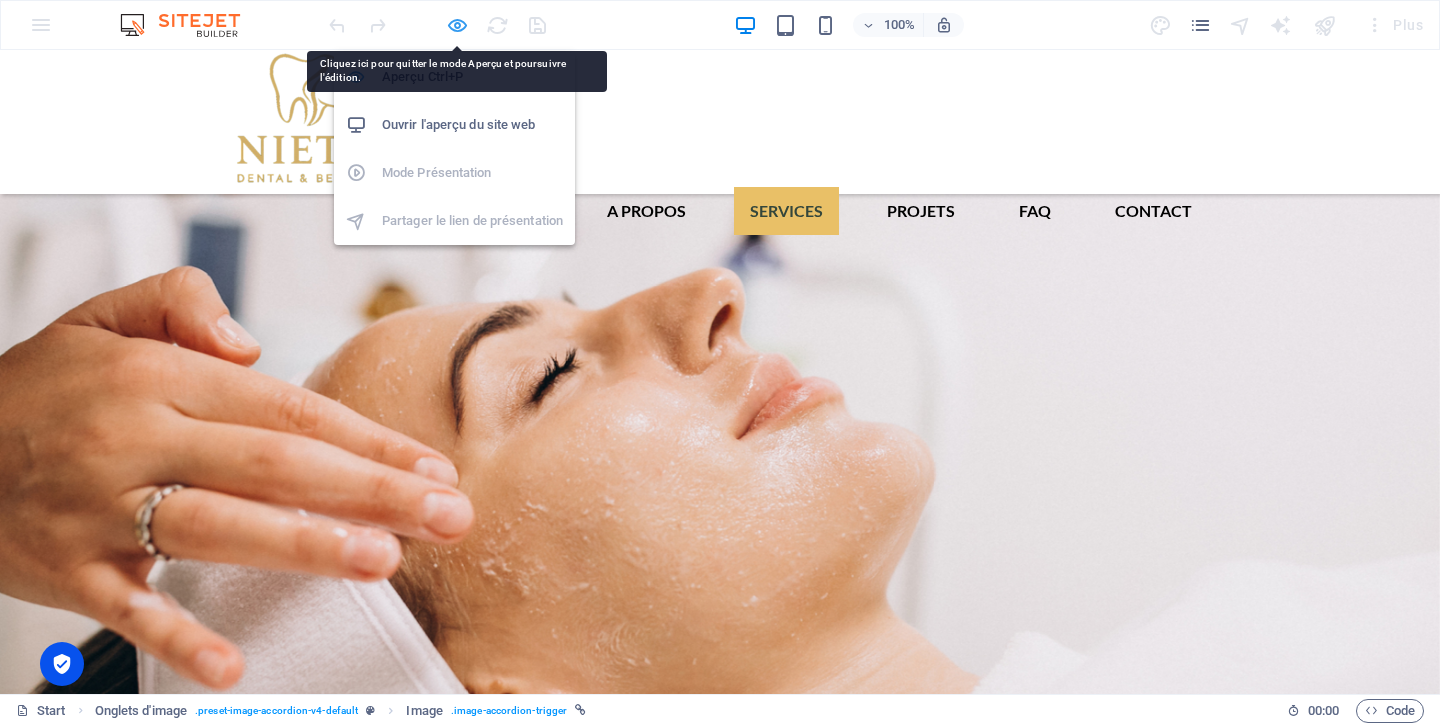 click at bounding box center [457, 25] 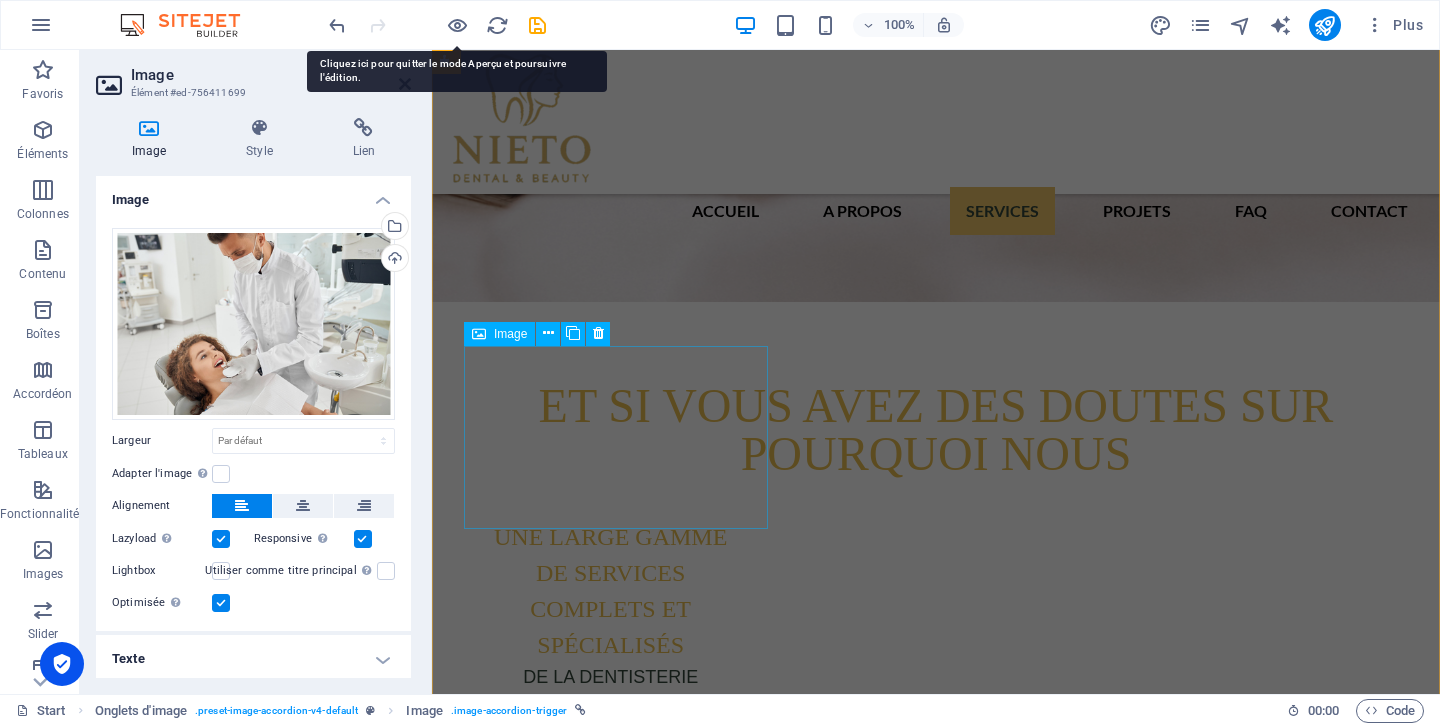 scroll, scrollTop: 4460, scrollLeft: 0, axis: vertical 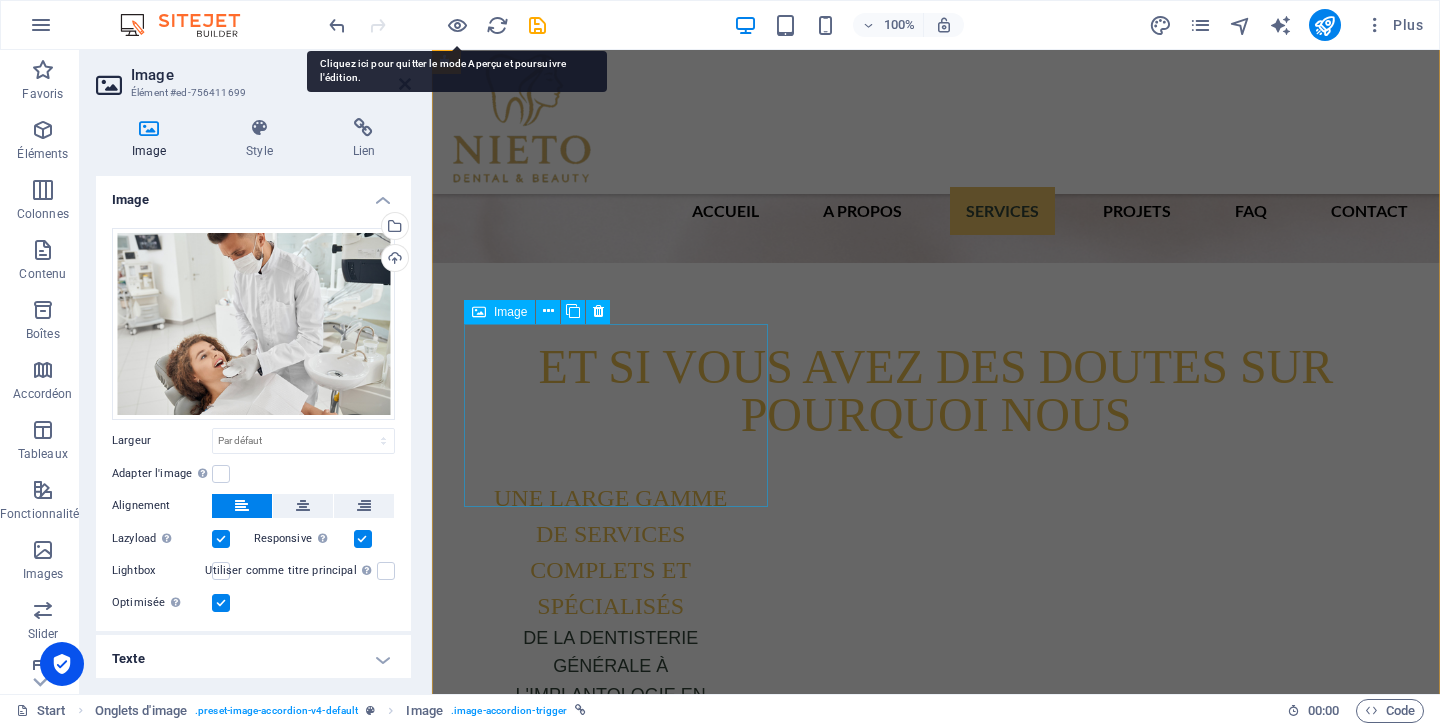 click on "ESTHÉTIQUE DENTAIRE   SUBLIMEZ VOTRE SOURIRE AVEC DES RÉSULTATS NATURELS" at bounding box center (600, 3787) 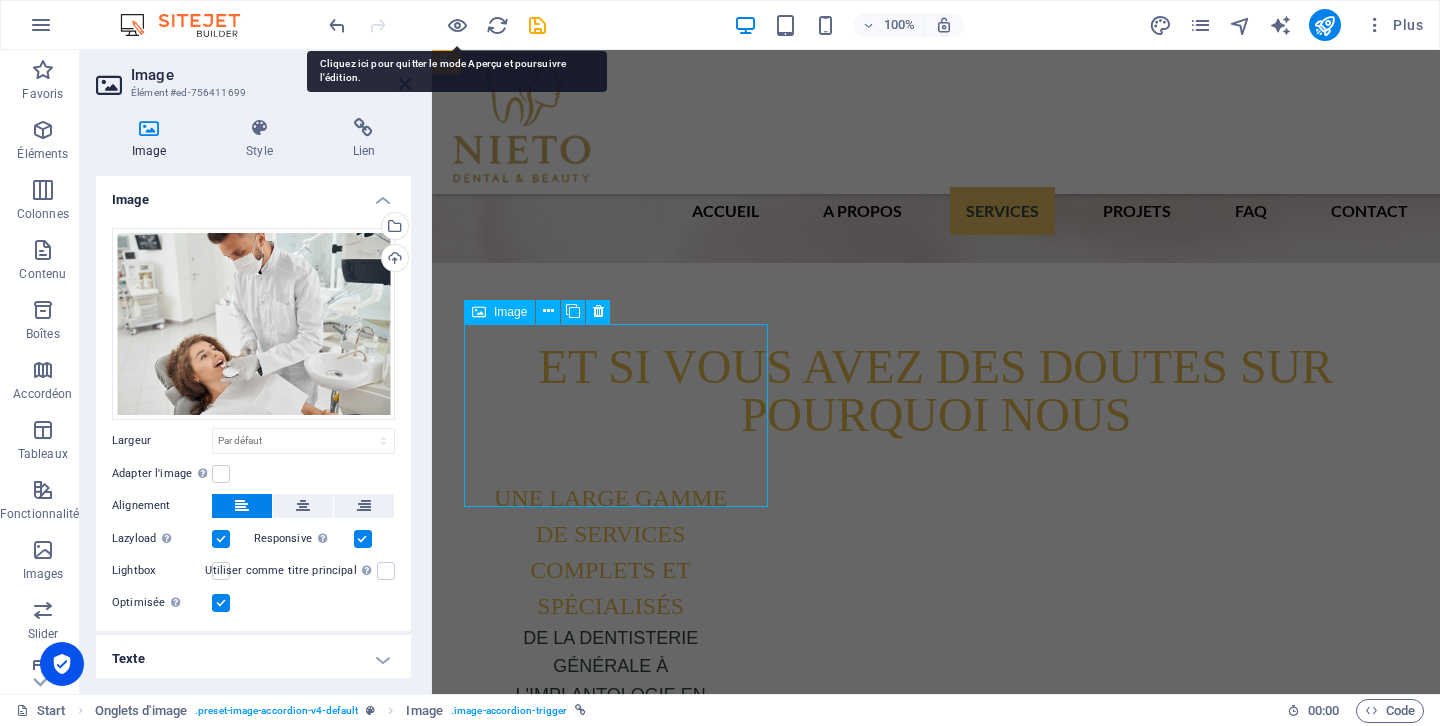 click on "ESTHÉTIQUE DENTAIRE   SUBLIMEZ VOTRE SOURIRE AVEC DES RÉSULTATS NATURELS" at bounding box center [600, 3787] 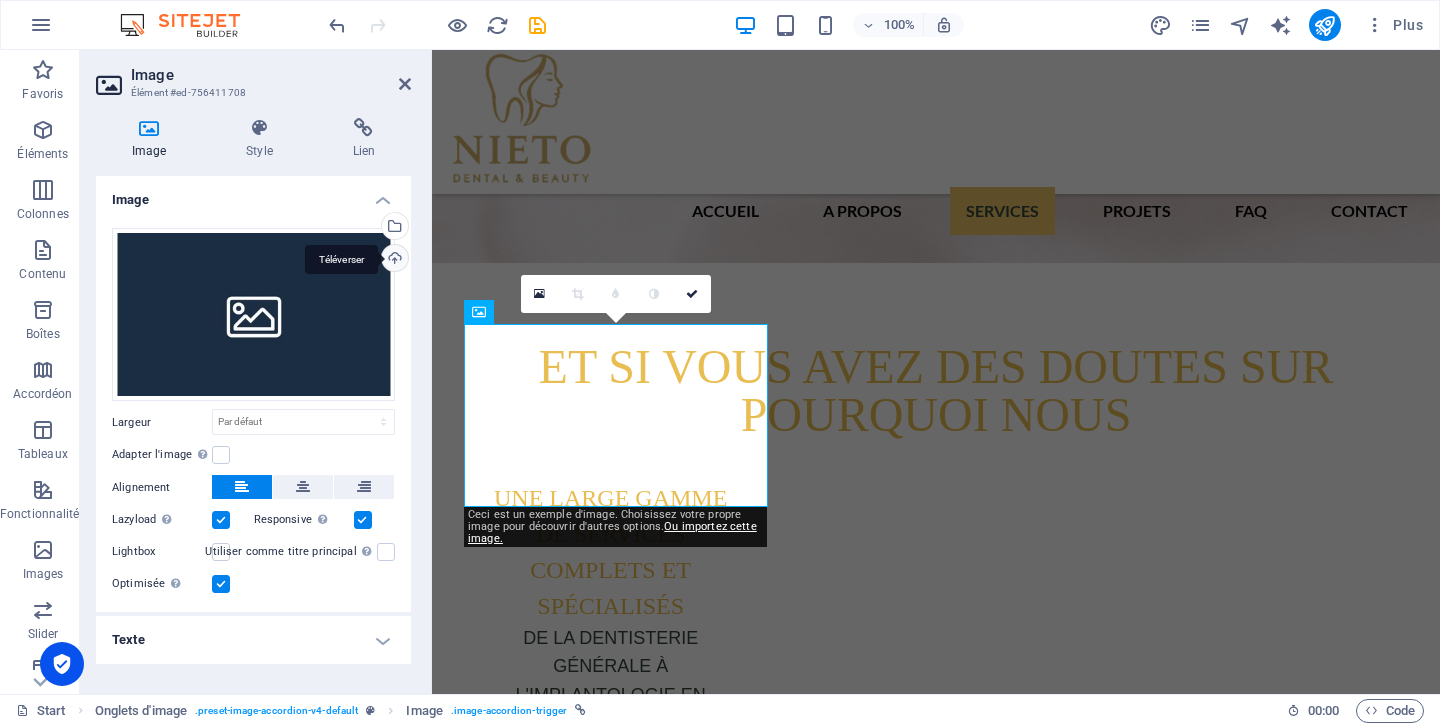 click on "Téléverser" at bounding box center [393, 260] 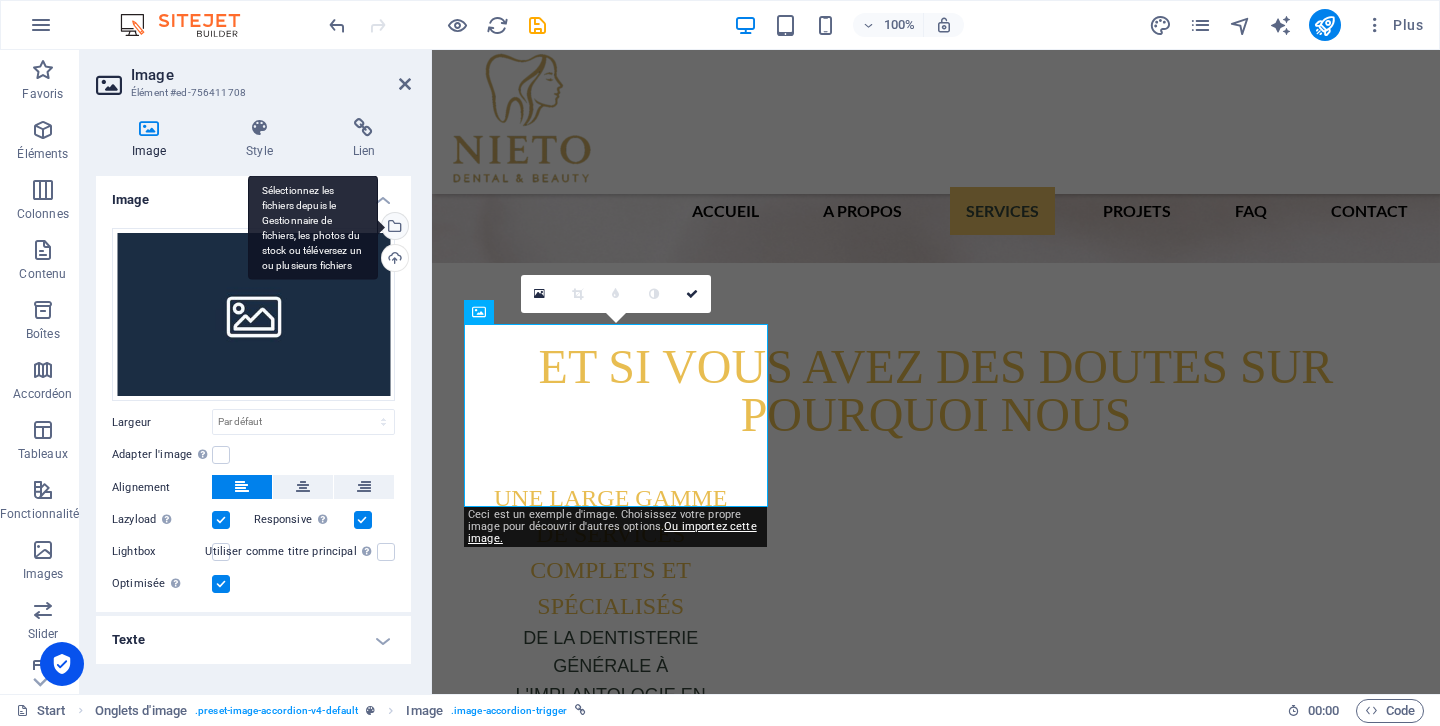 click on "Sélectionnez les fichiers depuis le Gestionnaire de fichiers, les photos du stock ou téléversez un ou plusieurs fichiers" at bounding box center (393, 228) 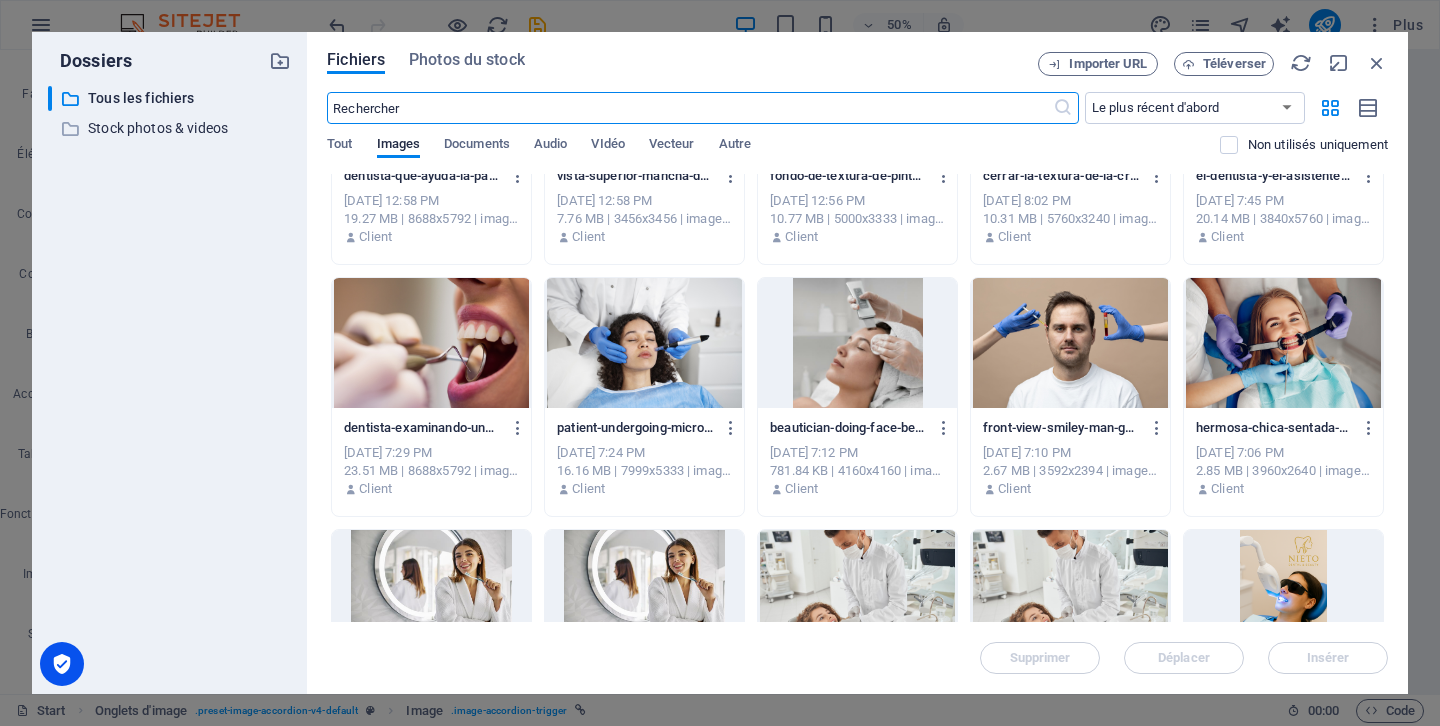 scroll, scrollTop: 1932, scrollLeft: 0, axis: vertical 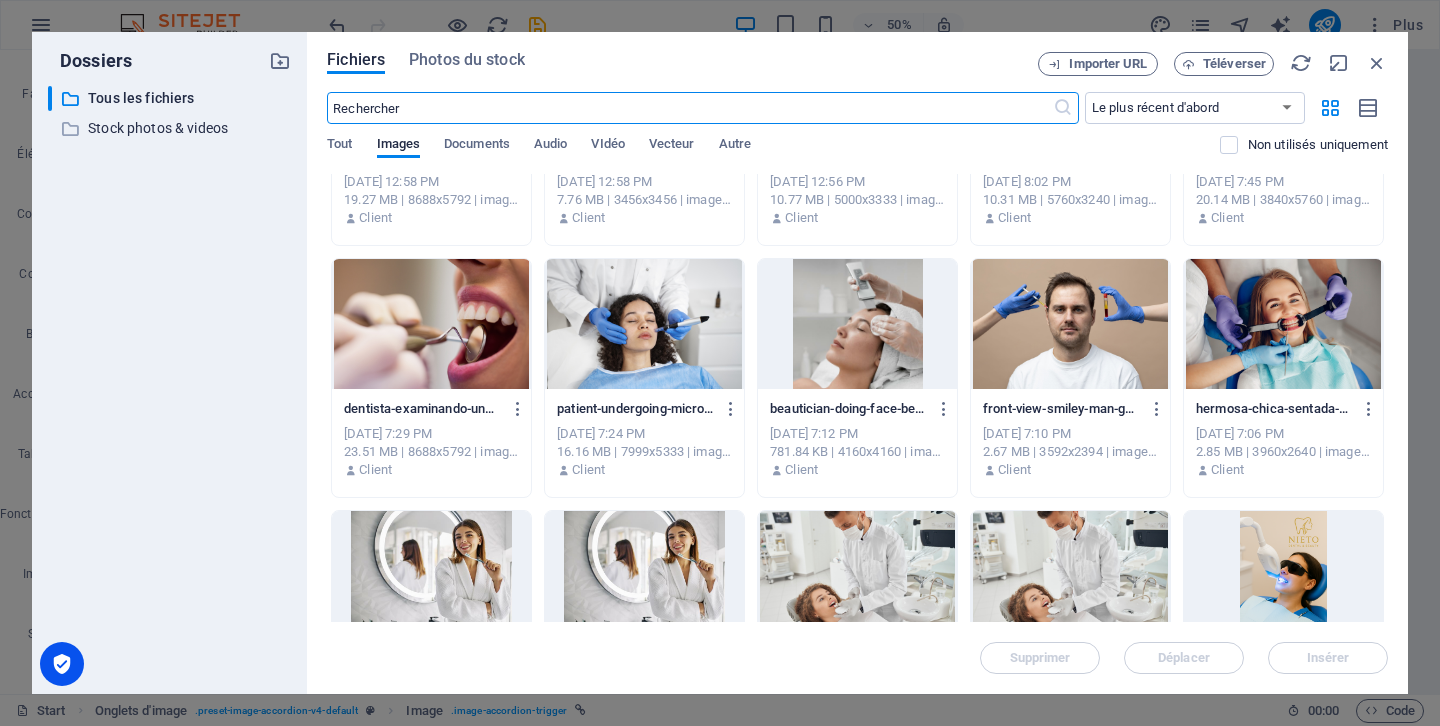 click at bounding box center [1283, 324] 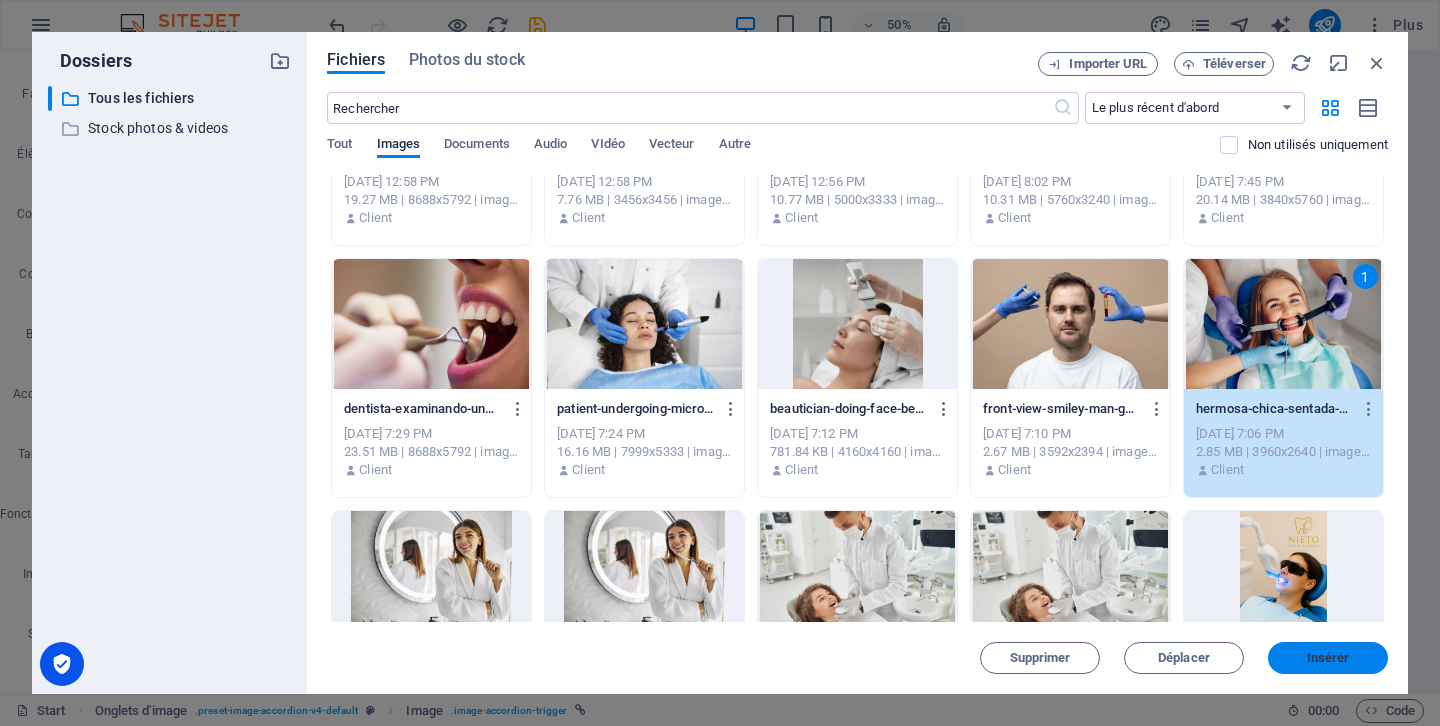 click on "Insérer" at bounding box center [1328, 658] 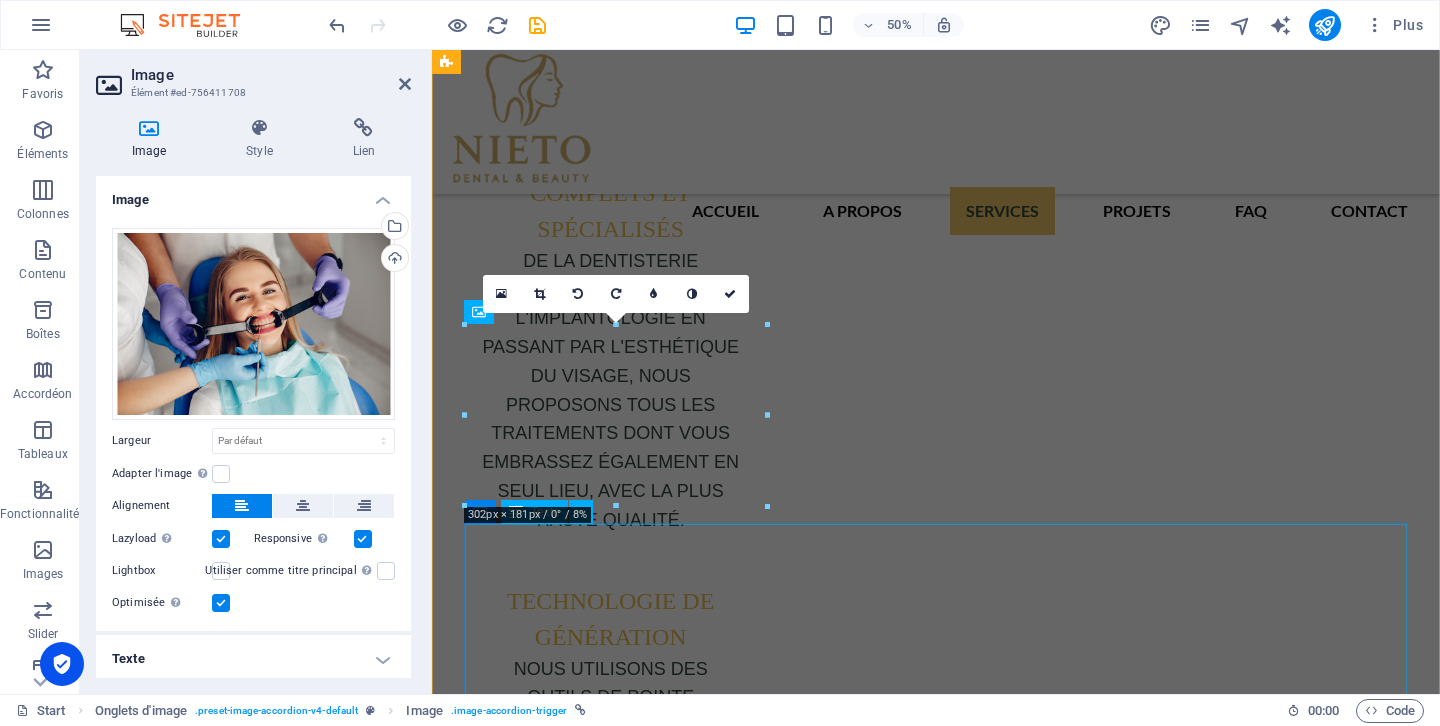 scroll, scrollTop: 4460, scrollLeft: 0, axis: vertical 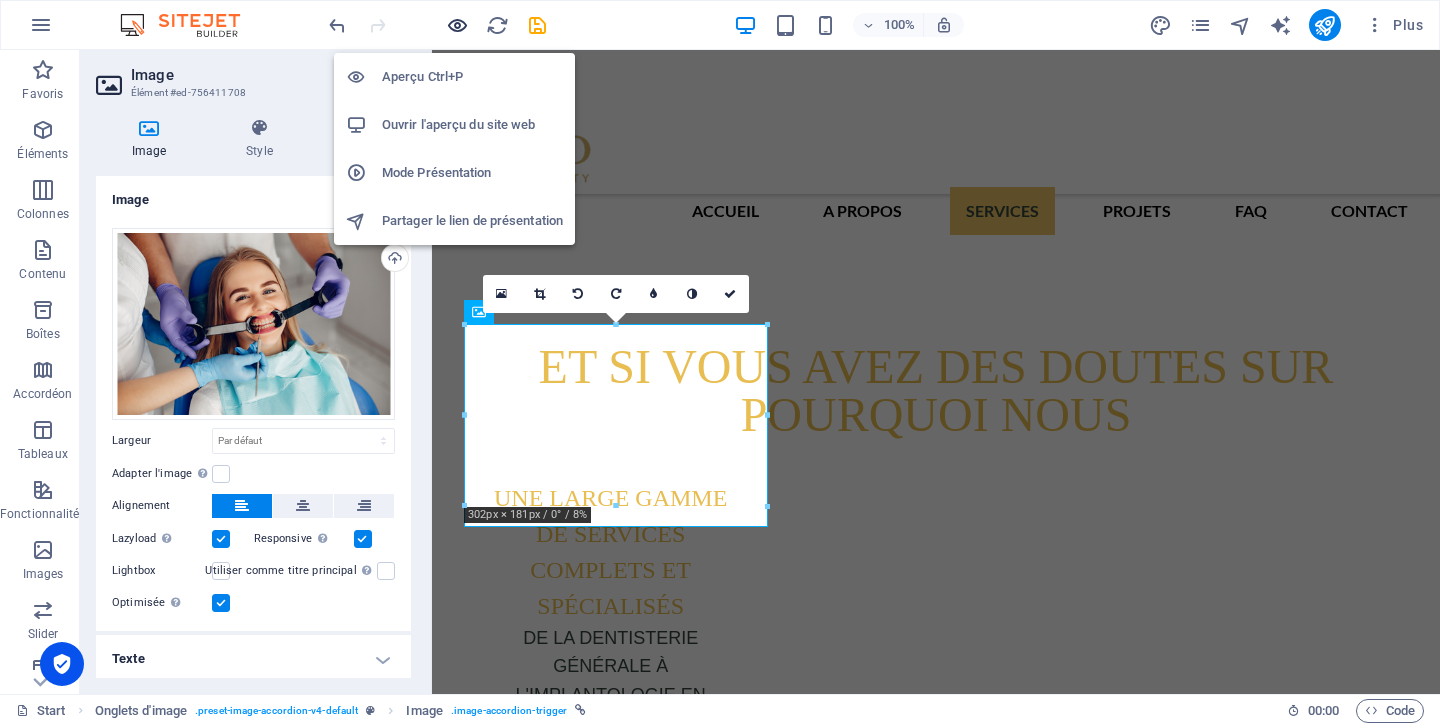 click at bounding box center (457, 25) 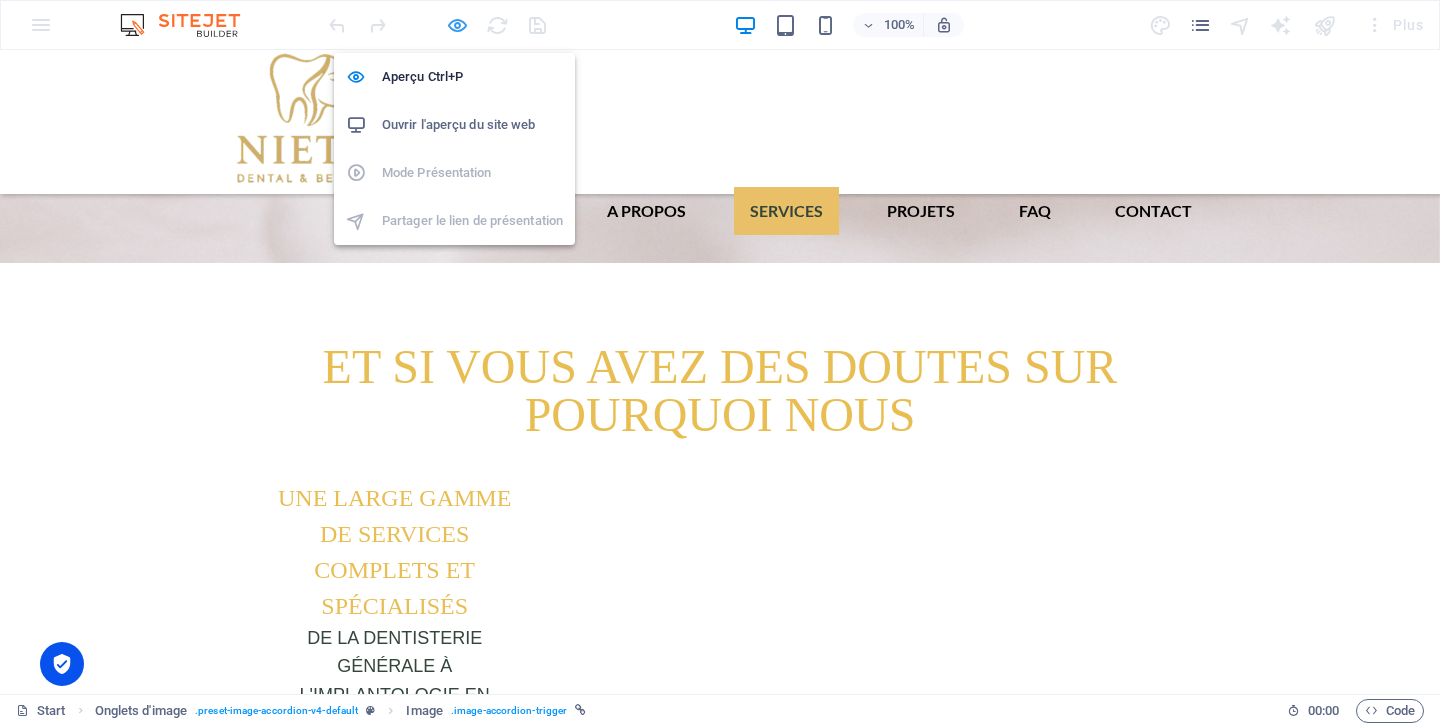 scroll, scrollTop: 3685, scrollLeft: 0, axis: vertical 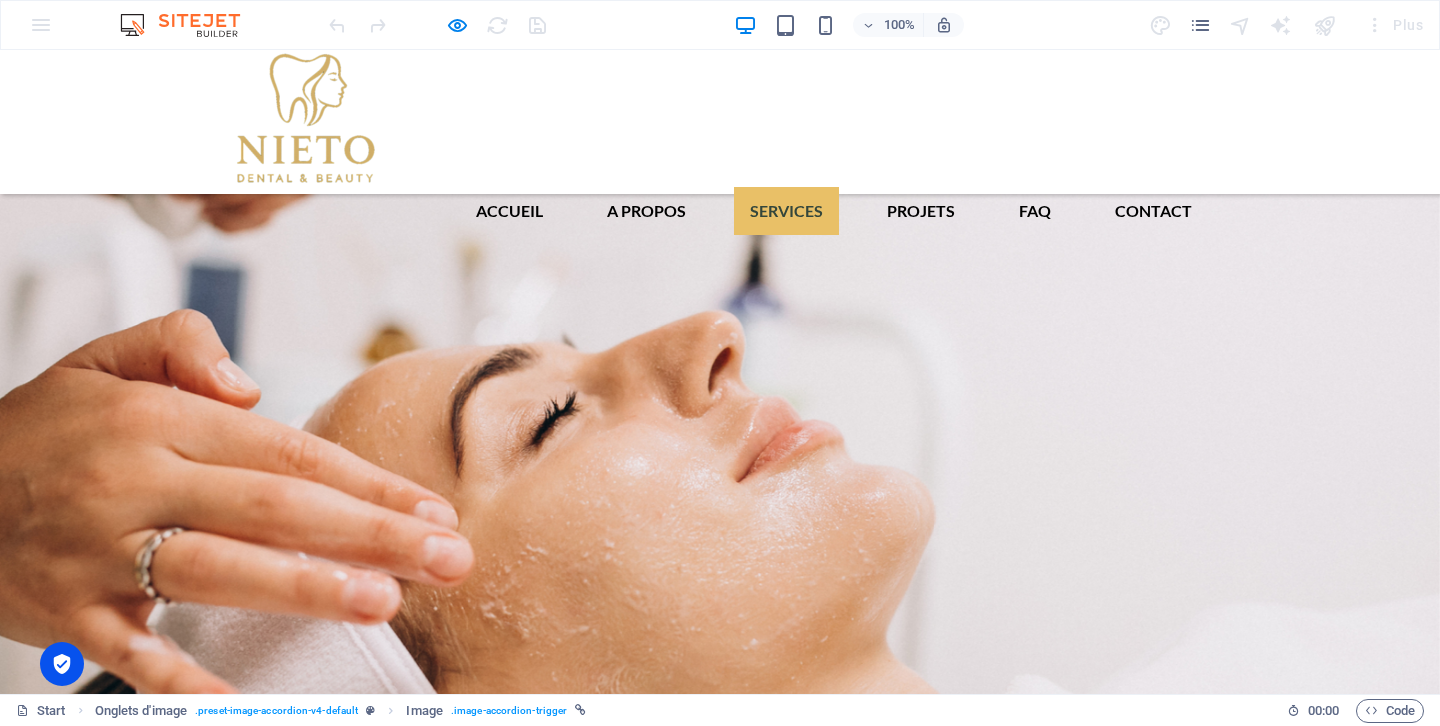 click at bounding box center [437, 25] 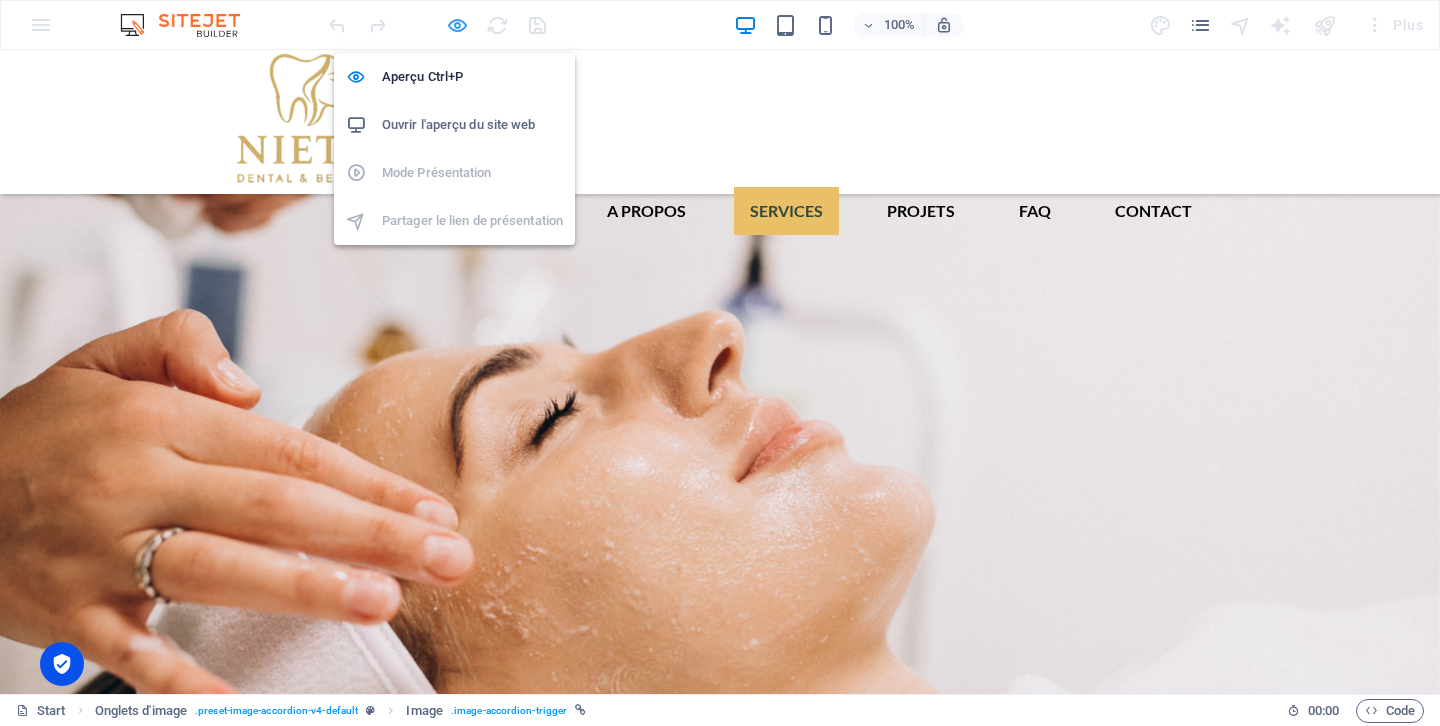 click at bounding box center [457, 25] 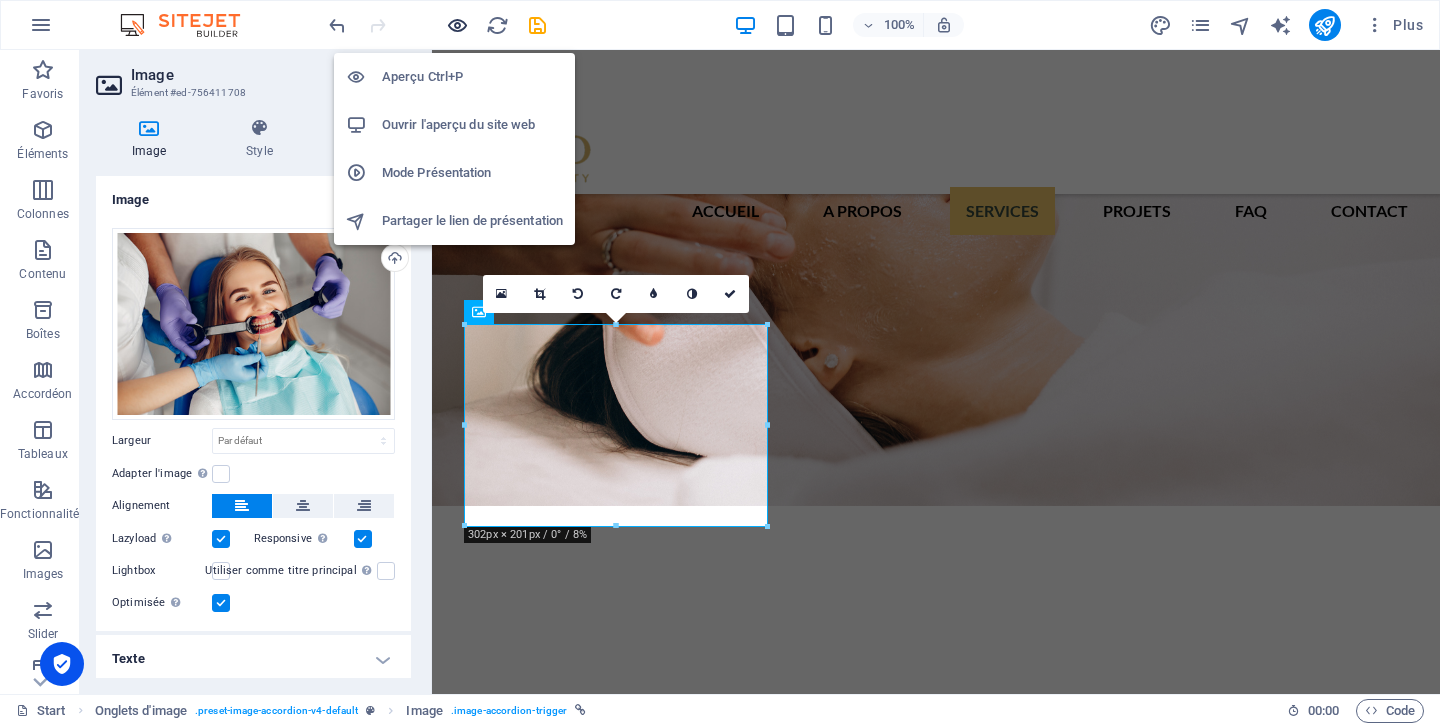 scroll, scrollTop: 4460, scrollLeft: 0, axis: vertical 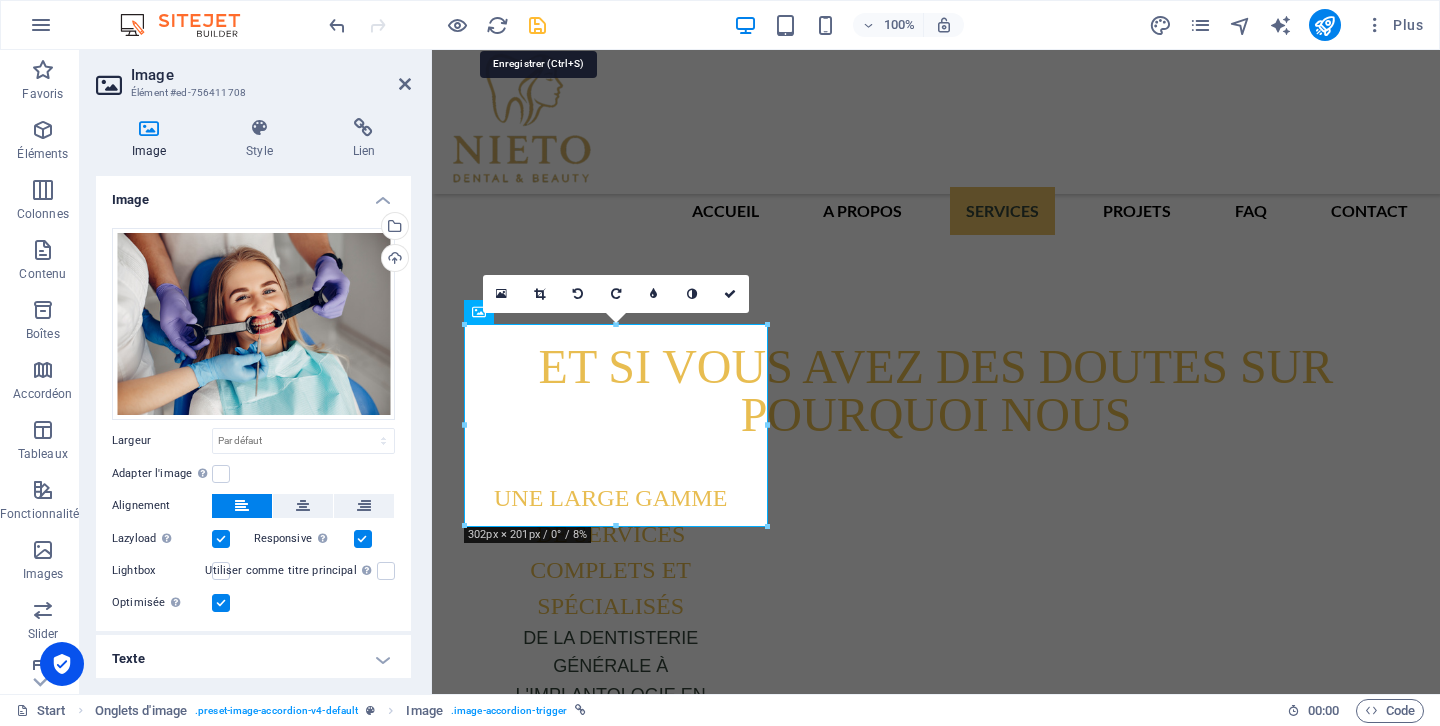 click at bounding box center (537, 25) 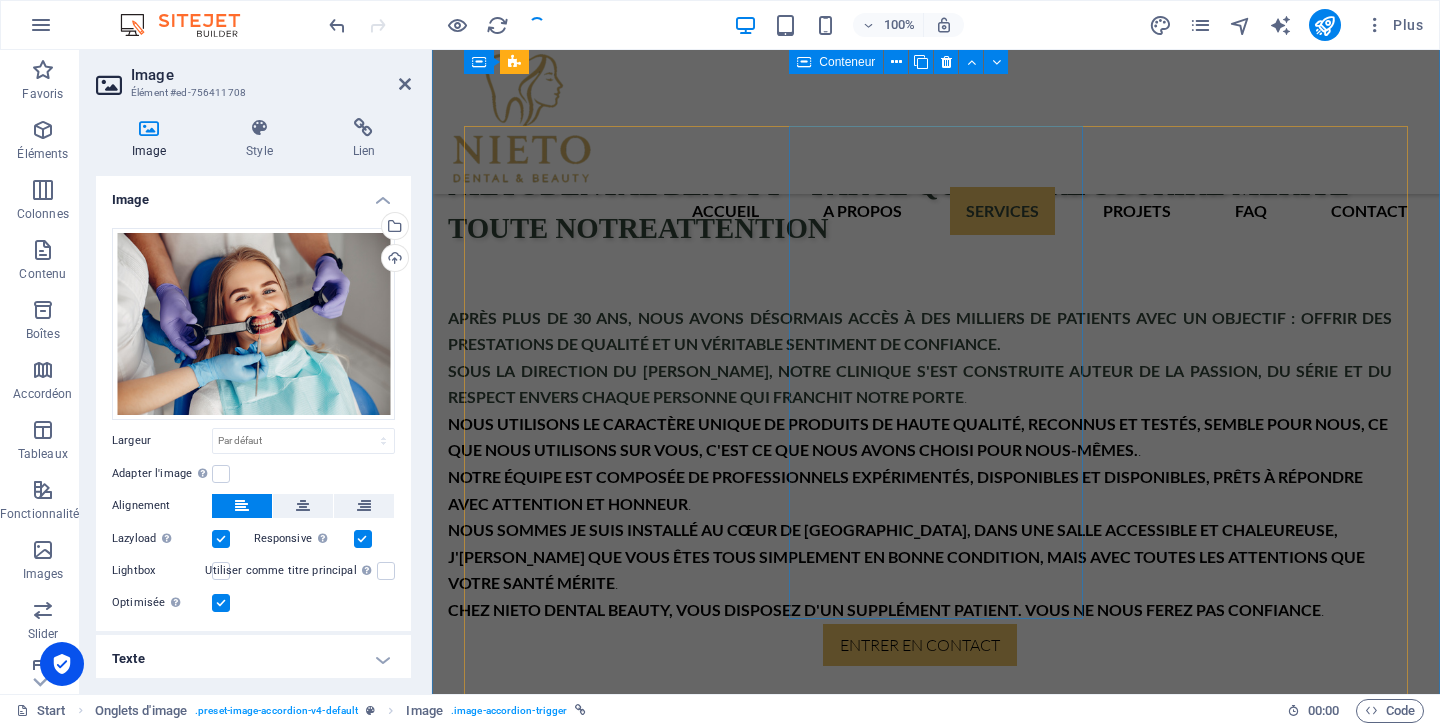 scroll, scrollTop: 2798, scrollLeft: 0, axis: vertical 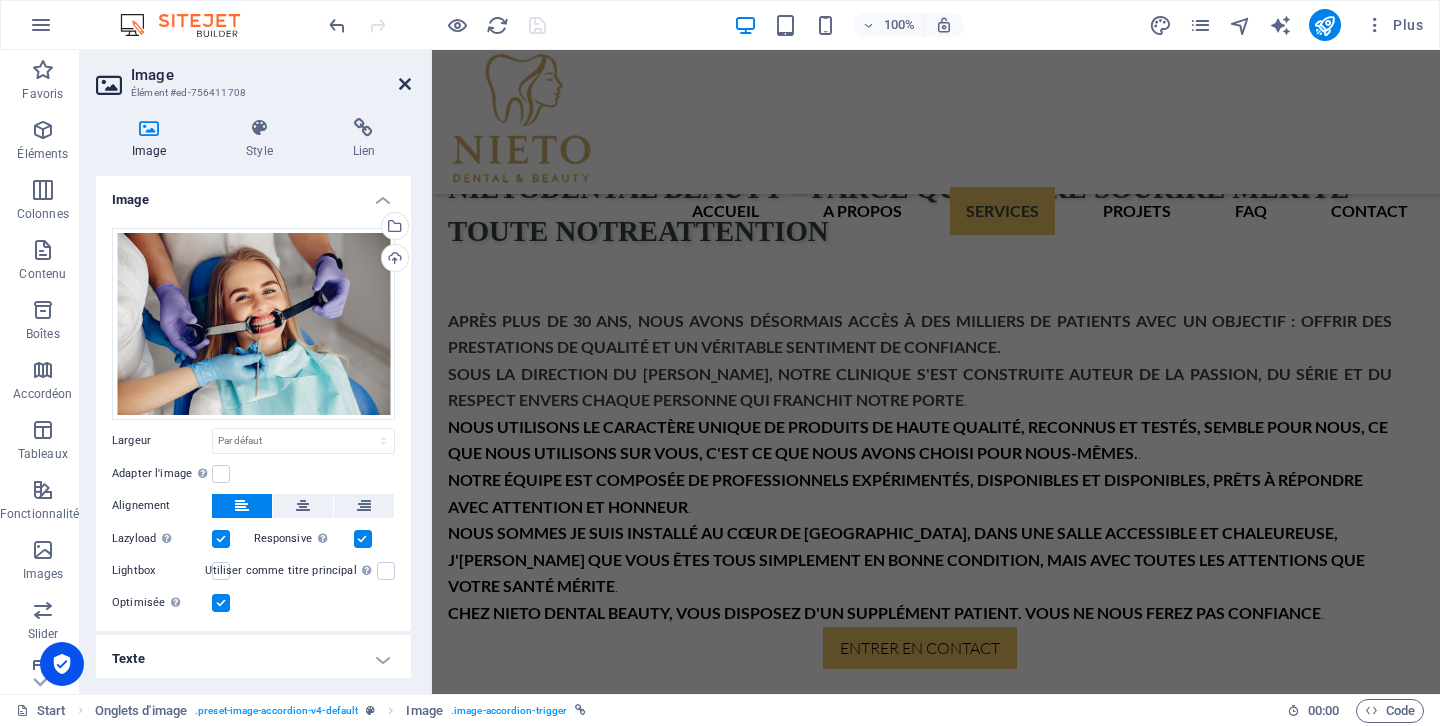 click at bounding box center (405, 84) 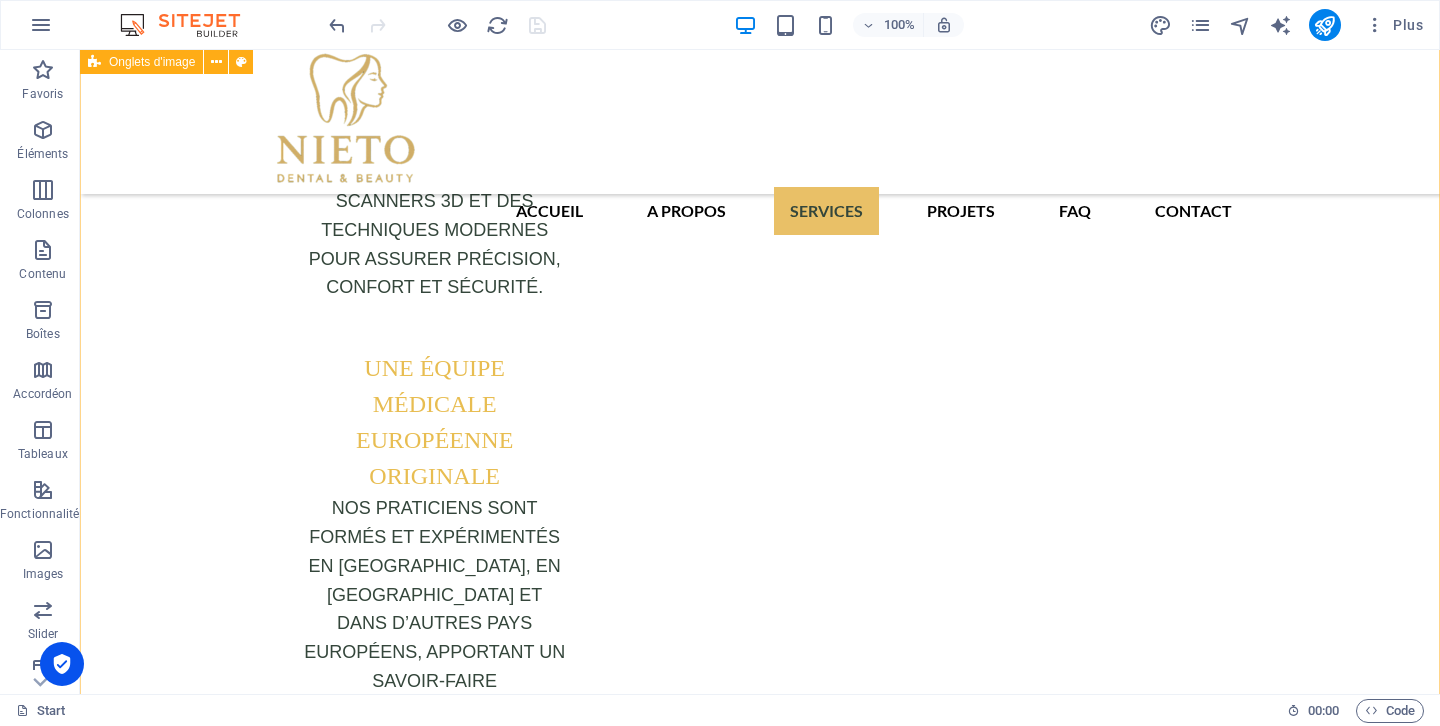 scroll, scrollTop: 5393, scrollLeft: 0, axis: vertical 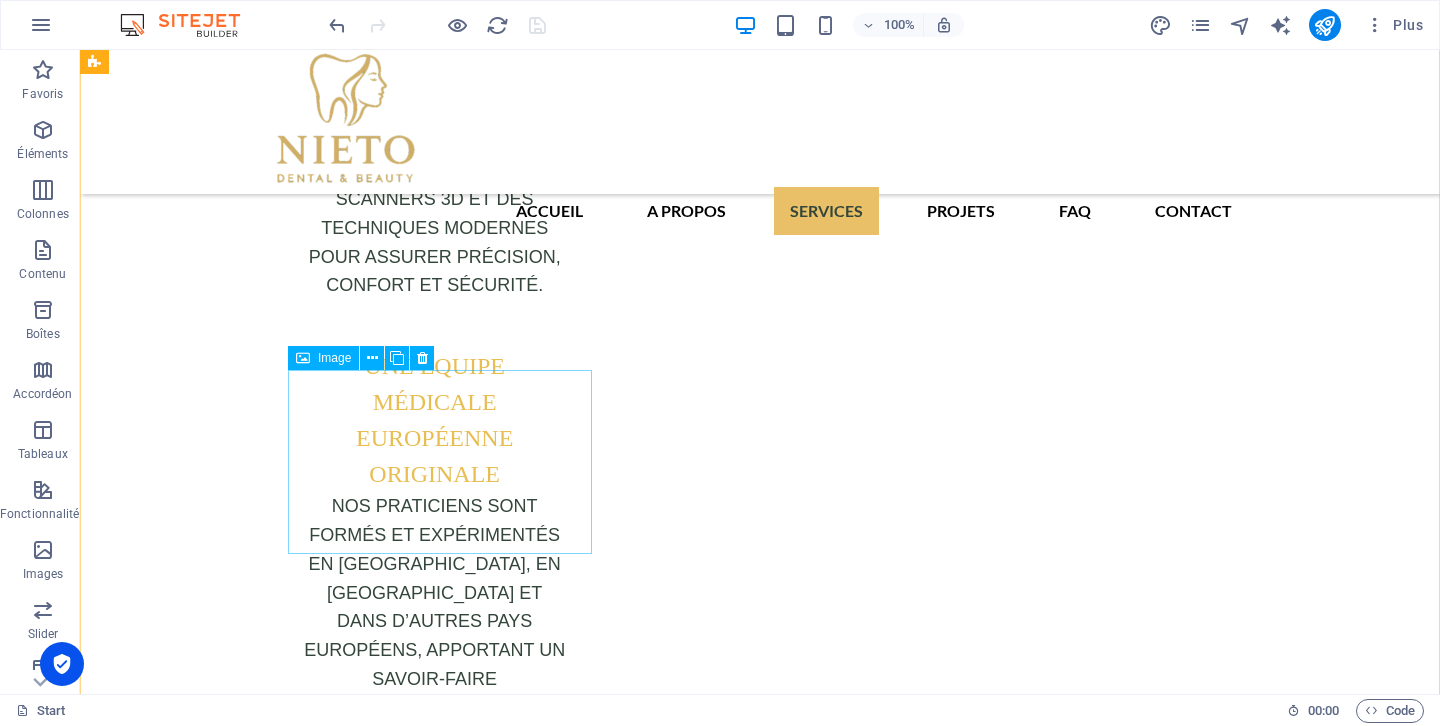click on "BLANCHIMENT DENTAIRE  ÉCLAT ET SÉCURITÉ PERSONNALISÉS" at bounding box center (248, 3824) 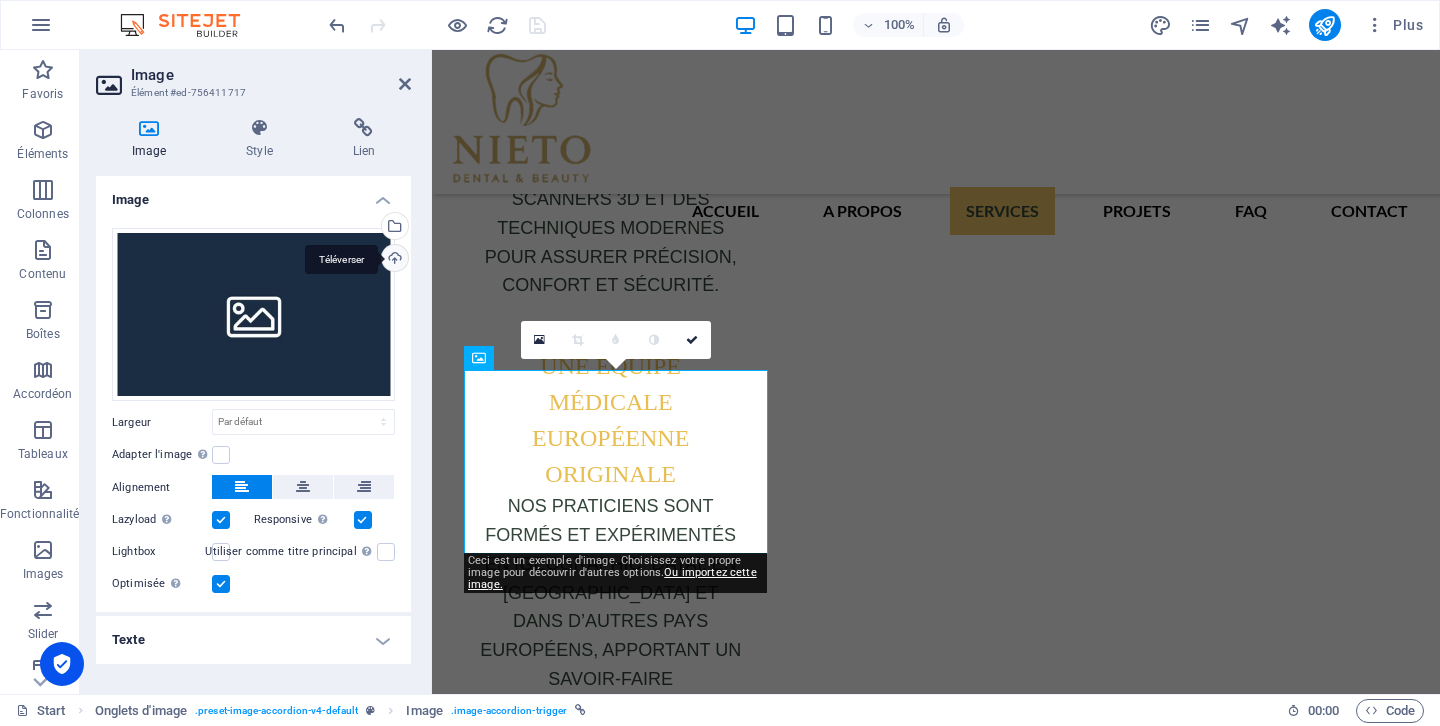 click on "Téléverser" at bounding box center [393, 260] 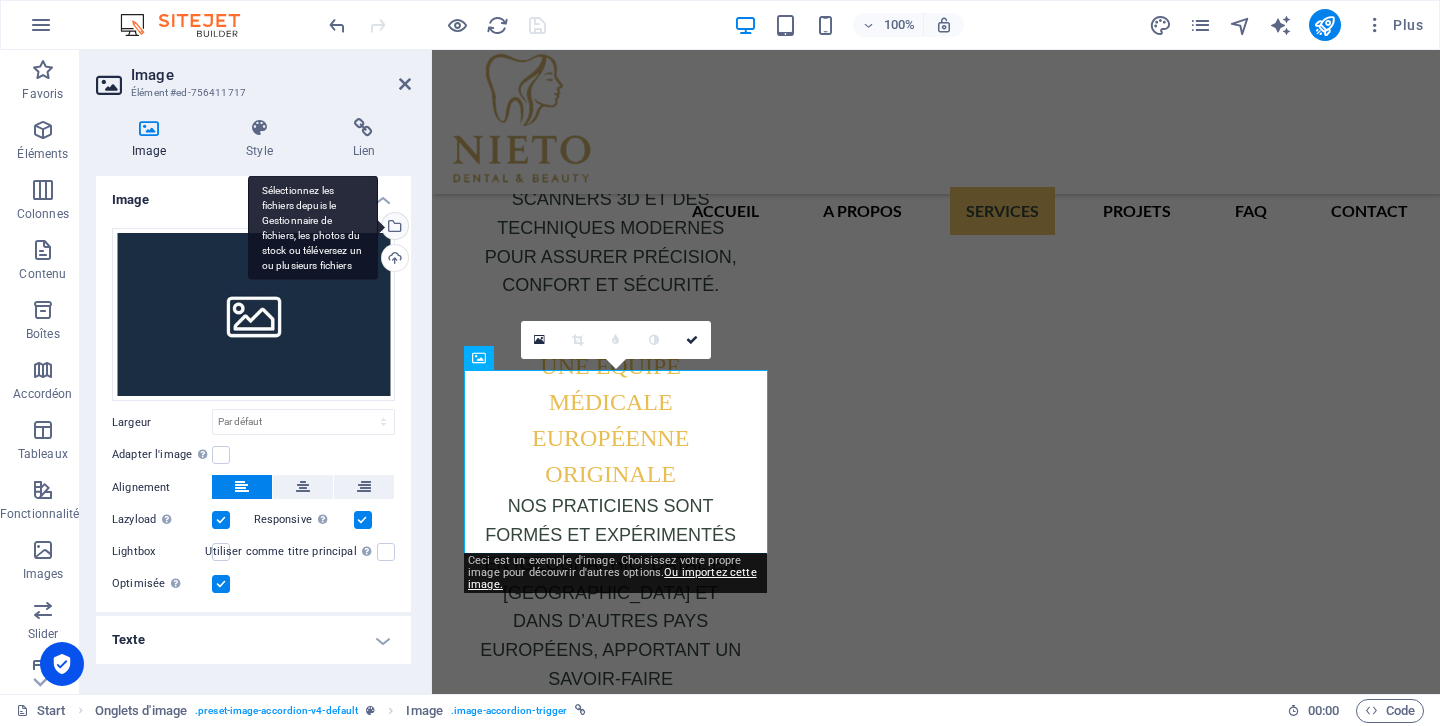 click on "Sélectionnez les fichiers depuis le Gestionnaire de fichiers, les photos du stock ou téléversez un ou plusieurs fichiers" at bounding box center [393, 228] 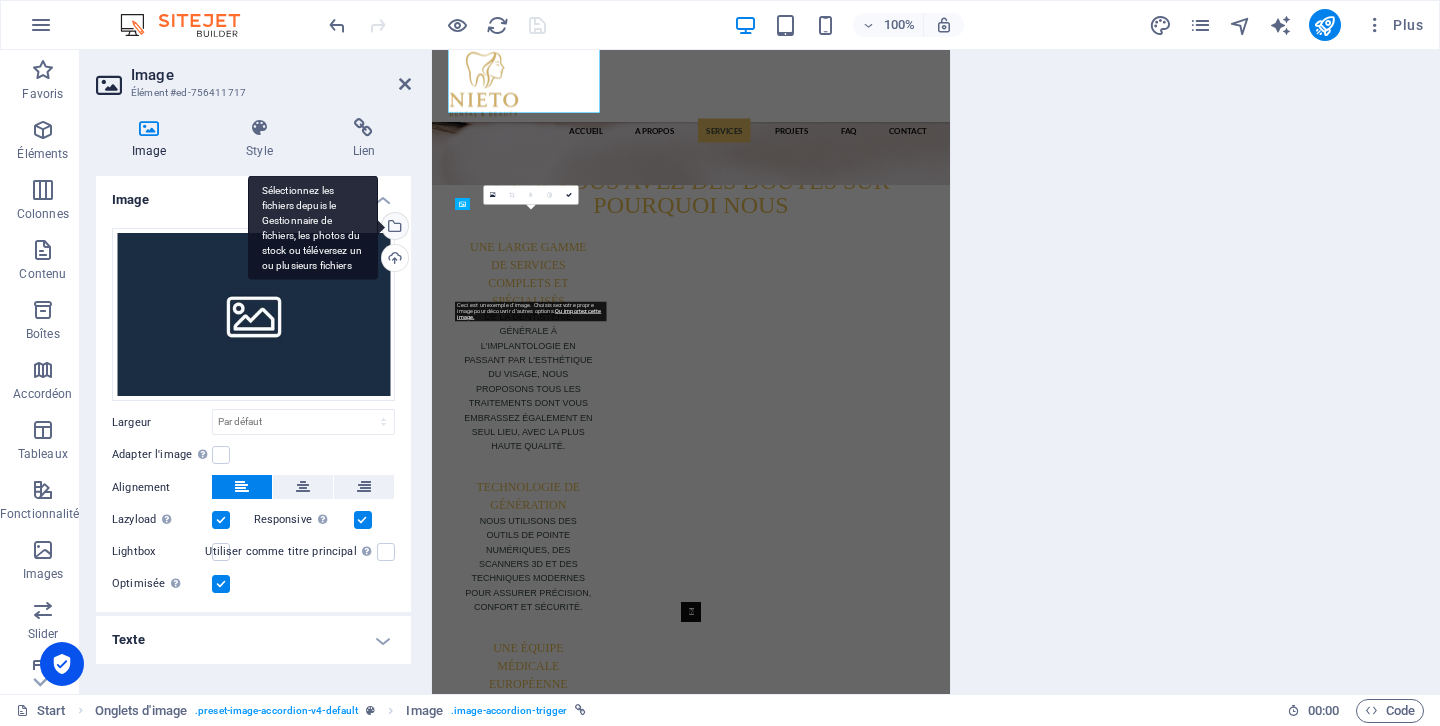 scroll, scrollTop: 5771, scrollLeft: 0, axis: vertical 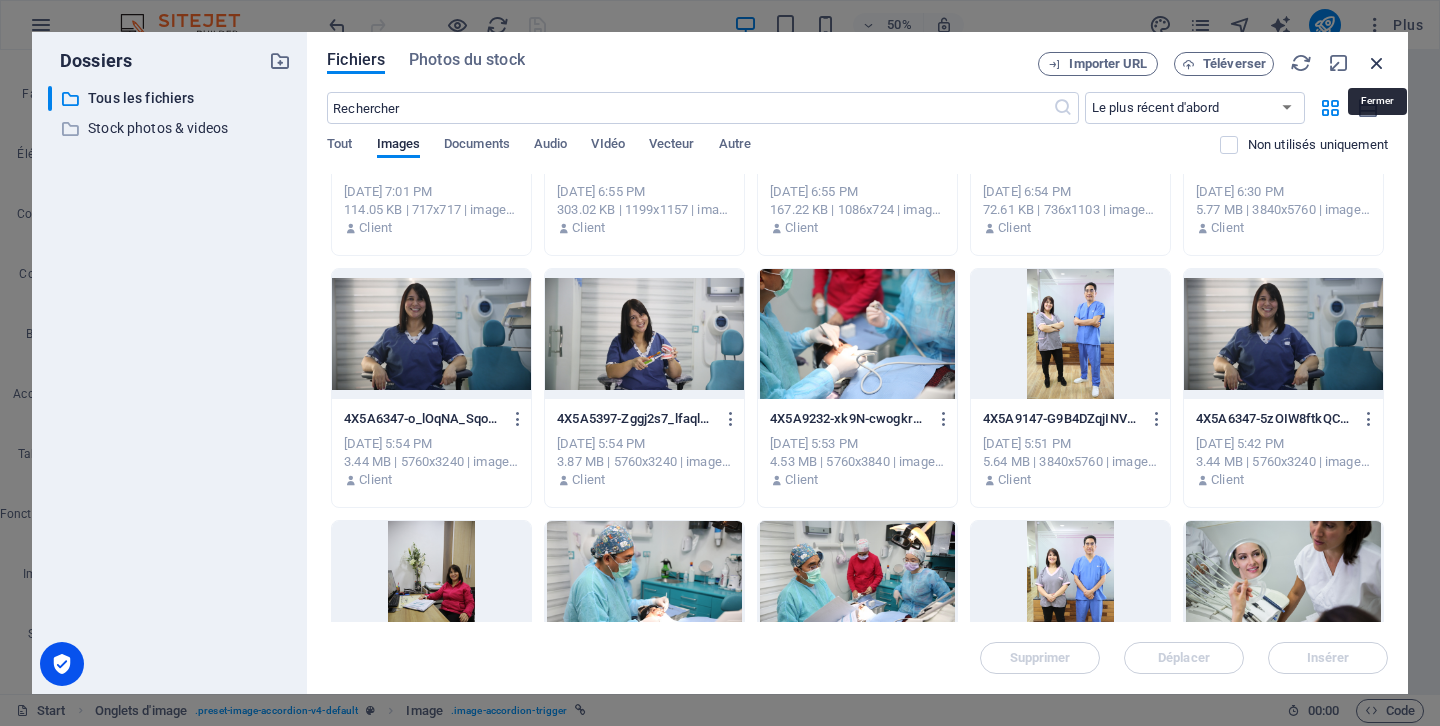 click at bounding box center (1377, 63) 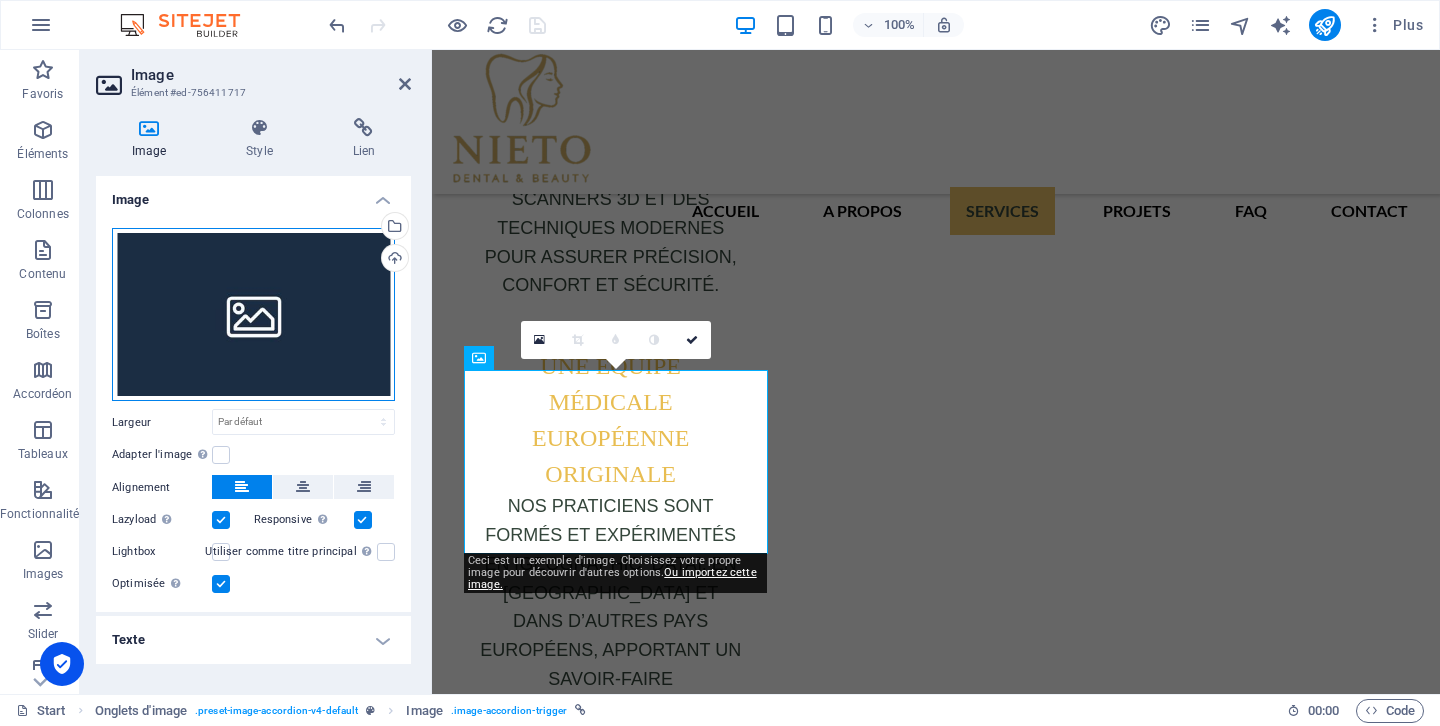 click on "Glissez les fichiers ici, cliquez pour choisir les fichiers ou  sélectionnez les fichiers depuis Fichiers ou depuis notre stock gratuit de photos et de vidéos" at bounding box center [253, 315] 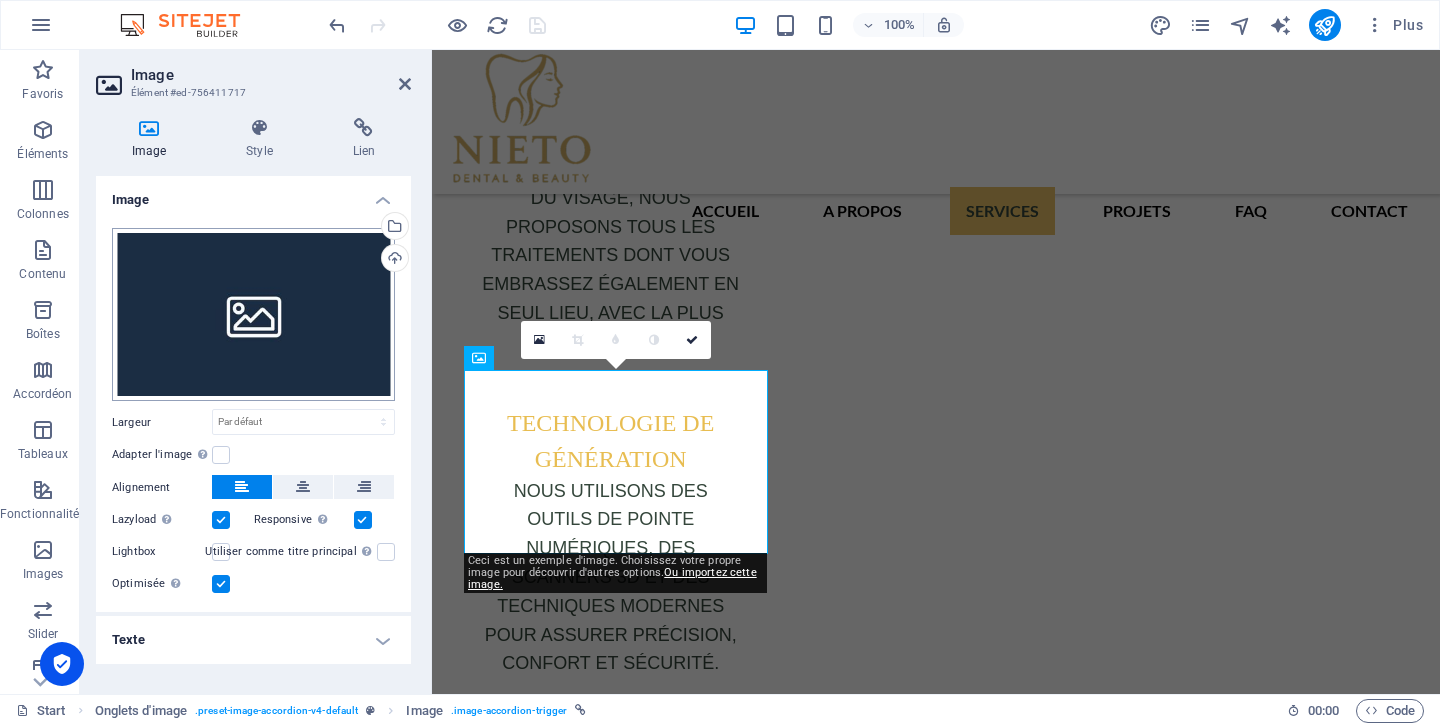 scroll, scrollTop: 5771, scrollLeft: 0, axis: vertical 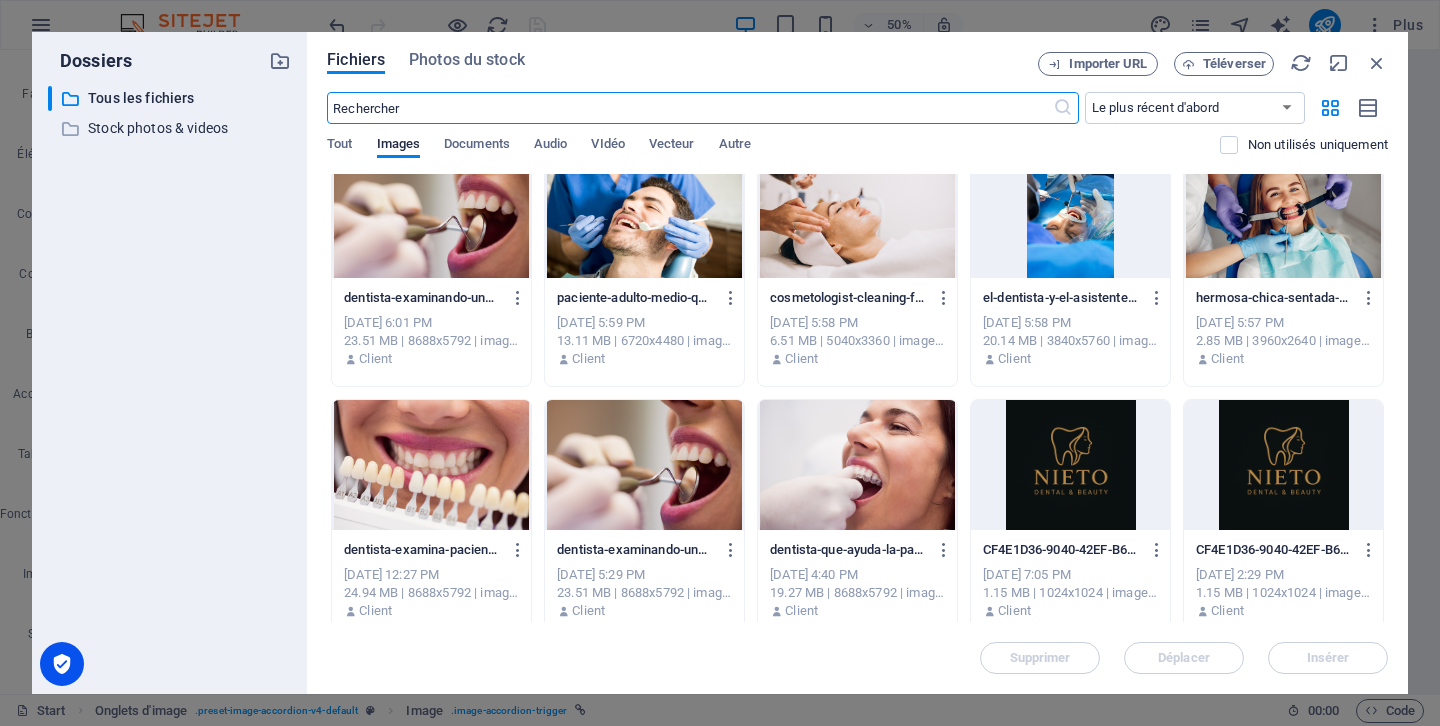 click at bounding box center [431, 465] 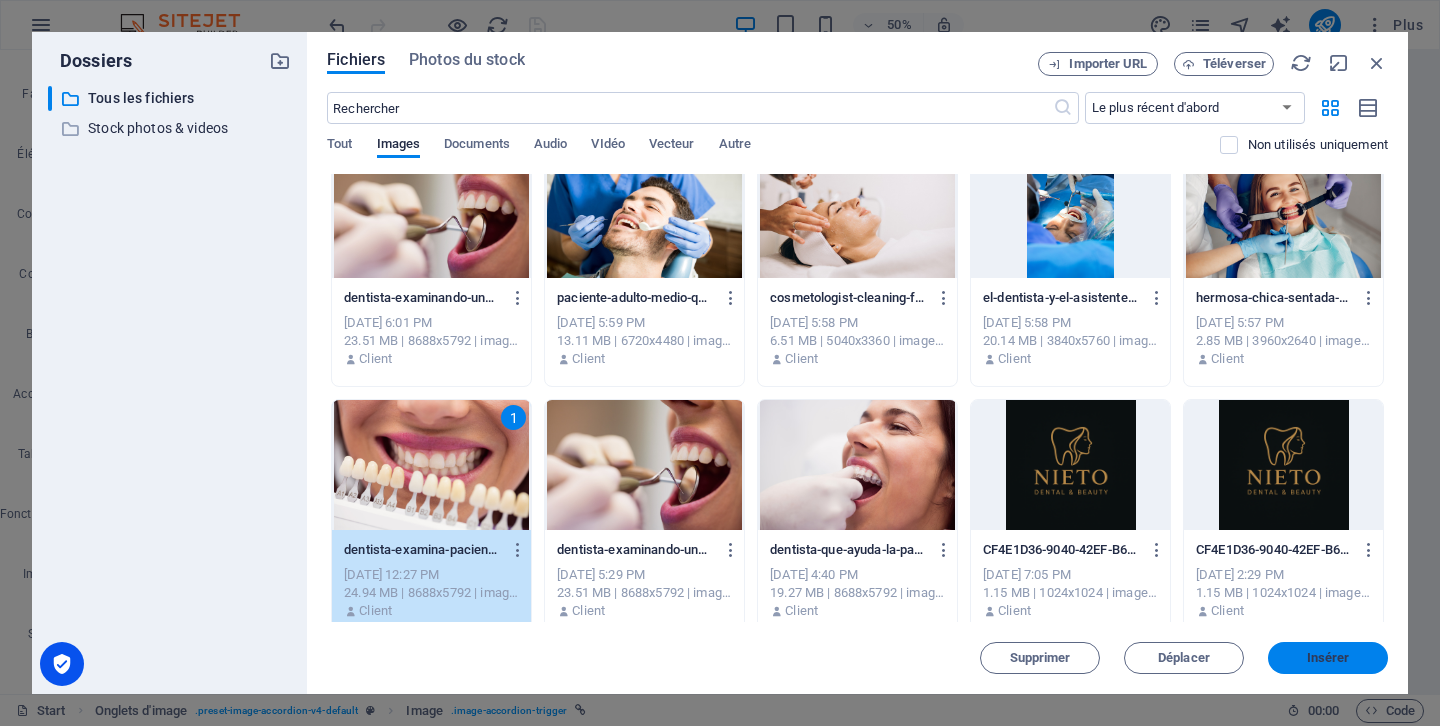 click on "Insérer" at bounding box center [1328, 658] 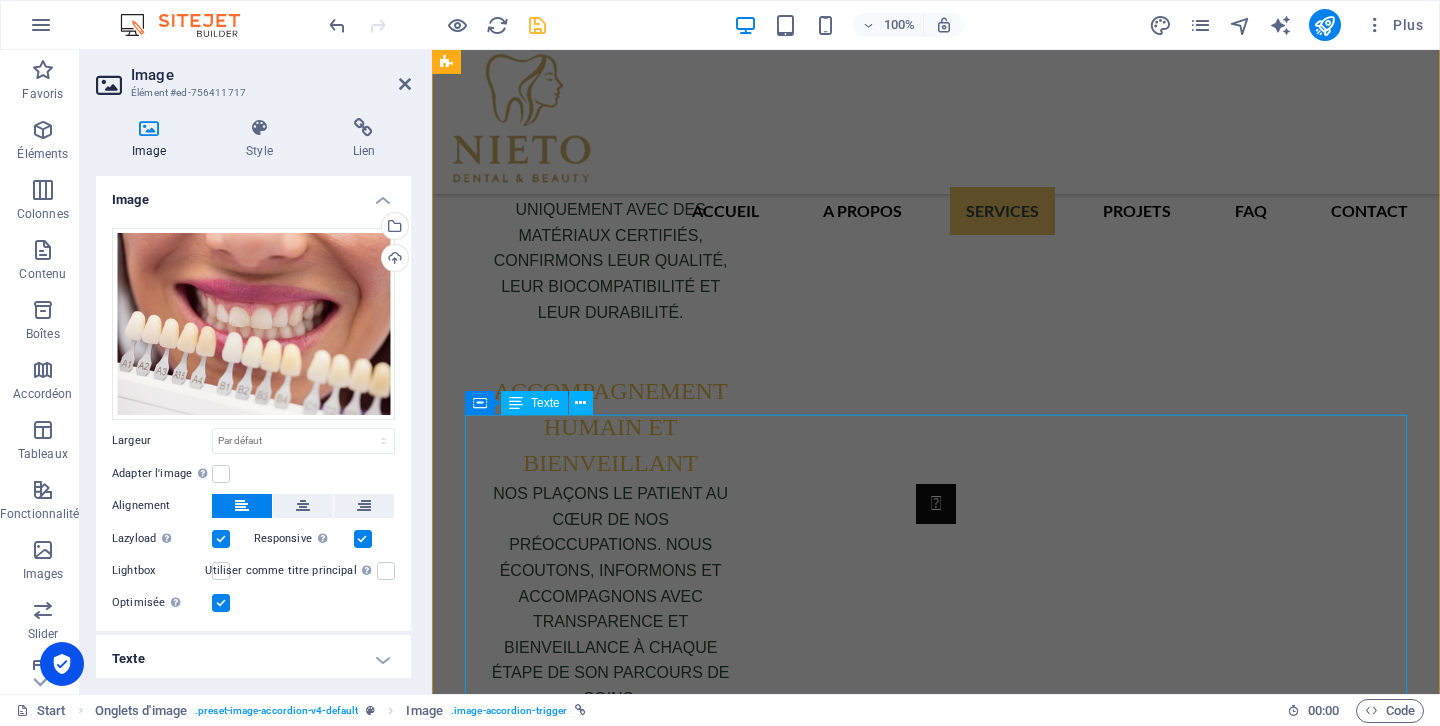 scroll, scrollTop: 6070, scrollLeft: 0, axis: vertical 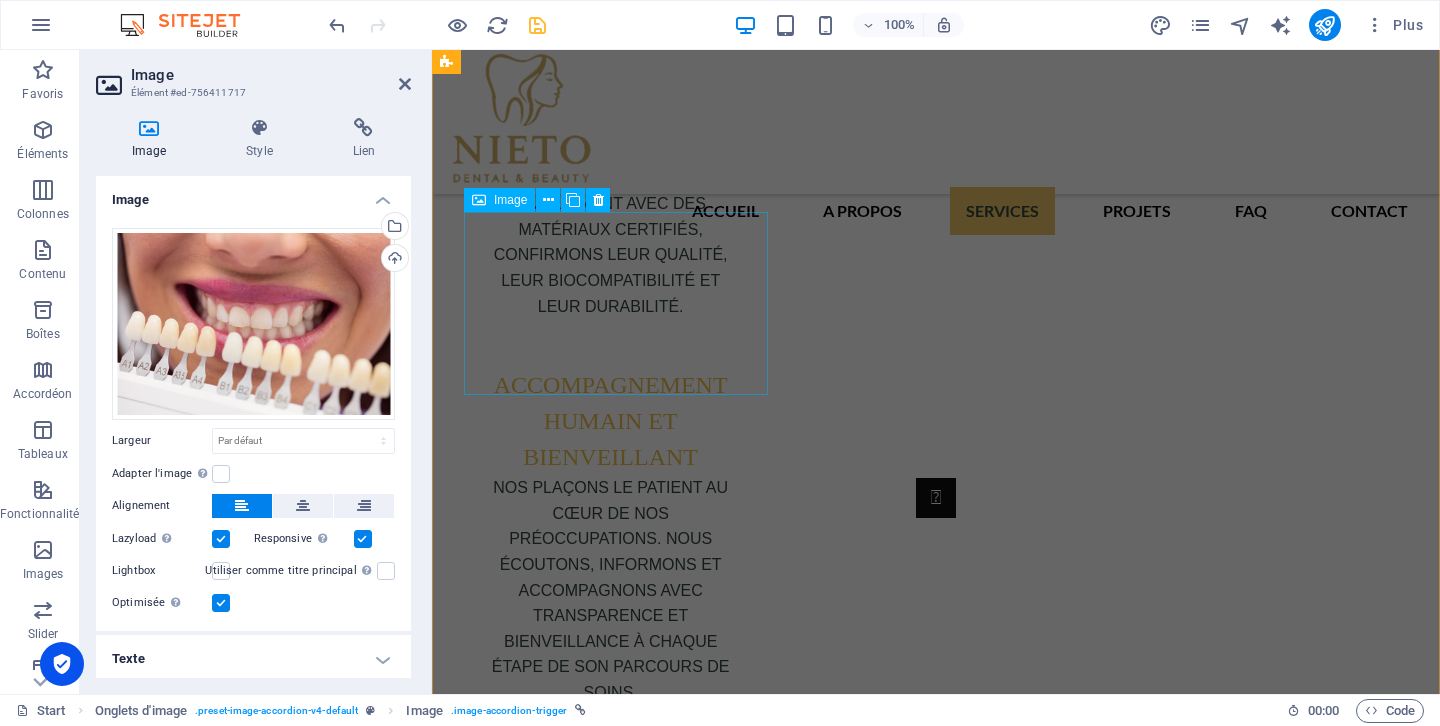 click on "IMPLANTOLOGIE ET CHIRURGIE BUCCALE – RETROUVEZ FONCTION, SANTÉ ET ESTHÉTIQUE EN TOUTE SÉCURITÉ" at bounding box center [600, 3652] 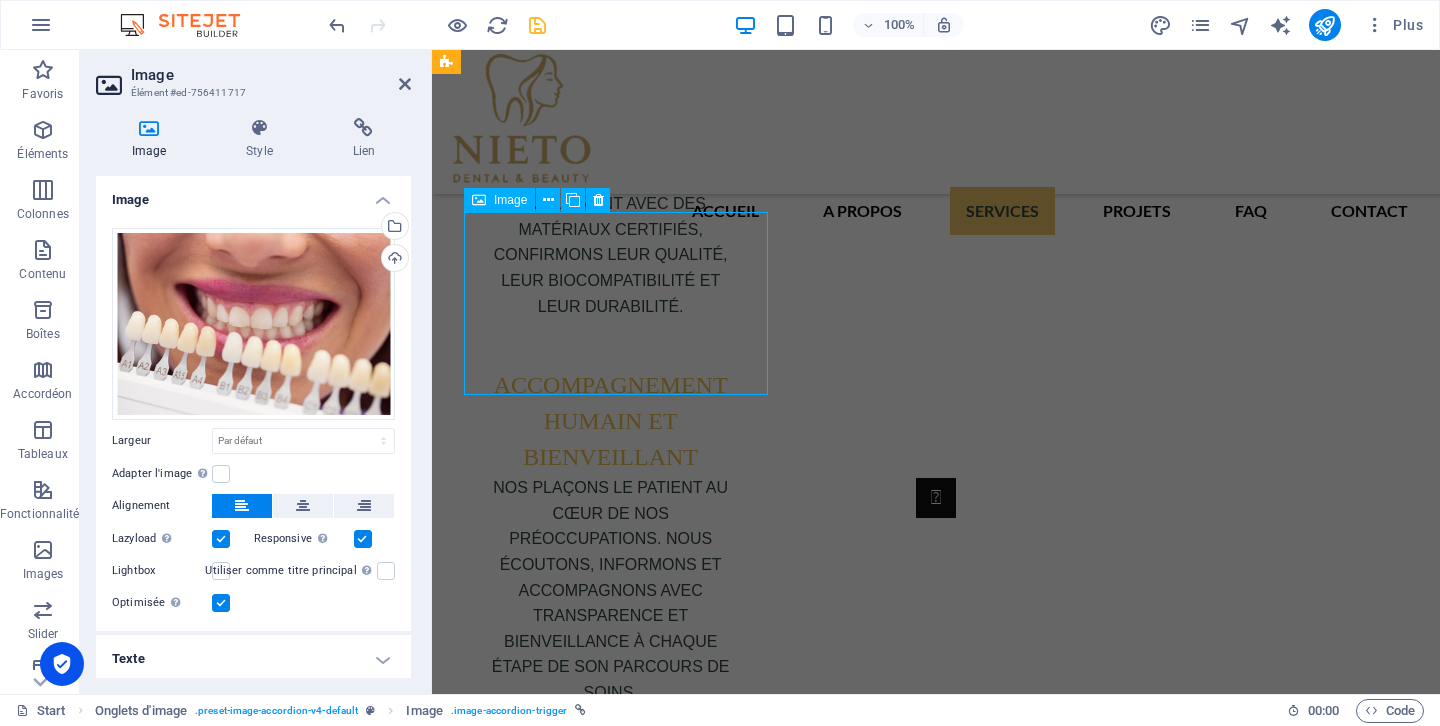 click on "IMPLANTOLOGIE ET CHIRURGIE BUCCALE – RETROUVEZ FONCTION, SANTÉ ET ESTHÉTIQUE EN TOUTE SÉCURITÉ" at bounding box center (600, 3652) 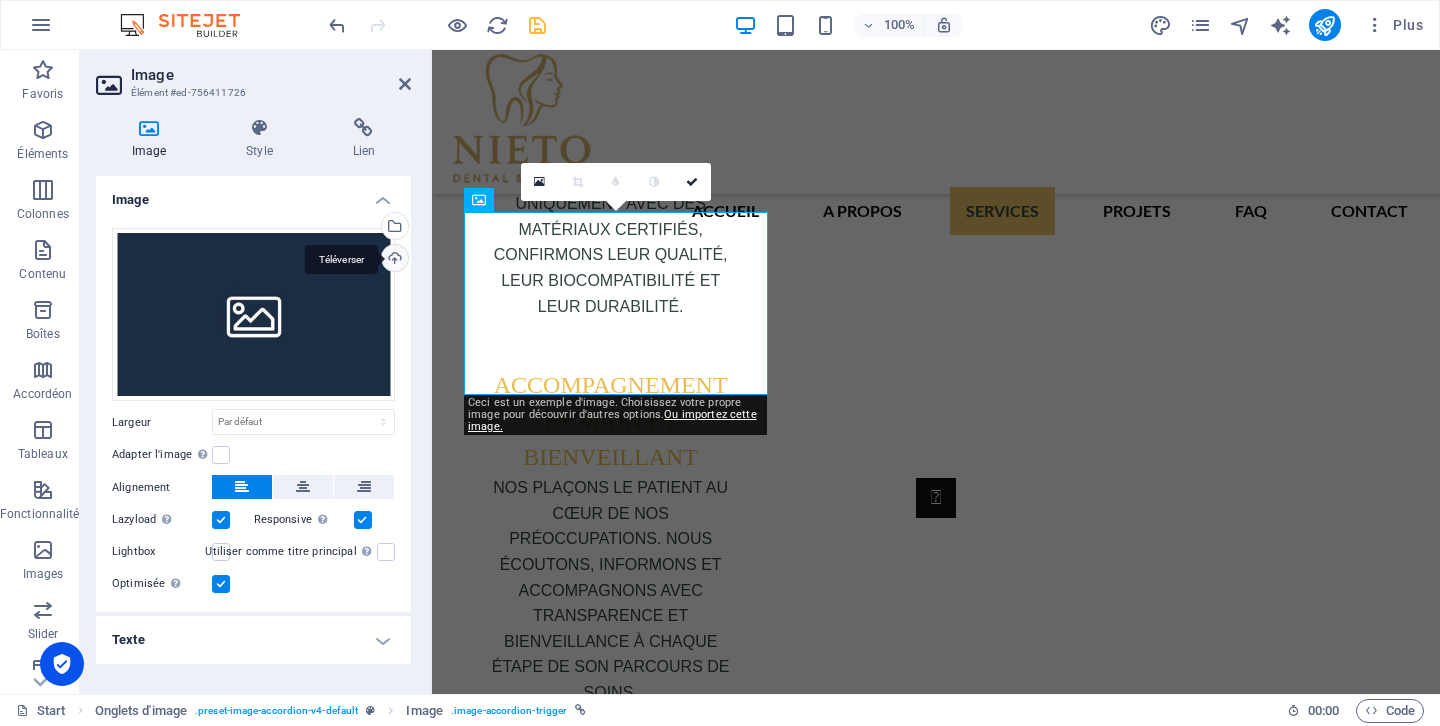 click on "Téléverser" at bounding box center (393, 260) 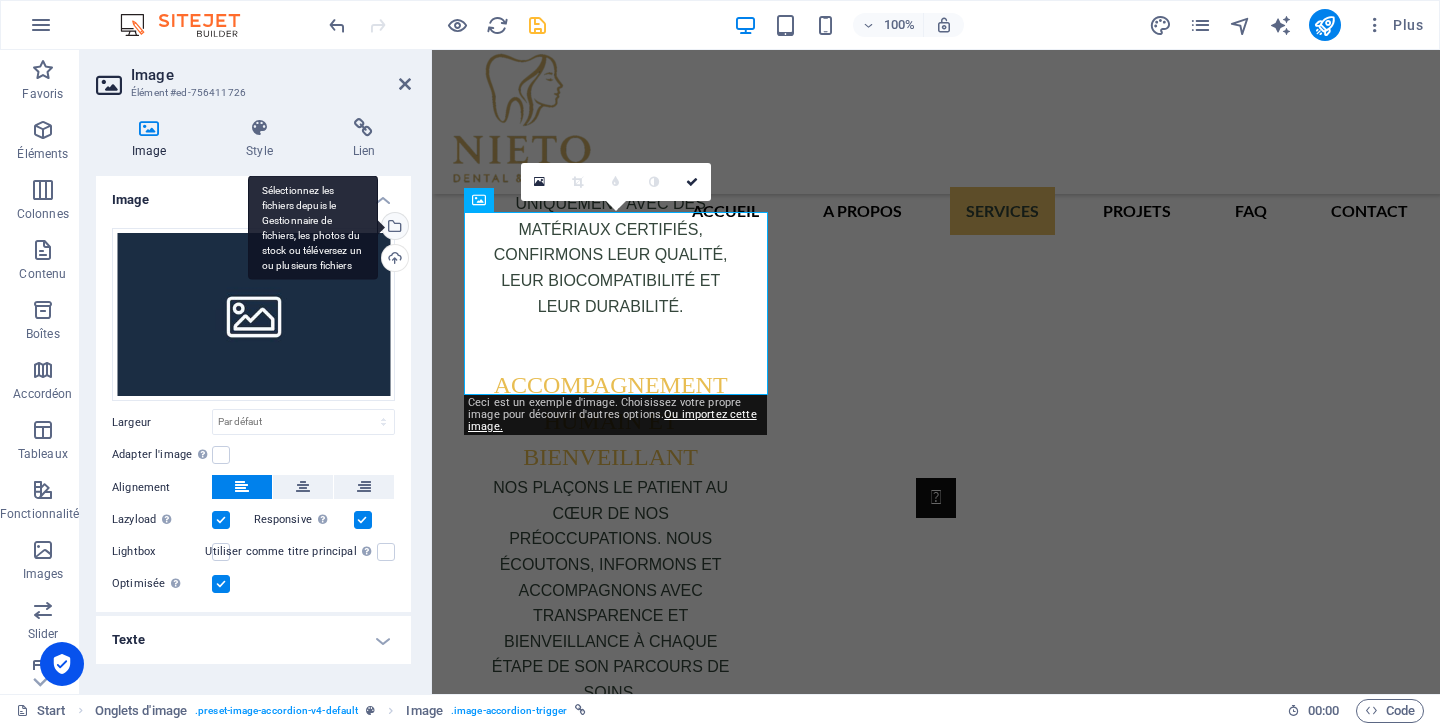 click on "Sélectionnez les fichiers depuis le Gestionnaire de fichiers, les photos du stock ou téléversez un ou plusieurs fichiers" at bounding box center (393, 228) 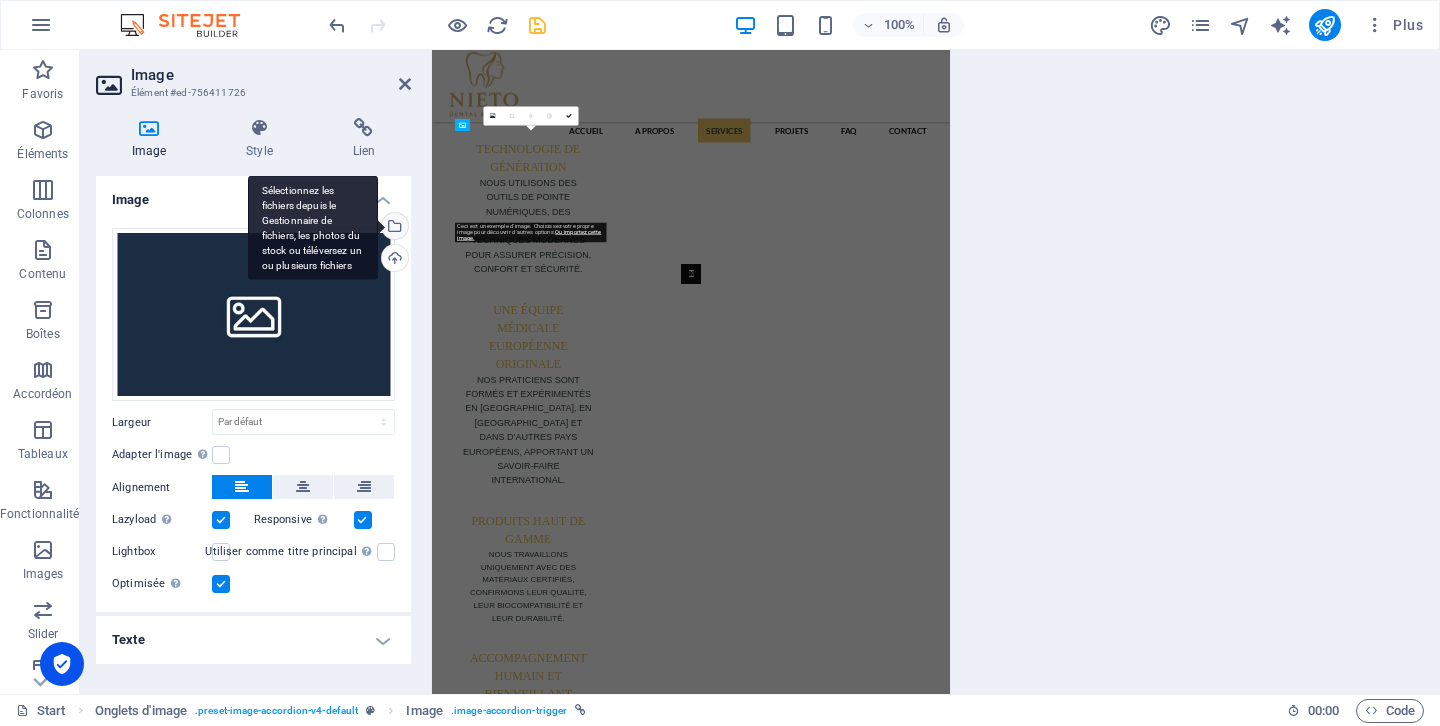 scroll, scrollTop: 6448, scrollLeft: 0, axis: vertical 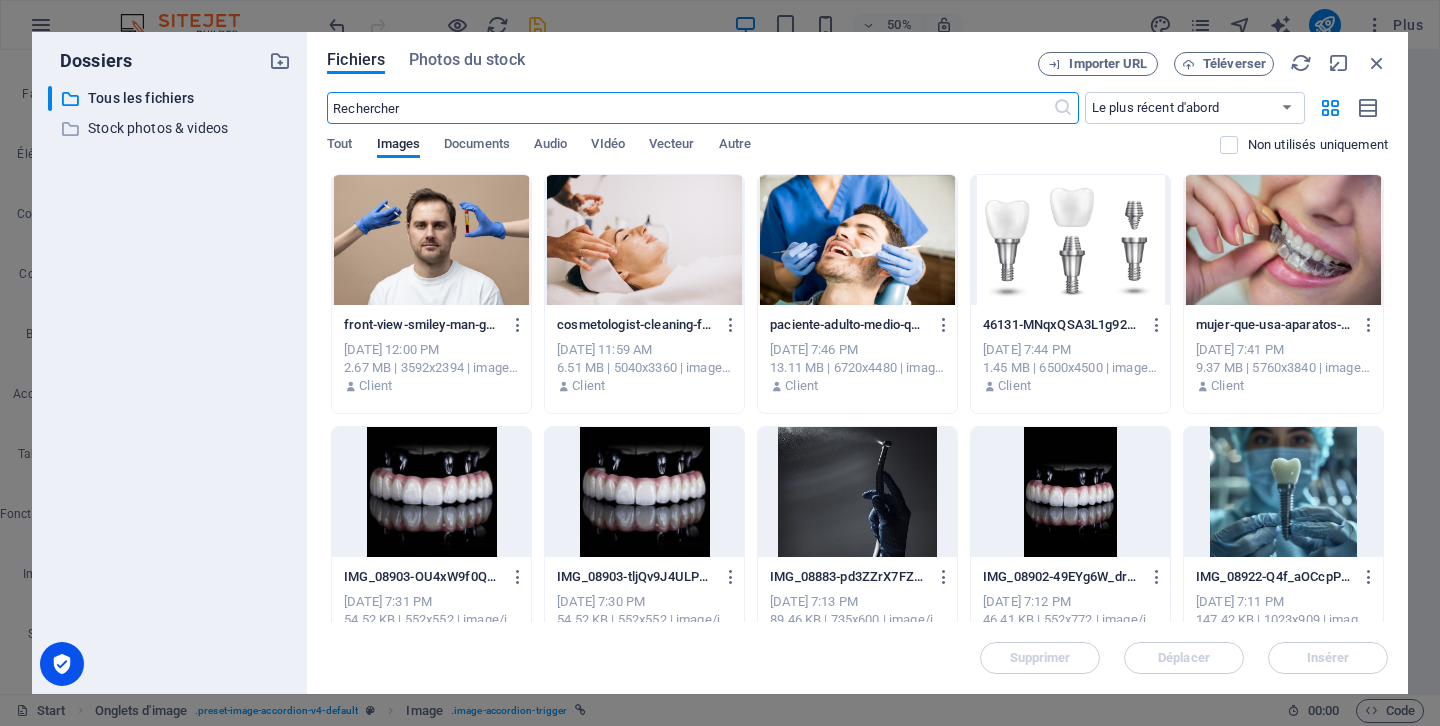 click at bounding box center (1070, 240) 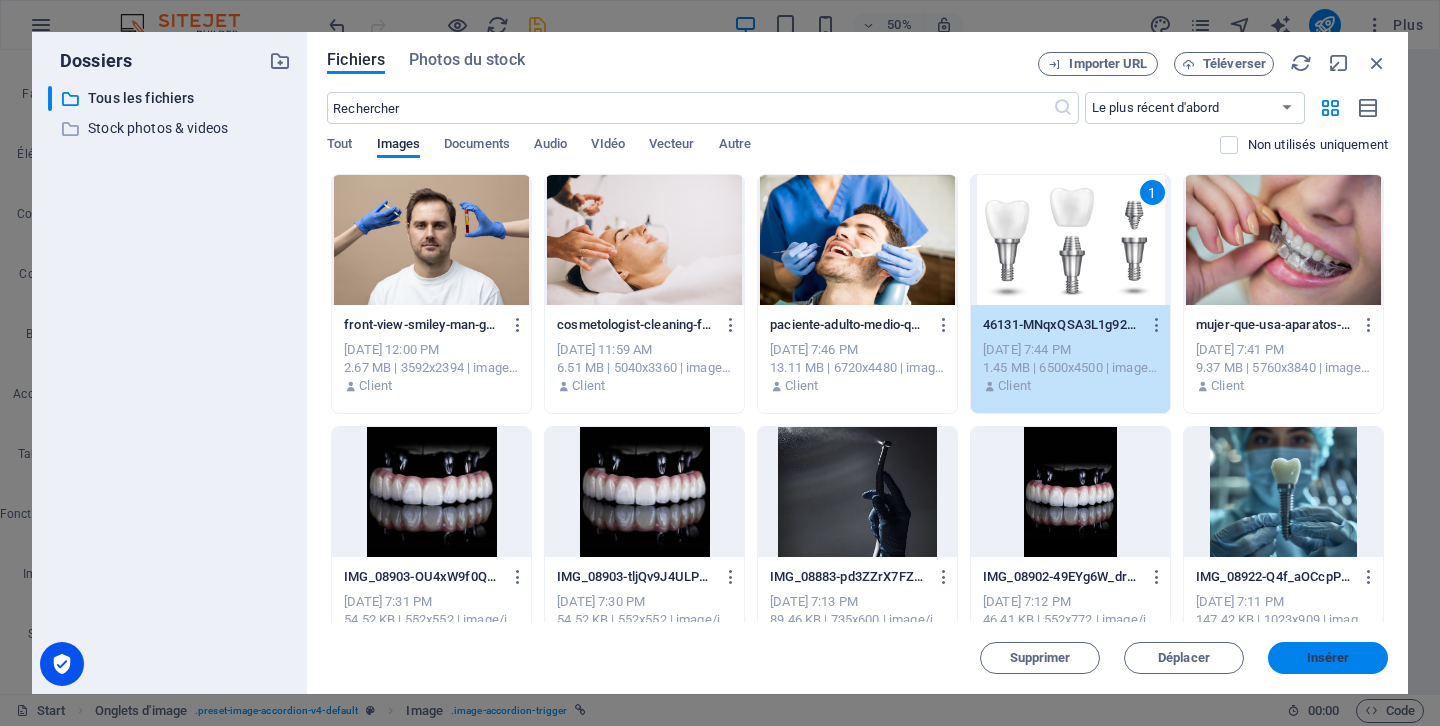 click on "Insérer" at bounding box center [1328, 658] 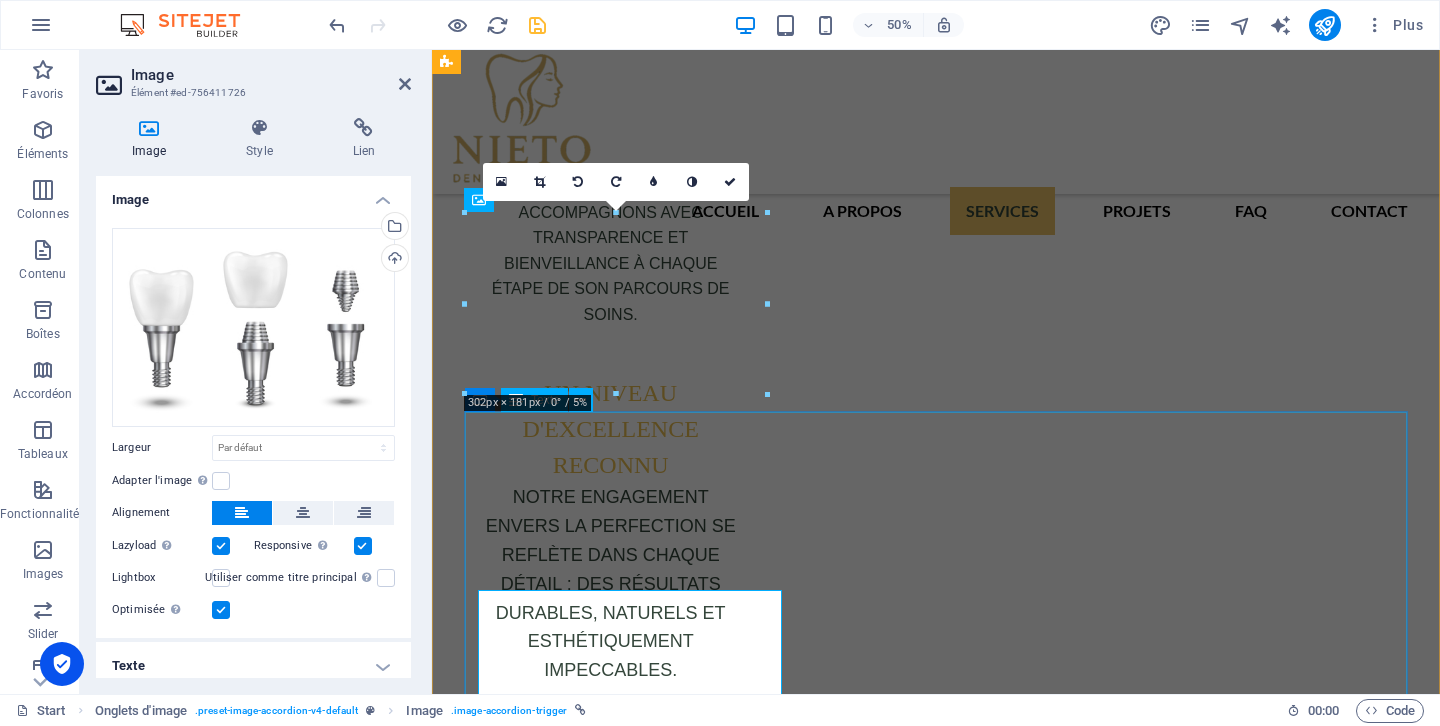 scroll, scrollTop: 6070, scrollLeft: 0, axis: vertical 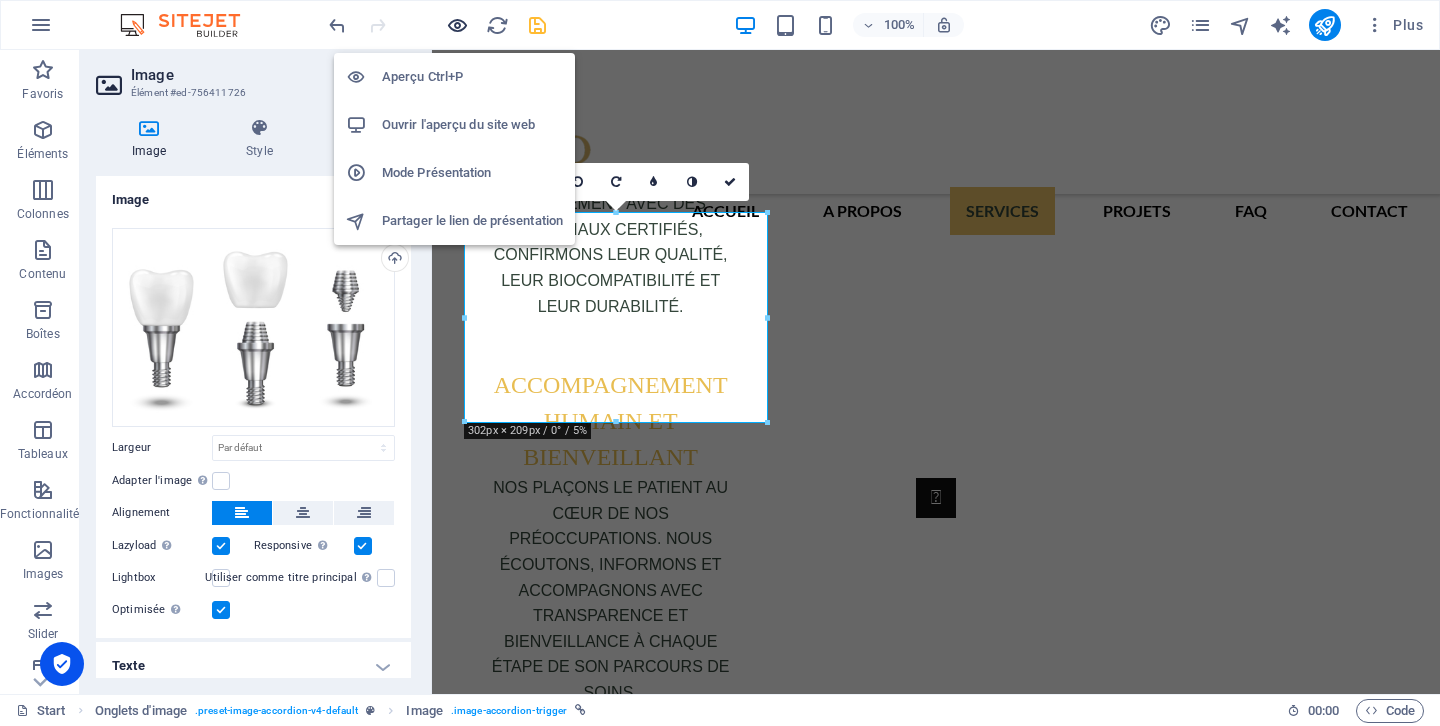 click at bounding box center (457, 25) 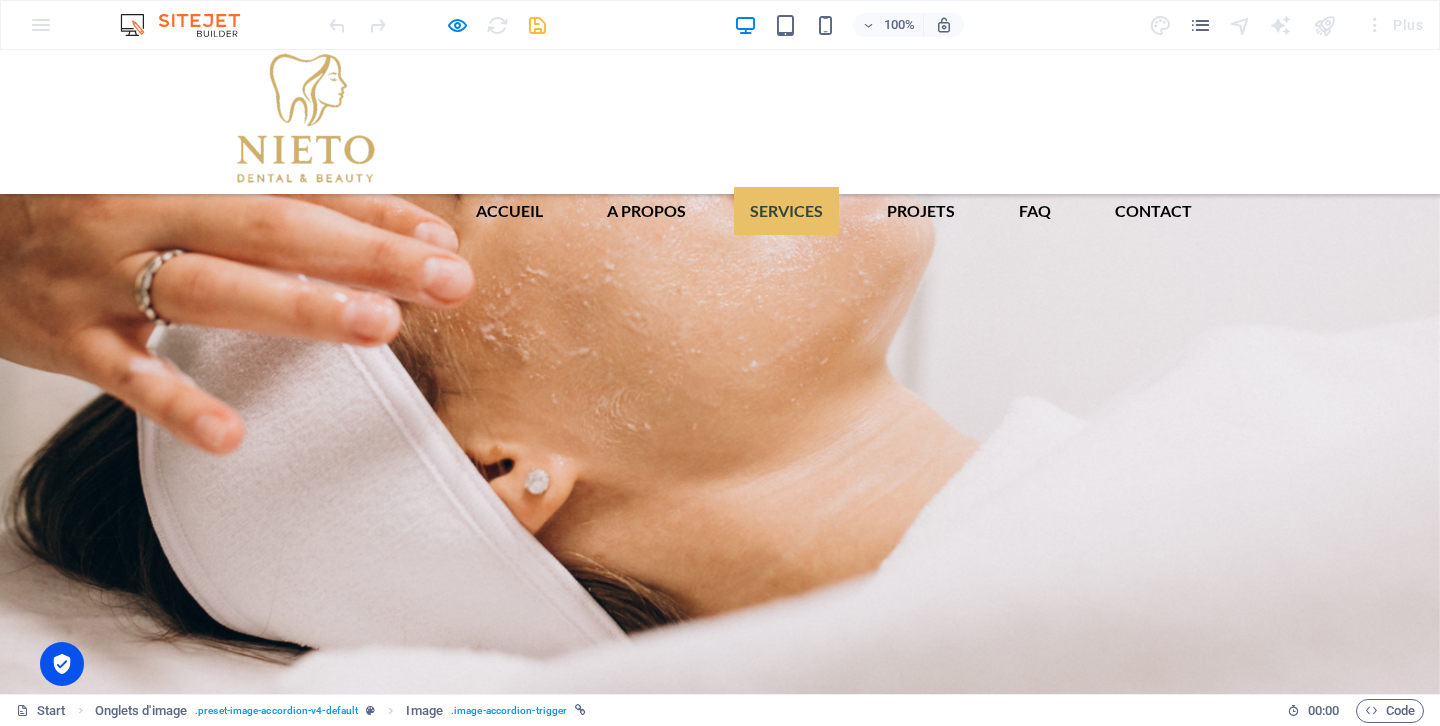 scroll, scrollTop: 3970, scrollLeft: 0, axis: vertical 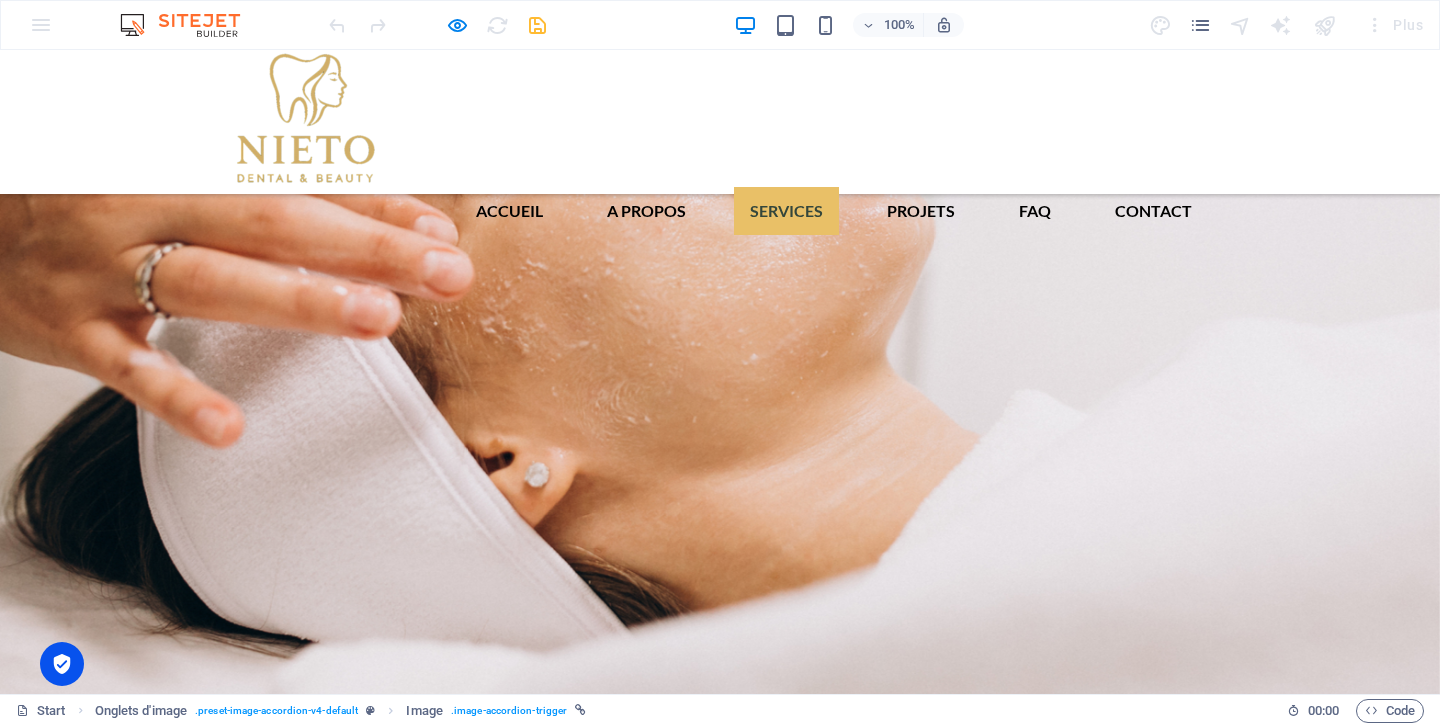 click on "PROTHÈSE DENTAIRE" at bounding box center (168, 4310) 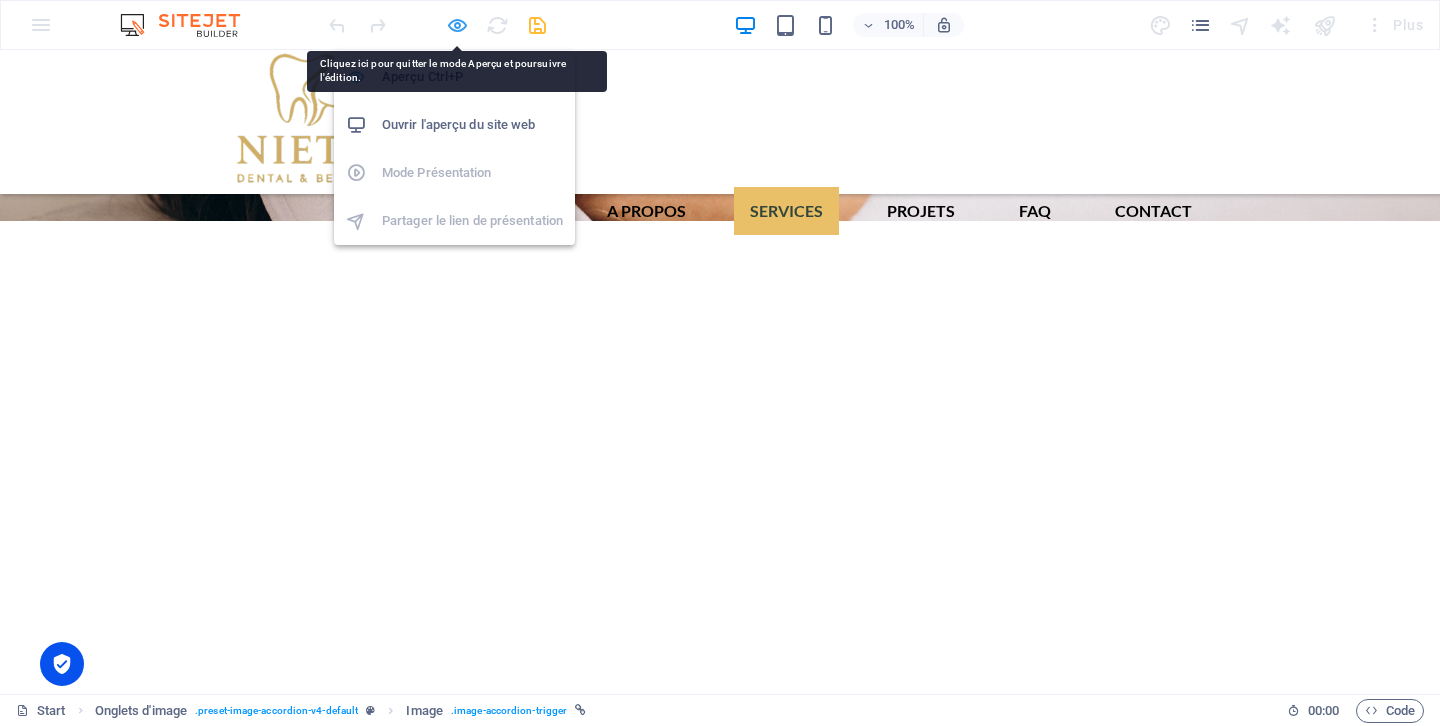 click at bounding box center (457, 25) 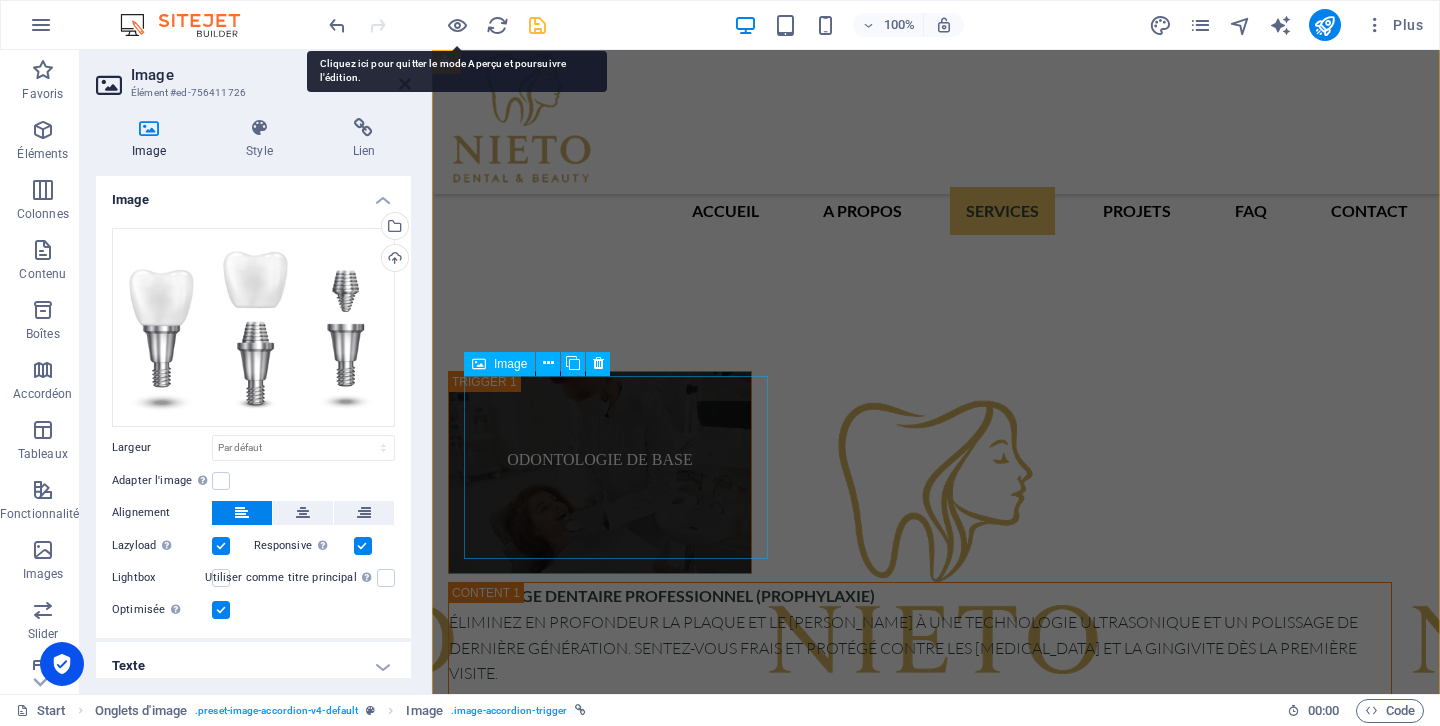 scroll, scrollTop: 6974, scrollLeft: 0, axis: vertical 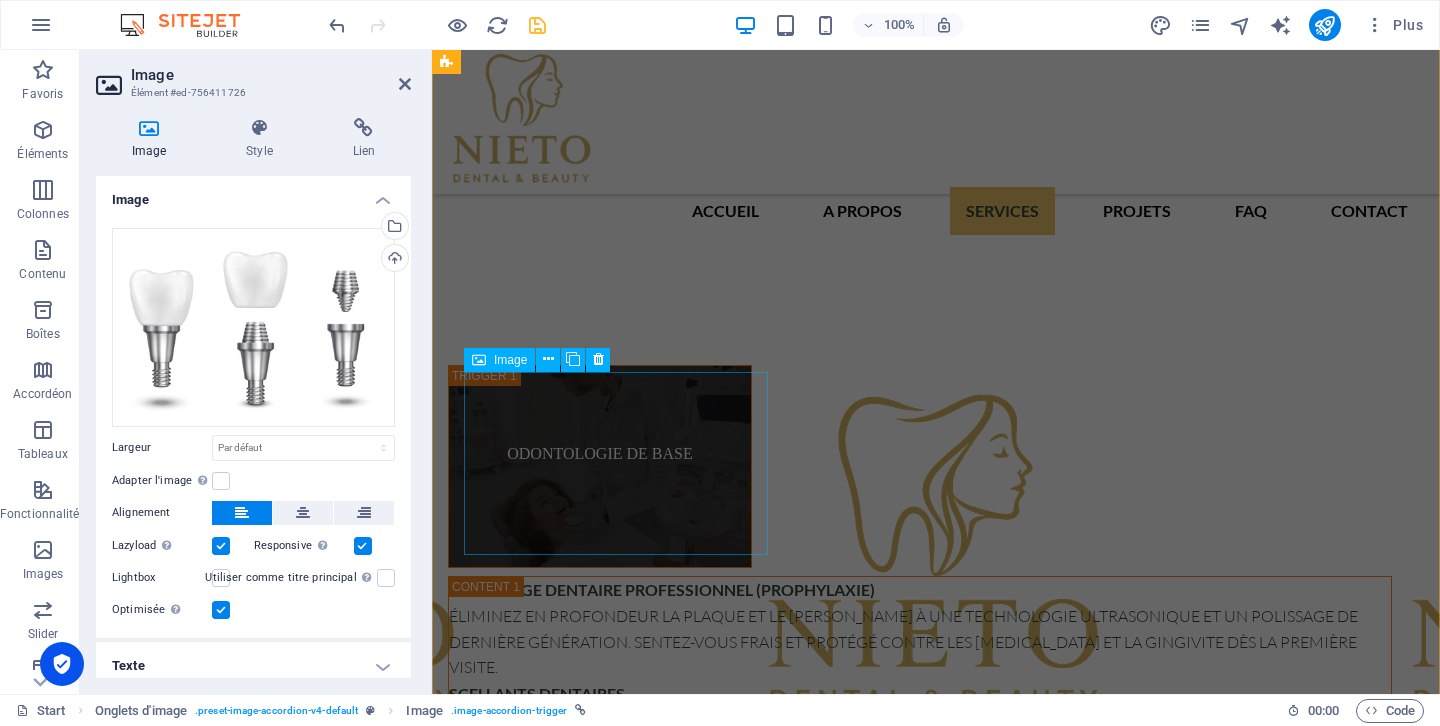 click on "PROTHÈSE DENTAIRE" at bounding box center (600, 3807) 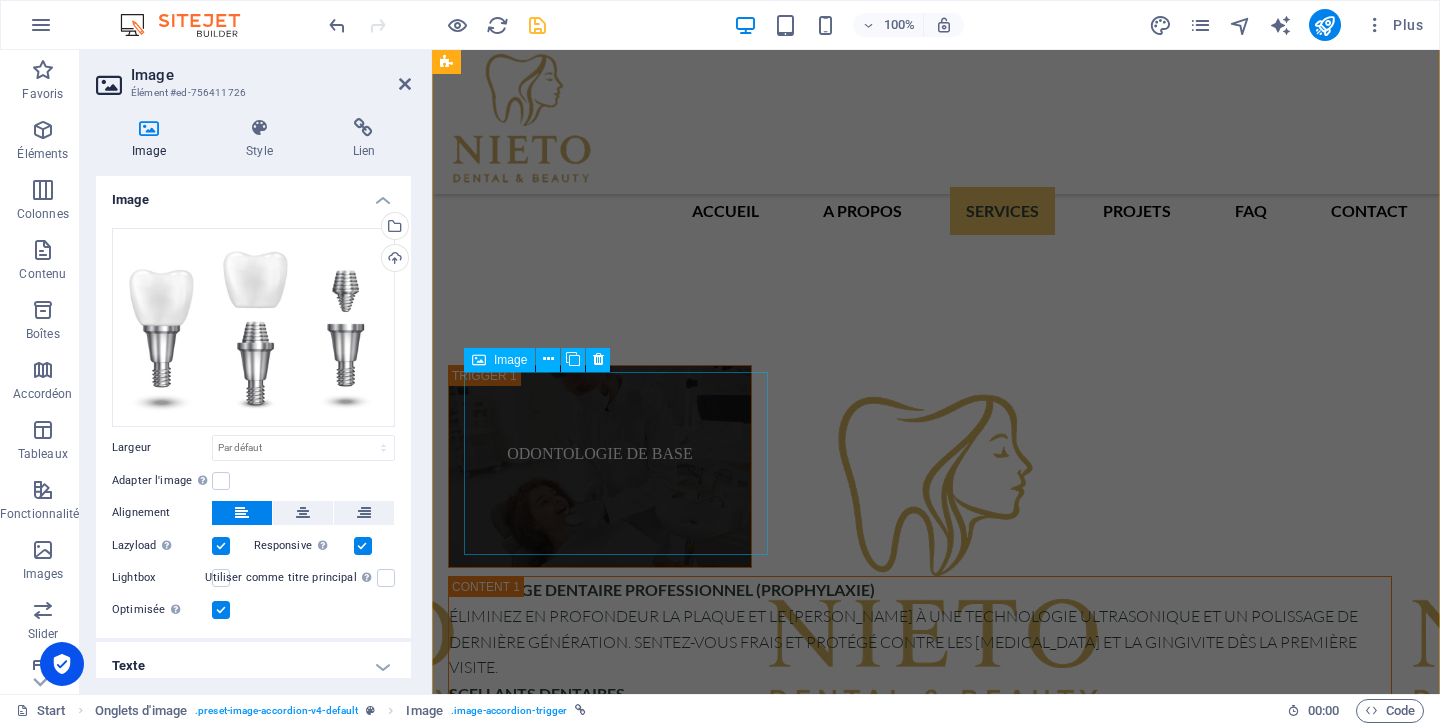 click on "PROTHÈSE DENTAIRE" at bounding box center [600, 3807] 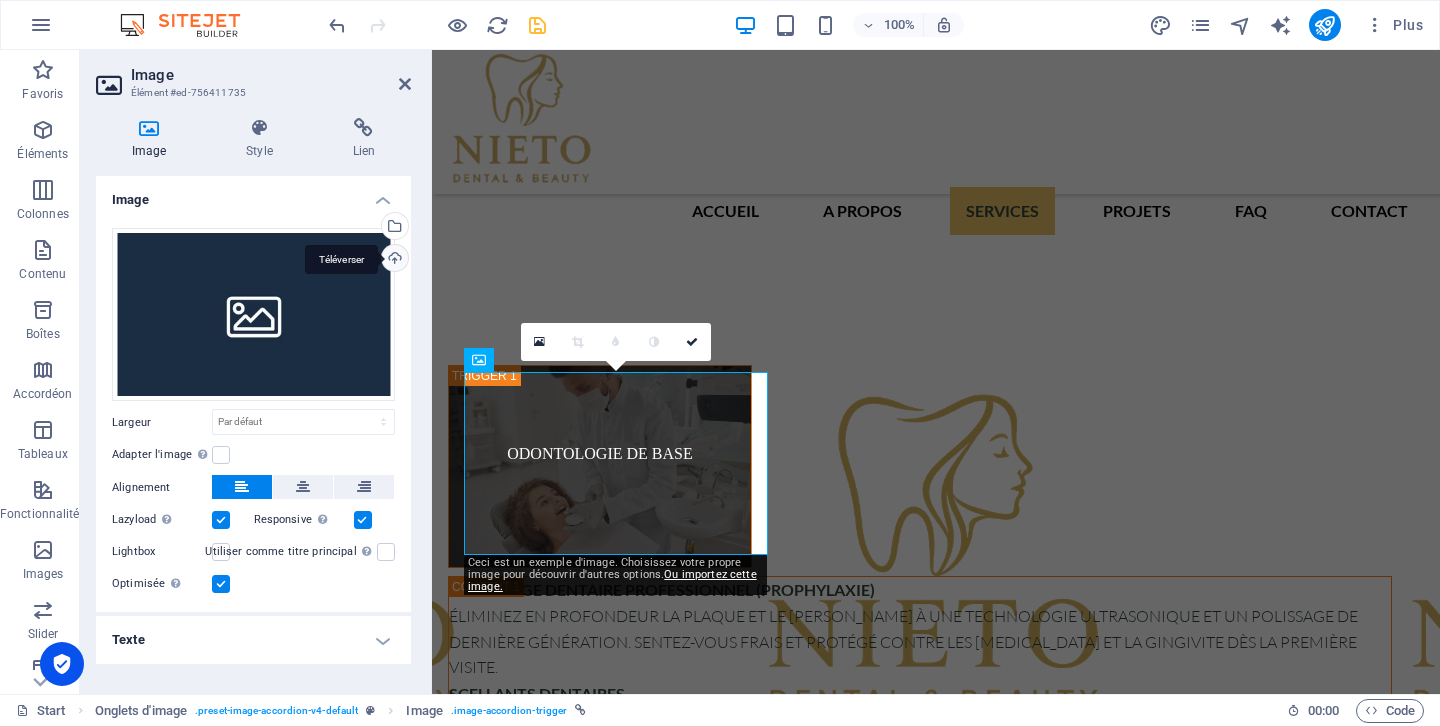 click on "Téléverser" at bounding box center (393, 260) 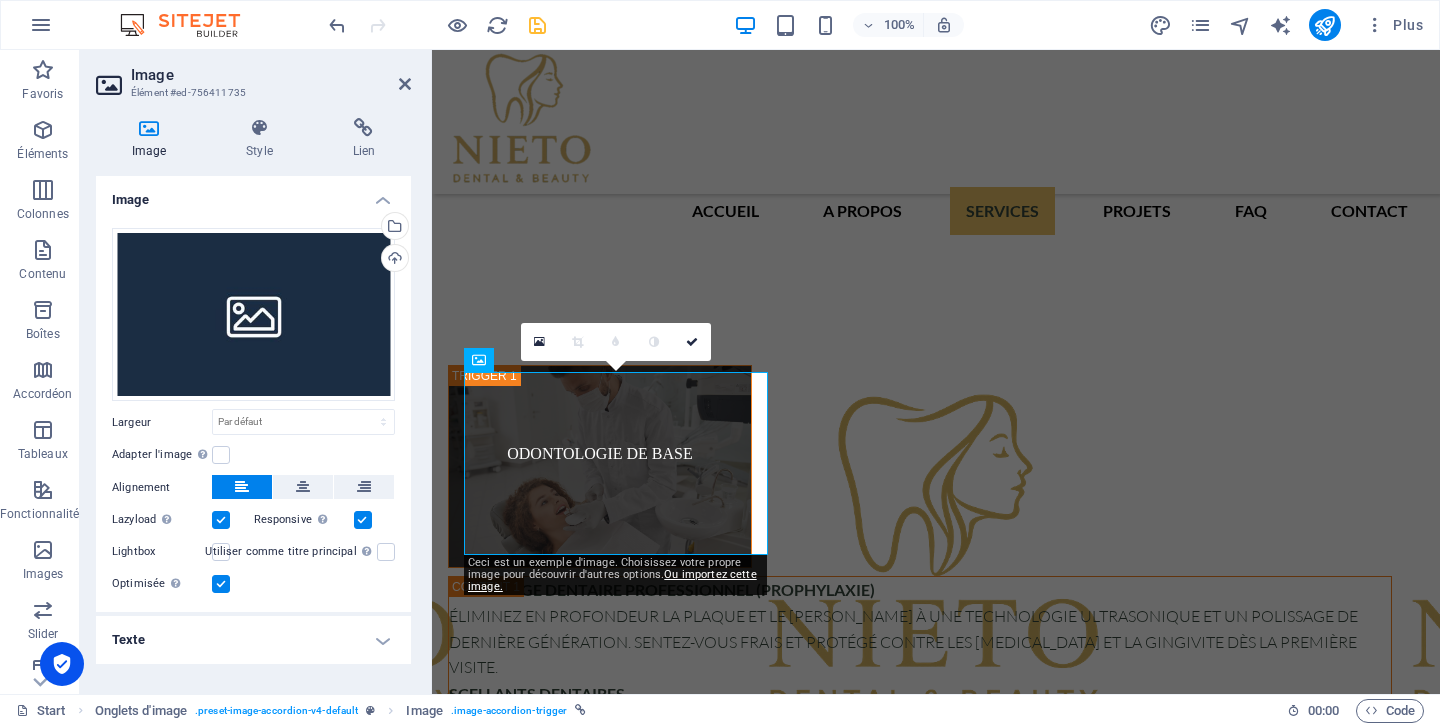 click at bounding box center [537, 25] 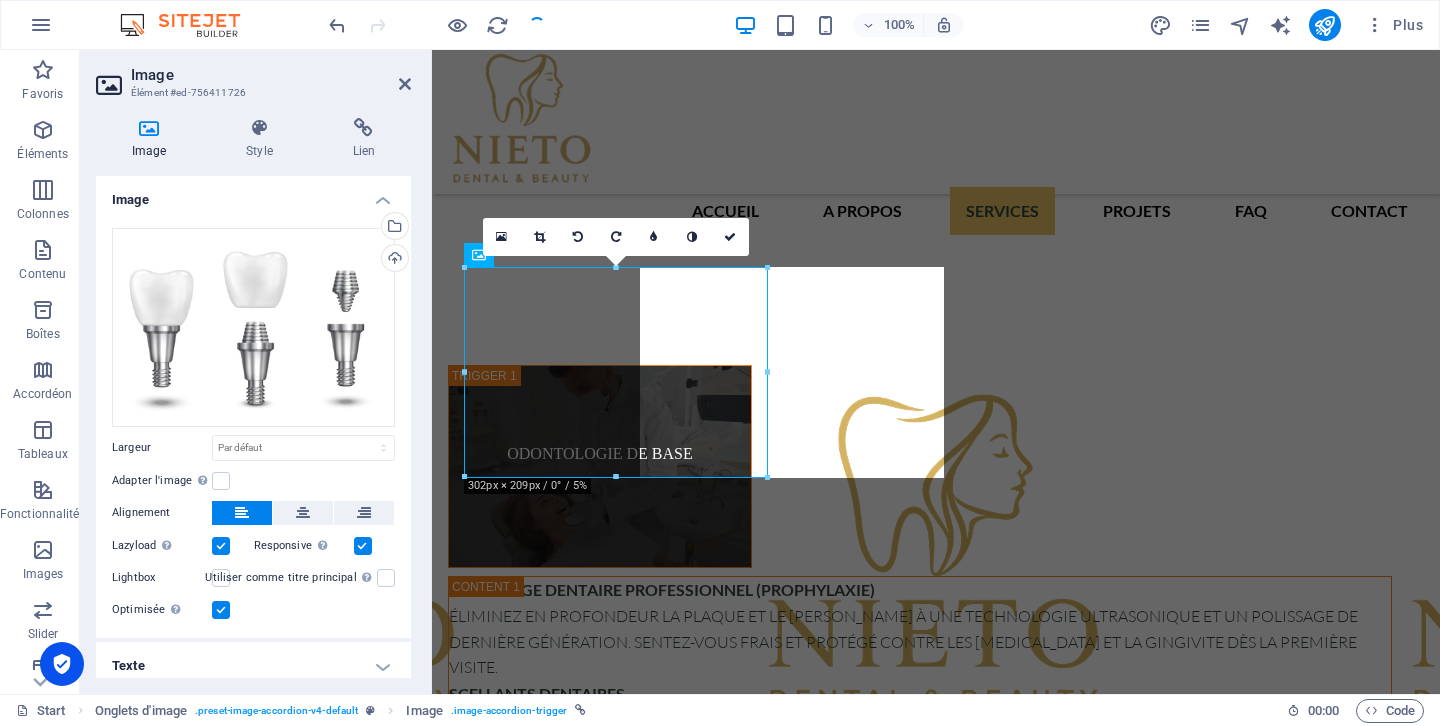 scroll, scrollTop: 6015, scrollLeft: 0, axis: vertical 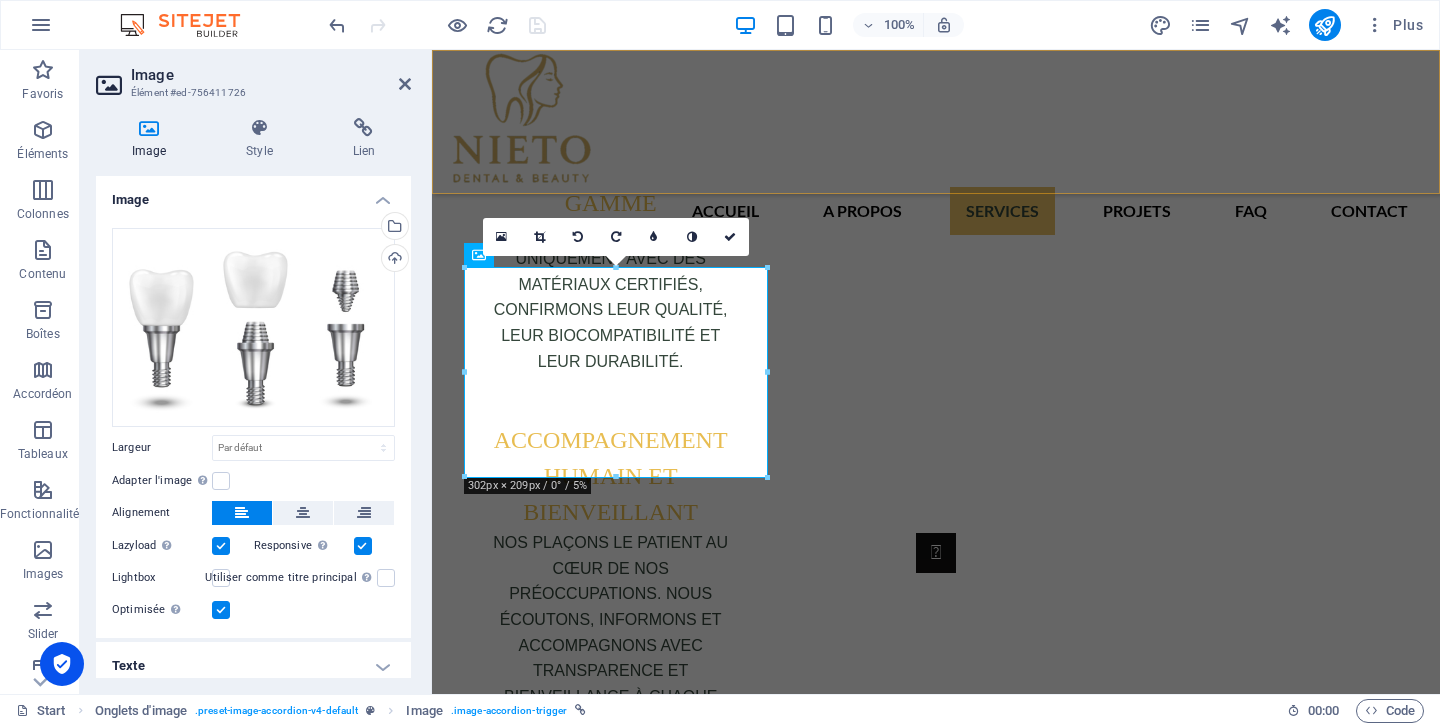 click on "Accueil A Propos Services Projets FAQ Contact" at bounding box center (936, 122) 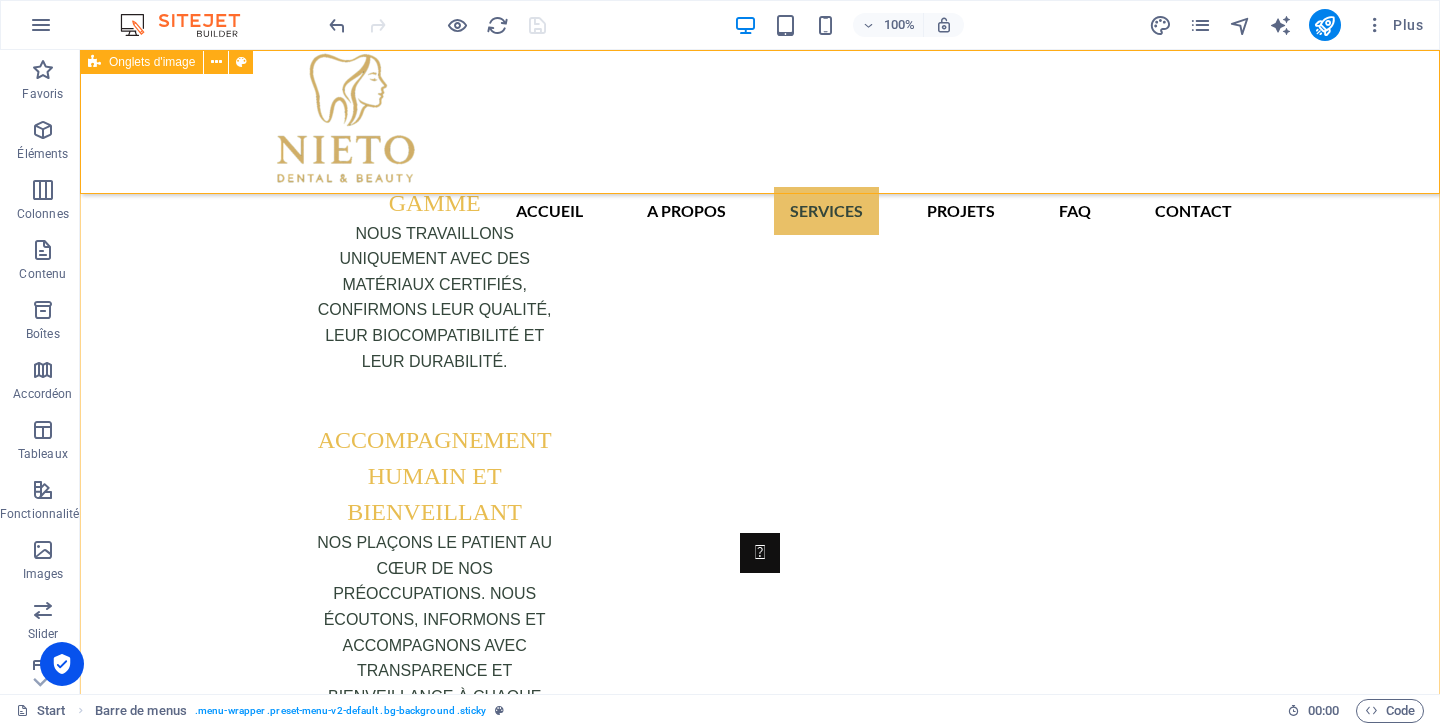 click on "ODONTOLOGIE DE BASE   Nettoyage dentaire professionnel (prophylaxie) Éliminez en profondeur la plaque et le [PERSON_NAME] à une technologie ultrasonique et un polissage de dernière génération. Sentez-vous frais et protégé contre les [MEDICAL_DATA] et la gingivite dès la première visite. Scellants dentaires Créez une barrière invisible dans les sillons de vos molaires pour prévenir l’accumulation de bactéries. Idéal pour les enfants et les adultes, il préserve la surface dentaire intacte et sans risque. Application de fluorure Renforcez l’émail et boostez vos défenses naturelles contre la déminéralisation. Un traitement rapide qui protège vos dents, même en cas de sensibilité accrue. Obturations dentaires (empâtes esthétiques) Réparez les [MEDICAL_DATA] et les petites [MEDICAL_DATA] avec des résines esthétiques assorties à la teinte de vos dents. Retrouvez fonction et apparence en une seule séance, sans compromis sur le naturel. Traitement des [MEDICAL_DATA] Extractions dentaires simples Avantages :    de" at bounding box center [760, 5824] 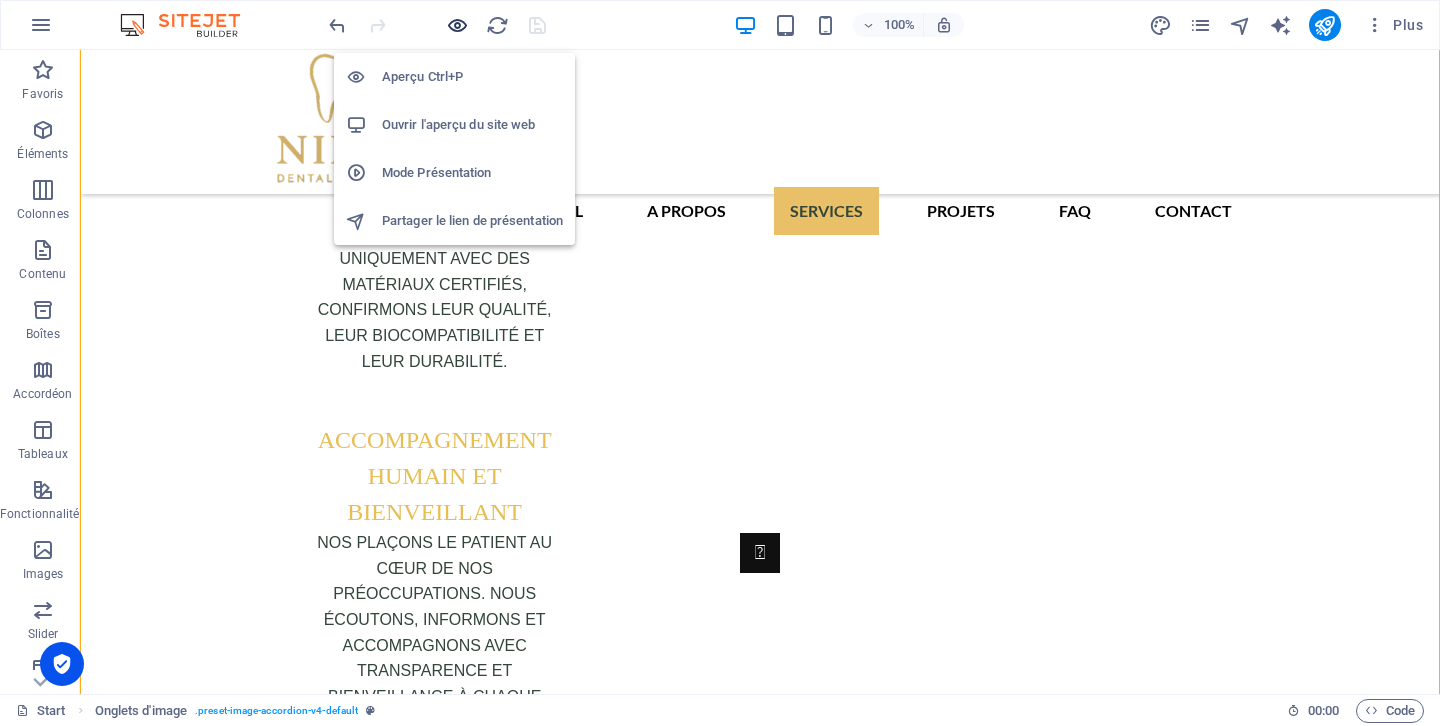 click at bounding box center [457, 25] 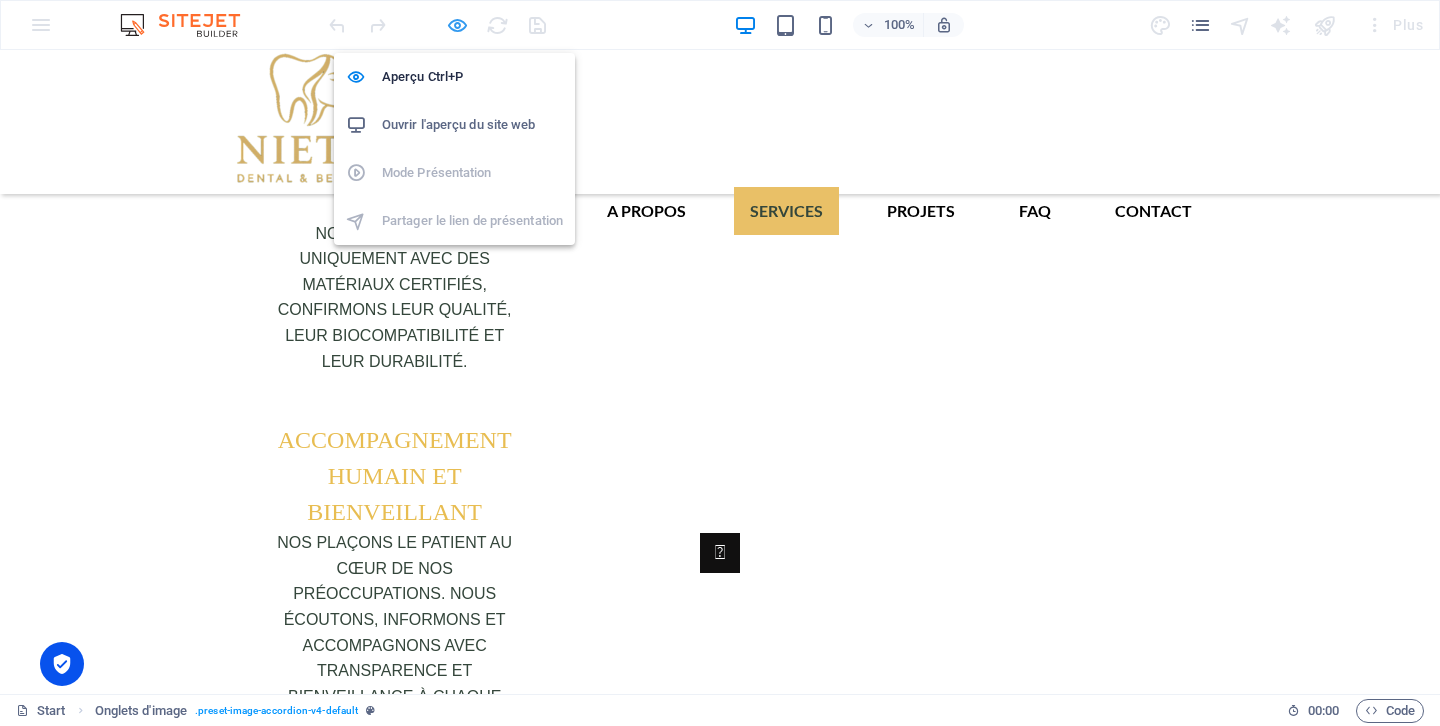 scroll, scrollTop: 3961, scrollLeft: 0, axis: vertical 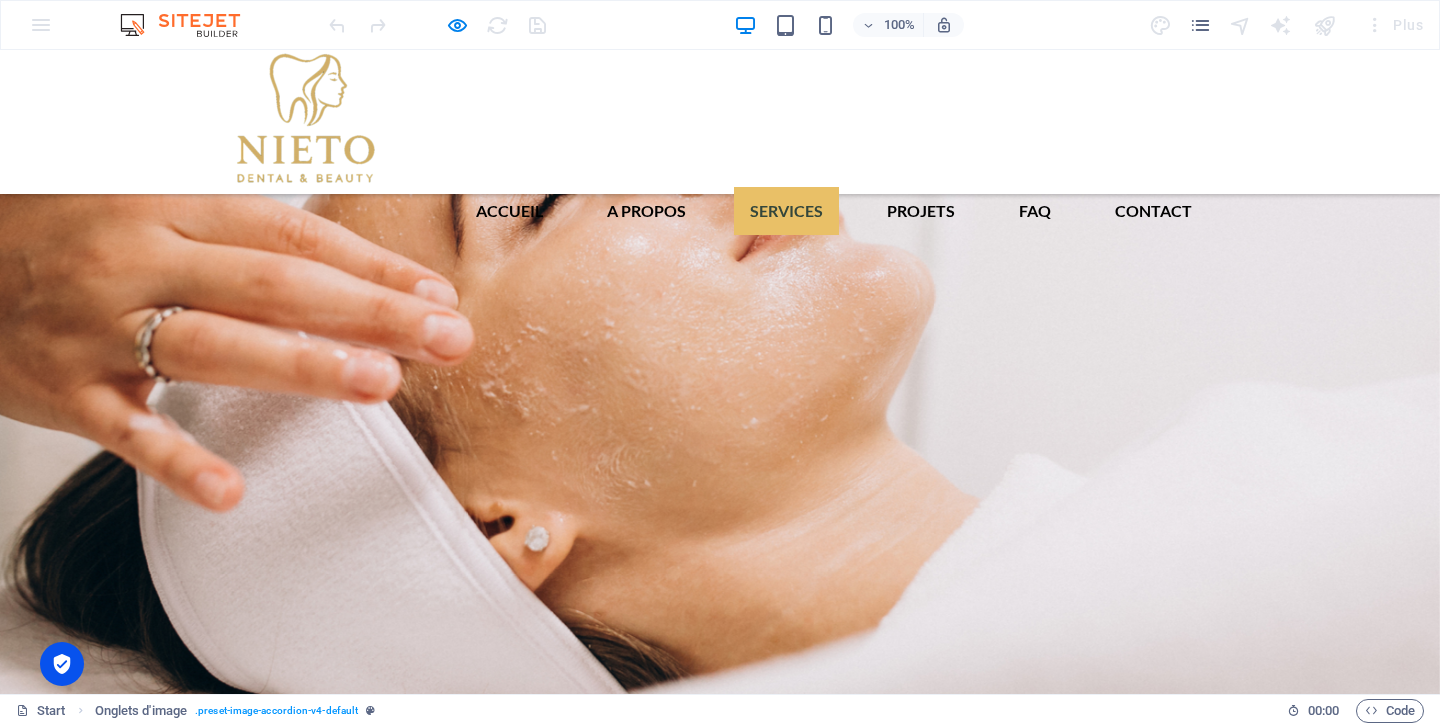 click on "PROTHÈSE DENTAIRE" at bounding box center (168, 4374) 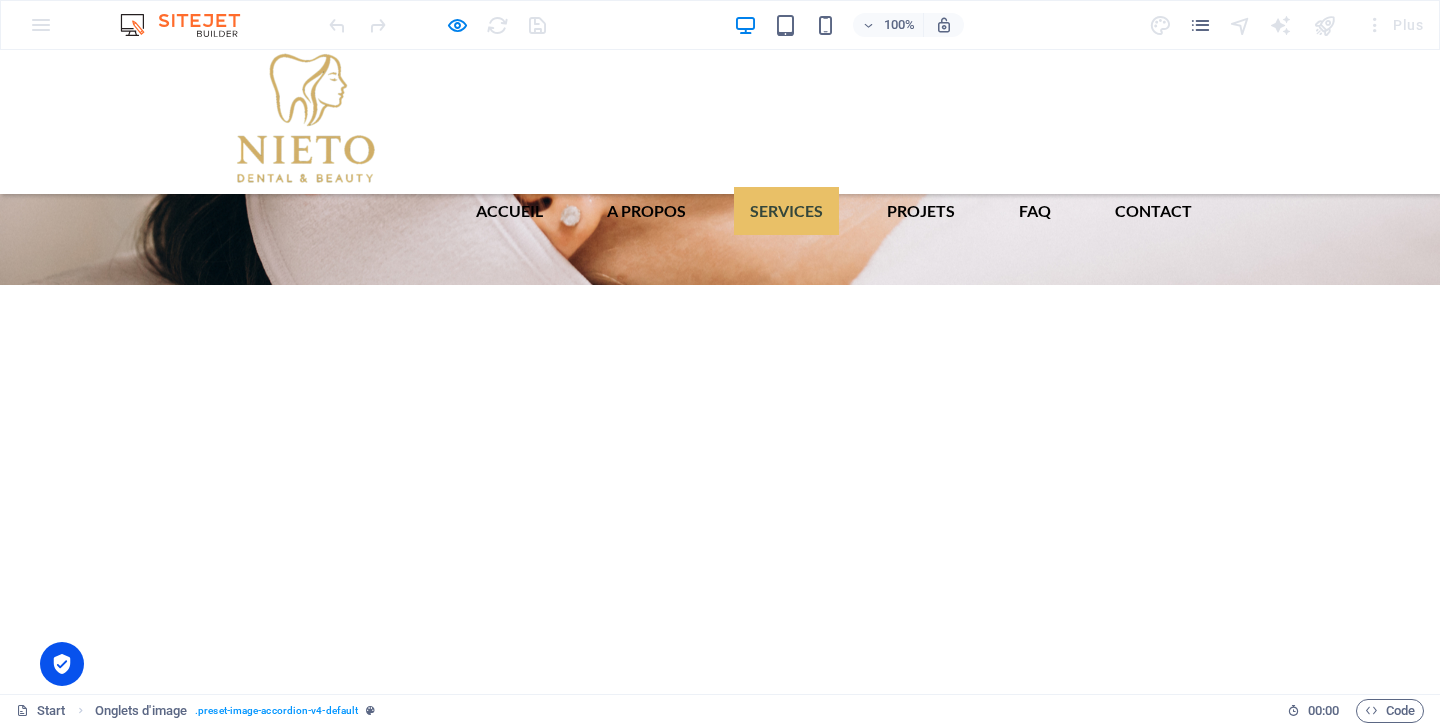 click on "PROTHÈSE DENTAIRE" at bounding box center (168, 4374) 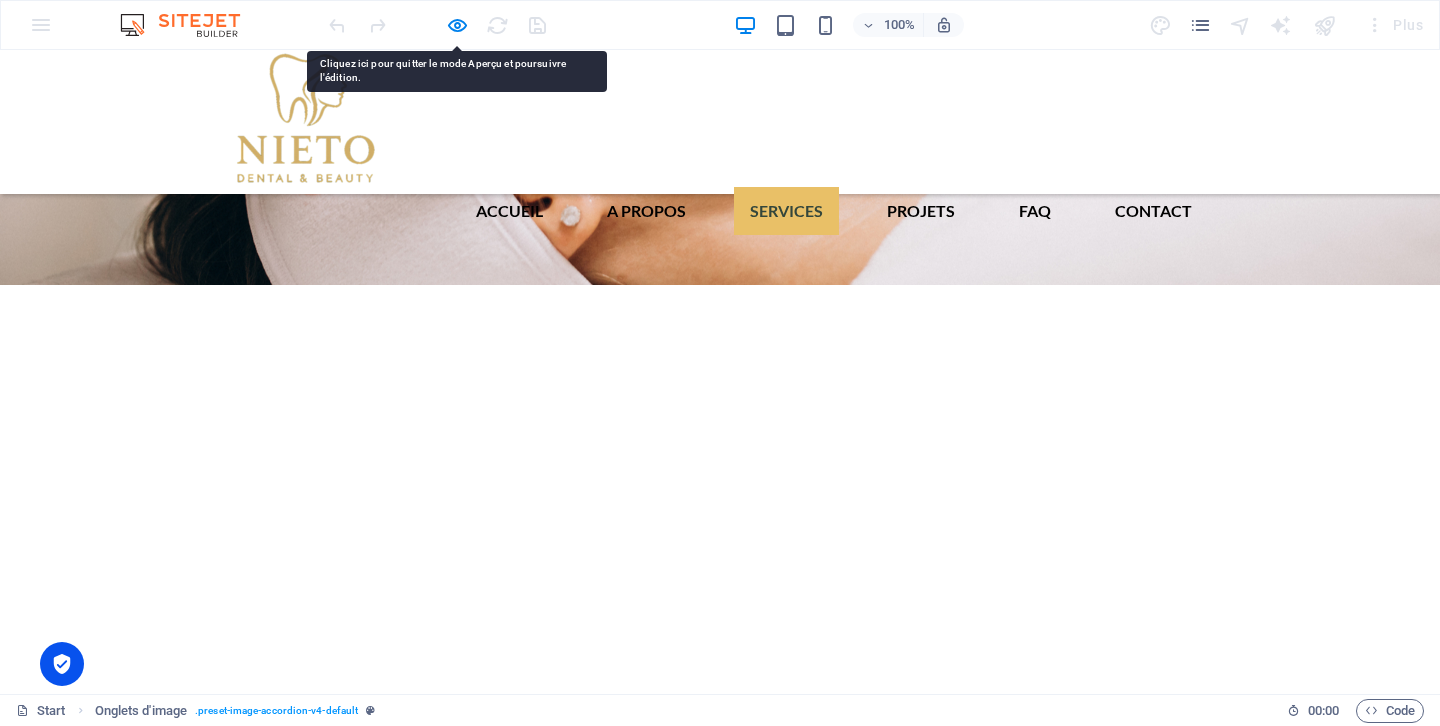 click on "PROTHÈSE DENTAIRE" at bounding box center [168, 4374] 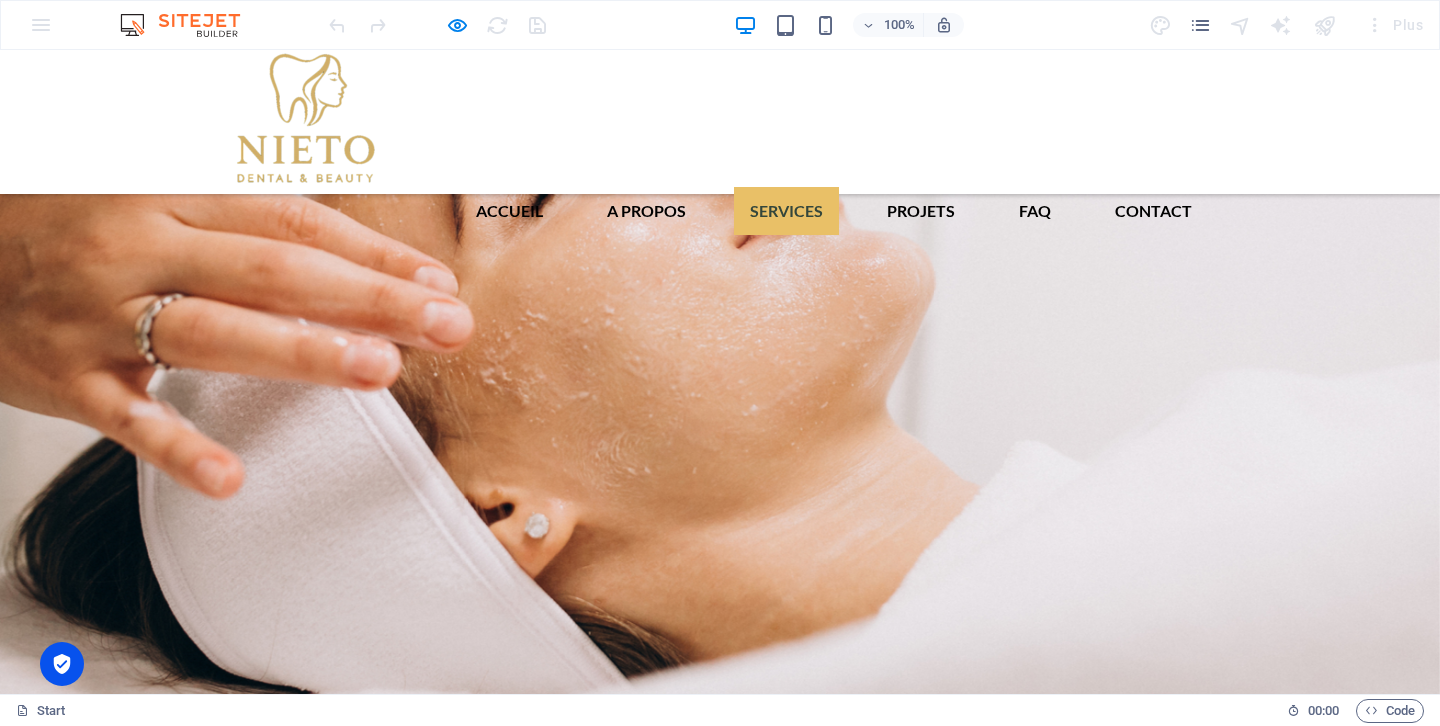 scroll, scrollTop: 3917, scrollLeft: 0, axis: vertical 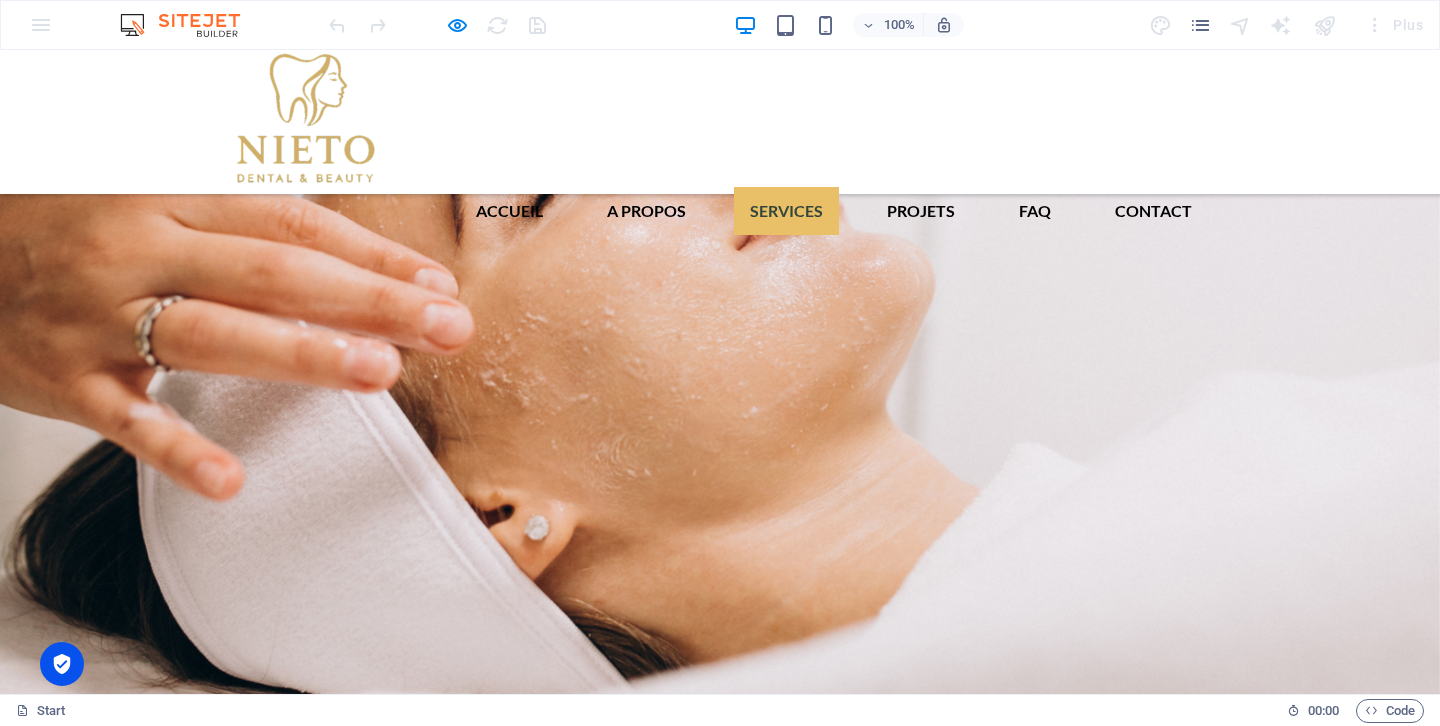 click on "PROTHÈSE DENTAIRE" at bounding box center (168, 4363) 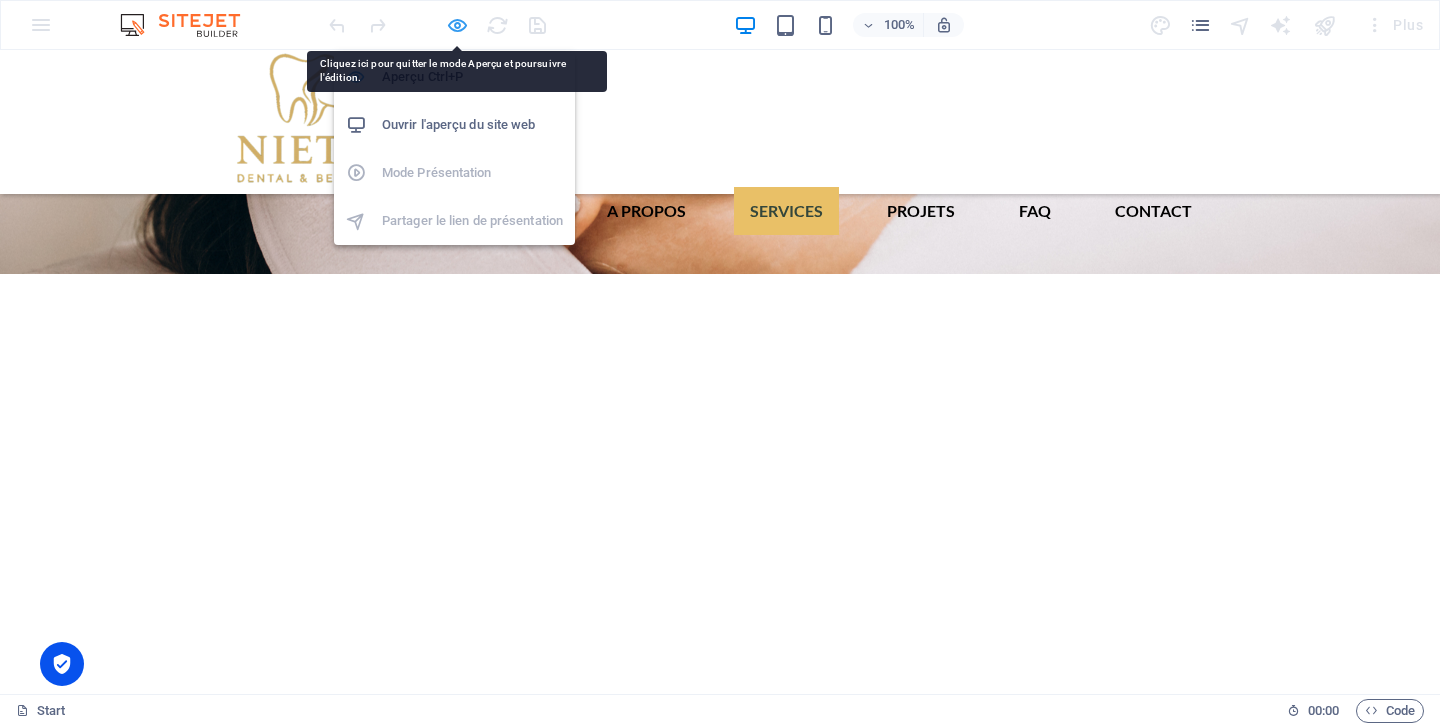 click at bounding box center (457, 25) 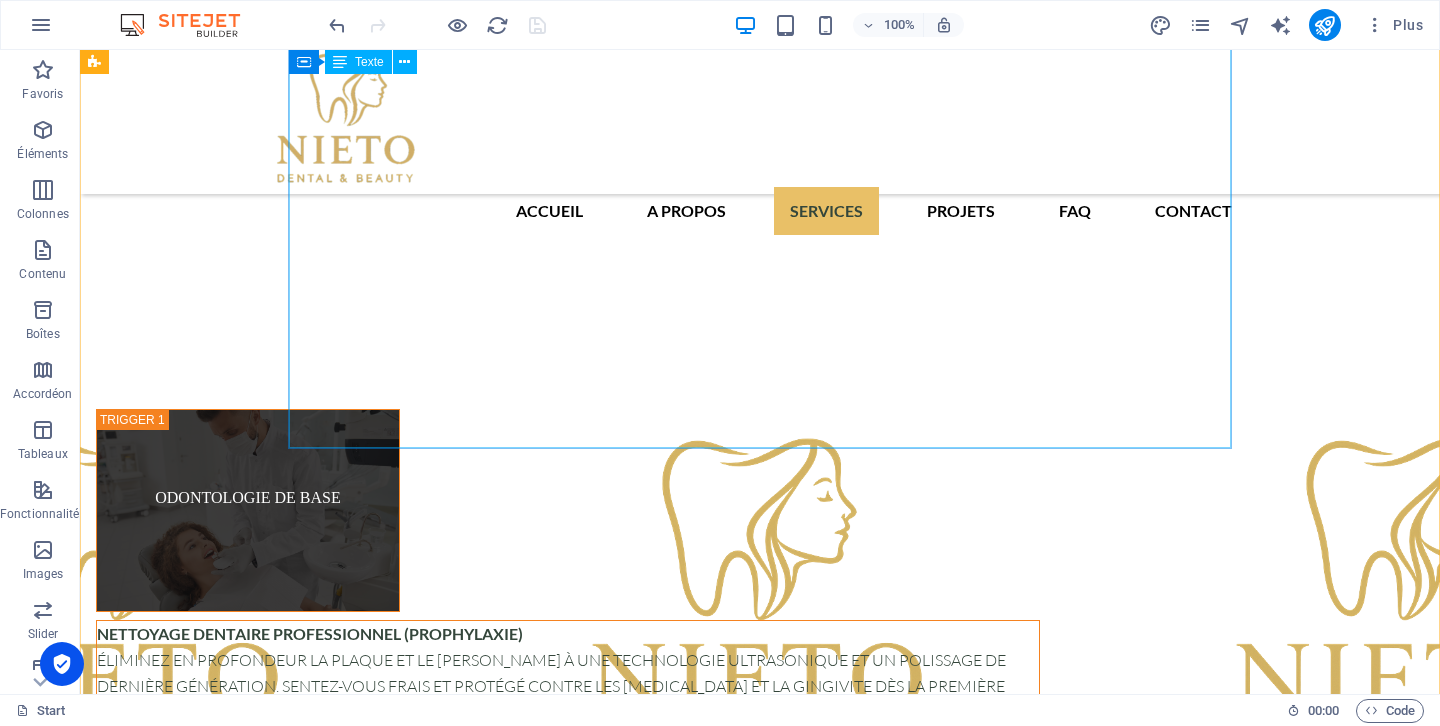 scroll, scrollTop: 6970, scrollLeft: 0, axis: vertical 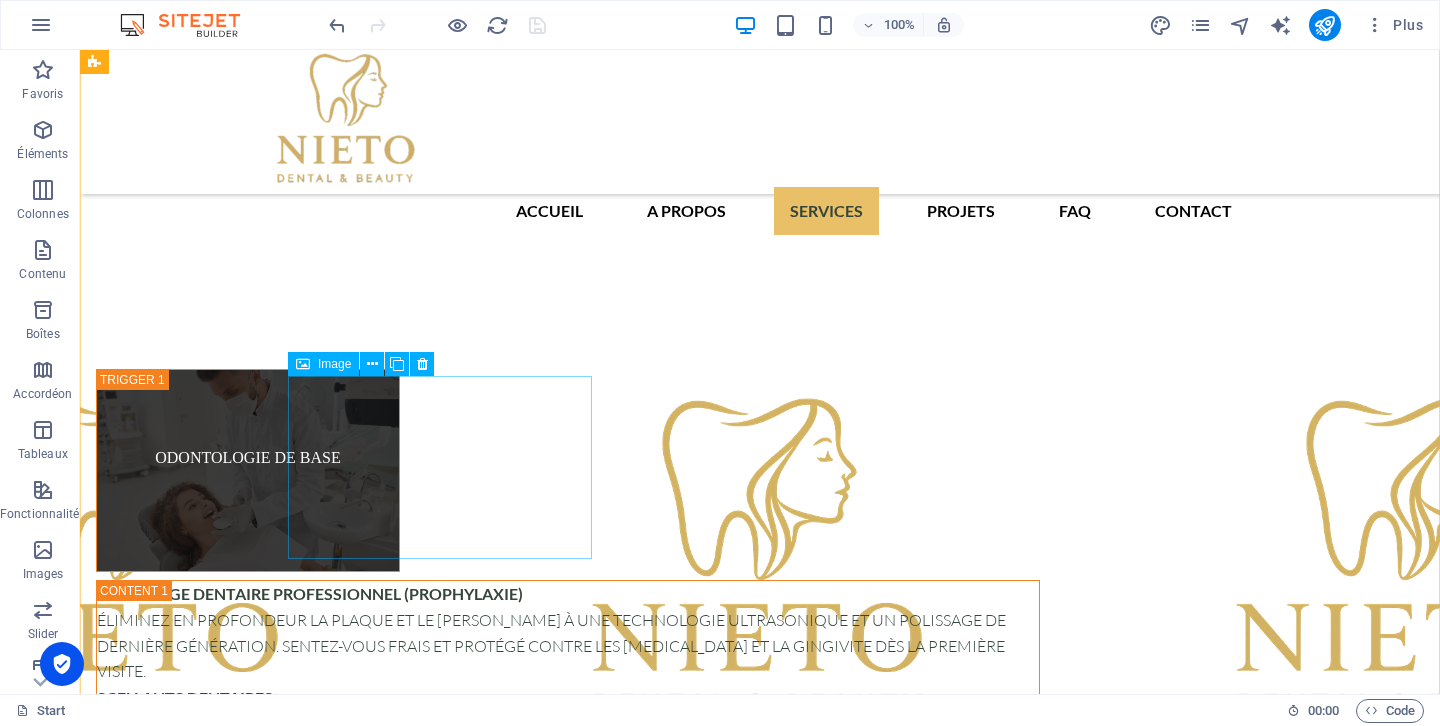 click on "PROTHÈSE DENTAIRE" at bounding box center (248, 3811) 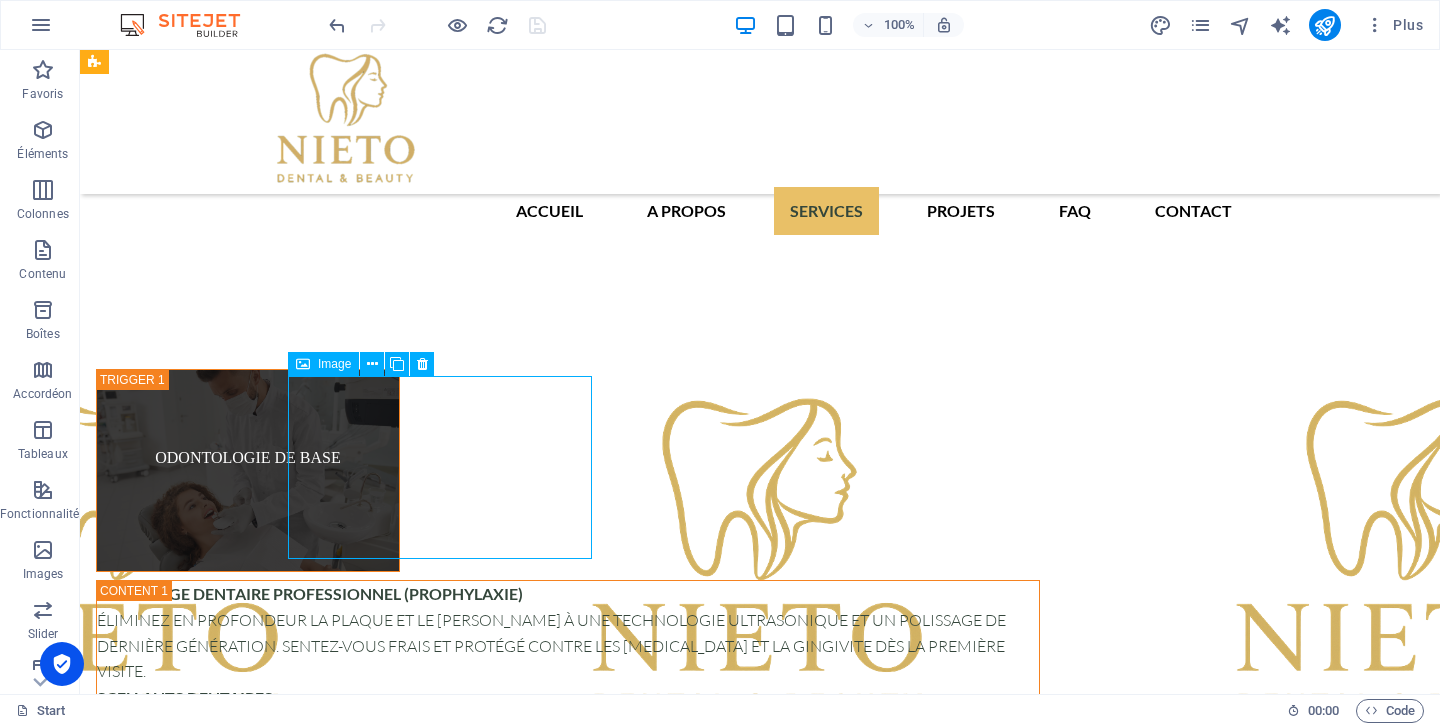 click on "PROTHÈSE DENTAIRE" at bounding box center [248, 3811] 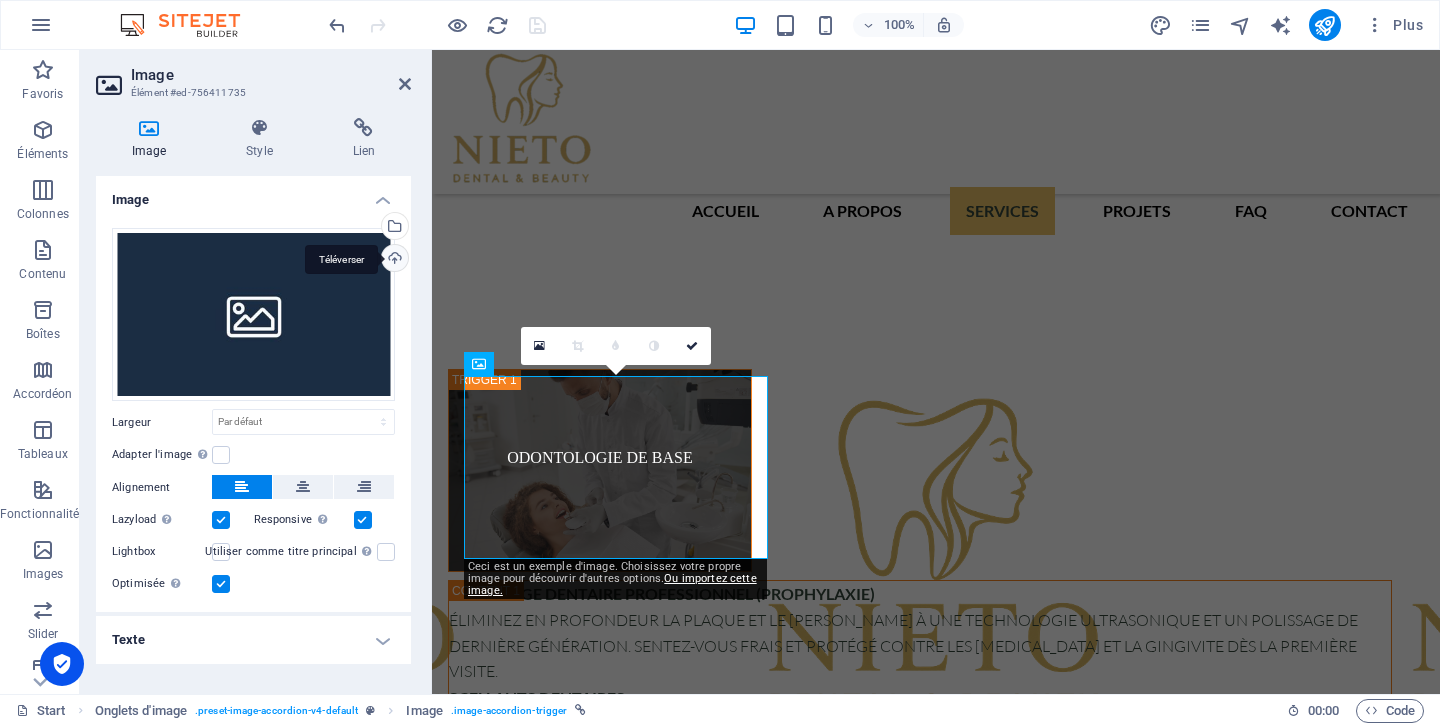 click on "Téléverser" at bounding box center (393, 260) 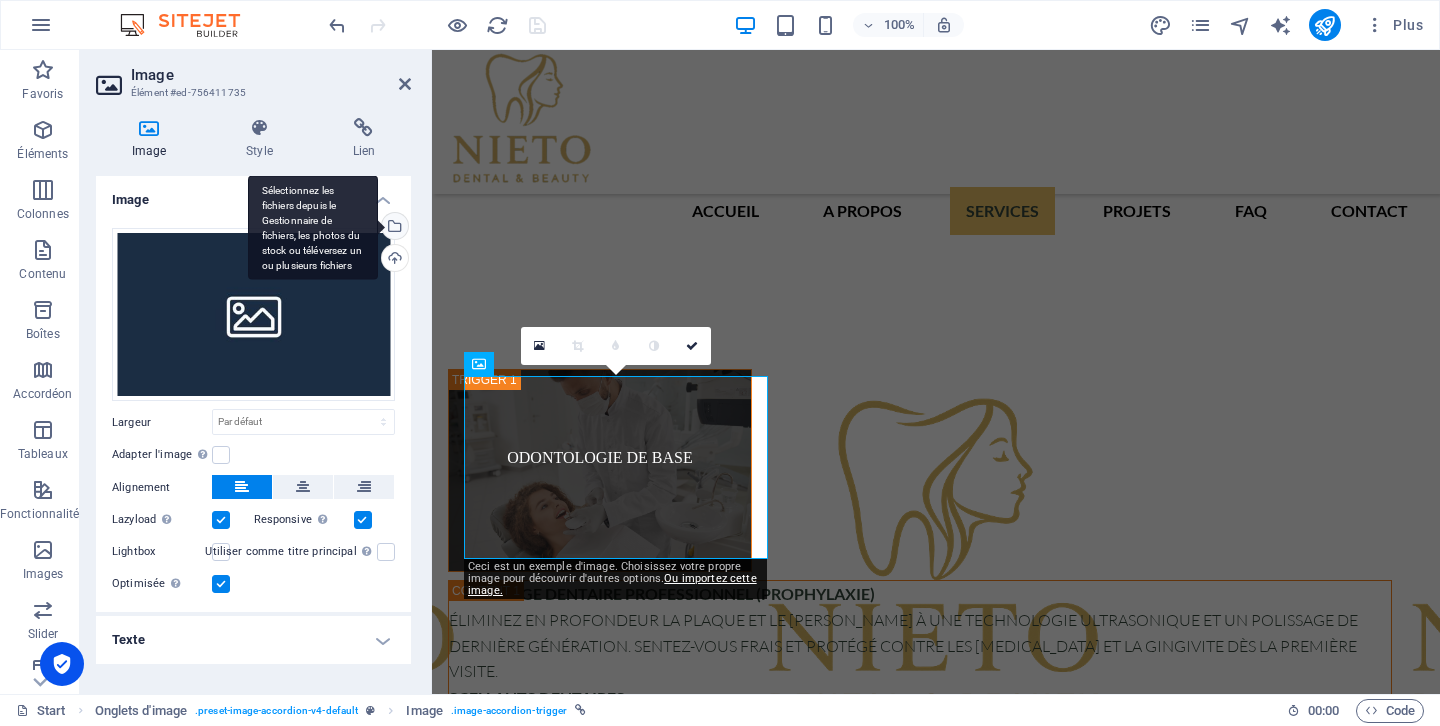 click on "Sélectionnez les fichiers depuis le Gestionnaire de fichiers, les photos du stock ou téléversez un ou plusieurs fichiers" at bounding box center [393, 228] 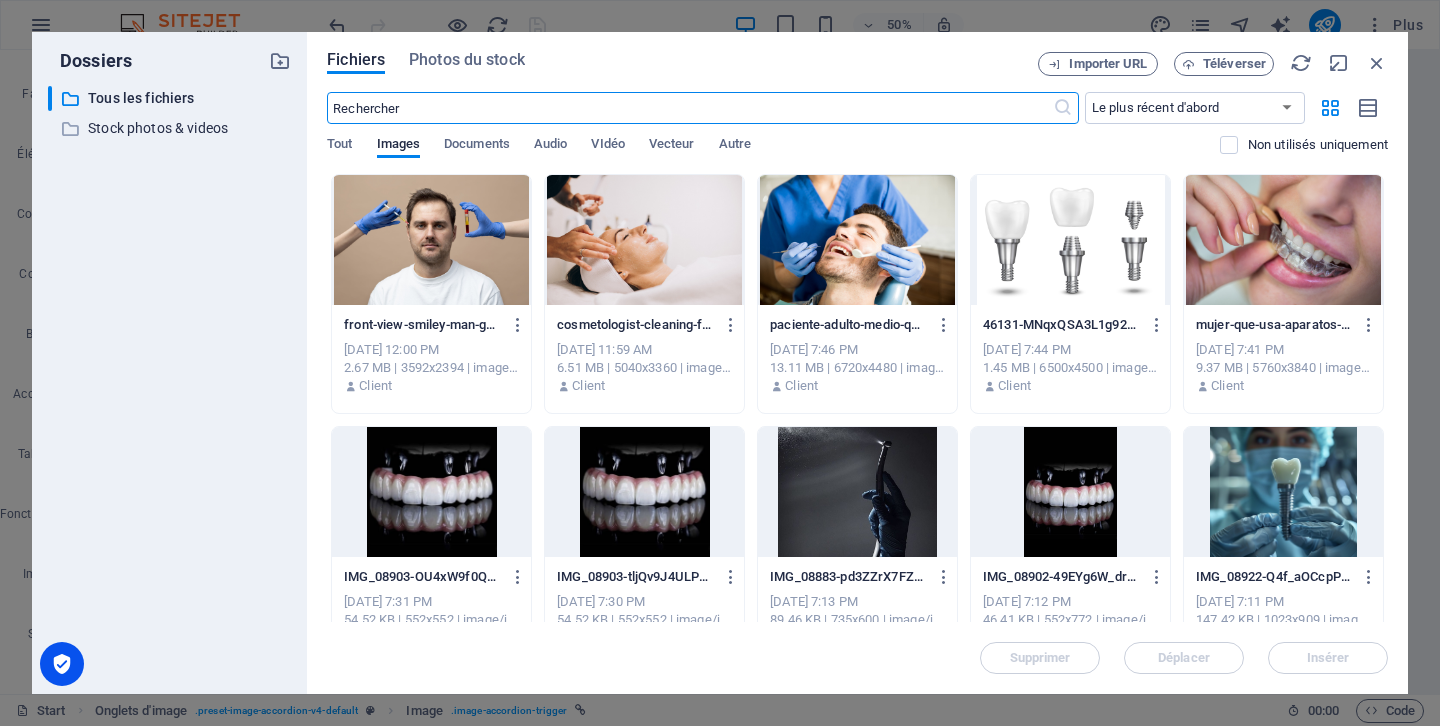 click at bounding box center (431, 492) 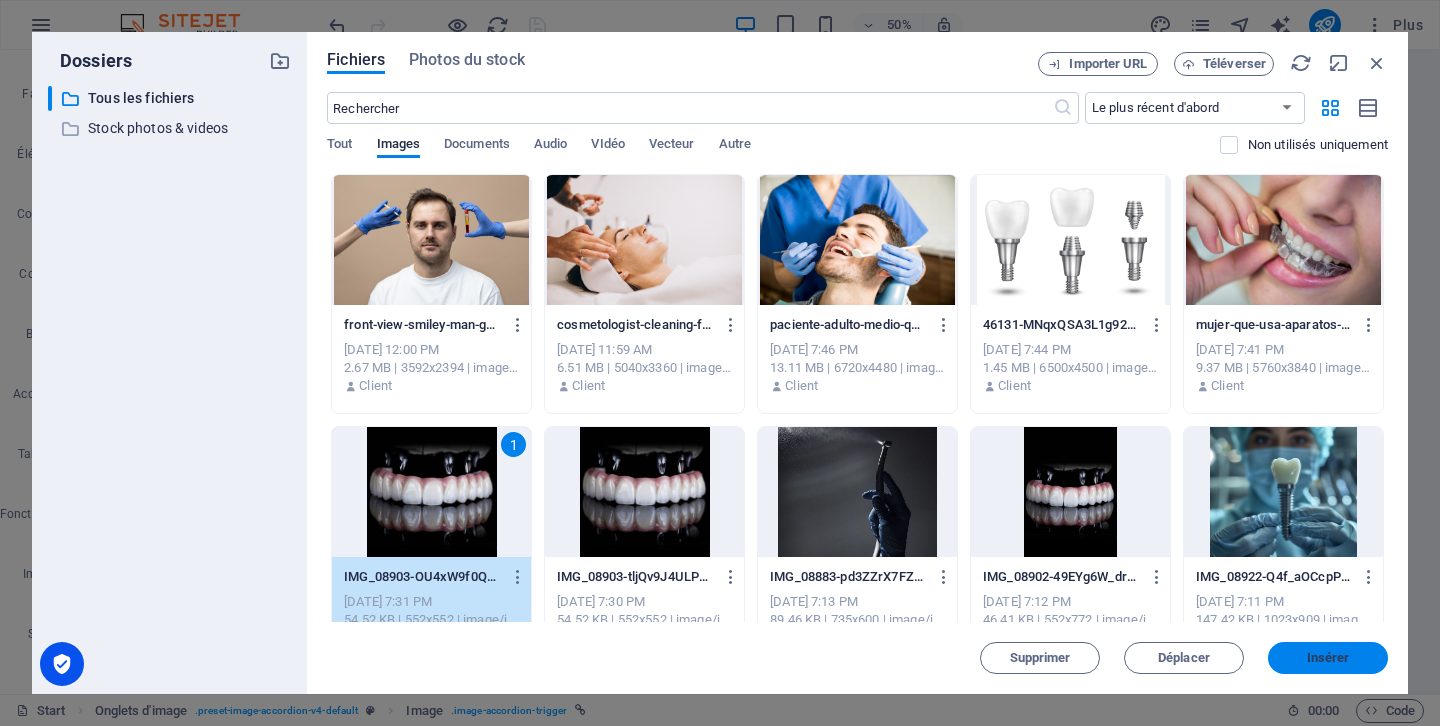 click on "Insérer" at bounding box center (1328, 658) 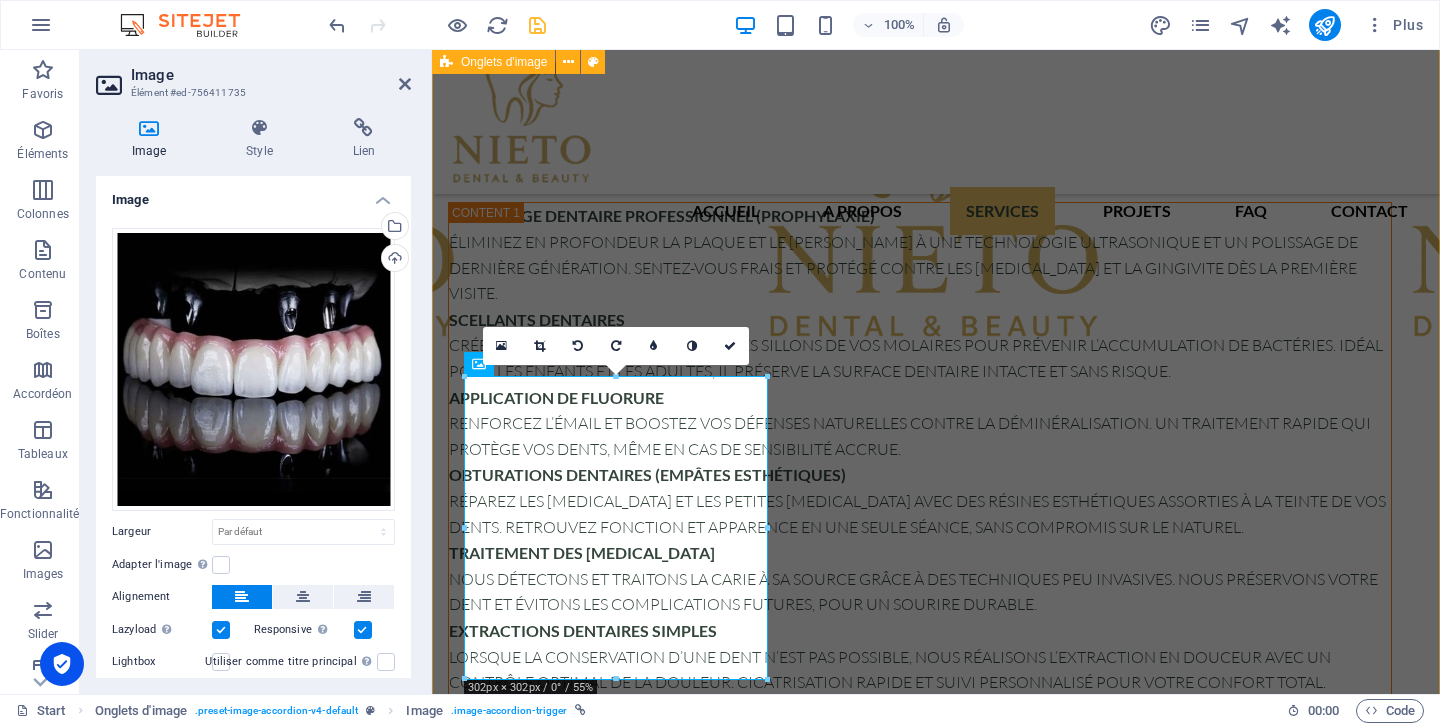 scroll, scrollTop: 6970, scrollLeft: 0, axis: vertical 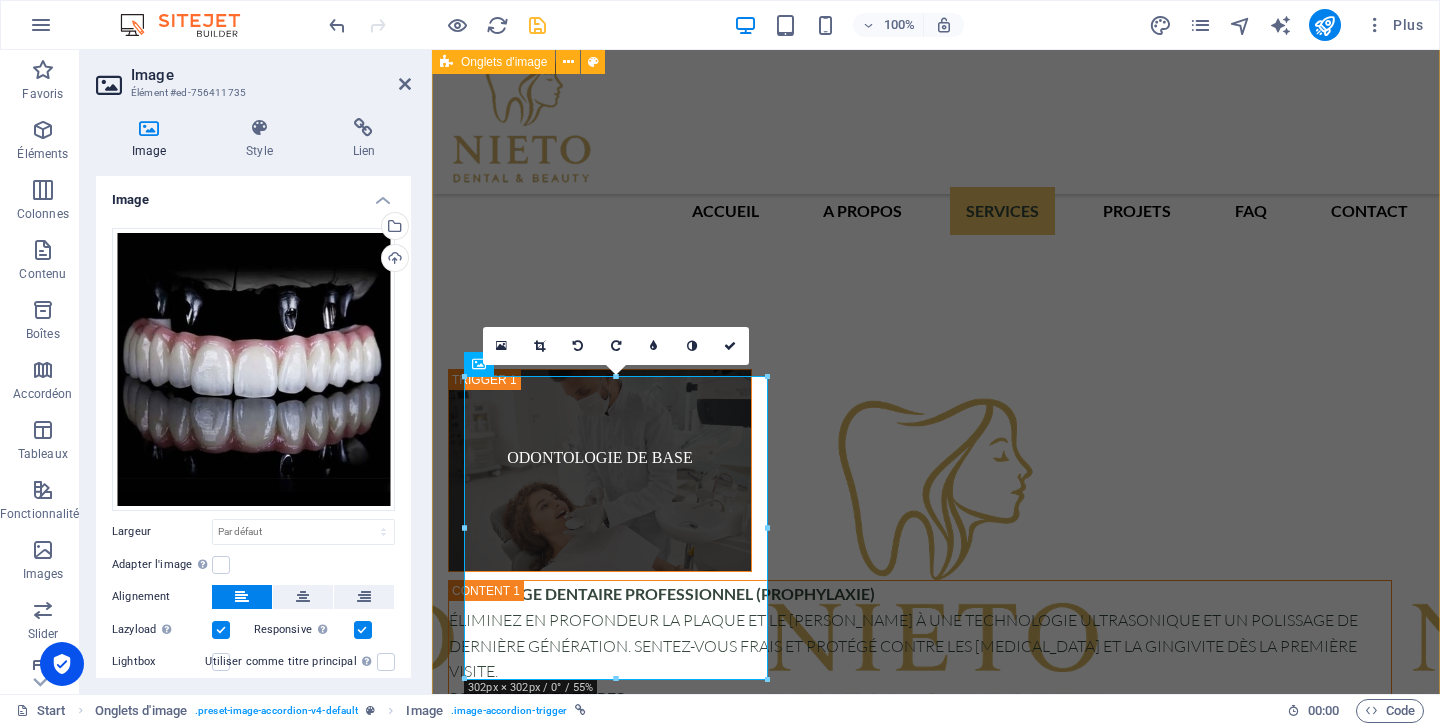 click on "ODONTOLOGIE DE BASE   Nettoyage dentaire professionnel (prophylaxie) Éliminez en profondeur la plaque et le [PERSON_NAME] à une technologie ultrasonique et un polissage de dernière génération. Sentez-vous frais et protégé contre les [MEDICAL_DATA] et la gingivite dès la première visite. Scellants dentaires Créez une barrière invisible dans les sillons de vos molaires pour prévenir l’accumulation de bactéries. Idéal pour les enfants et les adultes, il préserve la surface dentaire intacte et sans risque. Application de fluorure Renforcez l’émail et boostez vos défenses naturelles contre la déminéralisation. Un traitement rapide qui protège vos dents, même en cas de sensibilité accrue. Obturations dentaires (empâtes esthétiques) Réparez les [MEDICAL_DATA] et les petites [MEDICAL_DATA] avec des résines esthétiques assorties à la teinte de vos dents. Retrouvez fonction et apparence en une seule séance, sans compromis sur le naturel. Traitement des [MEDICAL_DATA] Extractions dentaires simples Avantages :    de" at bounding box center [936, 4930] 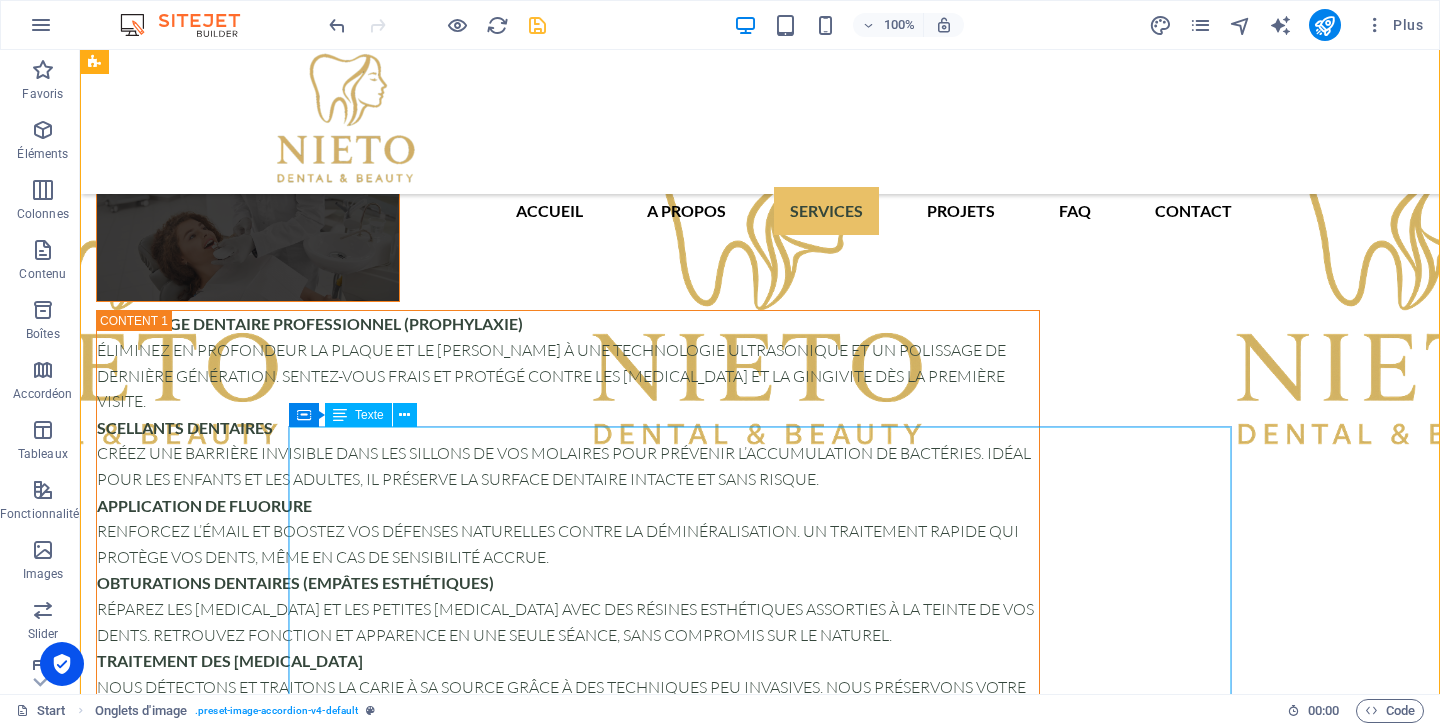 scroll, scrollTop: 7241, scrollLeft: 0, axis: vertical 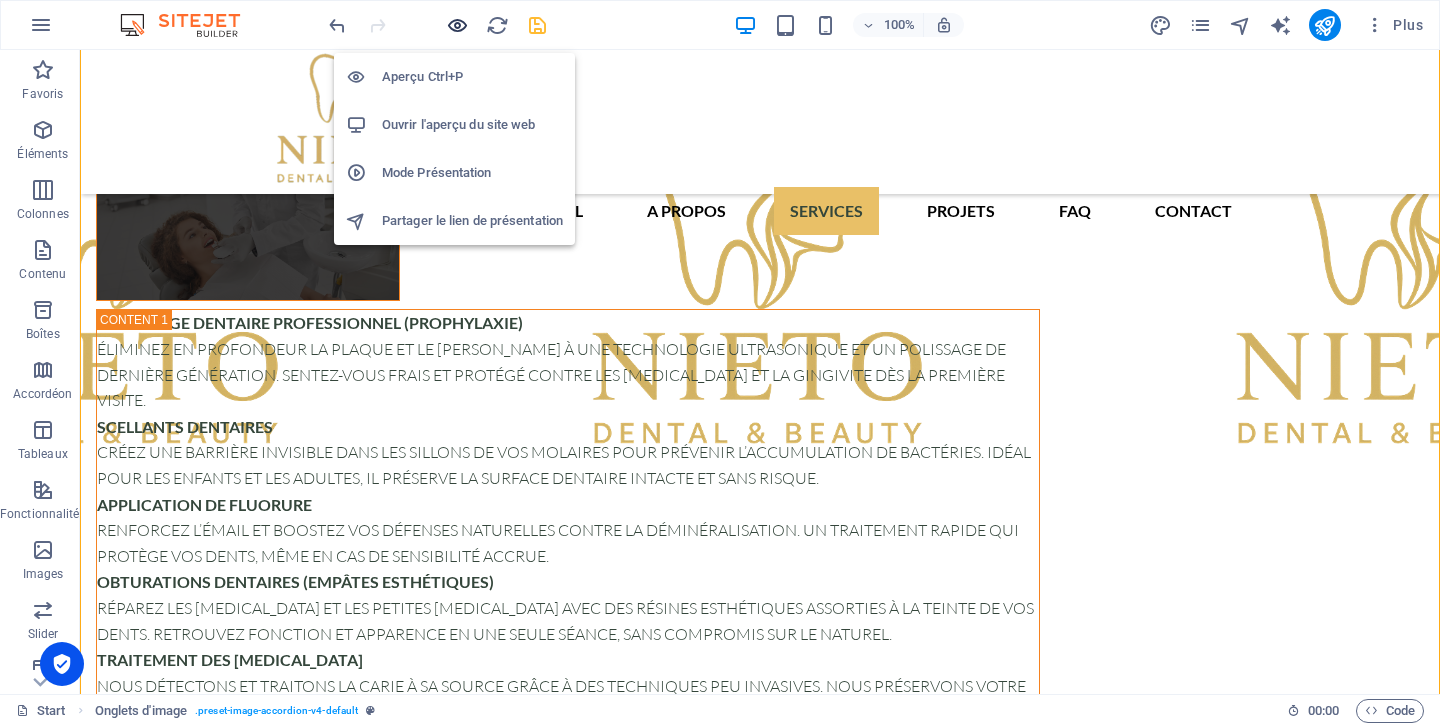 click at bounding box center [457, 25] 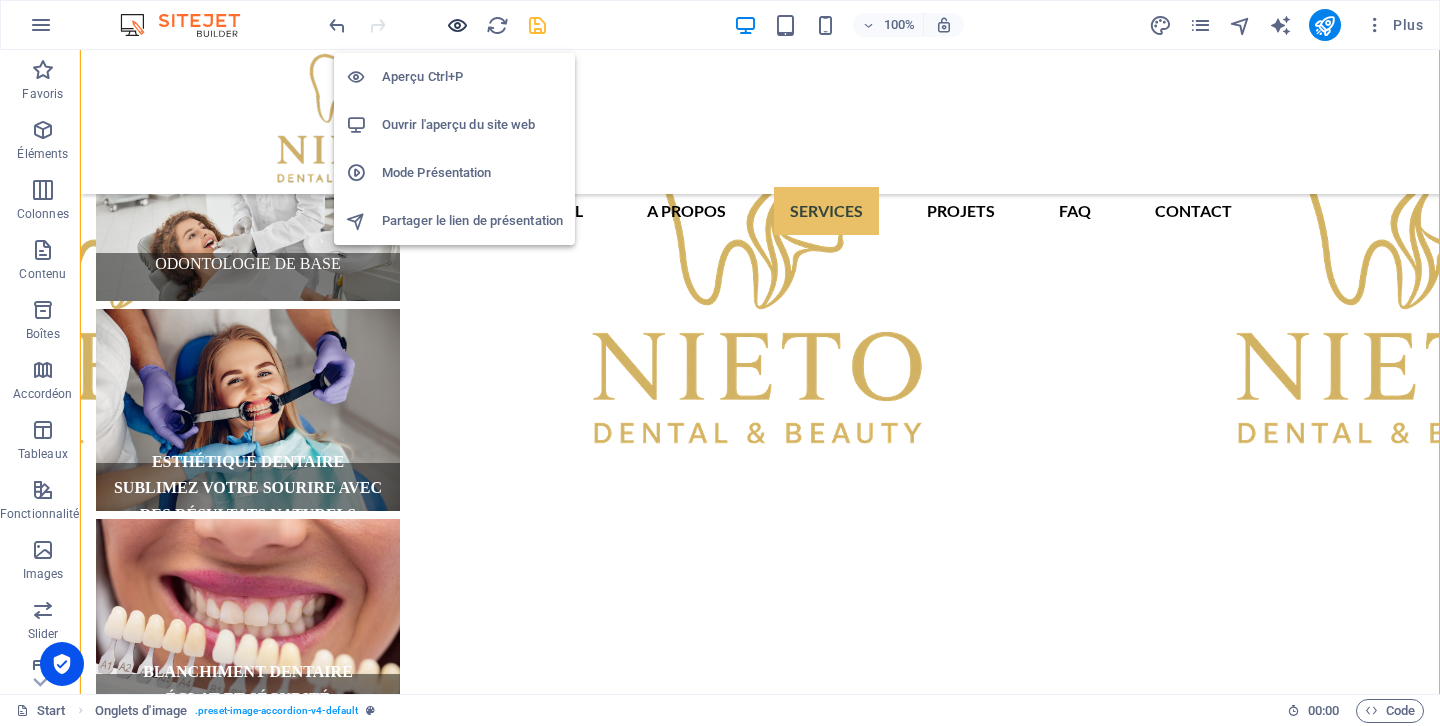 scroll, scrollTop: 4122, scrollLeft: 0, axis: vertical 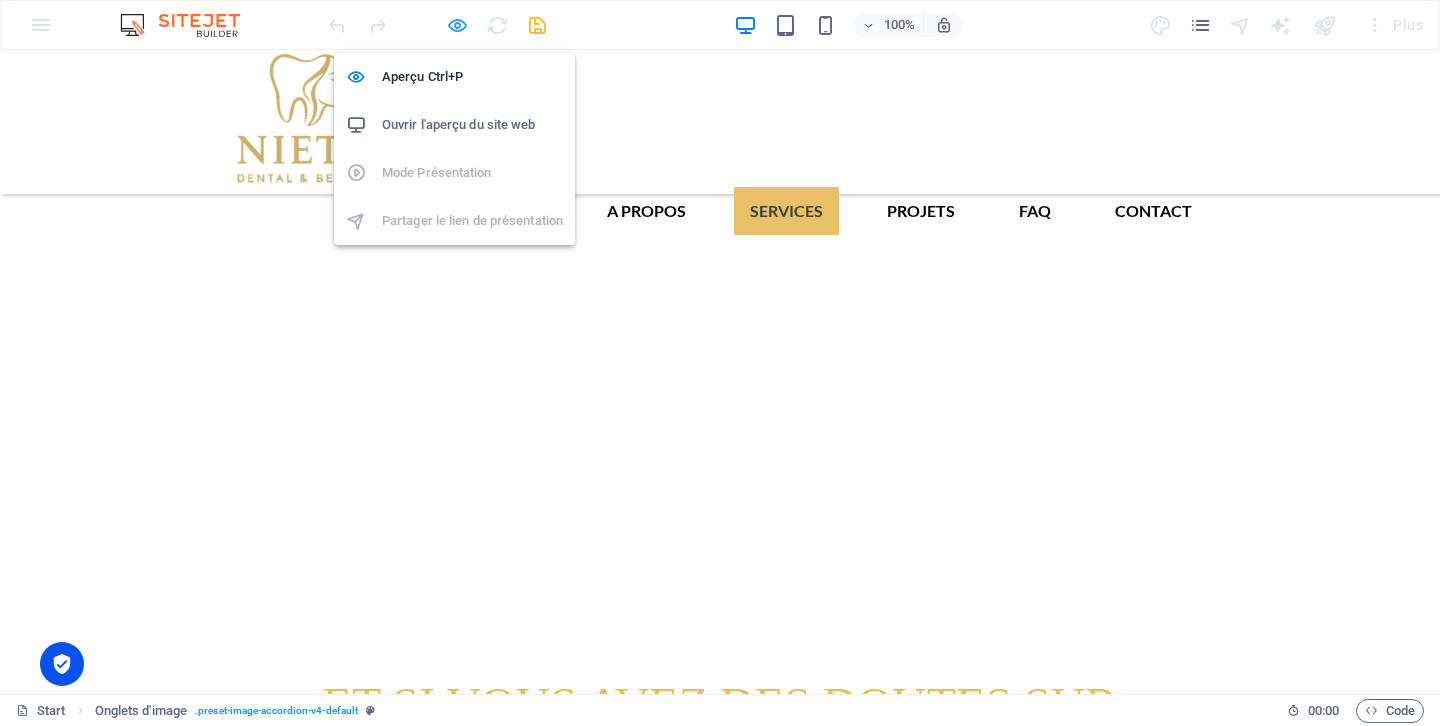 click at bounding box center [457, 25] 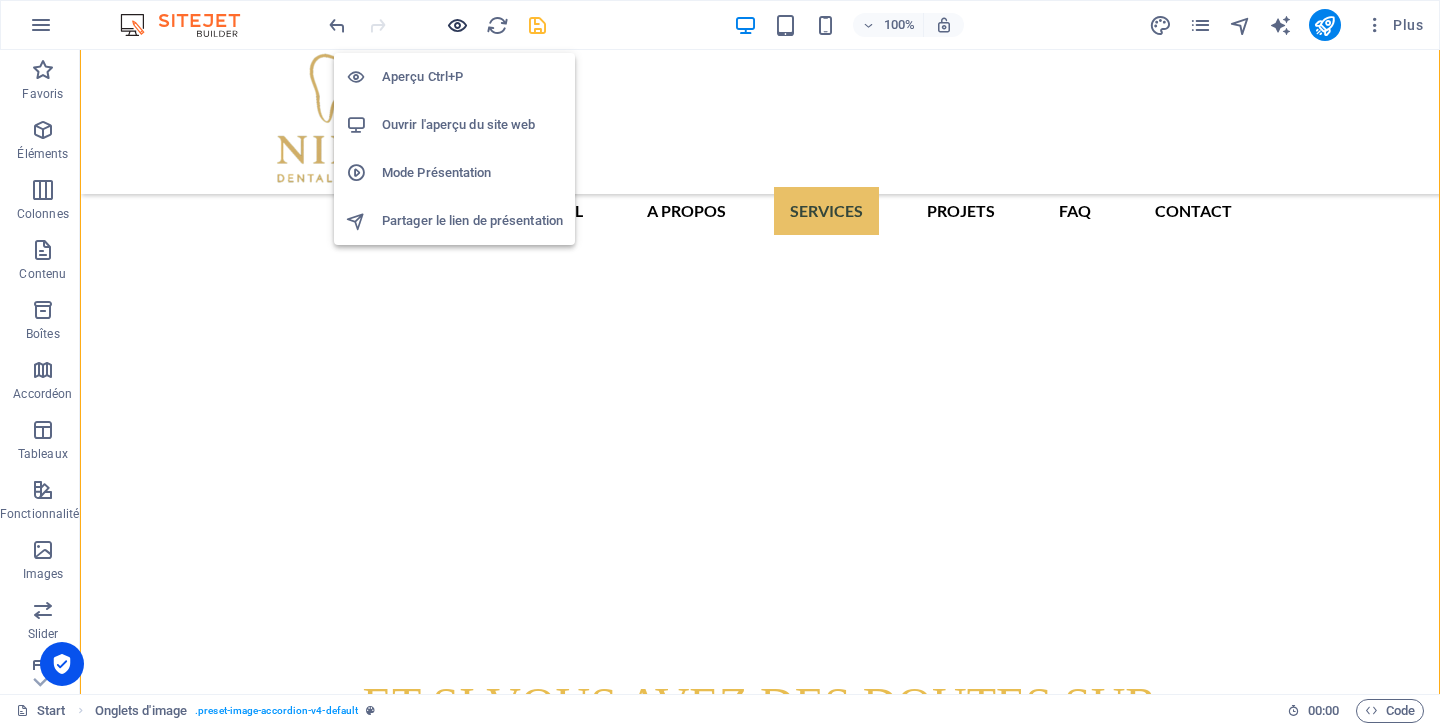 scroll, scrollTop: 7241, scrollLeft: 0, axis: vertical 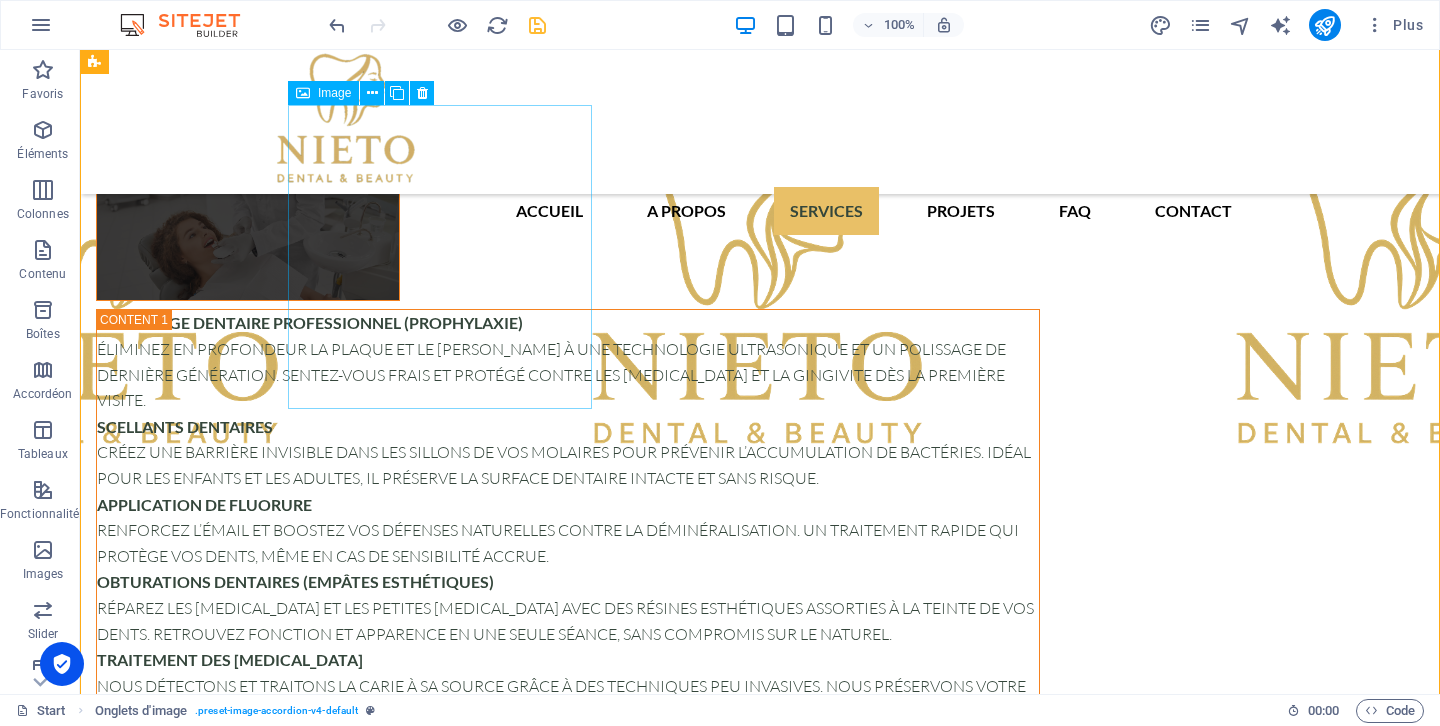 click on "PROTHÈSE DENTAIRE" at bounding box center (248, 3601) 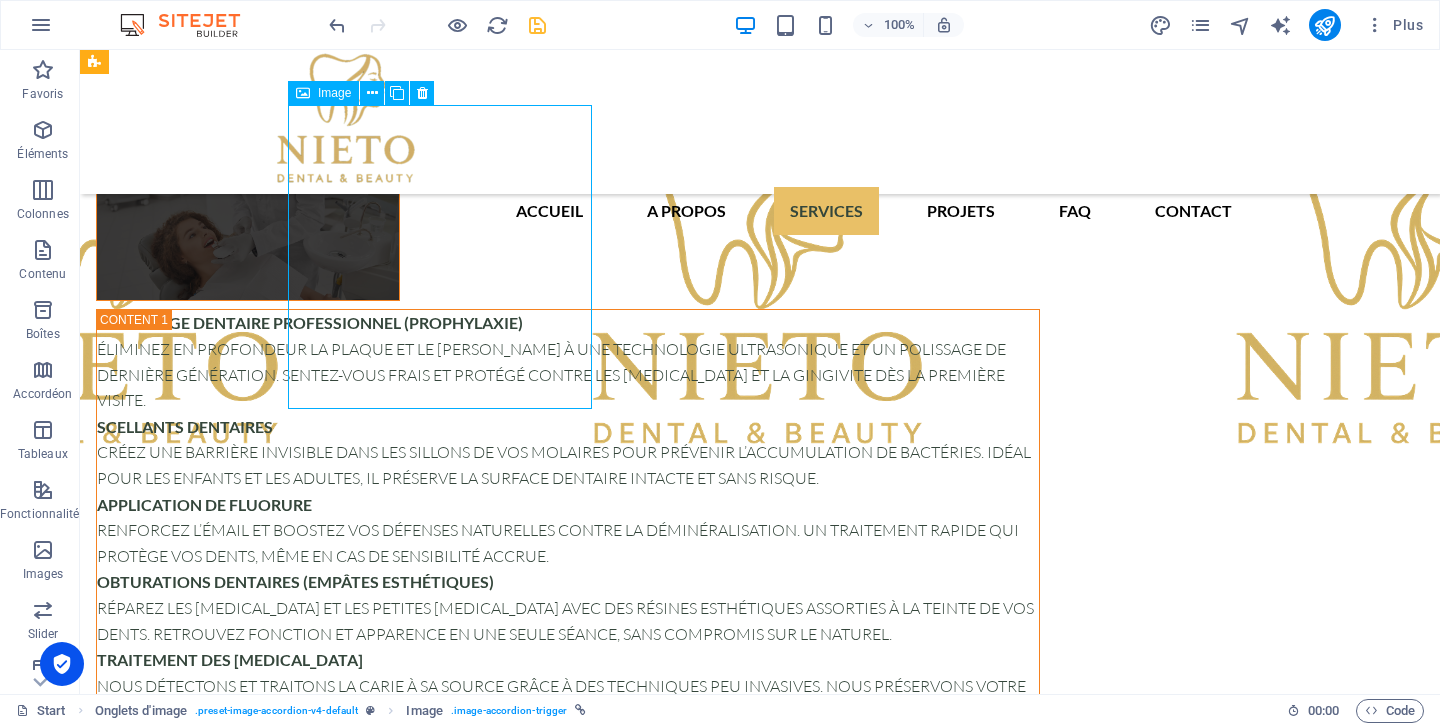 click on "PROTHÈSE DENTAIRE" at bounding box center (248, 3601) 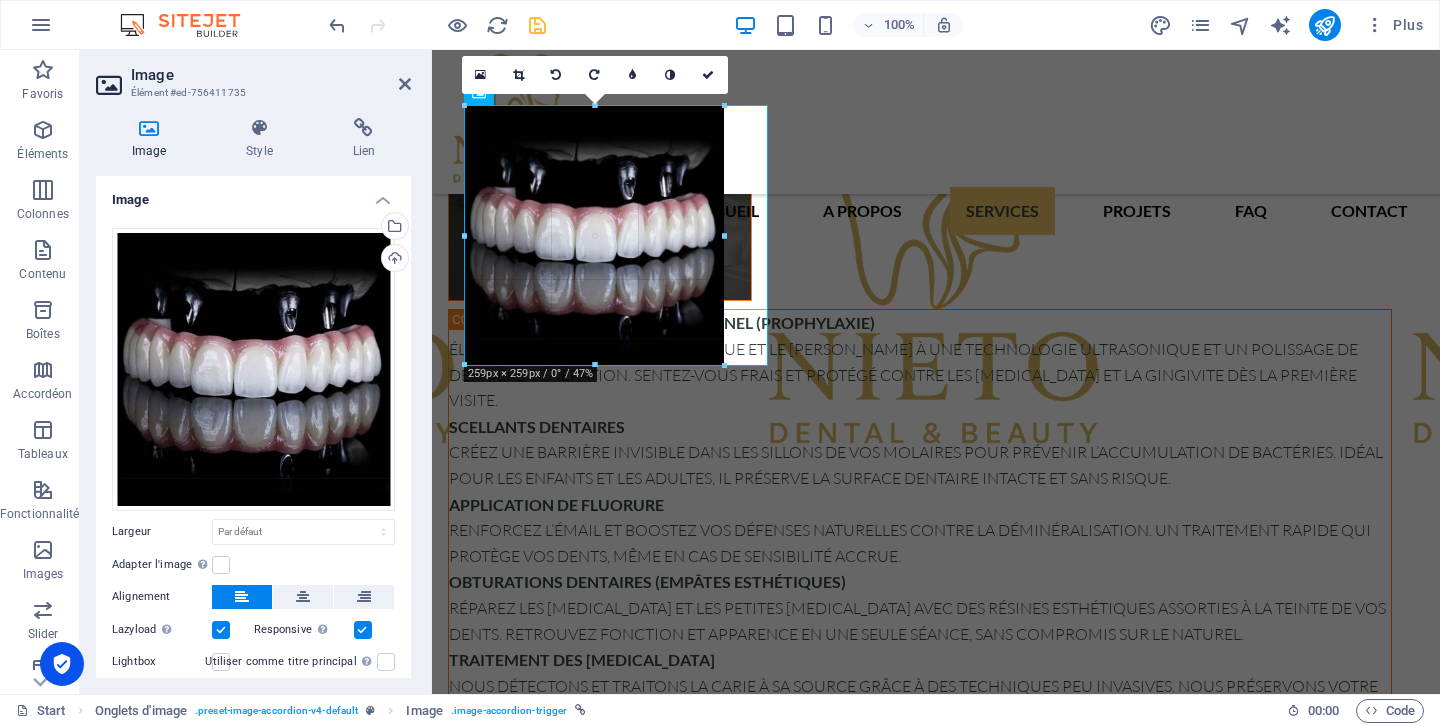 drag, startPoint x: 615, startPoint y: 409, endPoint x: 615, endPoint y: 360, distance: 49 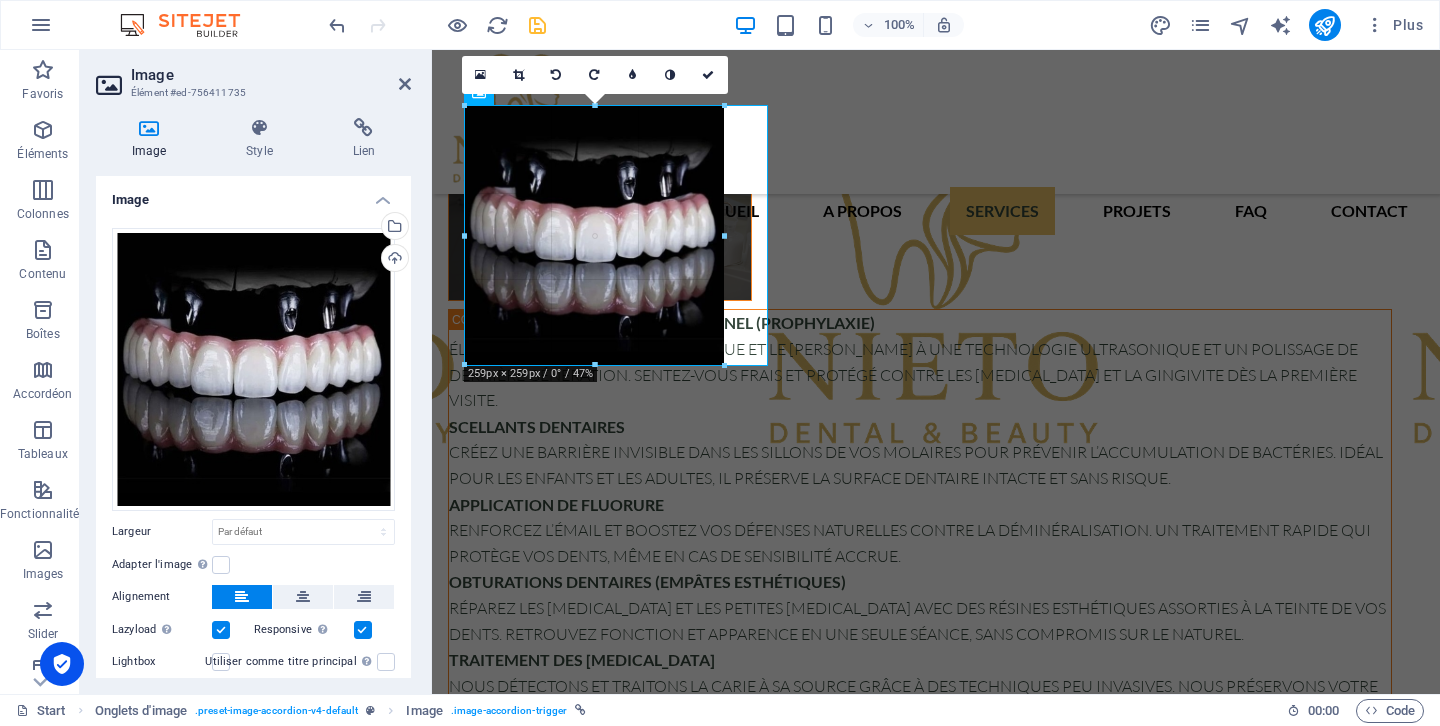 type on "259" 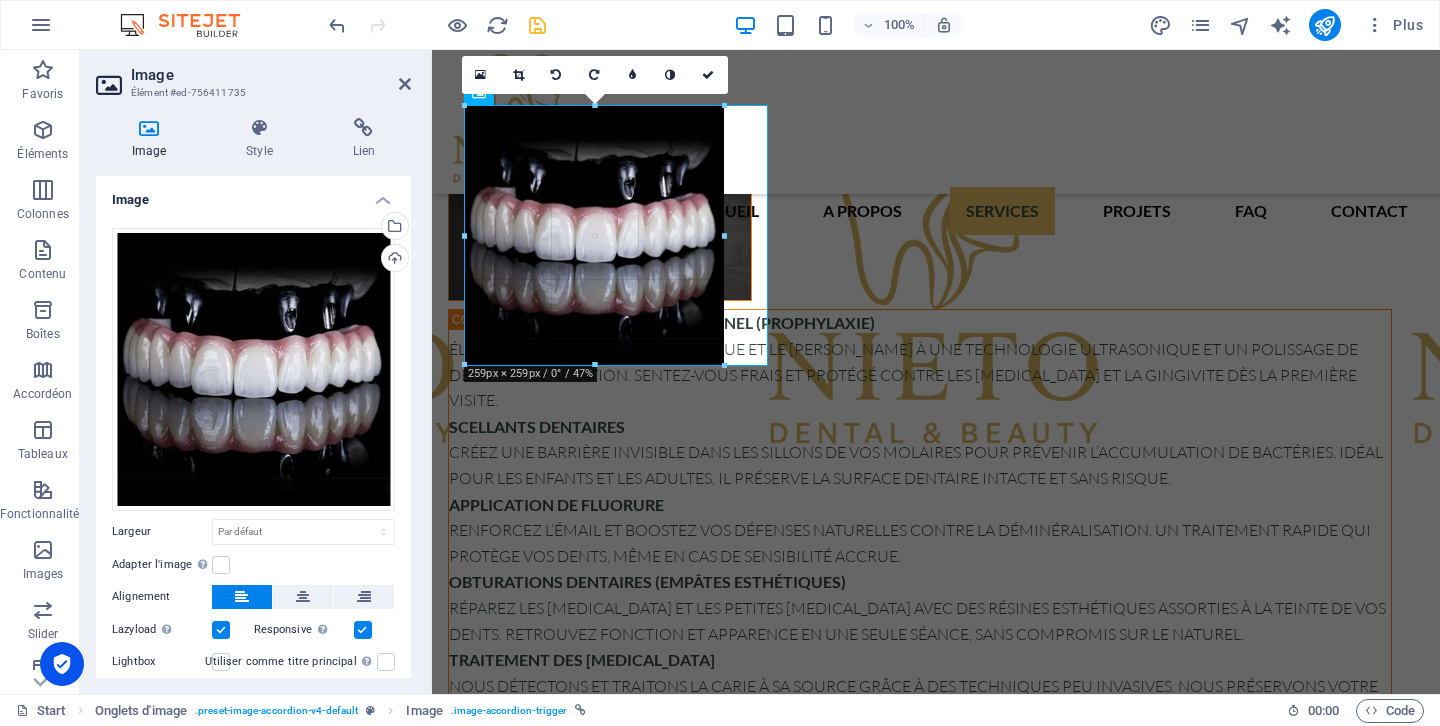 select on "px" 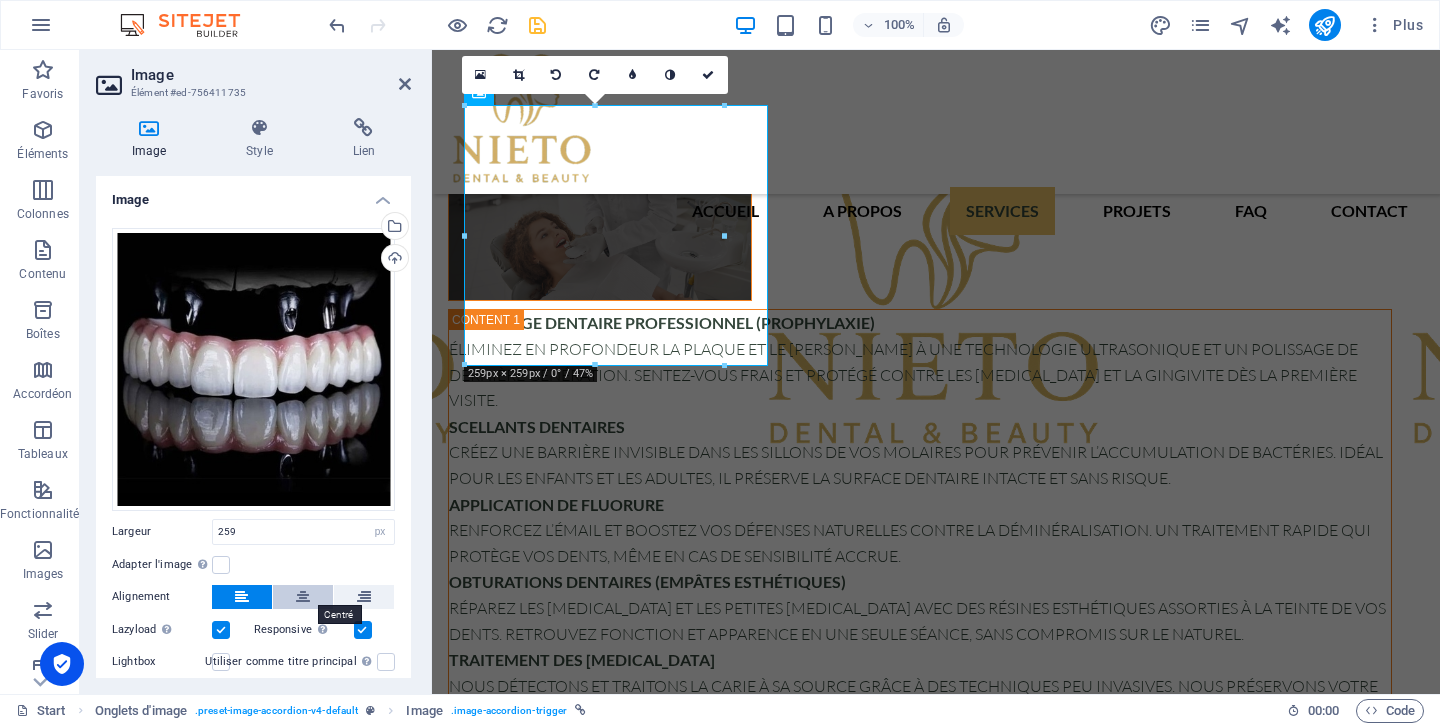 click at bounding box center (303, 597) 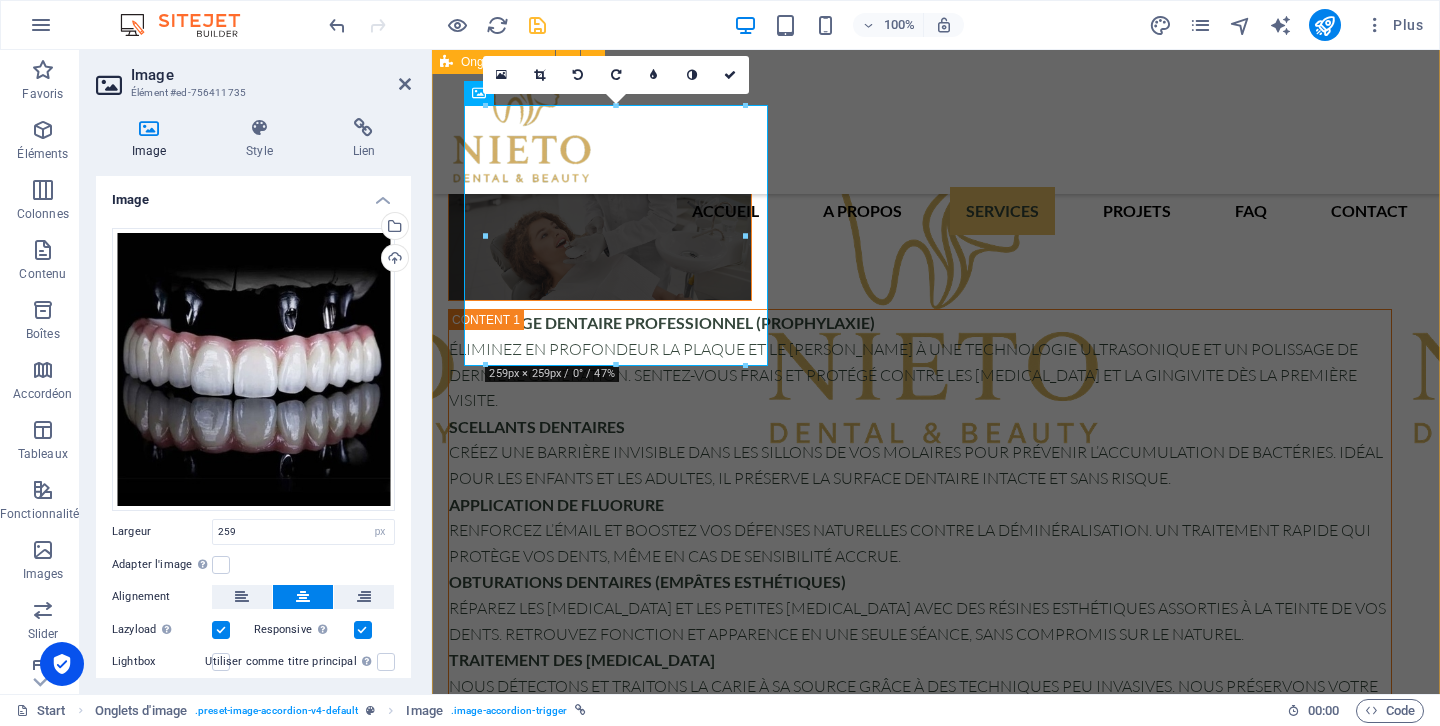 click on "ODONTOLOGIE DE BASE   Nettoyage dentaire professionnel (prophylaxie) Éliminez en profondeur la plaque et le [PERSON_NAME] à une technologie ultrasonique et un polissage de dernière génération. Sentez-vous frais et protégé contre les [MEDICAL_DATA] et la gingivite dès la première visite. Scellants dentaires Créez une barrière invisible dans les sillons de vos molaires pour prévenir l’accumulation de bactéries. Idéal pour les enfants et les adultes, il préserve la surface dentaire intacte et sans risque. Application de fluorure Renforcez l’émail et boostez vos défenses naturelles contre la déminéralisation. Un traitement rapide qui protège vos dents, même en cas de sensibilité accrue. Obturations dentaires (empâtes esthétiques) Réparez les [MEDICAL_DATA] et les petites [MEDICAL_DATA] avec des résines esthétiques assorties à la teinte de vos dents. Retrouvez fonction et apparence en une seule séance, sans compromis sur le naturel. Traitement des [MEDICAL_DATA] Extractions dentaires simples Avantages :    de" at bounding box center [936, 4637] 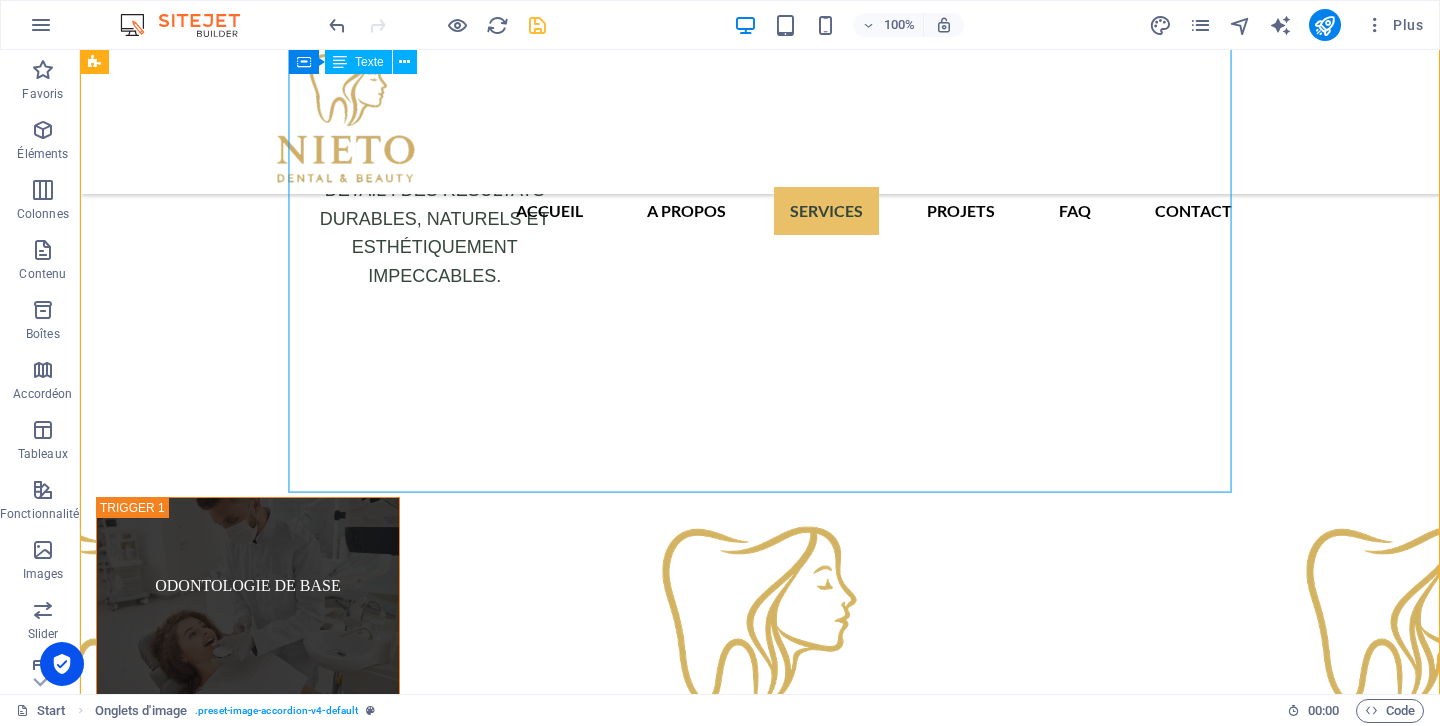 scroll, scrollTop: 6829, scrollLeft: 0, axis: vertical 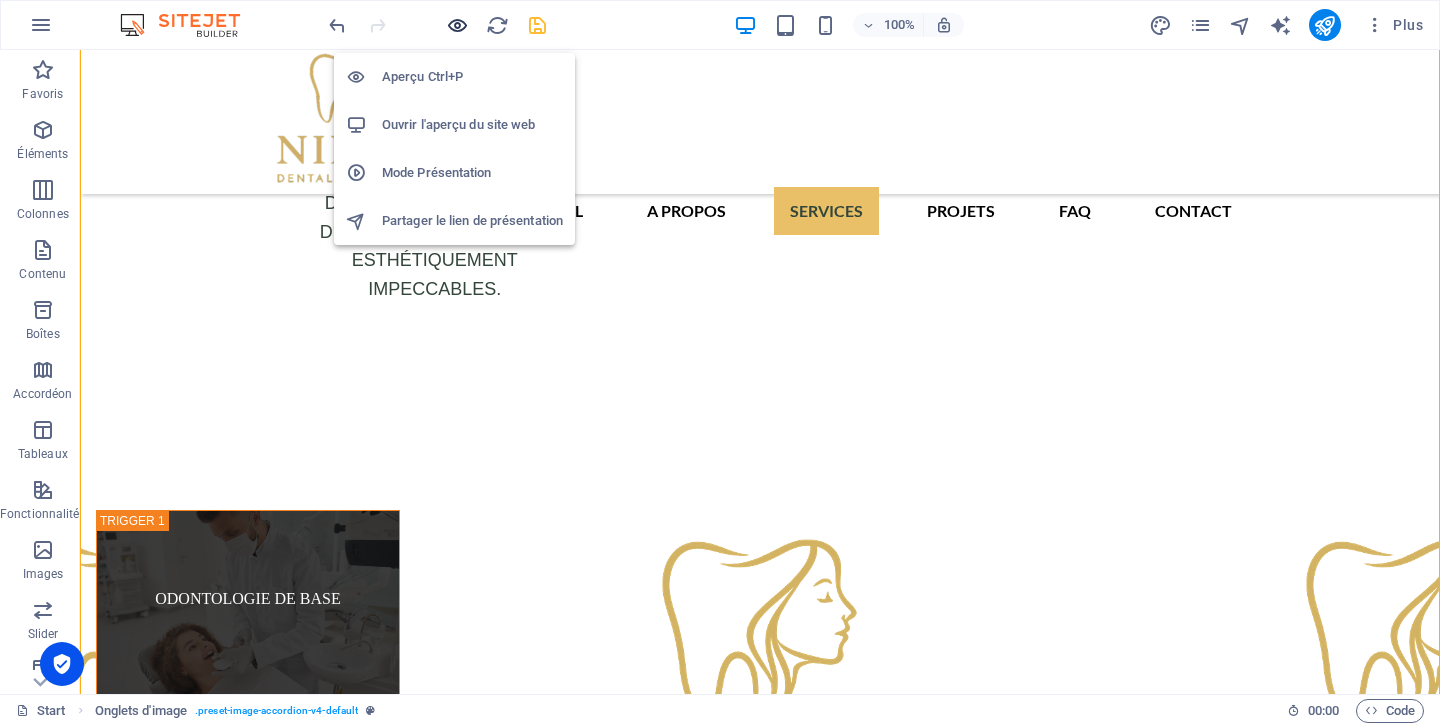 click at bounding box center [457, 25] 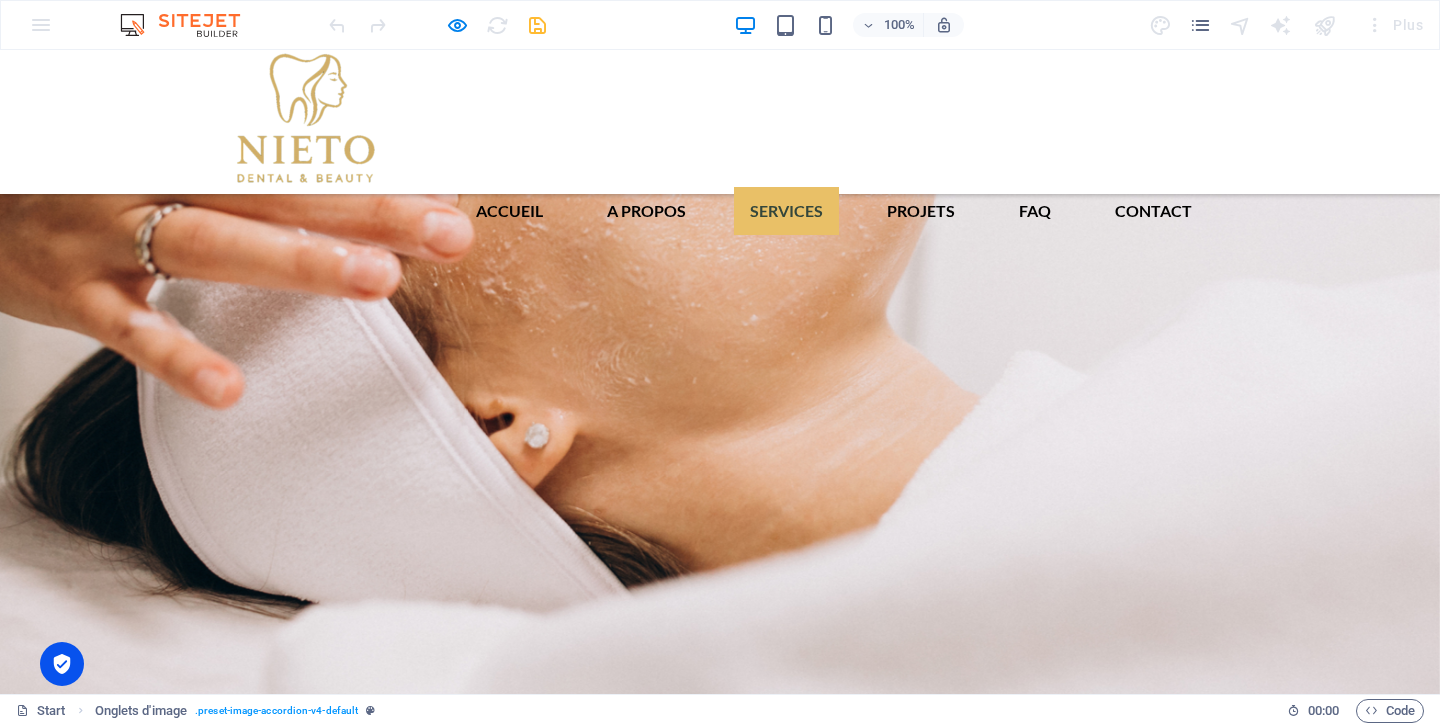 scroll, scrollTop: 4001, scrollLeft: 0, axis: vertical 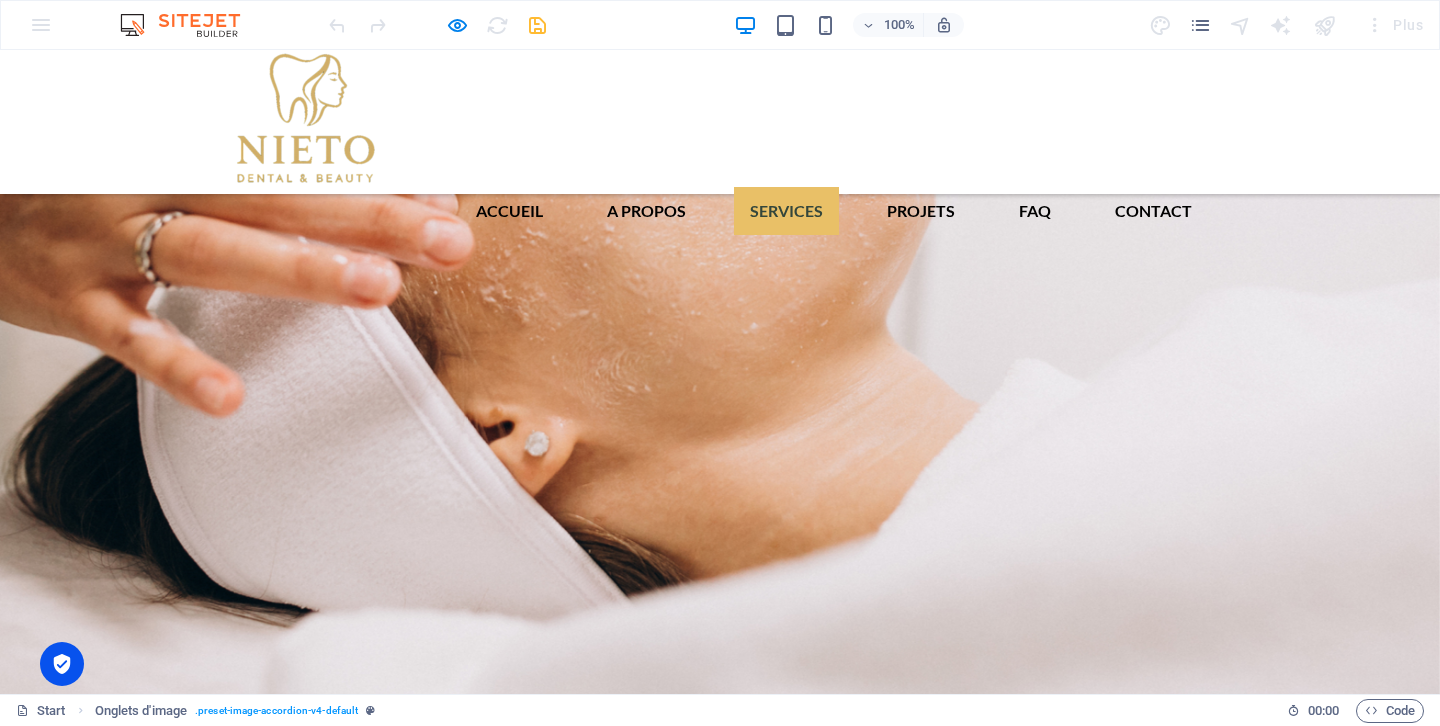 click on "ODONTOLOGIE DE BASE   Nettoyage dentaire professionnel (prophylaxie) Éliminez en profondeur la plaque et le [PERSON_NAME] à une technologie ultrasonique et un polissage de dernière génération. Sentez-vous frais et protégé contre les [MEDICAL_DATA] et la gingivite dès la première visite. Scellants dentaires Créez une barrière invisible dans les sillons de vos molaires pour prévenir l’accumulation de bactéries. Idéal pour les enfants et les adultes, il préserve la surface dentaire intacte et sans risque. Application de fluorure Renforcez l’émail et boostez vos défenses naturelles contre la déminéralisation. Un traitement rapide qui protège vos dents, même en cas de sensibilité accrue. Obturations dentaires (empâtes esthétiques) Réparez les [MEDICAL_DATA] et les petites [MEDICAL_DATA] avec des résines esthétiques assorties à la teinte de vos dents. Retrouvez fonction et apparence en une seule séance, sans compromis sur le naturel. Traitement des [MEDICAL_DATA] Extractions dentaires simples Avantages :    de" at bounding box center (720, 4844) 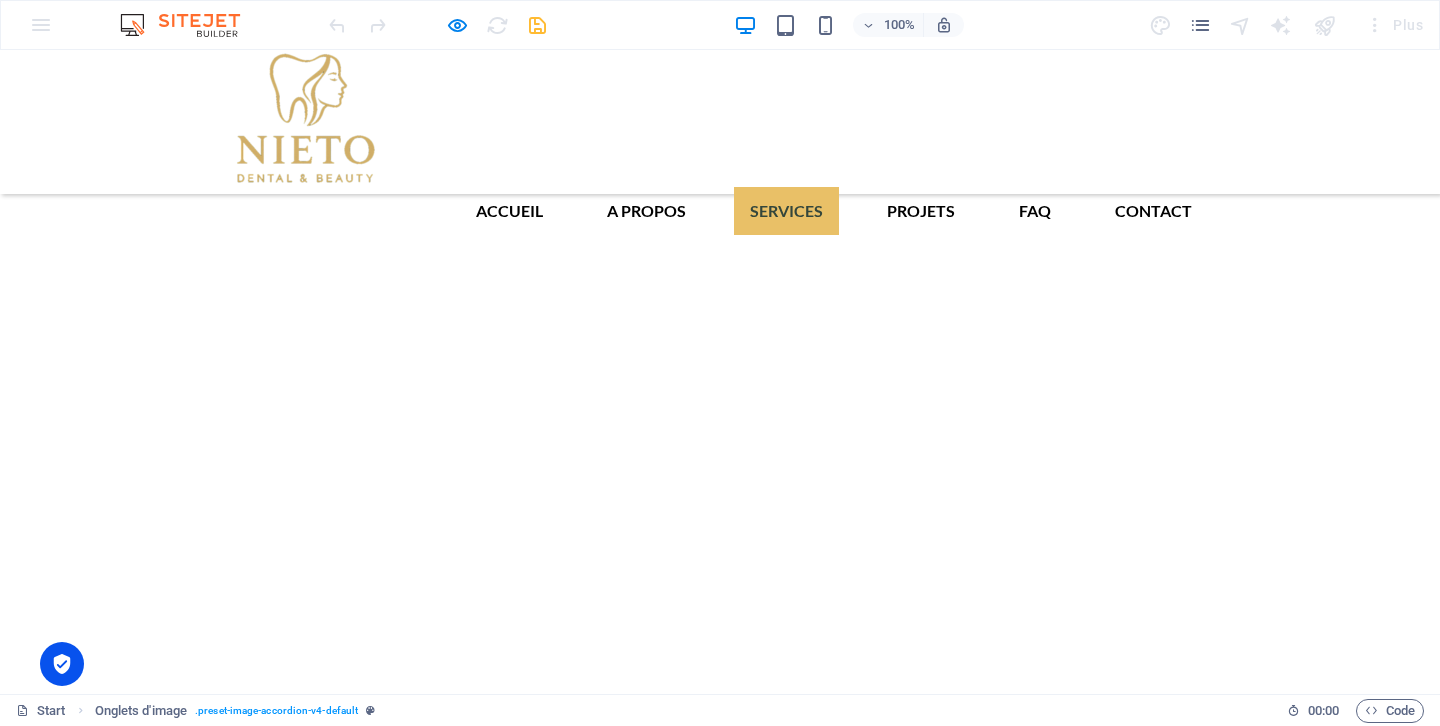 click on "ODONTOLOGIE DE BASE   Nettoyage dentaire professionnel (prophylaxie) Éliminez en profondeur la plaque et le [PERSON_NAME] à une technologie ultrasonique et un polissage de dernière génération. Sentez-vous frais et protégé contre les [MEDICAL_DATA] et la gingivite dès la première visite. Scellants dentaires Créez une barrière invisible dans les sillons de vos molaires pour prévenir l’accumulation de bactéries. Idéal pour les enfants et les adultes, il préserve la surface dentaire intacte et sans risque. Application de fluorure Renforcez l’émail et boostez vos défenses naturelles contre la déminéralisation. Un traitement rapide qui protège vos dents, même en cas de sensibilité accrue. Obturations dentaires (empâtes esthétiques) Réparez les [MEDICAL_DATA] et les petites [MEDICAL_DATA] avec des résines esthétiques assorties à la teinte de vos dents. Retrouvez fonction et apparence en une seule séance, sans compromis sur le naturel. Traitement des [MEDICAL_DATA] Extractions dentaires simples Avantages :    de" at bounding box center (720, 5029) 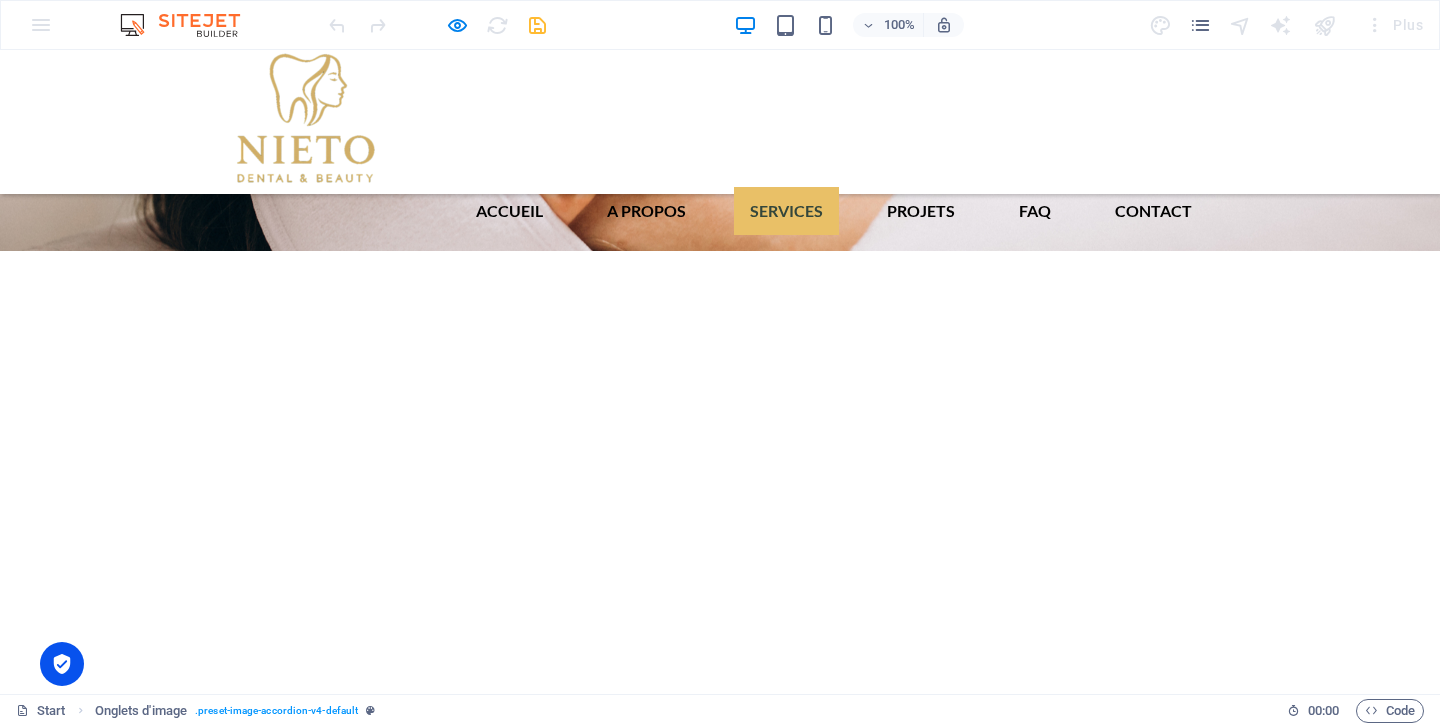 scroll, scrollTop: 3892, scrollLeft: 0, axis: vertical 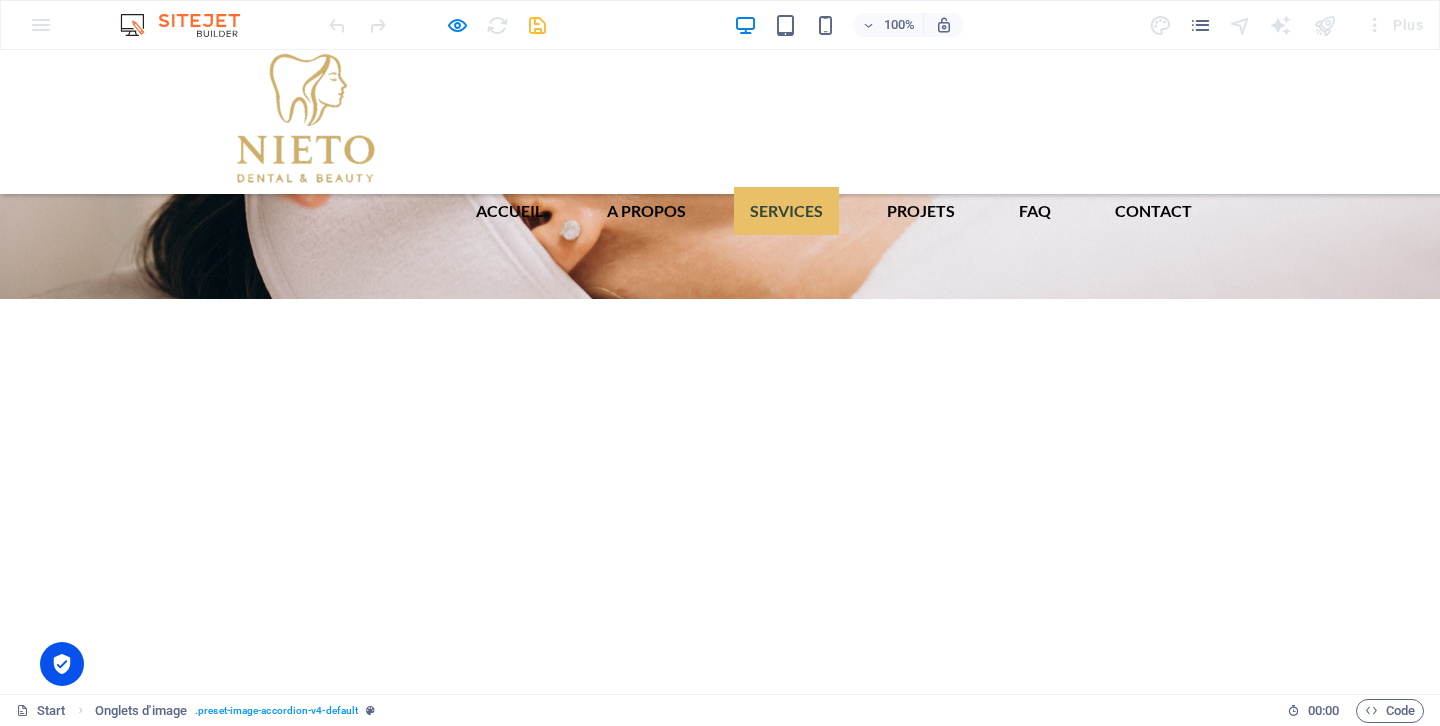 click at bounding box center [168, 4184] 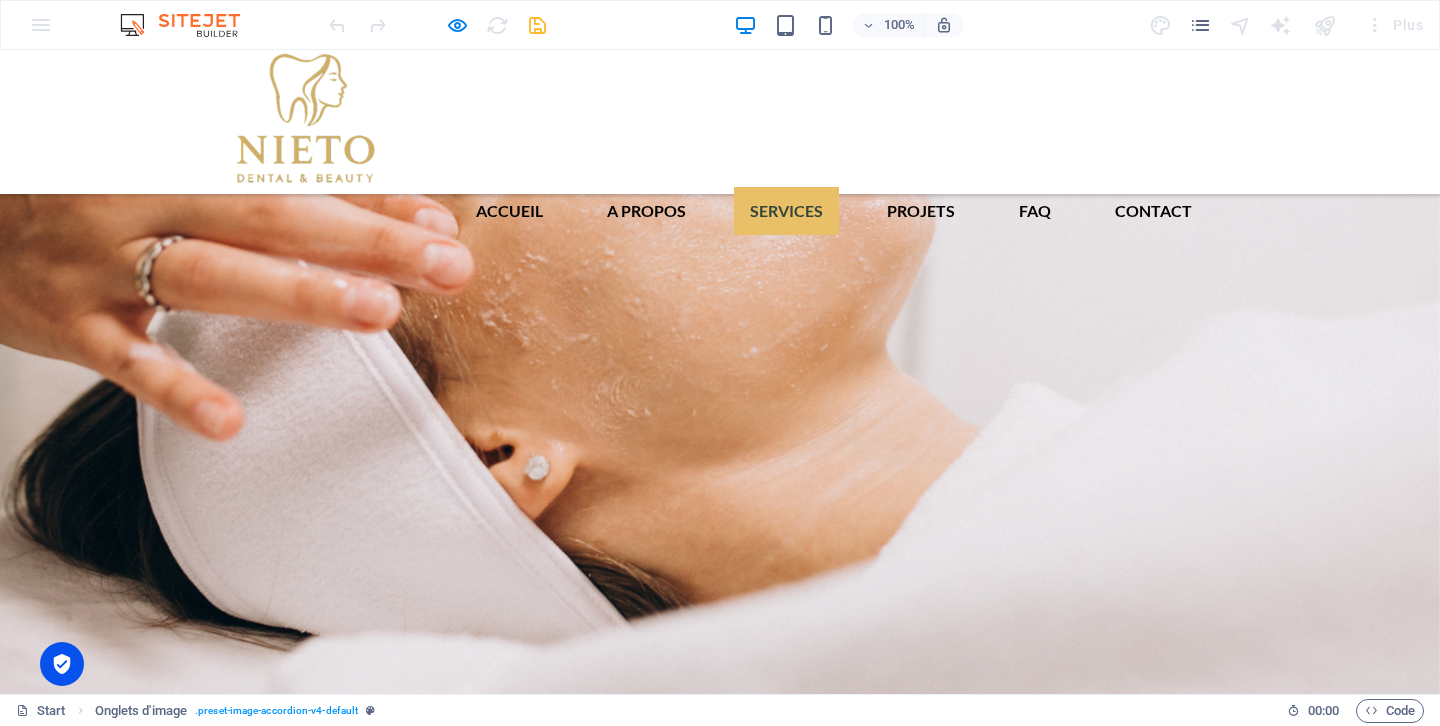 scroll, scrollTop: 3980, scrollLeft: 0, axis: vertical 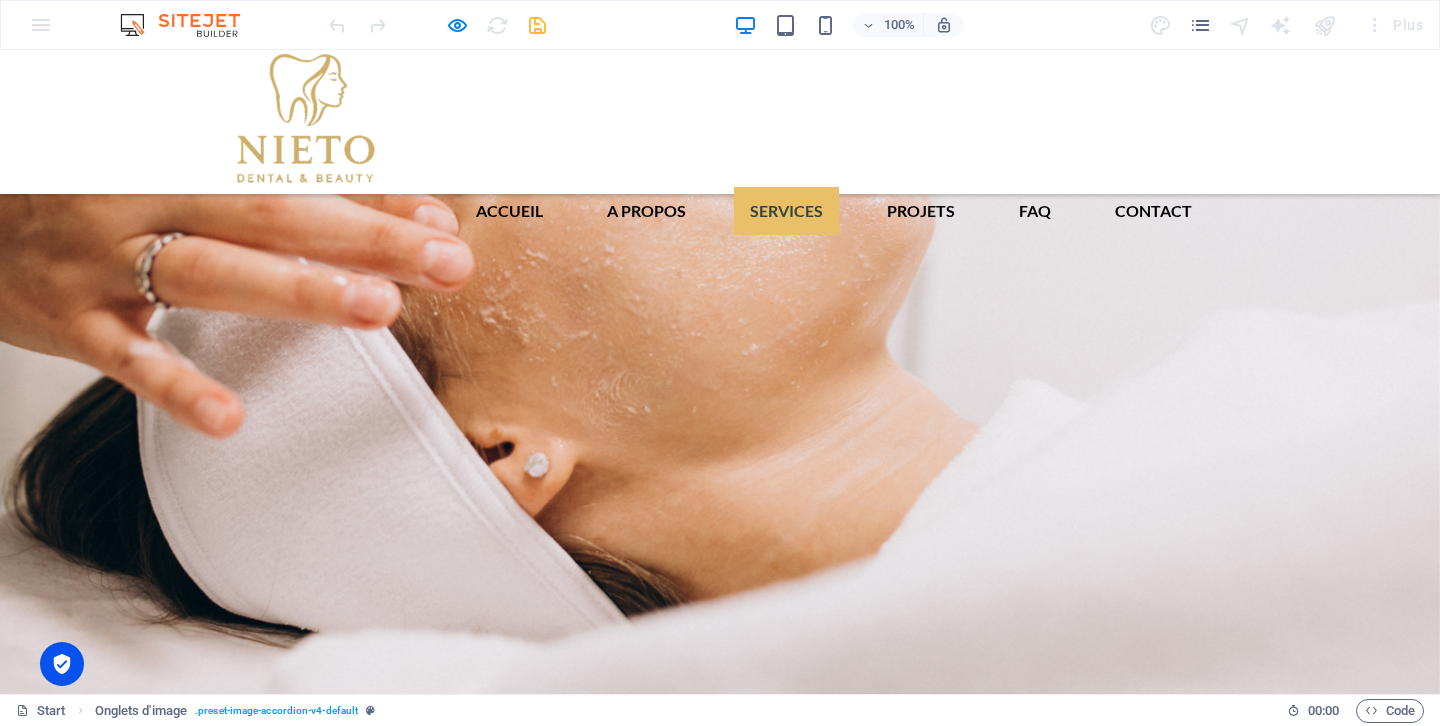 click on "TRAITEMENTS DU BRUXISME ET DE L’ATM (GOUTTIÈRE DE DÉCHARGE)" at bounding box center [168, 4758] 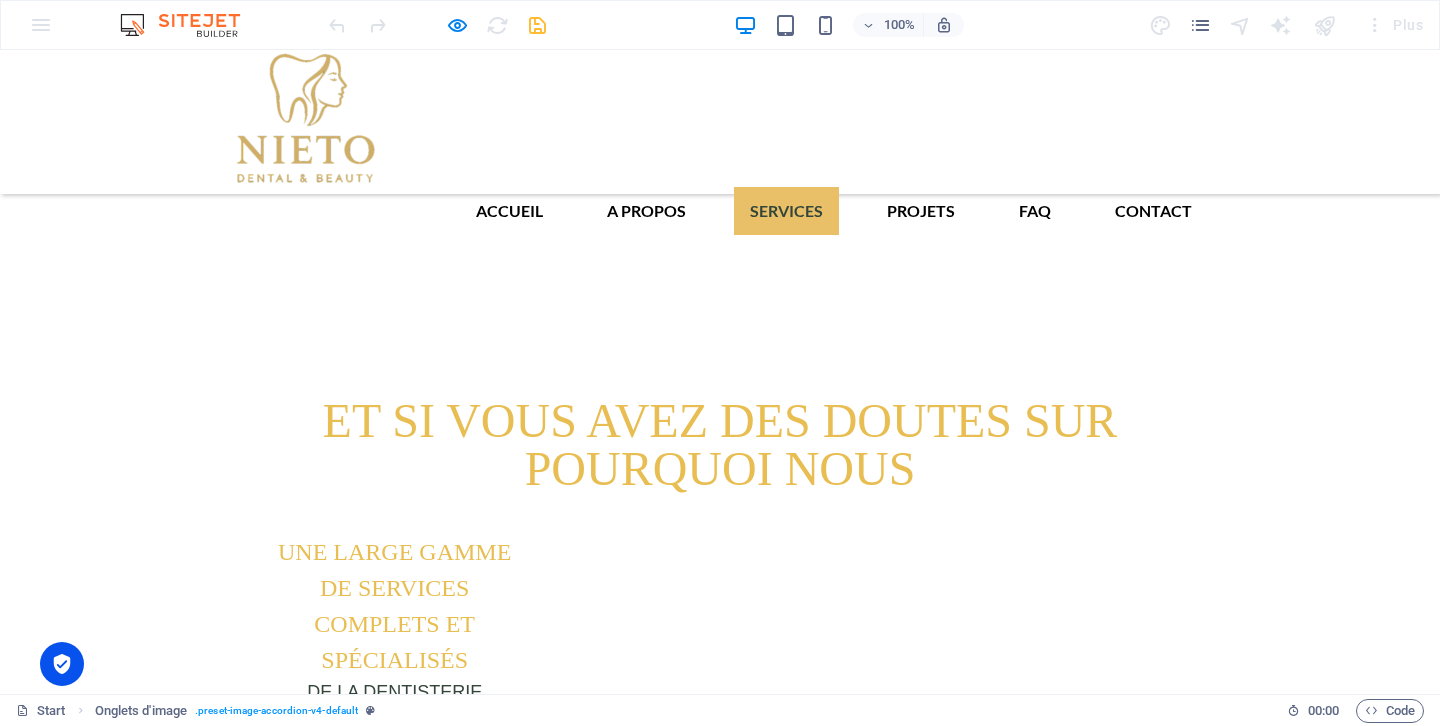 scroll, scrollTop: 4407, scrollLeft: 0, axis: vertical 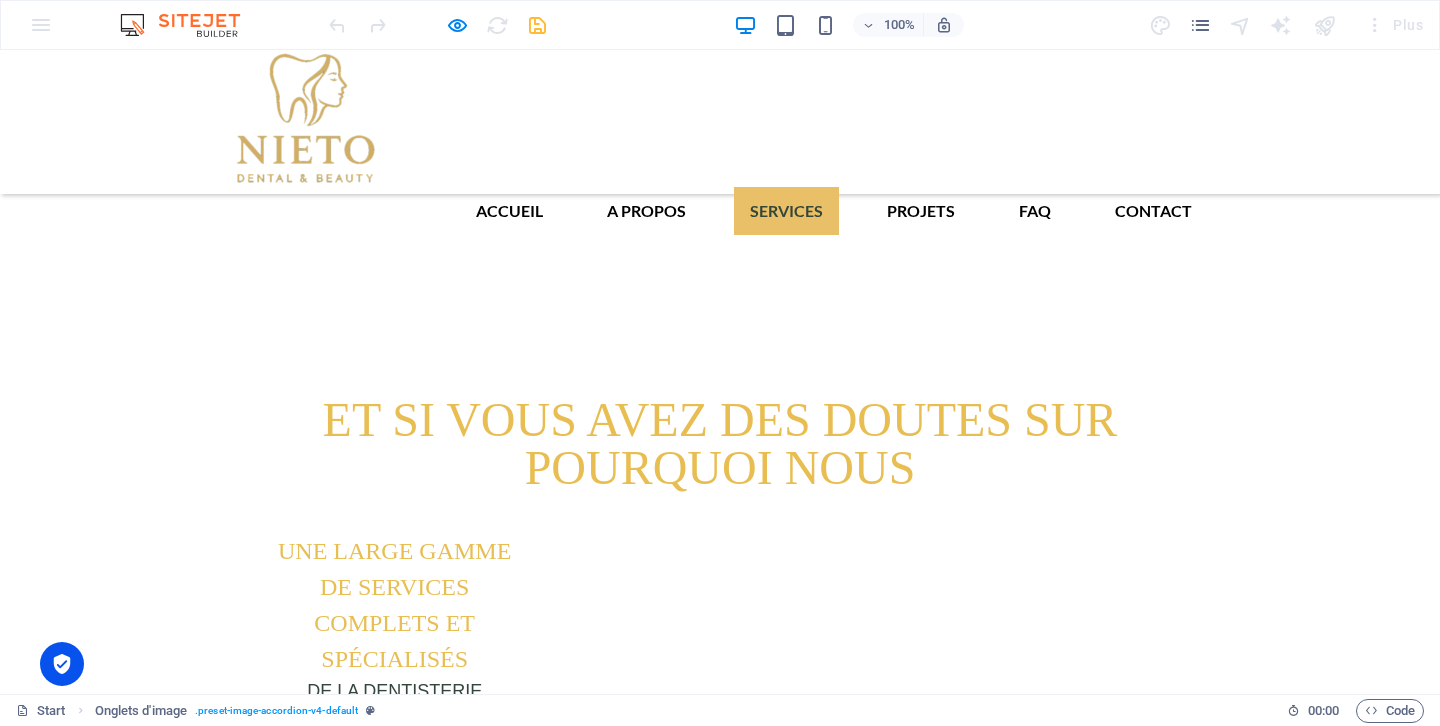 click on "TRAITEMENTS DU BRUXISME ET DE L’ATM (GOUTTIÈRE DE DÉCHARGE)" at bounding box center (168, 4331) 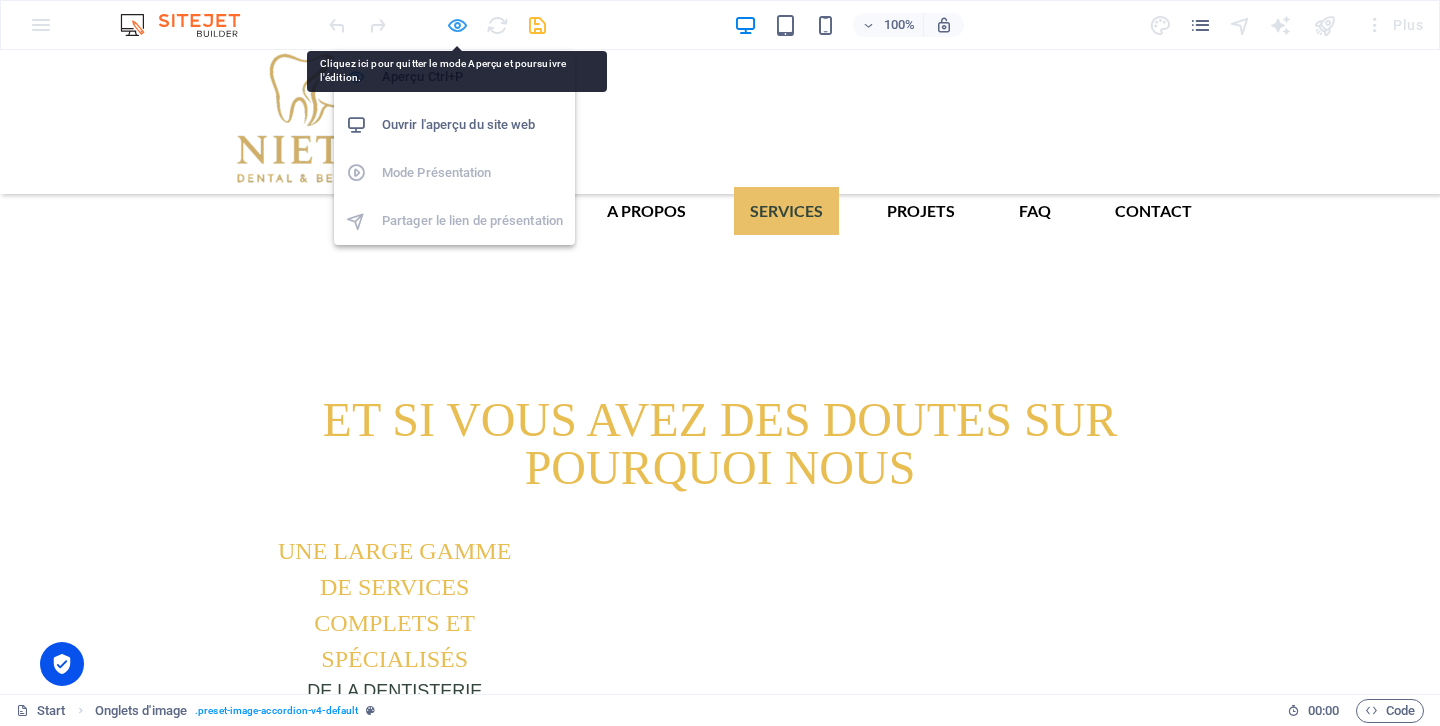 click at bounding box center (457, 25) 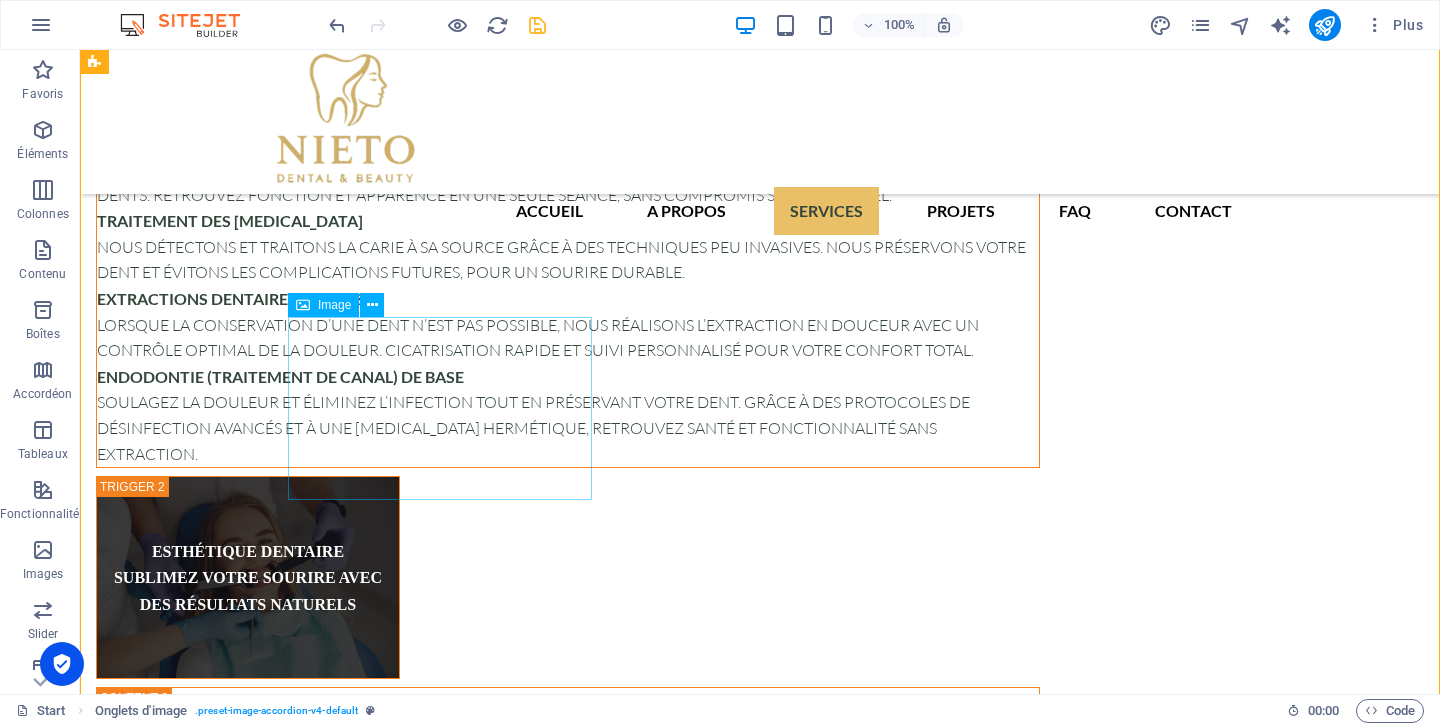scroll, scrollTop: 7681, scrollLeft: 0, axis: vertical 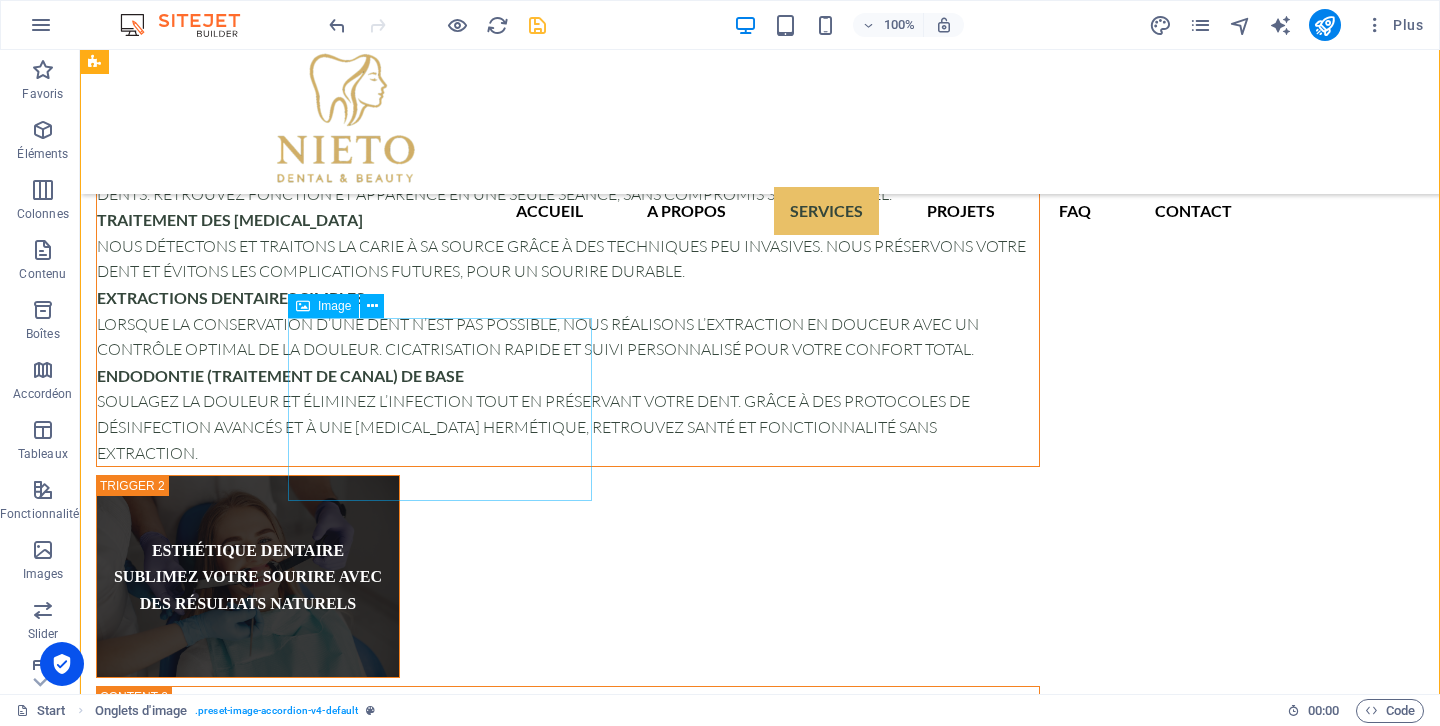 click on "PARODONTOLOGIE" at bounding box center (248, 3741) 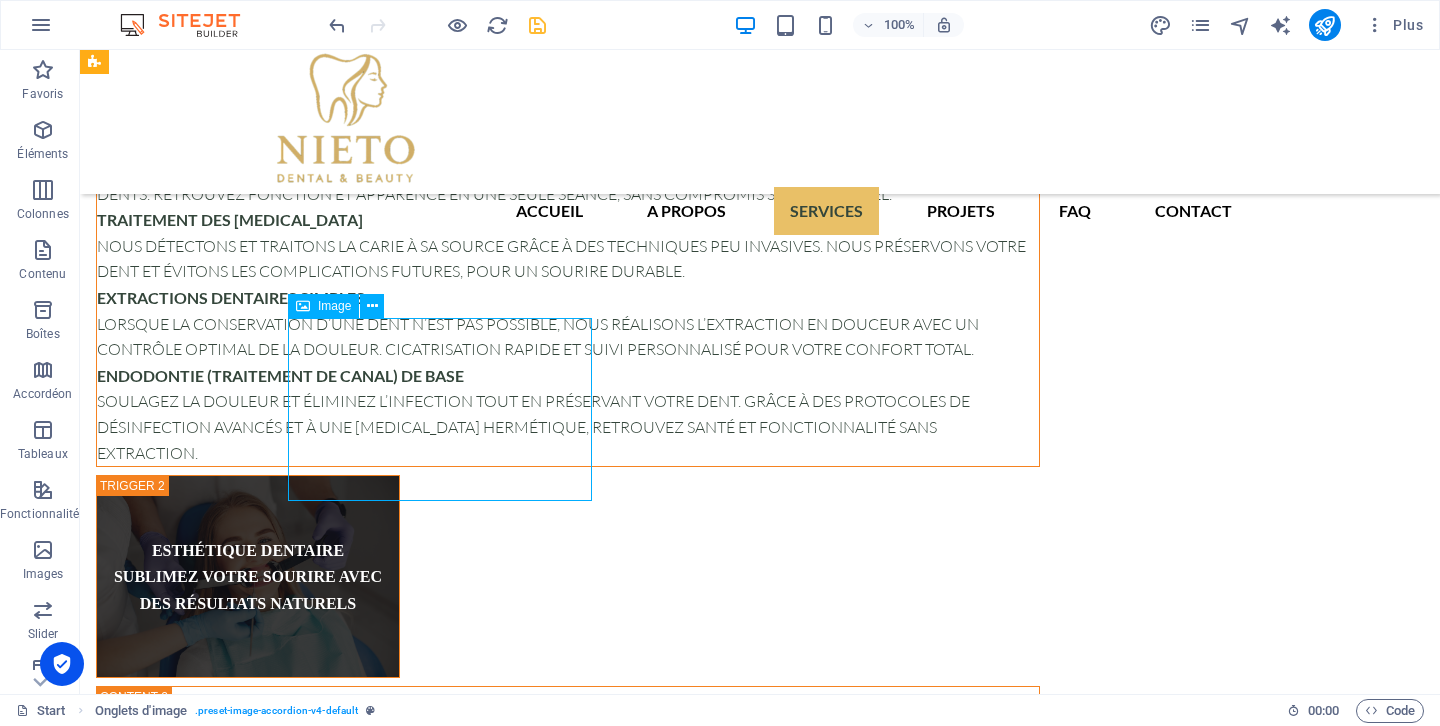click on "PARODONTOLOGIE" at bounding box center [248, 3741] 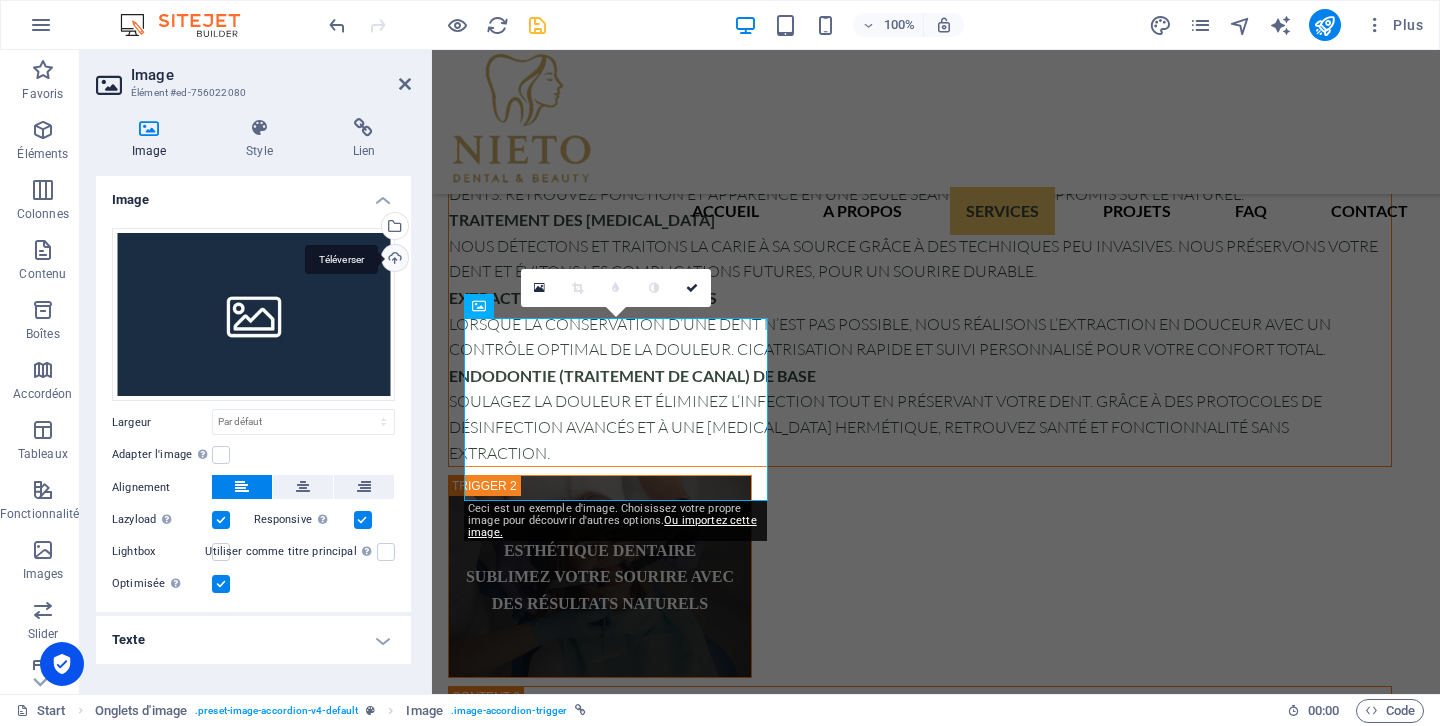 click on "Téléverser" at bounding box center [393, 260] 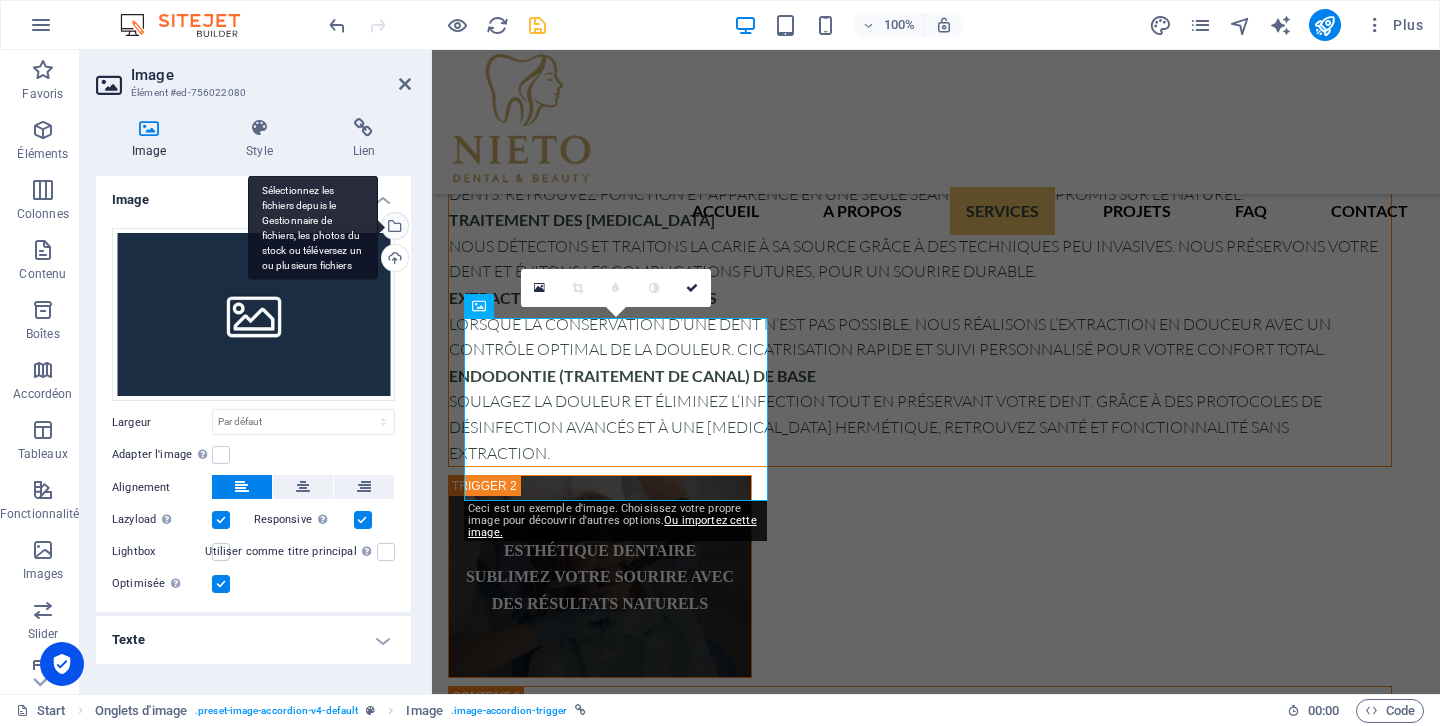 click on "Sélectionnez les fichiers depuis le Gestionnaire de fichiers, les photos du stock ou téléversez un ou plusieurs fichiers" at bounding box center (393, 228) 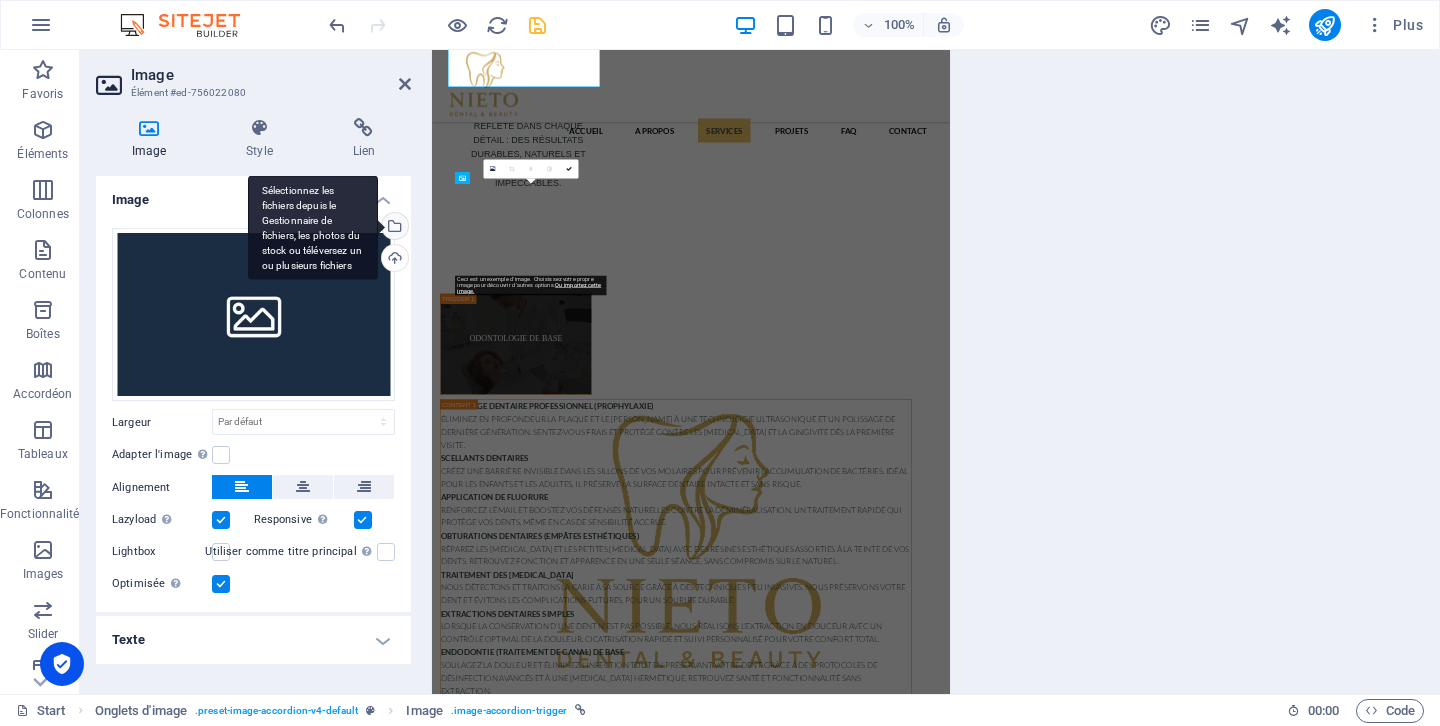 scroll, scrollTop: 8059, scrollLeft: 0, axis: vertical 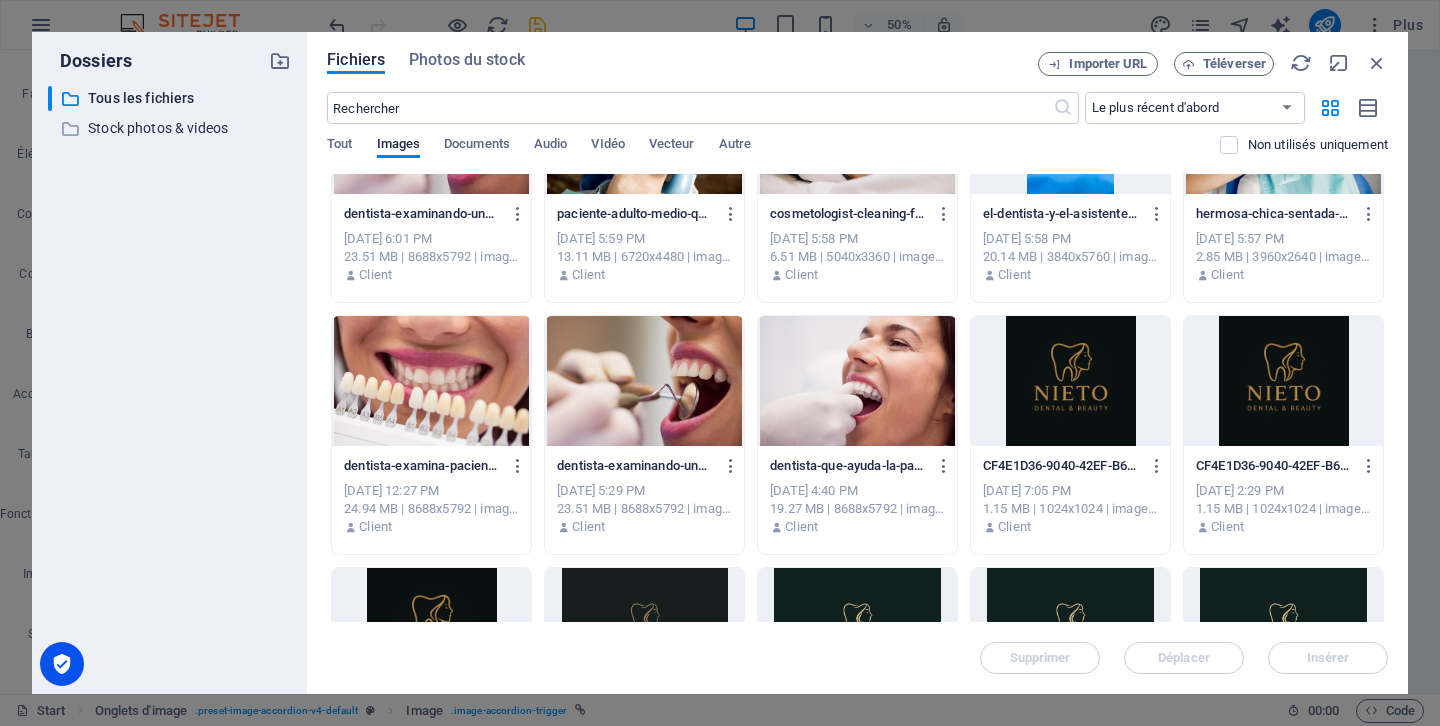 click at bounding box center [857, 381] 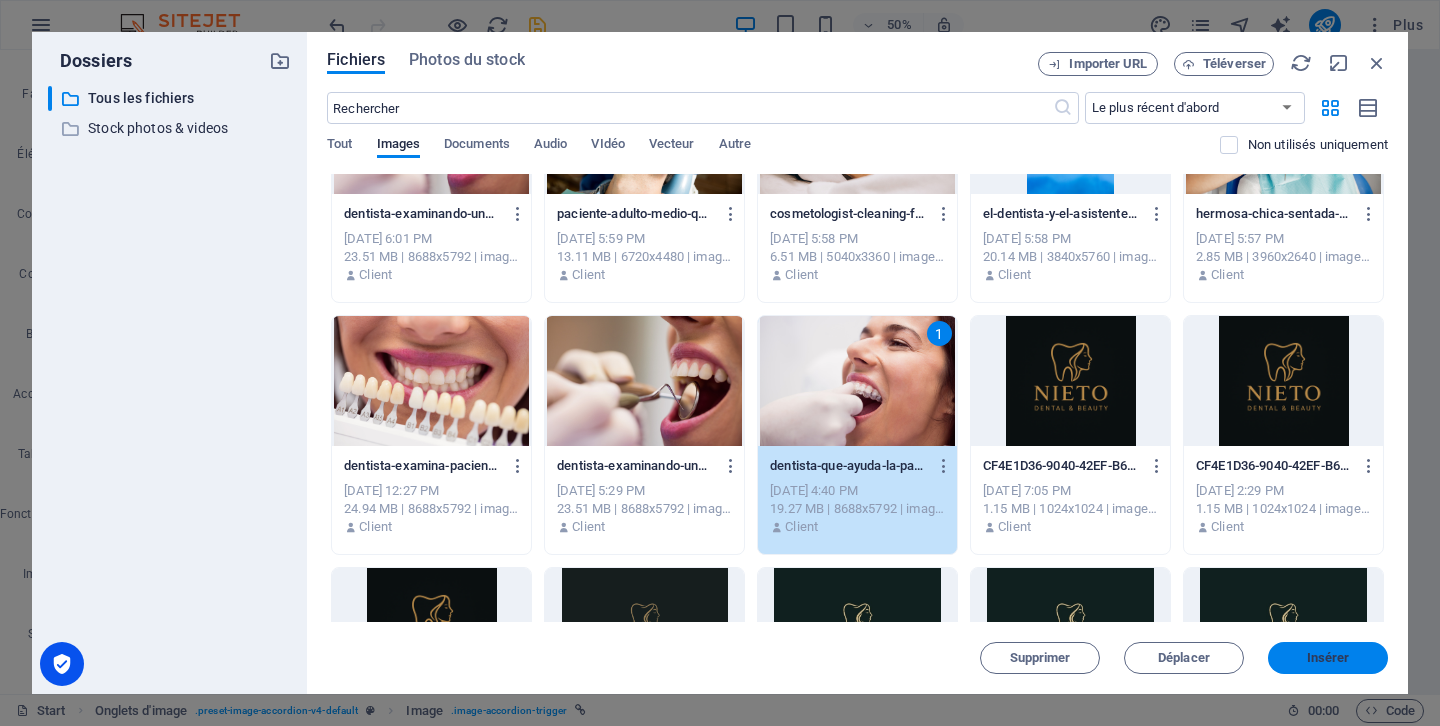 click on "Insérer" at bounding box center [1328, 658] 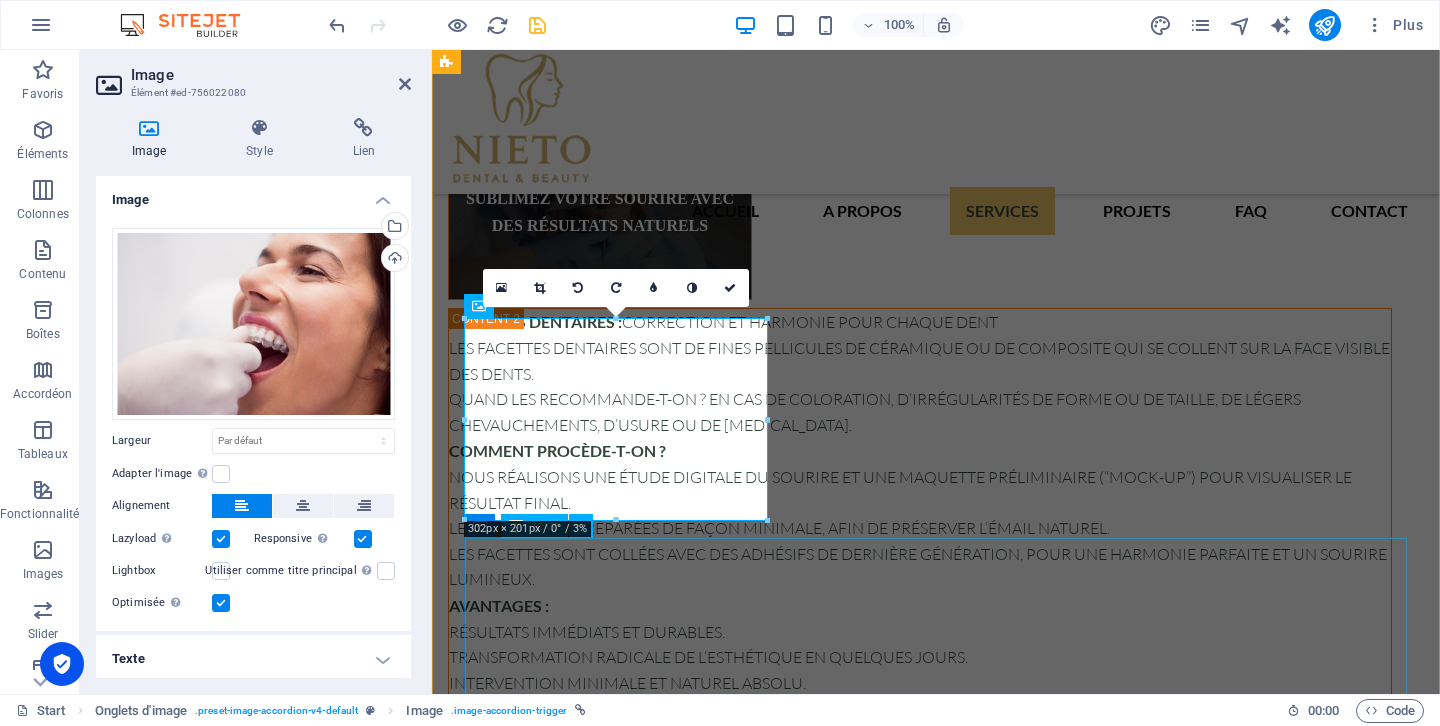 scroll, scrollTop: 7681, scrollLeft: 0, axis: vertical 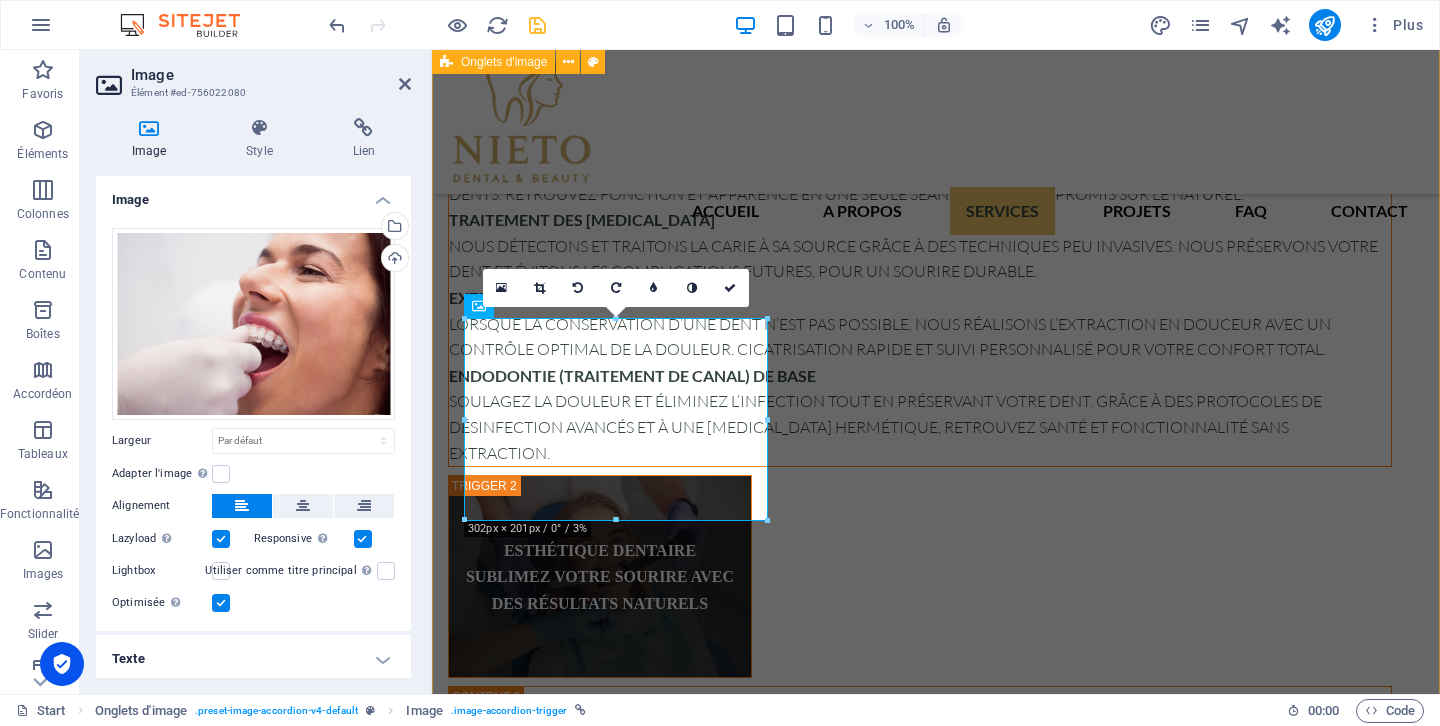 click on "ODONTOLOGIE DE BASE   Nettoyage dentaire professionnel (prophylaxie) Éliminez en profondeur la plaque et le [PERSON_NAME] à une technologie ultrasonique et un polissage de dernière génération. Sentez-vous frais et protégé contre les [MEDICAL_DATA] et la gingivite dès la première visite. Scellants dentaires Créez une barrière invisible dans les sillons de vos molaires pour prévenir l’accumulation de bactéries. Idéal pour les enfants et les adultes, il préserve la surface dentaire intacte et sans risque. Application de fluorure Renforcez l’émail et boostez vos défenses naturelles contre la déminéralisation. Un traitement rapide qui protège vos dents, même en cas de sensibilité accrue. Obturations dentaires (empâtes esthétiques) Réparez les [MEDICAL_DATA] et les petites [MEDICAL_DATA] avec des résines esthétiques assorties à la teinte de vos dents. Retrouvez fonction et apparence en une seule séance, sans compromis sur le naturel. Traitement des [MEDICAL_DATA] Extractions dentaires simples Avantages :    de" at bounding box center (936, 4207) 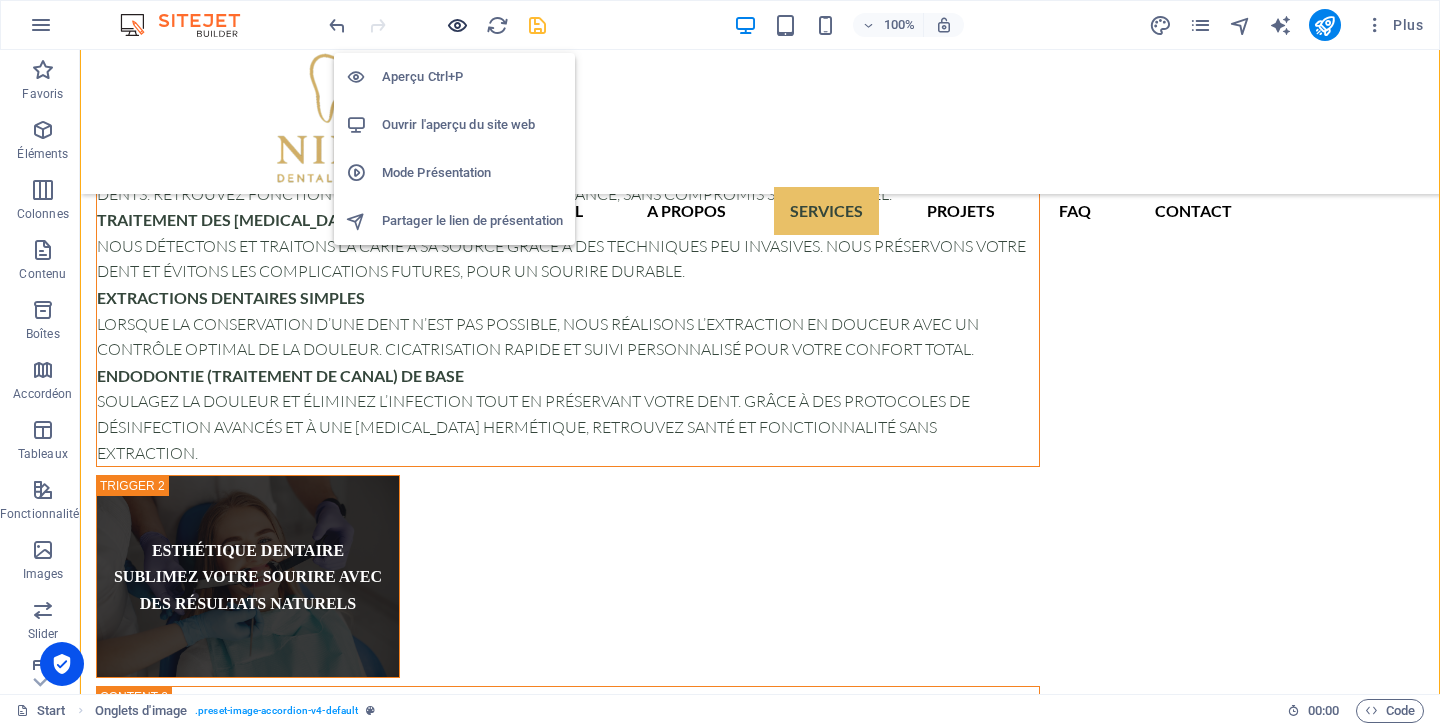 click at bounding box center (457, 25) 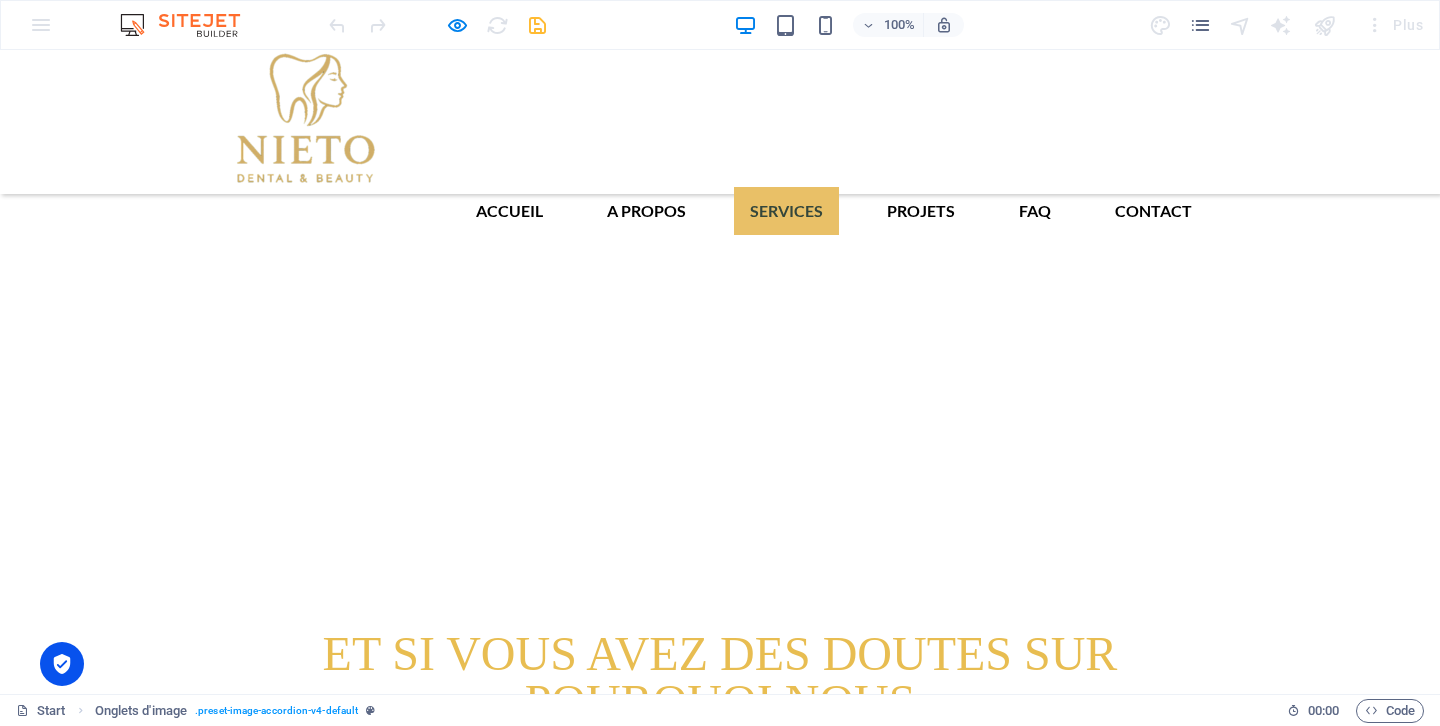 scroll, scrollTop: 4185, scrollLeft: 0, axis: vertical 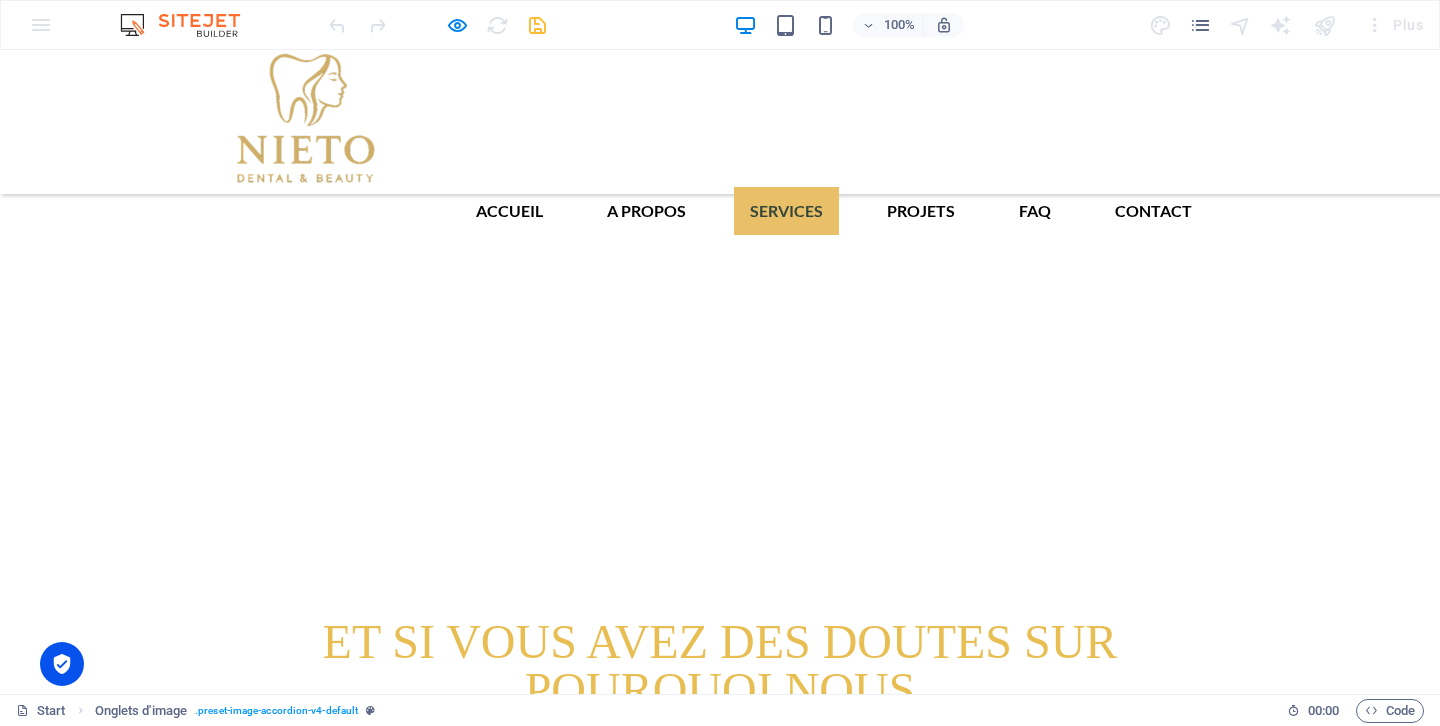 click on "TRAITEMENTS DU BRUXISME ET DE L’ATM (GOUTTIÈRE DE DÉCHARGE)" at bounding box center (168, 4573) 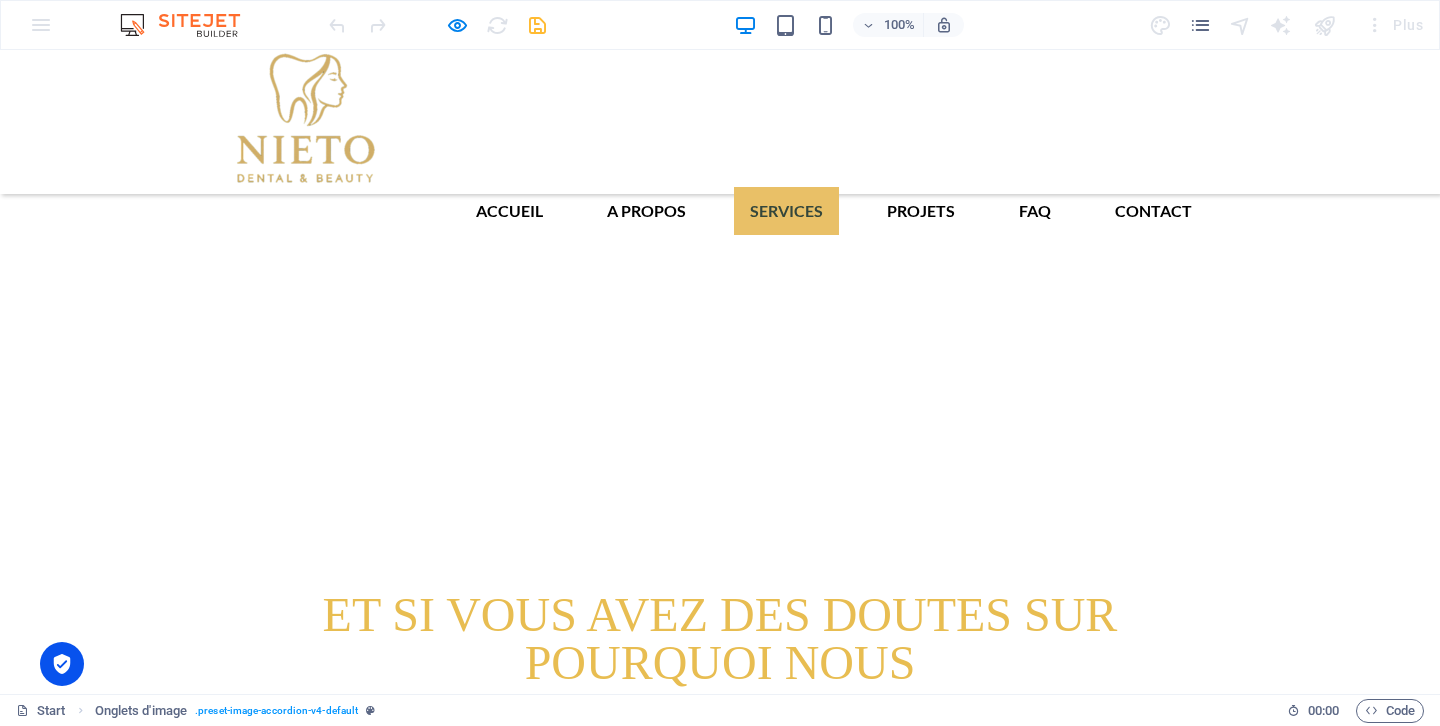 scroll, scrollTop: 4211, scrollLeft: 0, axis: vertical 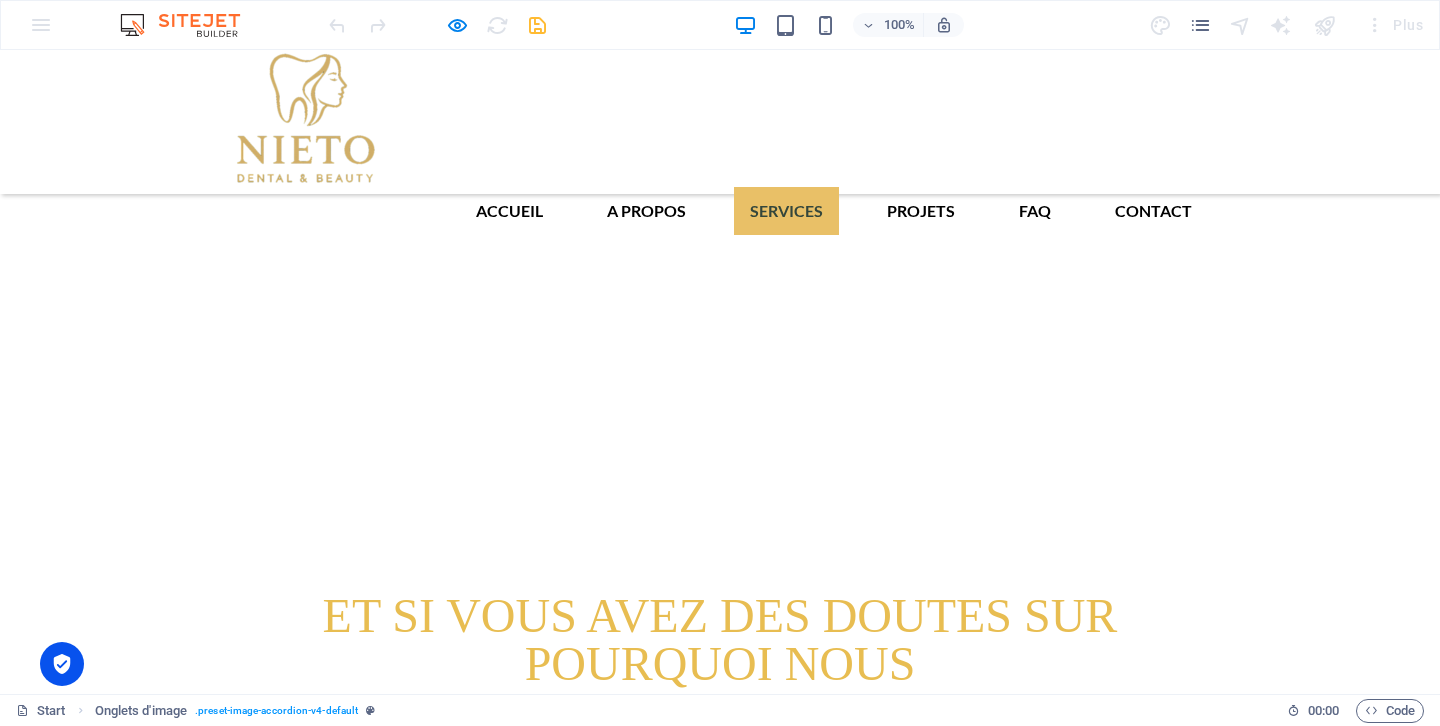 click on "TRAITEMENTS DU BRUXISME ET DE L’ATM (GOUTTIÈRE DE DÉCHARGE)" at bounding box center (168, 4547) 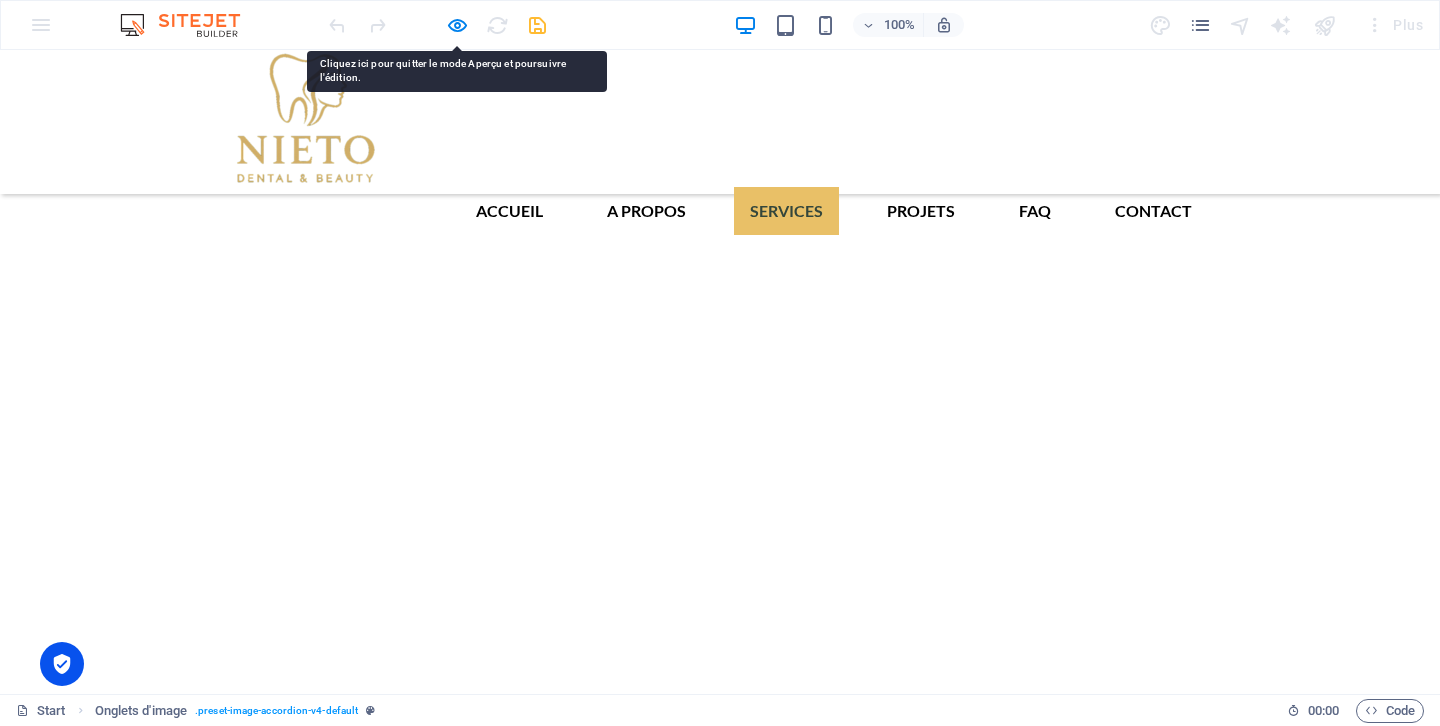 scroll, scrollTop: 4026, scrollLeft: 0, axis: vertical 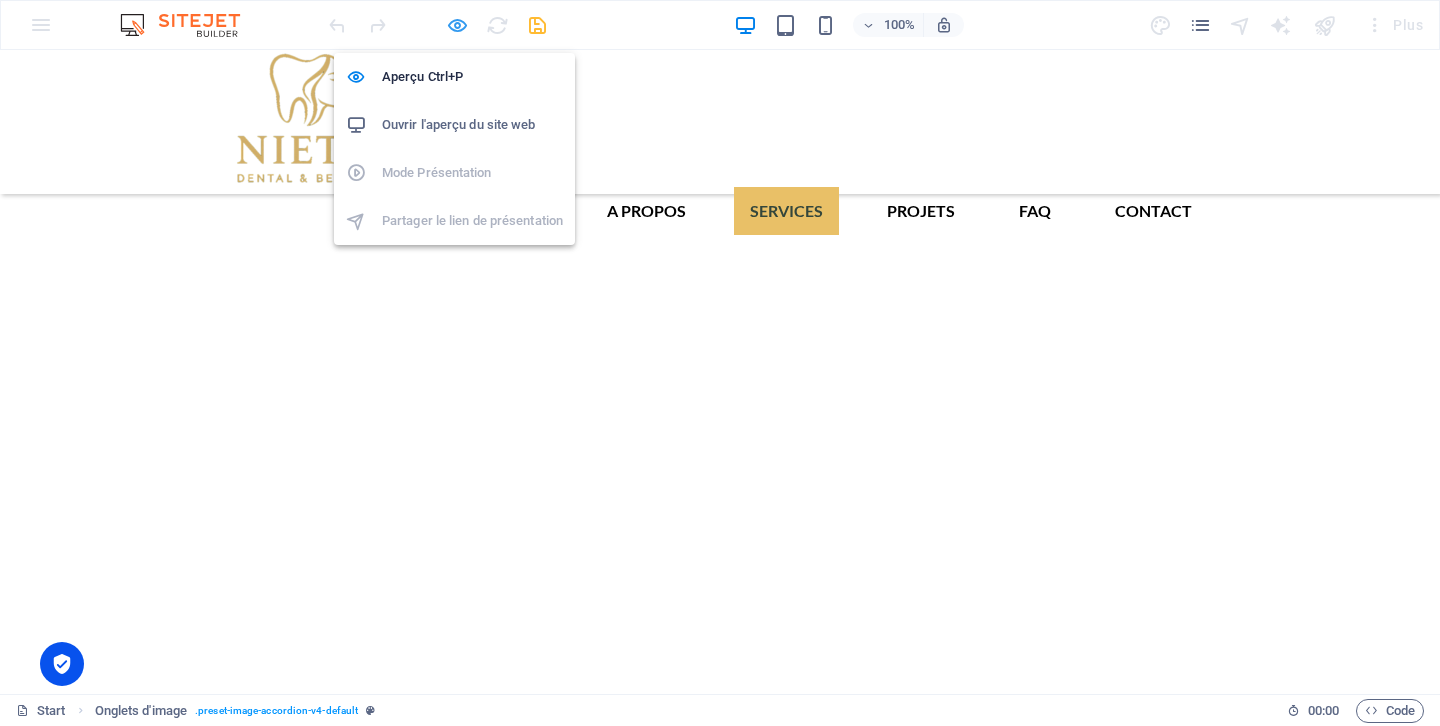 click at bounding box center (457, 25) 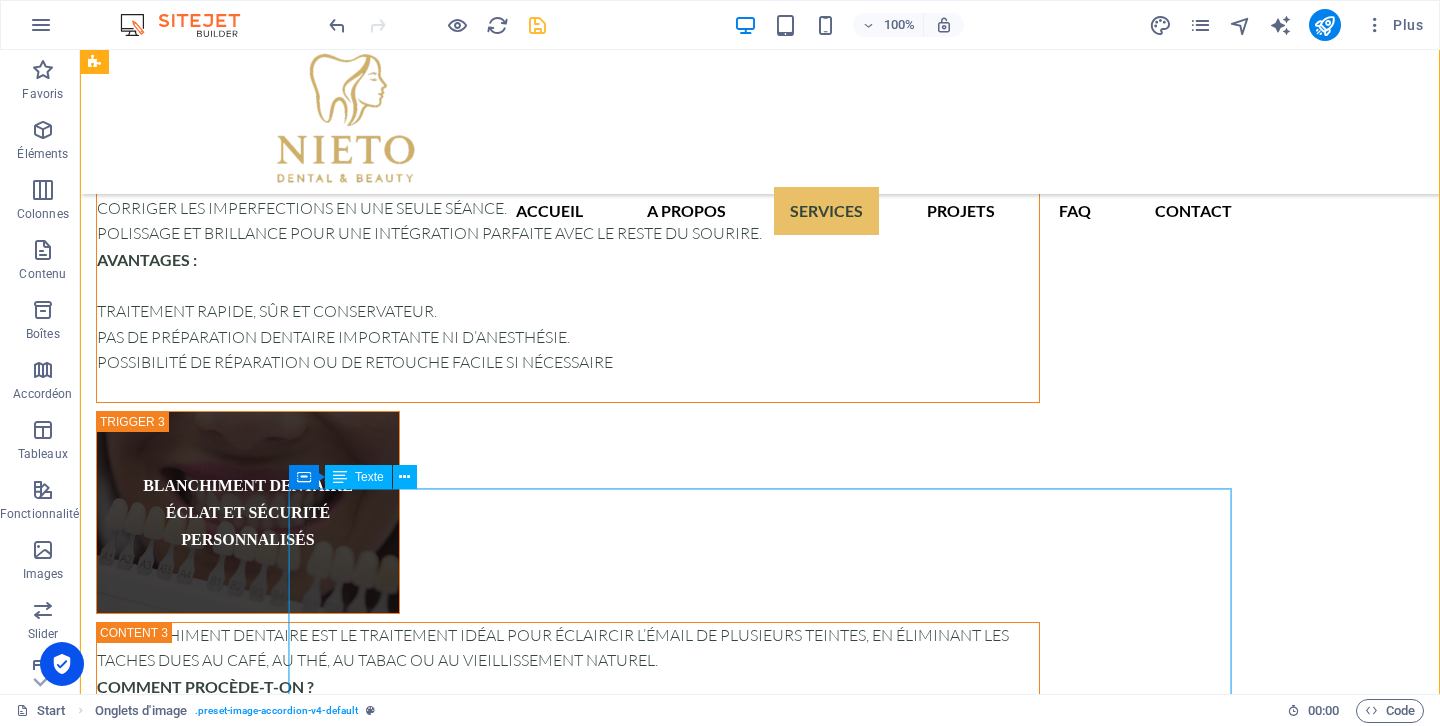 scroll, scrollTop: 8706, scrollLeft: 0, axis: vertical 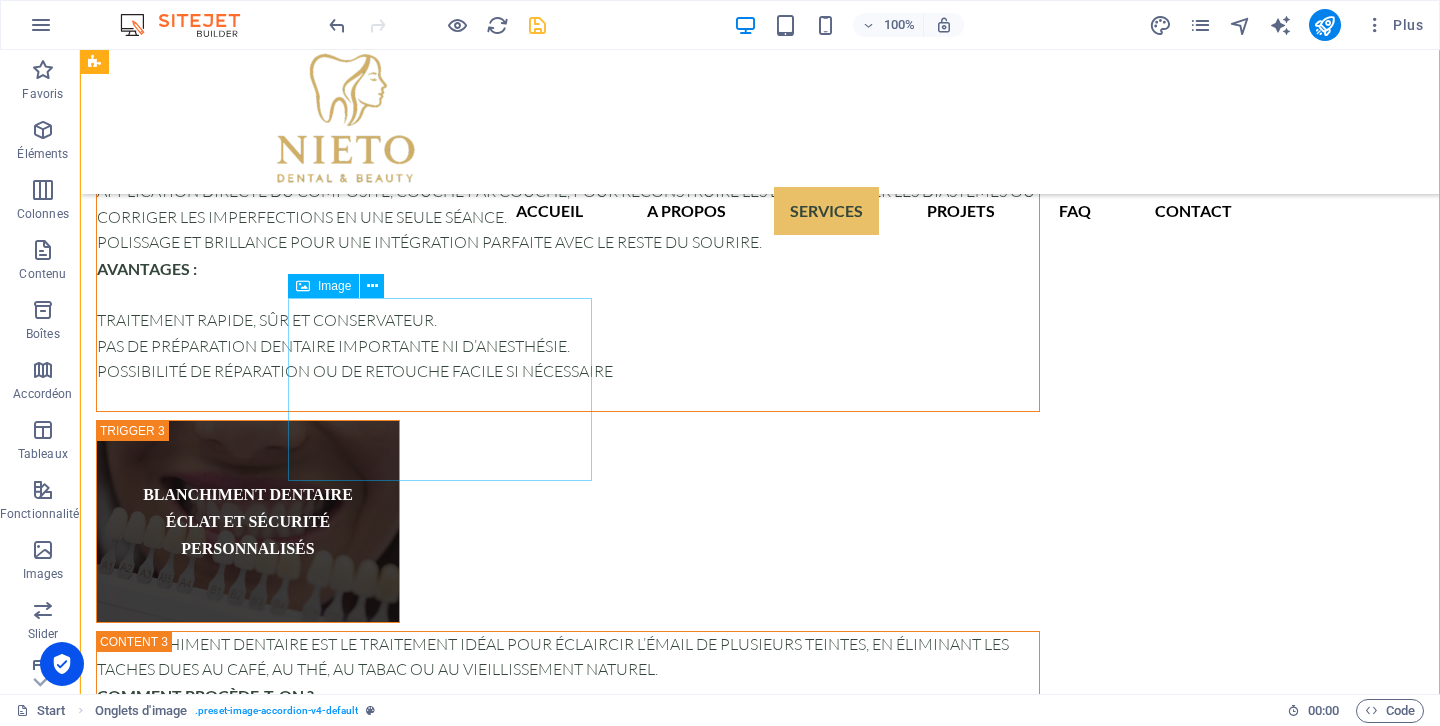 click on "TRAITEMENTS DU BRUXISME ET DE L’ATM (GOUTTIÈRE DE DÉCHARGE)" at bounding box center (248, 3685) 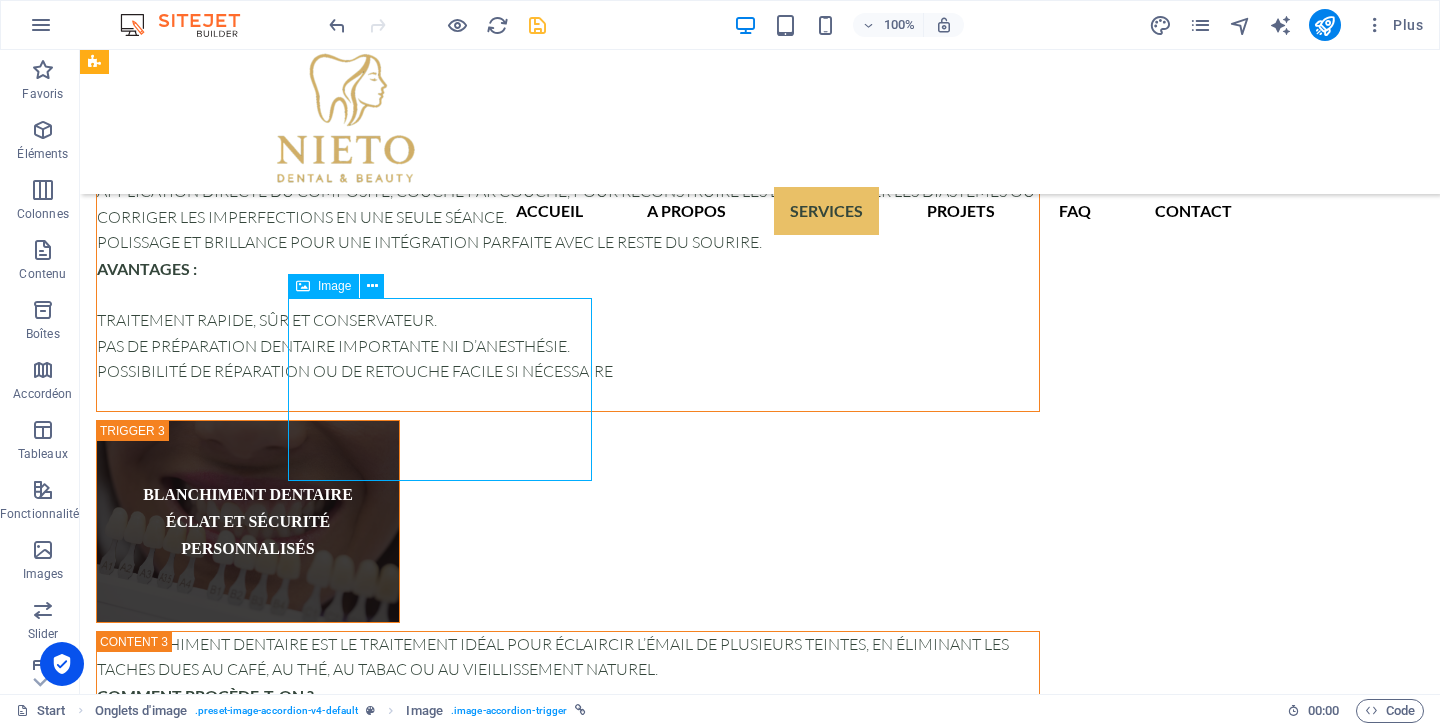 click on "TRAITEMENTS DU BRUXISME ET DE L’ATM (GOUTTIÈRE DE DÉCHARGE)" at bounding box center [248, 3685] 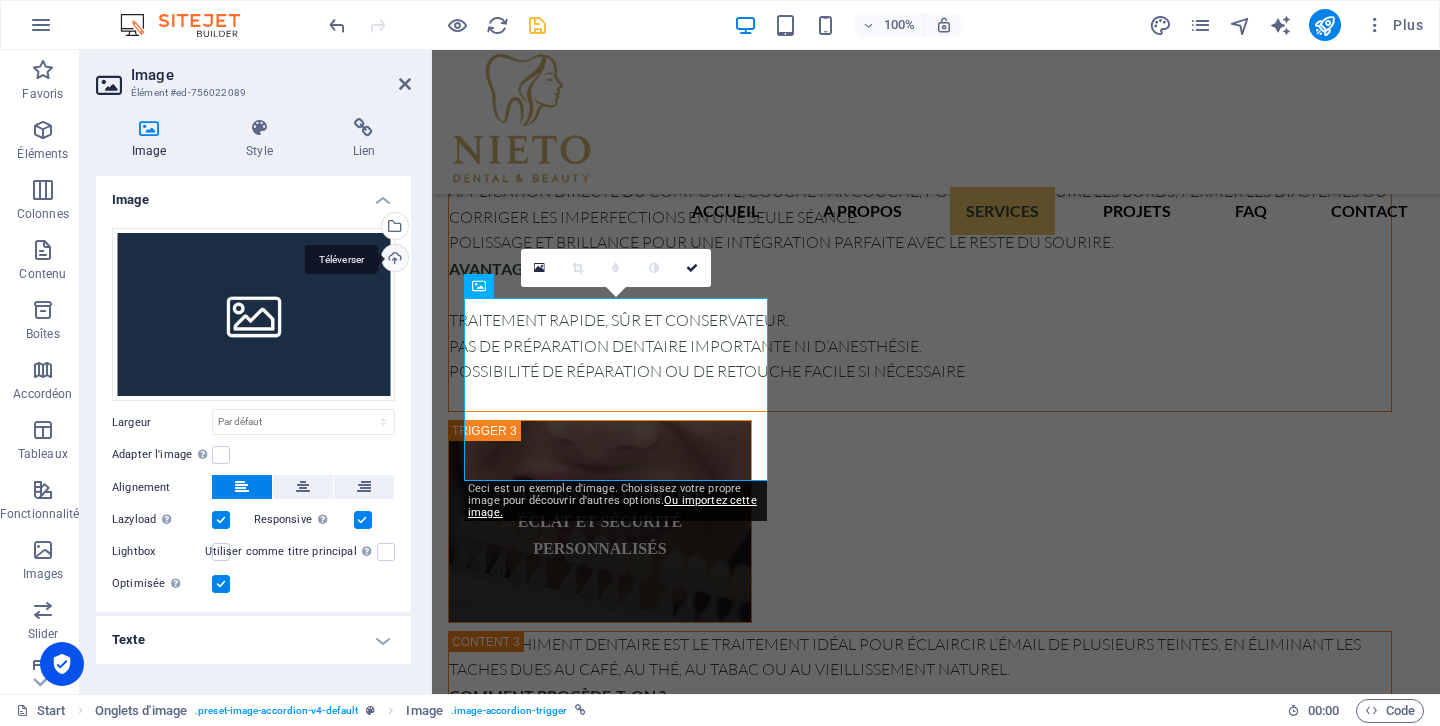 click on "Téléverser" at bounding box center (393, 260) 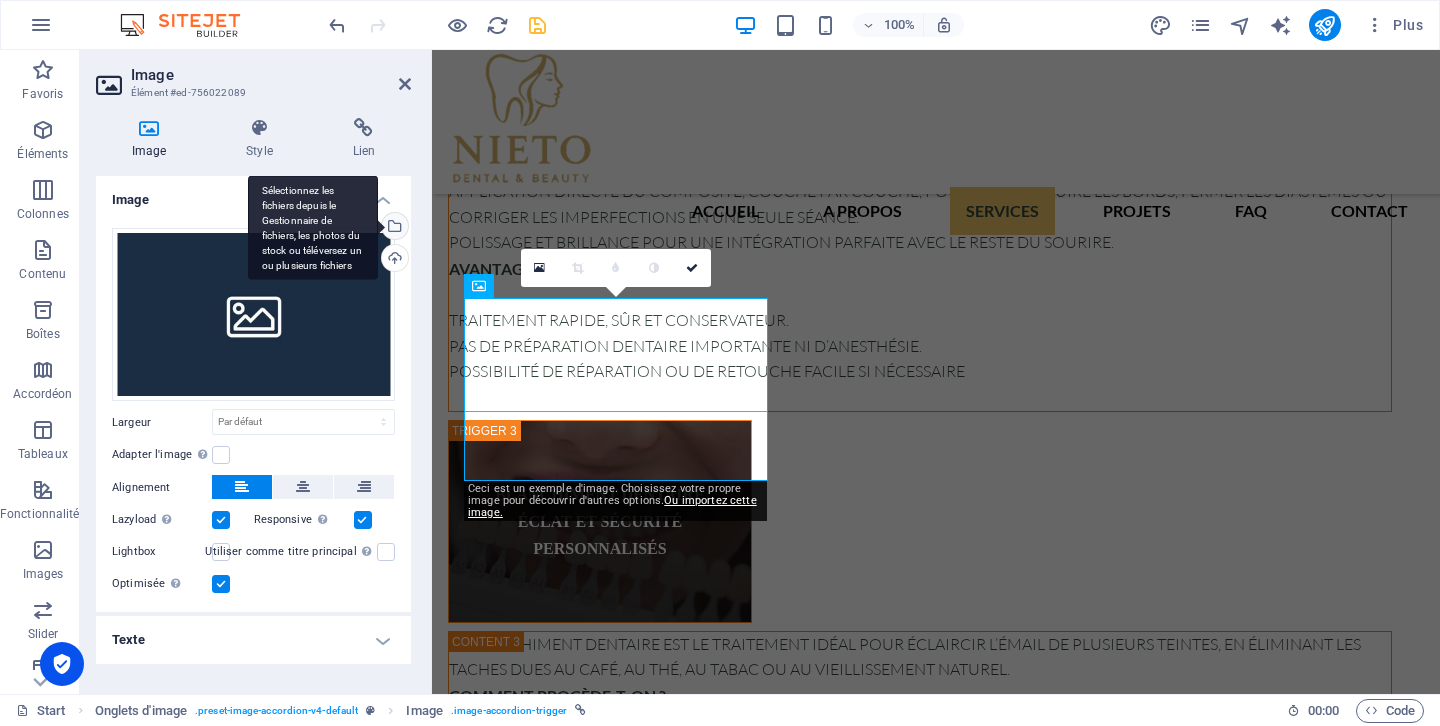 click on "Sélectionnez les fichiers depuis le Gestionnaire de fichiers, les photos du stock ou téléversez un ou plusieurs fichiers" at bounding box center (393, 228) 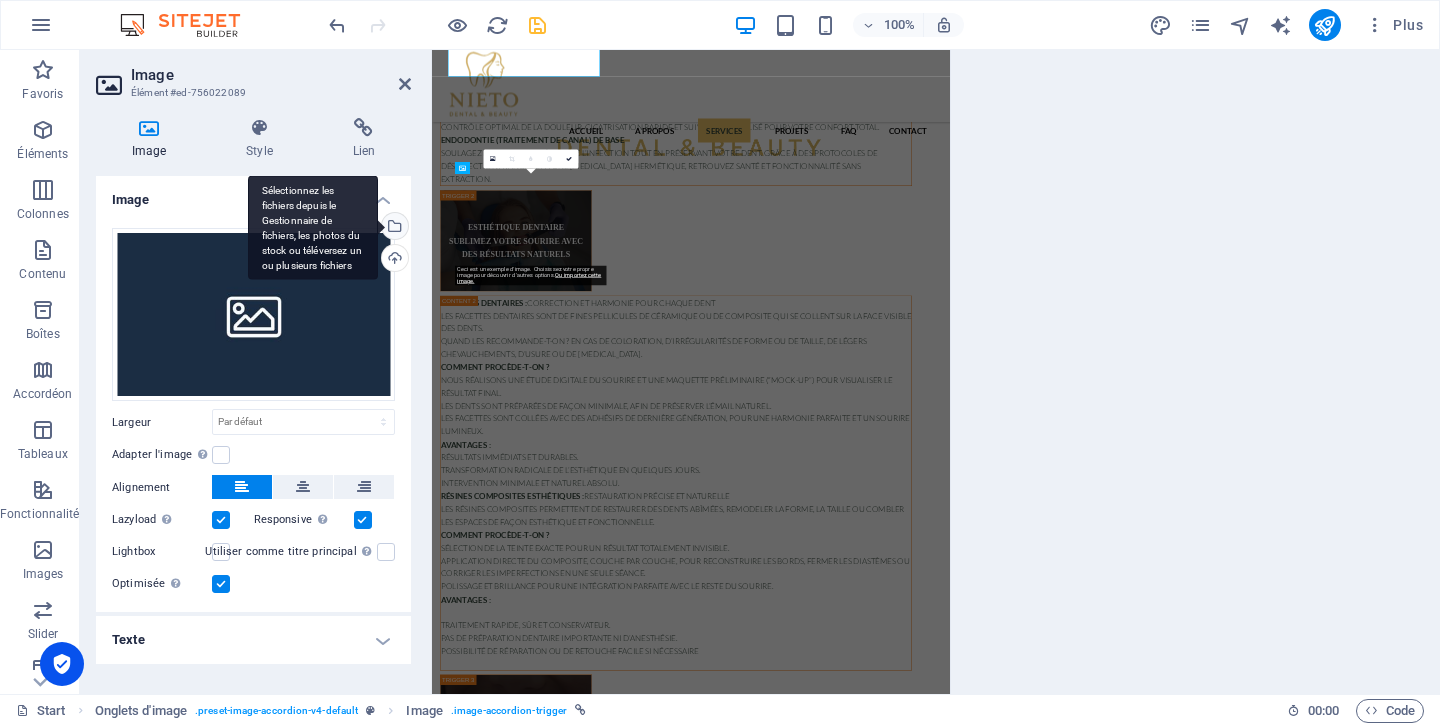 scroll, scrollTop: 9084, scrollLeft: 0, axis: vertical 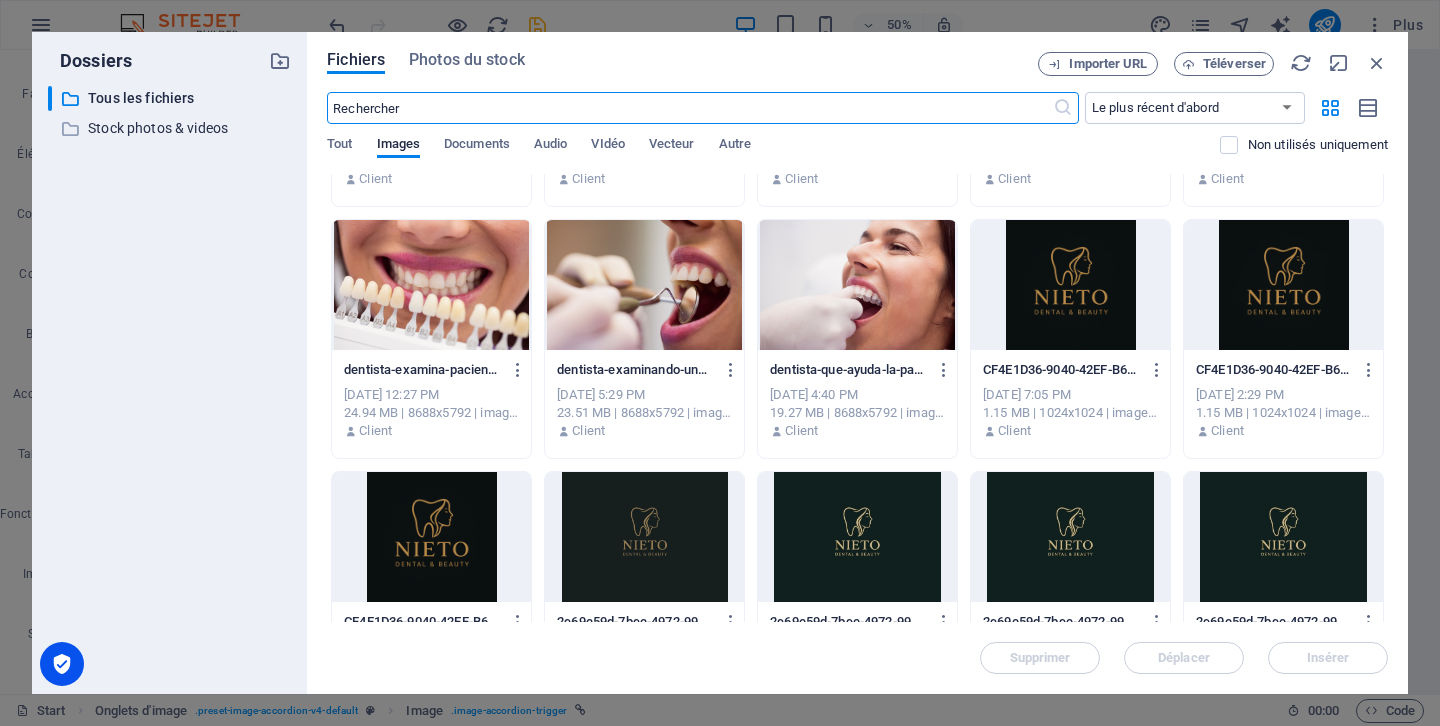 click at bounding box center (857, 285) 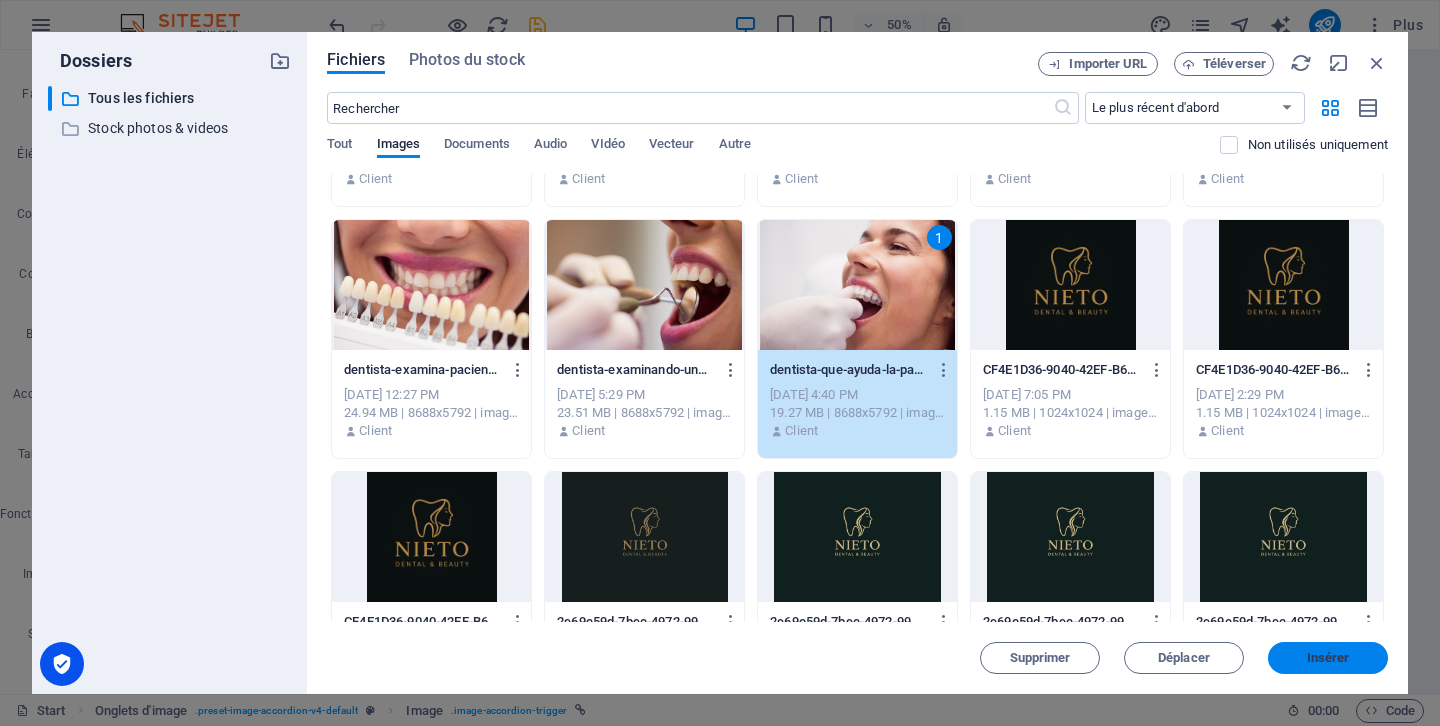 click on "Insérer" at bounding box center [1328, 658] 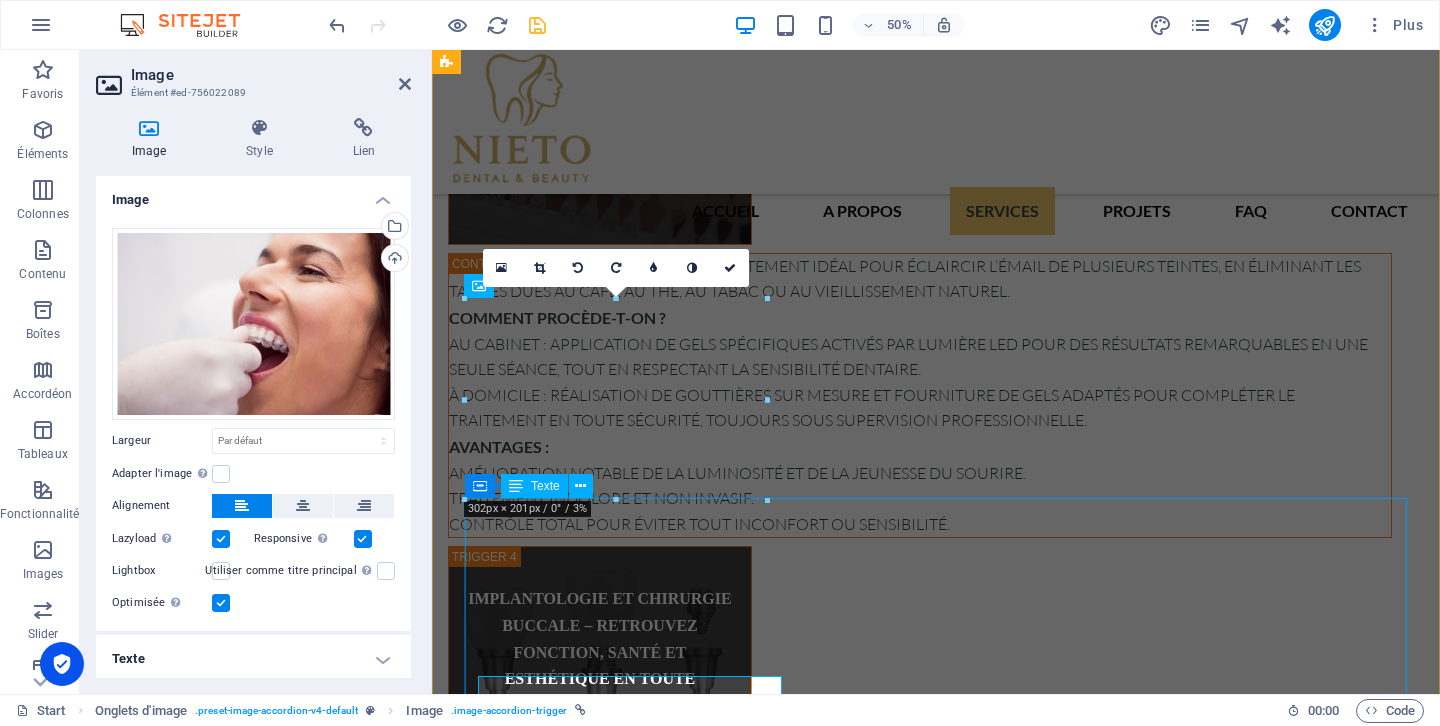 scroll, scrollTop: 8706, scrollLeft: 0, axis: vertical 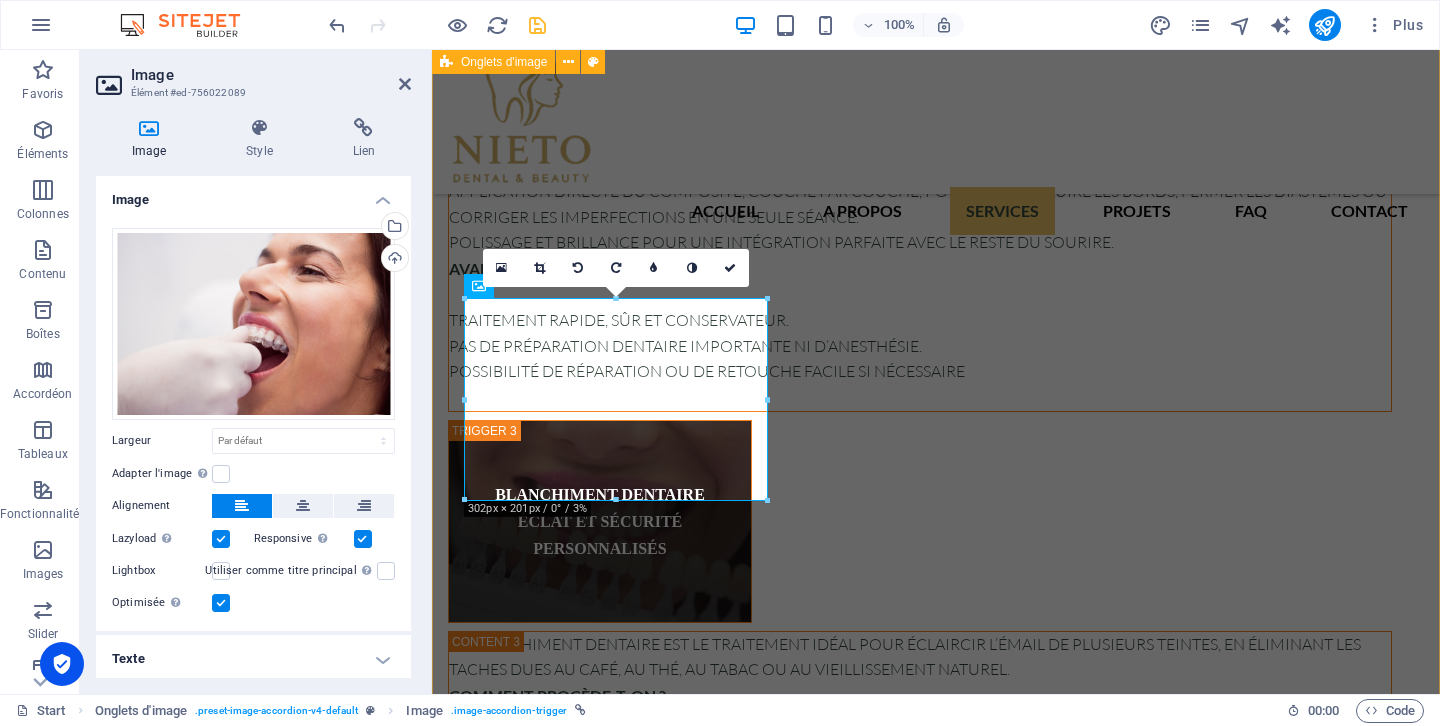click on "ODONTOLOGIE DE BASE   Nettoyage dentaire professionnel (prophylaxie) Éliminez en profondeur la plaque et le [PERSON_NAME] à une technologie ultrasonique et un polissage de dernière génération. Sentez-vous frais et protégé contre les [MEDICAL_DATA] et la gingivite dès la première visite. Scellants dentaires Créez une barrière invisible dans les sillons de vos molaires pour prévenir l’accumulation de bactéries. Idéal pour les enfants et les adultes, il préserve la surface dentaire intacte et sans risque. Application de fluorure Renforcez l’émail et boostez vos défenses naturelles contre la déminéralisation. Un traitement rapide qui protège vos dents, même en cas de sensibilité accrue. Obturations dentaires (empâtes esthétiques) Réparez les [MEDICAL_DATA] et les petites [MEDICAL_DATA] avec des résines esthétiques assorties à la teinte de vos dents. Retrouvez fonction et apparence en une seule séance, sans compromis sur le naturel. Traitement des [MEDICAL_DATA] Extractions dentaires simples Avantages :    de" at bounding box center [936, 3192] 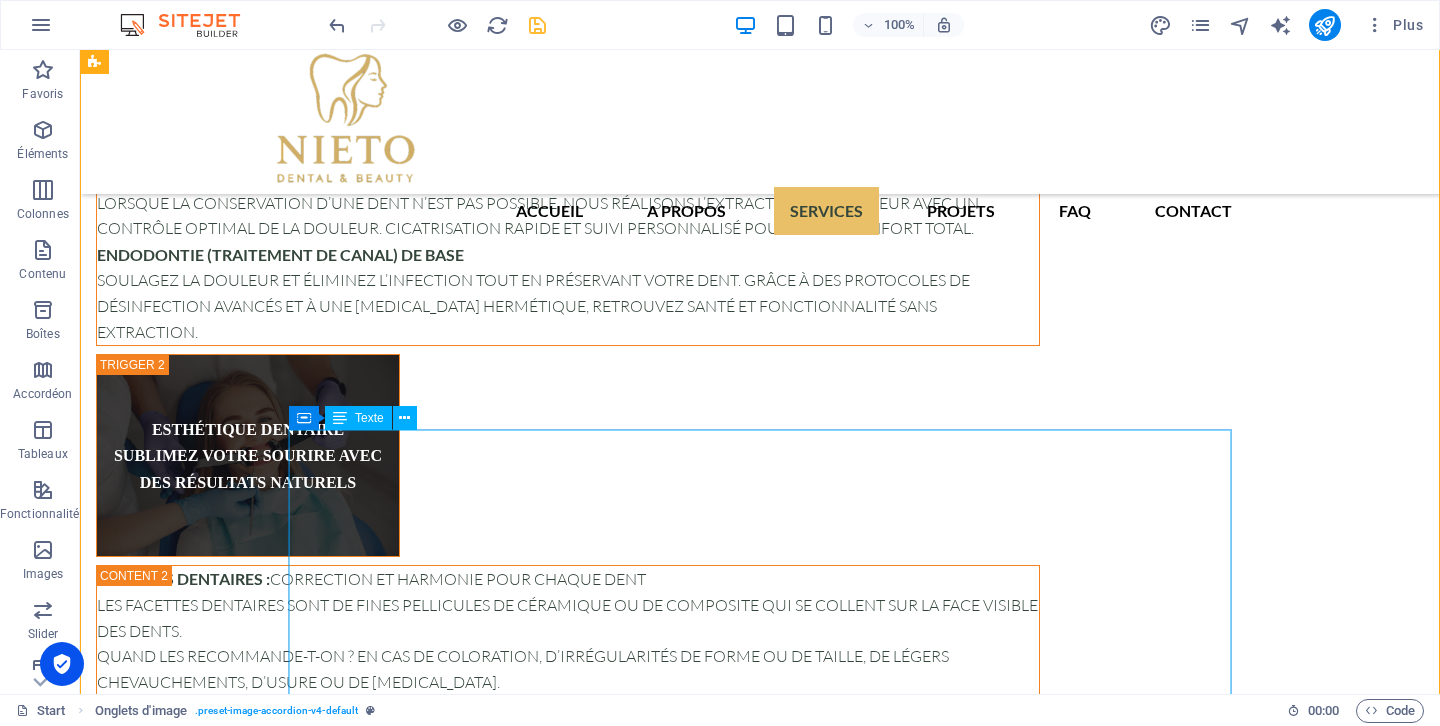 scroll, scrollTop: 7823, scrollLeft: 0, axis: vertical 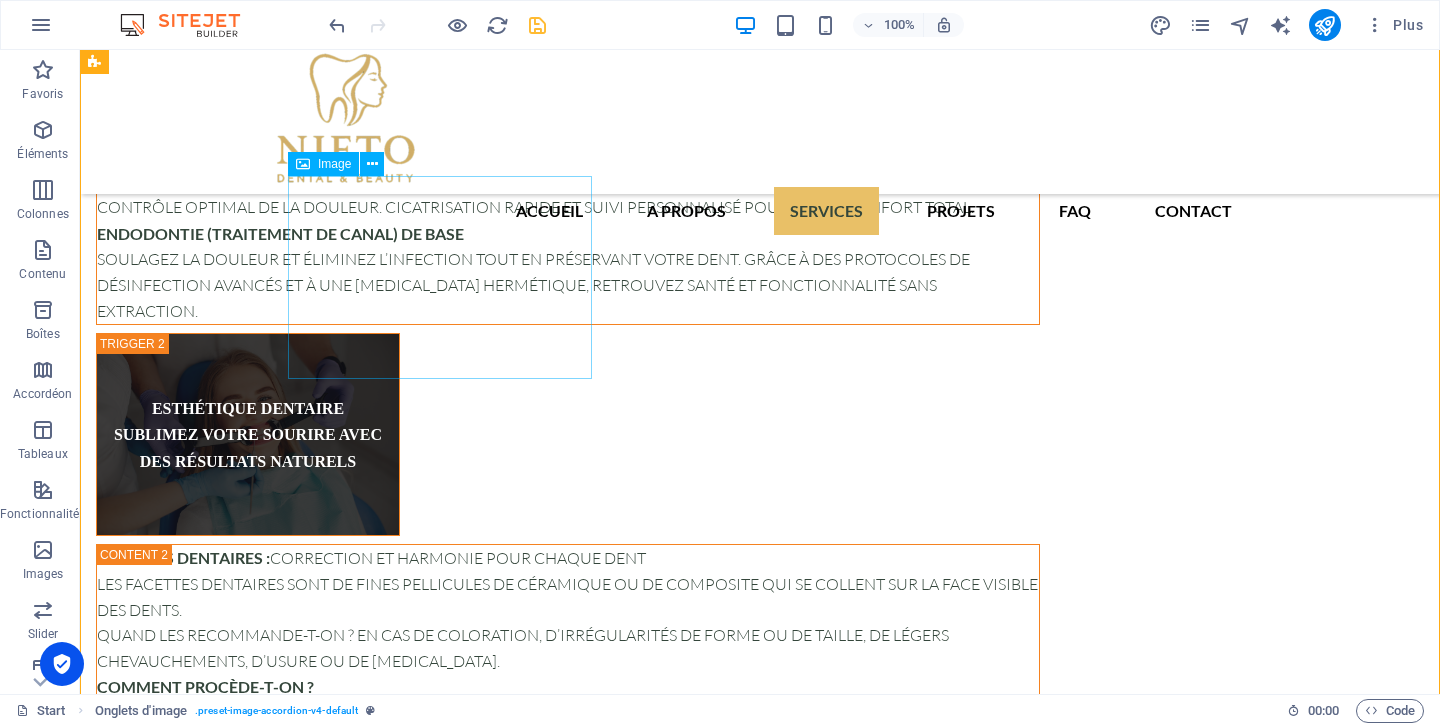 click on "PARODONTOLOGIE" at bounding box center (248, 3609) 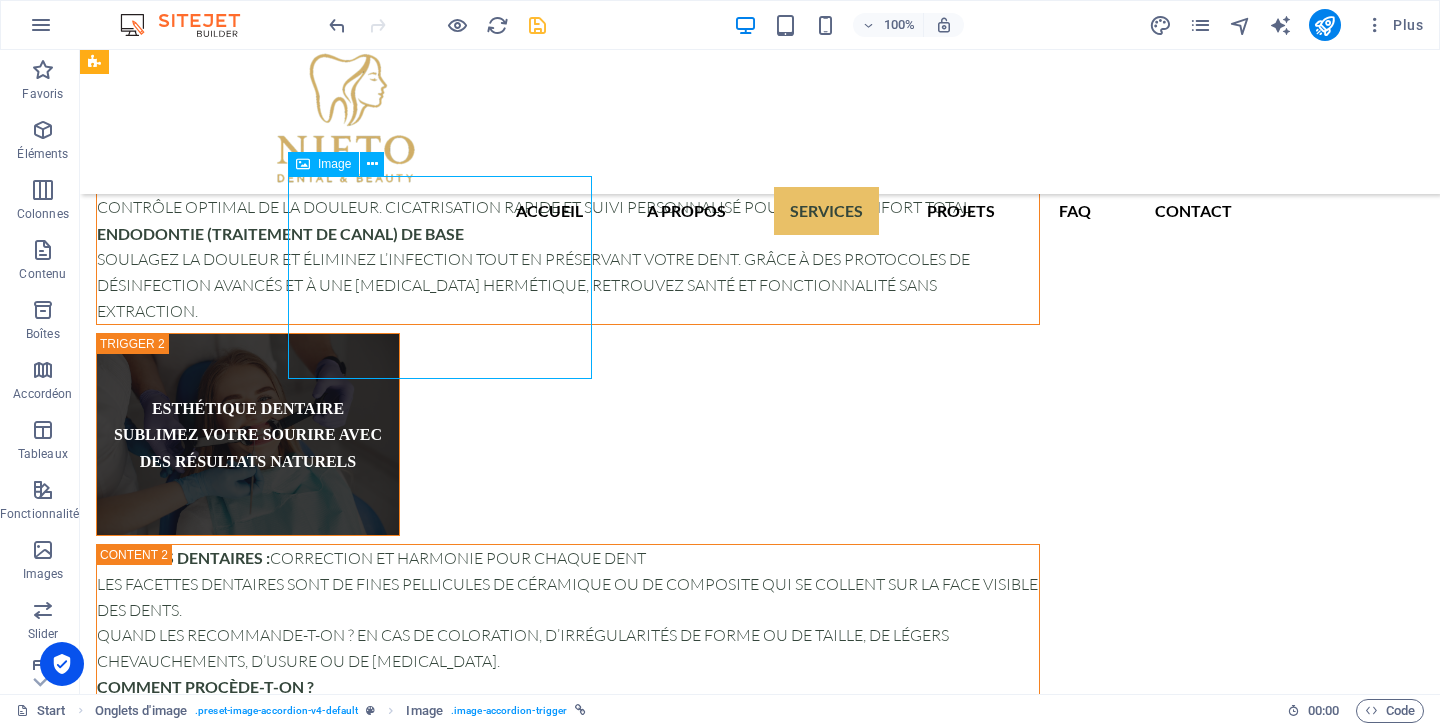 click on "PARODONTOLOGIE" at bounding box center (248, 3609) 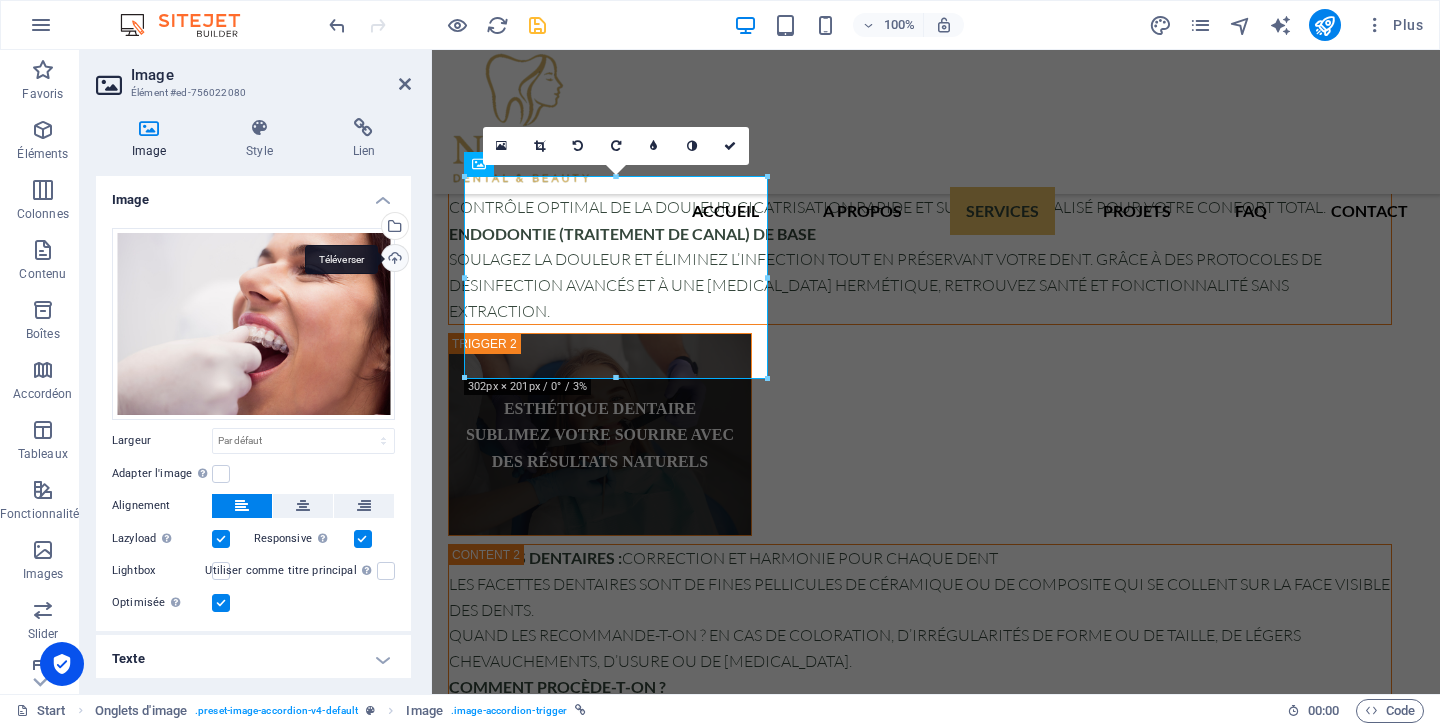 click on "Téléverser" at bounding box center (393, 260) 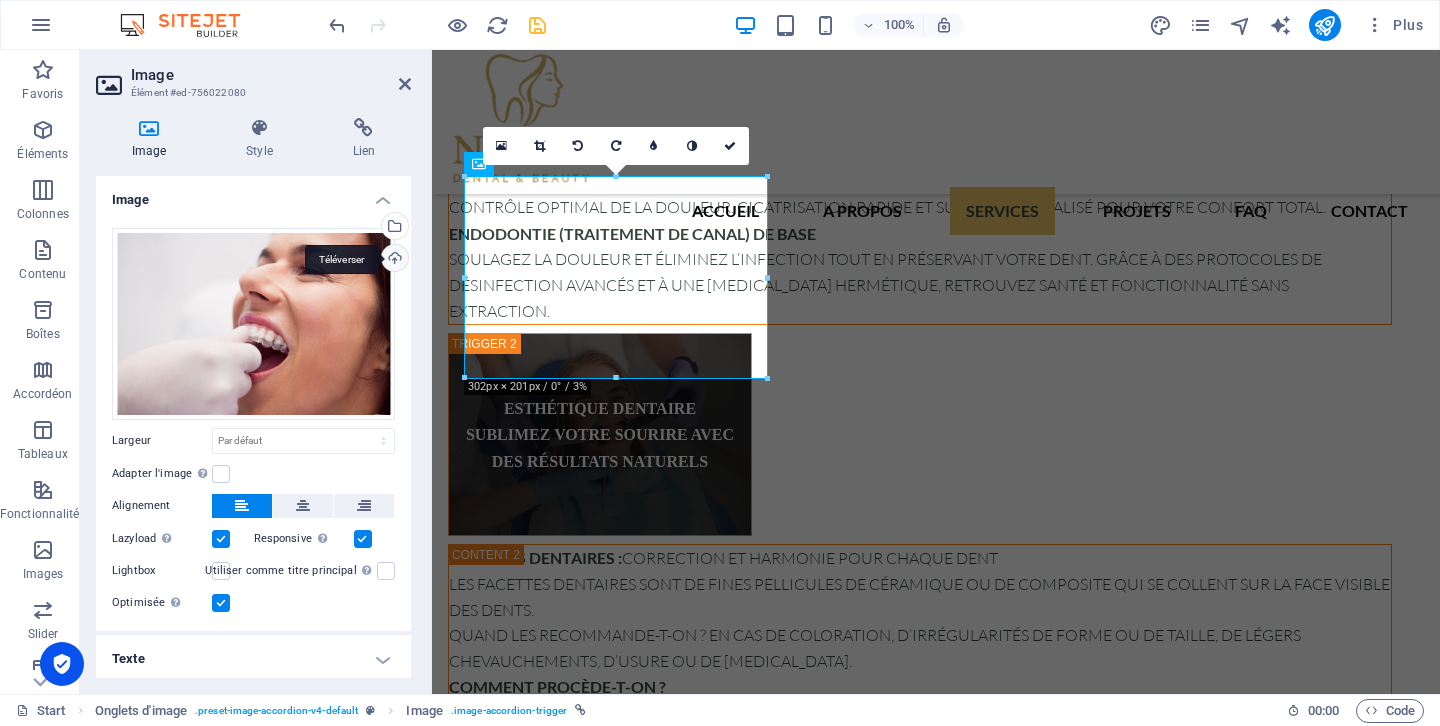 click on "Téléverser" at bounding box center [393, 260] 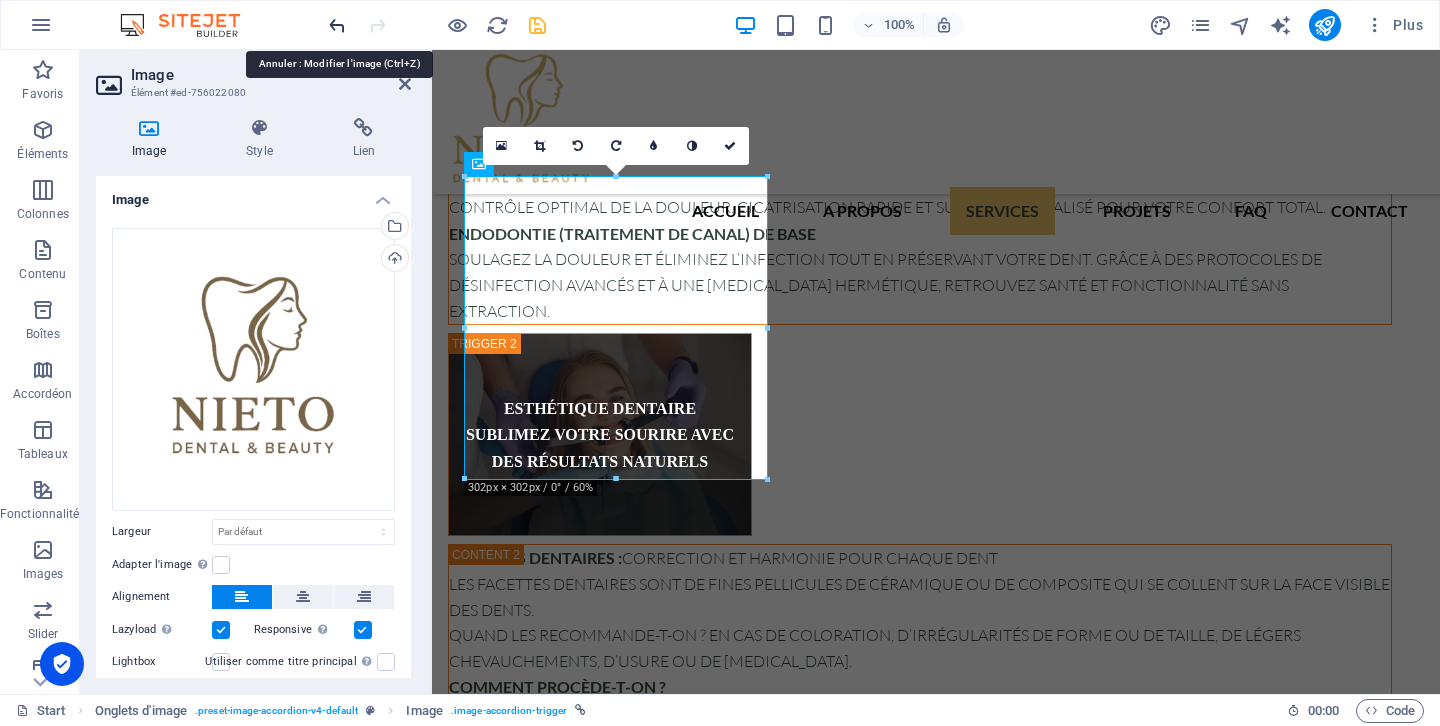 click at bounding box center (337, 25) 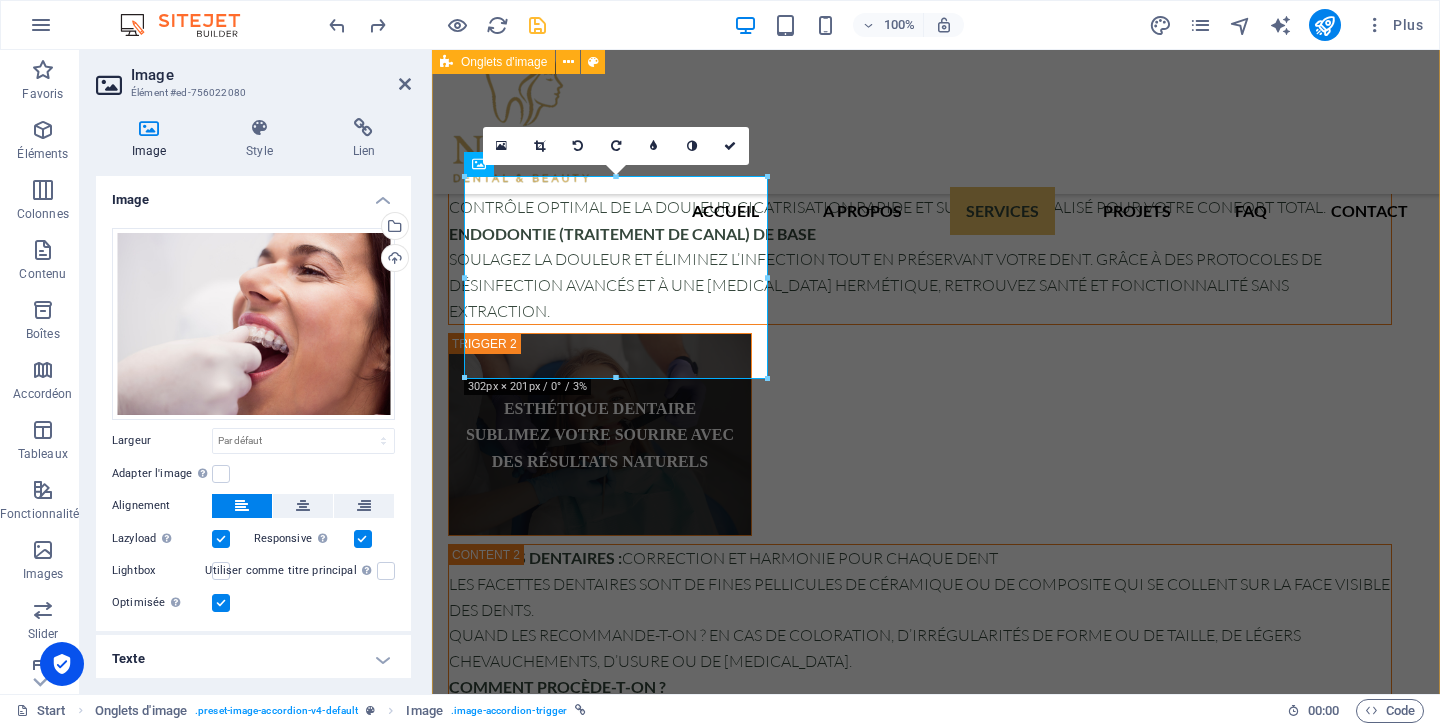 click on "ODONTOLOGIE DE BASE   Nettoyage dentaire professionnel (prophylaxie) Éliminez en profondeur la plaque et le [PERSON_NAME] à une technologie ultrasonique et un polissage de dernière génération. Sentez-vous frais et protégé contre les [MEDICAL_DATA] et la gingivite dès la première visite. Scellants dentaires Créez une barrière invisible dans les sillons de vos molaires pour prévenir l’accumulation de bactéries. Idéal pour les enfants et les adultes, il préserve la surface dentaire intacte et sans risque. Application de fluorure Renforcez l’émail et boostez vos défenses naturelles contre la déminéralisation. Un traitement rapide qui protège vos dents, même en cas de sensibilité accrue. Obturations dentaires (empâtes esthétiques) Réparez les [MEDICAL_DATA] et les petites [MEDICAL_DATA] avec des résines esthétiques assorties à la teinte de vos dents. Retrouvez fonction et apparence en une seule séance, sans compromis sur le naturel. Traitement des [MEDICAL_DATA] Extractions dentaires simples Avantages :    de" at bounding box center [936, 4076] 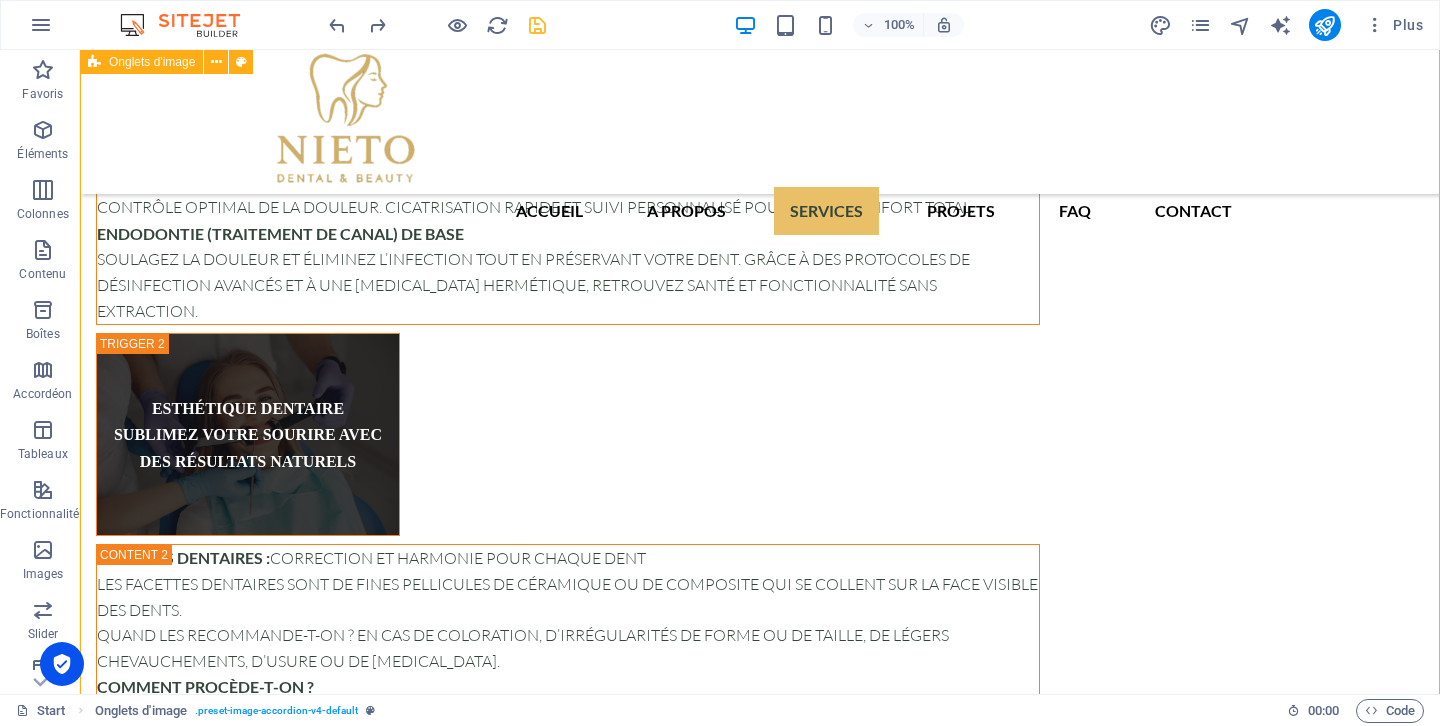 click on "ODONTOLOGIE DE BASE   Nettoyage dentaire professionnel (prophylaxie) Éliminez en profondeur la plaque et le [PERSON_NAME] à une technologie ultrasonique et un polissage de dernière génération. Sentez-vous frais et protégé contre les [MEDICAL_DATA] et la gingivite dès la première visite. Scellants dentaires Créez une barrière invisible dans les sillons de vos molaires pour prévenir l’accumulation de bactéries. Idéal pour les enfants et les adultes, il préserve la surface dentaire intacte et sans risque. Application de fluorure Renforcez l’émail et boostez vos défenses naturelles contre la déminéralisation. Un traitement rapide qui protège vos dents, même en cas de sensibilité accrue. Obturations dentaires (empâtes esthétiques) Réparez les [MEDICAL_DATA] et les petites [MEDICAL_DATA] avec des résines esthétiques assorties à la teinte de vos dents. Retrouvez fonction et apparence en une seule séance, sans compromis sur le naturel. Traitement des [MEDICAL_DATA] Extractions dentaires simples Avantages :    de" at bounding box center (760, 4076) 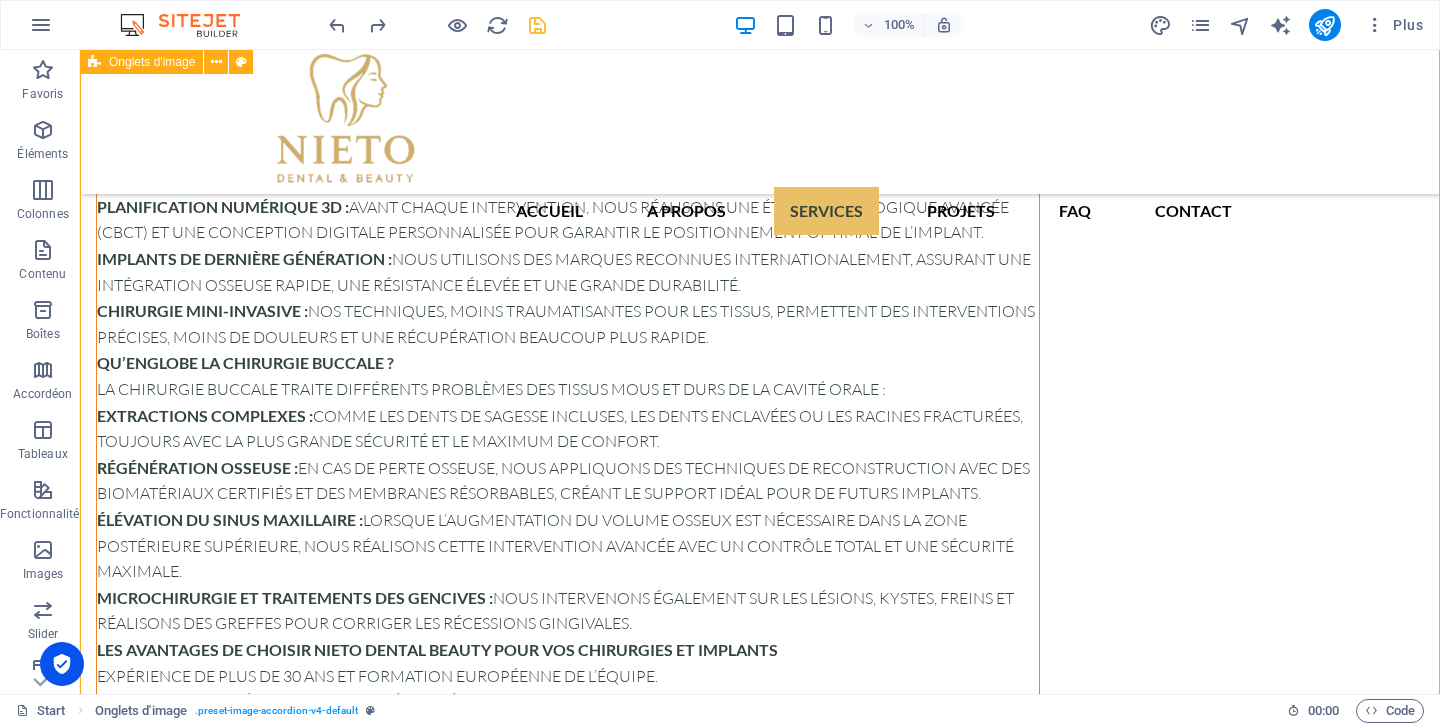 scroll, scrollTop: 9811, scrollLeft: 0, axis: vertical 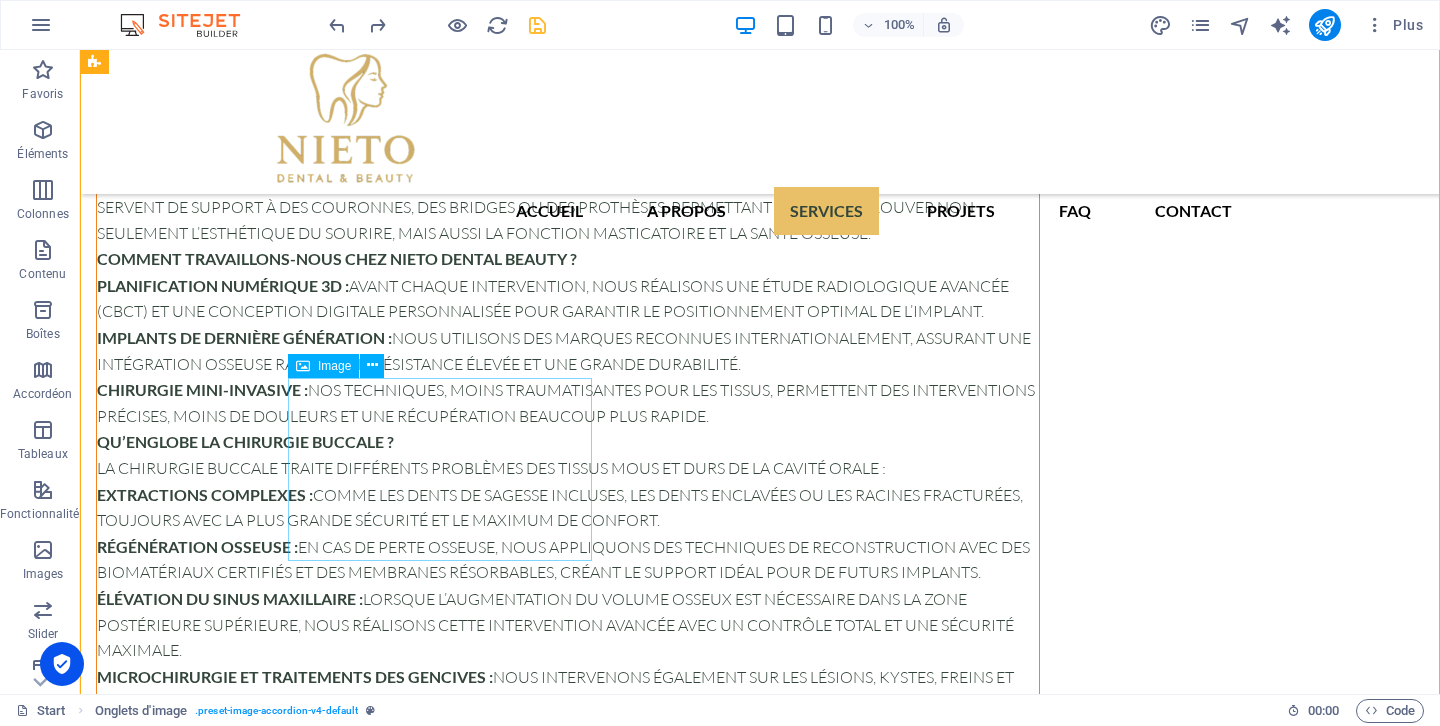 click on "ORTHODONTIE INVISIBLE" at bounding box center (248, 3771) 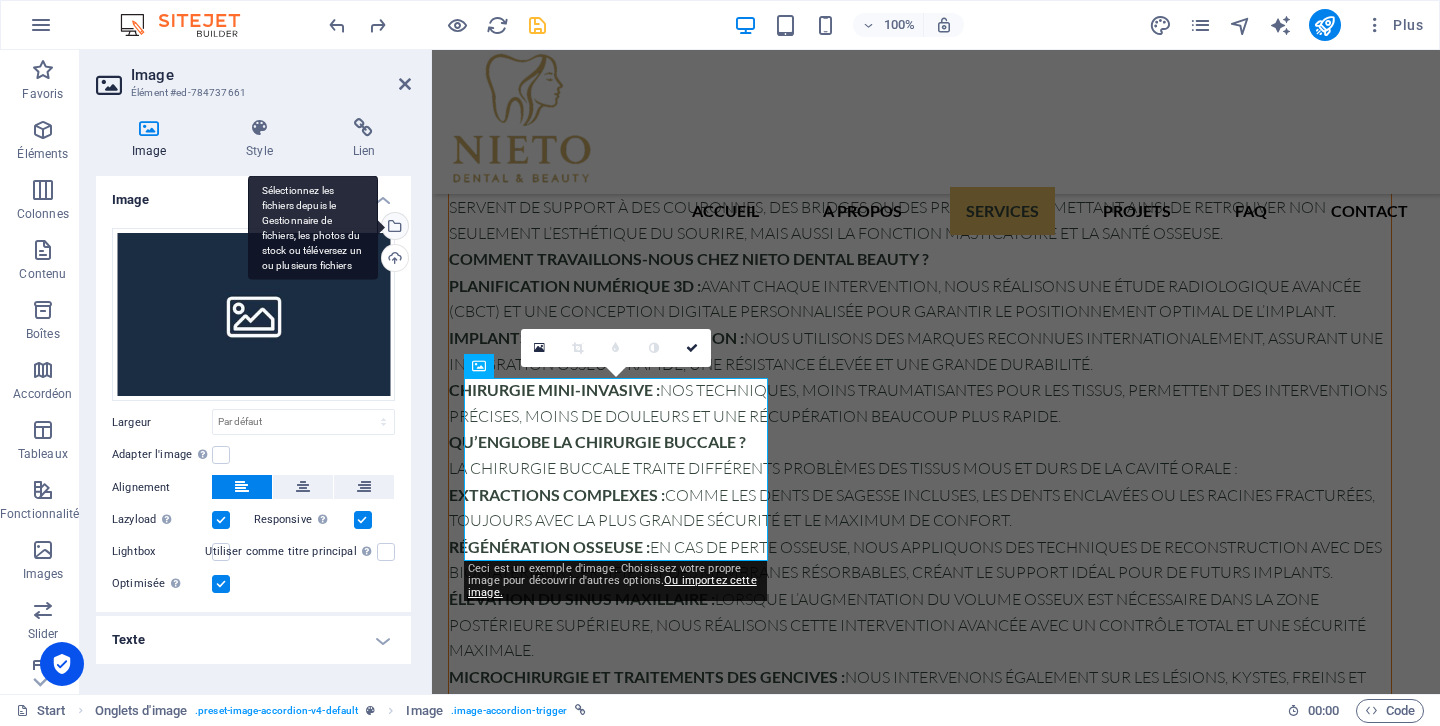 click on "Sélectionnez les fichiers depuis le Gestionnaire de fichiers, les photos du stock ou téléversez un ou plusieurs fichiers" at bounding box center [393, 228] 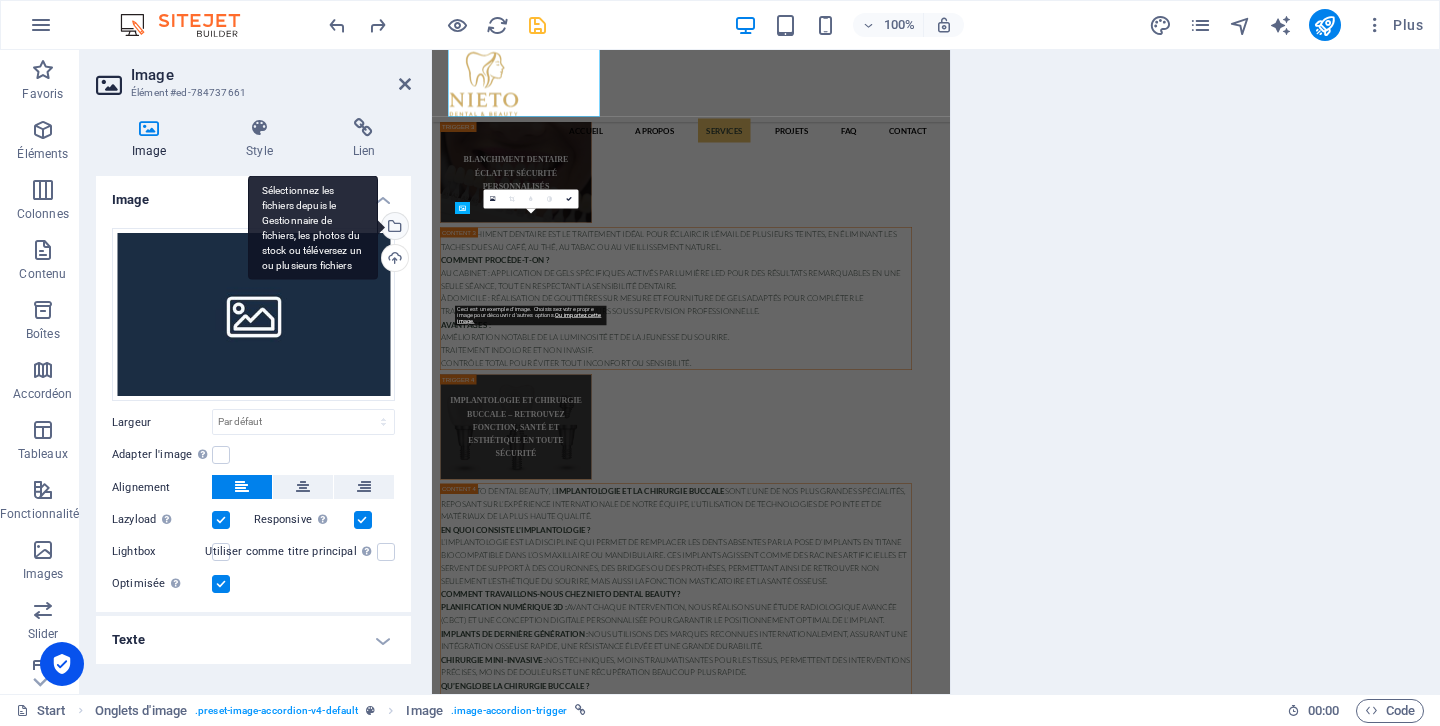 scroll, scrollTop: 10189, scrollLeft: 0, axis: vertical 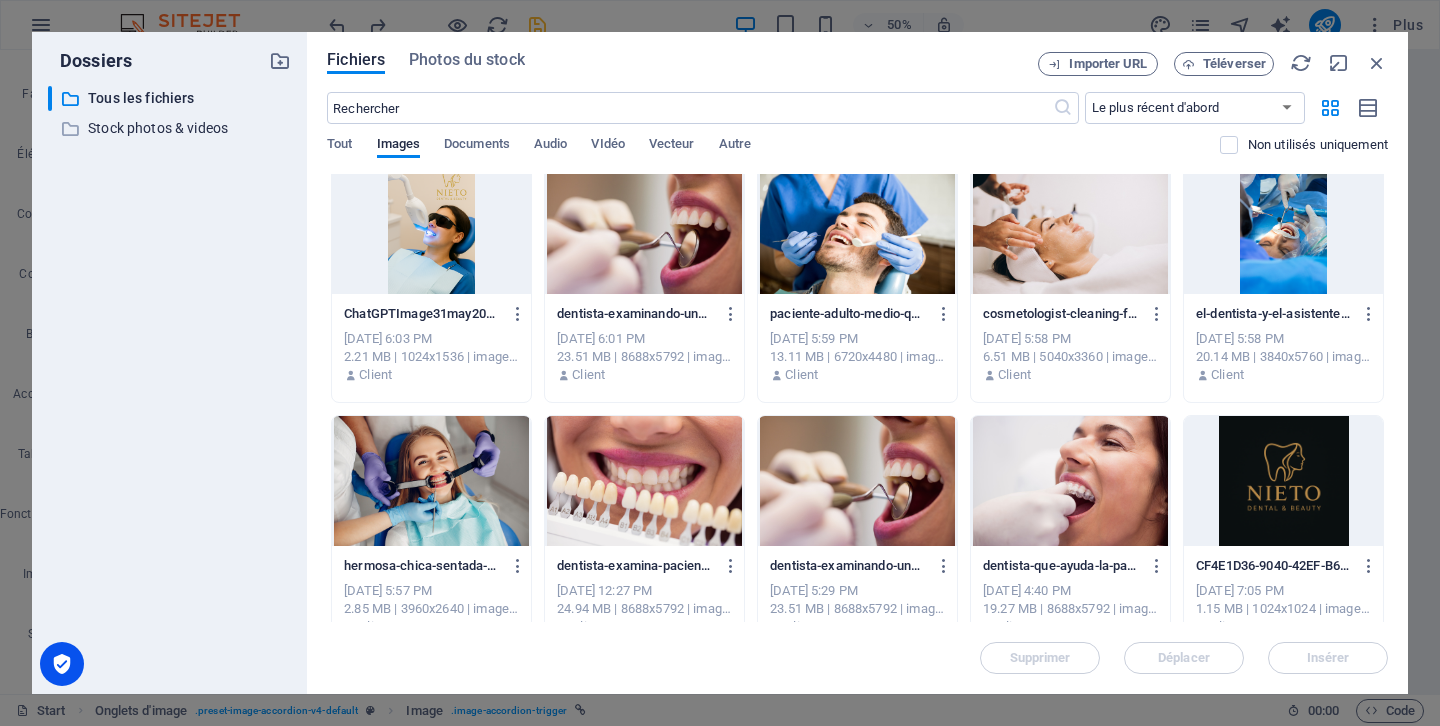 click at bounding box center [1070, 481] 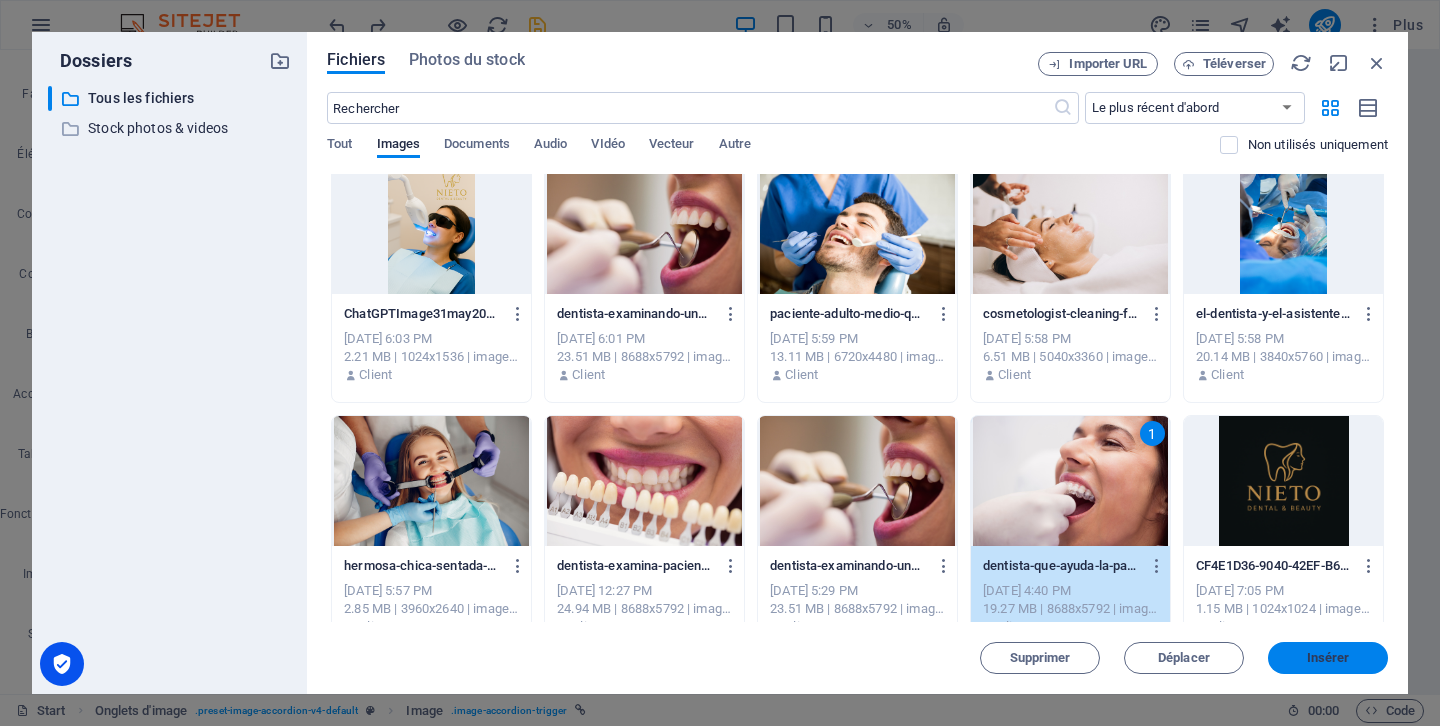 click on "Insérer" at bounding box center (1328, 658) 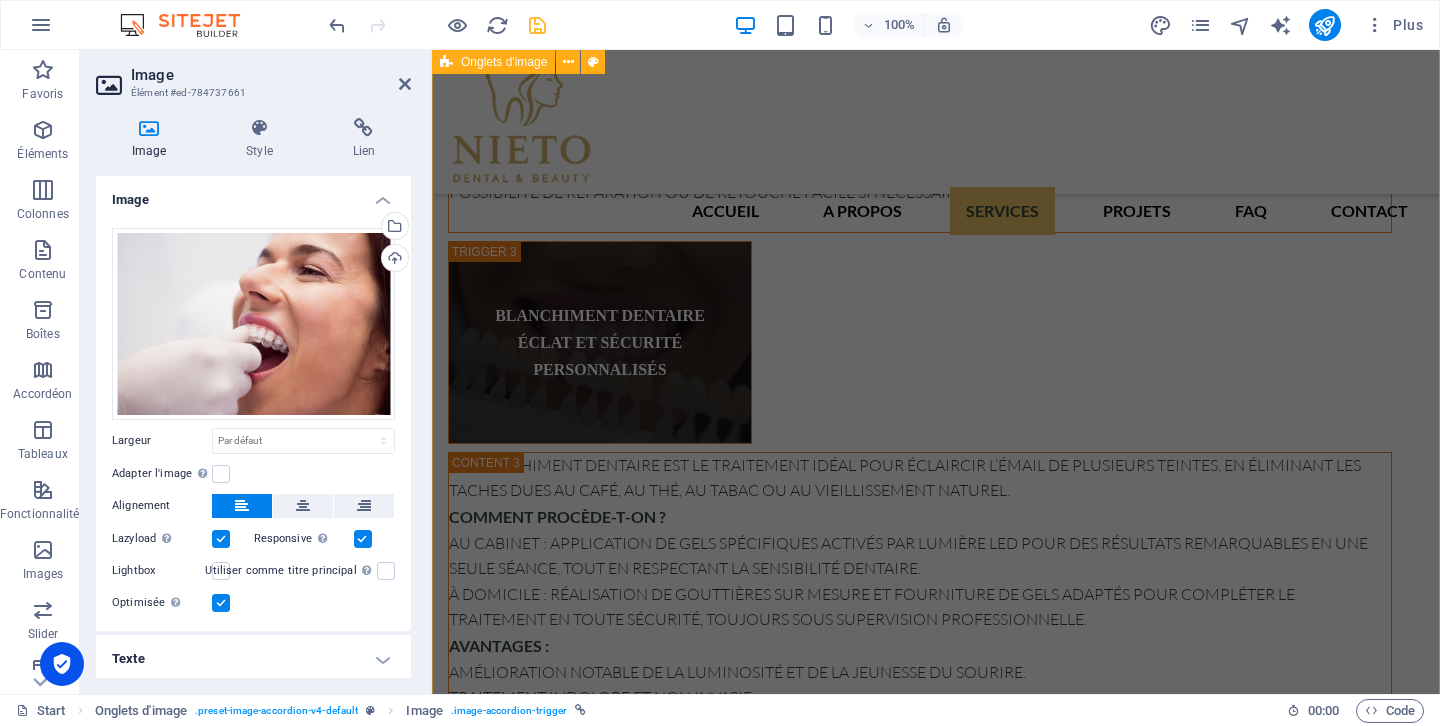 scroll, scrollTop: 8925, scrollLeft: 0, axis: vertical 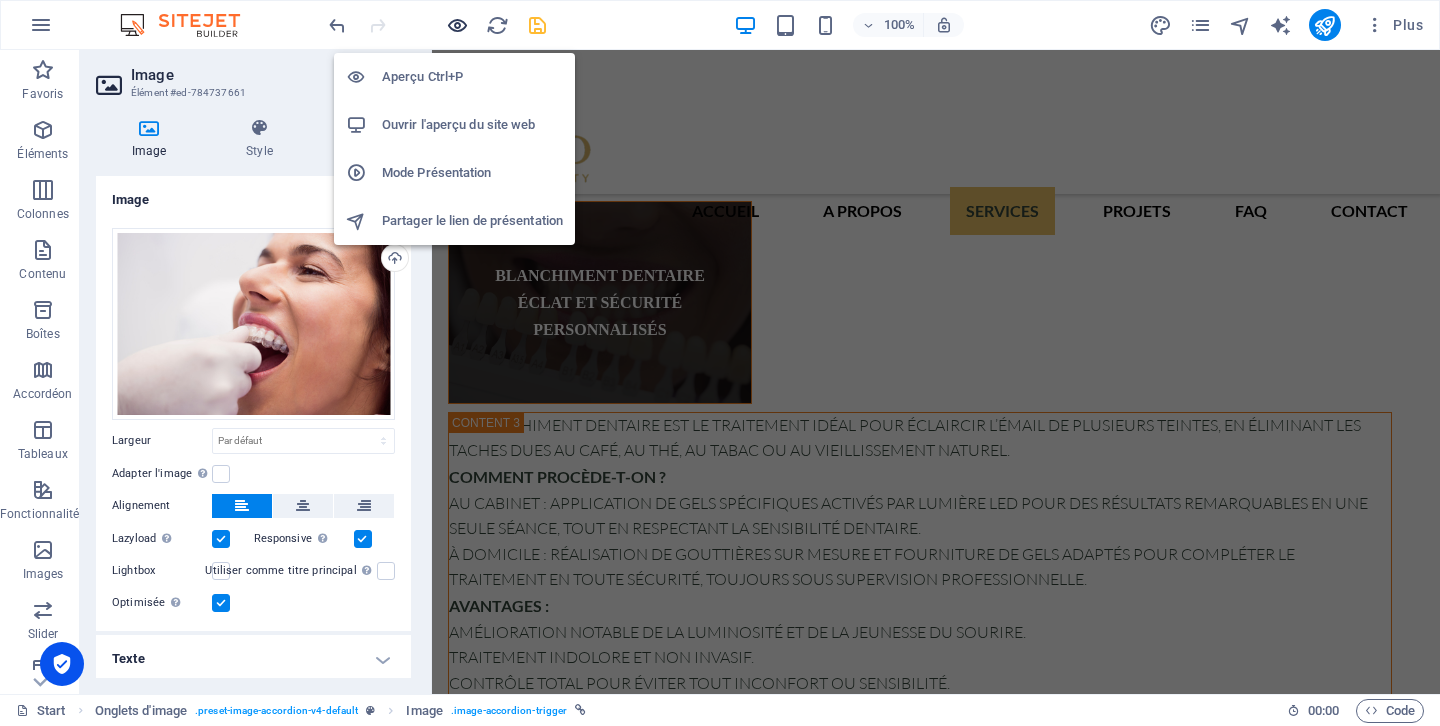 click at bounding box center (457, 25) 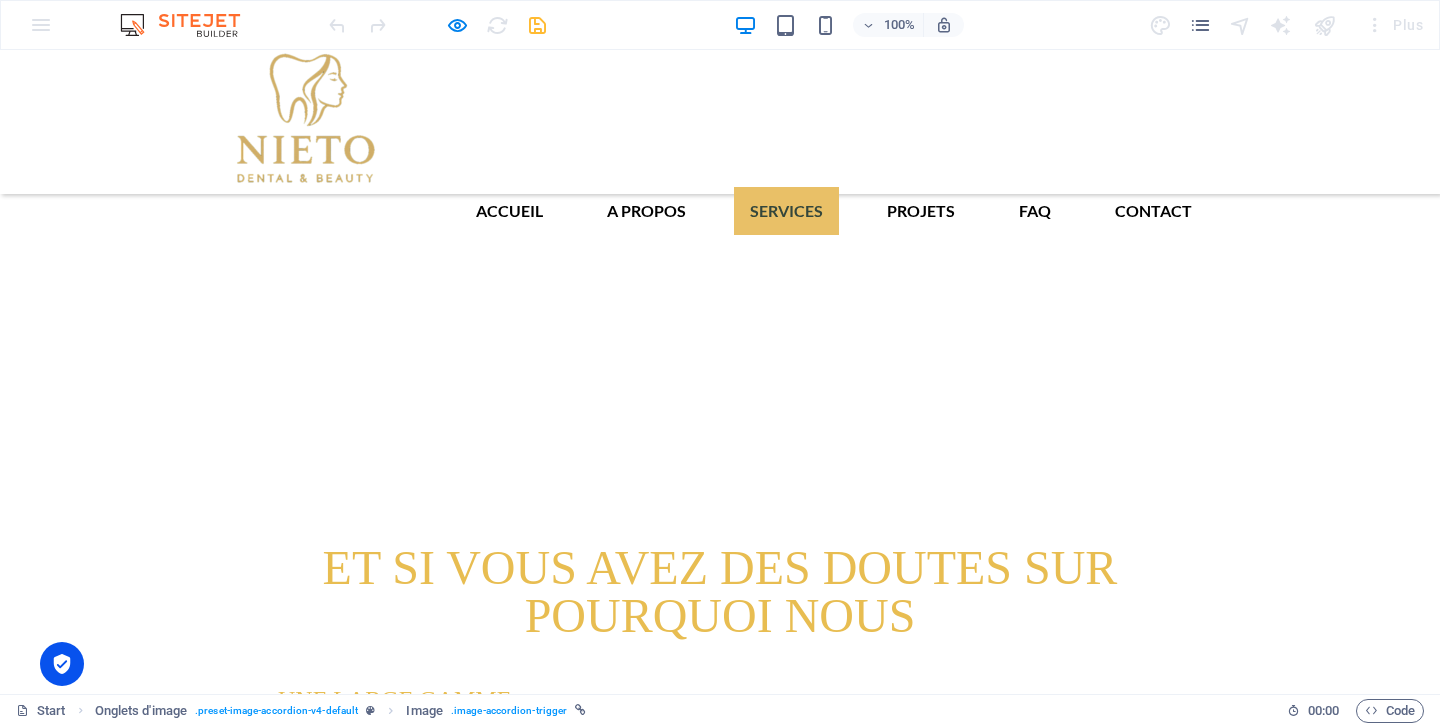 scroll, scrollTop: 4255, scrollLeft: 0, axis: vertical 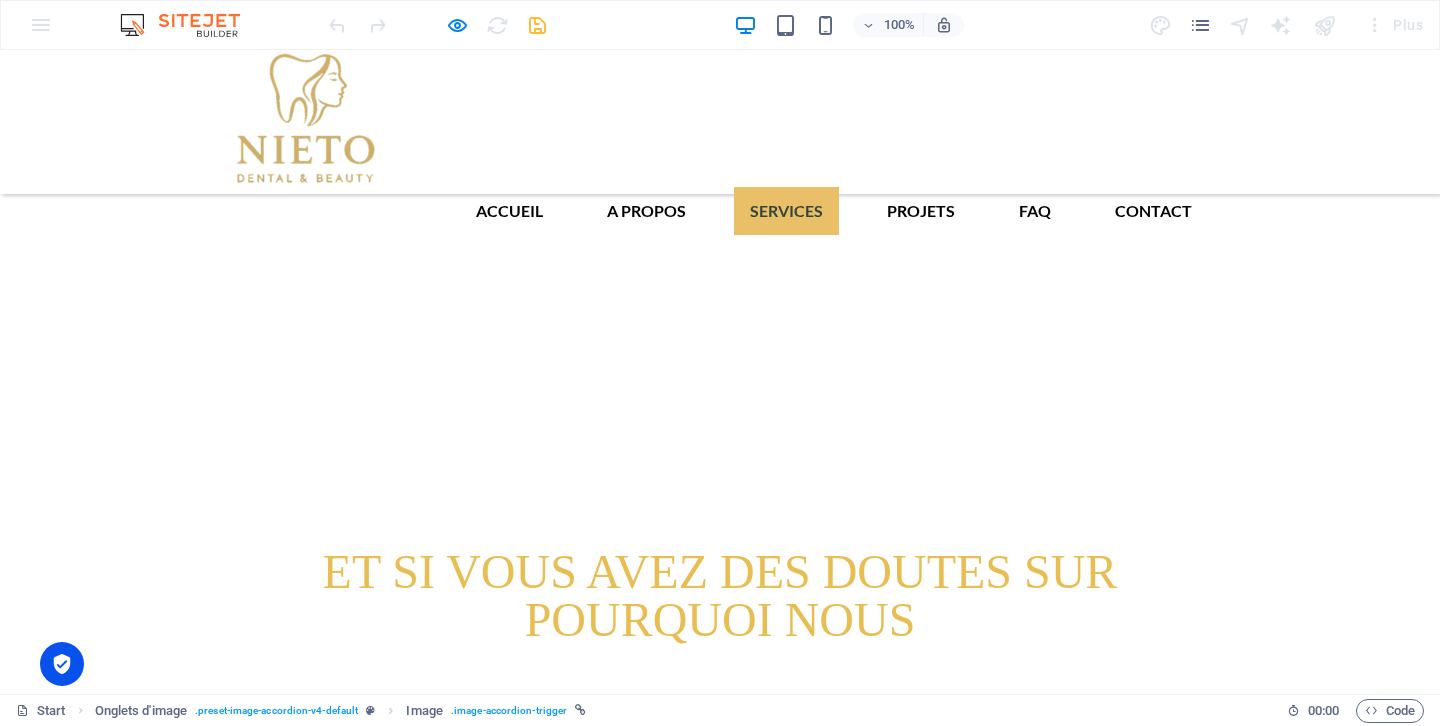 click on "Titre" at bounding box center (168, 4924) 